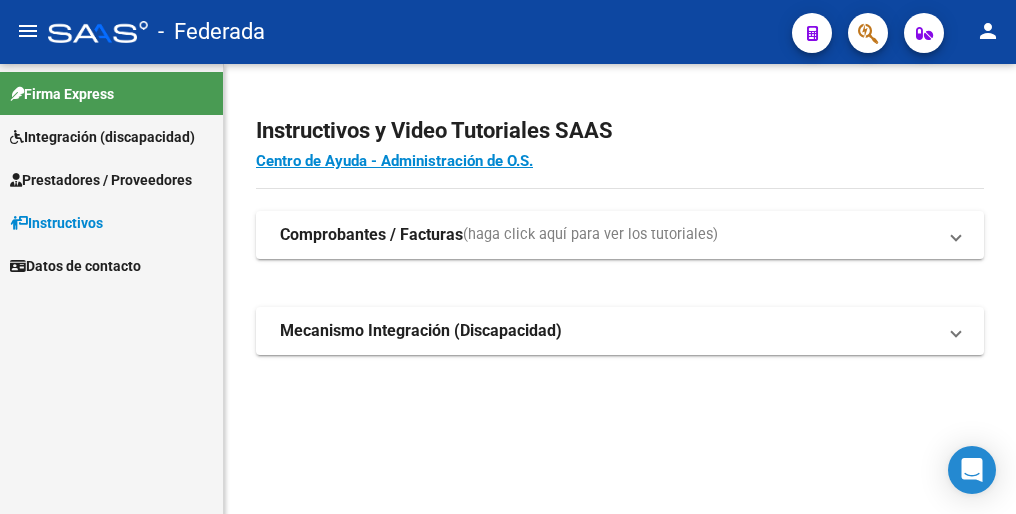 scroll, scrollTop: 0, scrollLeft: 0, axis: both 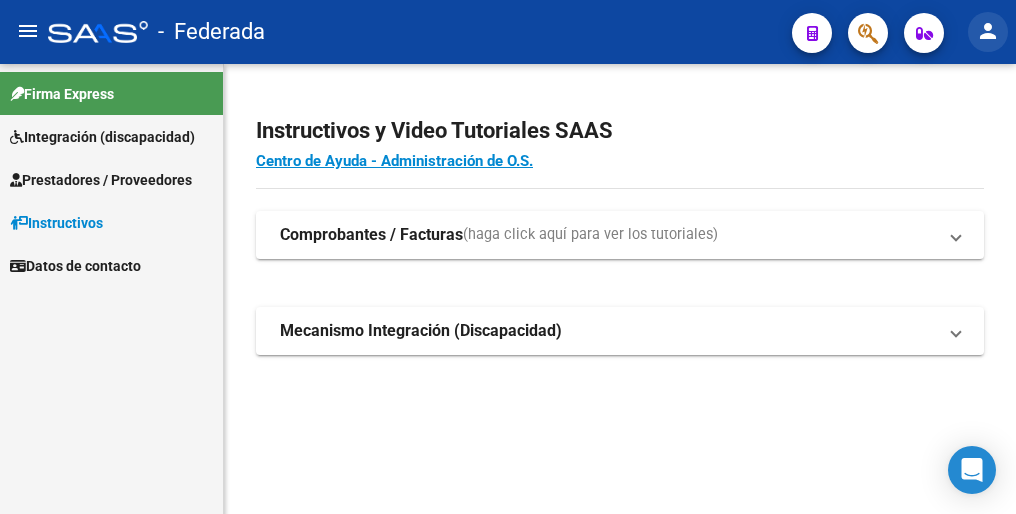 click on "person" 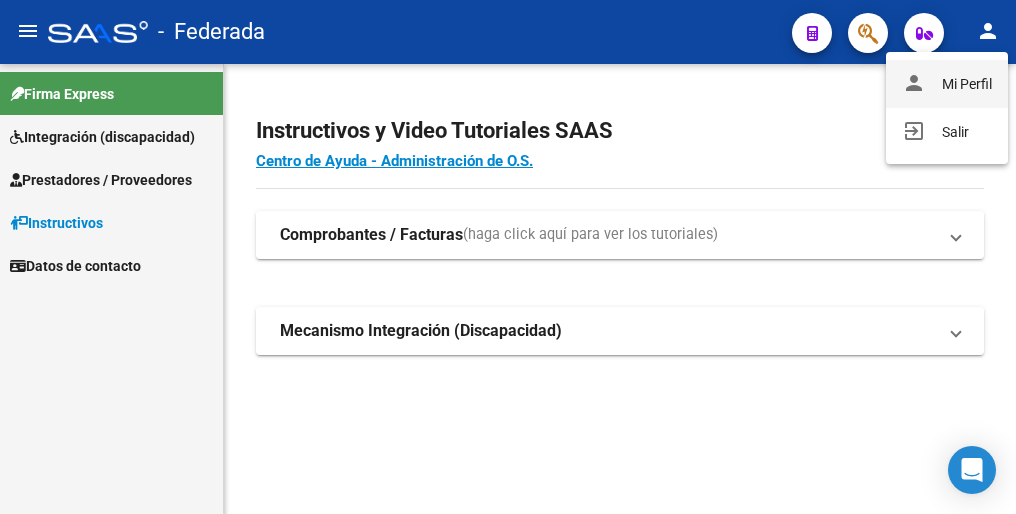 click on "person  Mi Perfil" at bounding box center [947, 84] 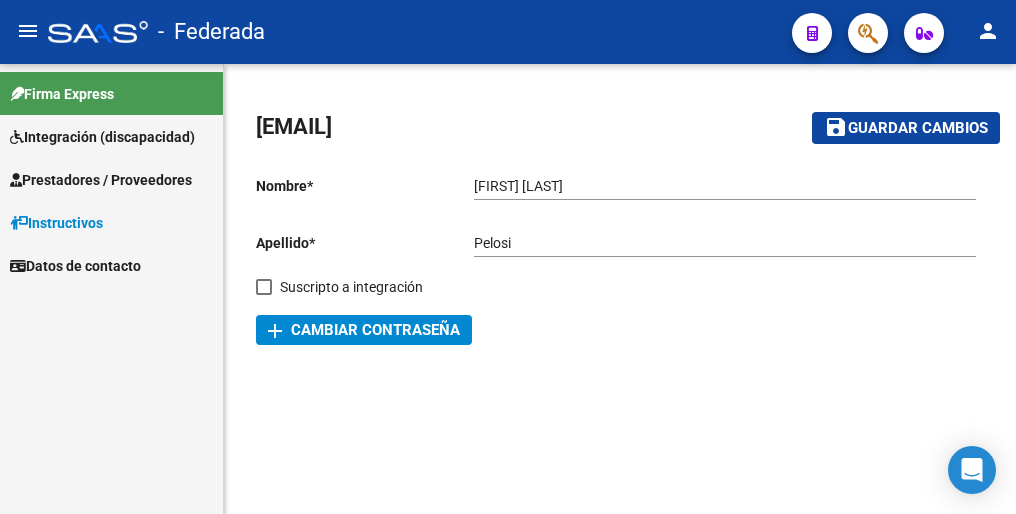 click on "Integración (discapacidad)" at bounding box center [102, 137] 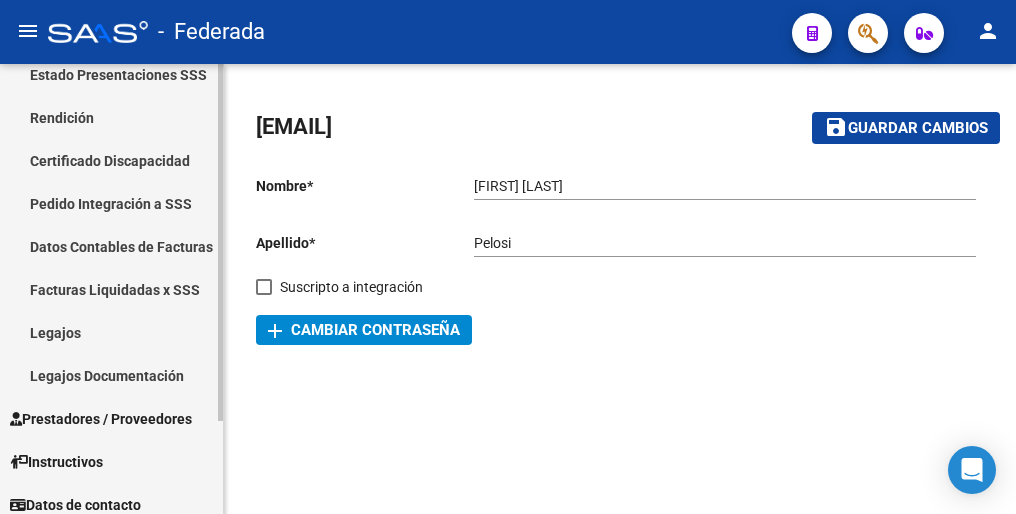 scroll, scrollTop: 116, scrollLeft: 0, axis: vertical 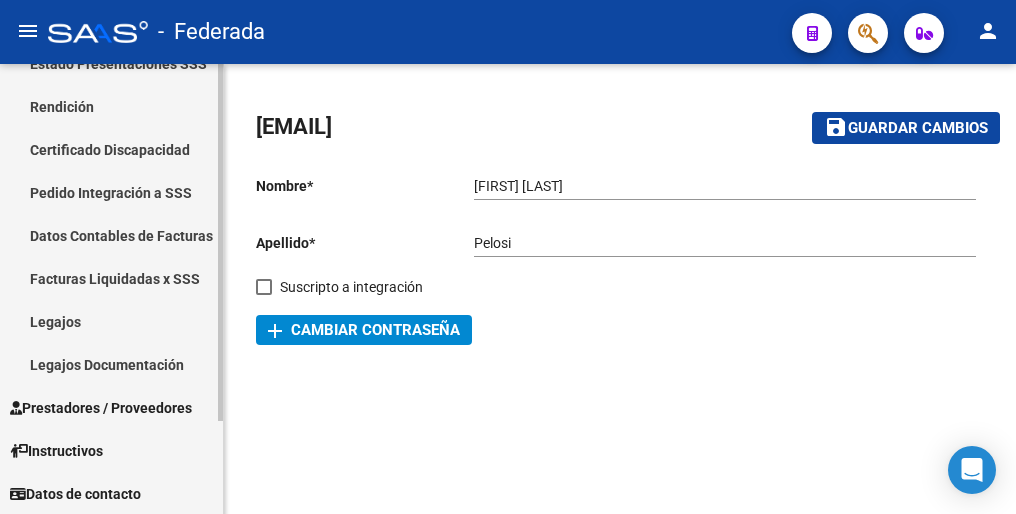 click on "Legajos" at bounding box center [111, 321] 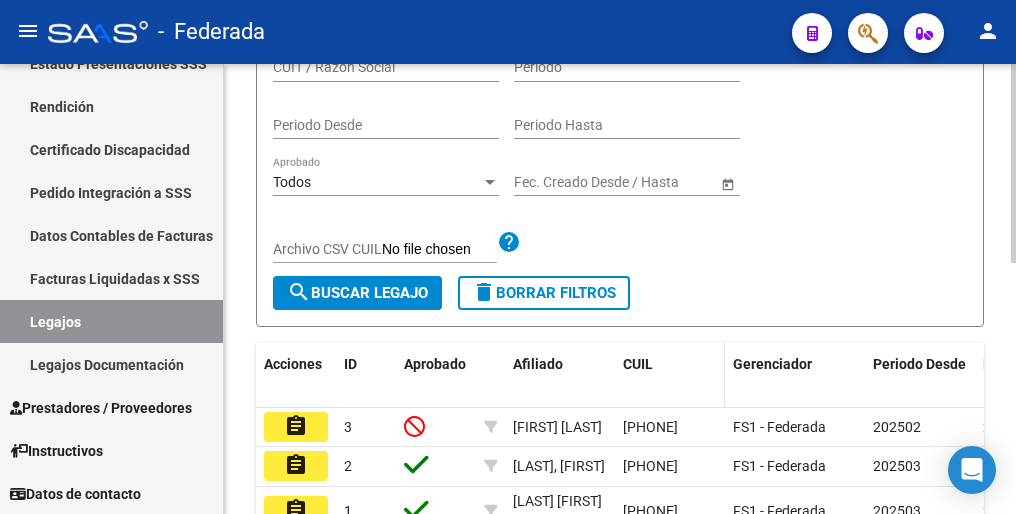 scroll, scrollTop: 566, scrollLeft: 0, axis: vertical 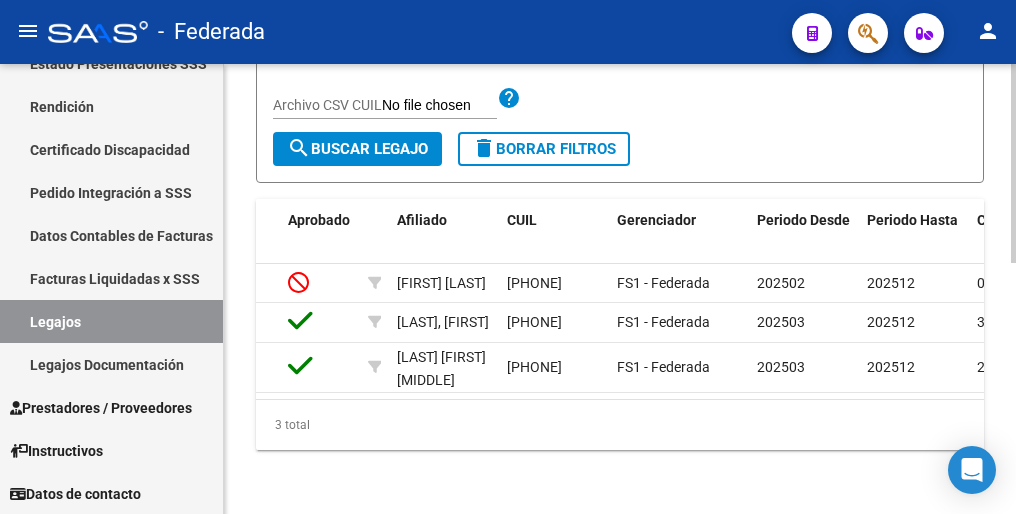 click on "search  Buscar Legajo" 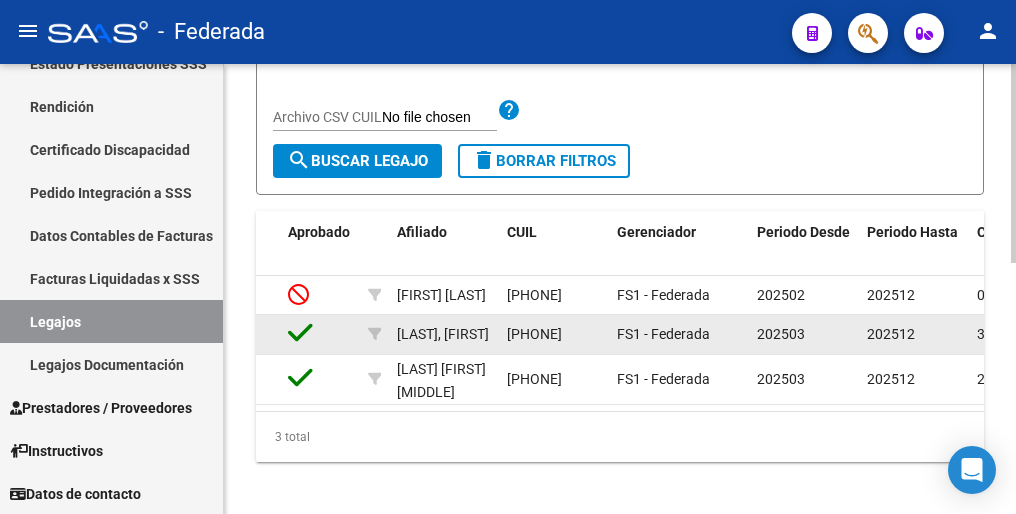 scroll, scrollTop: 566, scrollLeft: 0, axis: vertical 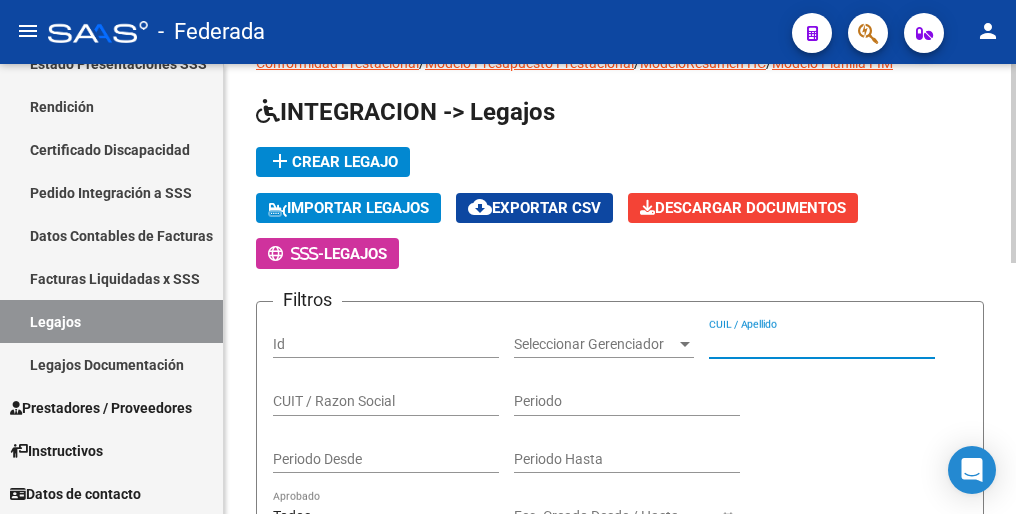 click on "CUIL / Apellido" at bounding box center (822, 344) 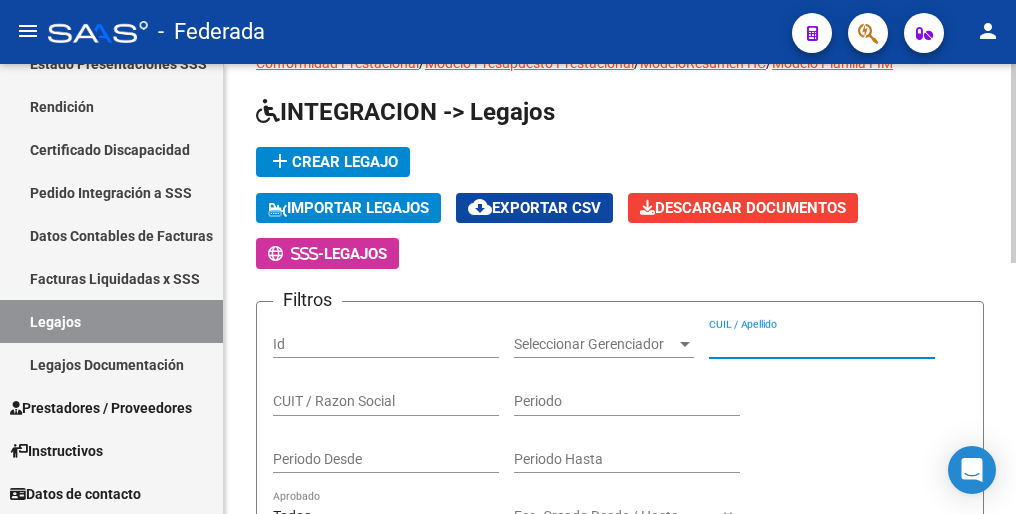 paste on "20466375552" 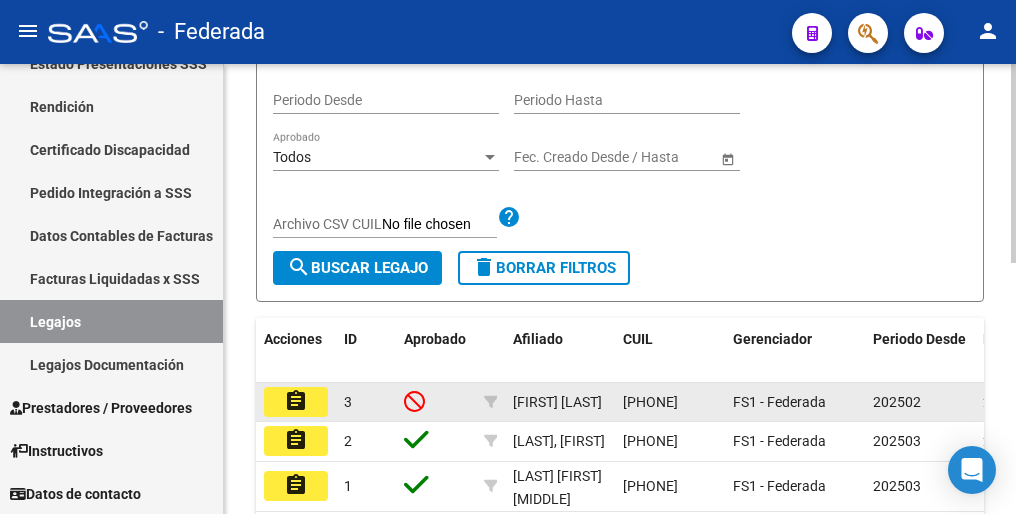 scroll, scrollTop: 466, scrollLeft: 0, axis: vertical 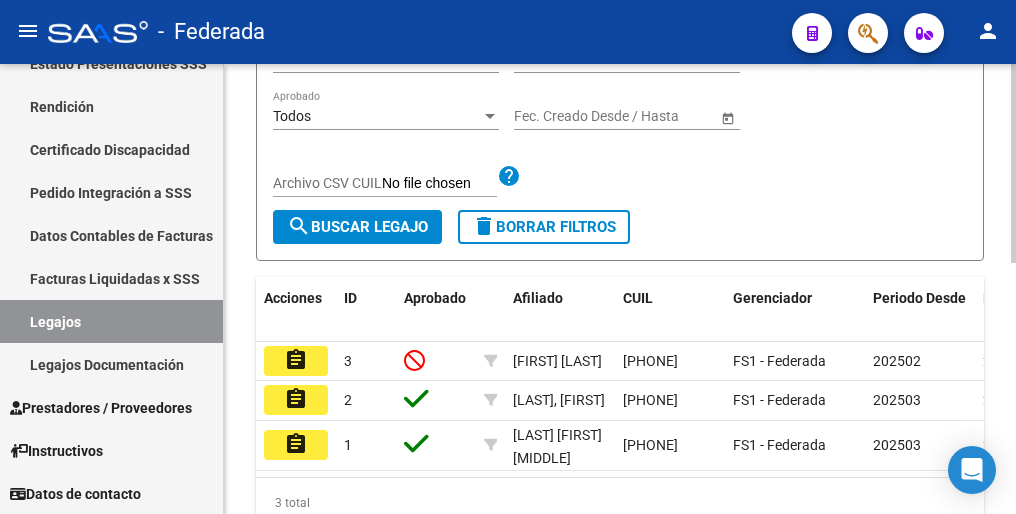 click on "search  Buscar Legajo" 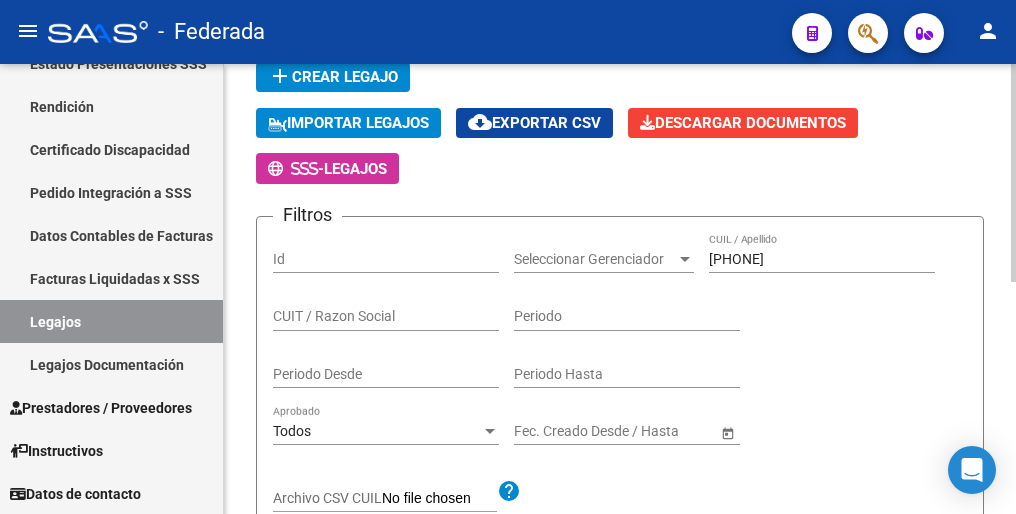 scroll, scrollTop: 66, scrollLeft: 0, axis: vertical 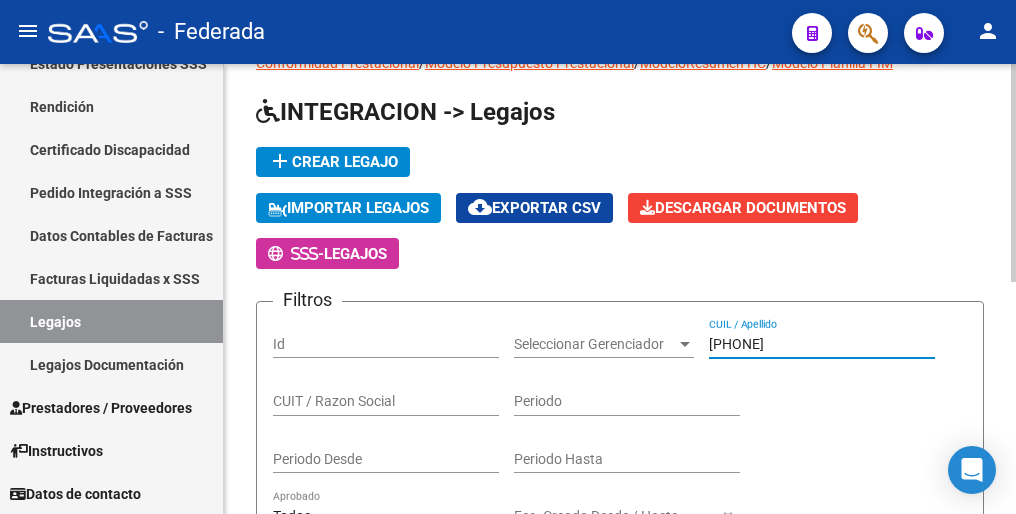 click on "20466375552" at bounding box center [822, 344] 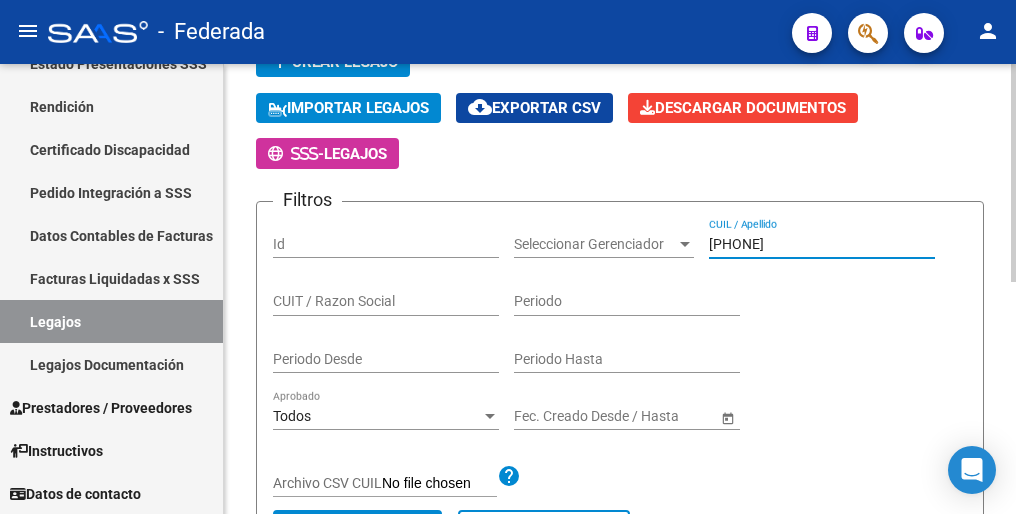 scroll, scrollTop: 266, scrollLeft: 0, axis: vertical 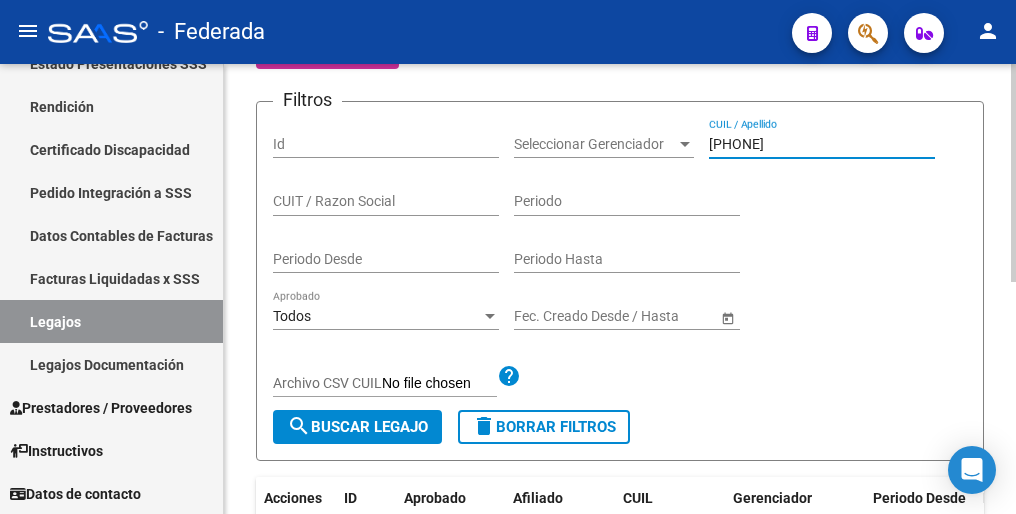 click on "search  Buscar Legajo" 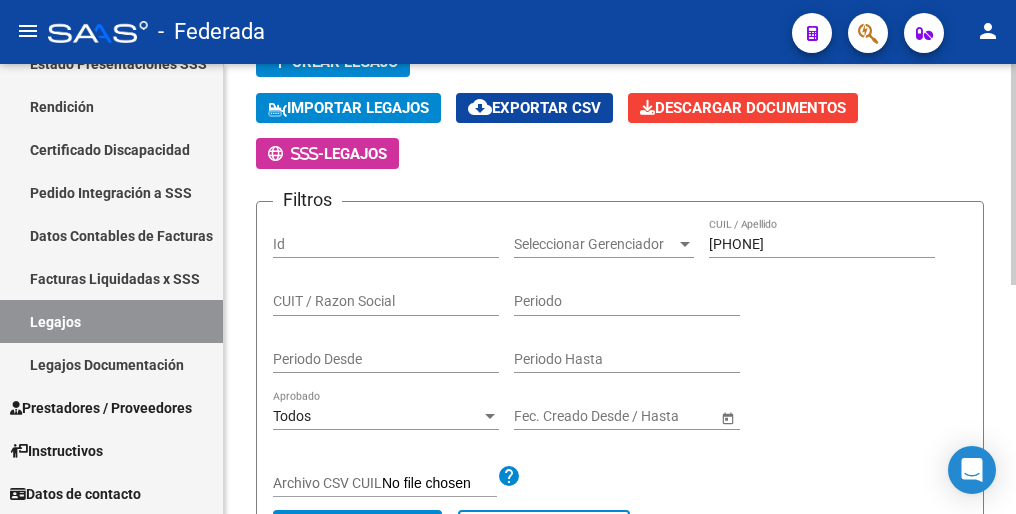 scroll, scrollTop: 66, scrollLeft: 0, axis: vertical 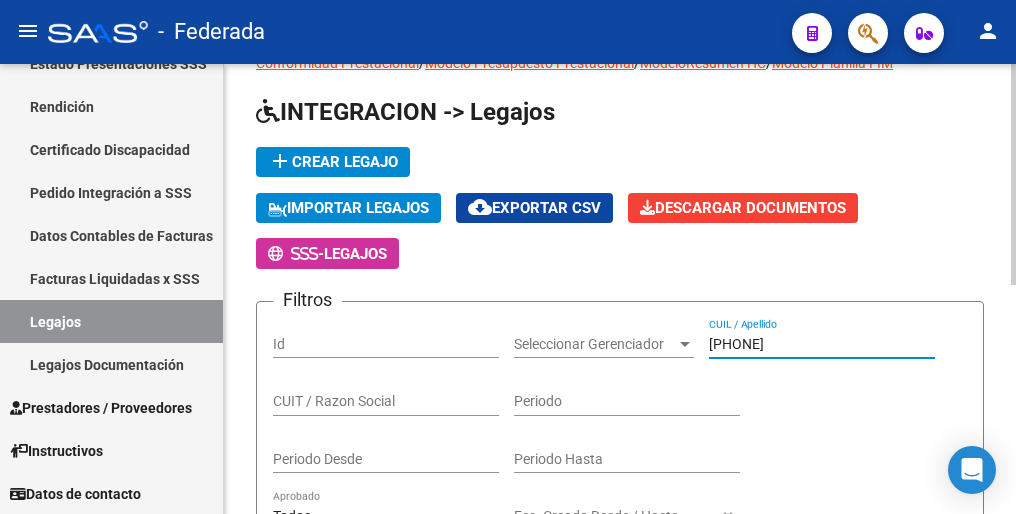 click on "27490401518" at bounding box center (822, 344) 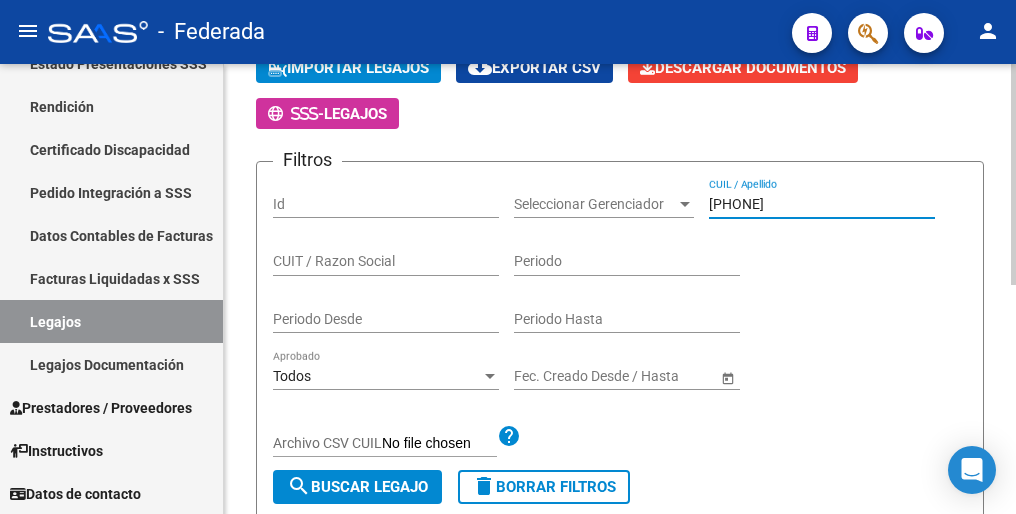 scroll, scrollTop: 366, scrollLeft: 0, axis: vertical 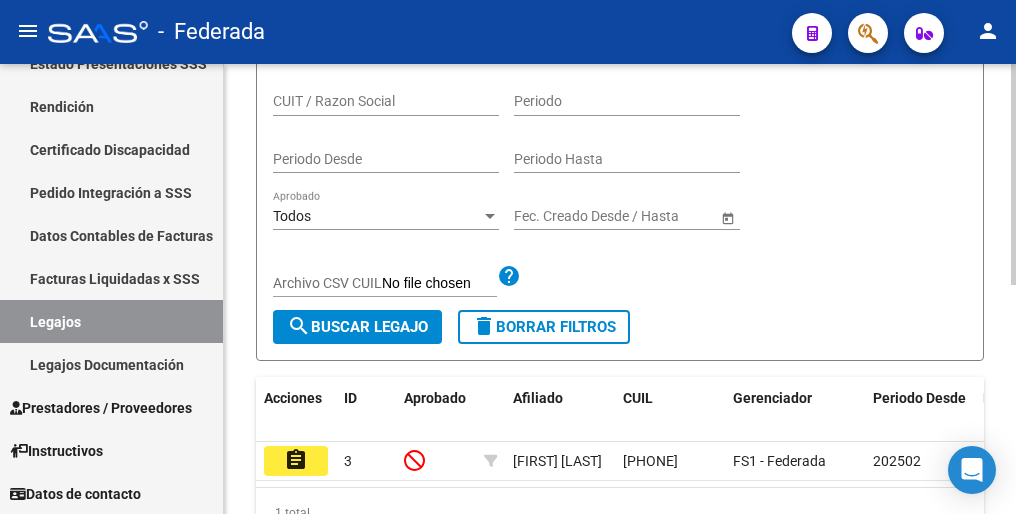 type on "20562050893" 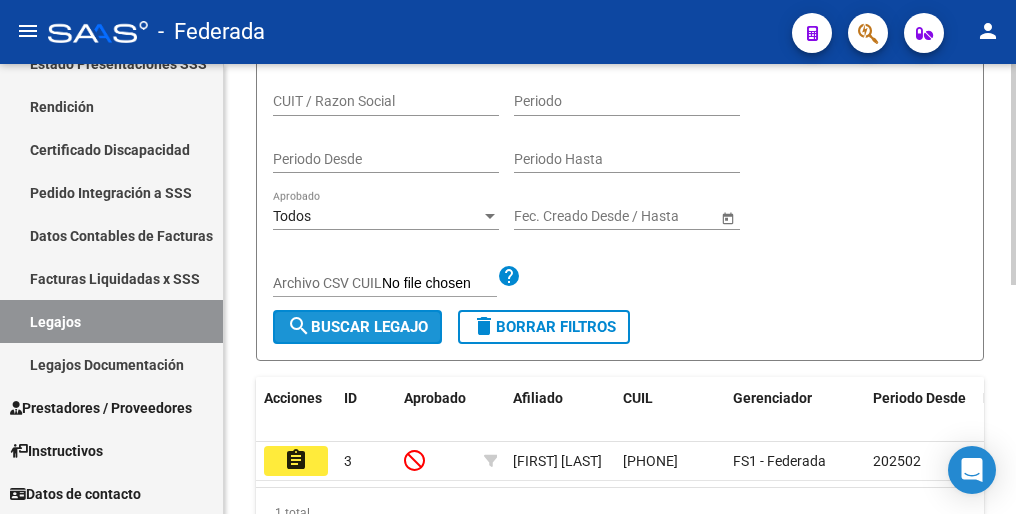 click on "search  Buscar Legajo" 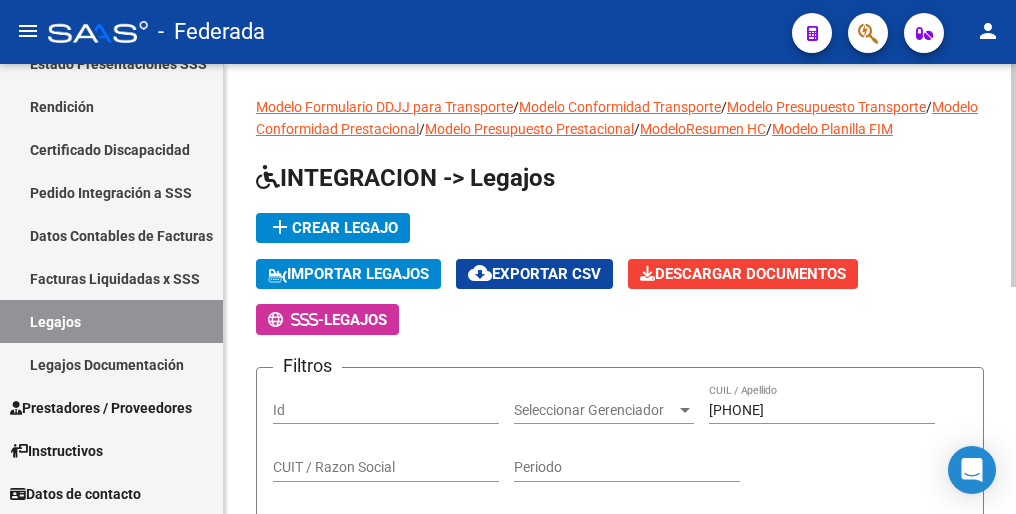 scroll, scrollTop: 0, scrollLeft: 0, axis: both 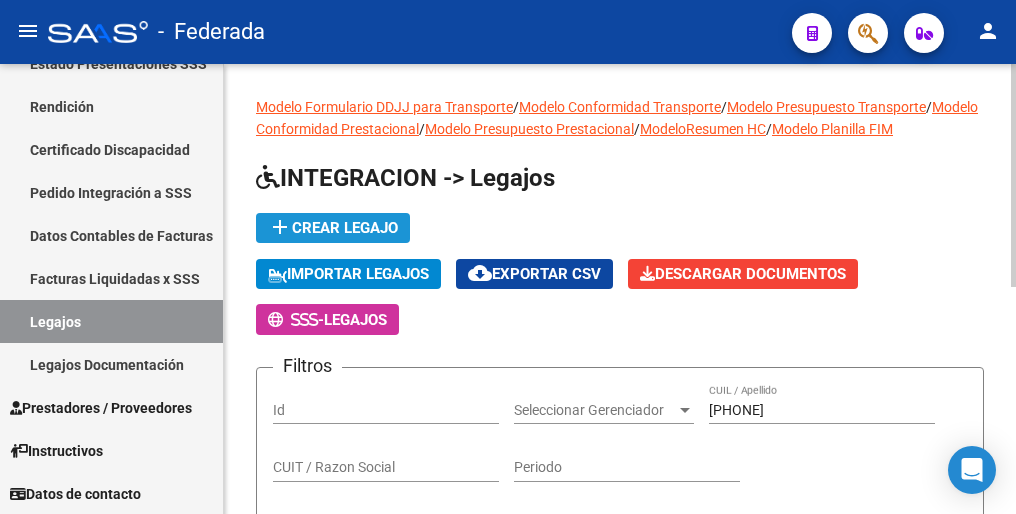click on "add  Crear Legajo" 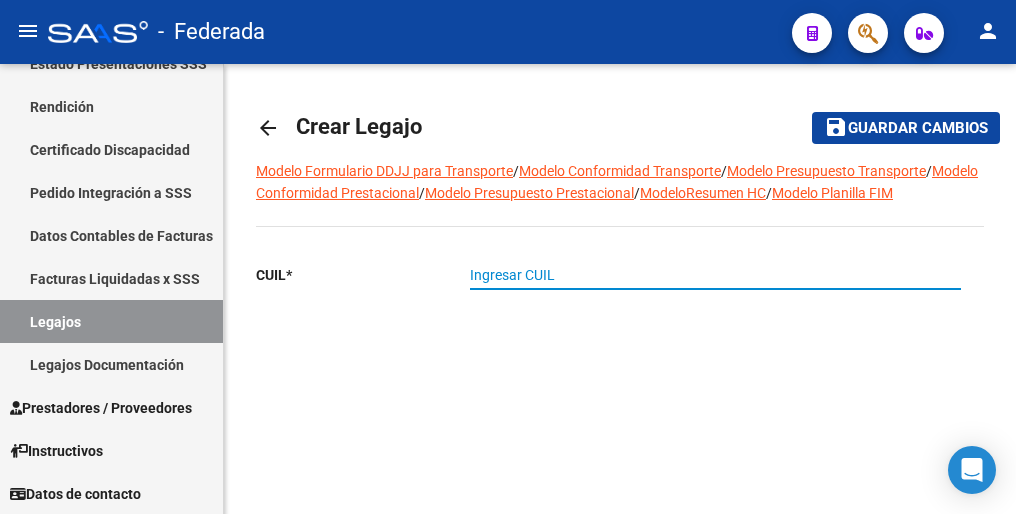 click on "Ingresar CUIL" at bounding box center (715, 275) 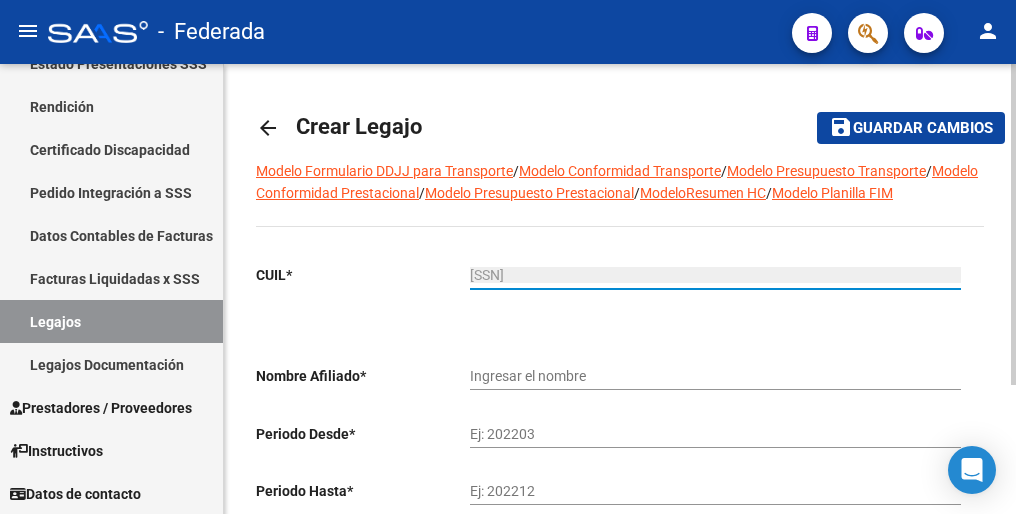 type on "ALBORNOZ BENICIO" 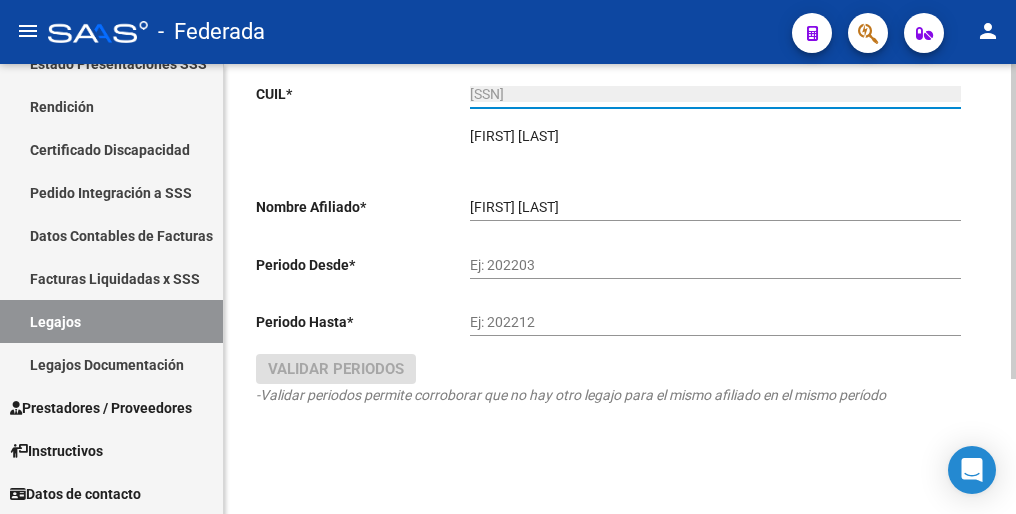 scroll, scrollTop: 192, scrollLeft: 0, axis: vertical 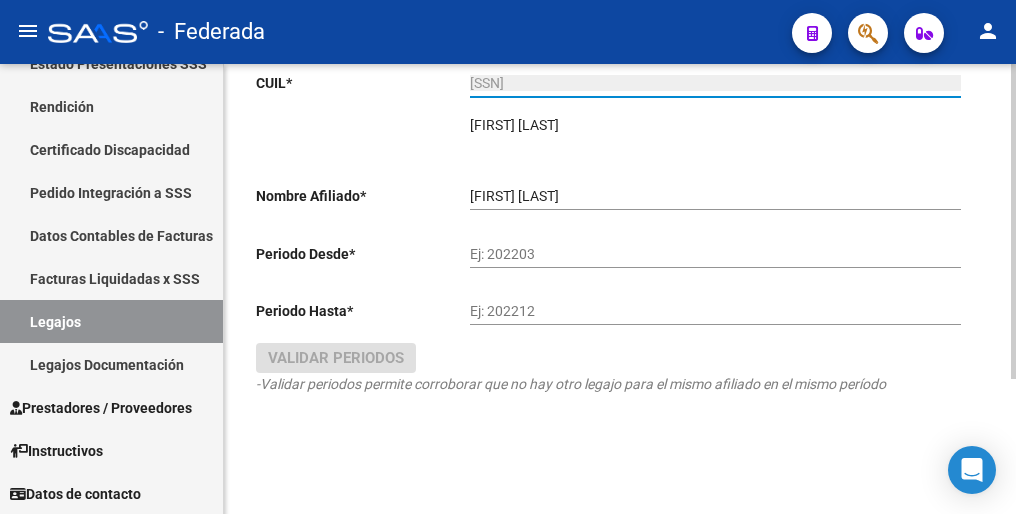 type on "20-56205089-3" 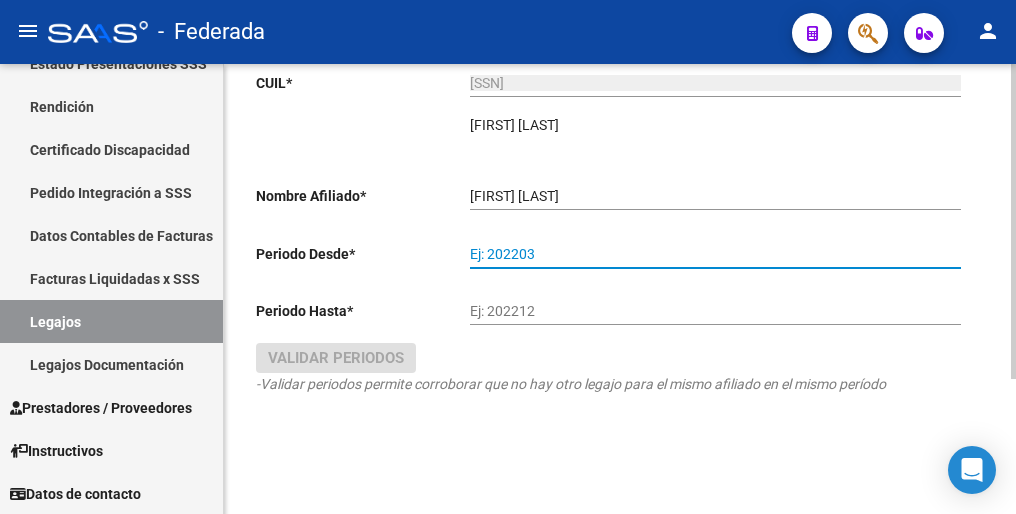 click on "Ej: 202203" at bounding box center [715, 254] 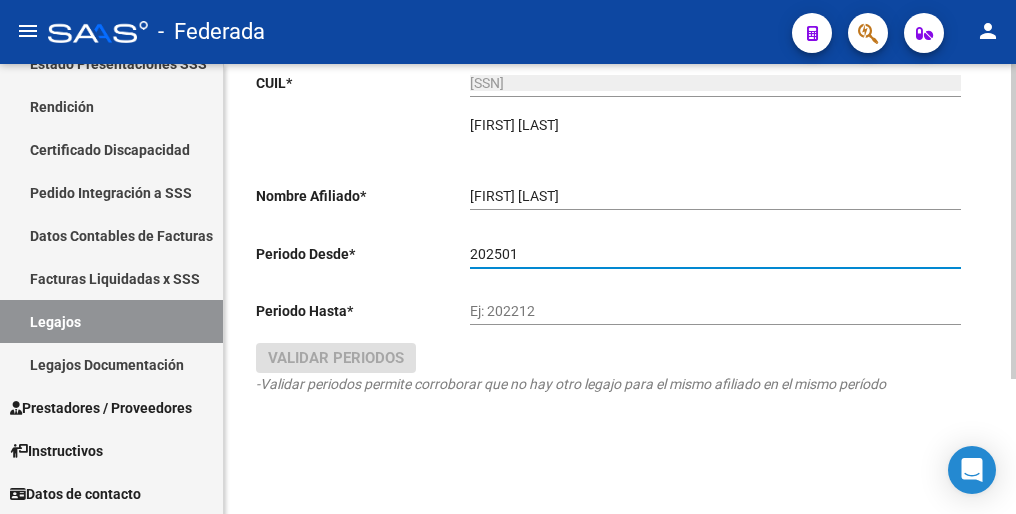 type on "202501" 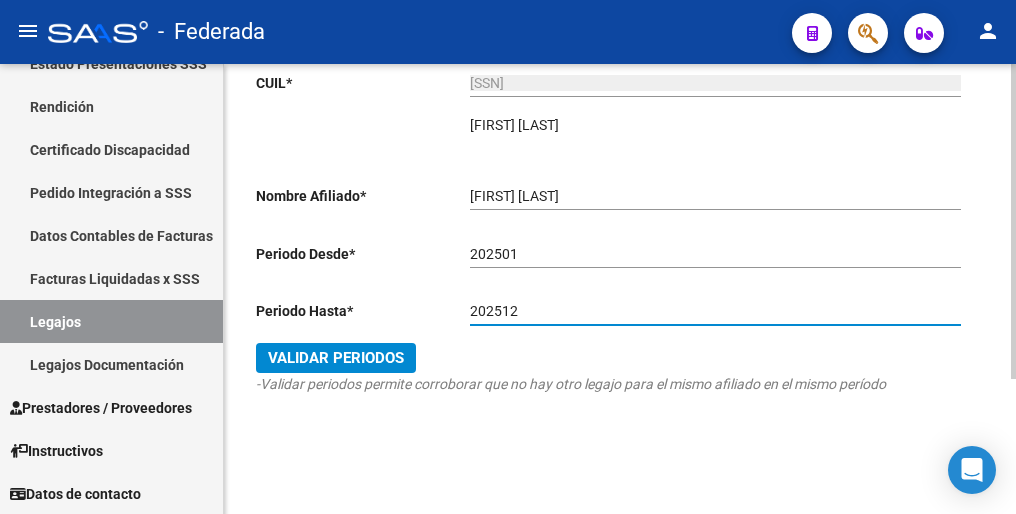 type on "202512" 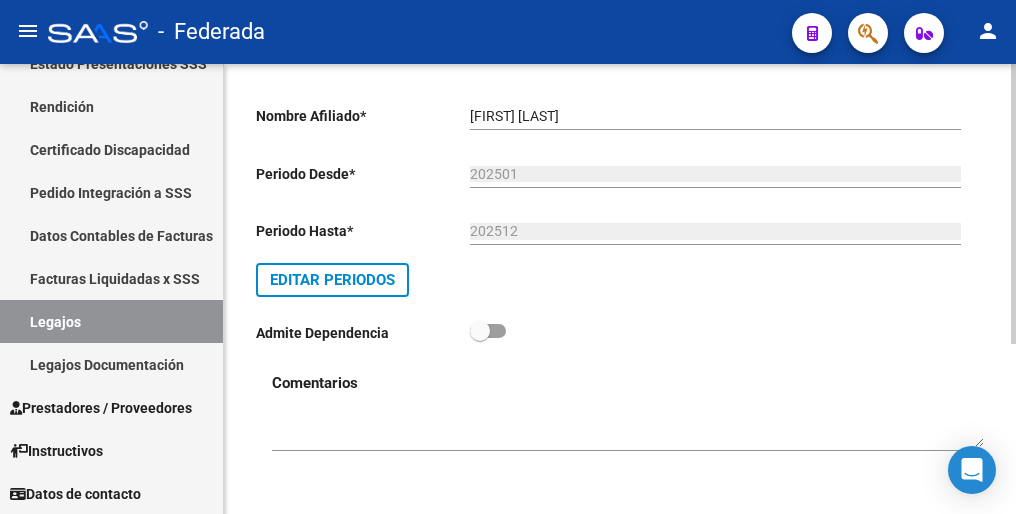 scroll, scrollTop: 0, scrollLeft: 0, axis: both 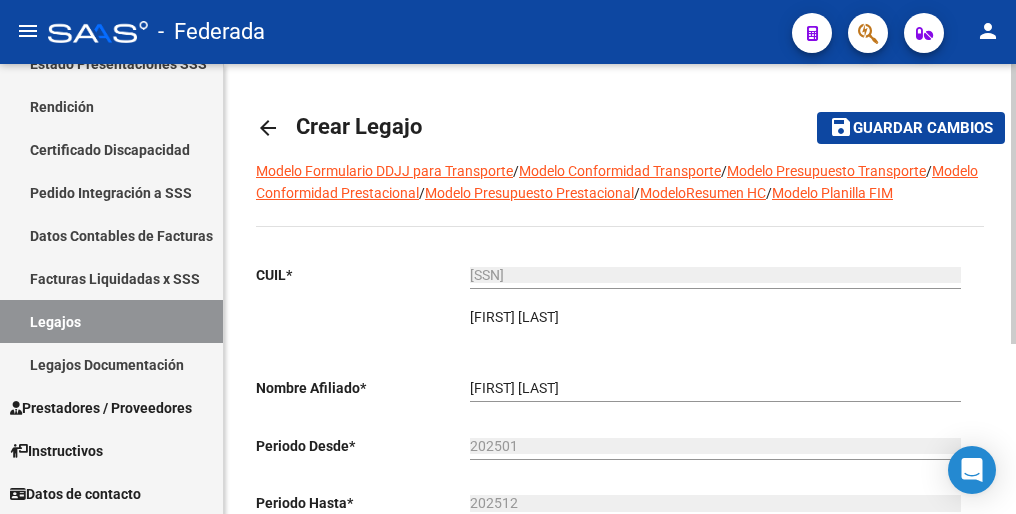 click on "Guardar cambios" 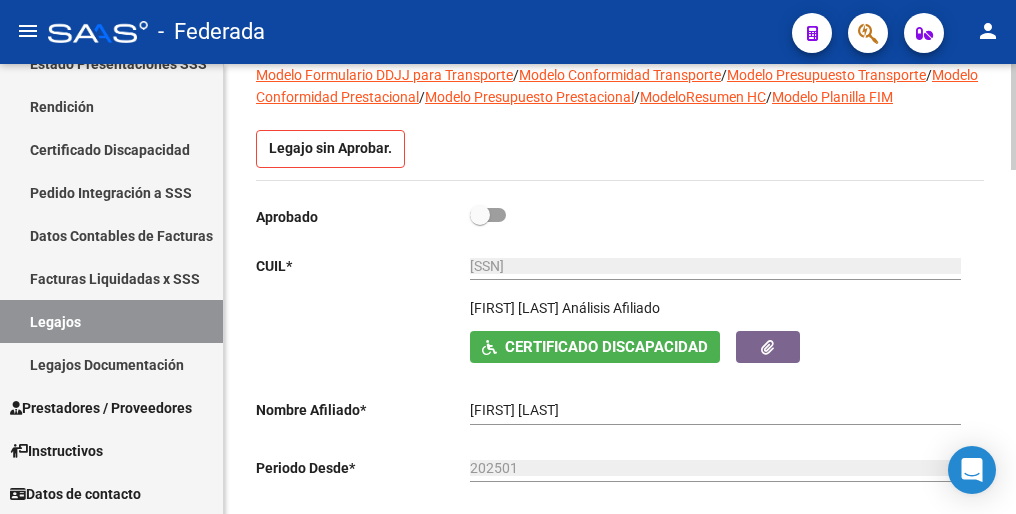 scroll, scrollTop: 0, scrollLeft: 0, axis: both 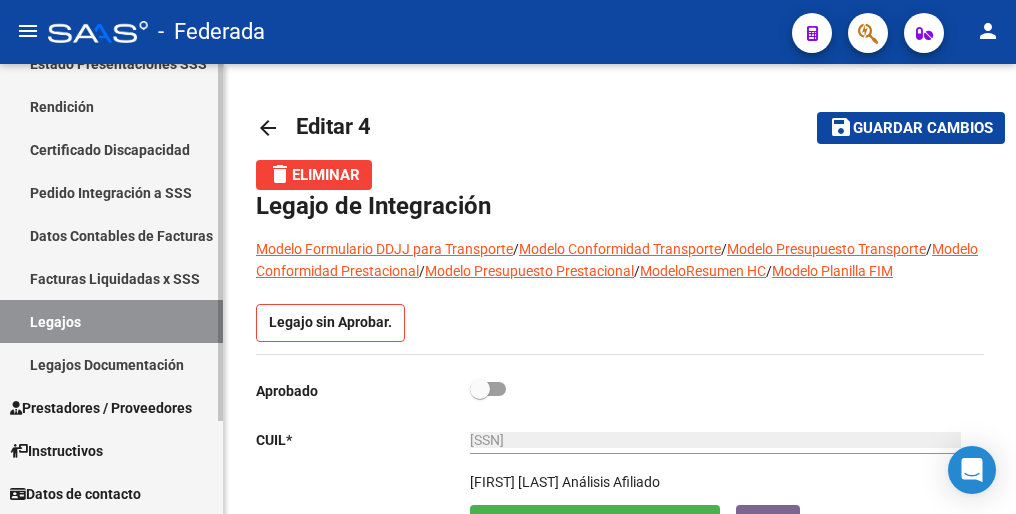 click on "Legajos" at bounding box center [111, 321] 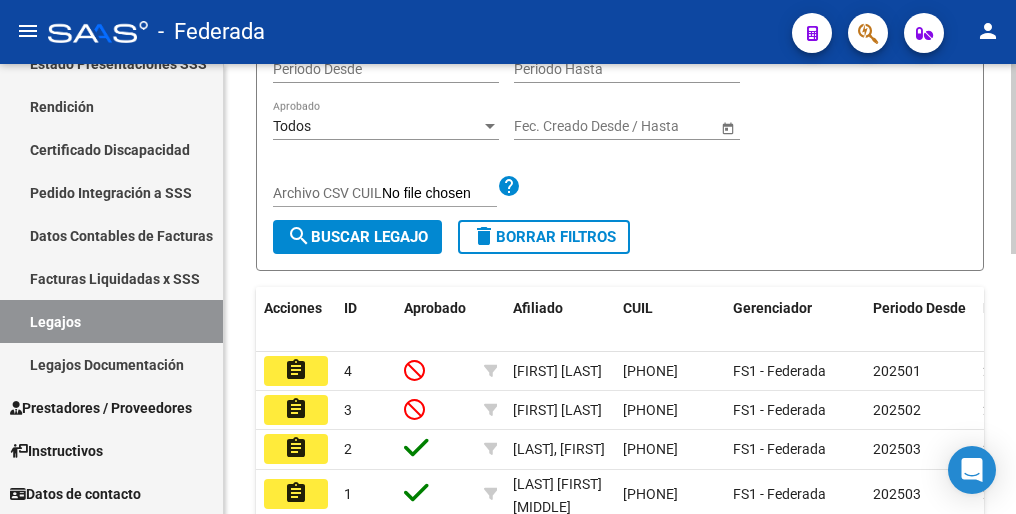 scroll, scrollTop: 500, scrollLeft: 0, axis: vertical 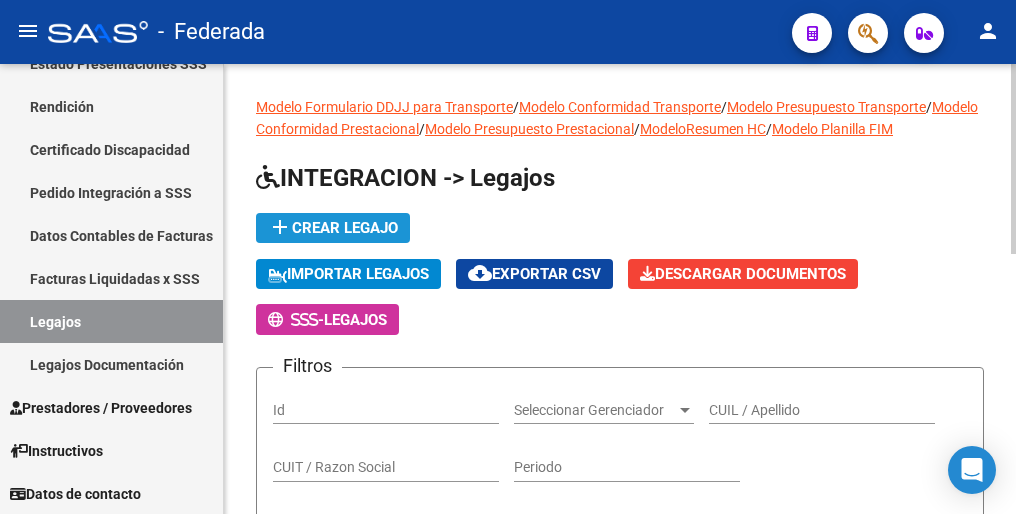 click on "add  Crear Legajo" 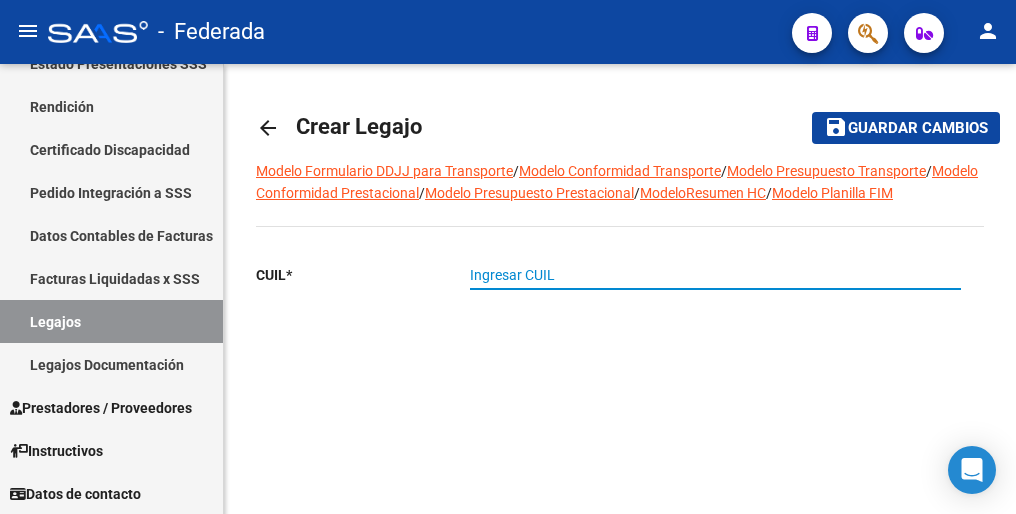 click on "Ingresar CUIL" at bounding box center (715, 275) 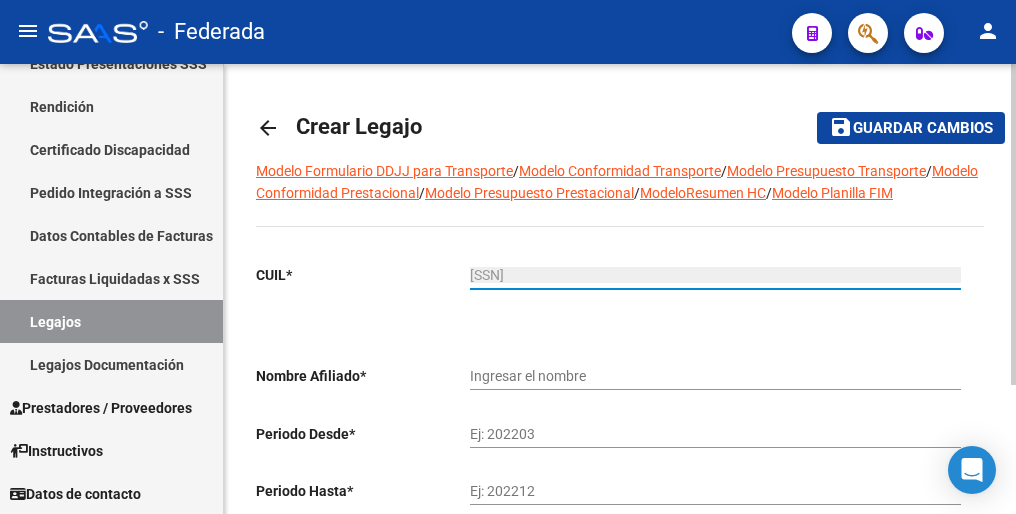 type on "ALBORNOZ BENICIO" 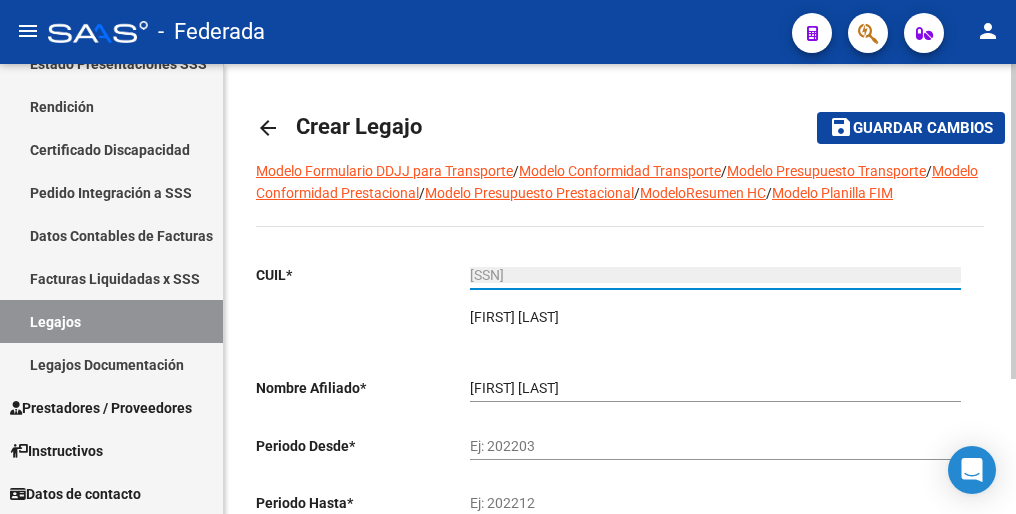 scroll, scrollTop: 192, scrollLeft: 0, axis: vertical 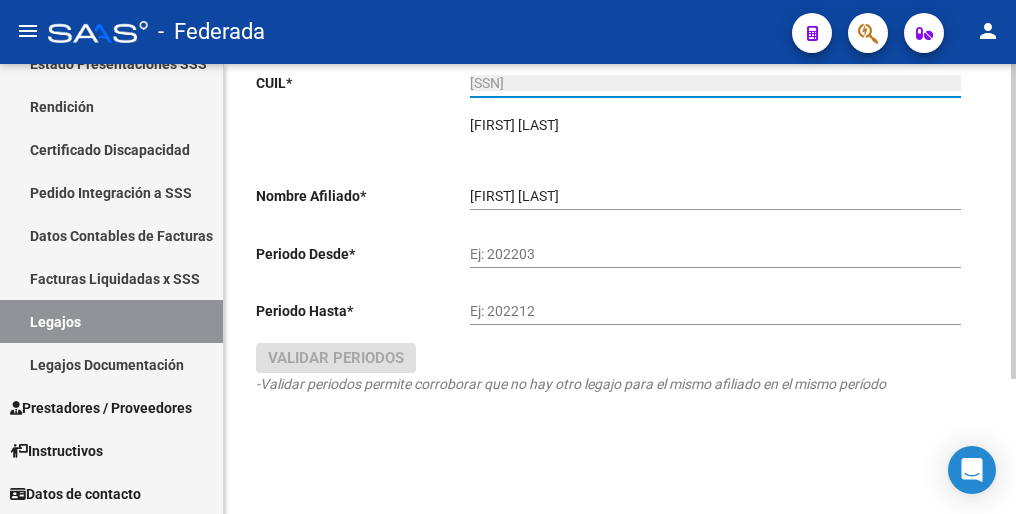 type on "20-56205089-3" 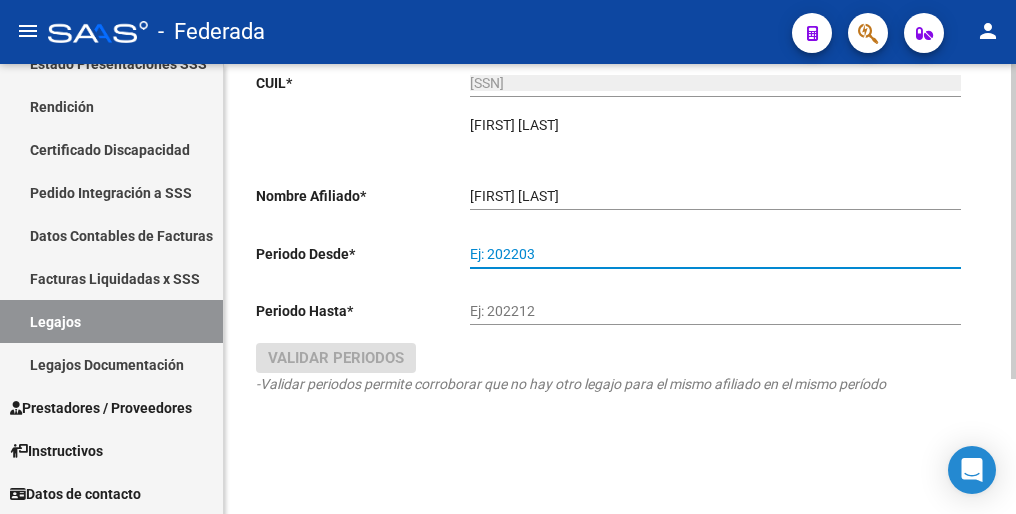click on "Ej: 202203" at bounding box center [715, 254] 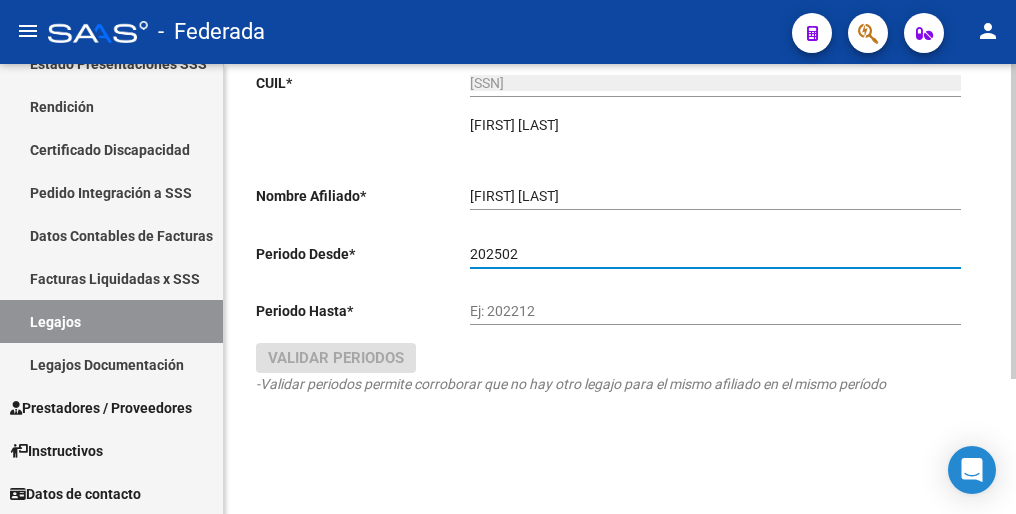 type on "202502" 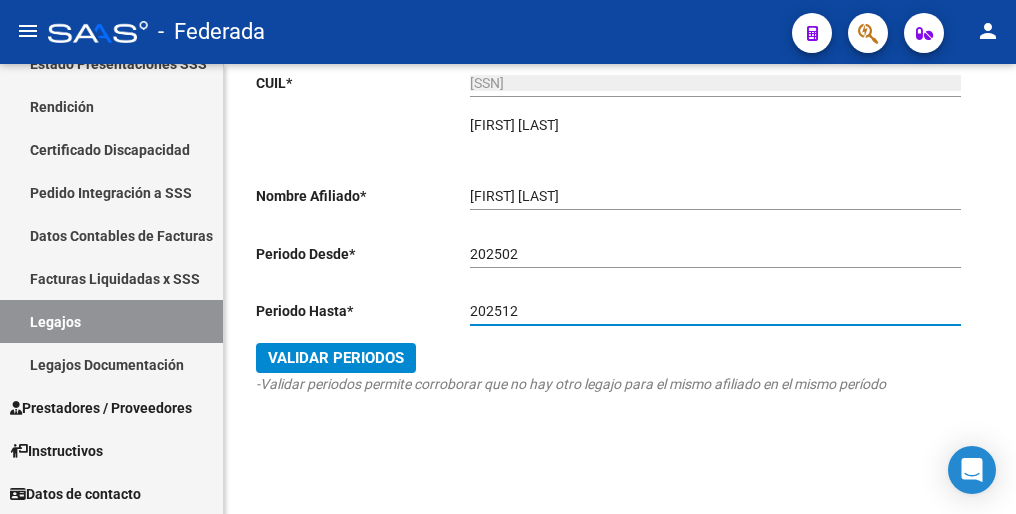 type on "202512" 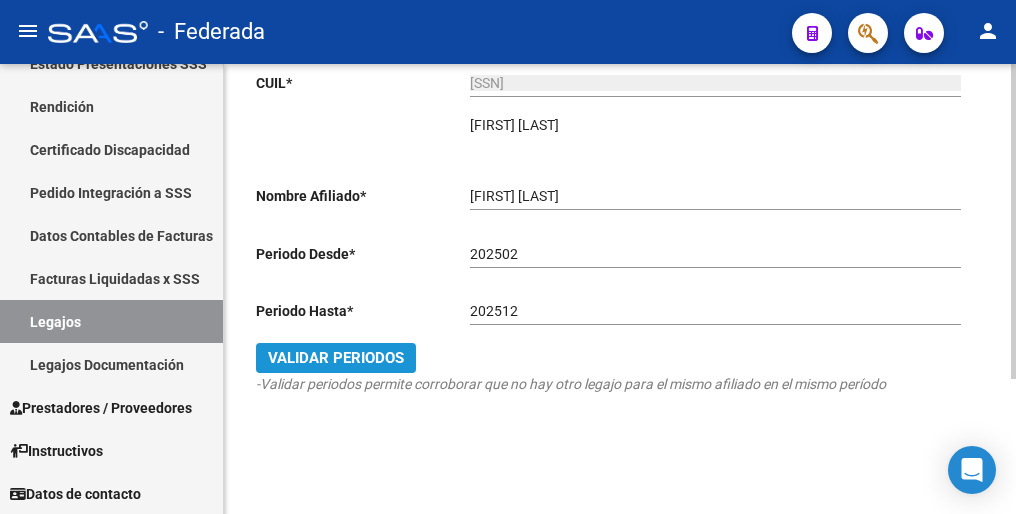 click on "Validar Periodos" 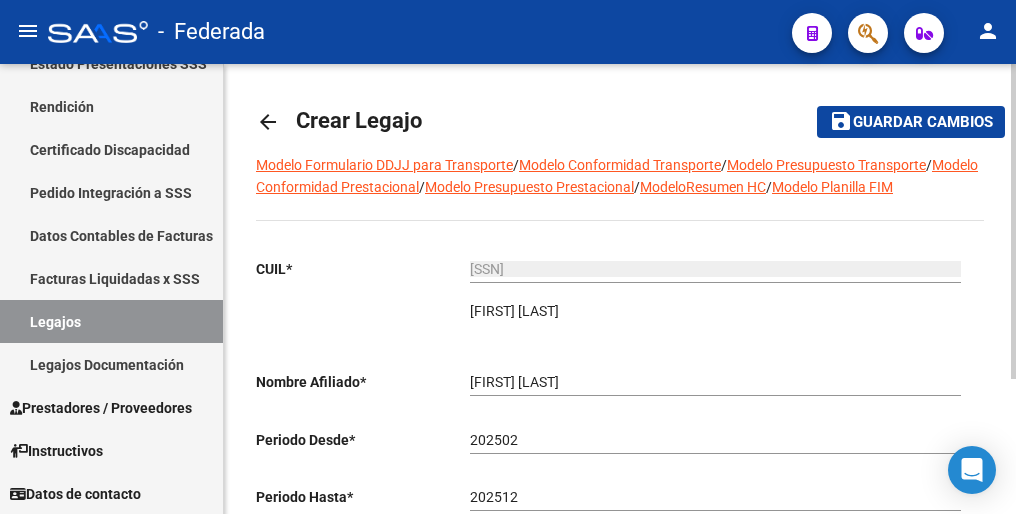 scroll, scrollTop: 0, scrollLeft: 0, axis: both 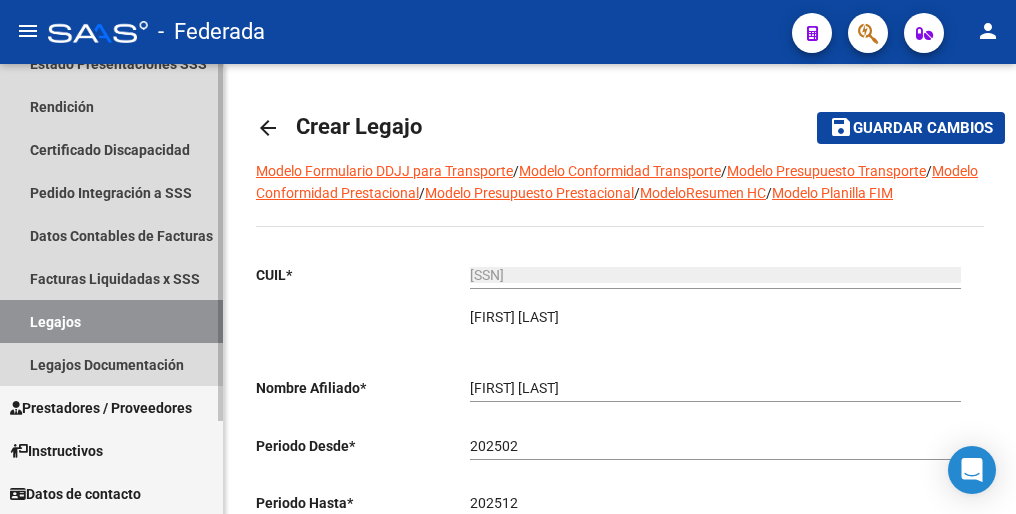 click on "Legajos" at bounding box center (111, 321) 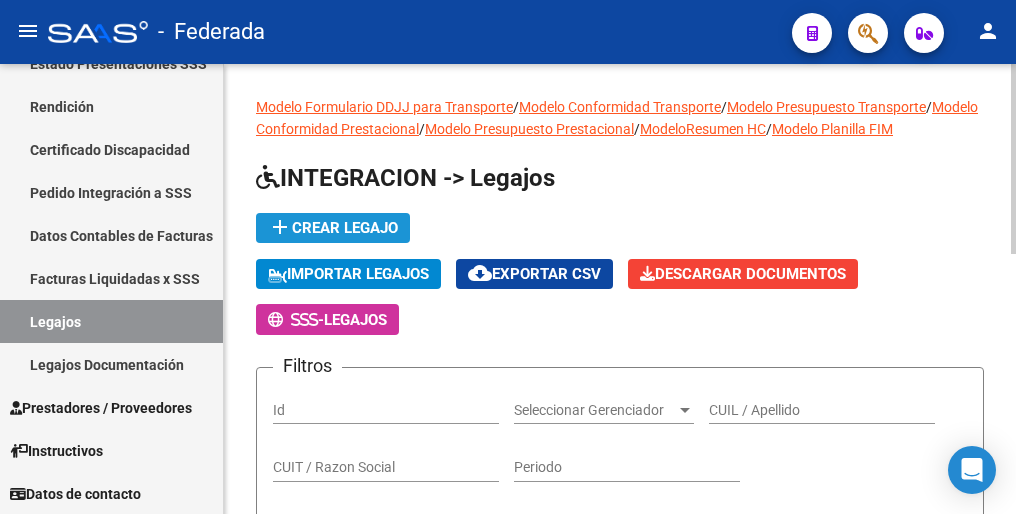 click on "add  Crear Legajo" 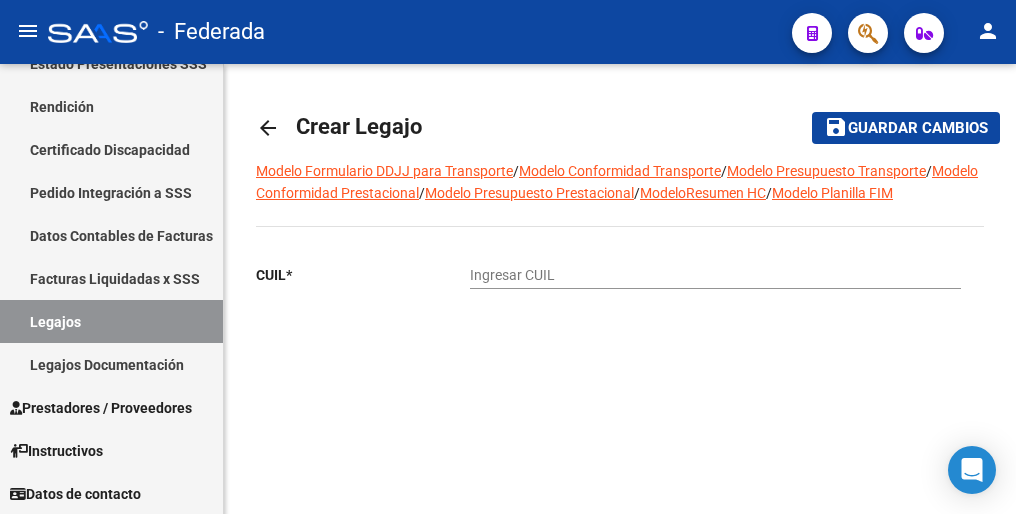 click on "Ingresar CUIL" at bounding box center (715, 275) 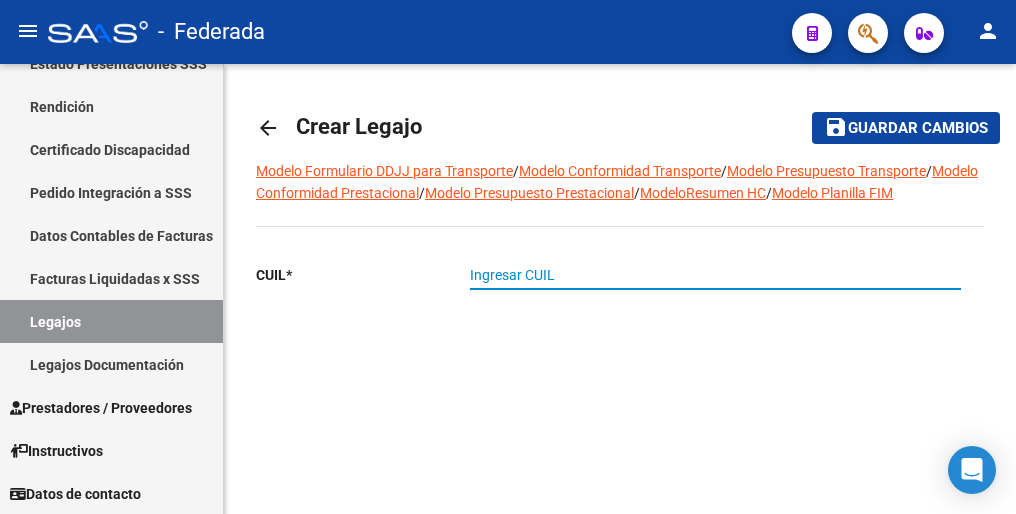 paste on "27-54291953-7" 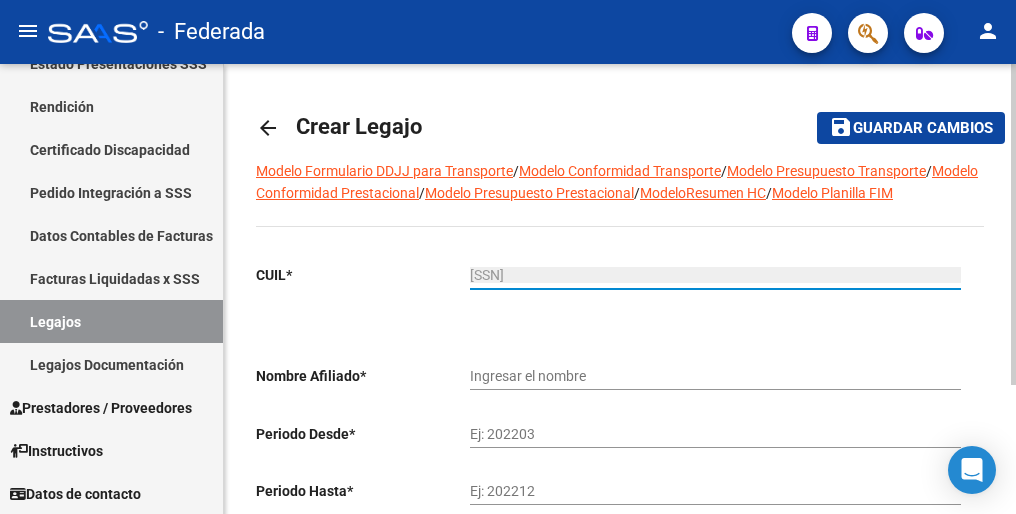 type on "AFONSO PILAR" 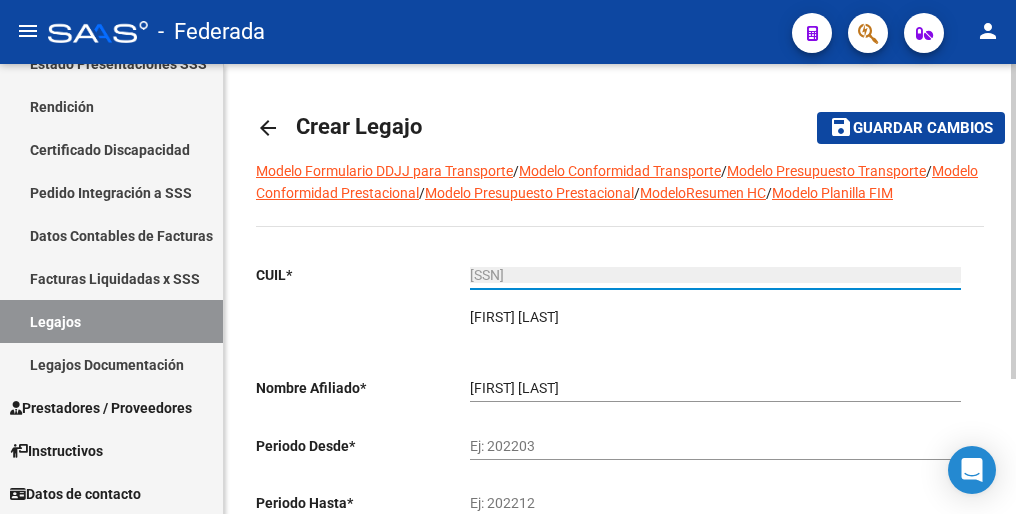scroll, scrollTop: 100, scrollLeft: 0, axis: vertical 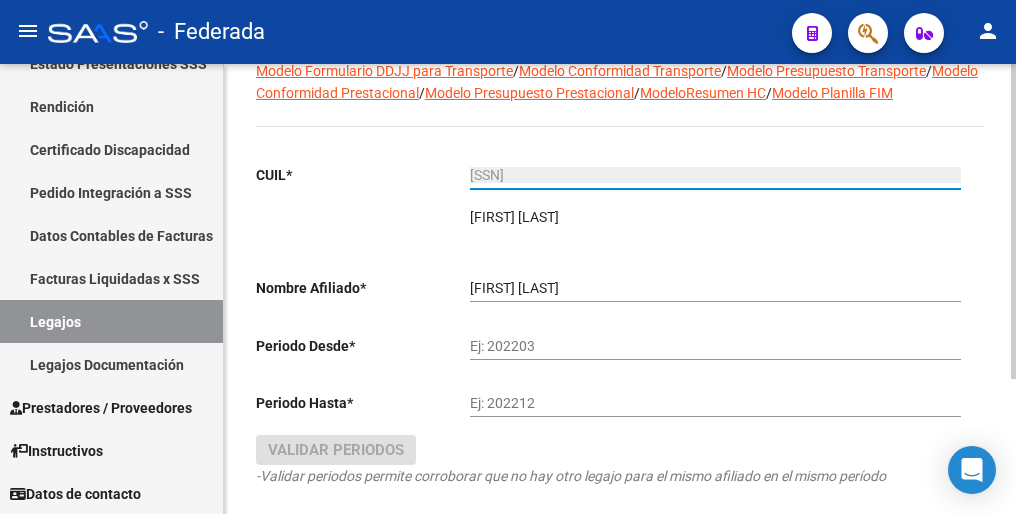 type on "27-54291953-7" 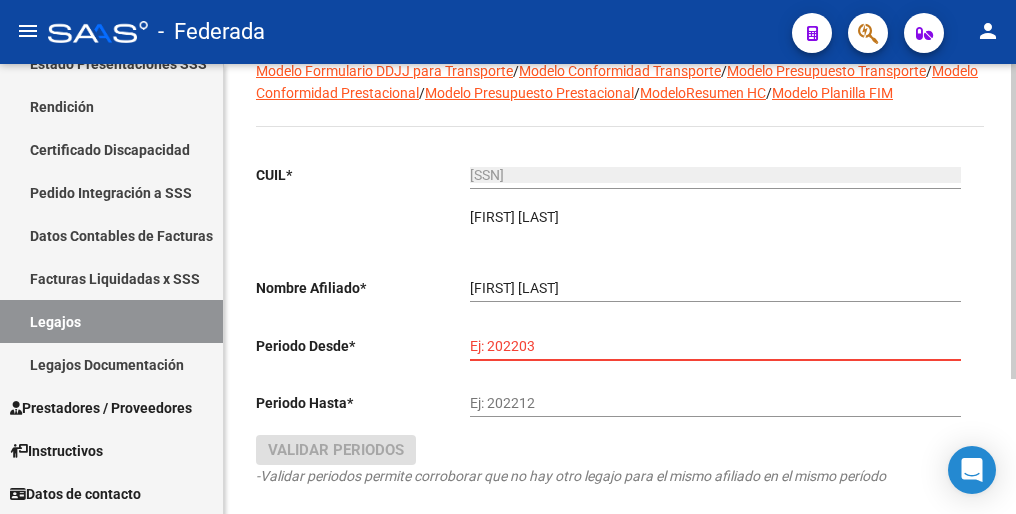 click on "Ej: 202203" at bounding box center (715, 346) 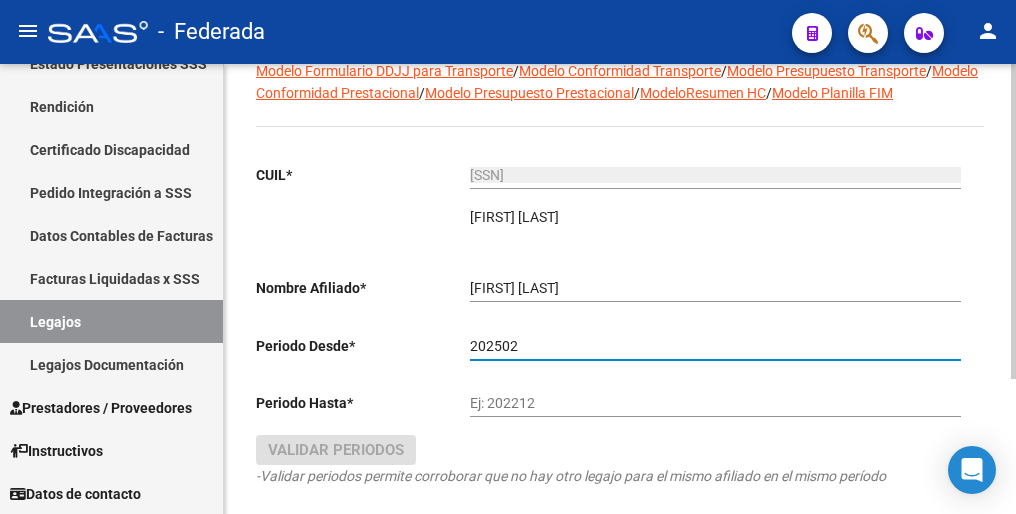 type on "202502" 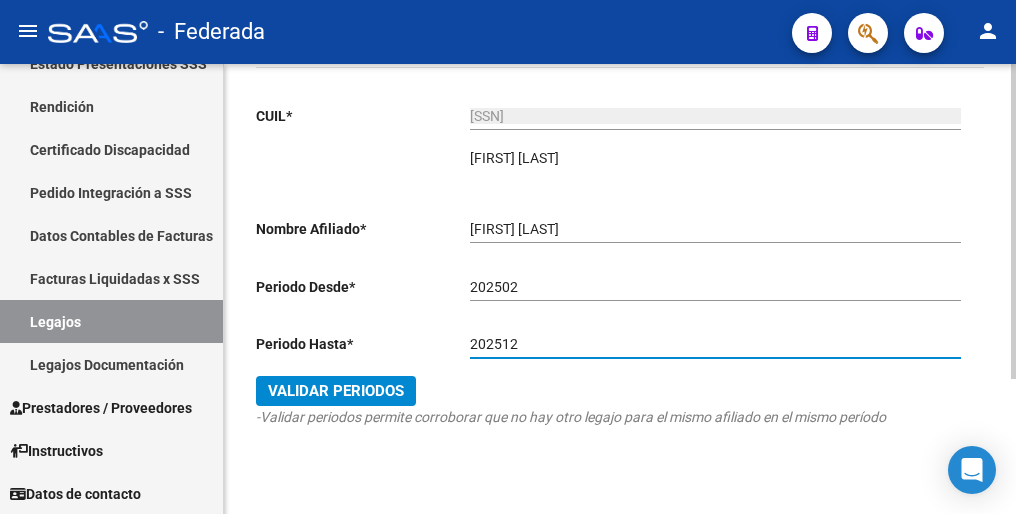 scroll, scrollTop: 192, scrollLeft: 0, axis: vertical 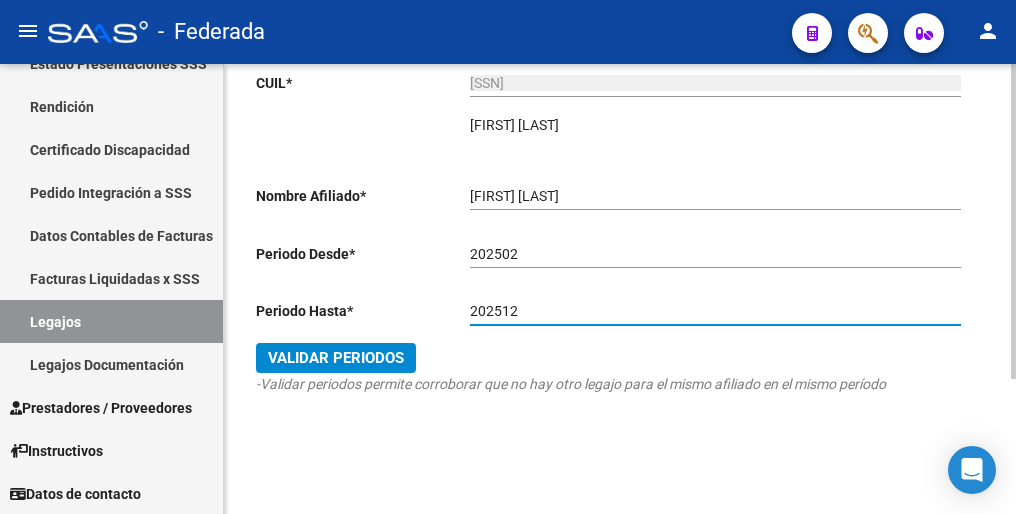type on "202512" 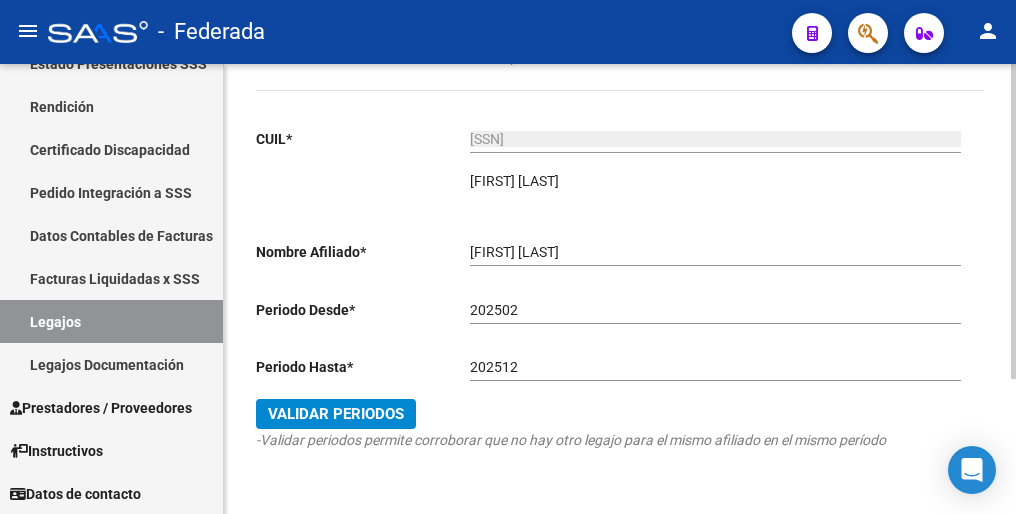 scroll, scrollTop: 92, scrollLeft: 0, axis: vertical 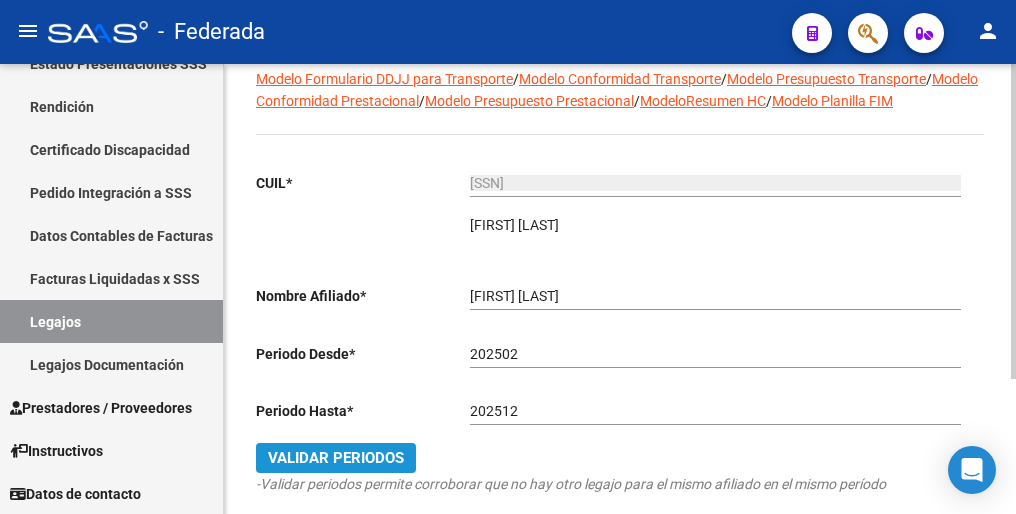 click on "Validar Periodos" 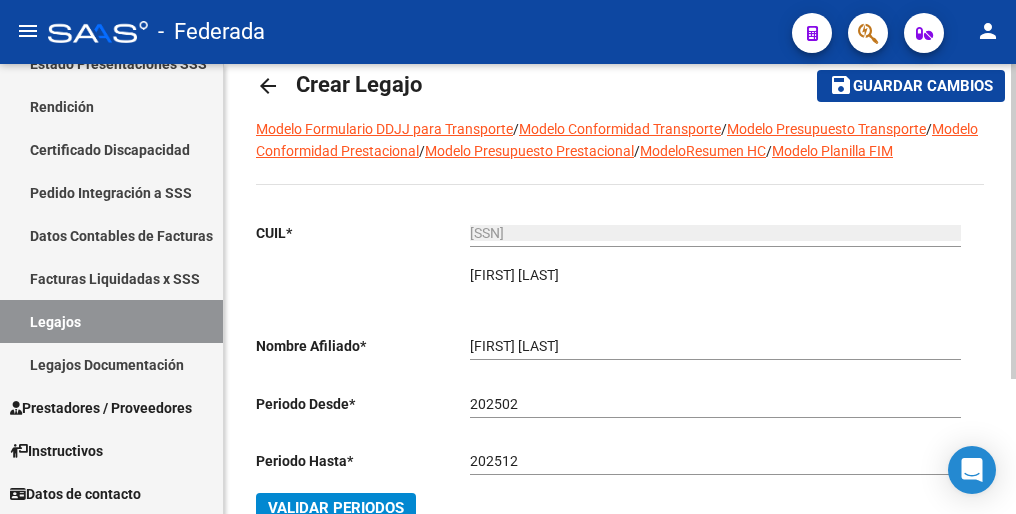 scroll, scrollTop: 0, scrollLeft: 0, axis: both 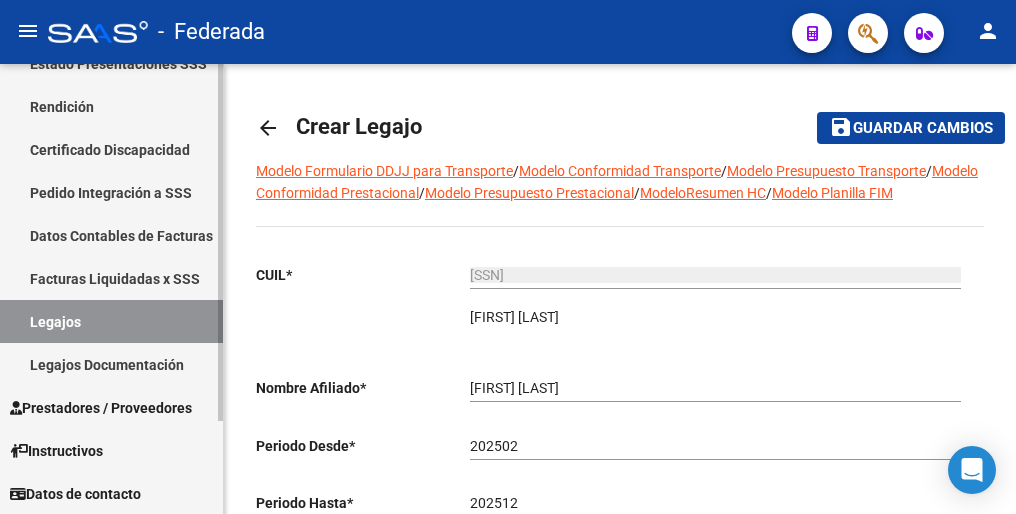 click on "Legajos" at bounding box center [111, 321] 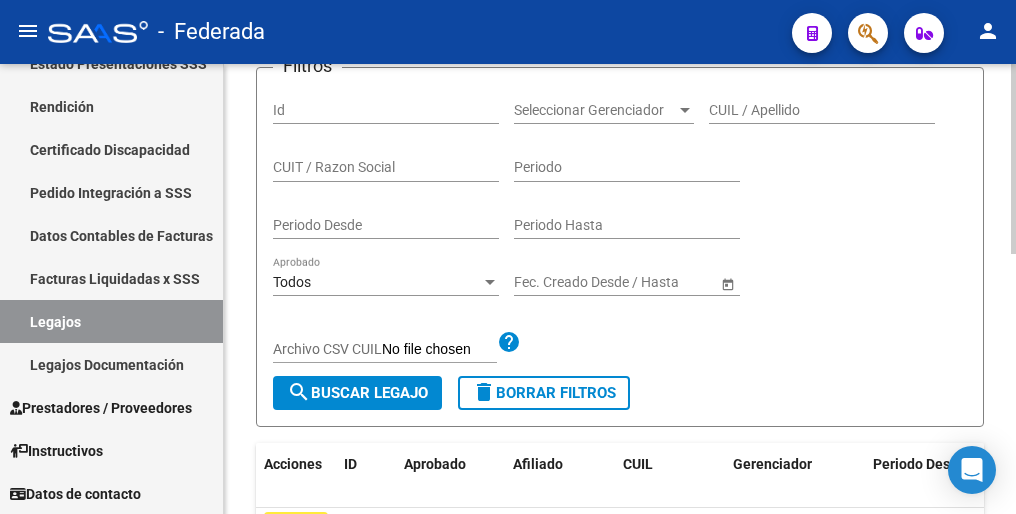 scroll, scrollTop: 200, scrollLeft: 0, axis: vertical 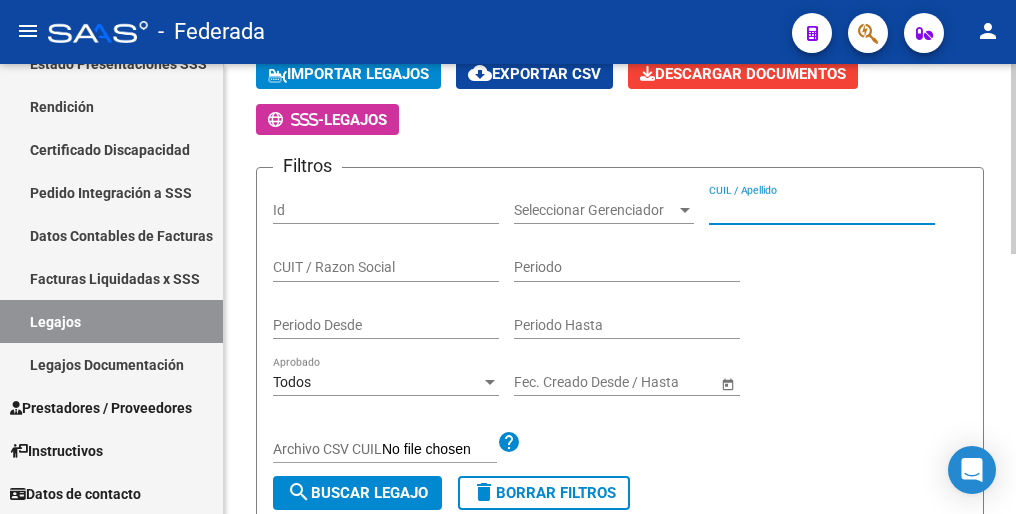 click on "CUIL / Apellido" at bounding box center (822, 210) 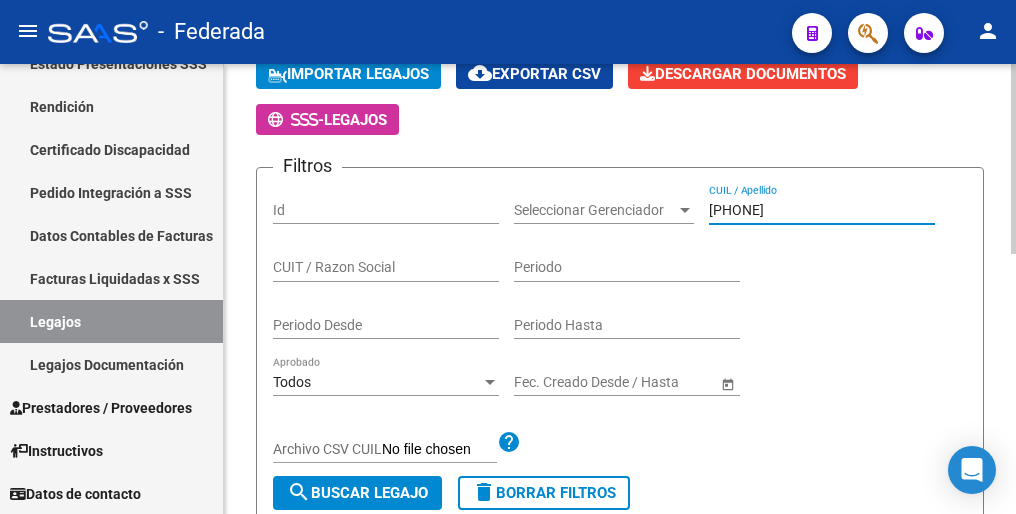 type on "27542919537" 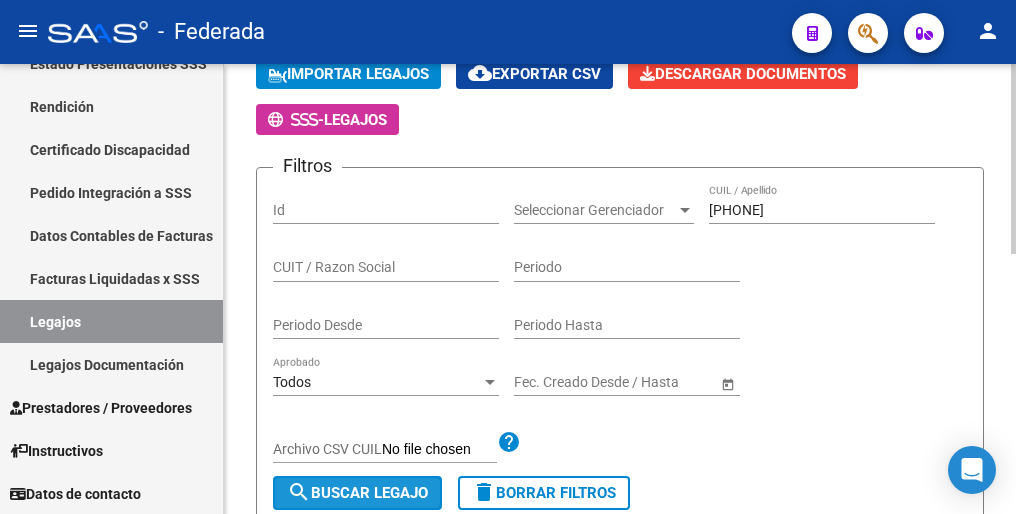click on "search  Buscar Legajo" 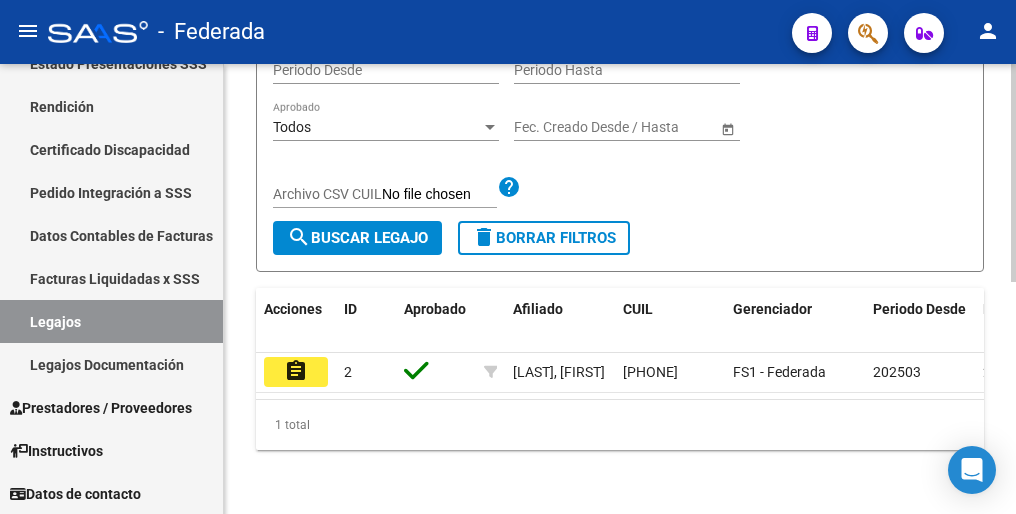 scroll, scrollTop: 477, scrollLeft: 0, axis: vertical 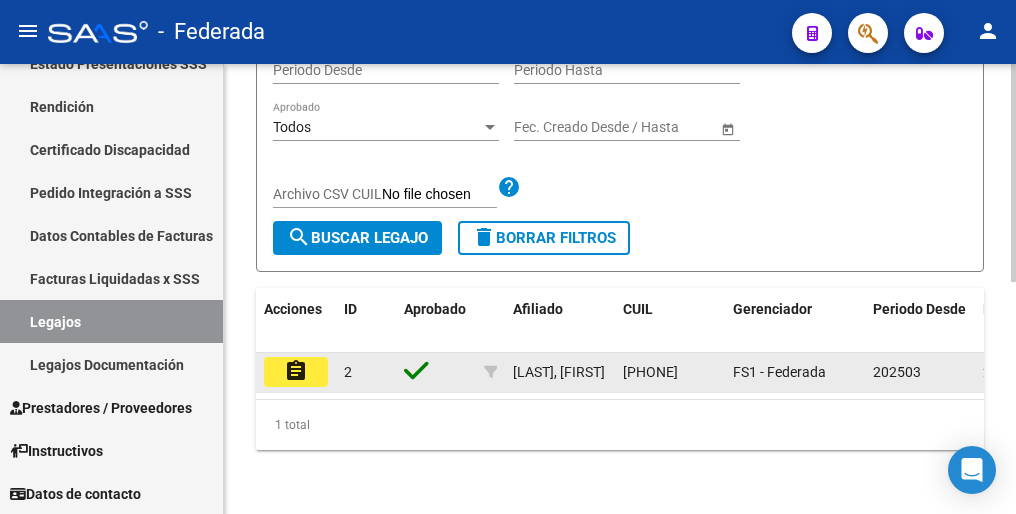 click on "assignment" 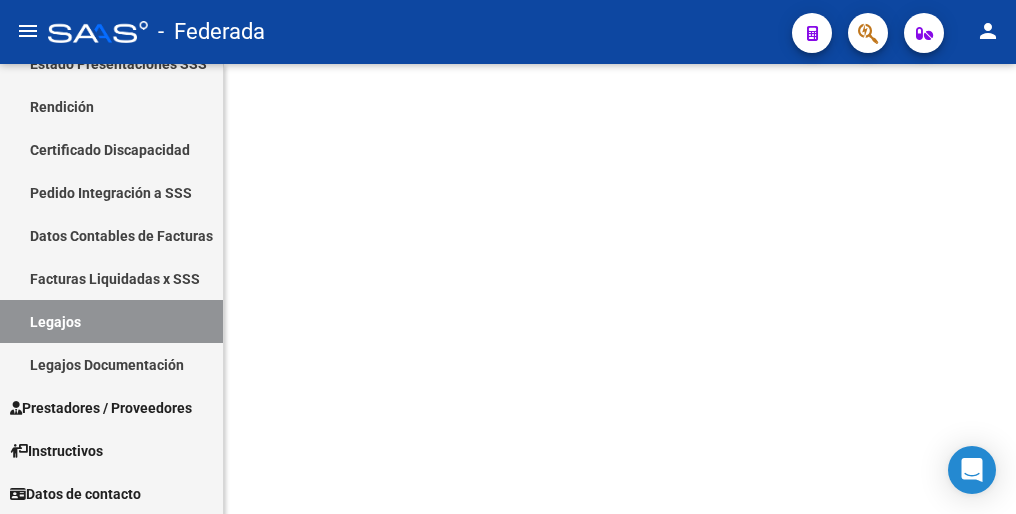scroll, scrollTop: 0, scrollLeft: 0, axis: both 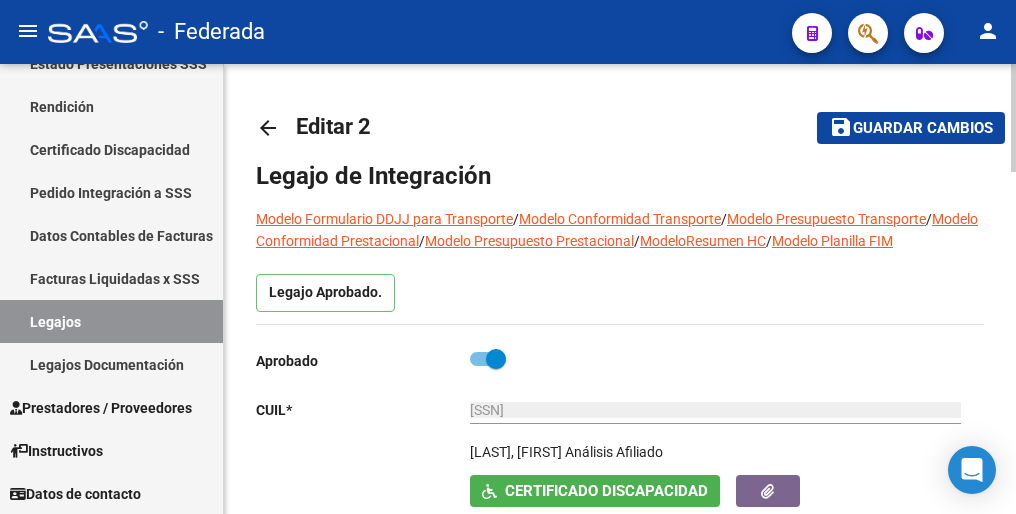 type on "AFONSO PILAR" 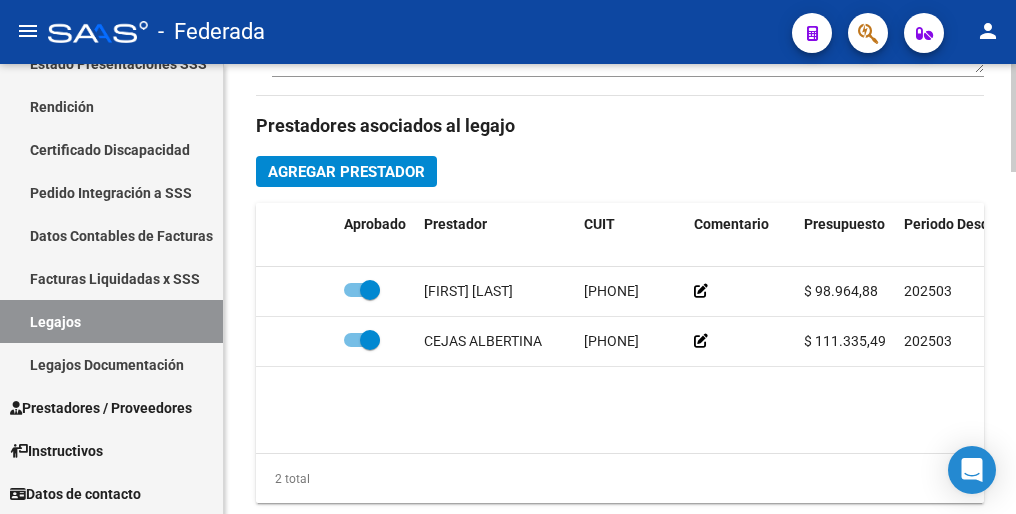 scroll, scrollTop: 900, scrollLeft: 0, axis: vertical 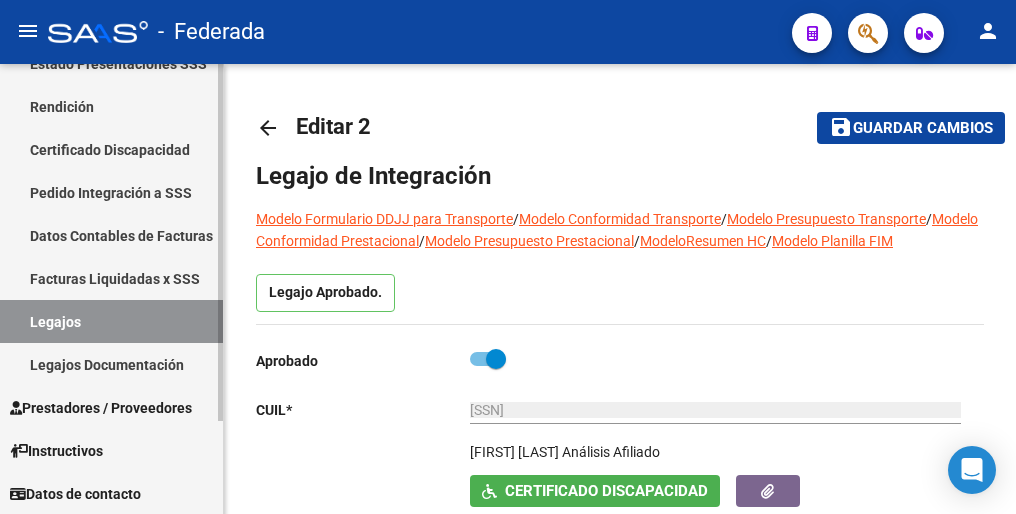 click on "Legajos" at bounding box center [111, 321] 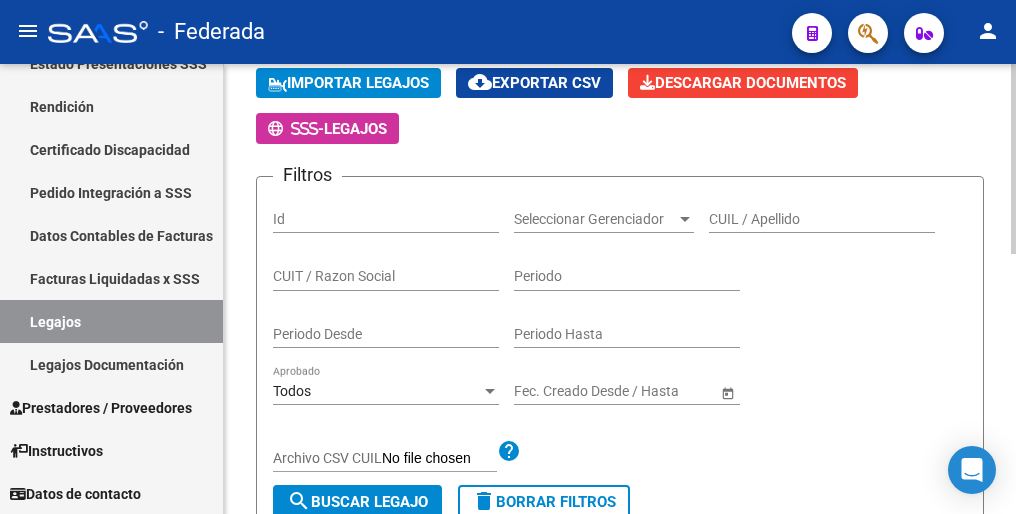 scroll, scrollTop: 200, scrollLeft: 0, axis: vertical 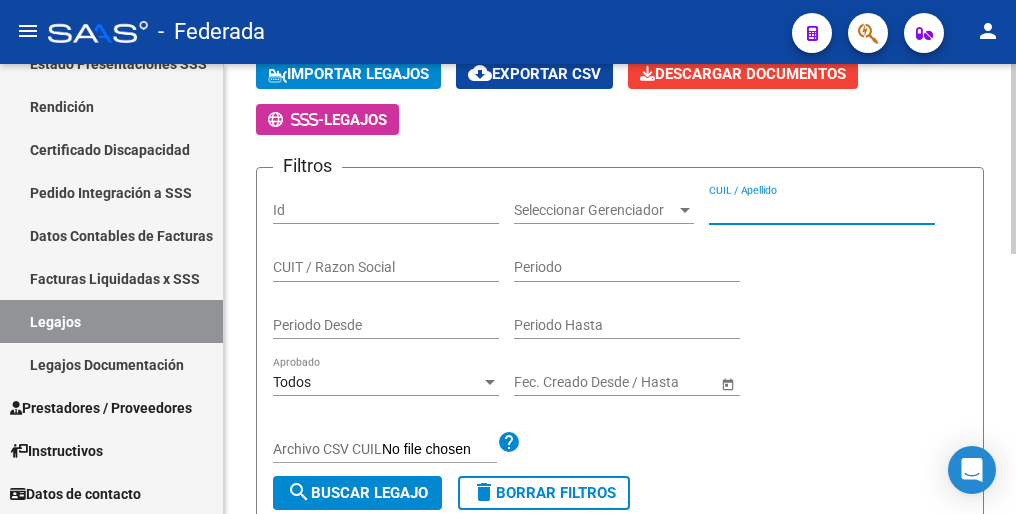 click on "CUIL / Apellido" at bounding box center [822, 210] 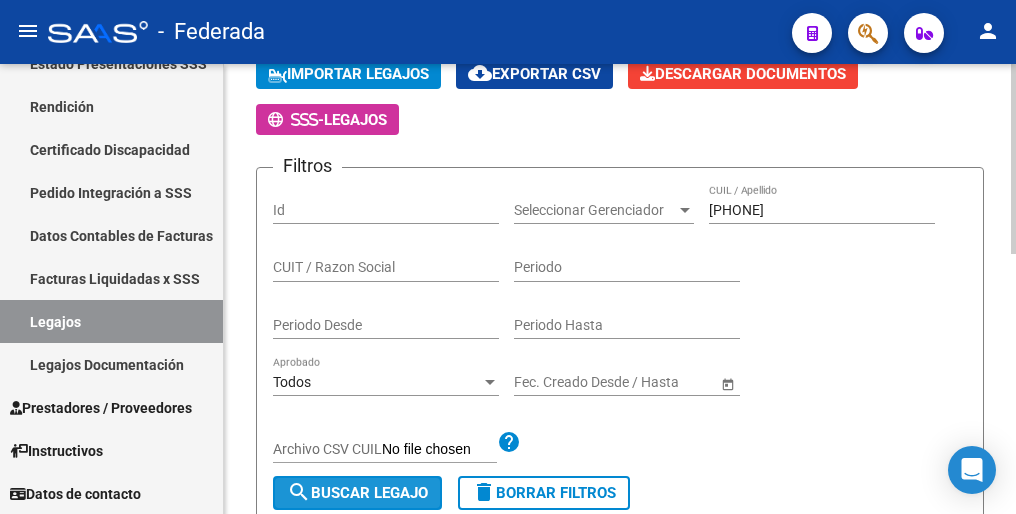 click on "search  Buscar Legajo" 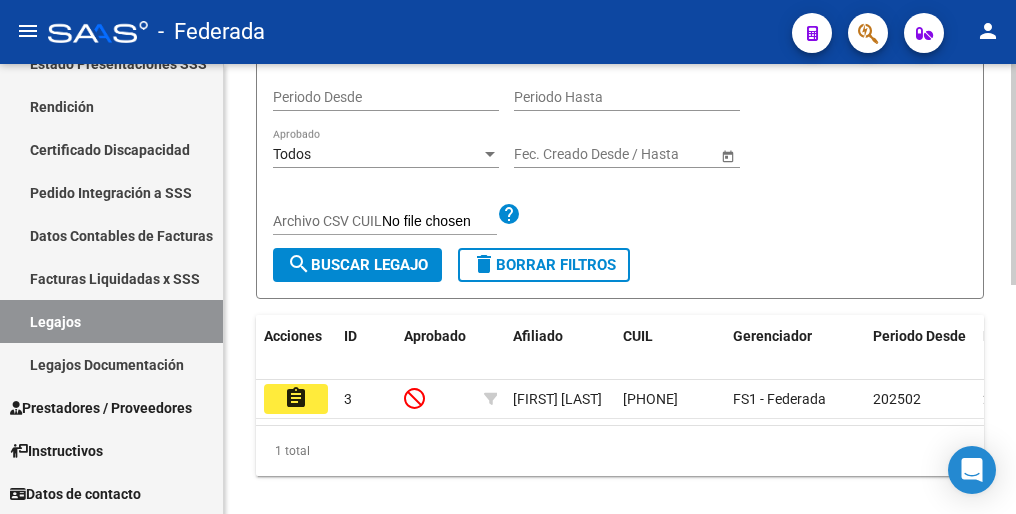 scroll, scrollTop: 466, scrollLeft: 0, axis: vertical 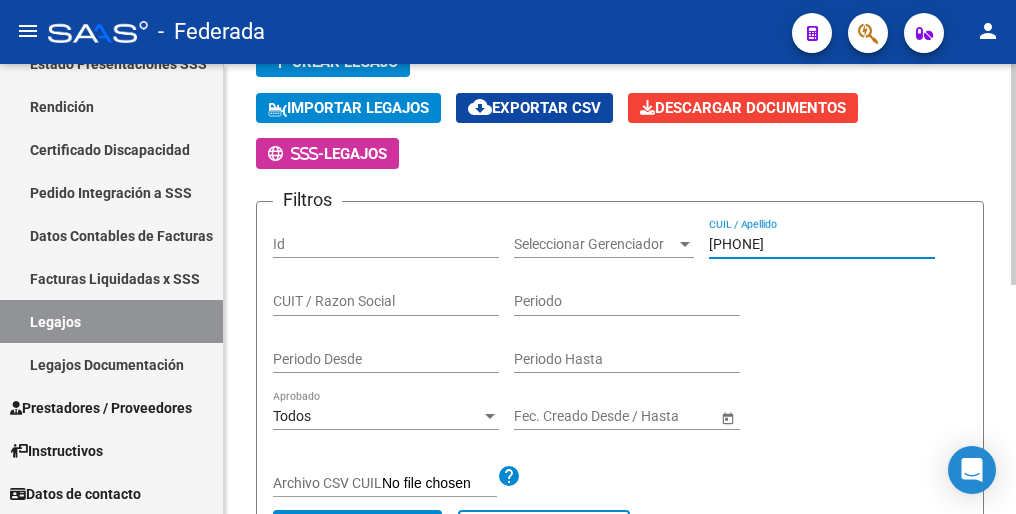 click on "27490401518" at bounding box center [822, 244] 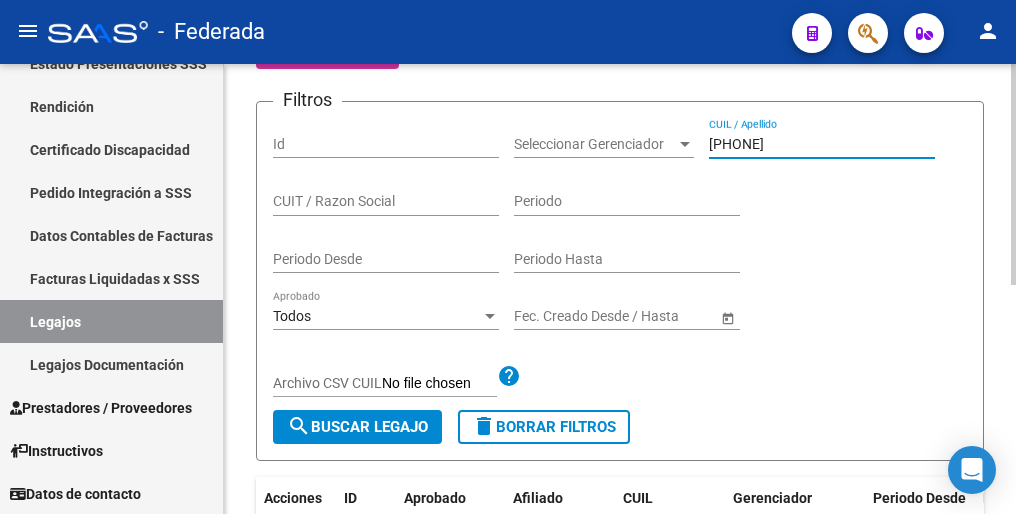 type on "20486604086" 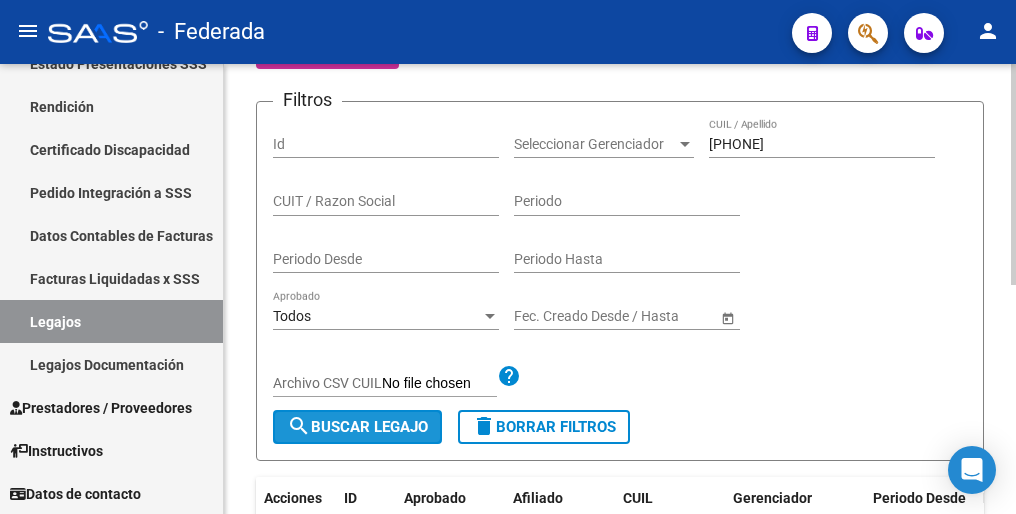 click on "search  Buscar Legajo" 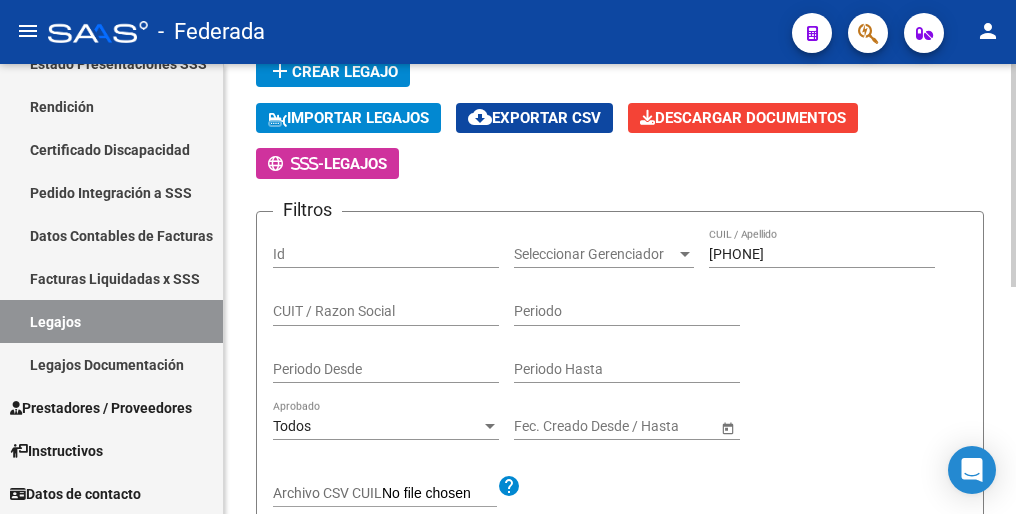 scroll, scrollTop: 0, scrollLeft: 0, axis: both 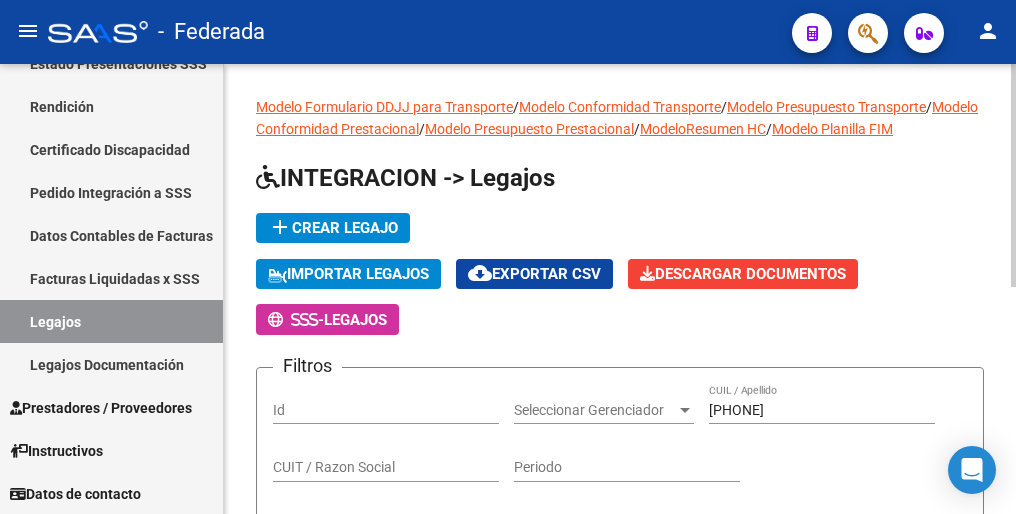 click on "add  Crear Legajo" 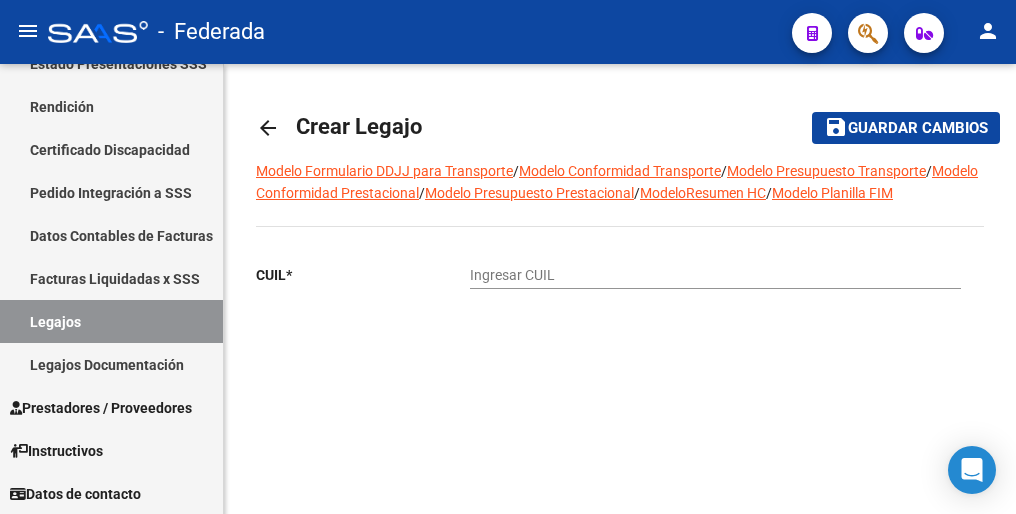 click on "Ingresar CUIL" at bounding box center (715, 275) 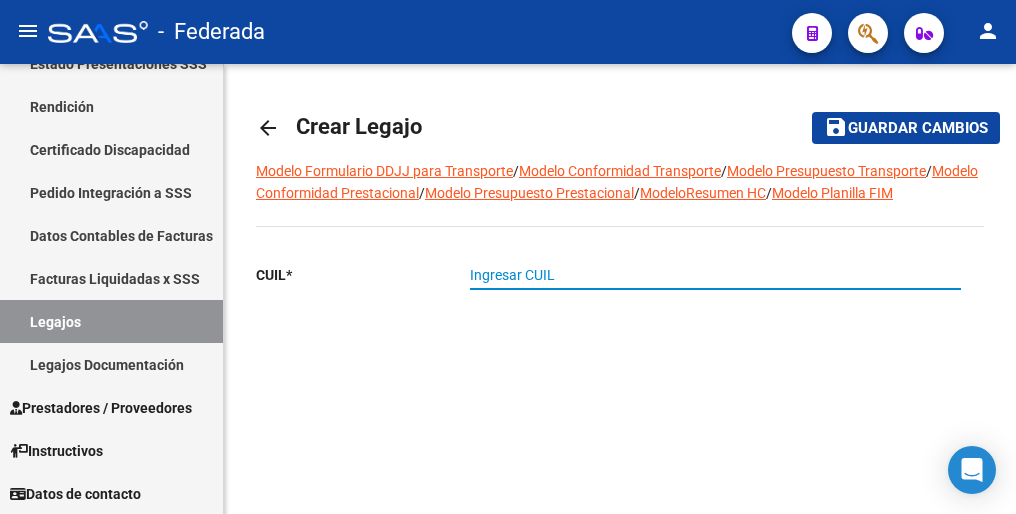 paste on "20-48660408-6" 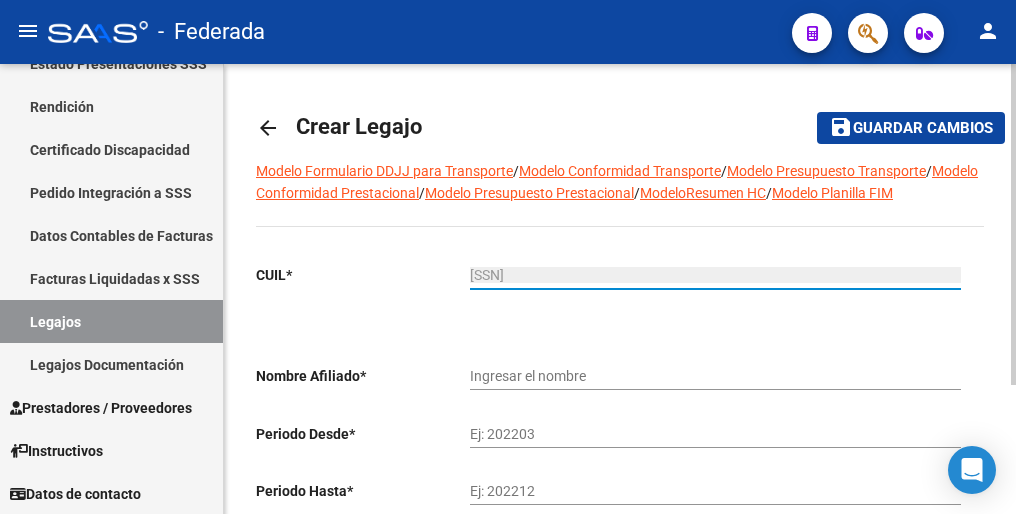 type on "ALONSO AGUSTIN LEONARDO" 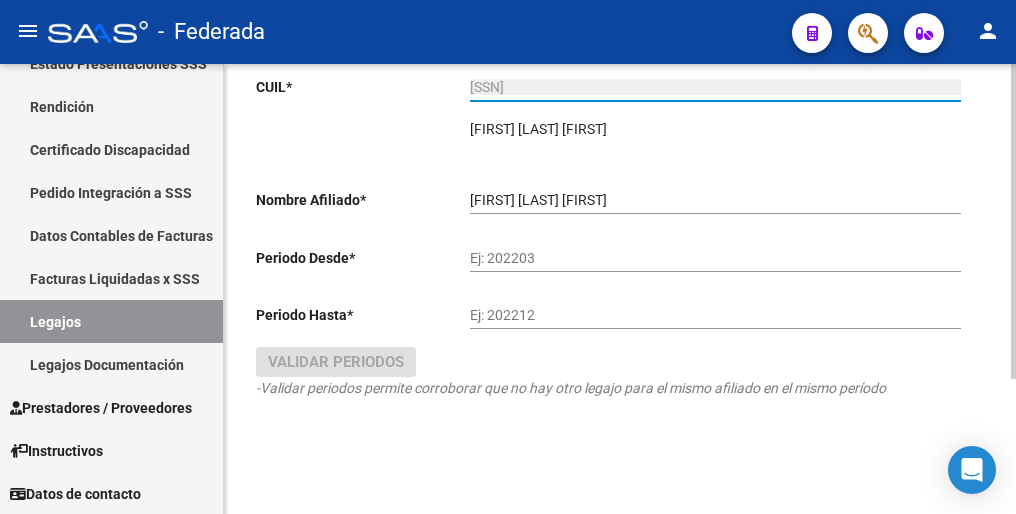 scroll, scrollTop: 192, scrollLeft: 0, axis: vertical 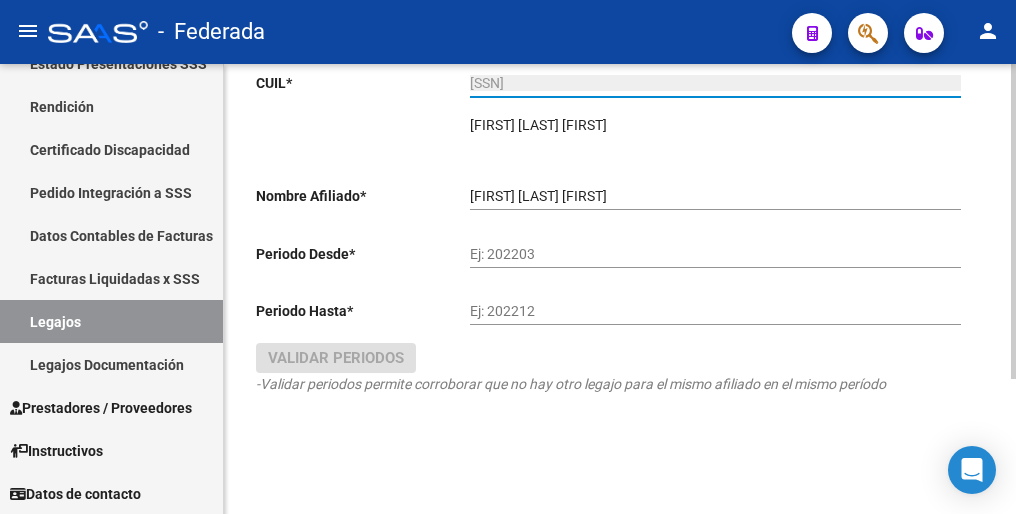 type on "20-48660408-6" 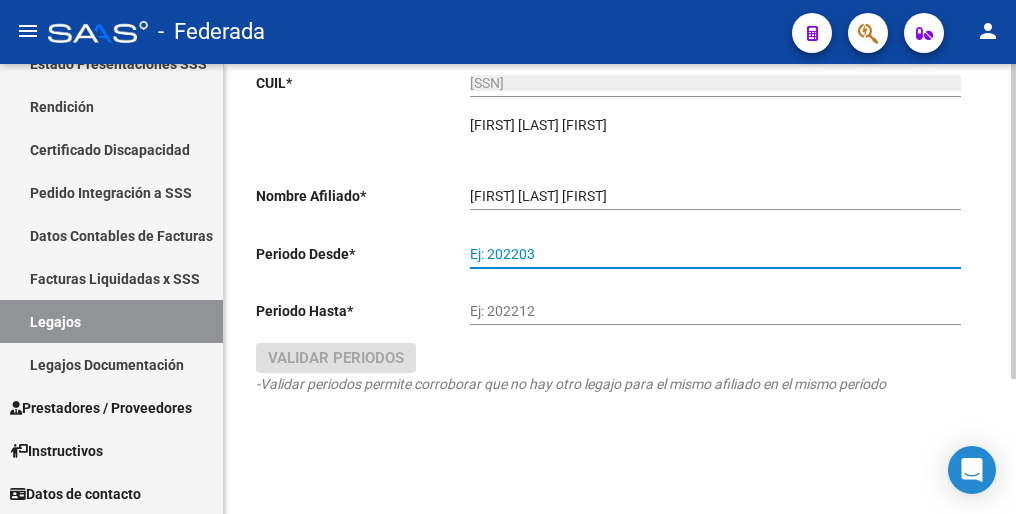 click on "Ej: 202203" at bounding box center (715, 254) 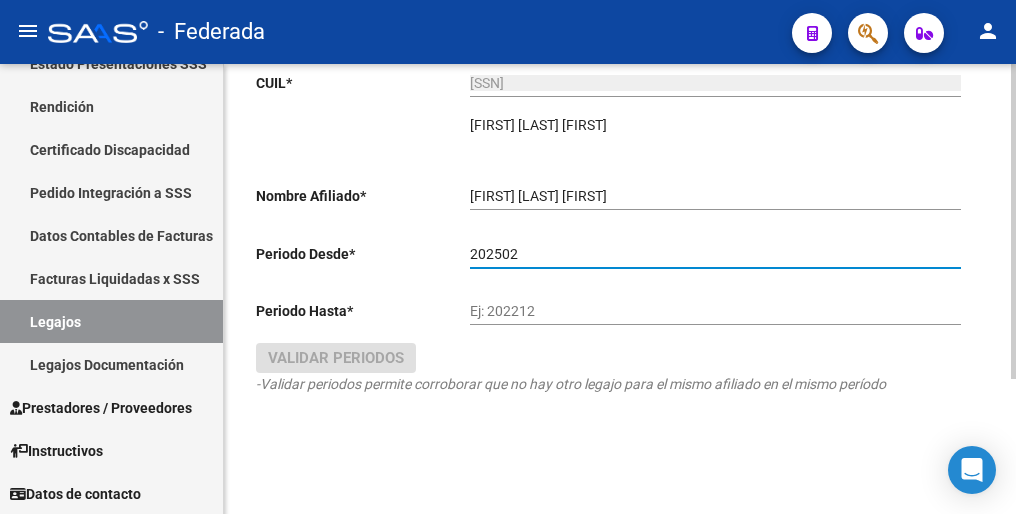 type on "202502" 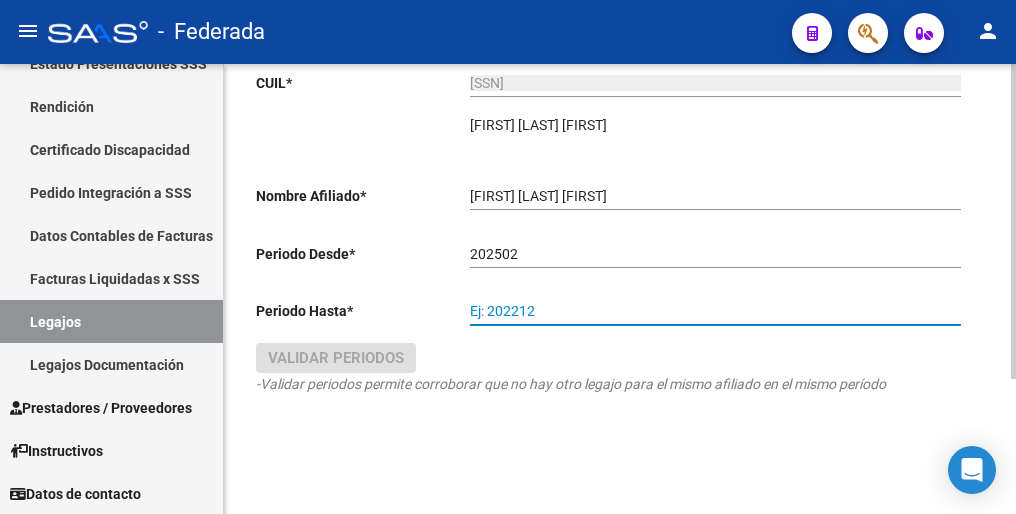 click on "Ej: 202212" at bounding box center (715, 311) 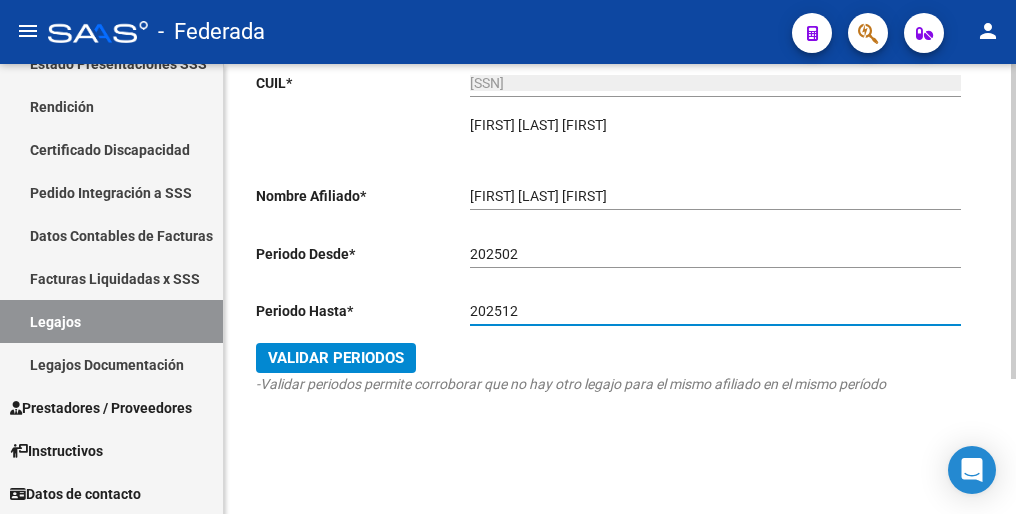 type on "202512" 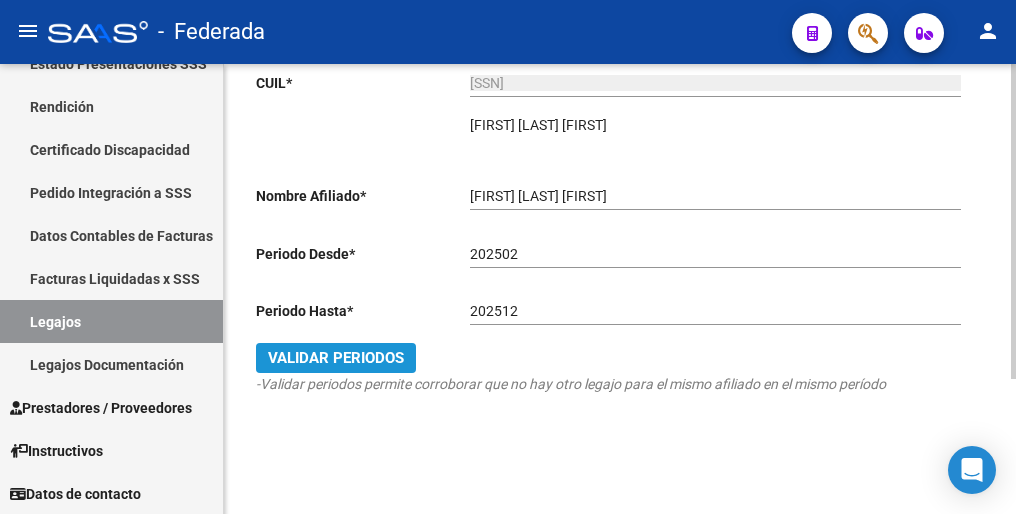 click on "Validar Periodos" 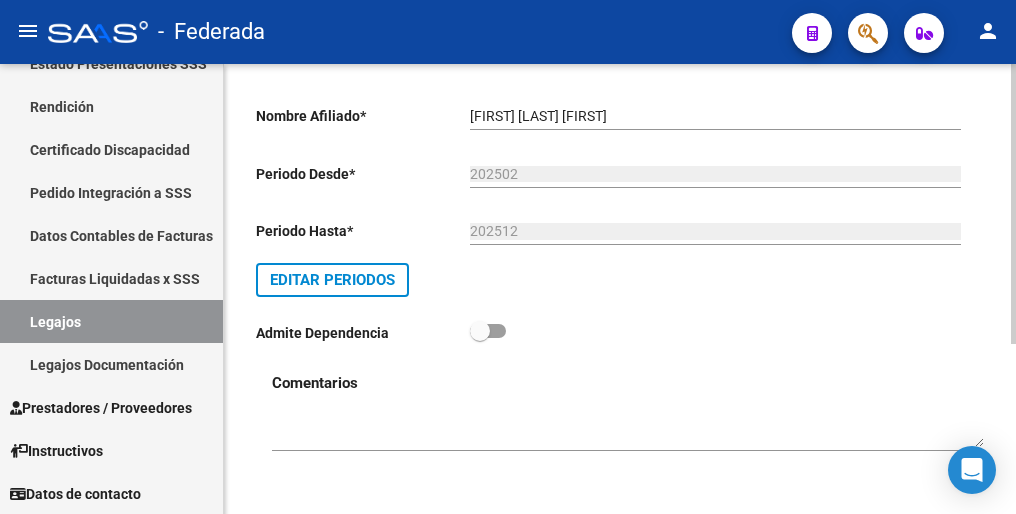 scroll, scrollTop: 0, scrollLeft: 0, axis: both 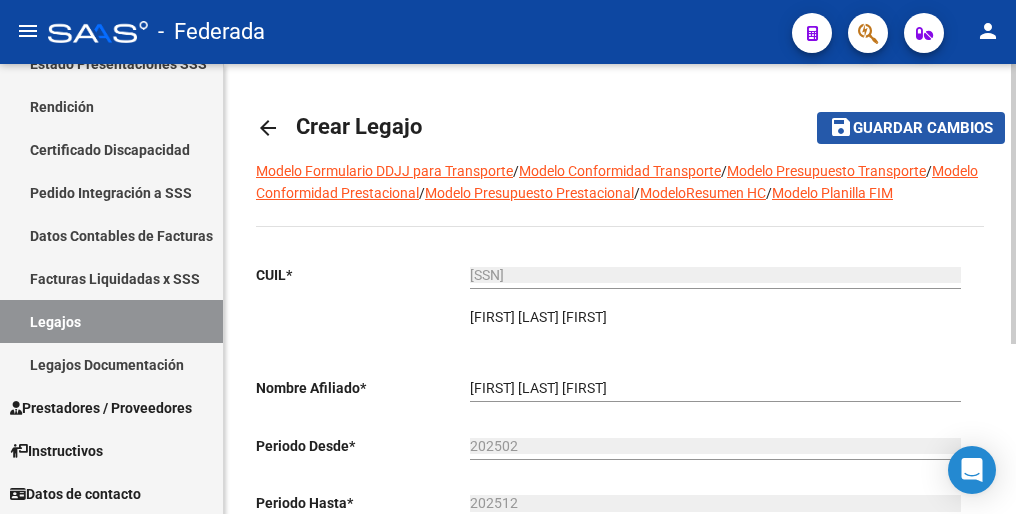 click on "Guardar cambios" 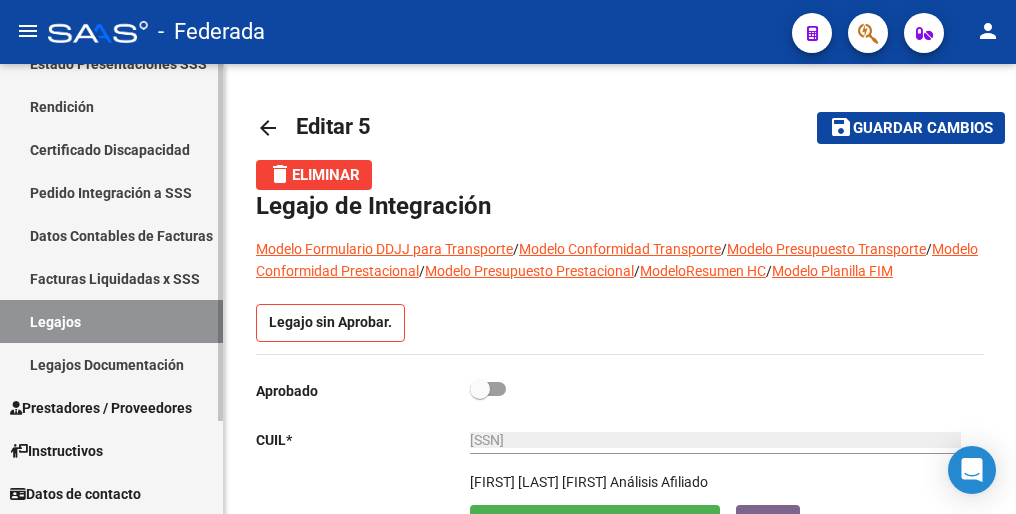 click on "Legajos" at bounding box center [111, 321] 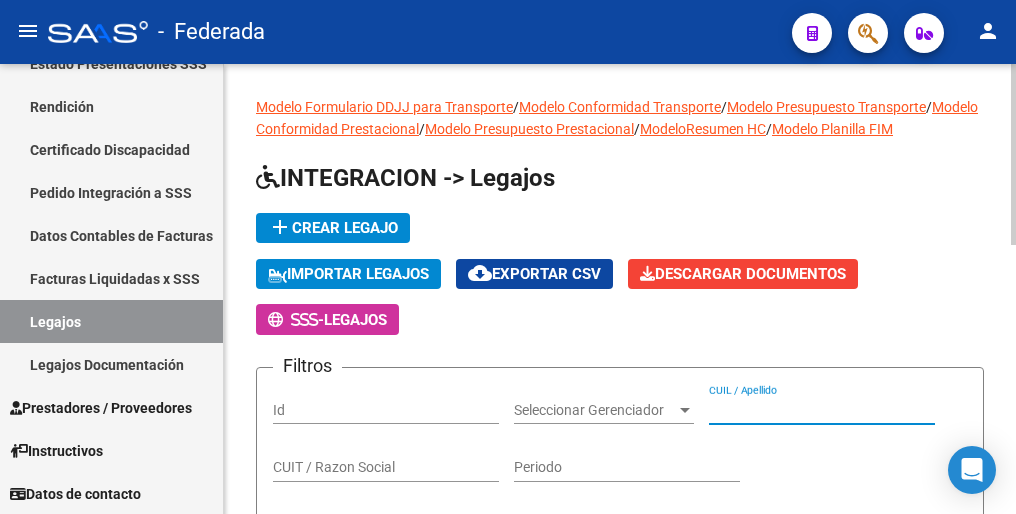 click on "CUIL / Apellido" at bounding box center [822, 410] 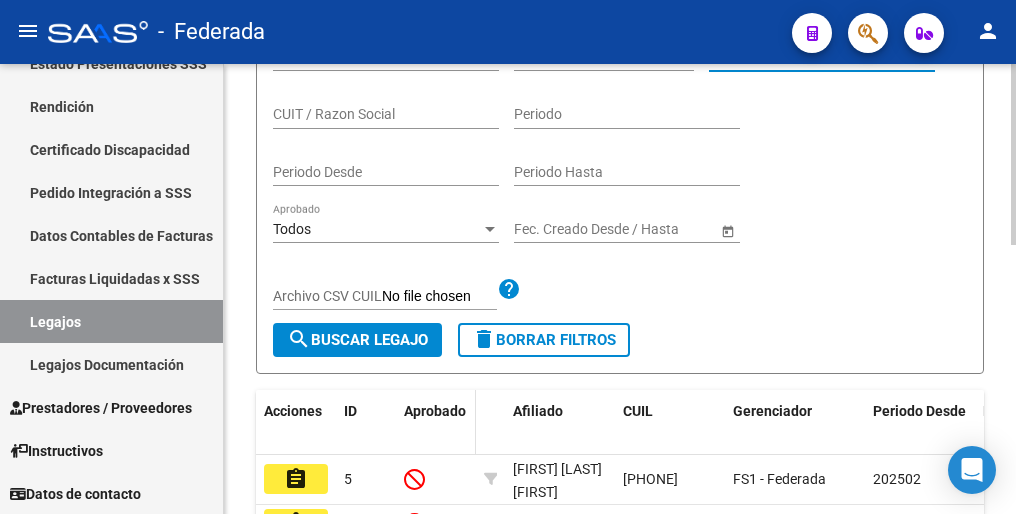 scroll, scrollTop: 400, scrollLeft: 0, axis: vertical 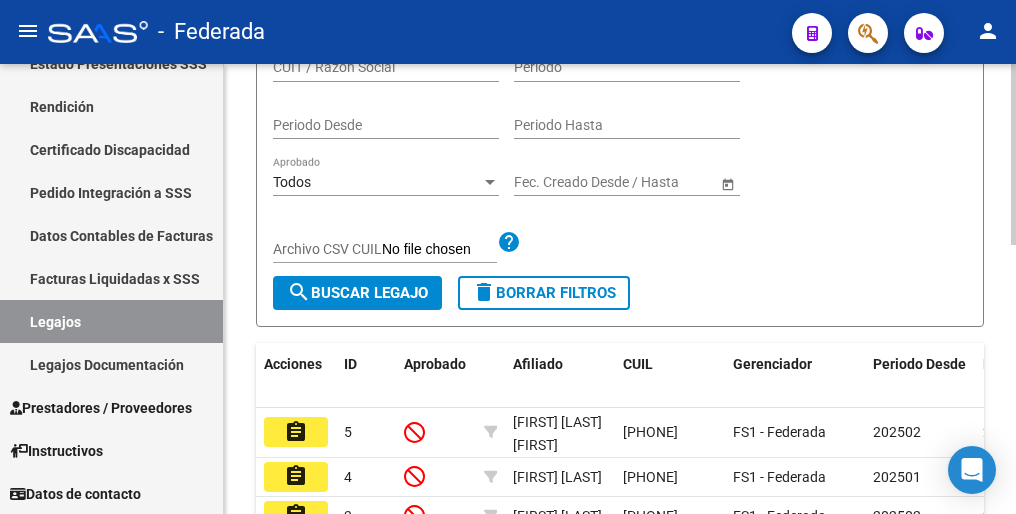 type on "20580909710" 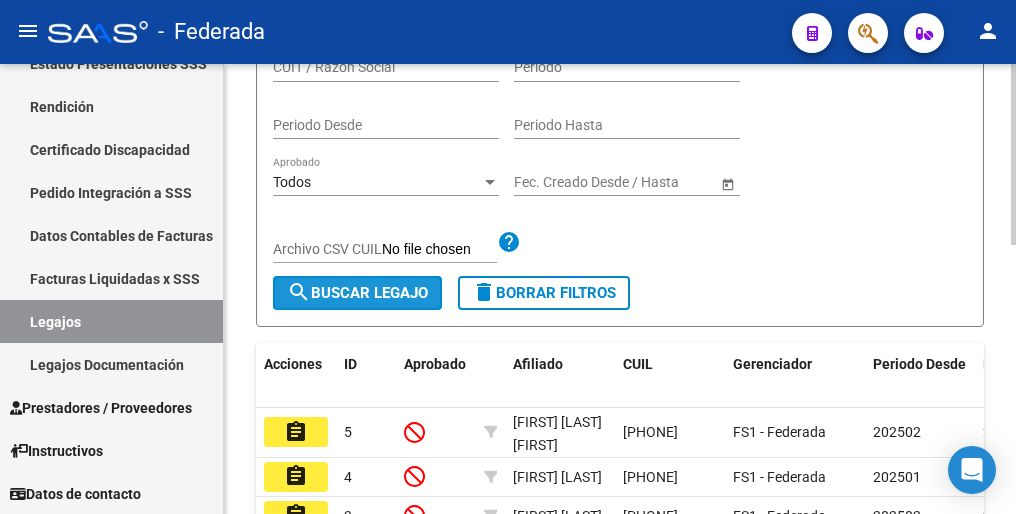 click on "search  Buscar Legajo" 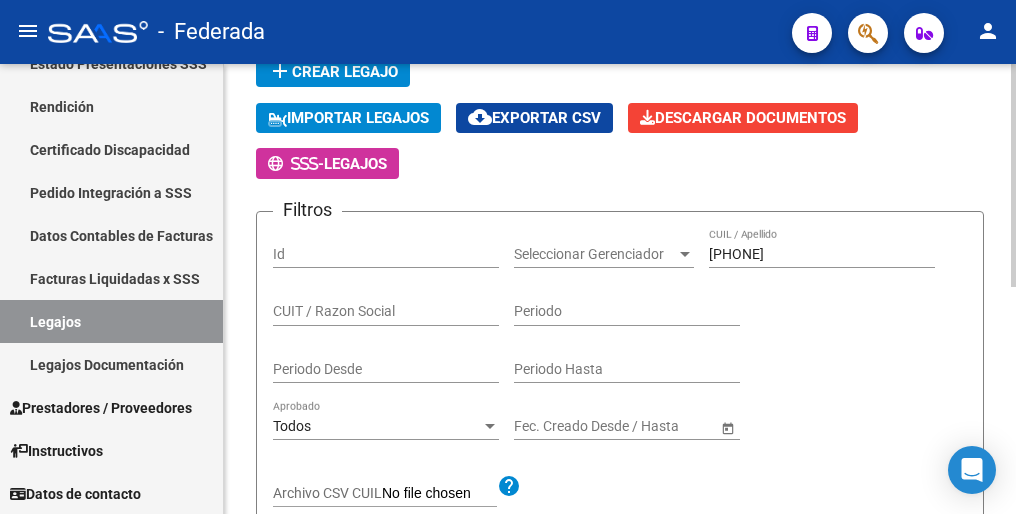 scroll, scrollTop: 0, scrollLeft: 0, axis: both 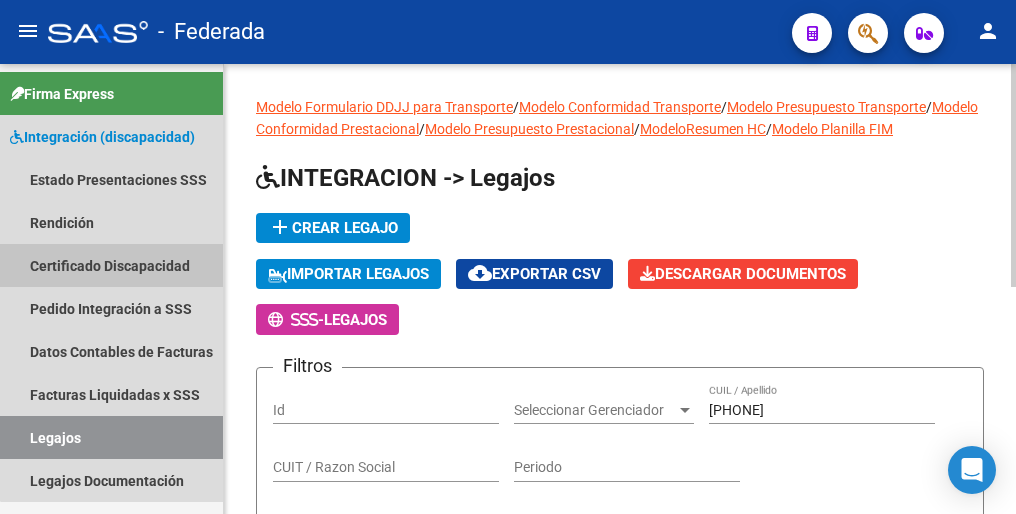 drag, startPoint x: 132, startPoint y: 266, endPoint x: 228, endPoint y: 306, distance: 104 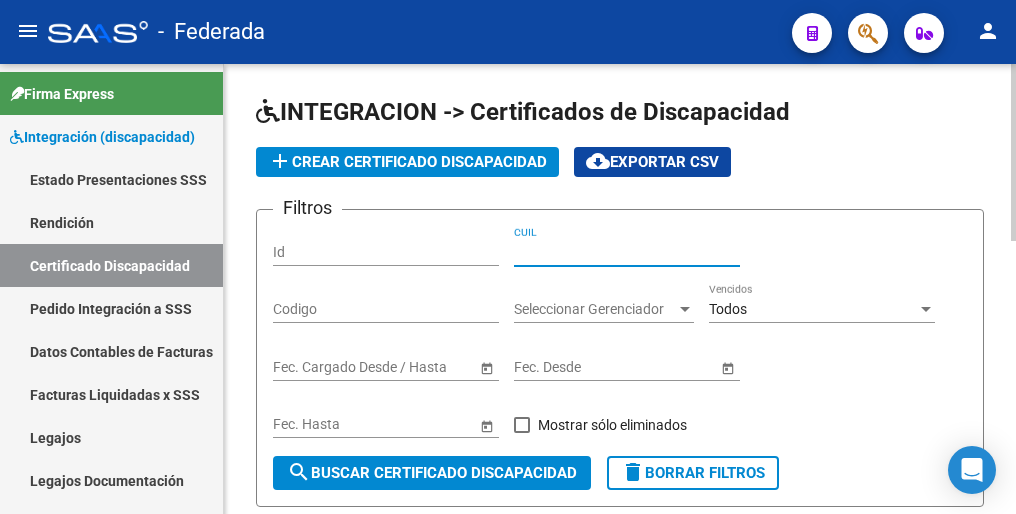 click on "CUIL" at bounding box center [627, 252] 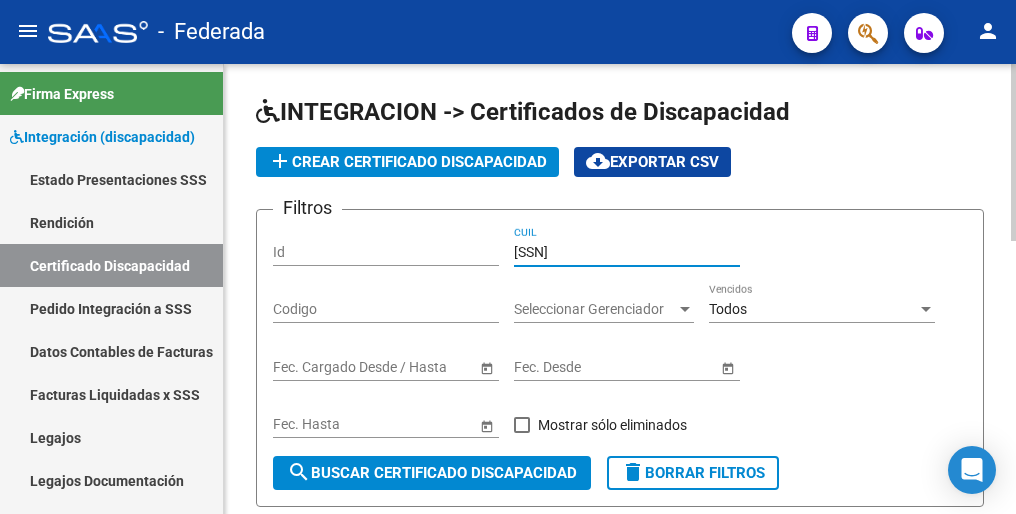 type on "20-58090971-0" 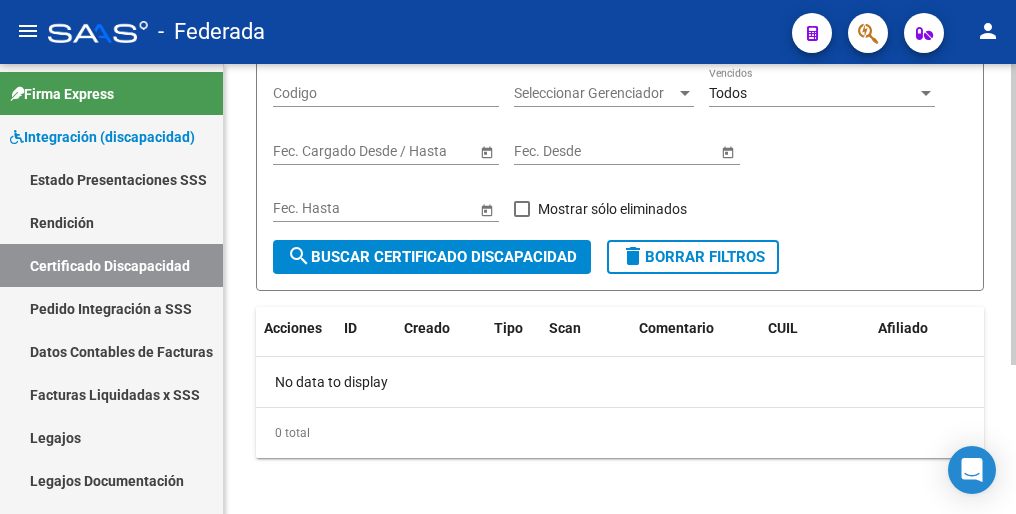 scroll, scrollTop: 221, scrollLeft: 0, axis: vertical 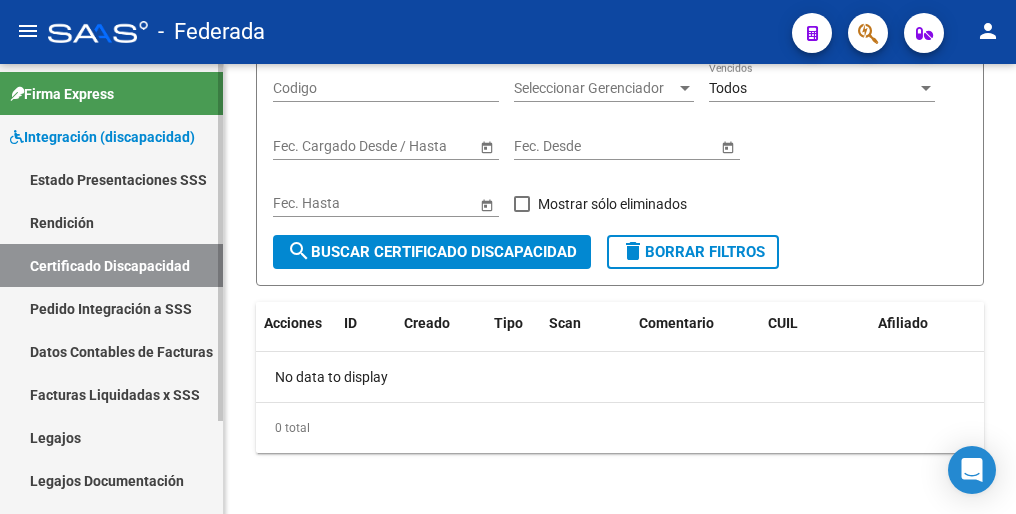 drag, startPoint x: 64, startPoint y: 439, endPoint x: 204, endPoint y: 347, distance: 167.52313 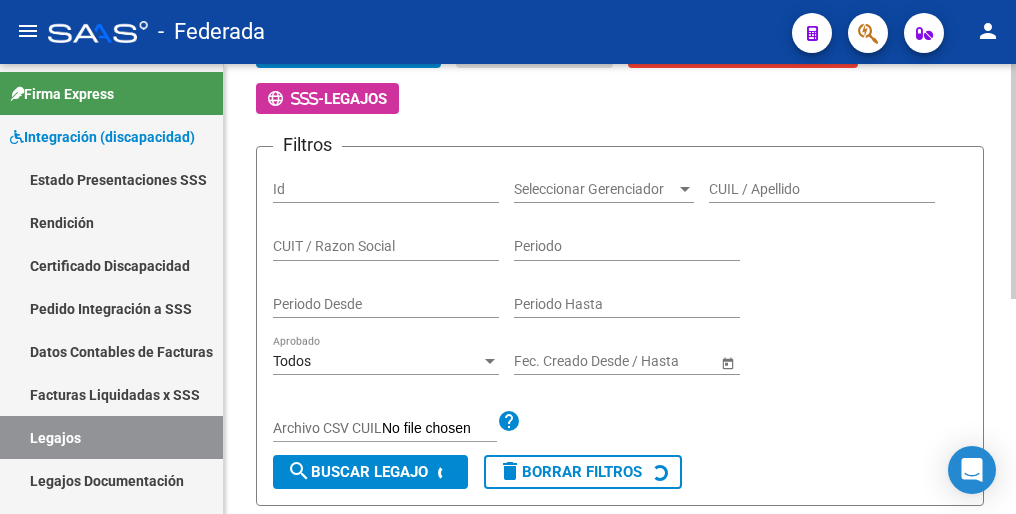 scroll, scrollTop: 0, scrollLeft: 0, axis: both 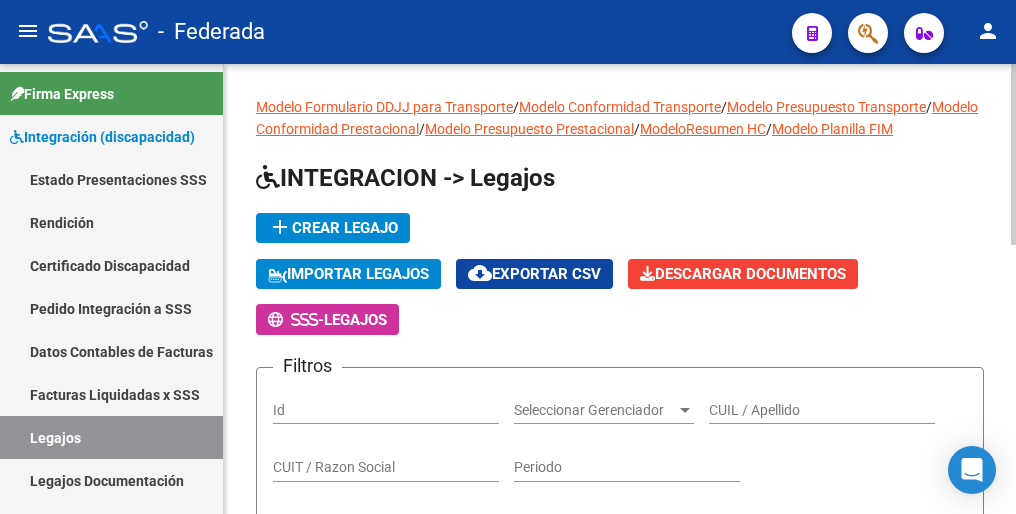 click on "add  Crear Legajo" 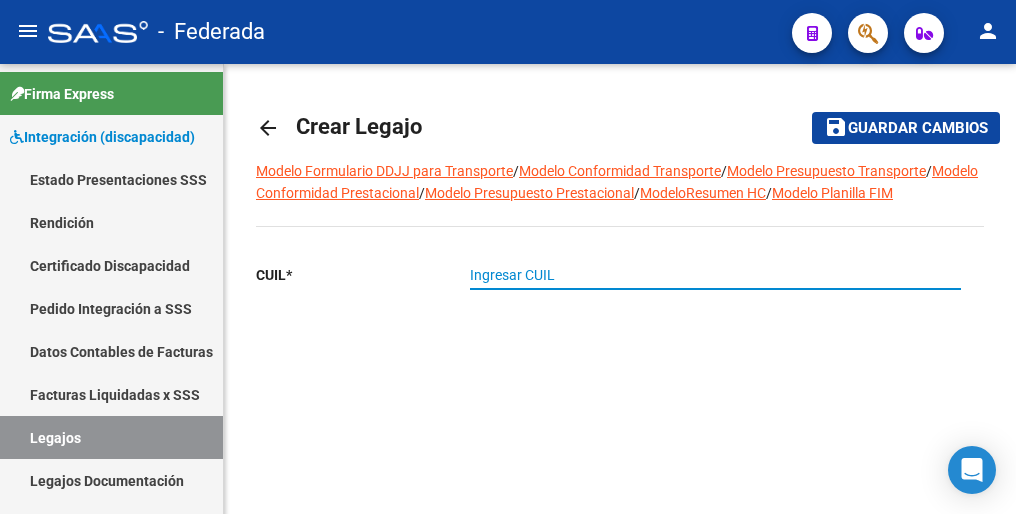 click on "Ingresar CUIL" at bounding box center (715, 275) 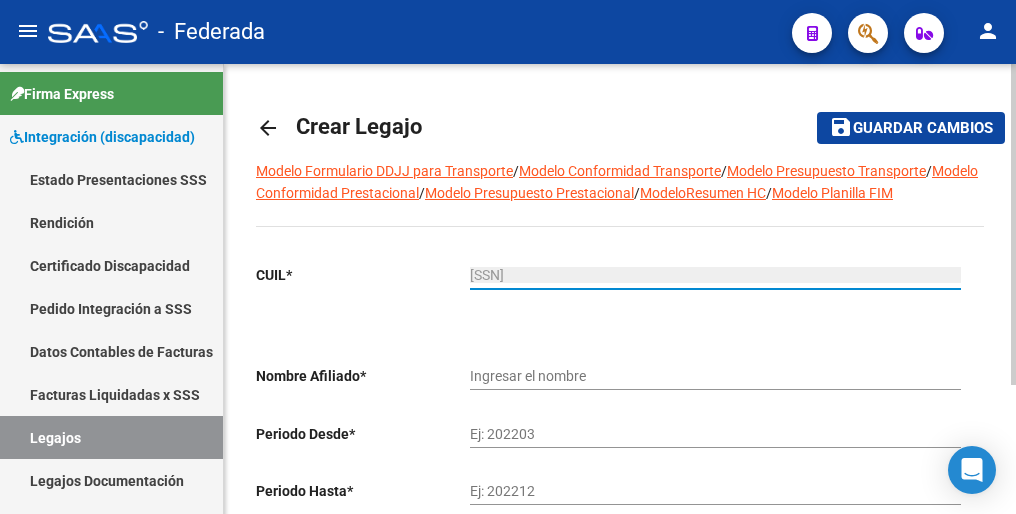 type on "AMADO ULISES" 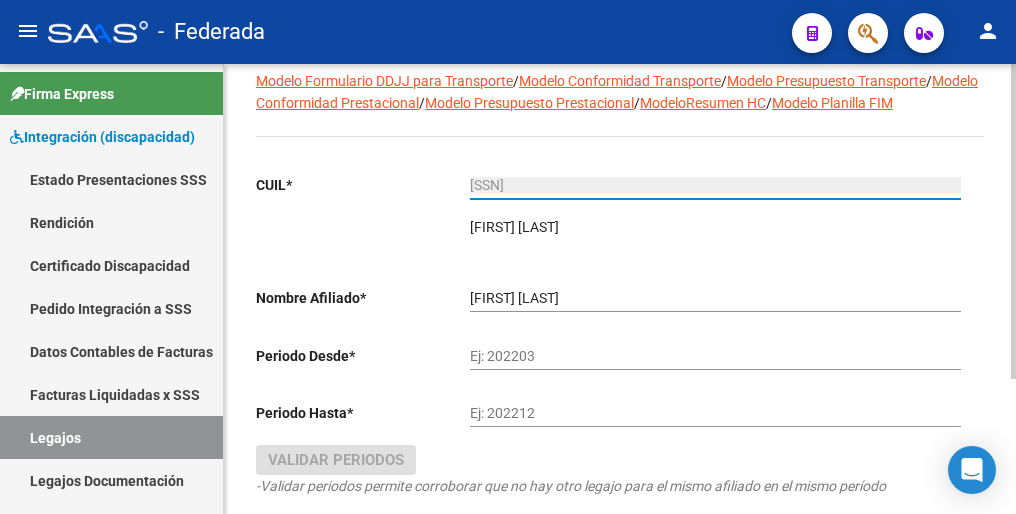 scroll, scrollTop: 192, scrollLeft: 0, axis: vertical 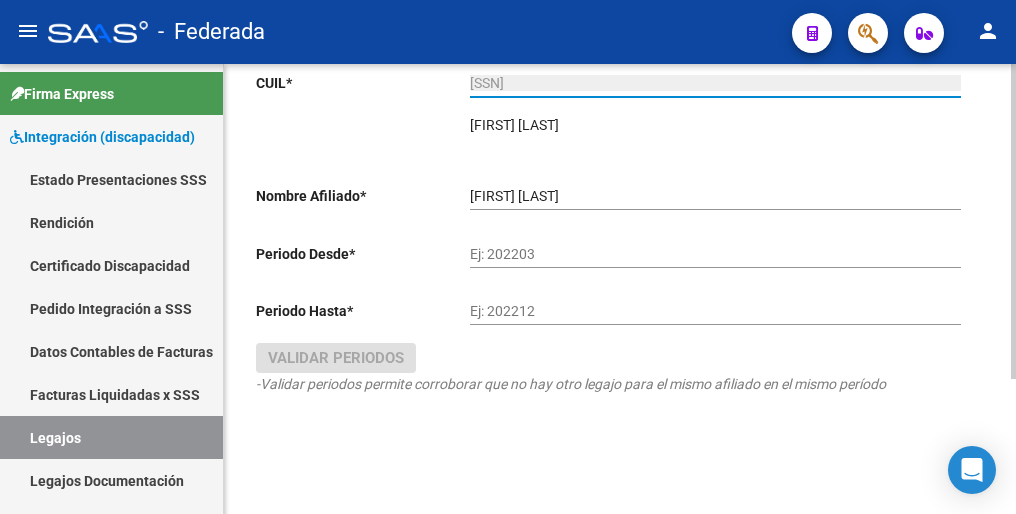 type on "20-55878841-1" 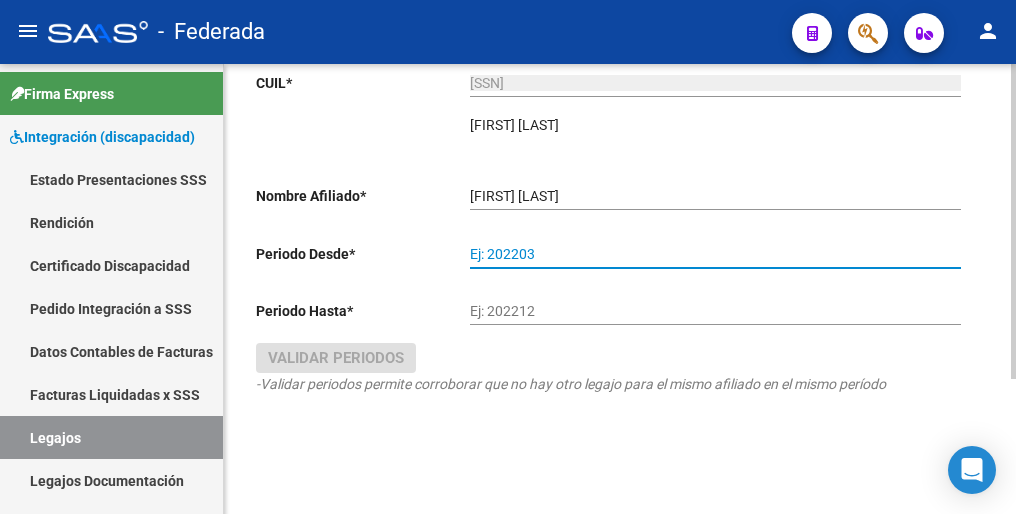 click on "Ej: 202203" at bounding box center [715, 254] 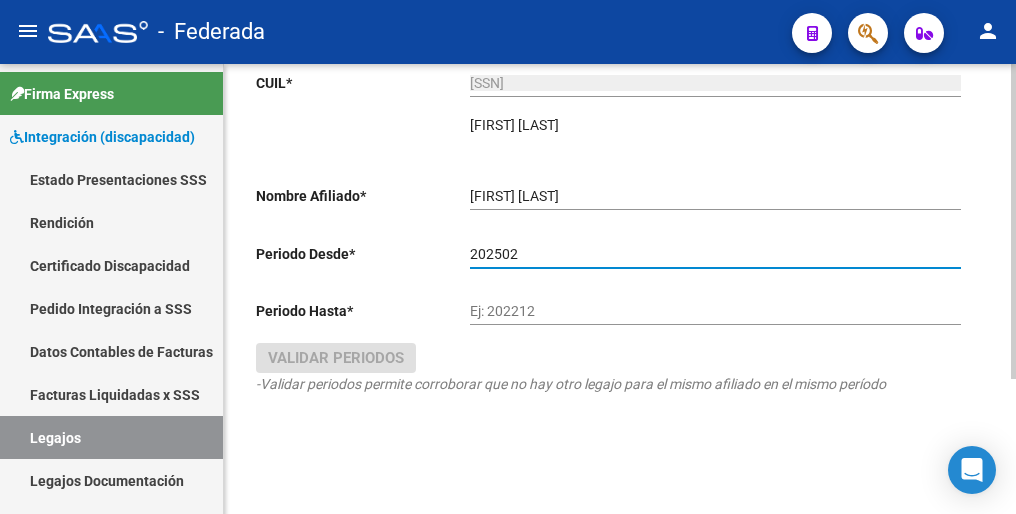 type on "202502" 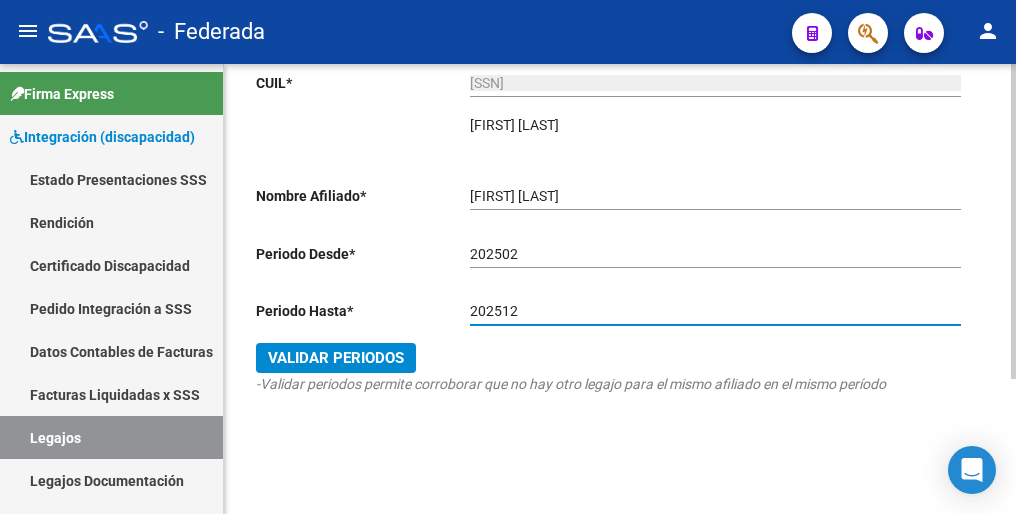 type on "202512" 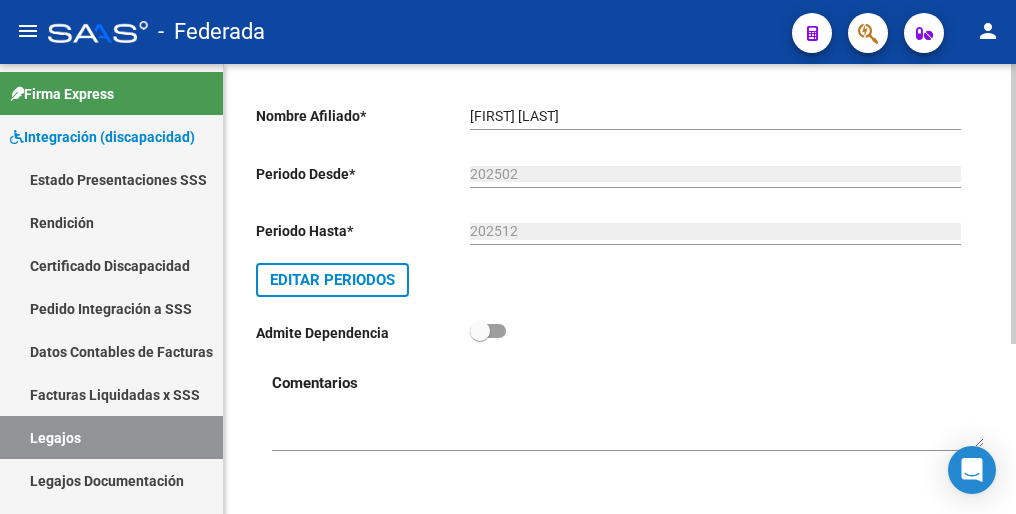 scroll, scrollTop: 0, scrollLeft: 0, axis: both 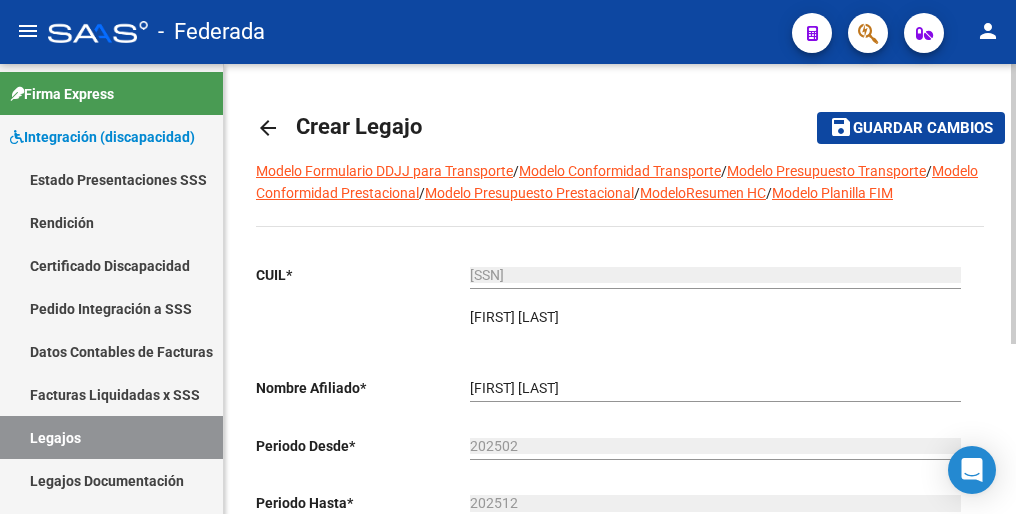 click on "Guardar cambios" 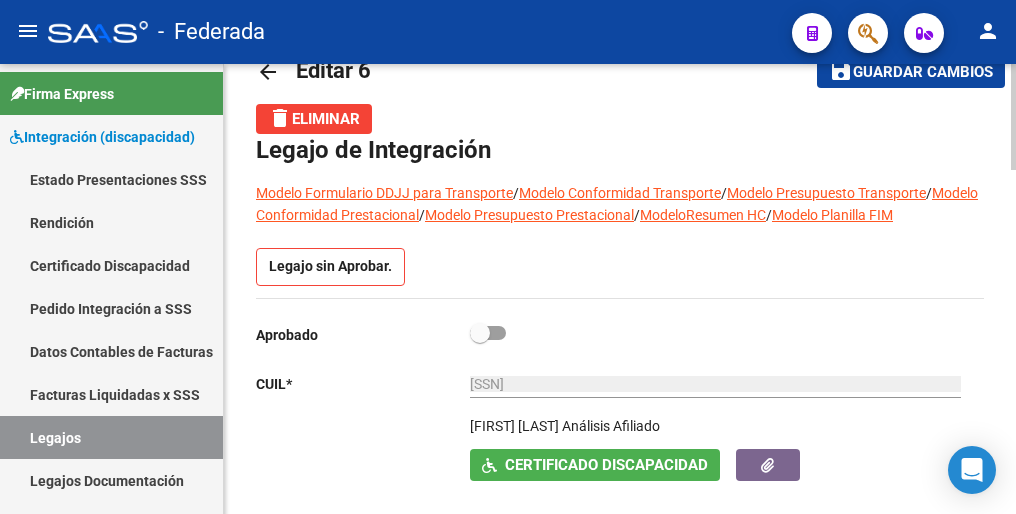 scroll, scrollTop: 0, scrollLeft: 0, axis: both 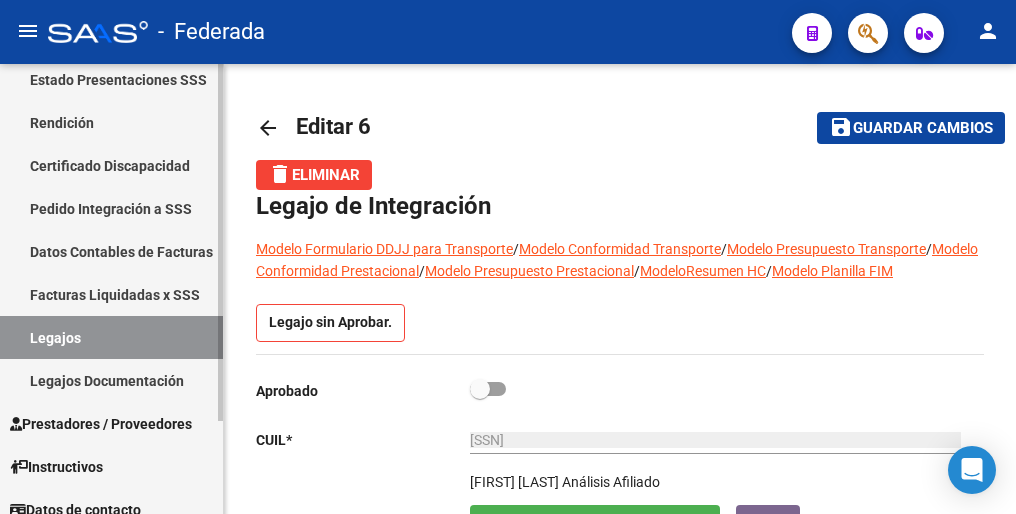 click on "Legajos" at bounding box center [111, 337] 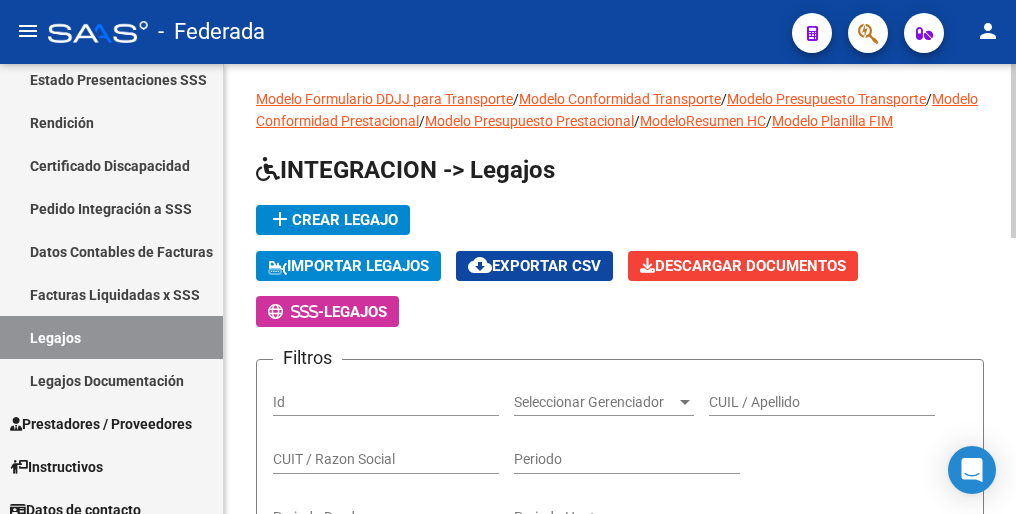 scroll, scrollTop: 0, scrollLeft: 0, axis: both 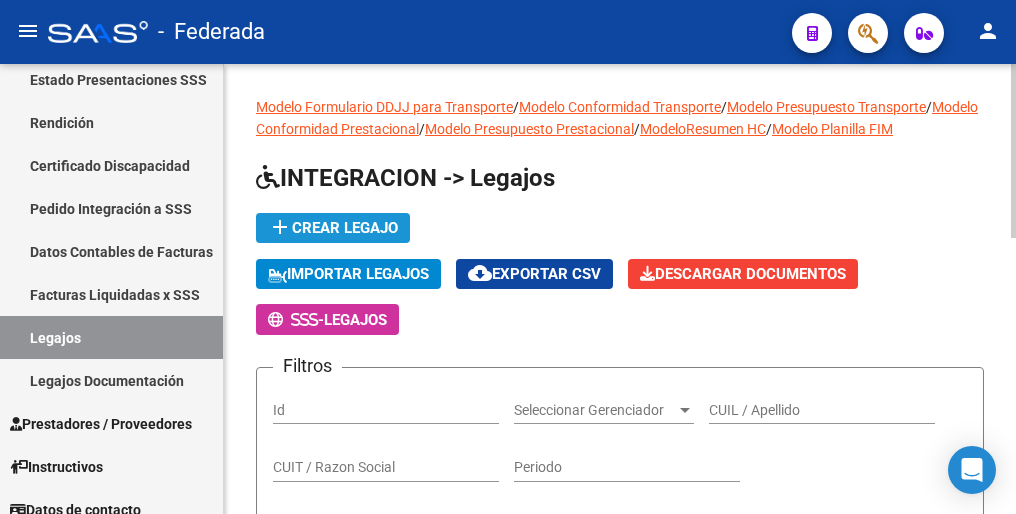 click on "add  Crear Legajo" 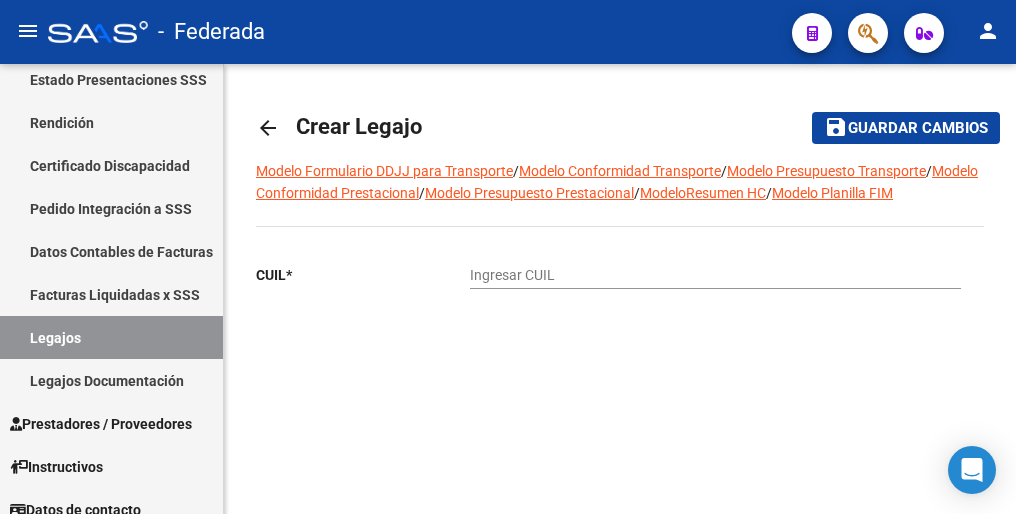 click on "Ingresar CUIL" at bounding box center [715, 275] 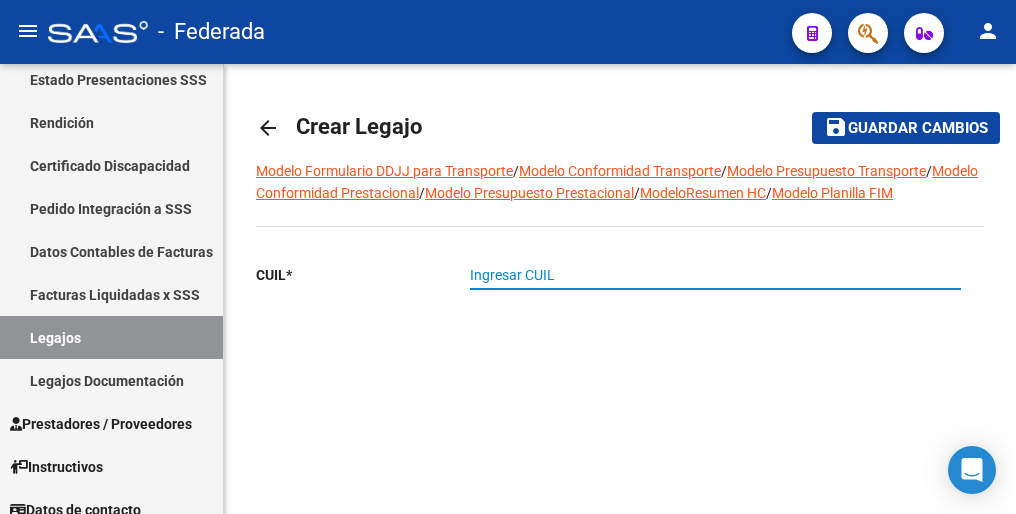 paste on "23-56020611-9" 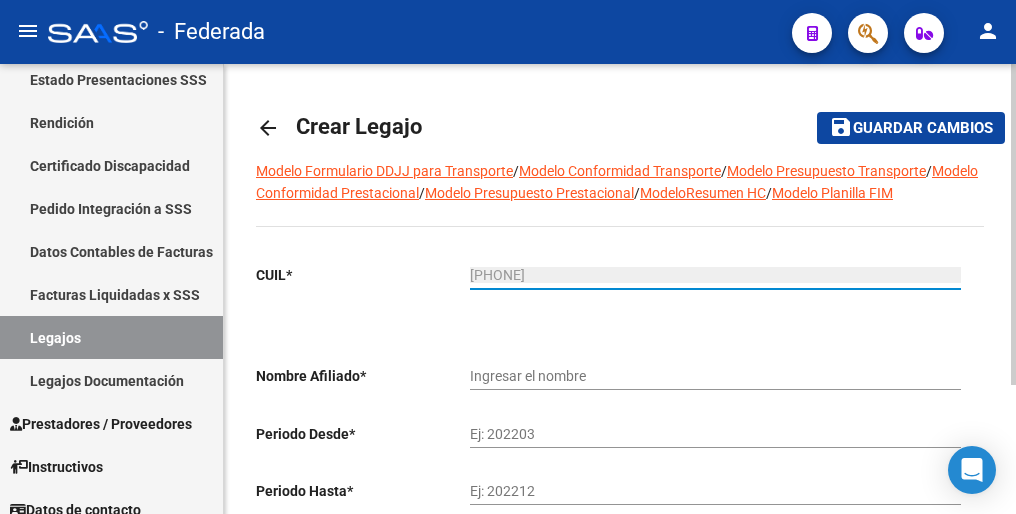 type on "ANDREOSE JUAN IGNACIO" 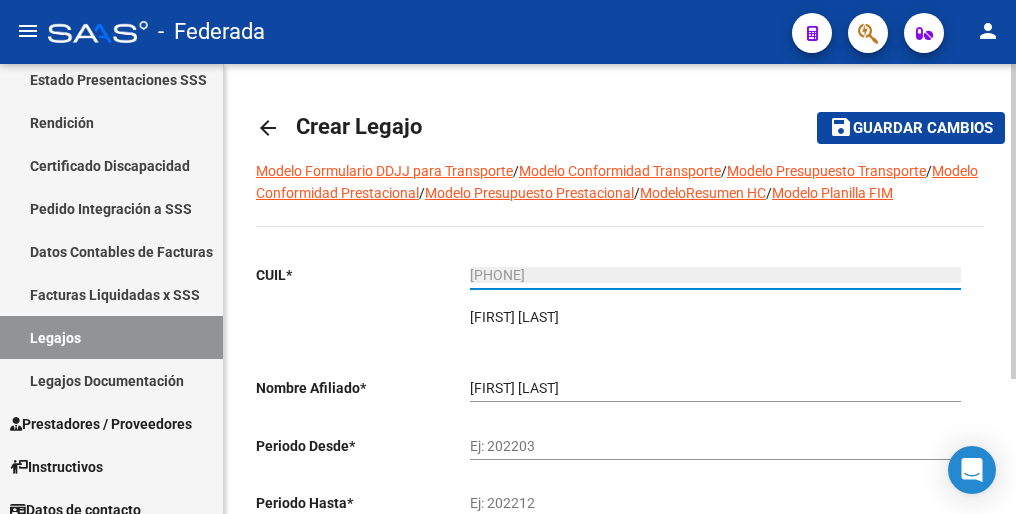 scroll, scrollTop: 100, scrollLeft: 0, axis: vertical 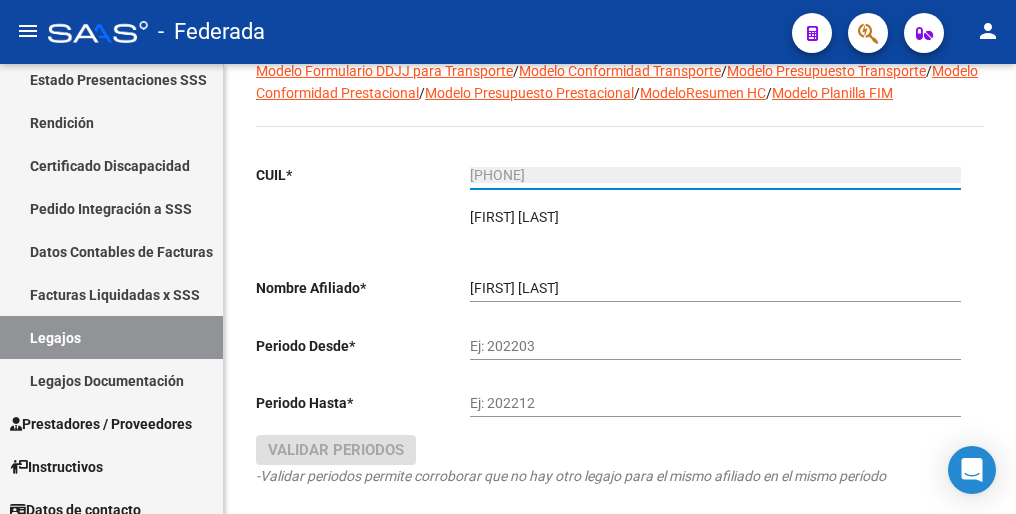 type on "23-56020611-9" 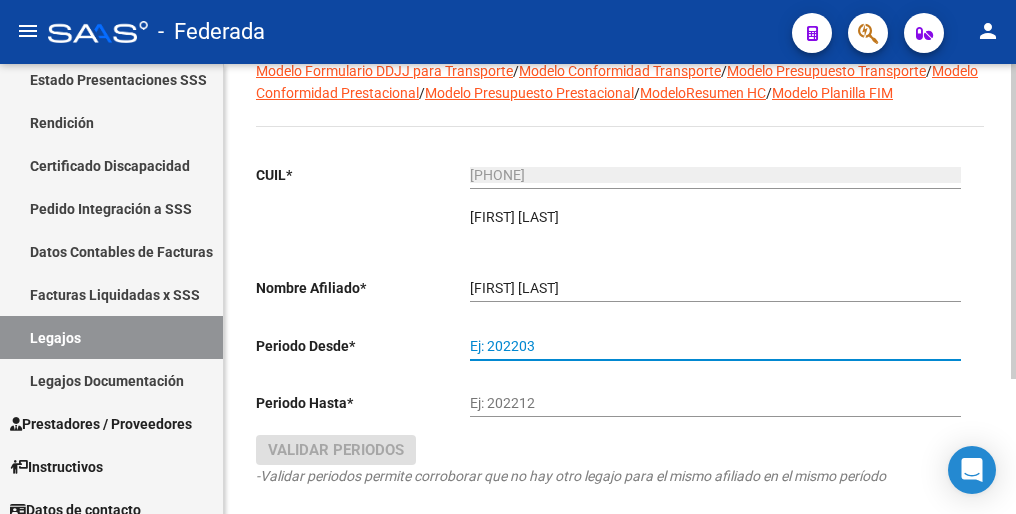 click on "Ej: 202203" at bounding box center (715, 346) 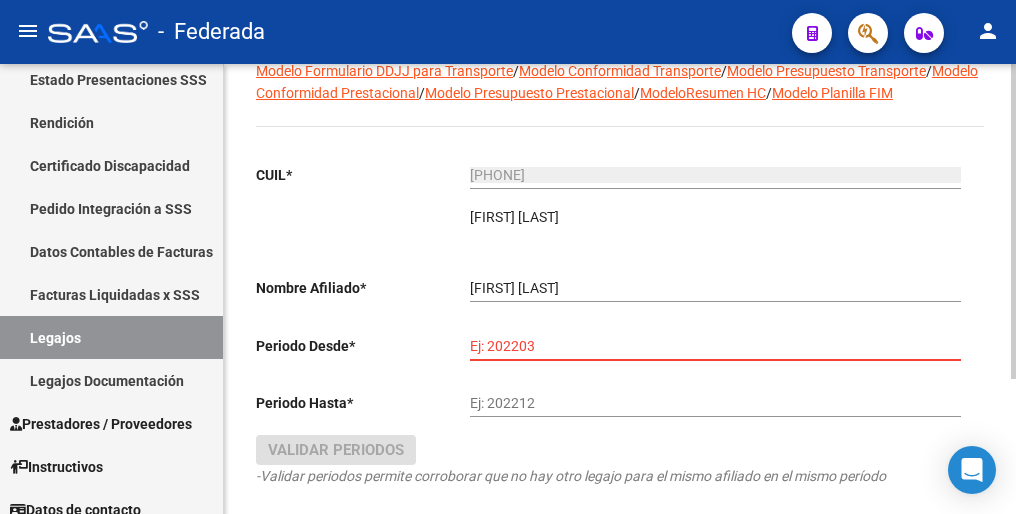 paste on "202502" 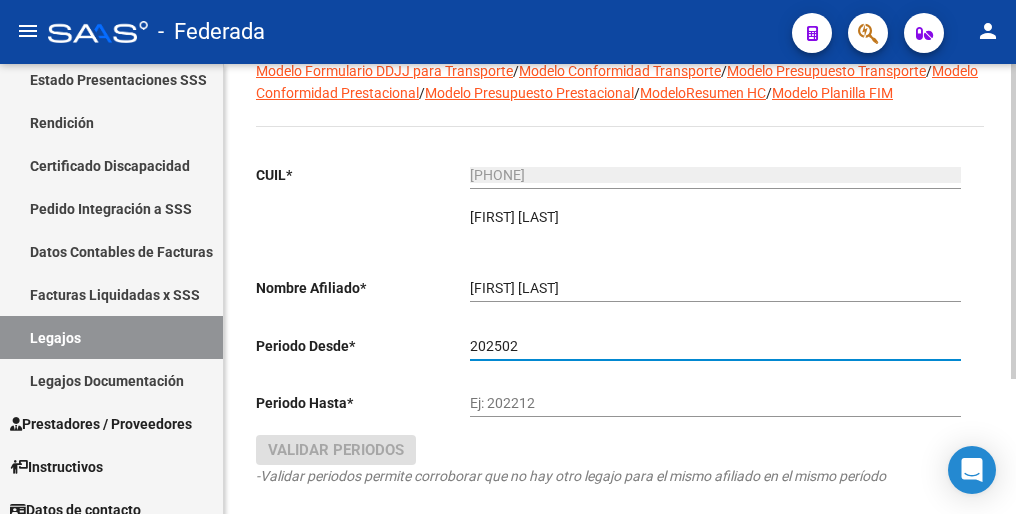 type on "202502" 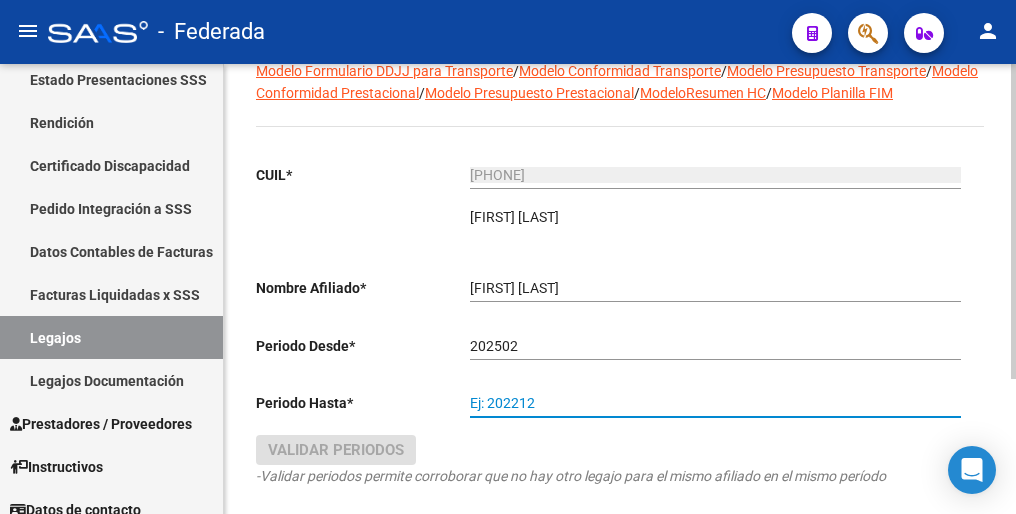 paste on "202512" 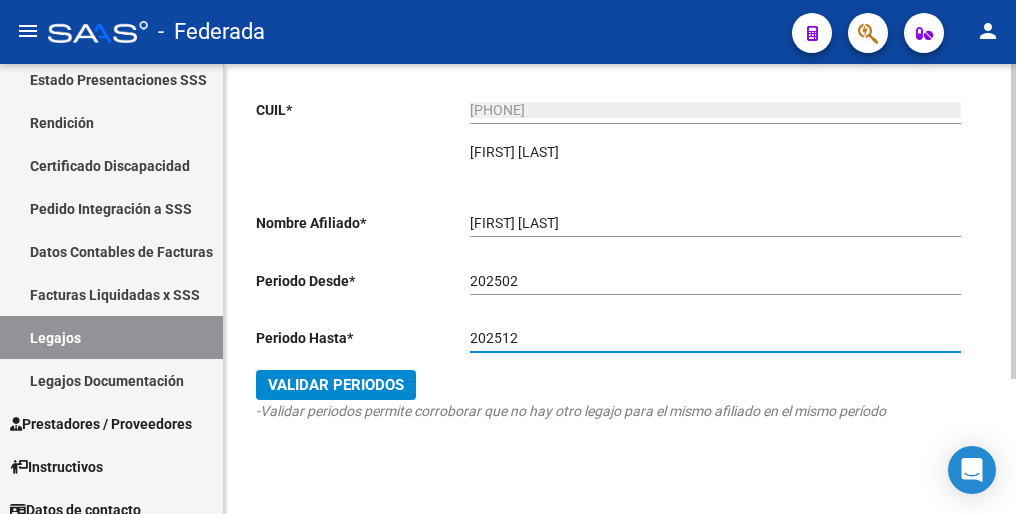 scroll, scrollTop: 192, scrollLeft: 0, axis: vertical 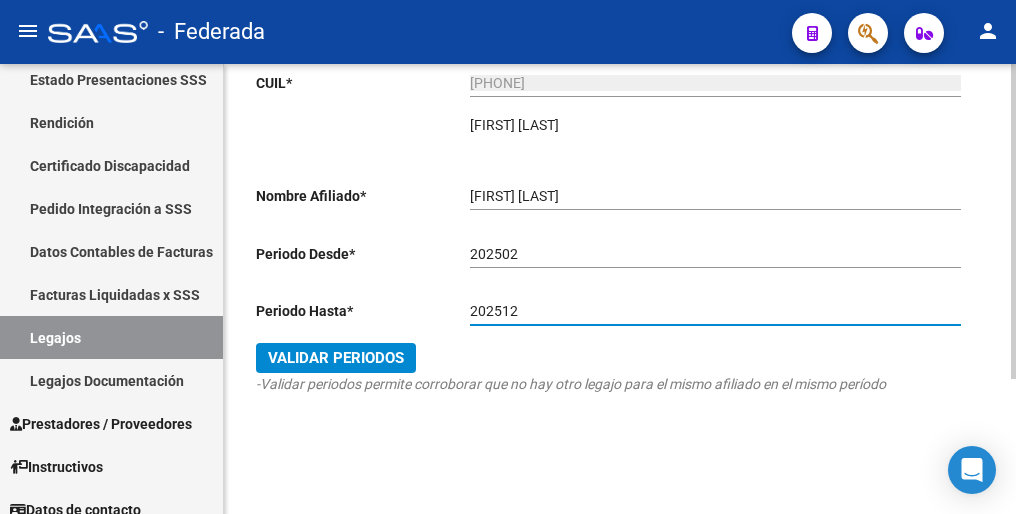 type on "202512" 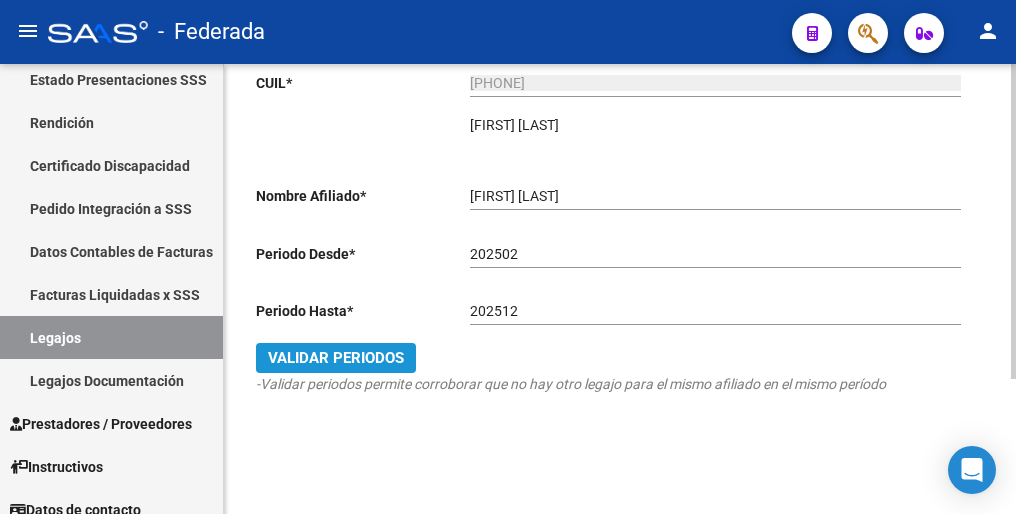 click on "Validar Periodos" 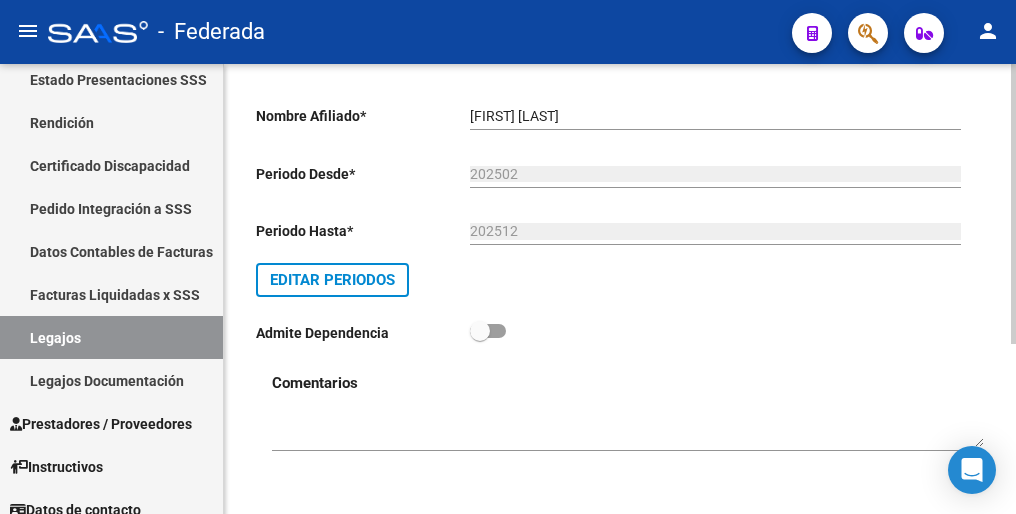 scroll, scrollTop: 0, scrollLeft: 0, axis: both 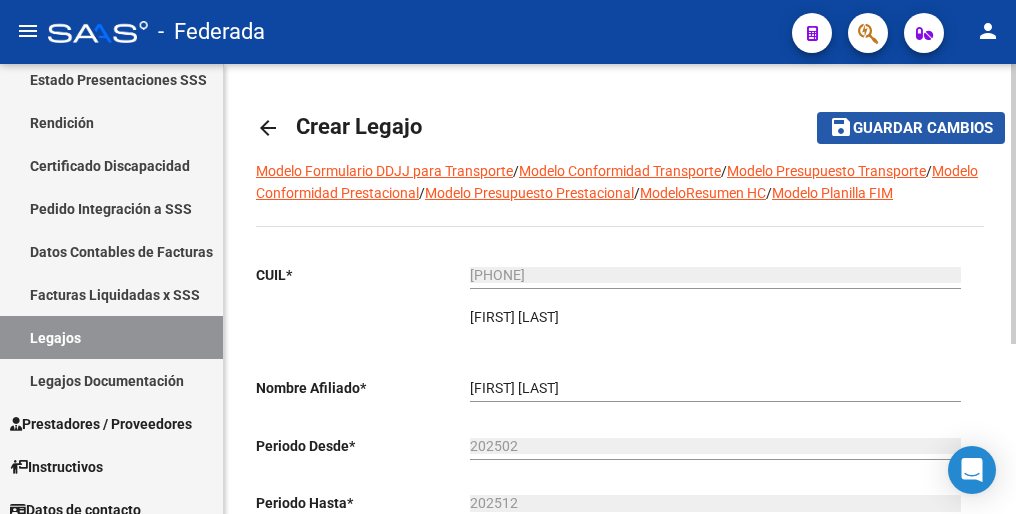 click on "Guardar cambios" 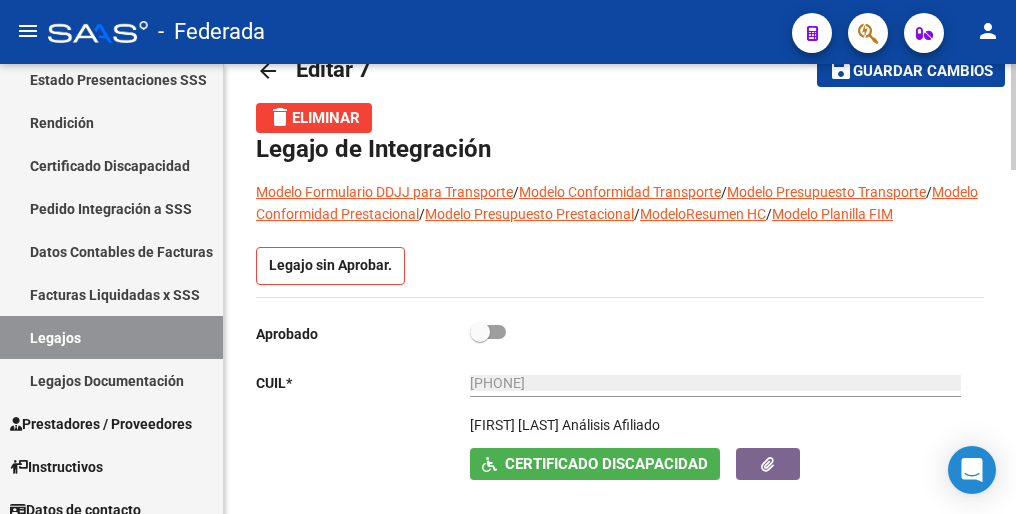 scroll, scrollTop: 0, scrollLeft: 0, axis: both 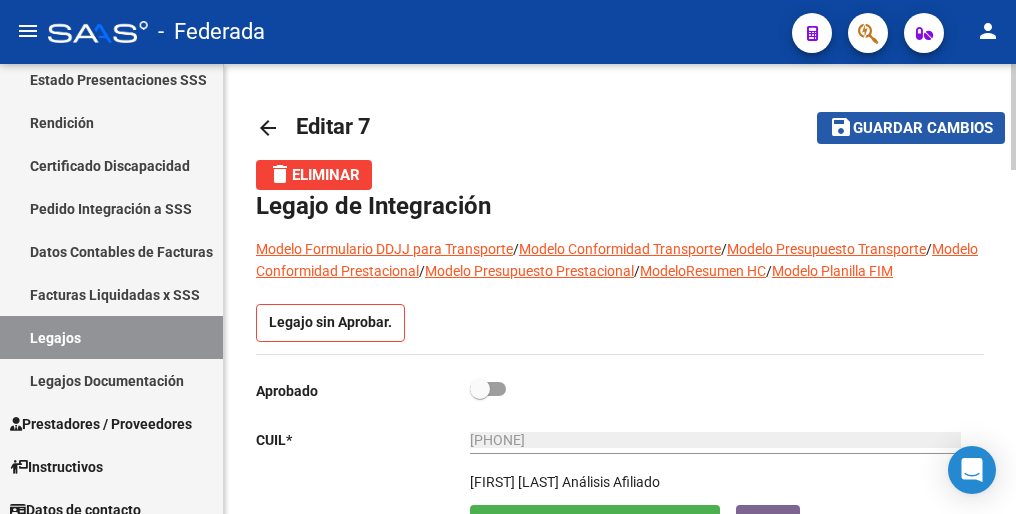 click on "Guardar cambios" 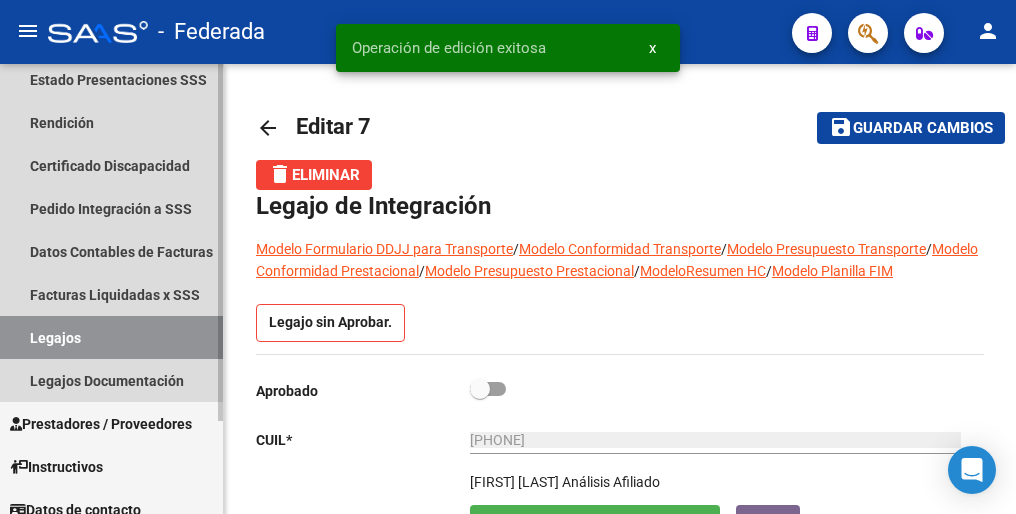 click on "Legajos" at bounding box center (111, 337) 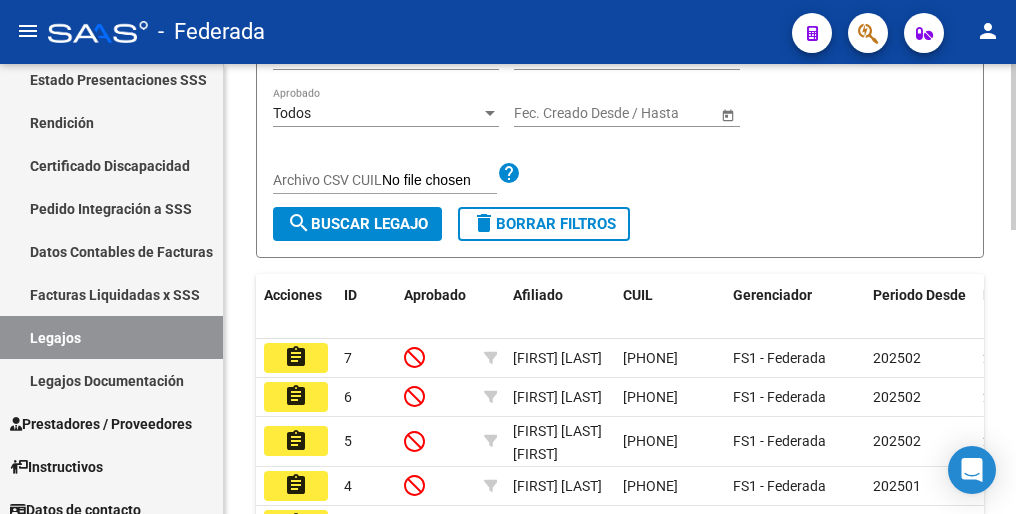 scroll, scrollTop: 500, scrollLeft: 0, axis: vertical 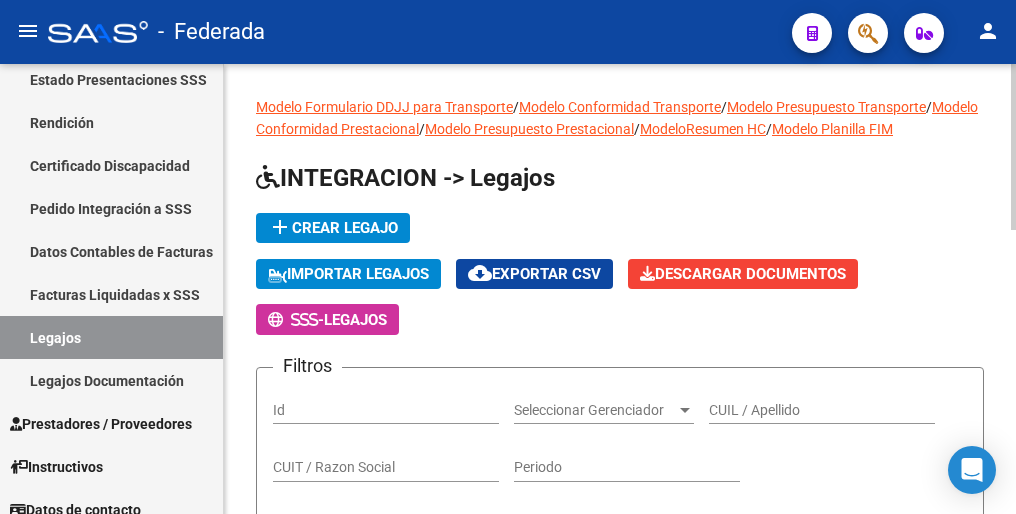 click on "add  Crear Legajo" 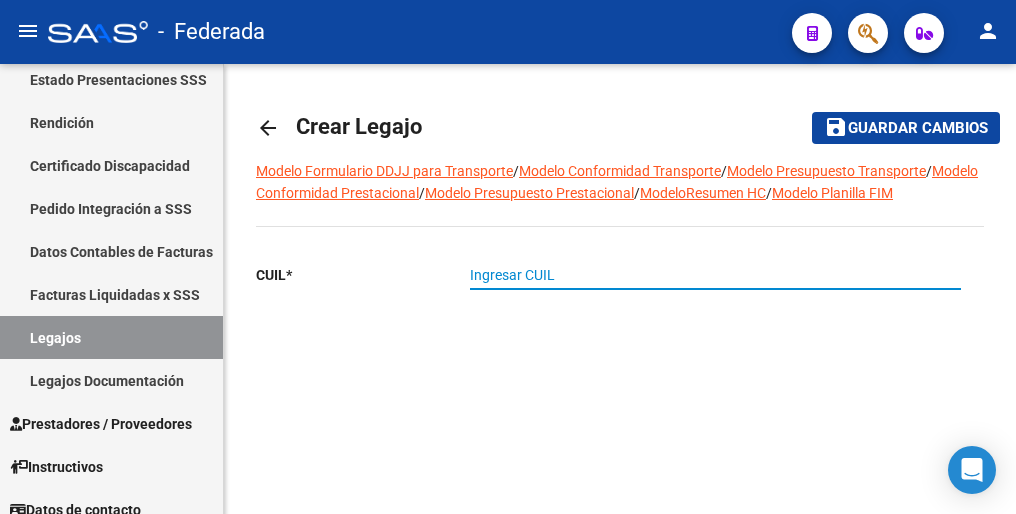 click on "Ingresar CUIL" at bounding box center (715, 275) 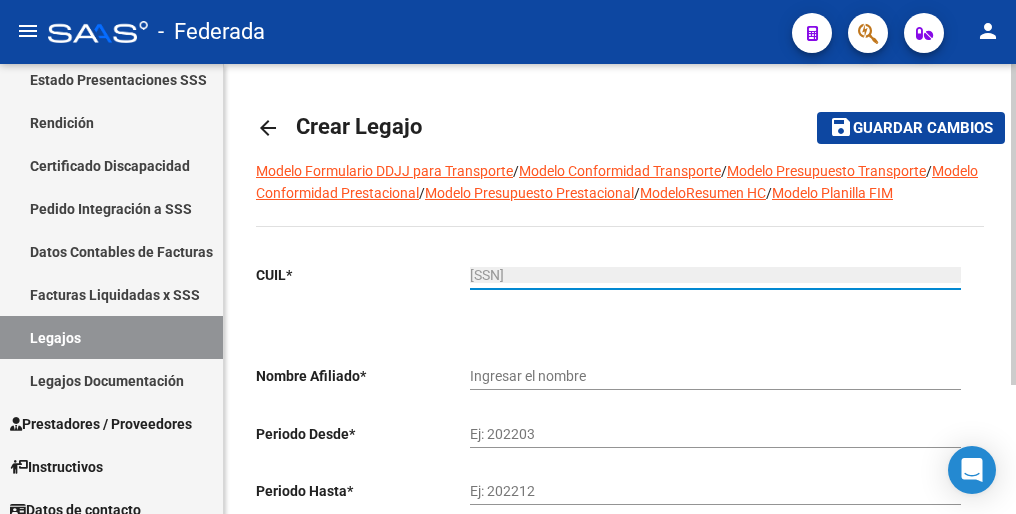 type on "ARAVENA BENICIO HERI" 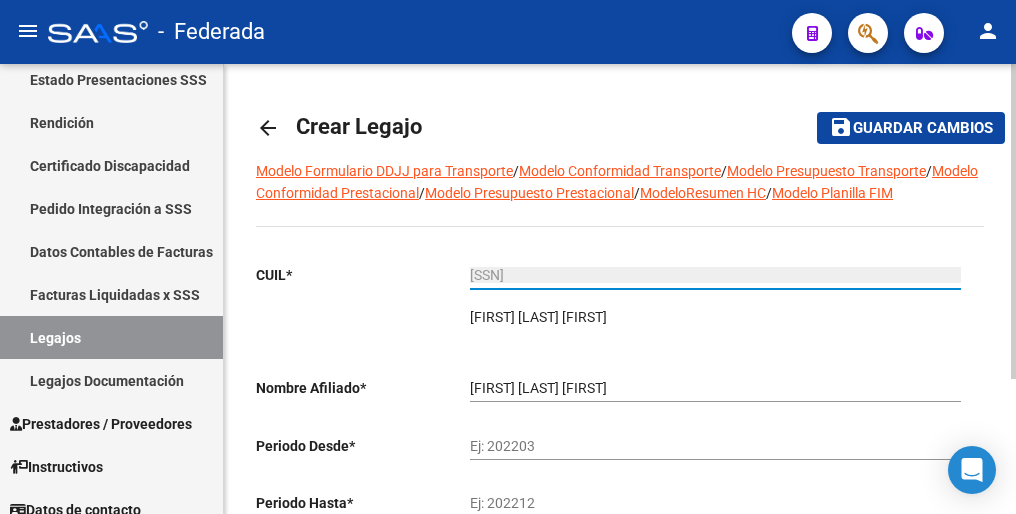 scroll, scrollTop: 192, scrollLeft: 0, axis: vertical 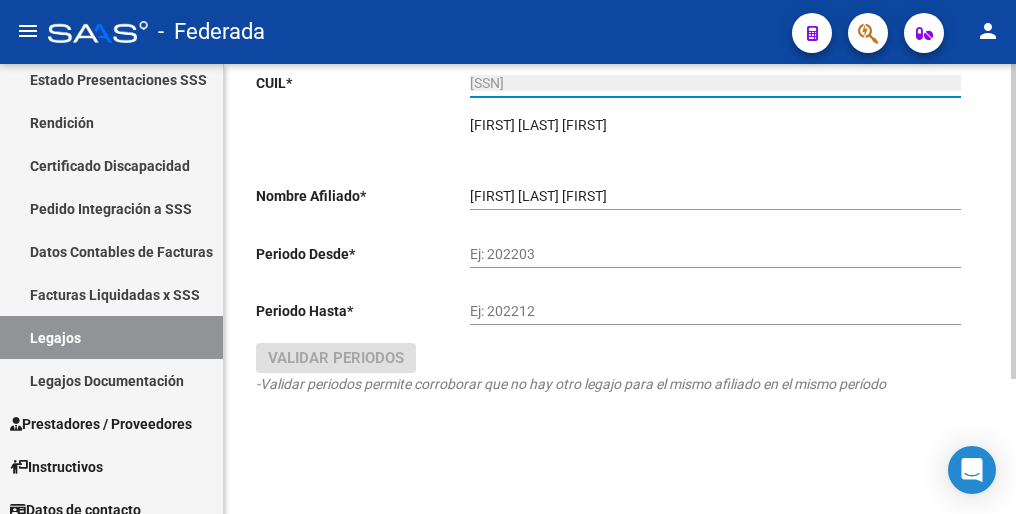 type on "20-56797515-1" 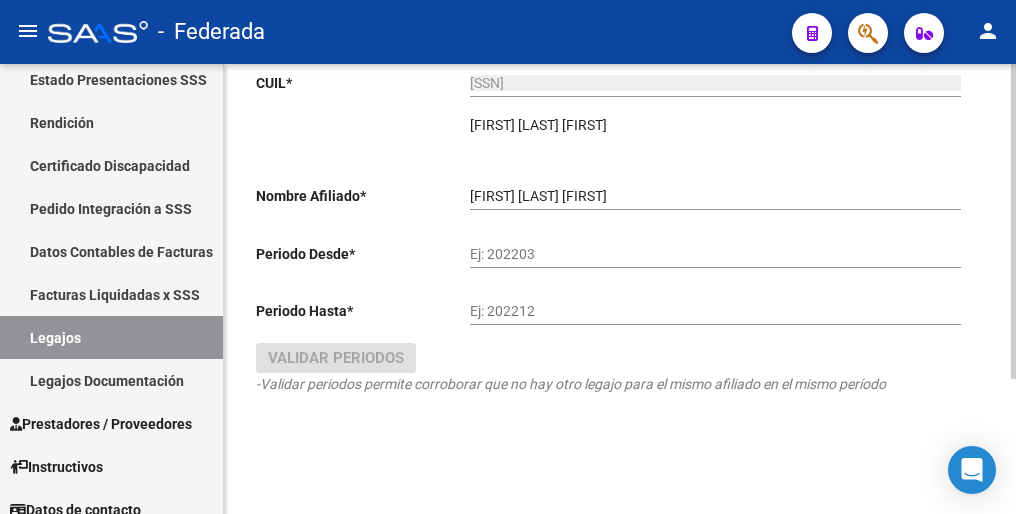 click on "Ej: 202203" 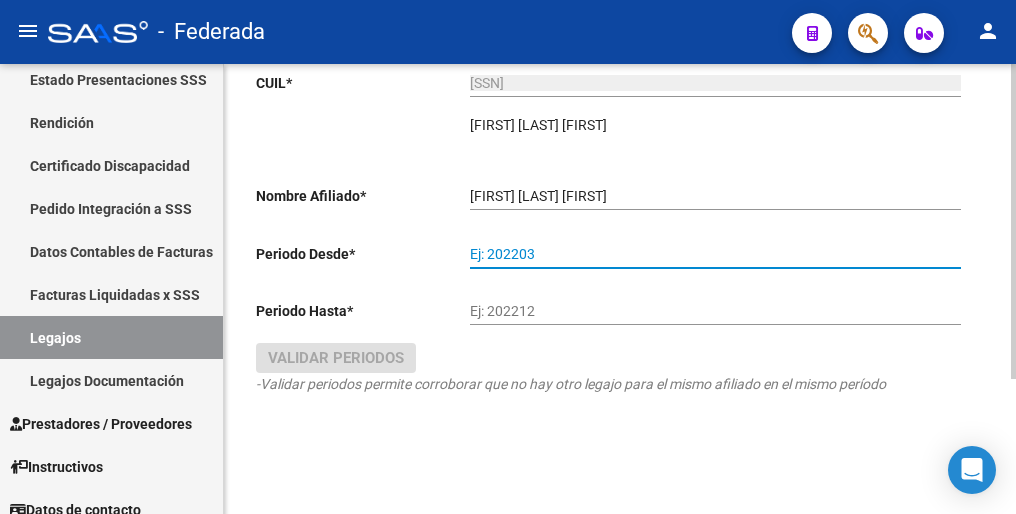 paste on "202502" 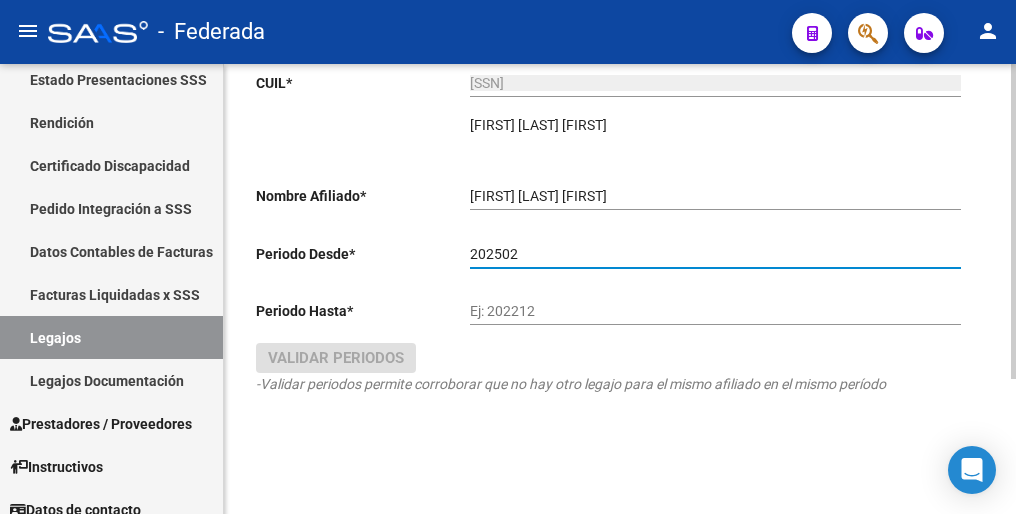 type on "202502" 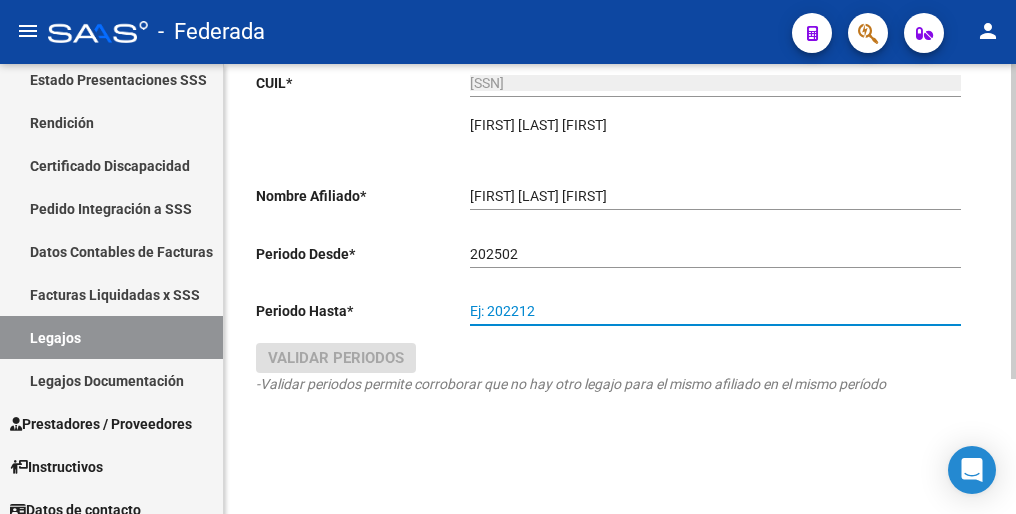 paste on "202512" 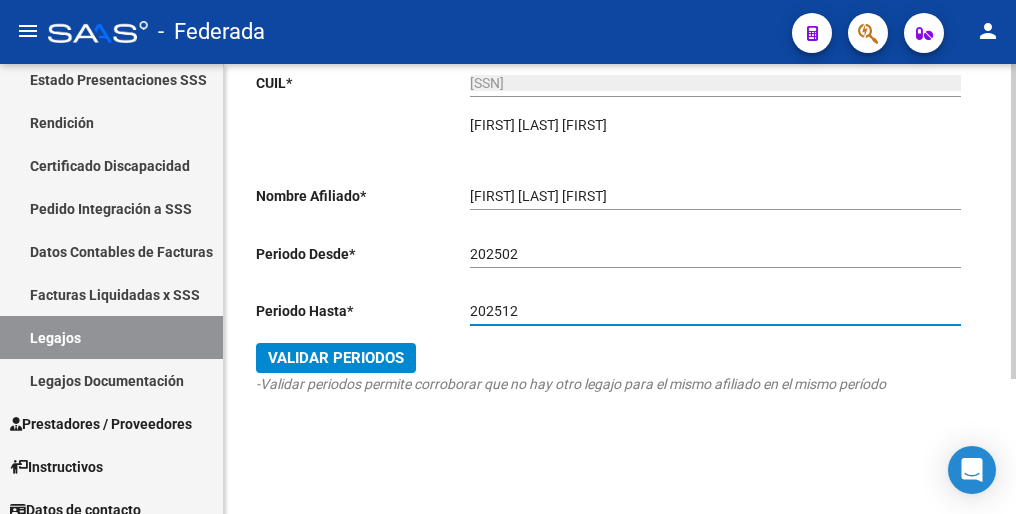 type on "202512" 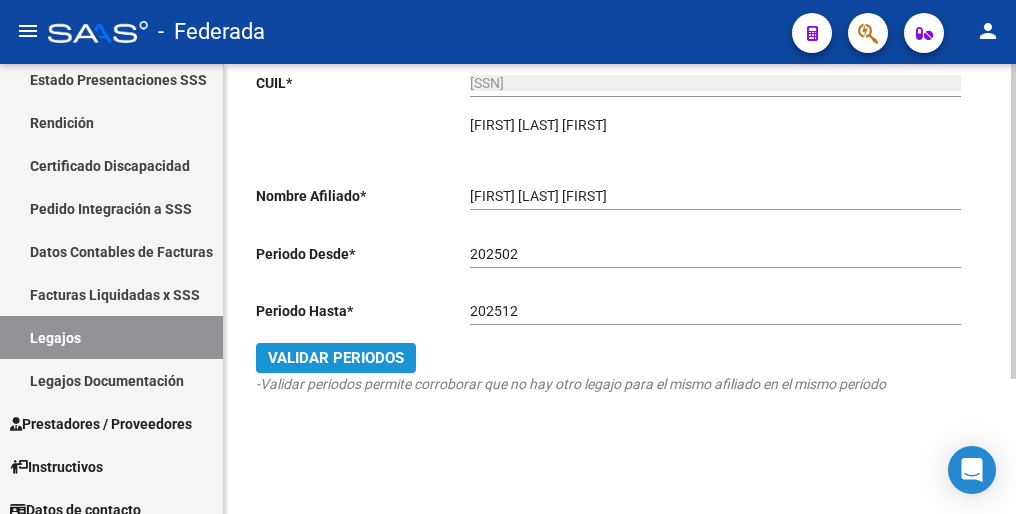 click on "Validar Periodos" 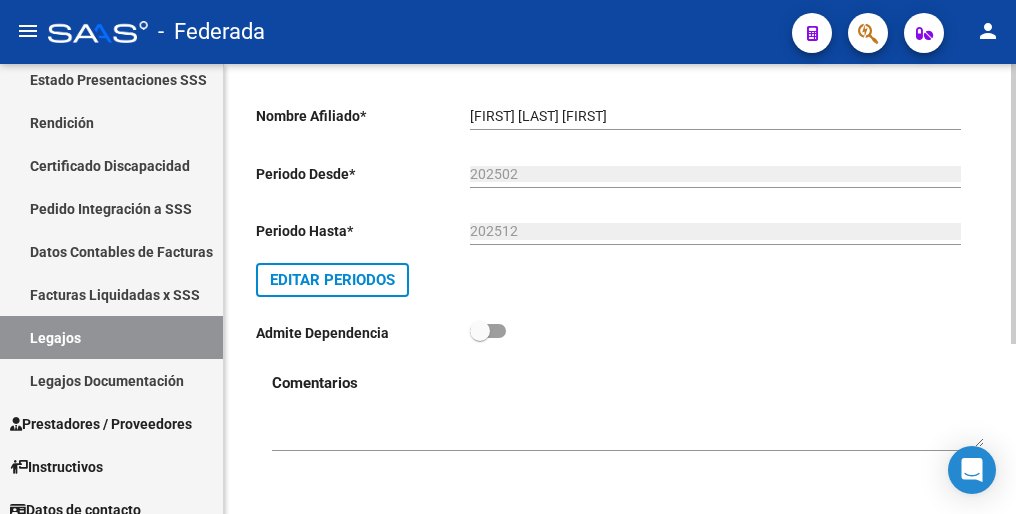 scroll, scrollTop: 0, scrollLeft: 0, axis: both 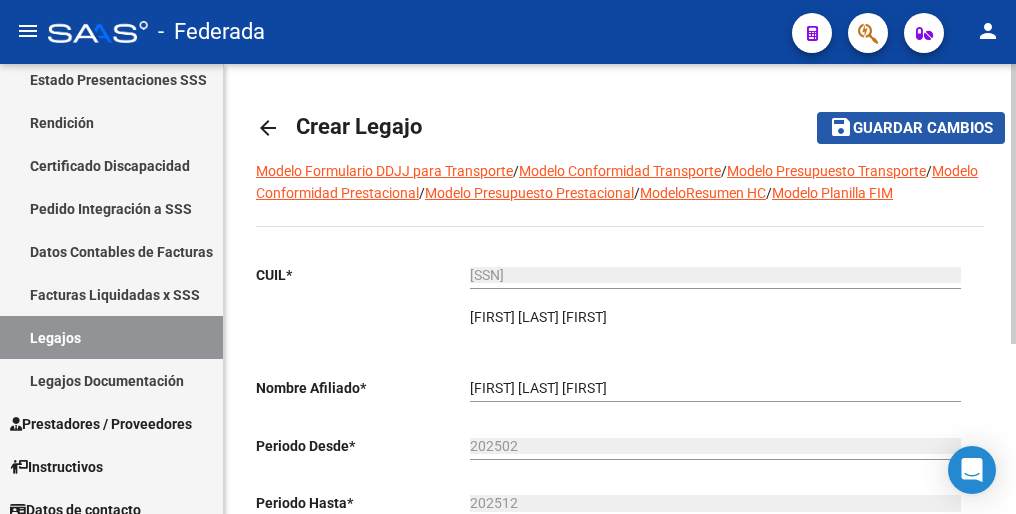 click on "Guardar cambios" 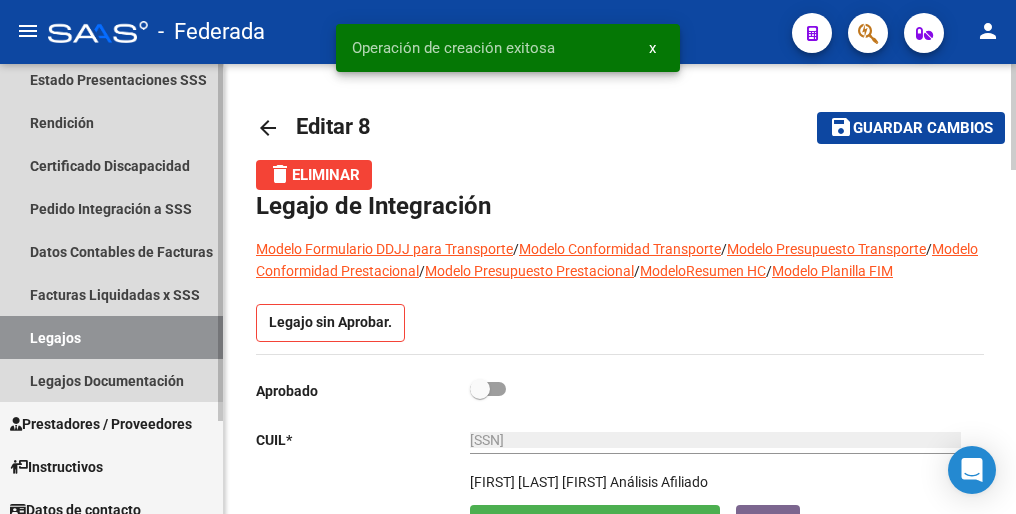 click on "Legajos" at bounding box center (111, 337) 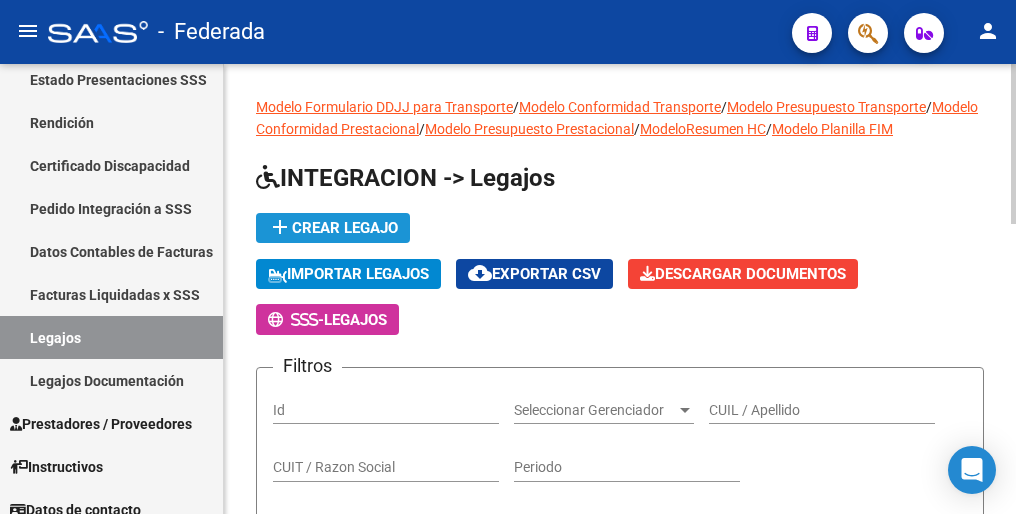 click on "add  Crear Legajo" 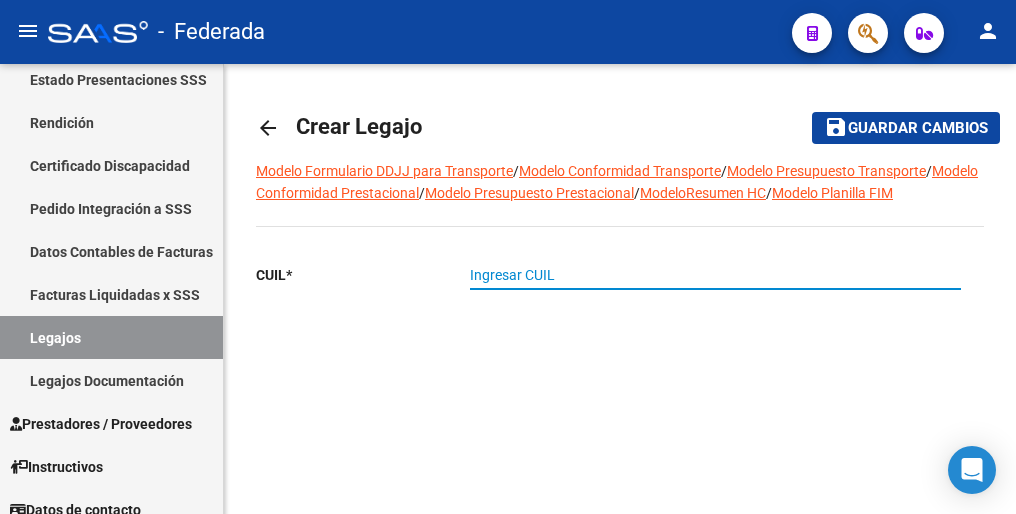 click on "Ingresar CUIL" at bounding box center (715, 275) 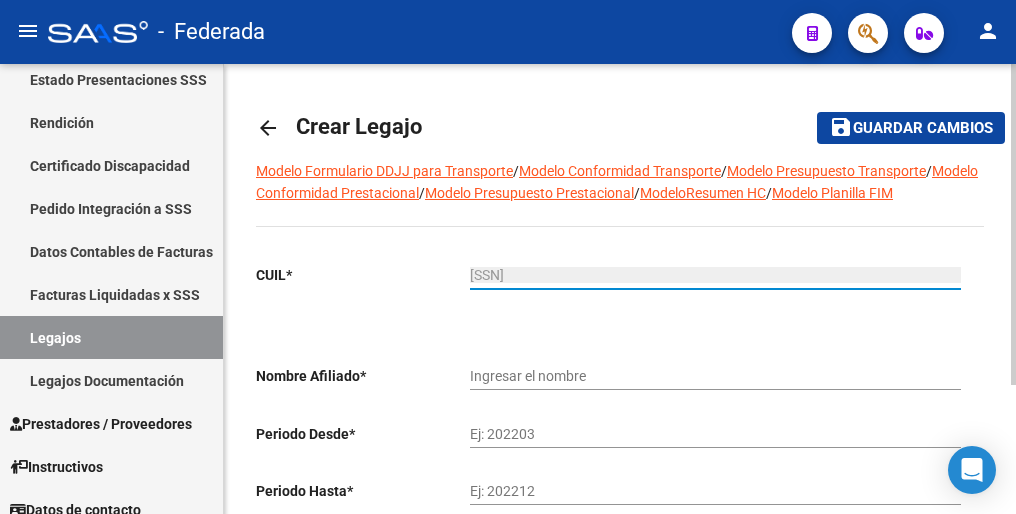 type on "ARDUSSO LUCIA" 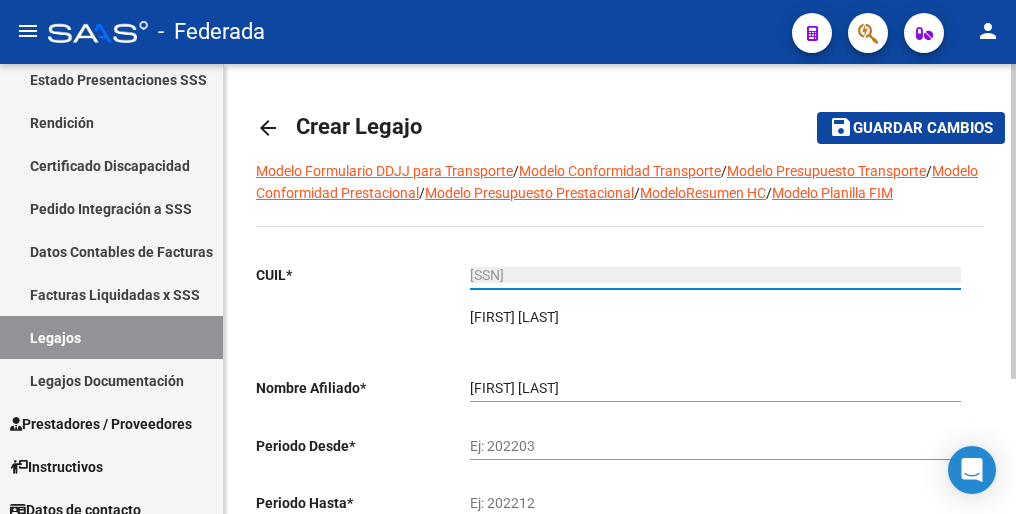 type on "27-52565779-0" 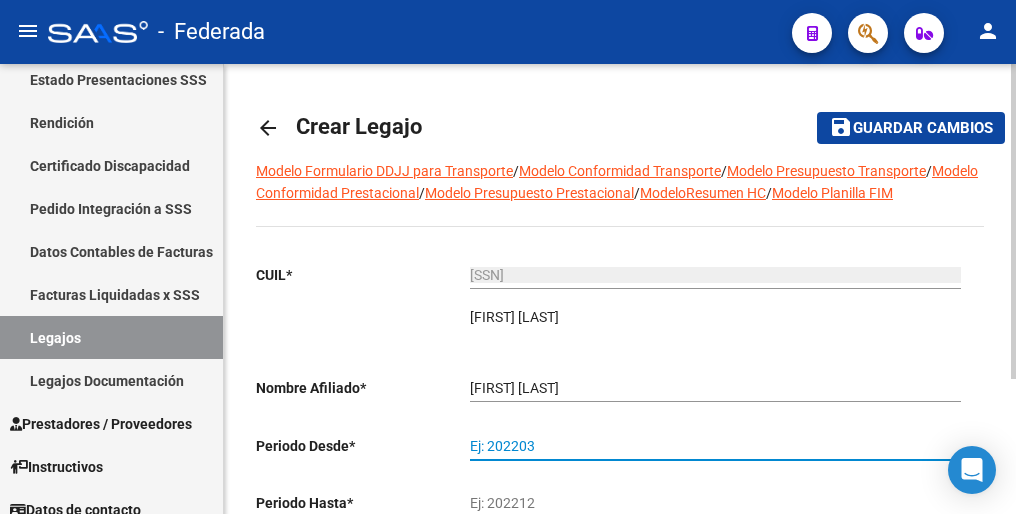 click on "Ej: 202203" at bounding box center [715, 446] 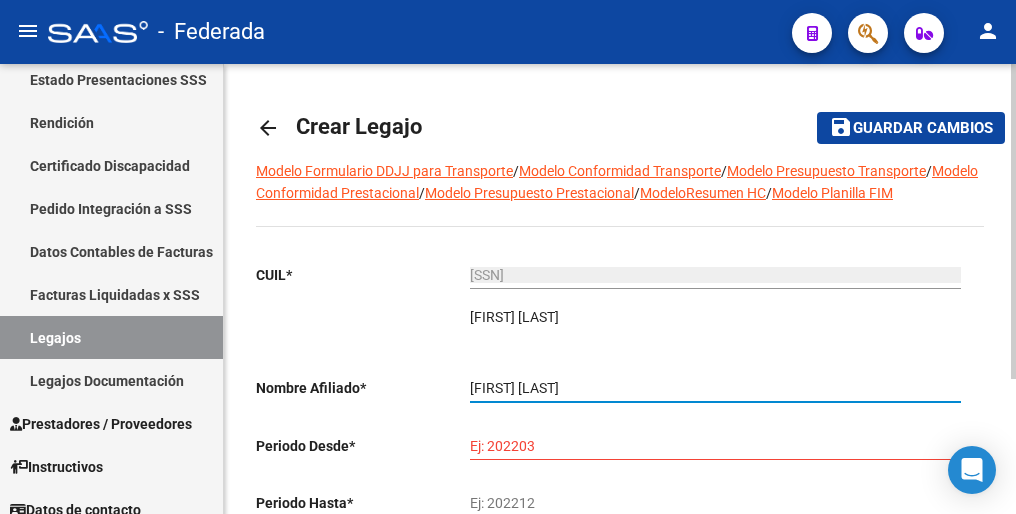 click on "ARDUSSO LUCIA" at bounding box center [715, 388] 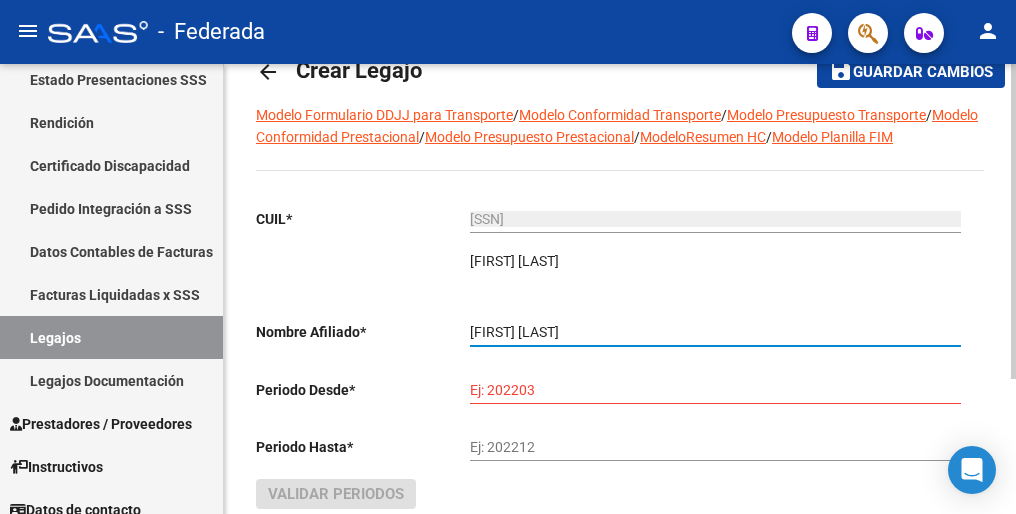 scroll, scrollTop: 100, scrollLeft: 0, axis: vertical 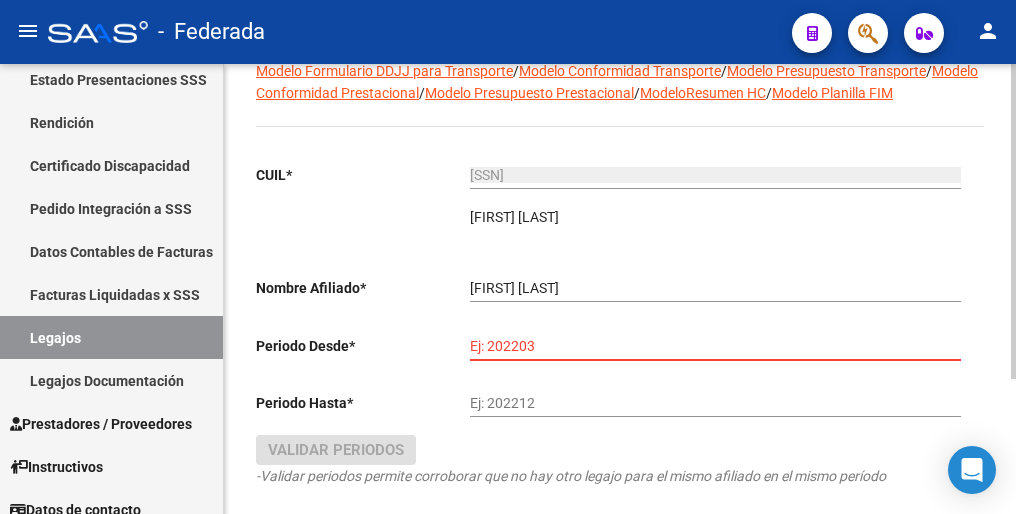 click on "Ej: 202203" at bounding box center (715, 346) 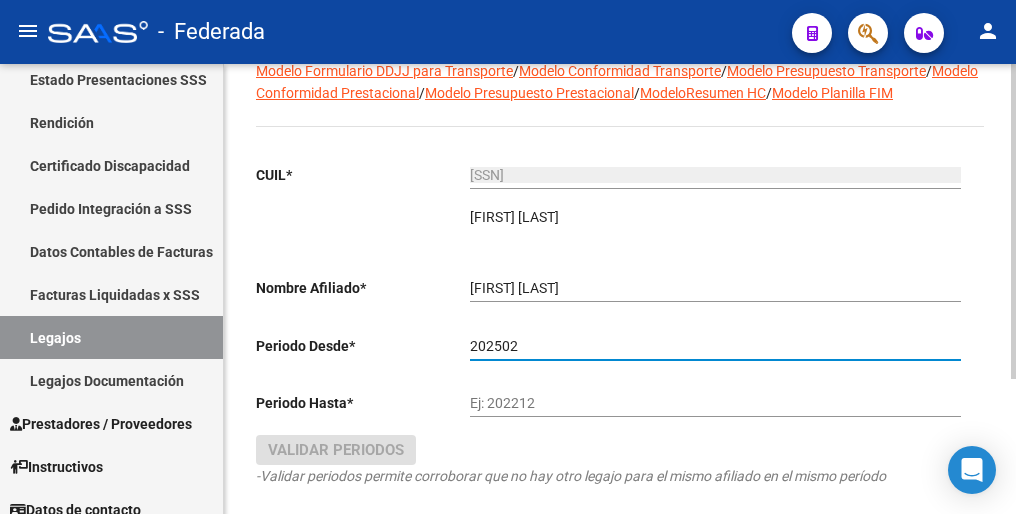 type on "202502" 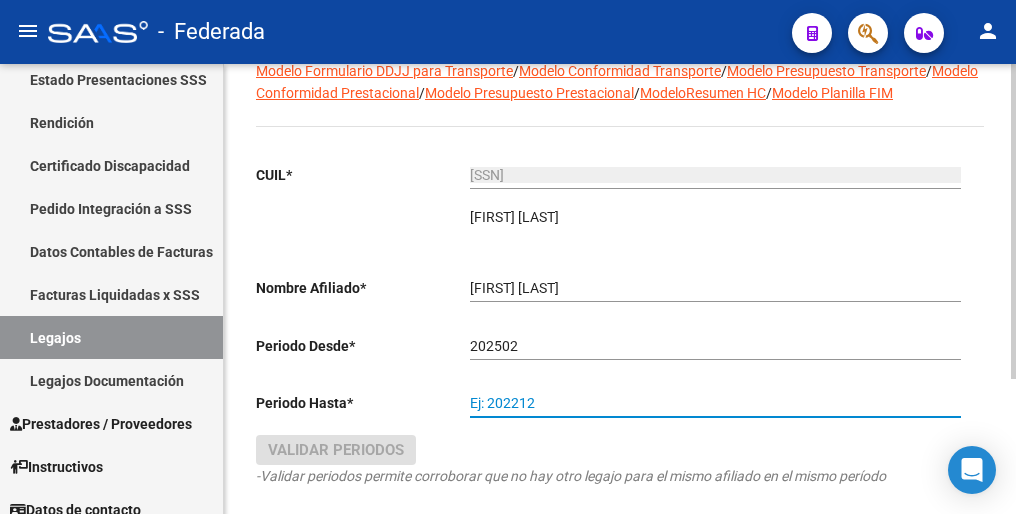 paste on "202512" 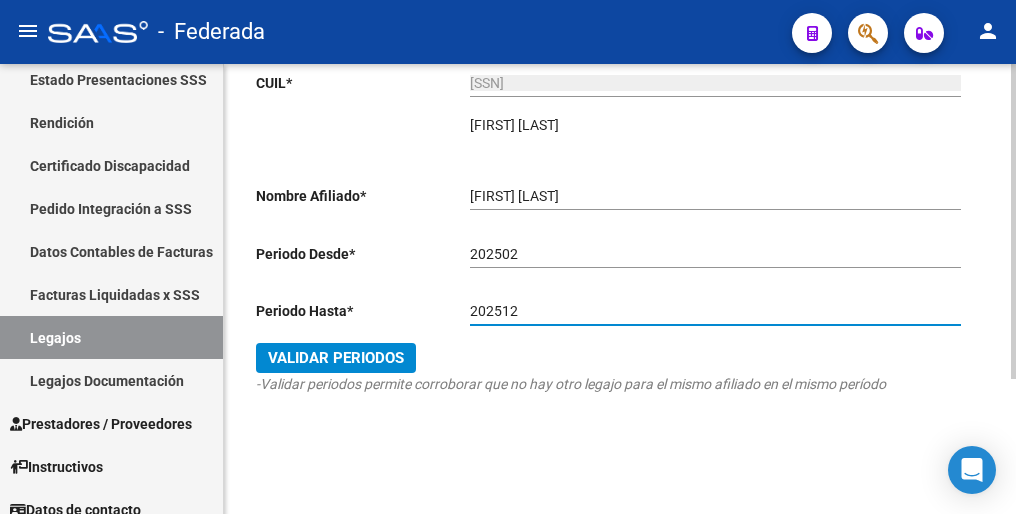scroll, scrollTop: 192, scrollLeft: 0, axis: vertical 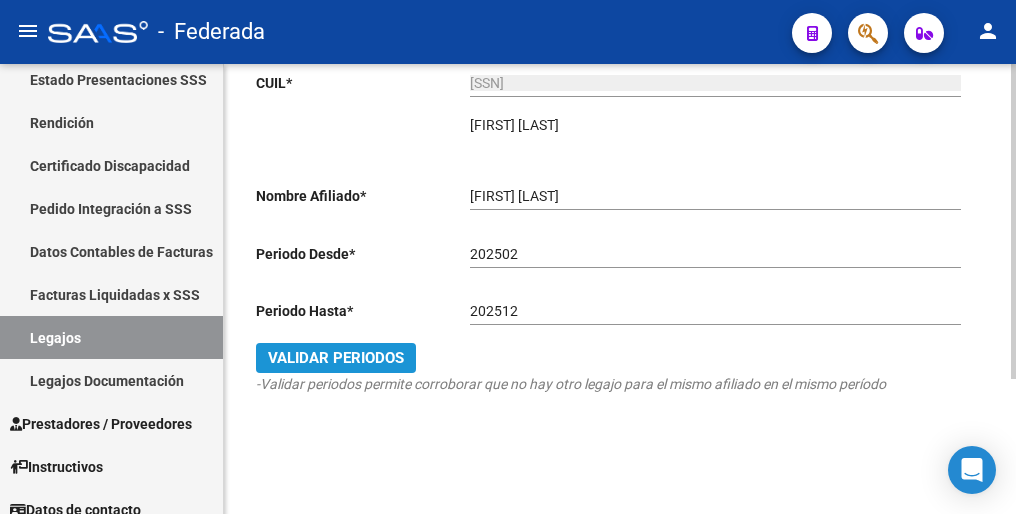 drag, startPoint x: 360, startPoint y: 351, endPoint x: 565, endPoint y: 247, distance: 229.8717 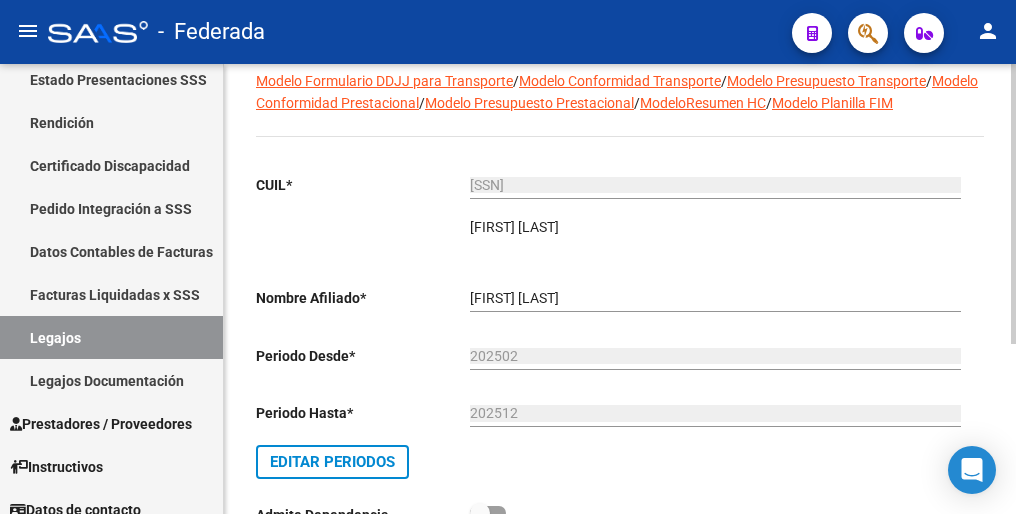scroll, scrollTop: 0, scrollLeft: 0, axis: both 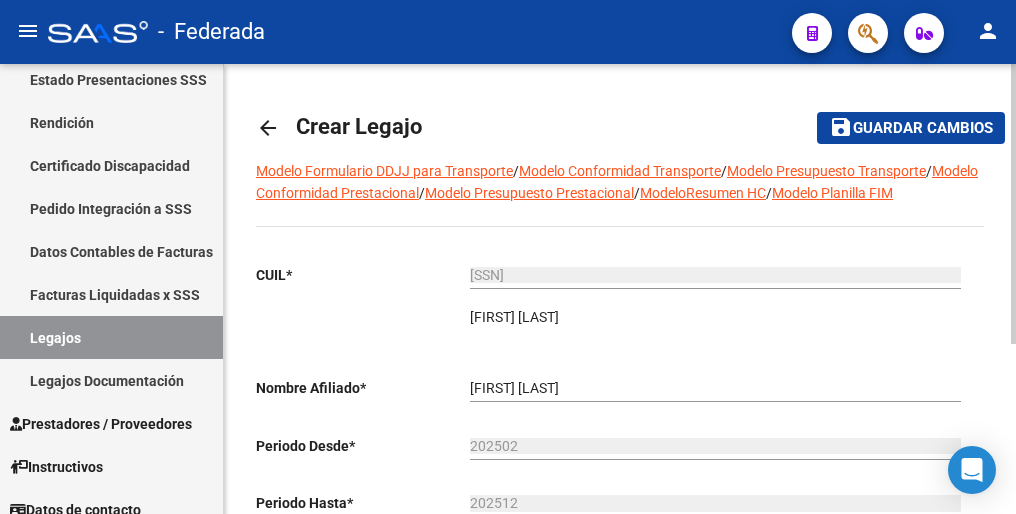 click on "Guardar cambios" 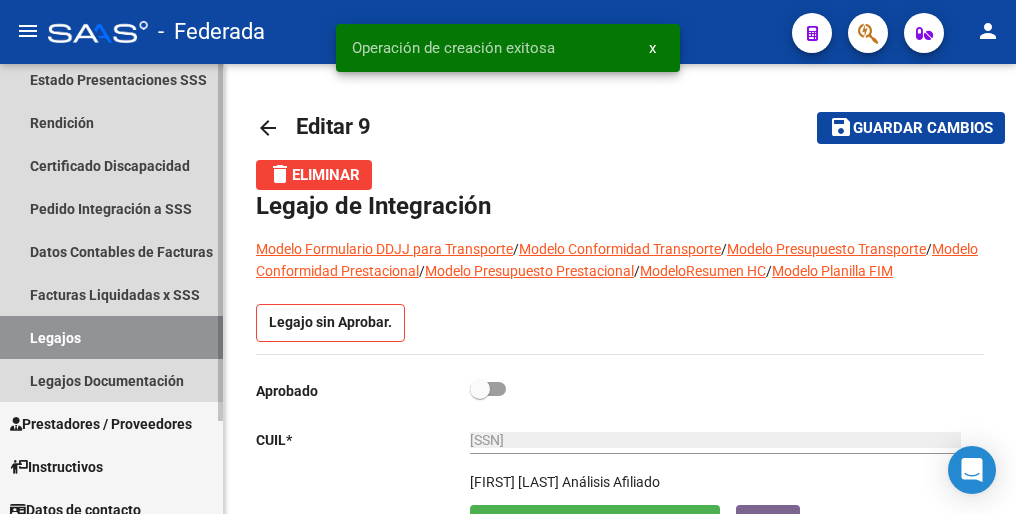 click on "Legajos" at bounding box center (111, 337) 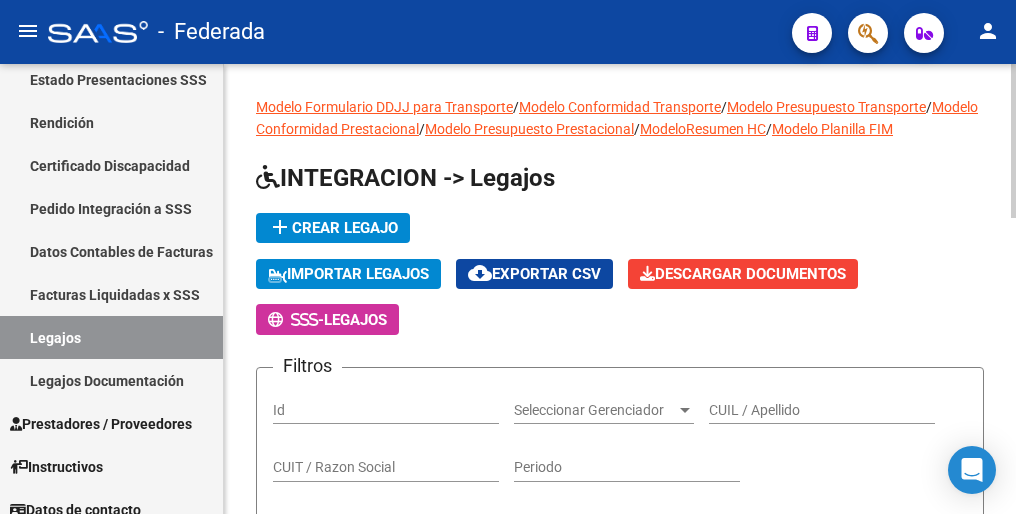 click on "add  Crear Legajo" 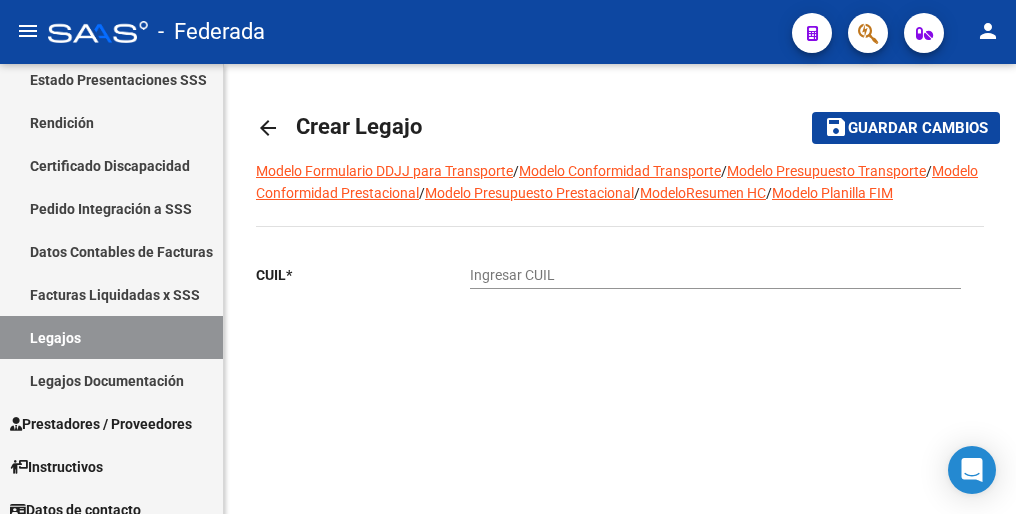 click on "Ingresar CUIL" at bounding box center [715, 275] 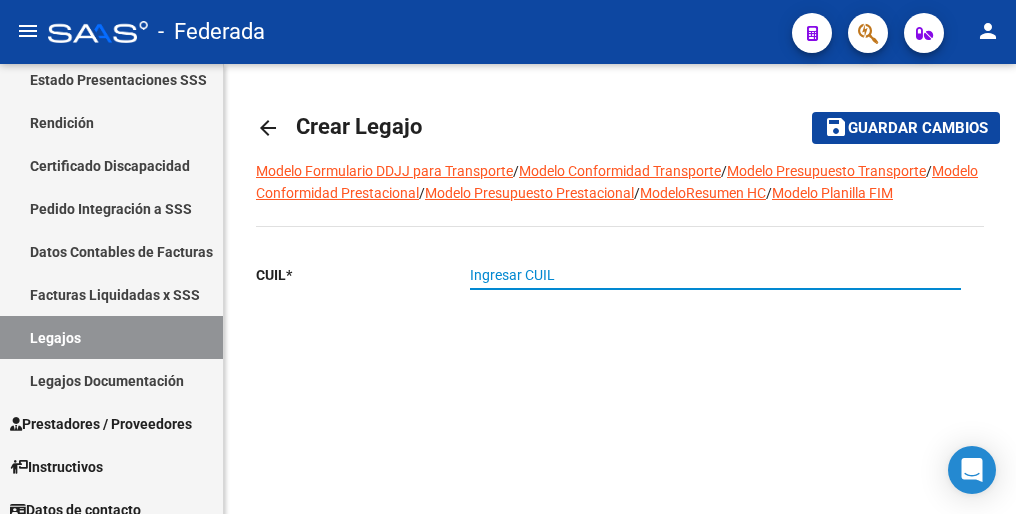 paste on "27-52565780-4" 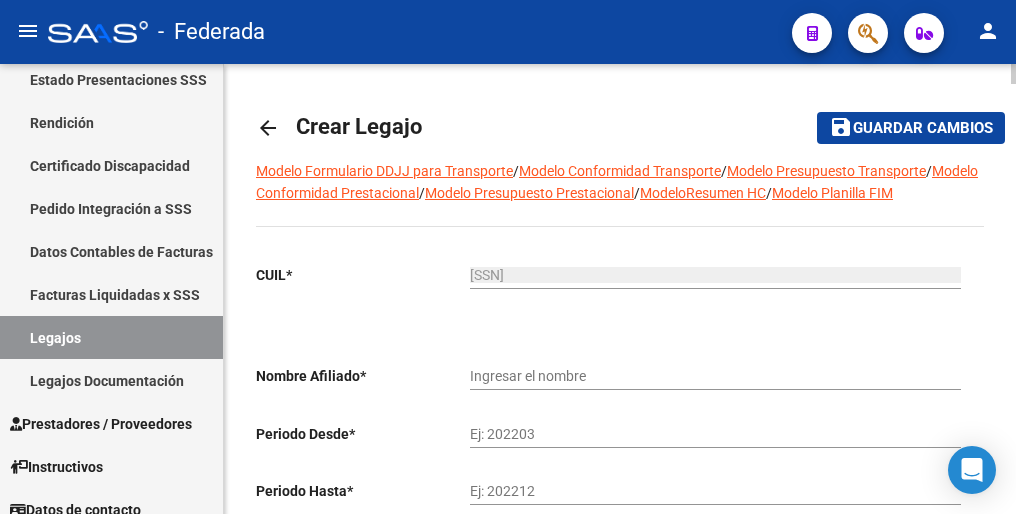click on "27-52565780-4 Ingresar CUIL" 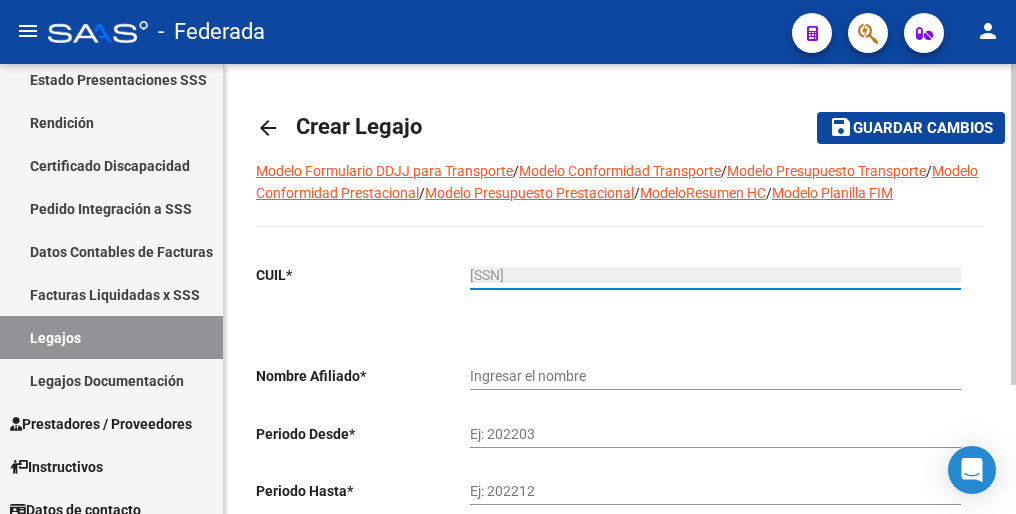 type on "ARDUSSO VALENTINA" 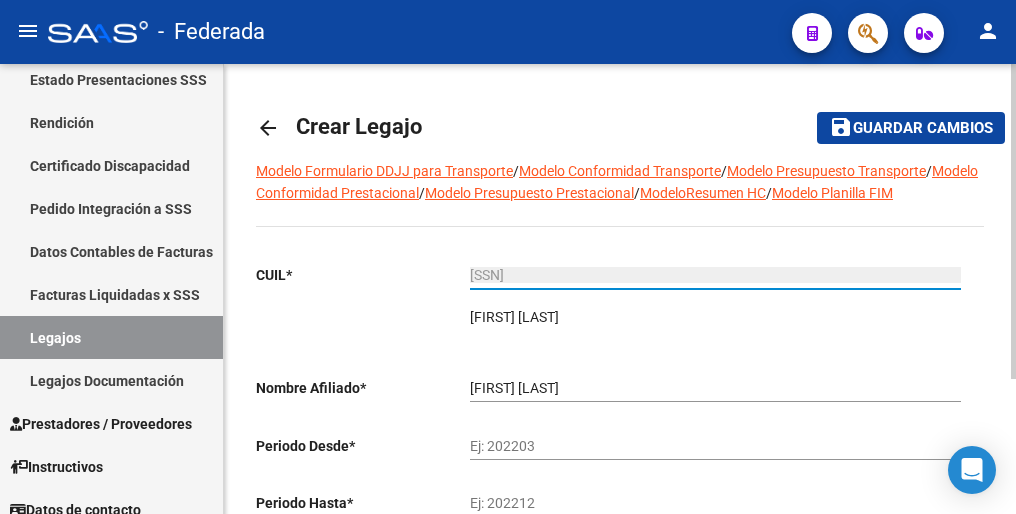 click on "Ej: 202203" at bounding box center (715, 446) 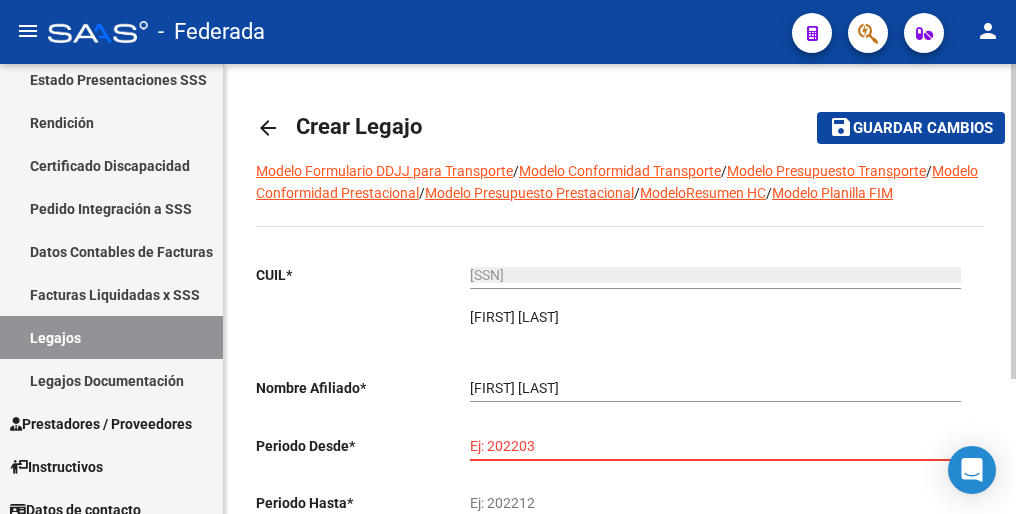 paste on "202502" 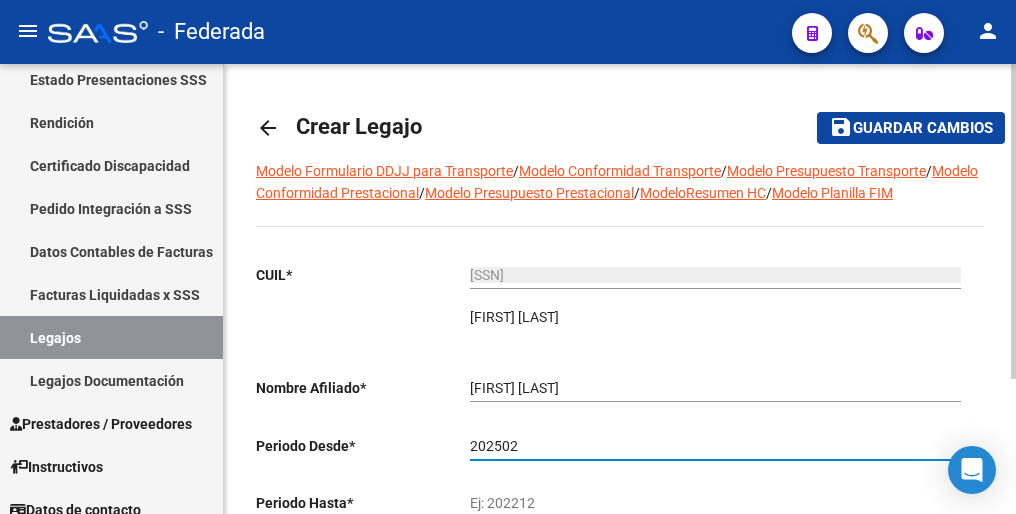 type on "202502" 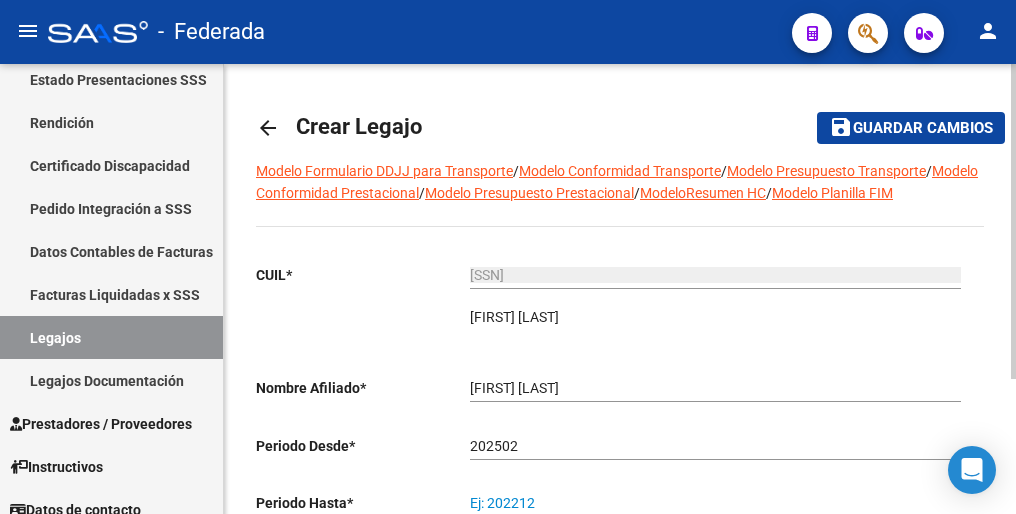 paste on "202512" 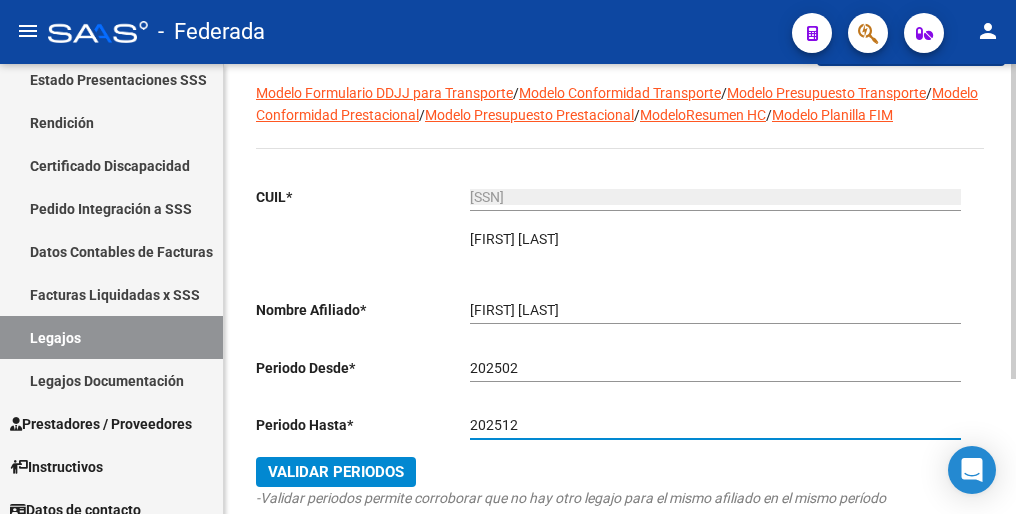 scroll, scrollTop: 192, scrollLeft: 0, axis: vertical 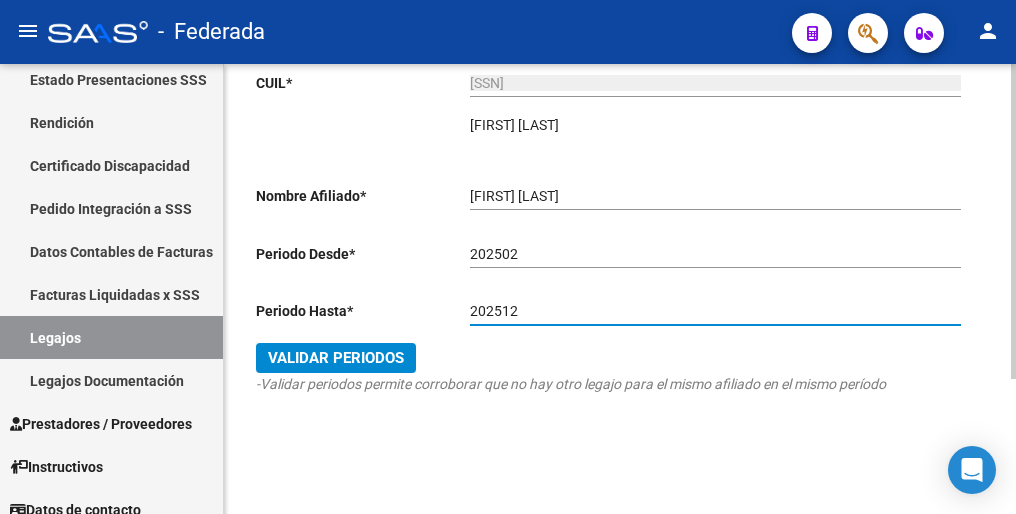 type on "202512" 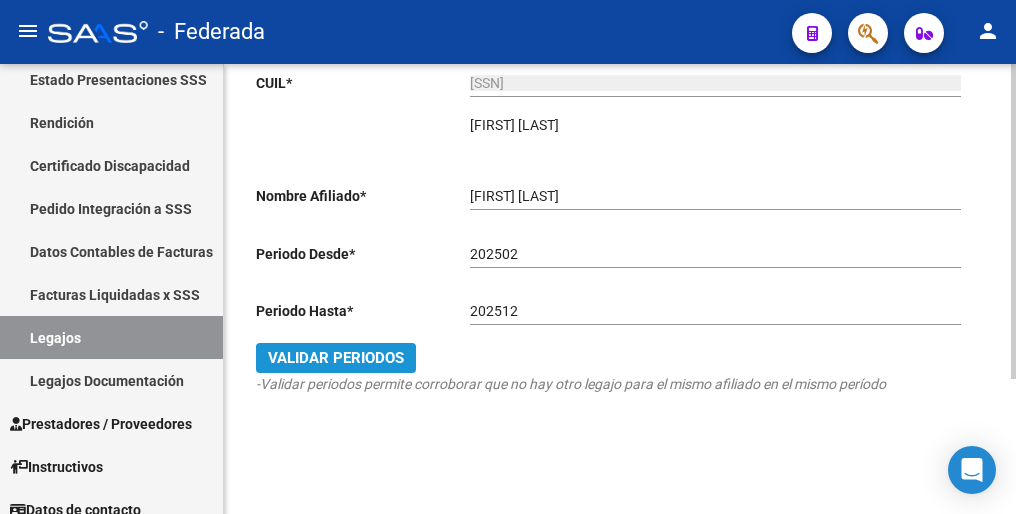 click on "Validar Periodos" 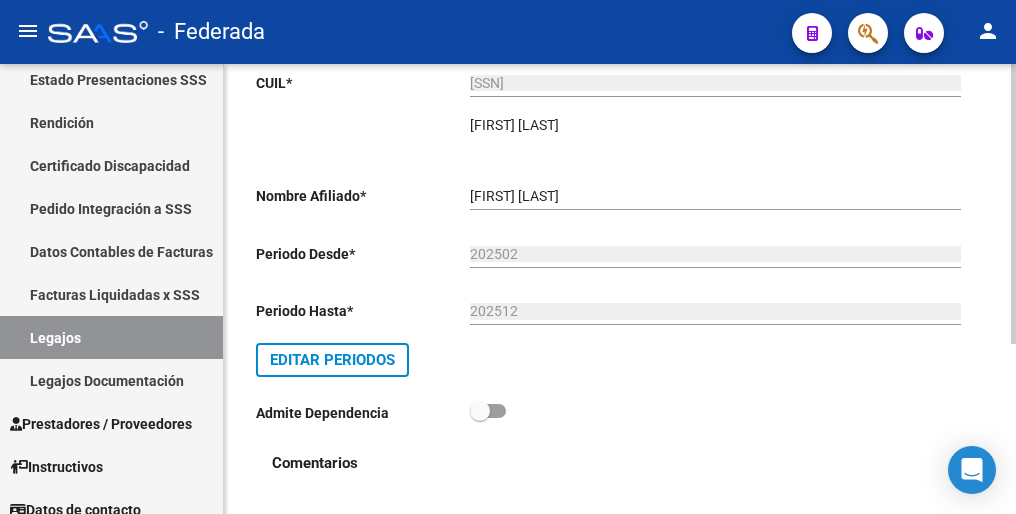 scroll, scrollTop: 0, scrollLeft: 0, axis: both 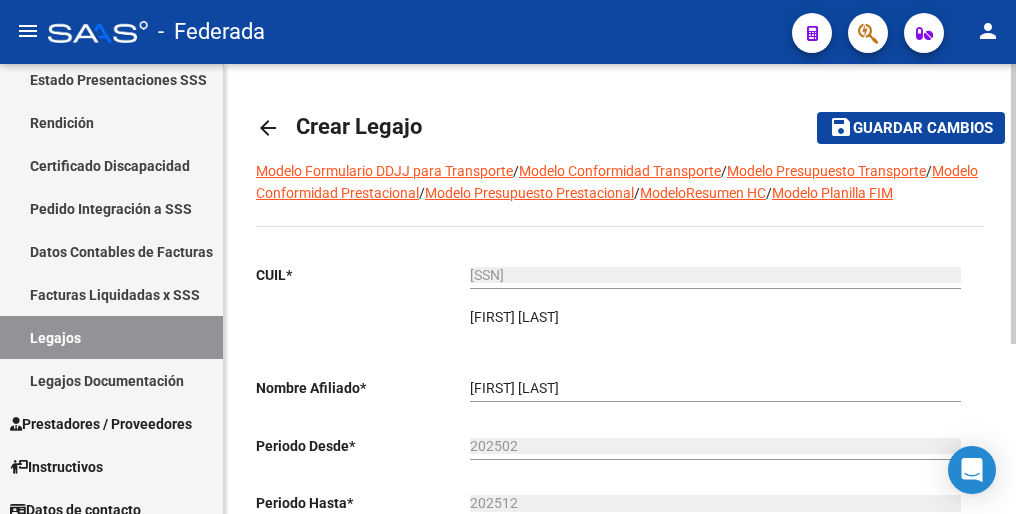 click on "Guardar cambios" 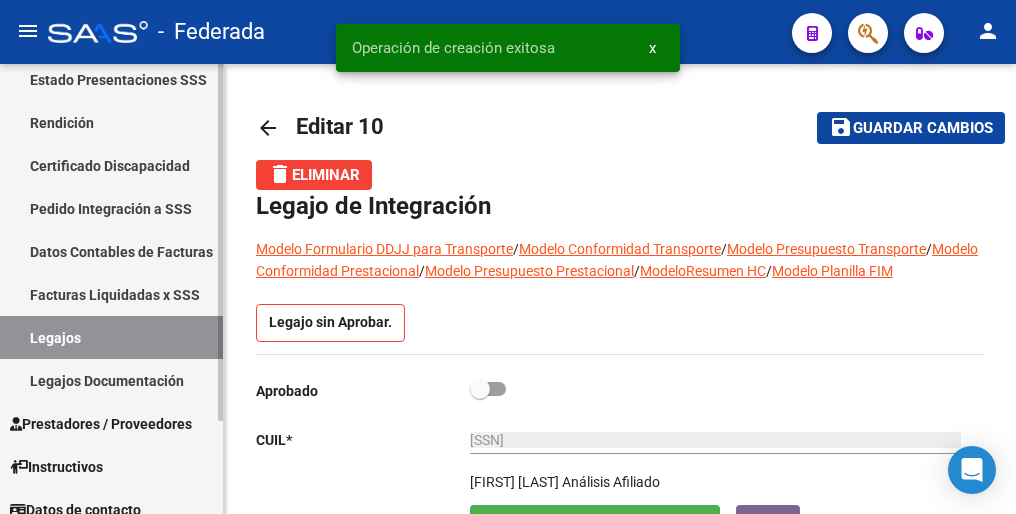 click on "Legajos" at bounding box center (111, 337) 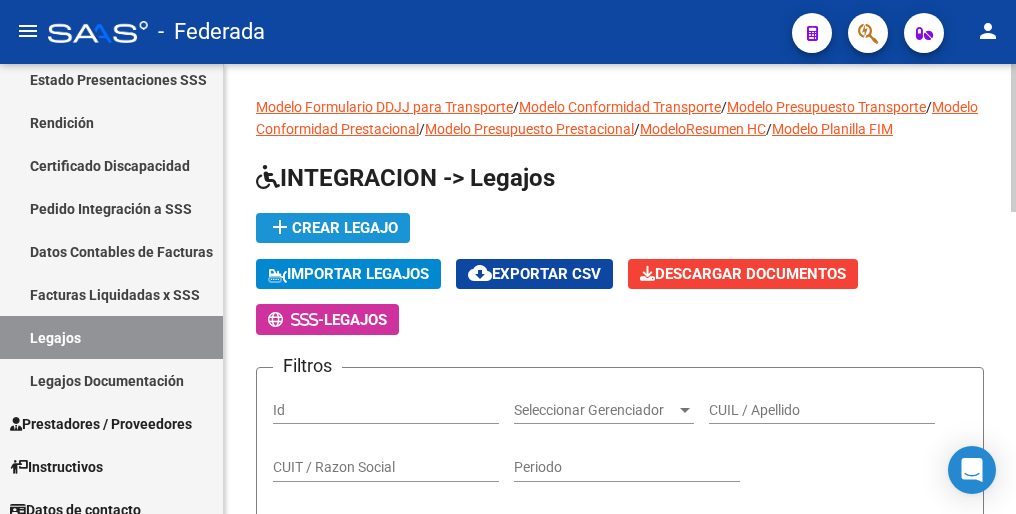 click on "add  Crear Legajo" 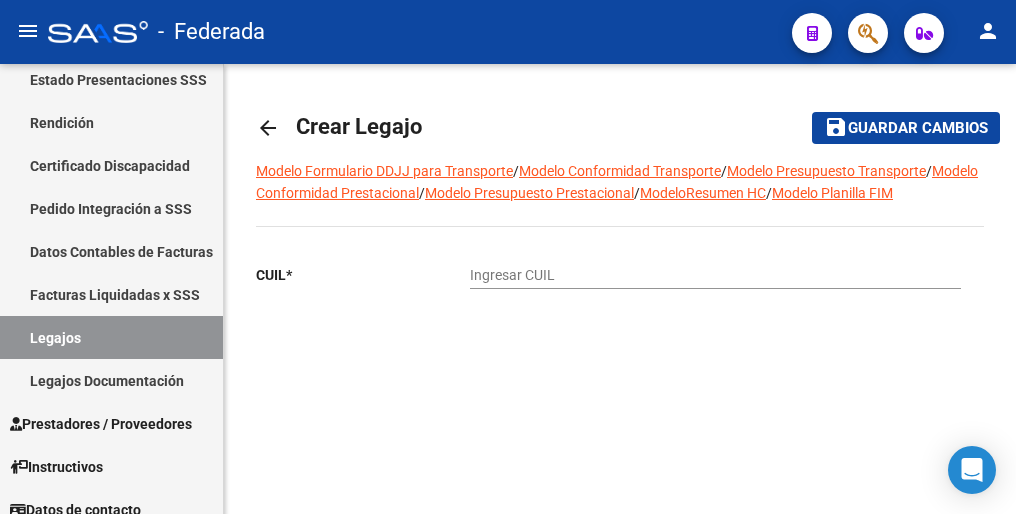 click on "Ingresar CUIL" 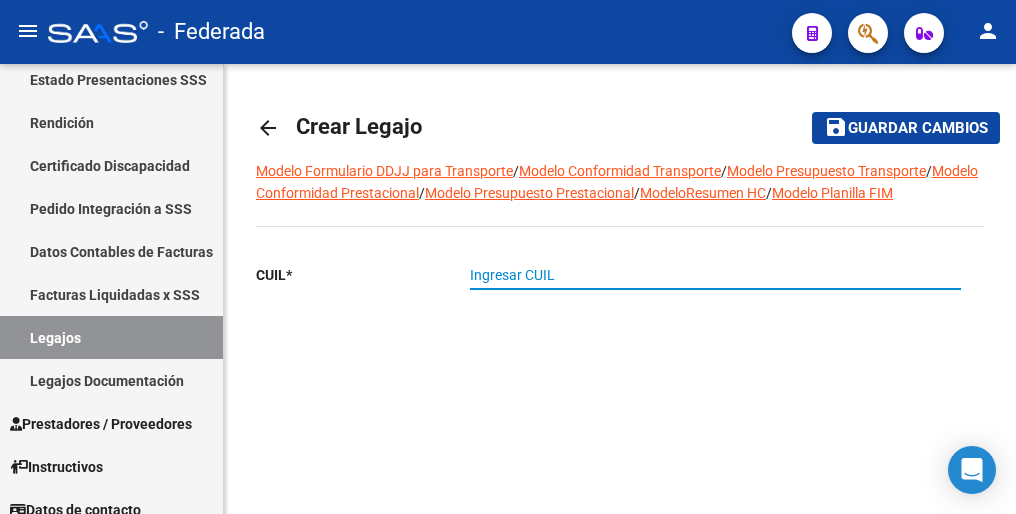 paste on "27-53528363-5" 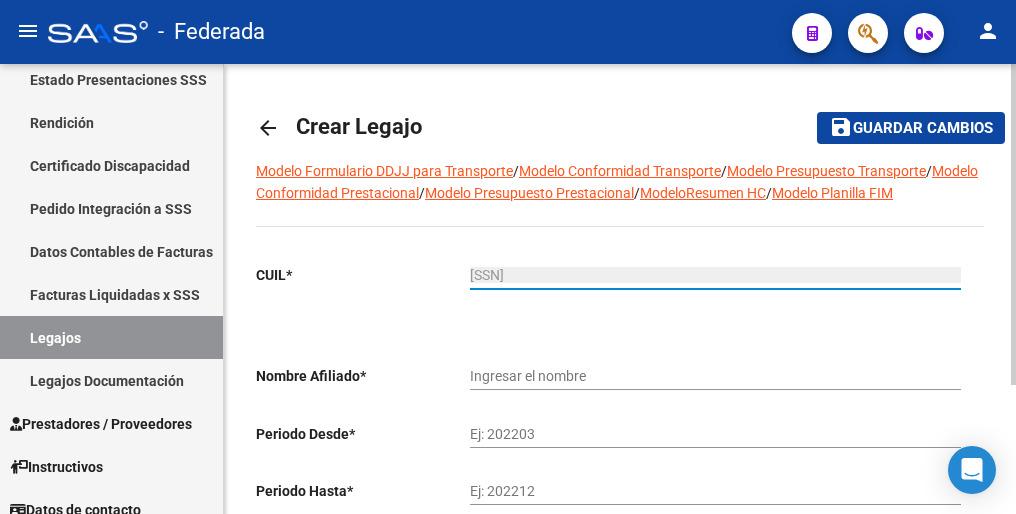 type on "ARGUELLO GATTONE SARA" 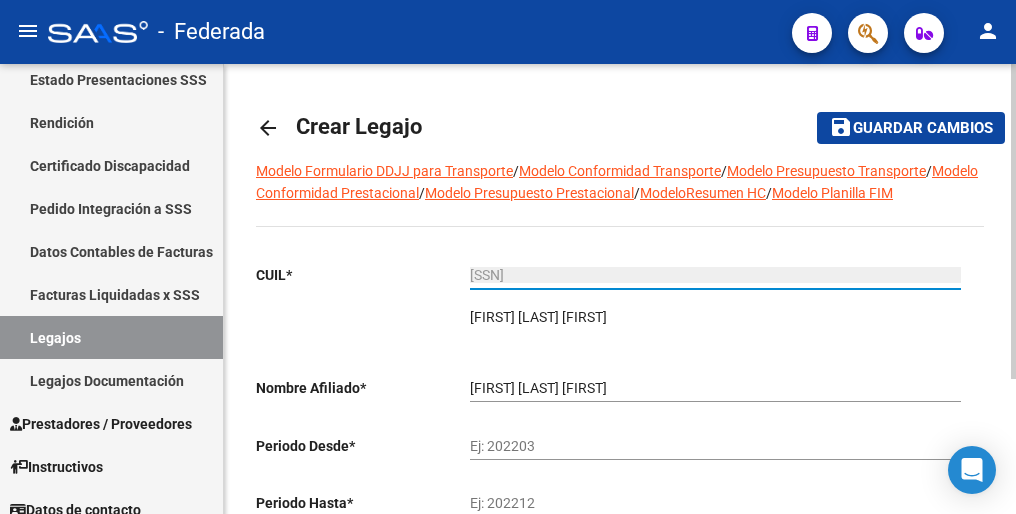 type on "27-53528363-5" 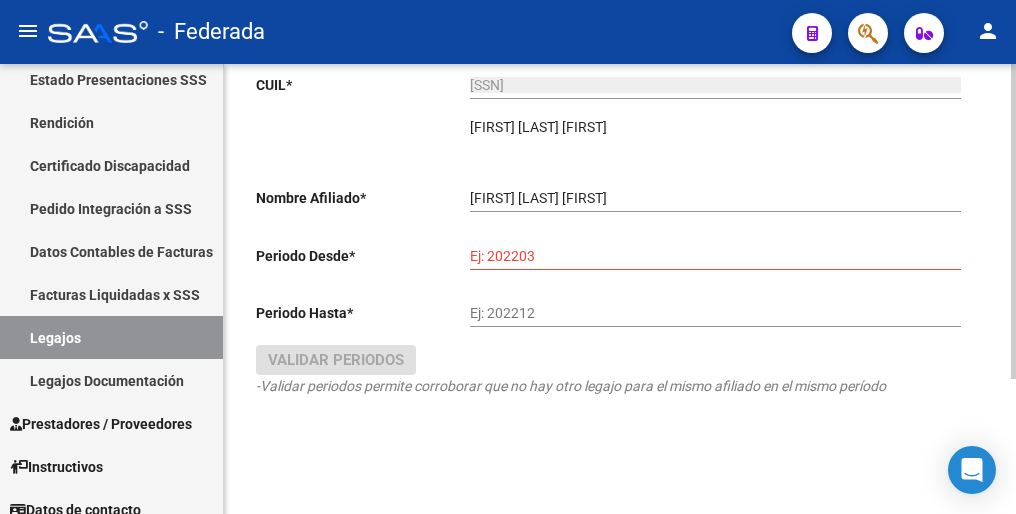 scroll, scrollTop: 192, scrollLeft: 0, axis: vertical 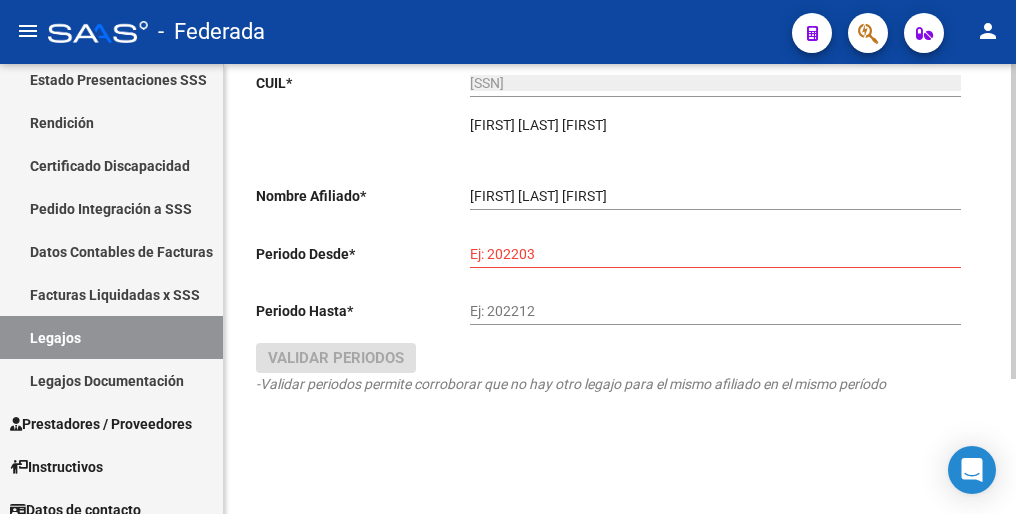 click on "Ej: 202203" at bounding box center (715, 254) 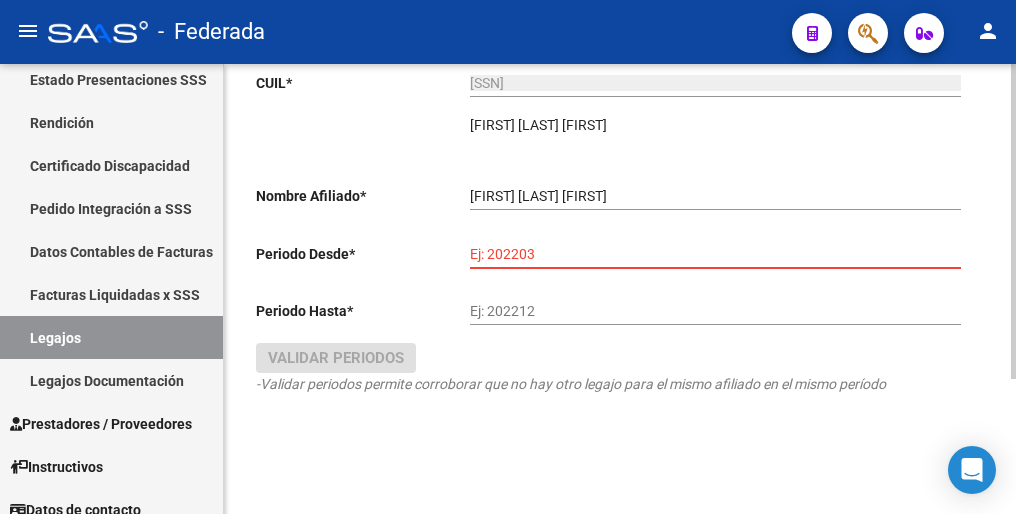 paste on "202502" 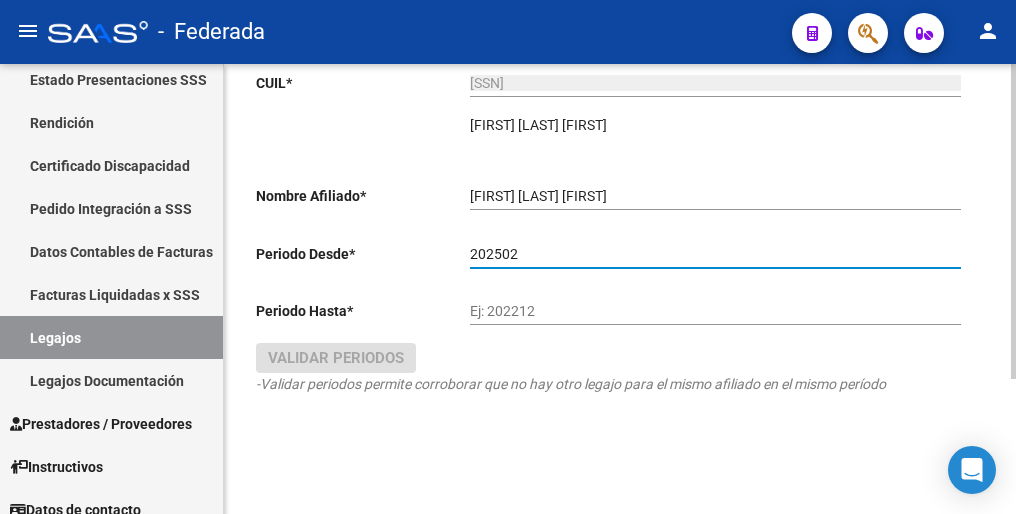 type on "202502" 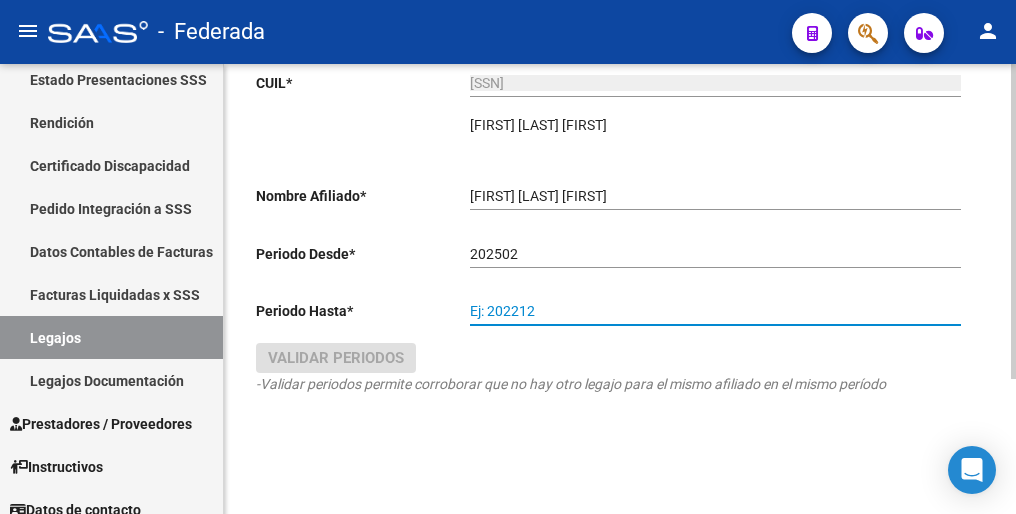 click on "Ej: 202212" at bounding box center [715, 311] 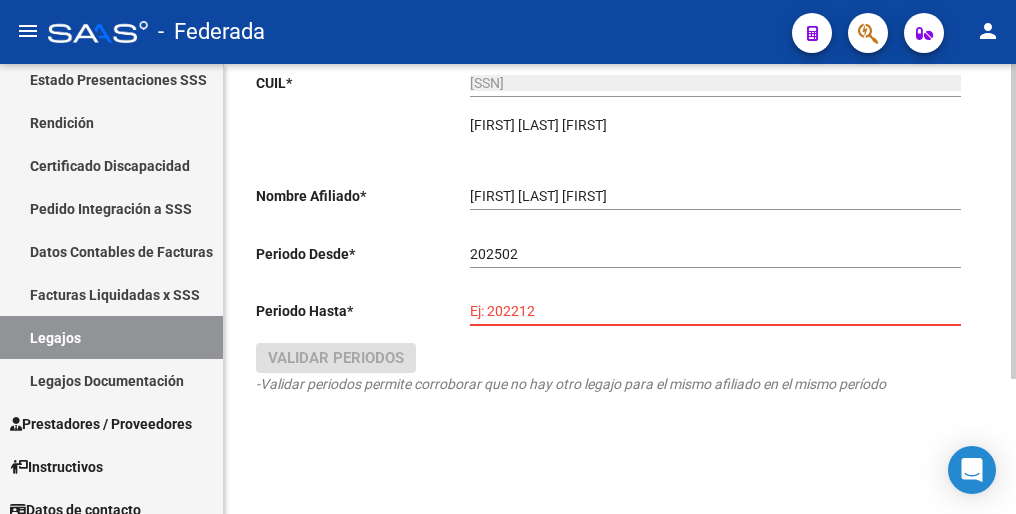 paste on "202512" 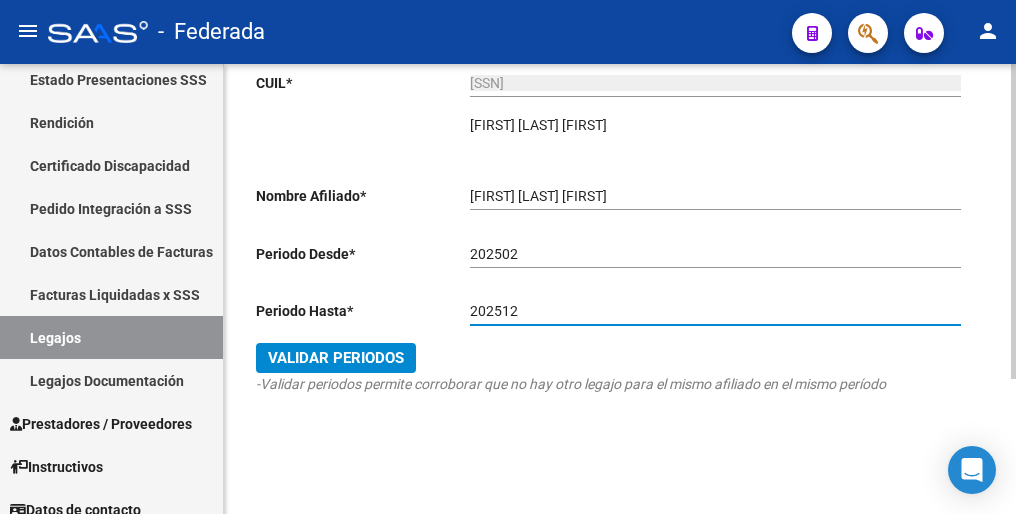 type on "202512" 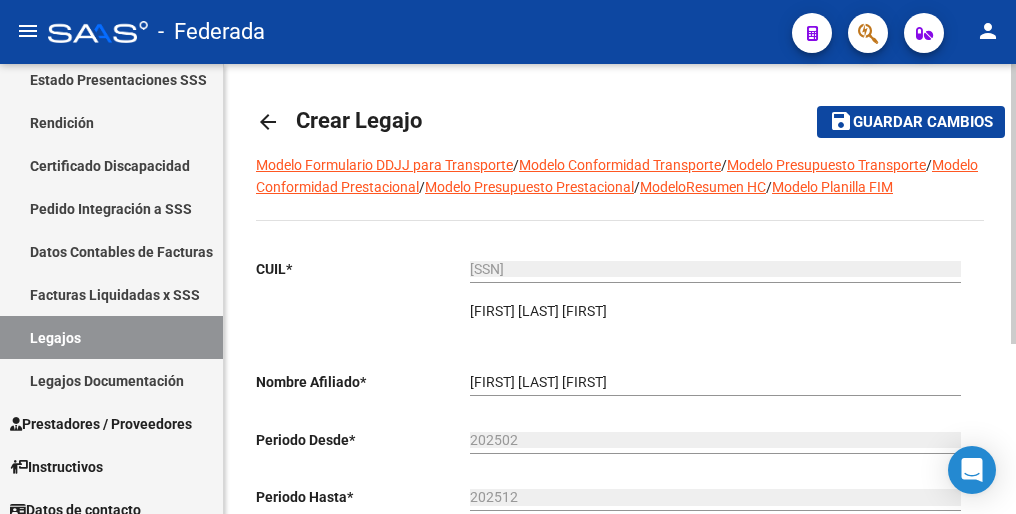 scroll, scrollTop: 0, scrollLeft: 0, axis: both 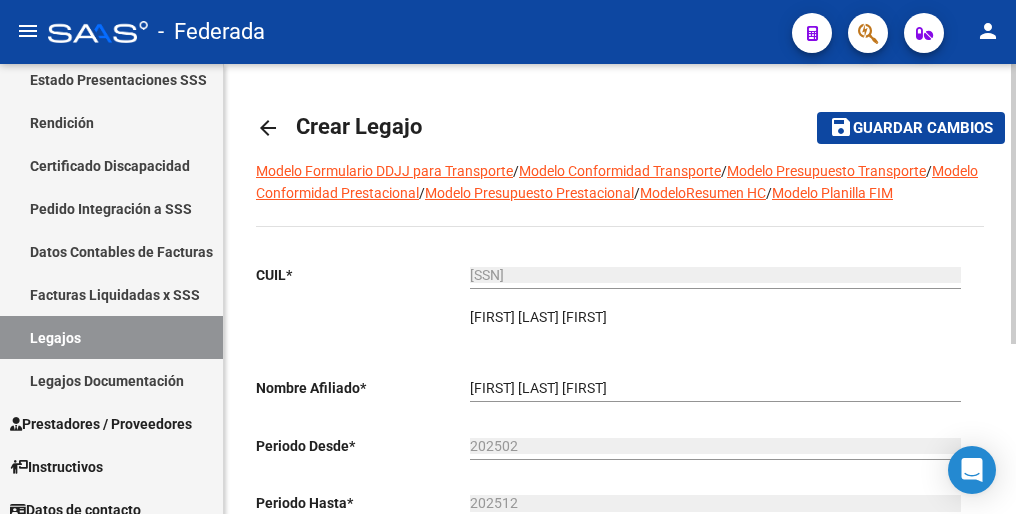 click on "Guardar cambios" 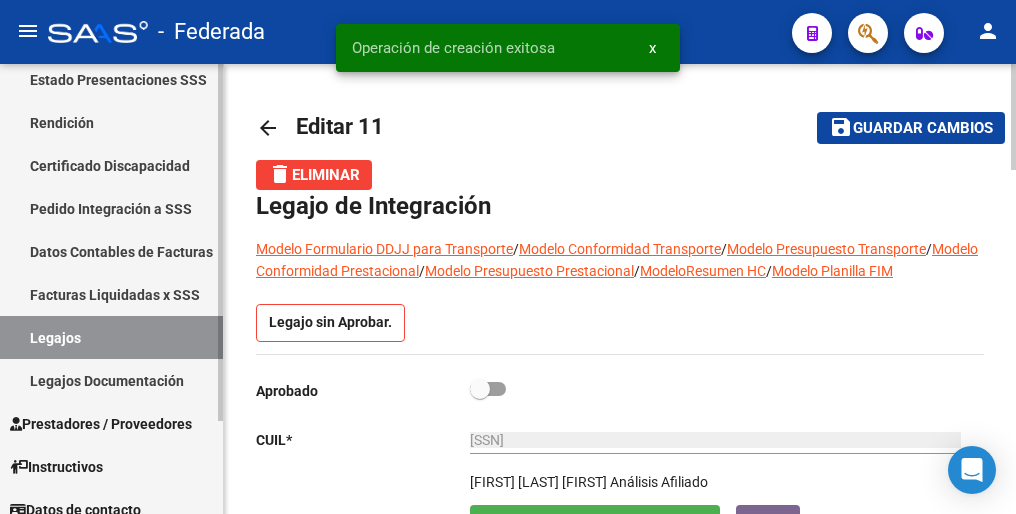 click on "Legajos" at bounding box center (111, 337) 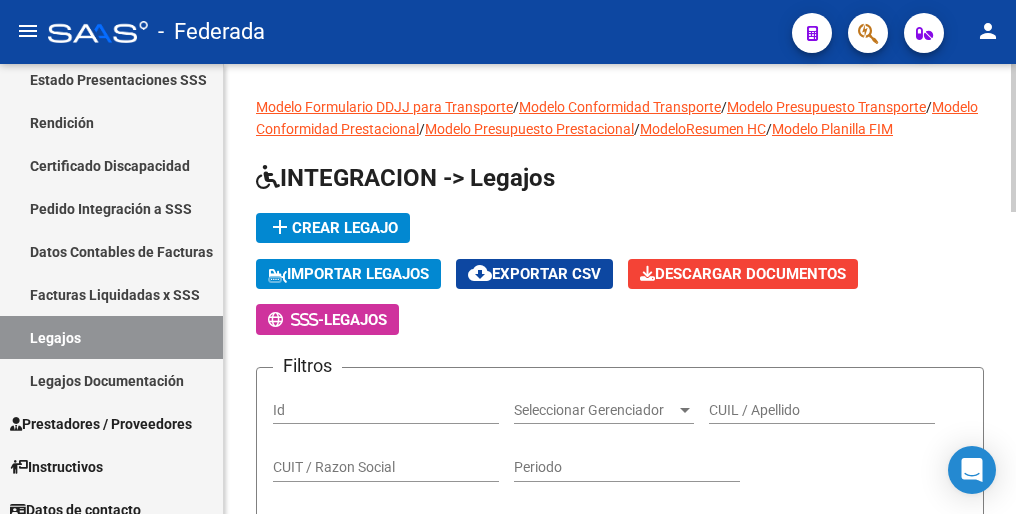 click on "add  Crear Legajo" 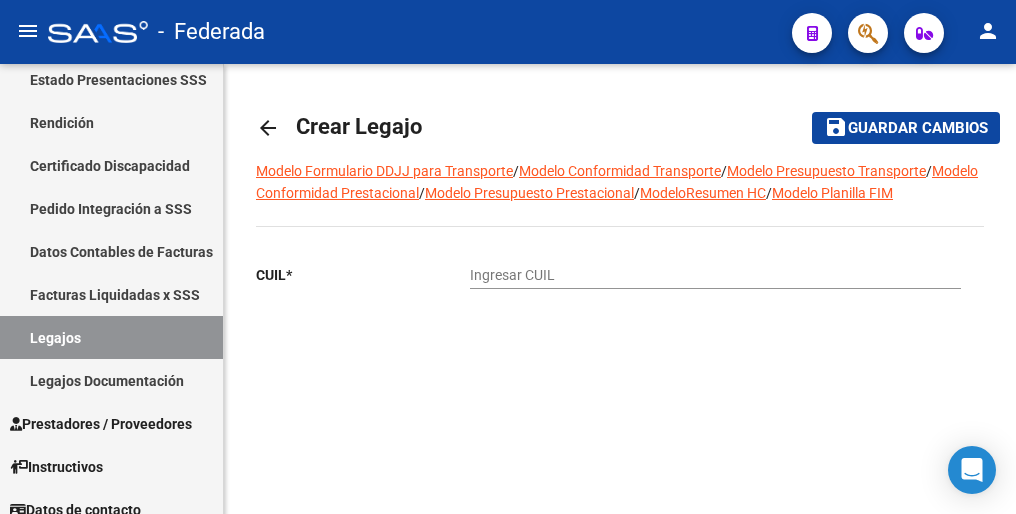 click on "Ingresar CUIL" at bounding box center (715, 275) 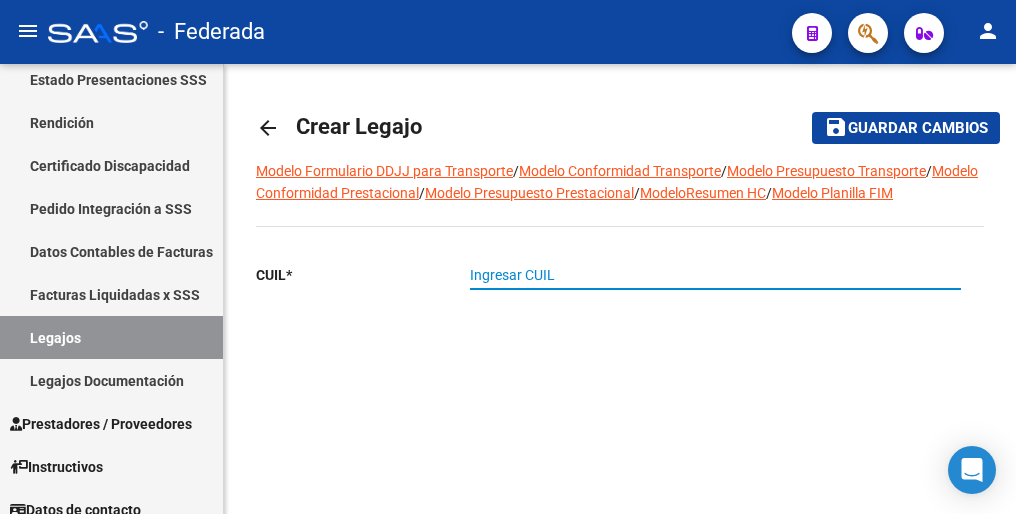 paste 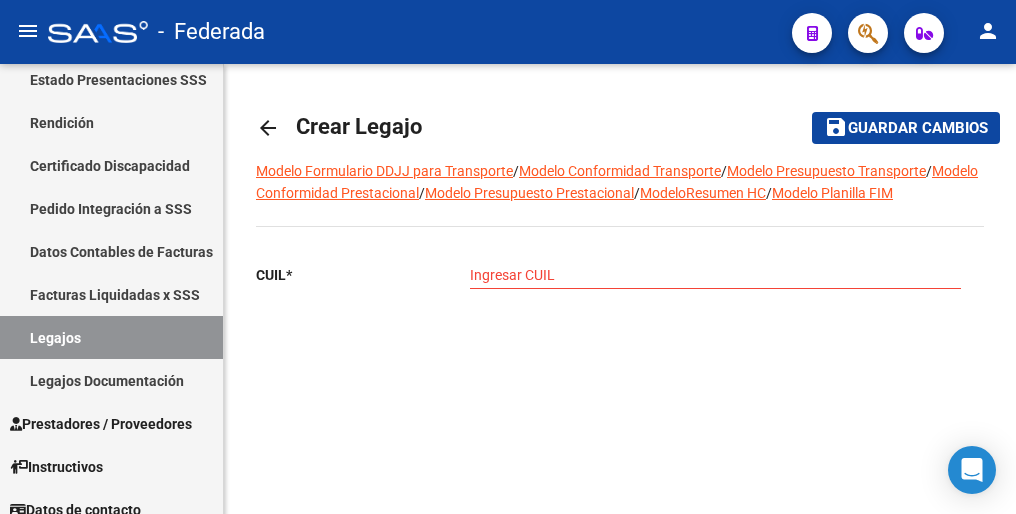 click on "Ingresar CUIL" 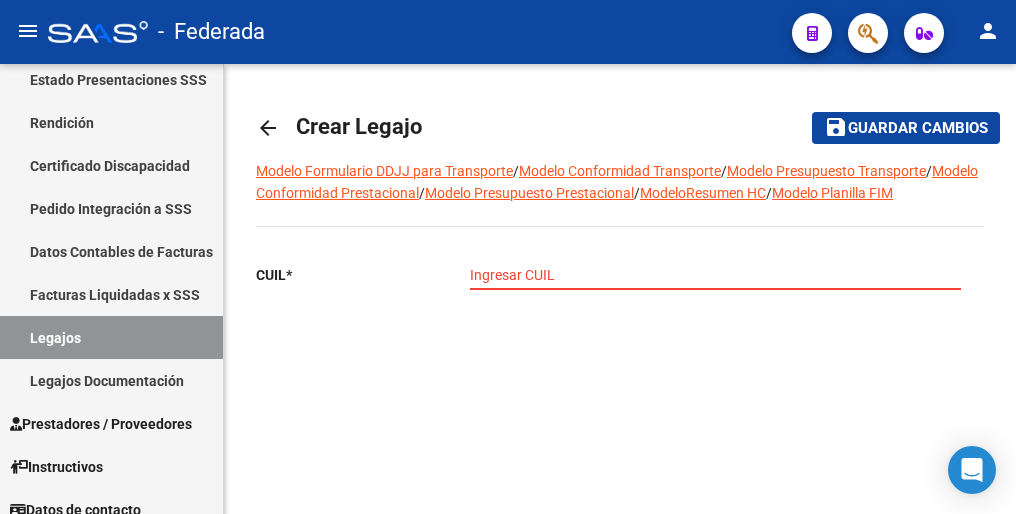 paste on "27-54577027-5" 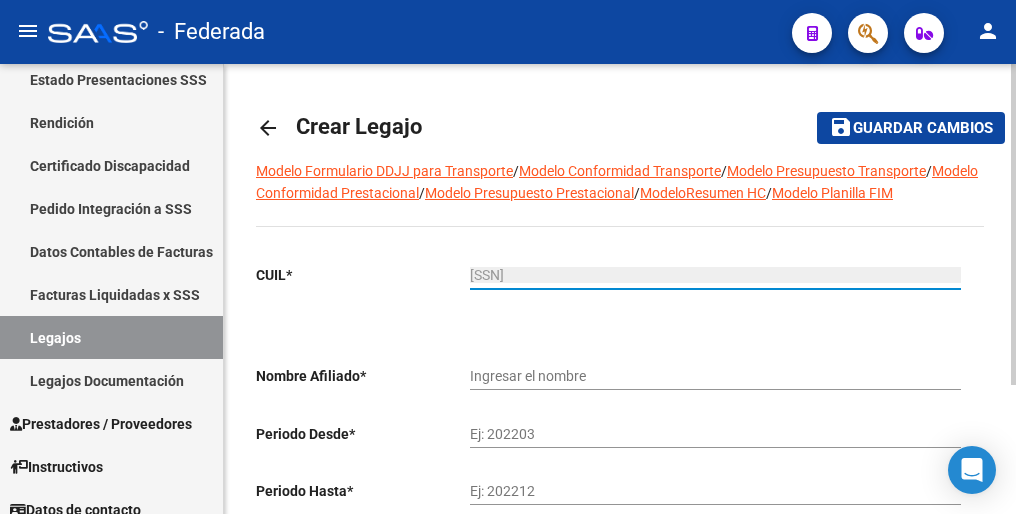 type on "ARIAS ANA LUZ" 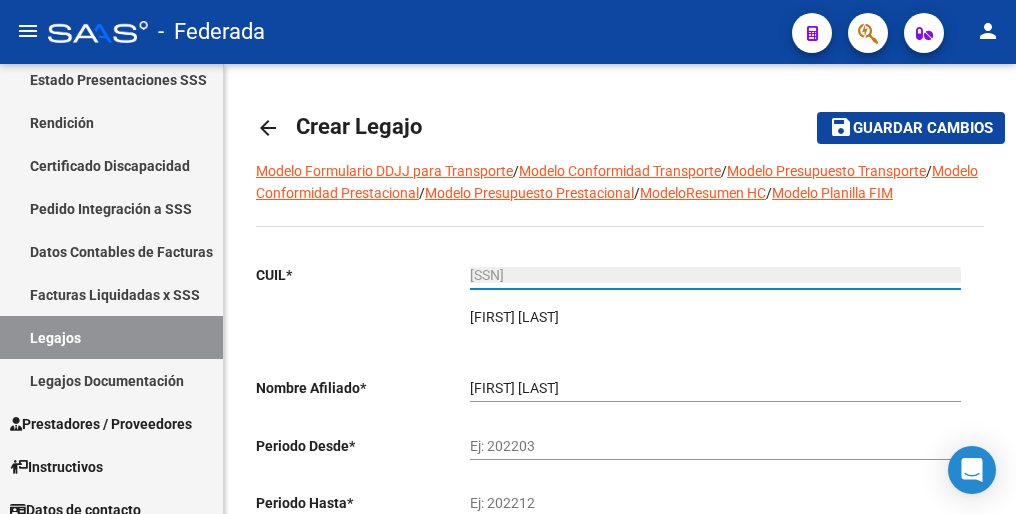 type on "27-54577027-5" 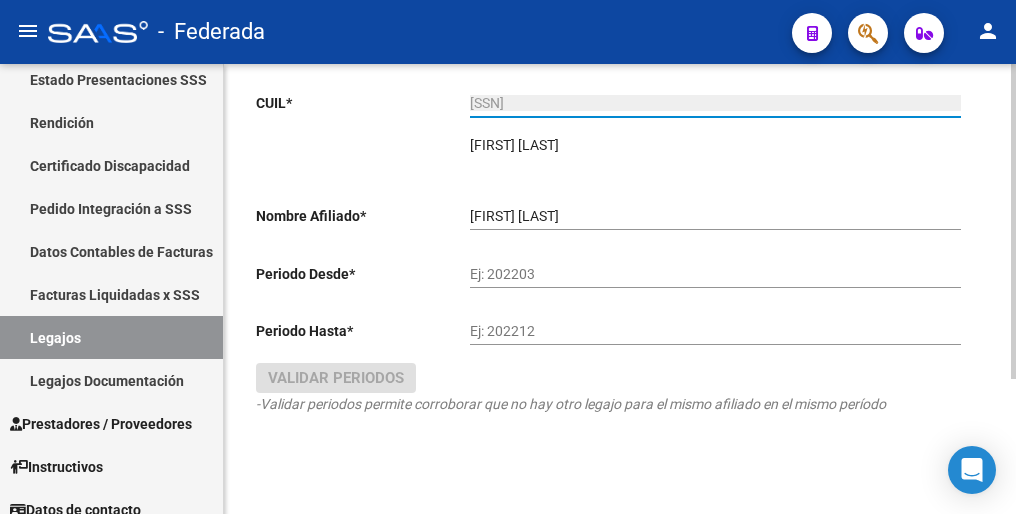 scroll, scrollTop: 192, scrollLeft: 0, axis: vertical 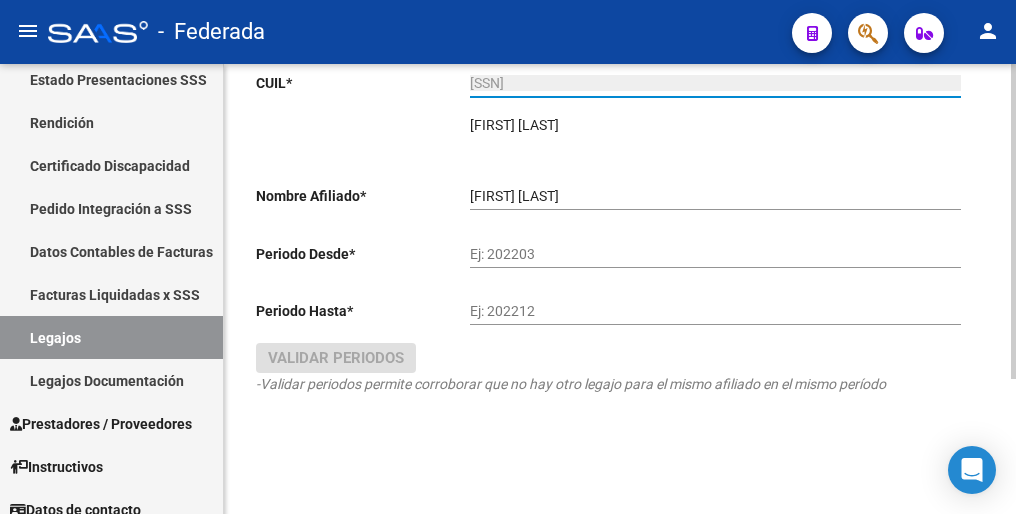 click on "Ej: 202203" at bounding box center (715, 254) 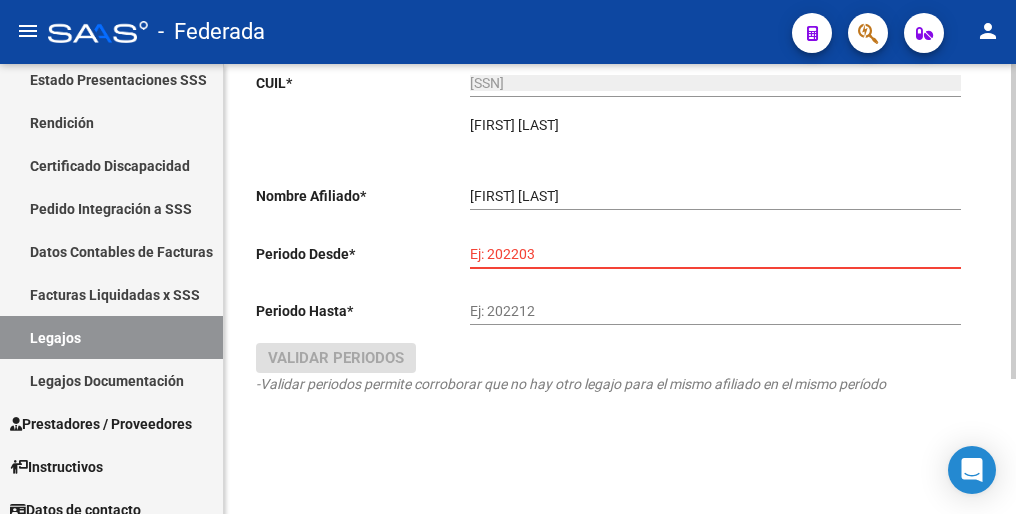 paste on "202502" 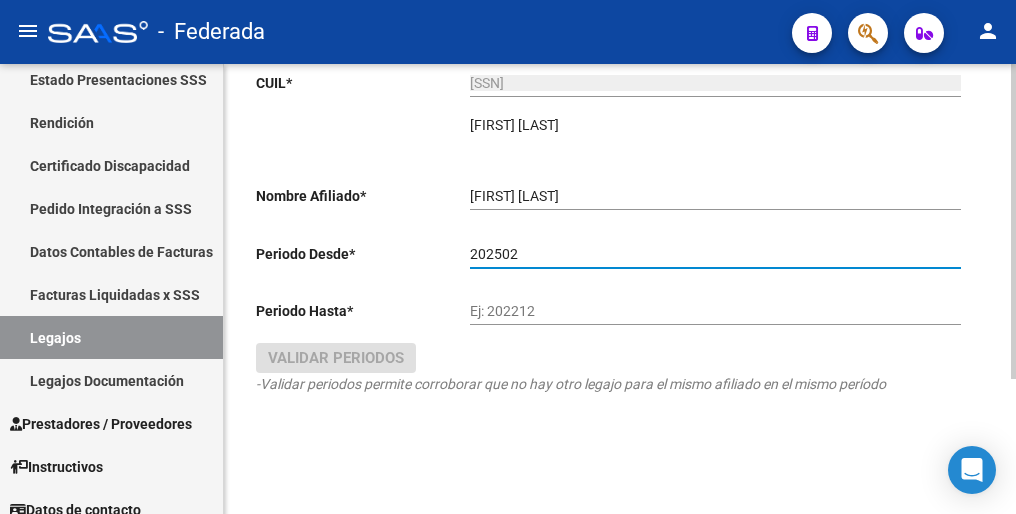 type on "202502" 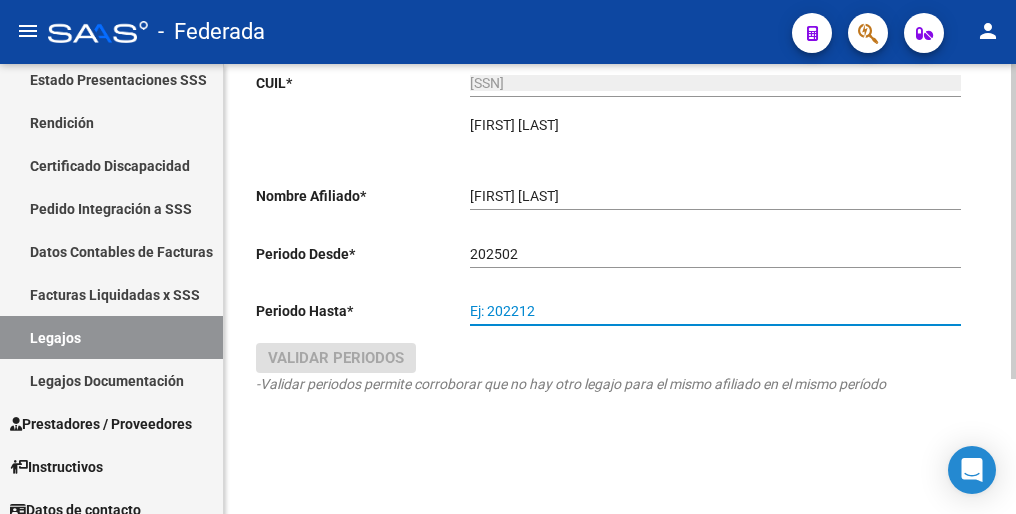 click on "Ej: 202212" at bounding box center [715, 311] 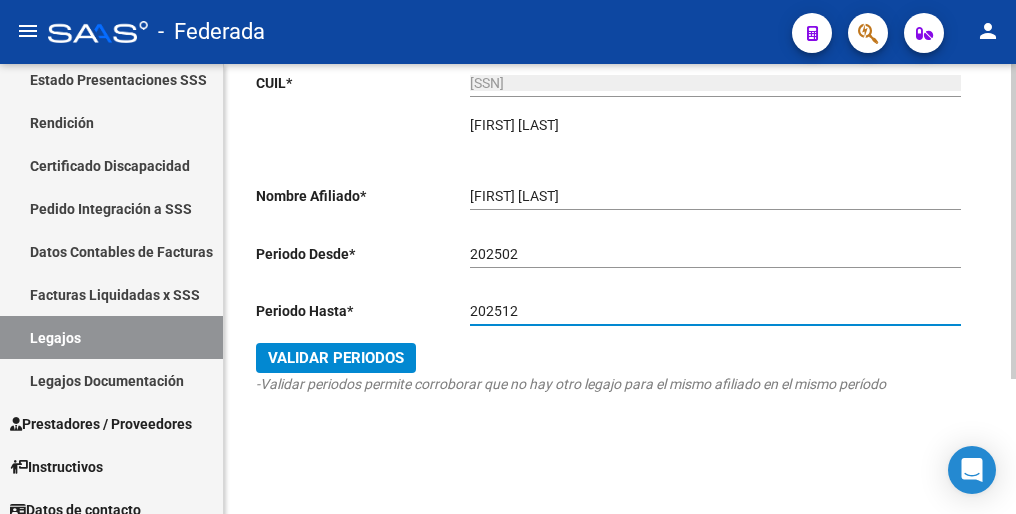 type on "202512" 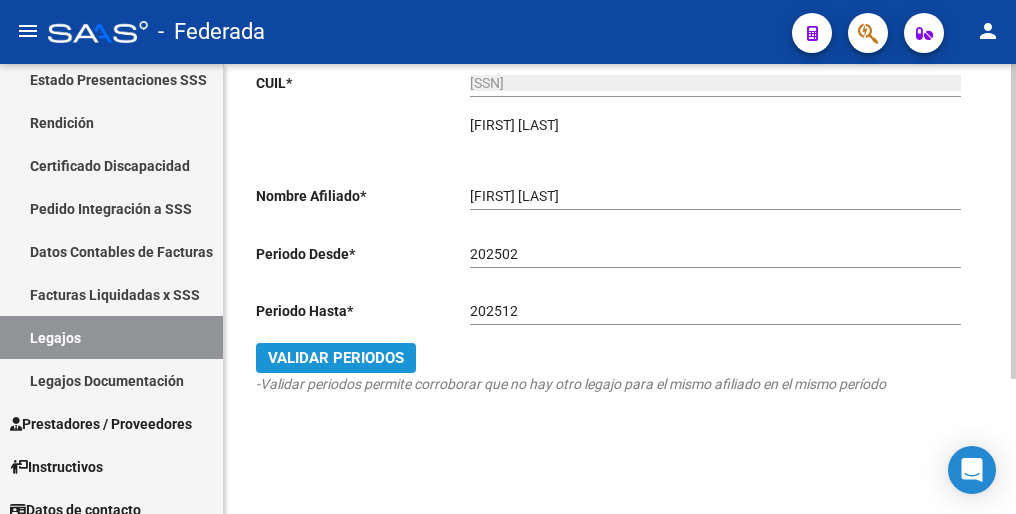 click on "Validar Periodos" 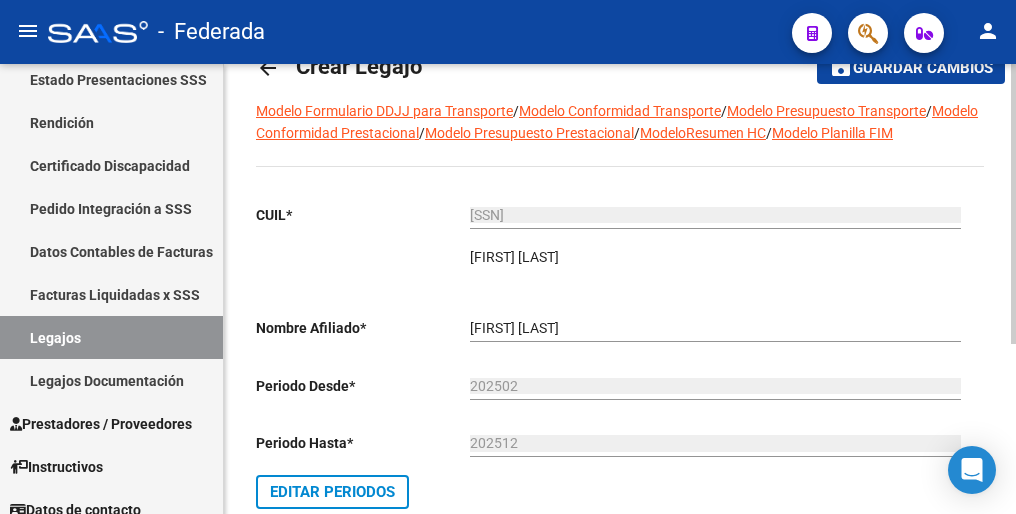 scroll, scrollTop: 0, scrollLeft: 0, axis: both 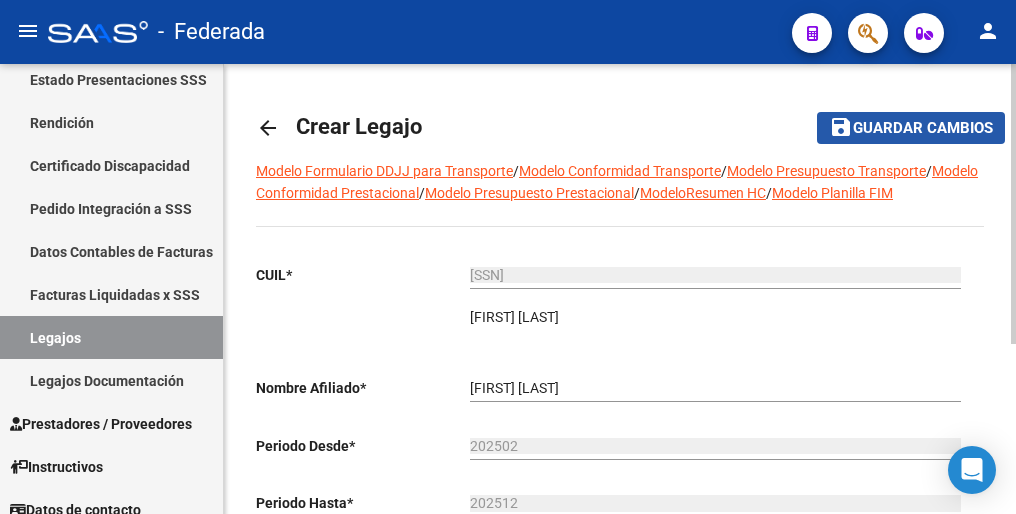 click on "Guardar cambios" 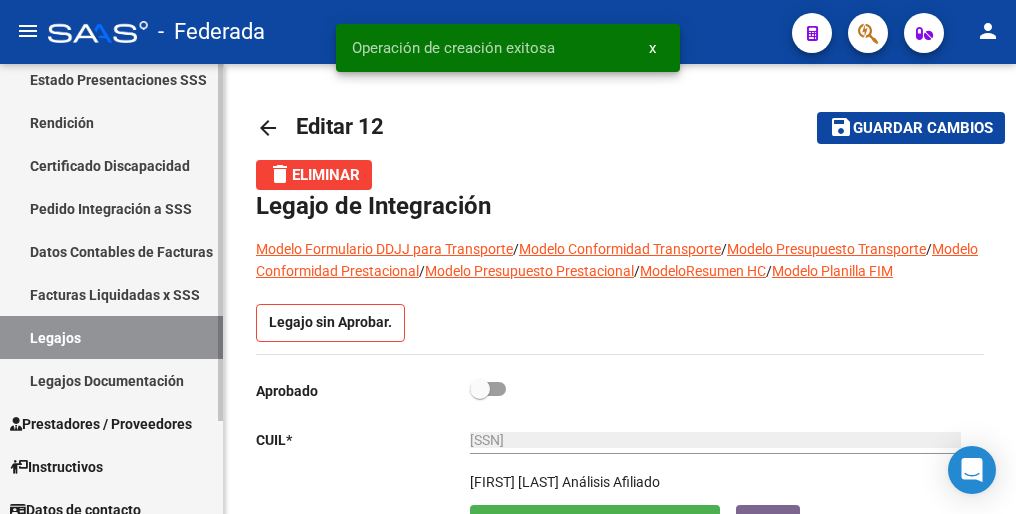 click on "Legajos" at bounding box center (111, 337) 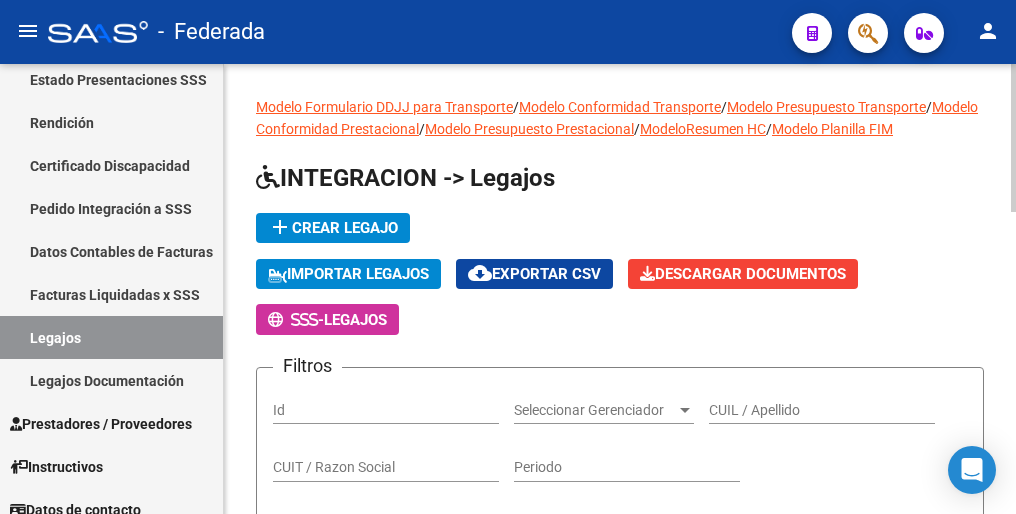 click on "add  Crear Legajo" 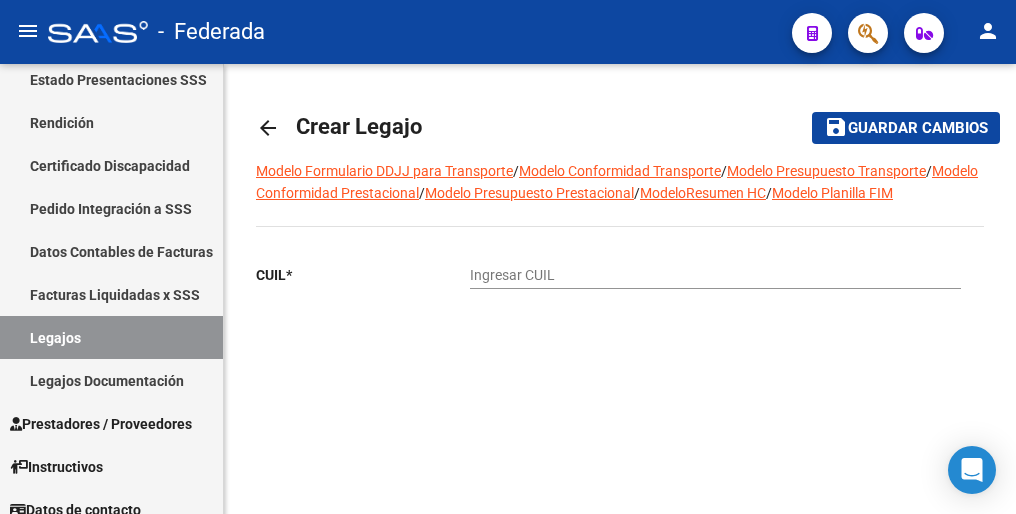 click on "Ingresar CUIL" 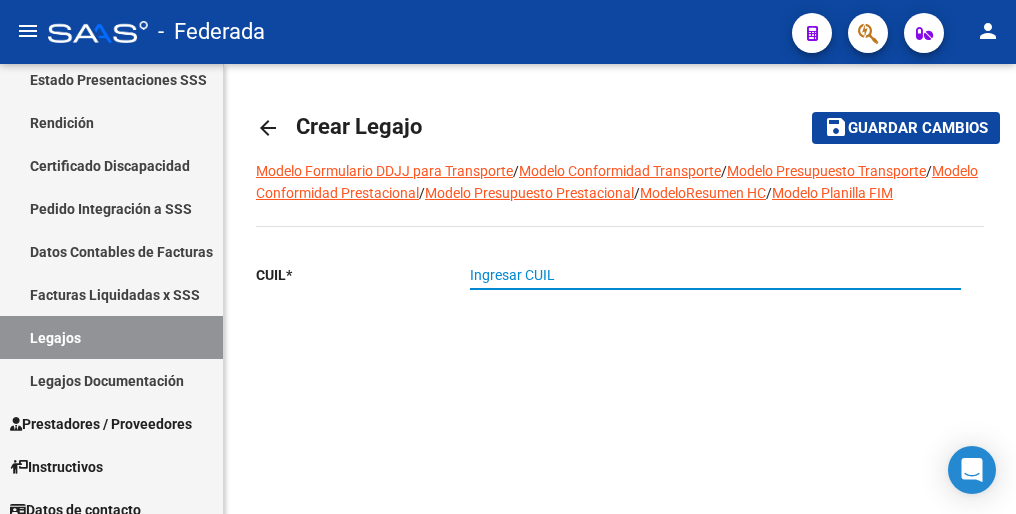 paste on "27-59043461-8" 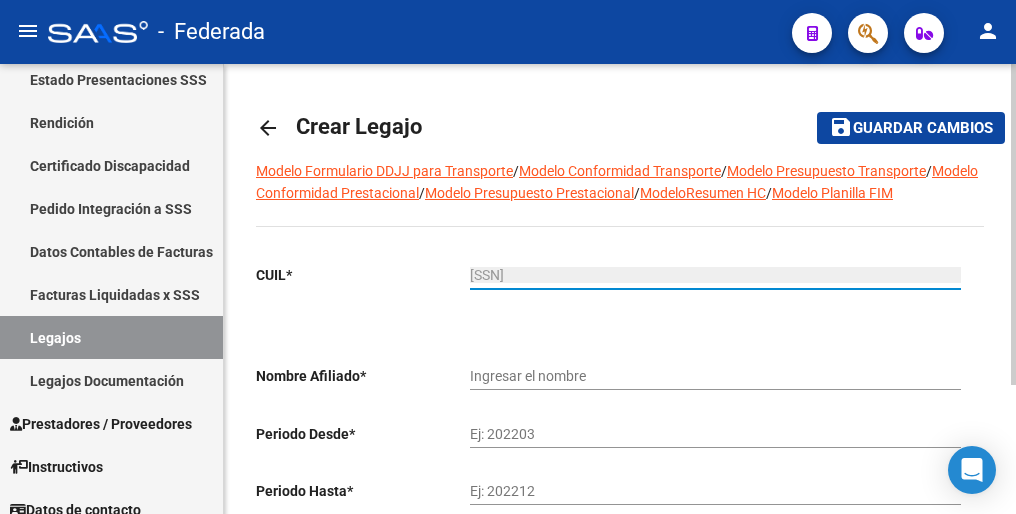 type on "ARRIAGA CATALINA" 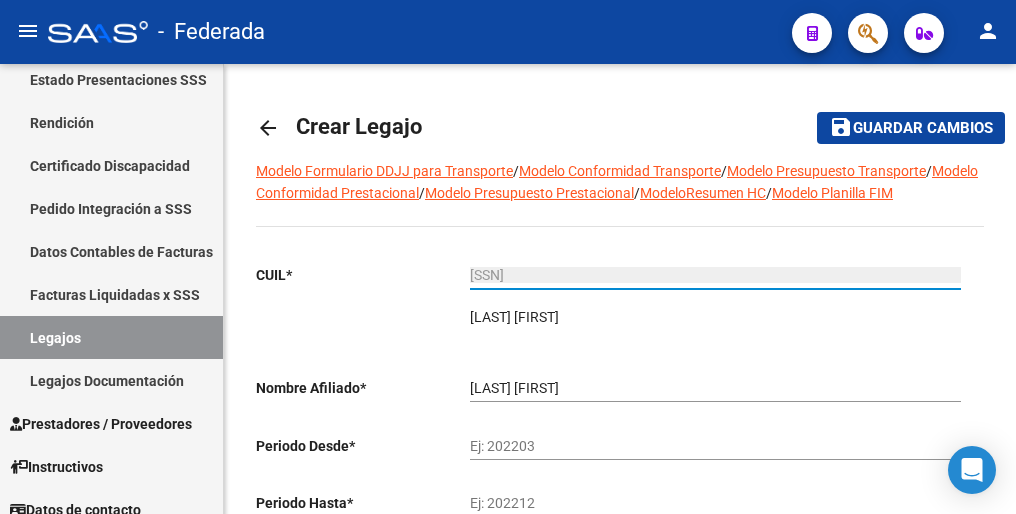 type on "27-59043461-8" 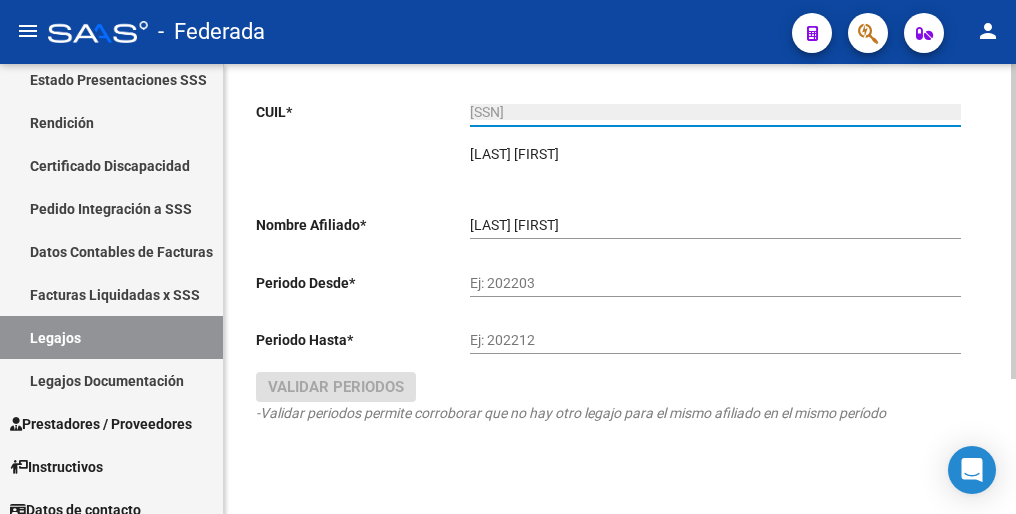 scroll, scrollTop: 192, scrollLeft: 0, axis: vertical 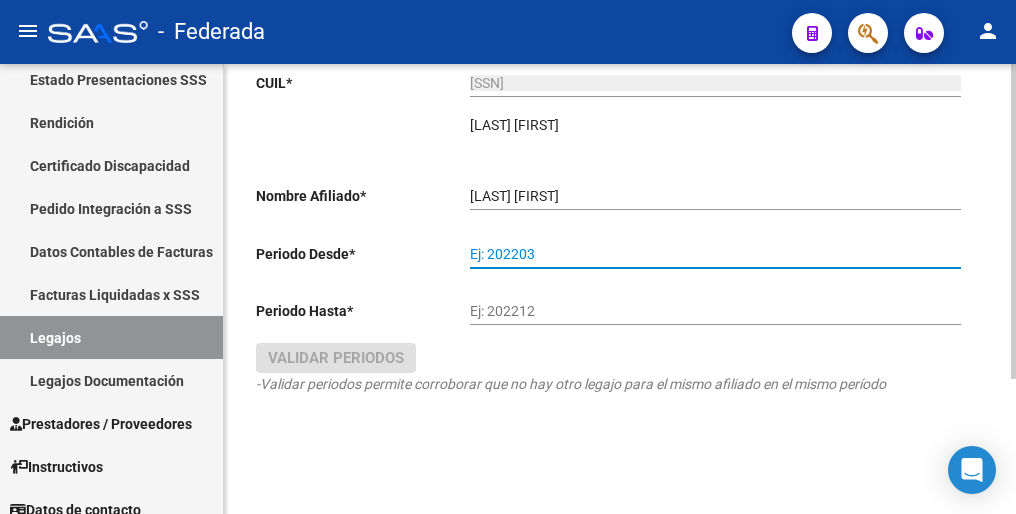 click on "Ej: 202203" at bounding box center (715, 254) 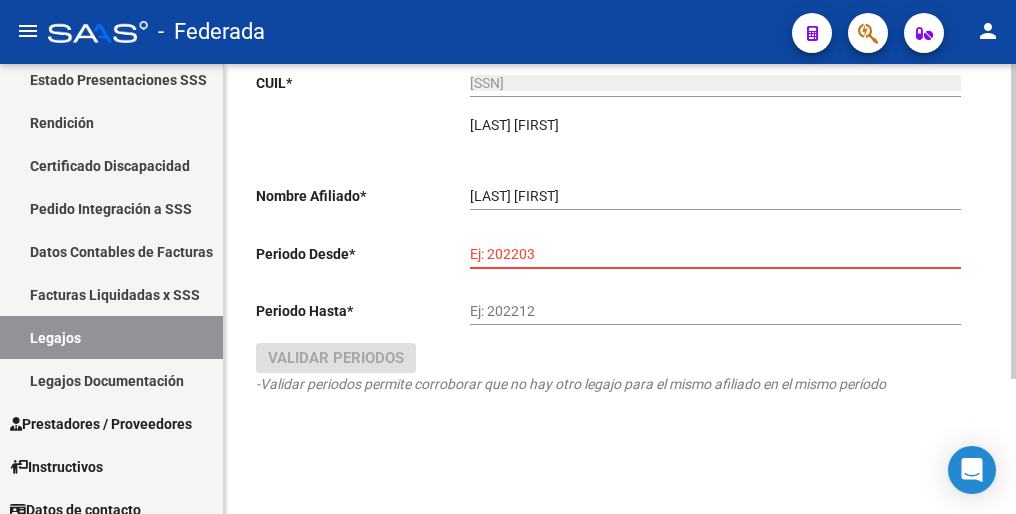 paste on "202501" 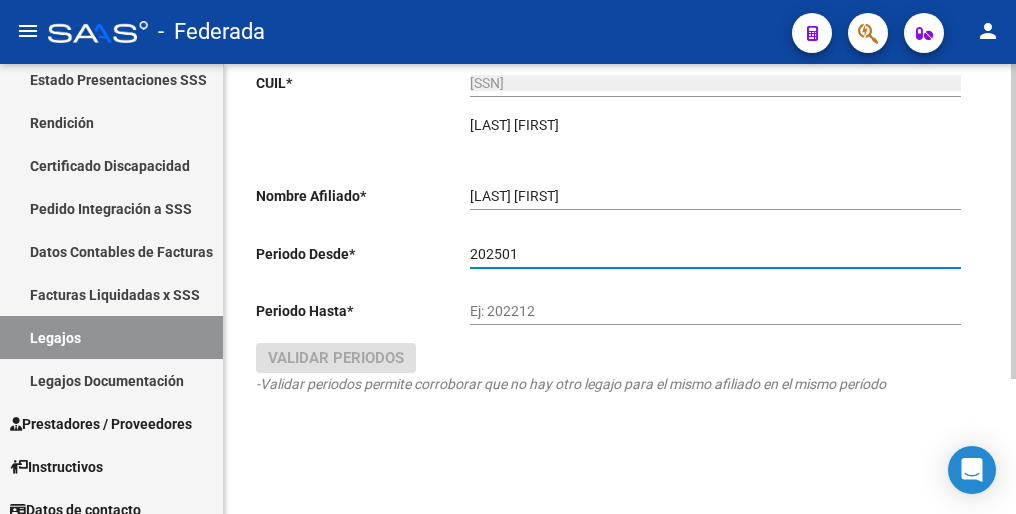type on "202501" 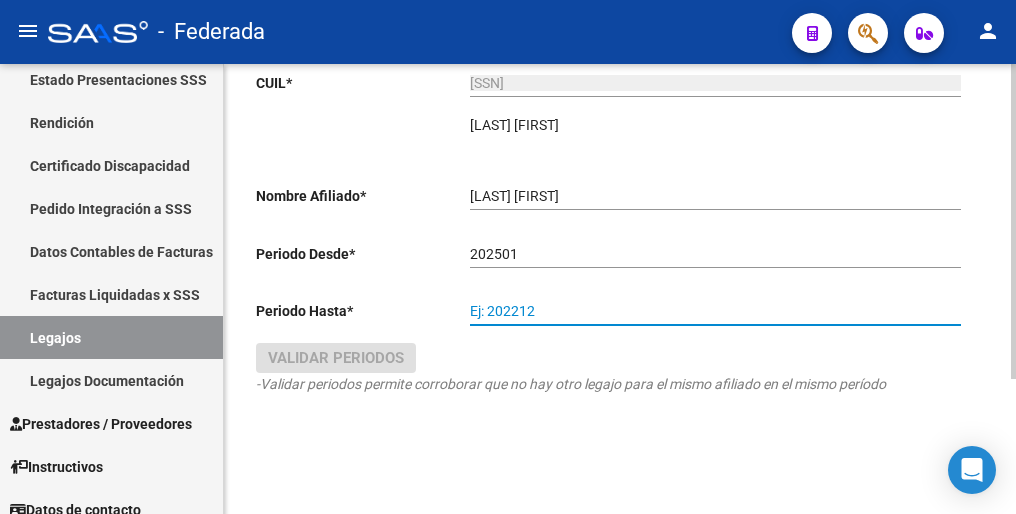 click on "Ej: 202212" at bounding box center (715, 311) 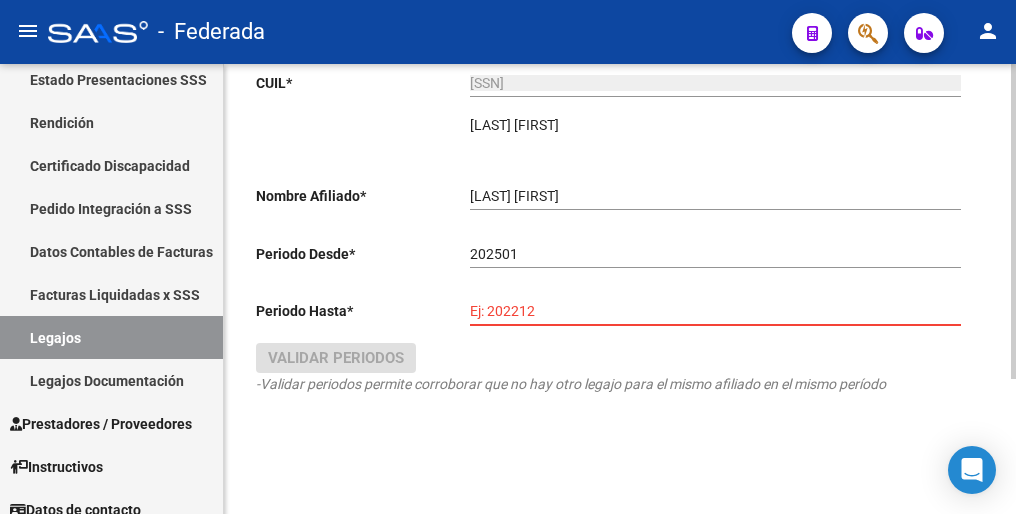 paste on "202512" 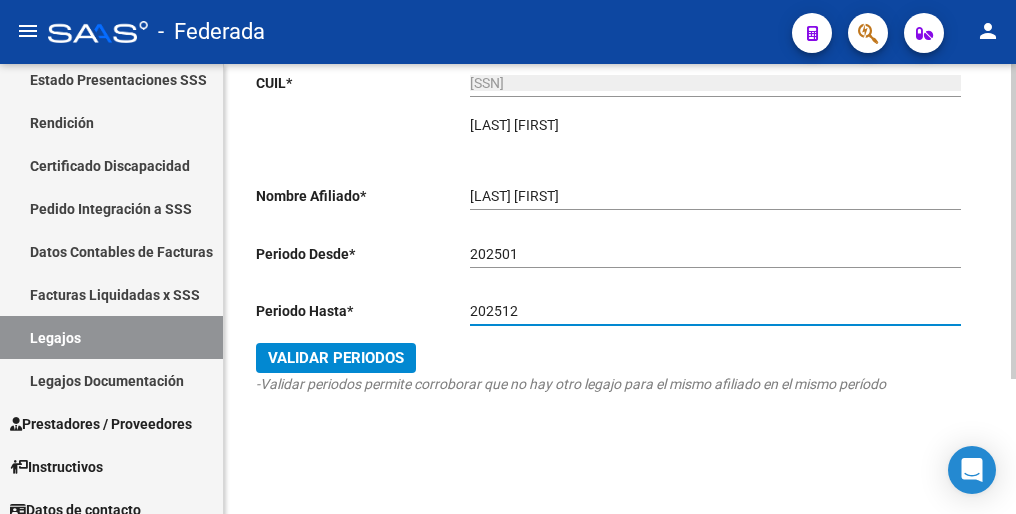 type on "202512" 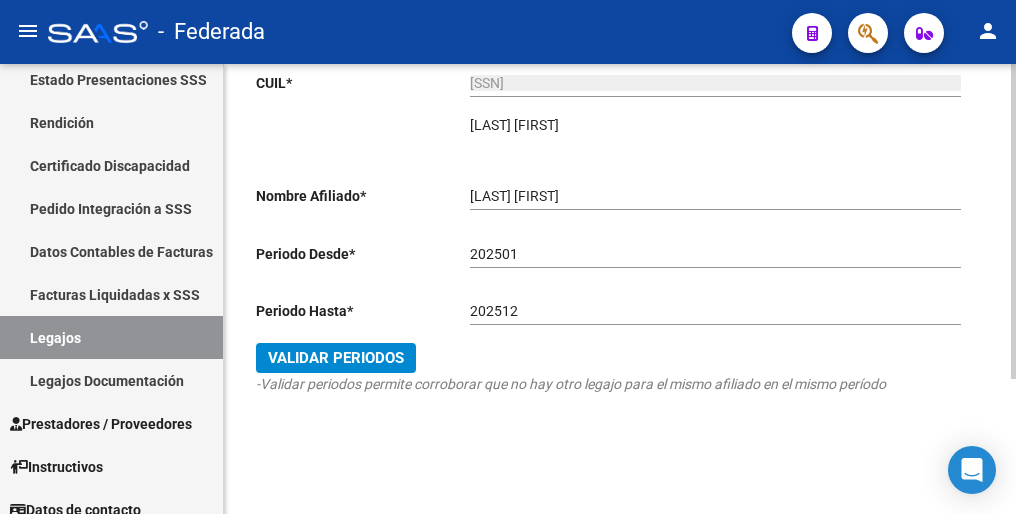 click on "Validar Periodos" 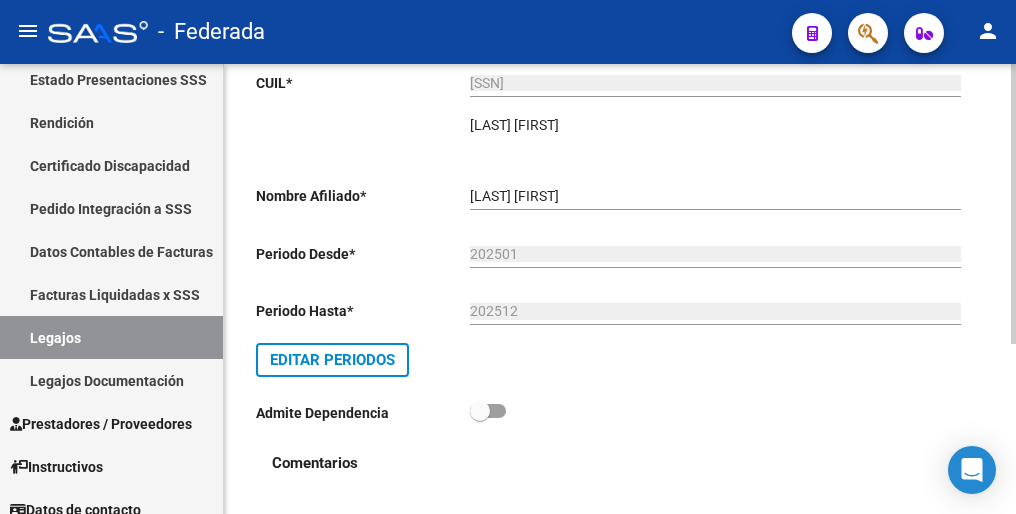 scroll, scrollTop: 0, scrollLeft: 0, axis: both 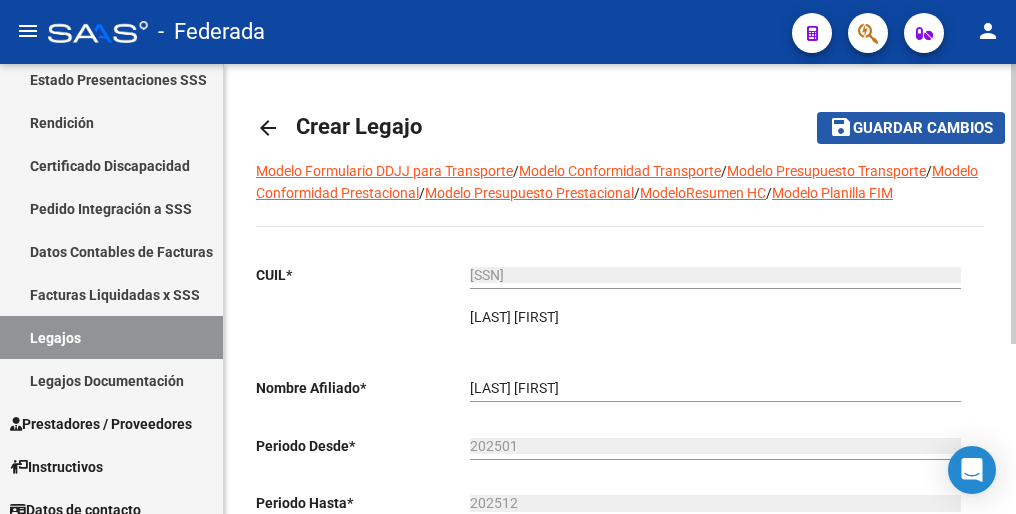 click on "Guardar cambios" 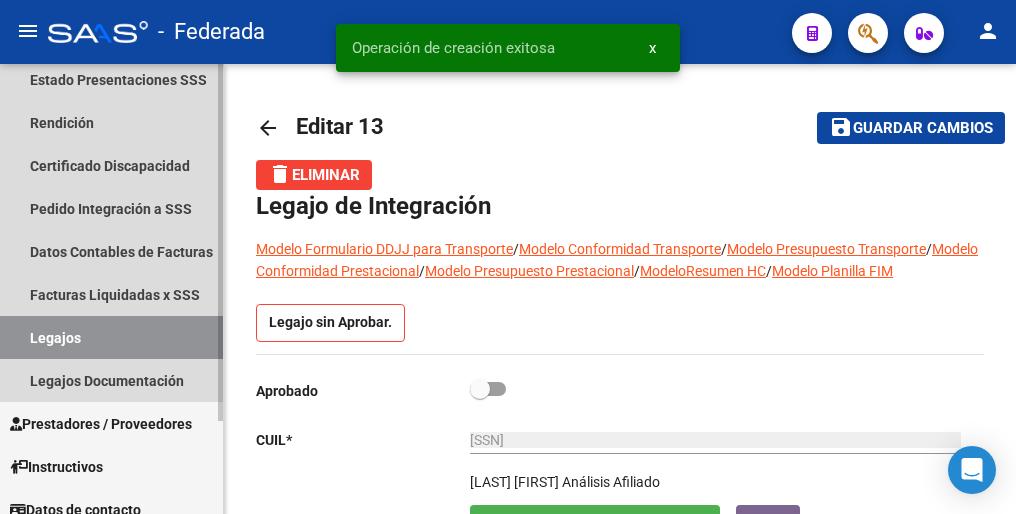 click on "Legajos" at bounding box center [111, 337] 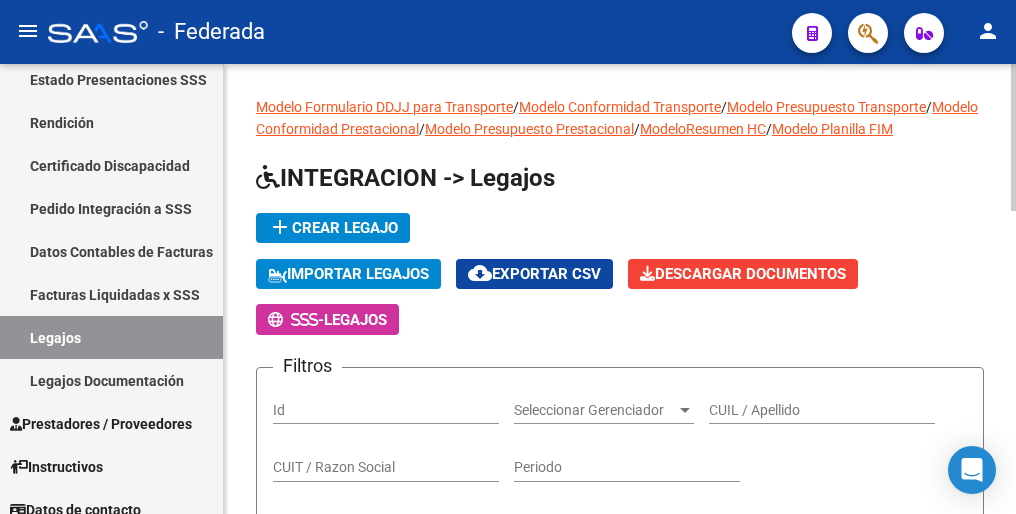click on "add  Crear Legajo" 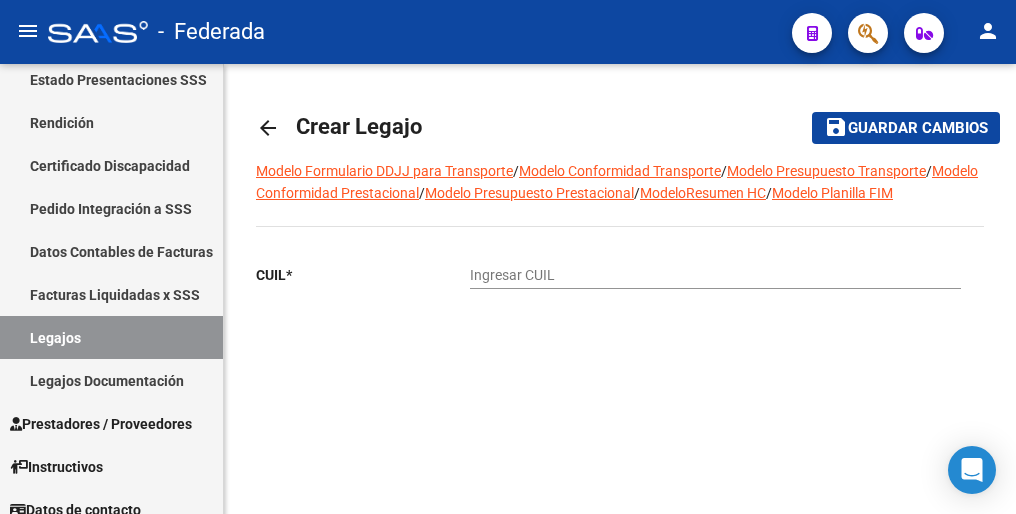 click on "Ingresar CUIL" at bounding box center [715, 275] 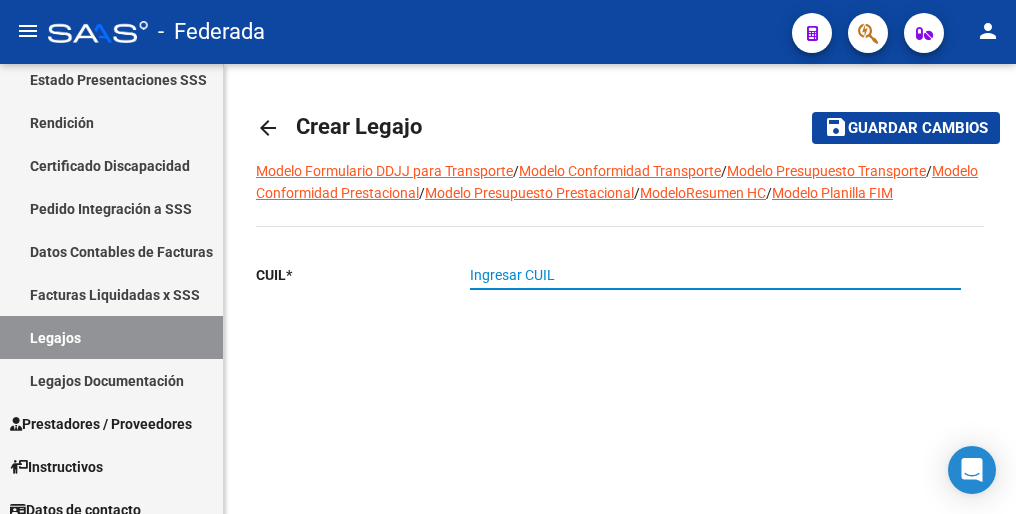 paste on "27-54504347-0" 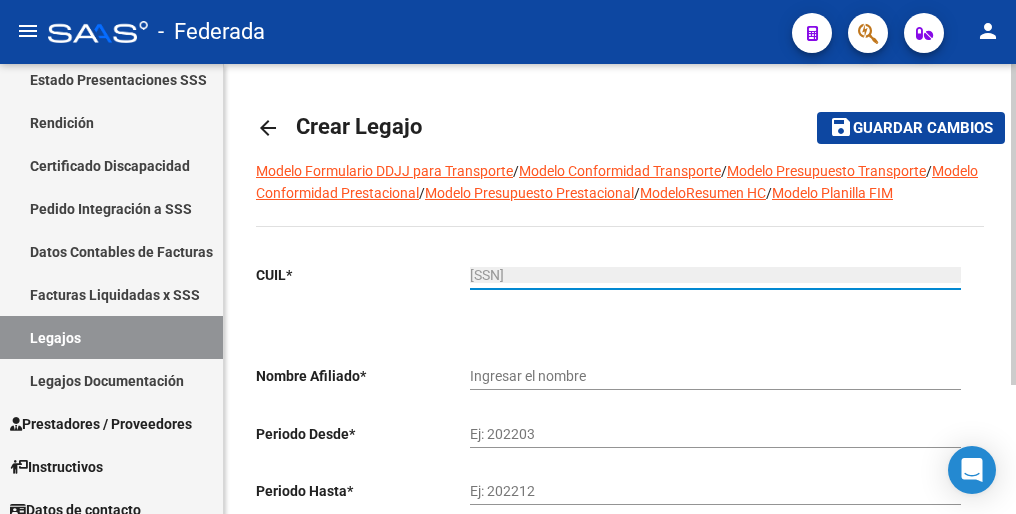 type on "ASTEGIANO CATALINA" 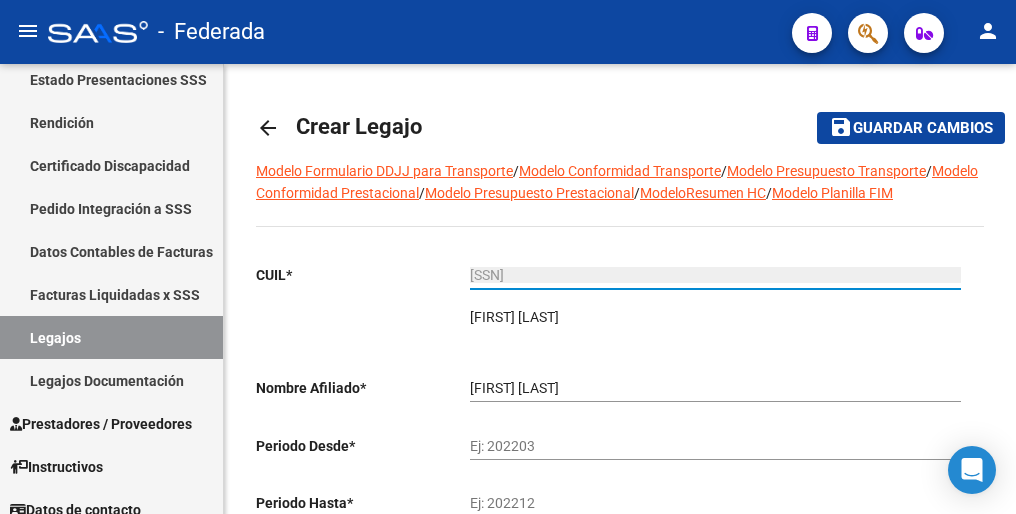 type on "27-54504347-0" 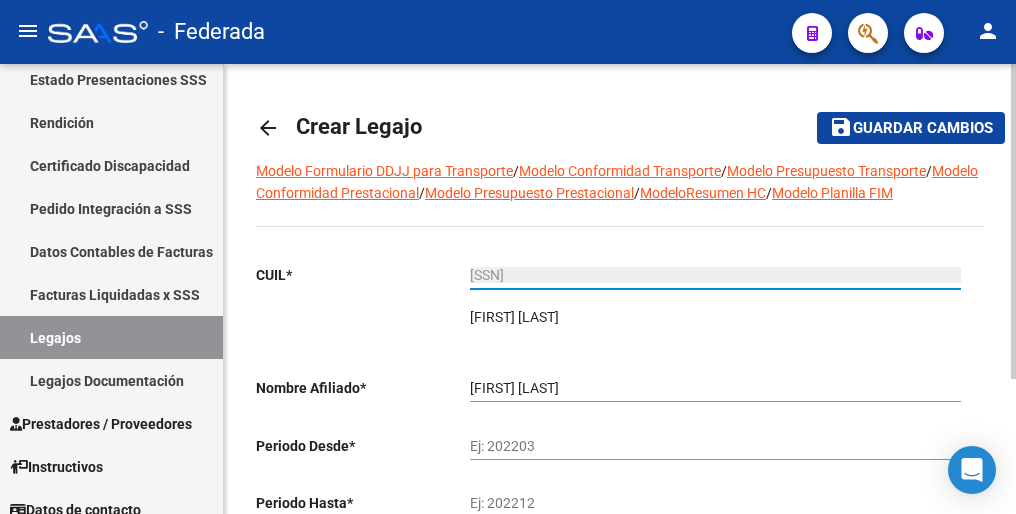 click on "Ej: 202203" at bounding box center [715, 446] 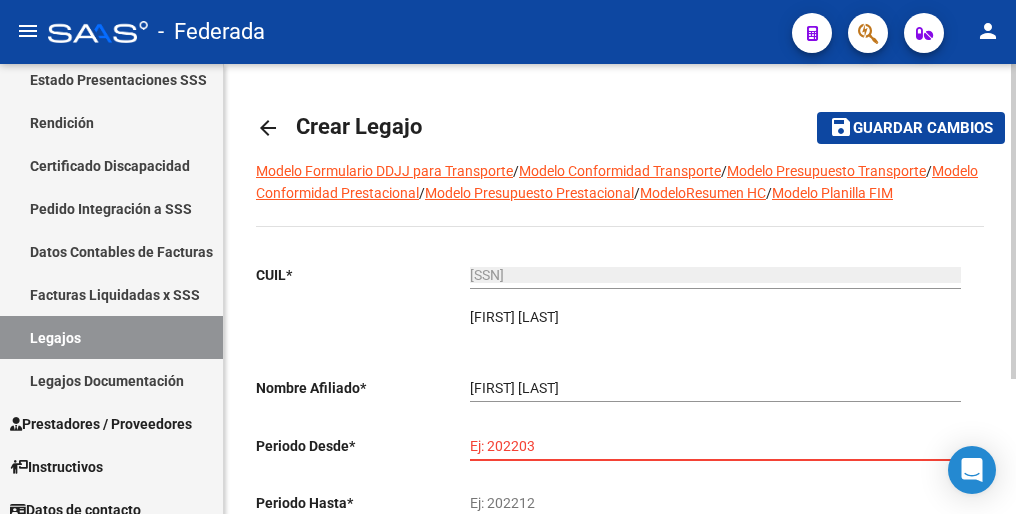 paste on "202501" 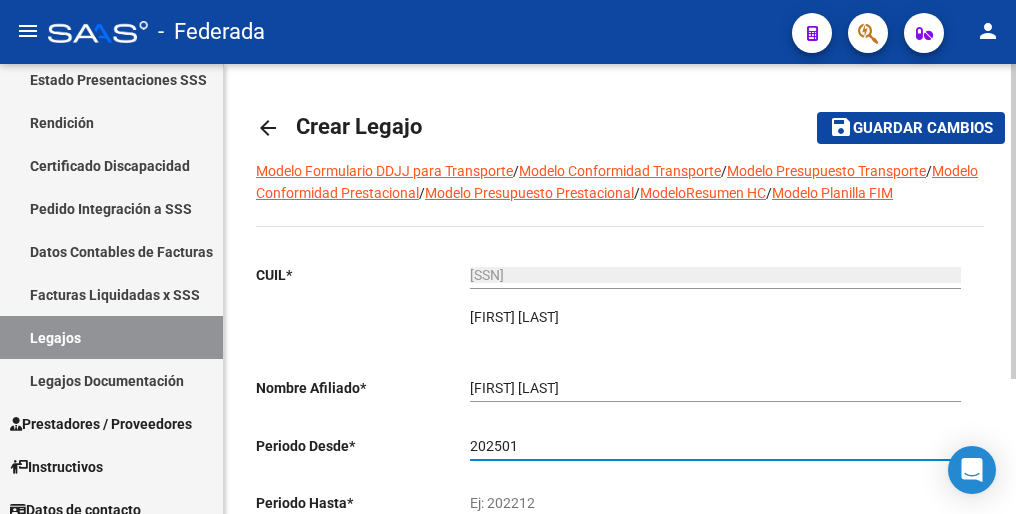 type on "202501" 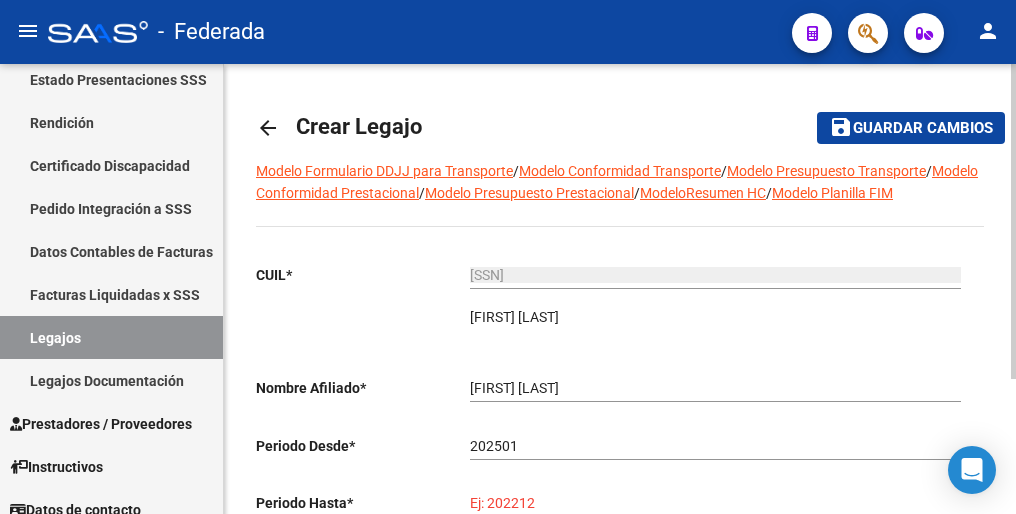 paste on "202512" 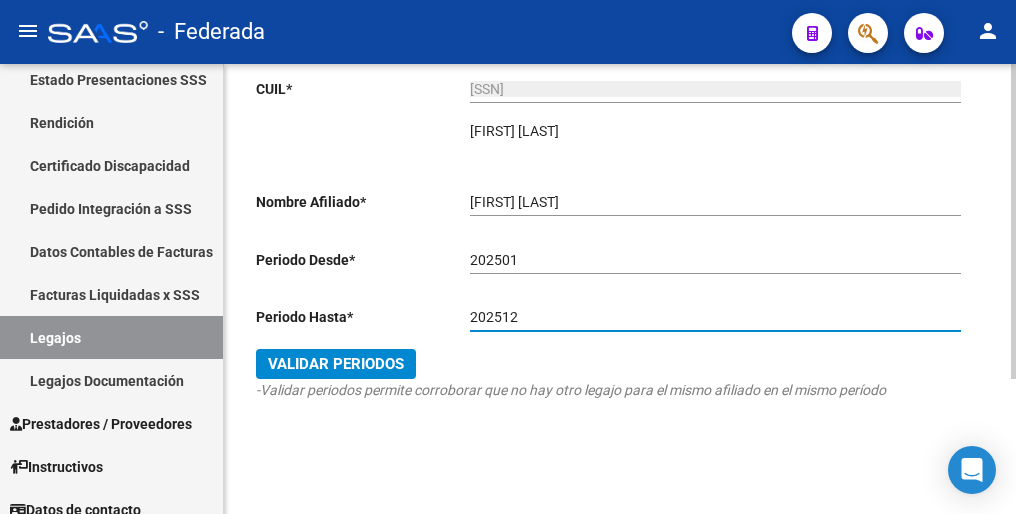 scroll, scrollTop: 192, scrollLeft: 0, axis: vertical 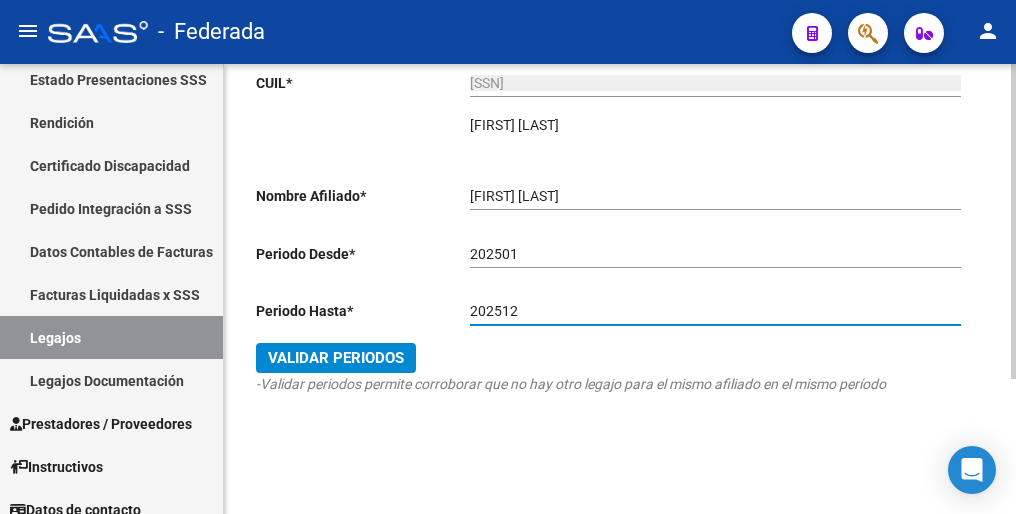type on "202512" 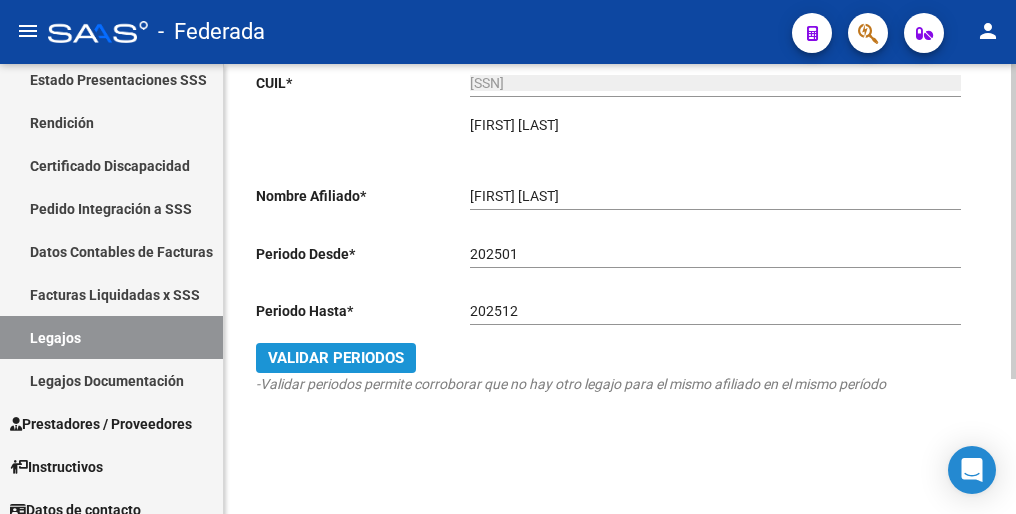 click on "Validar Periodos" 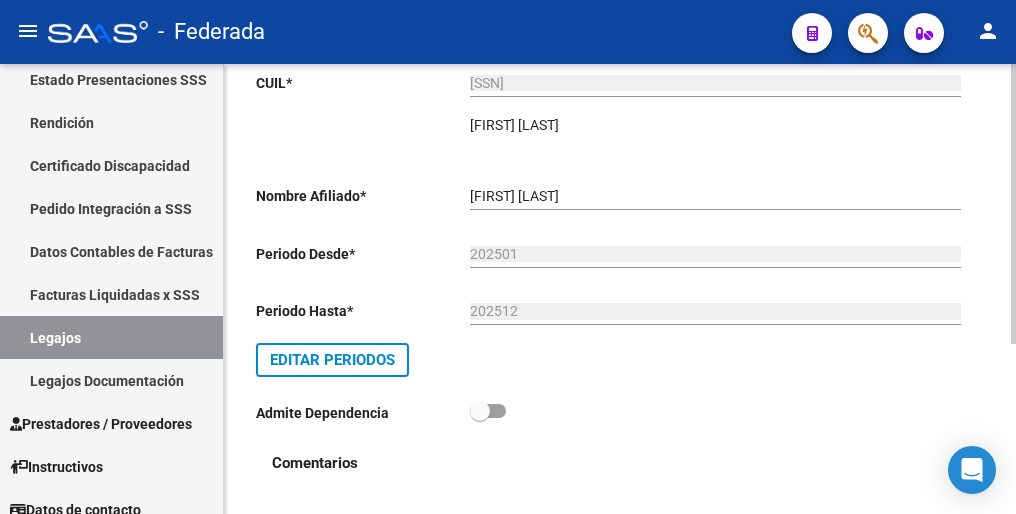 scroll, scrollTop: 0, scrollLeft: 0, axis: both 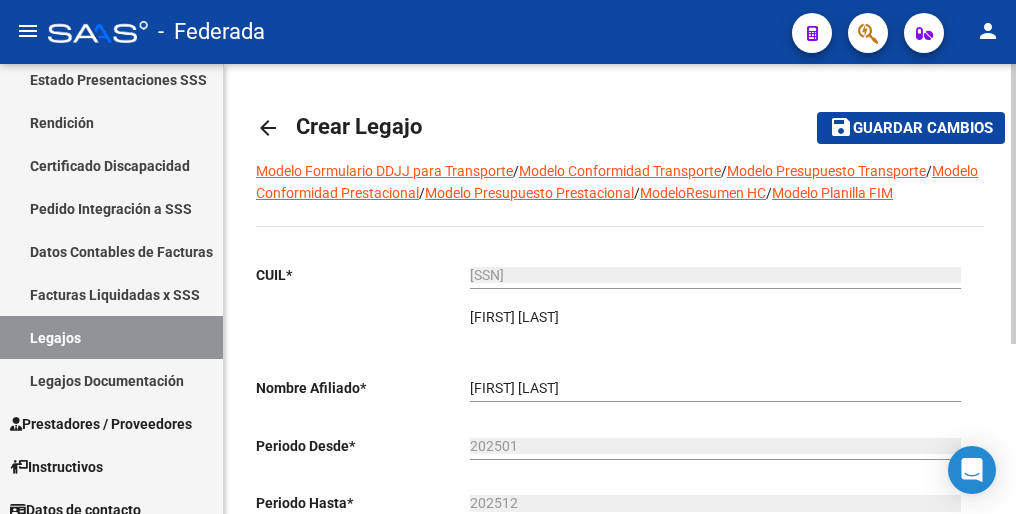 click on "Guardar cambios" 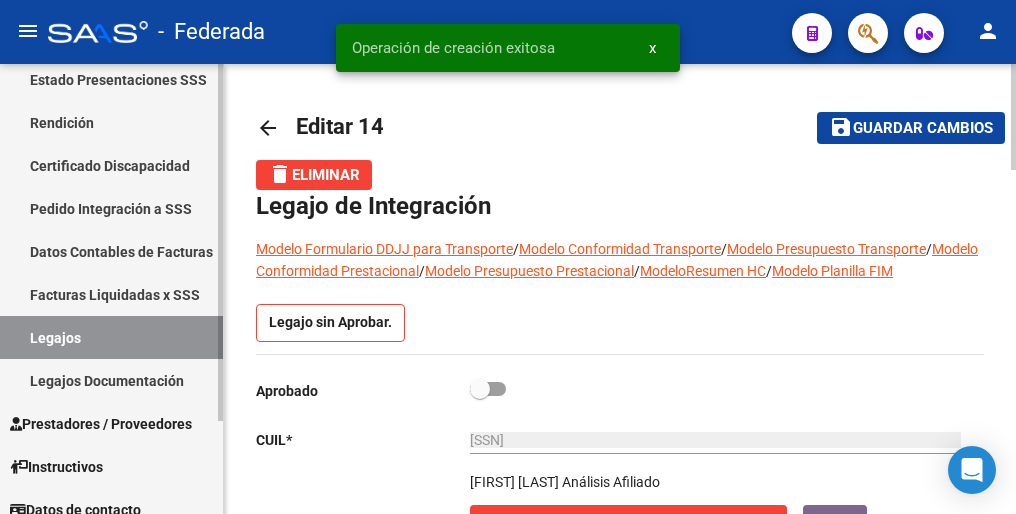 click on "Legajos" at bounding box center (111, 337) 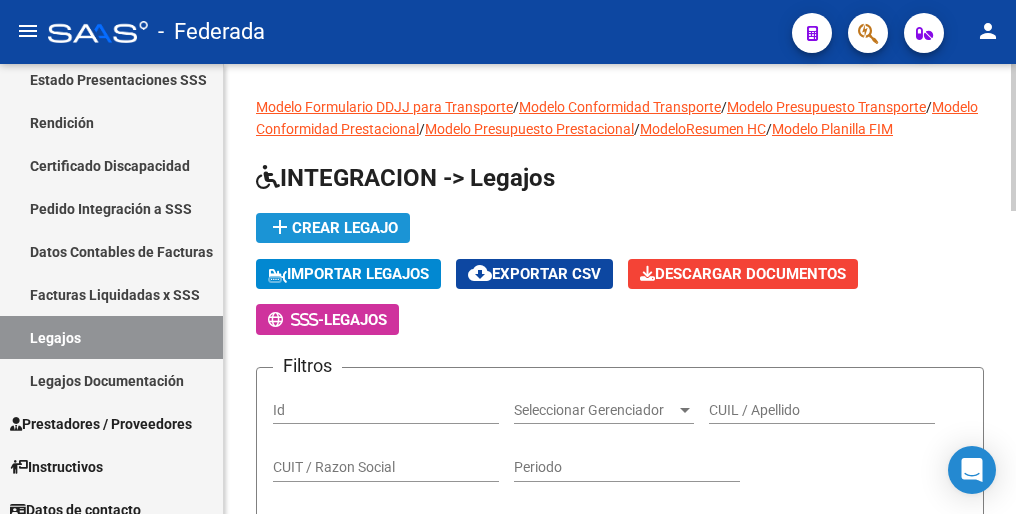 click on "add  Crear Legajo" 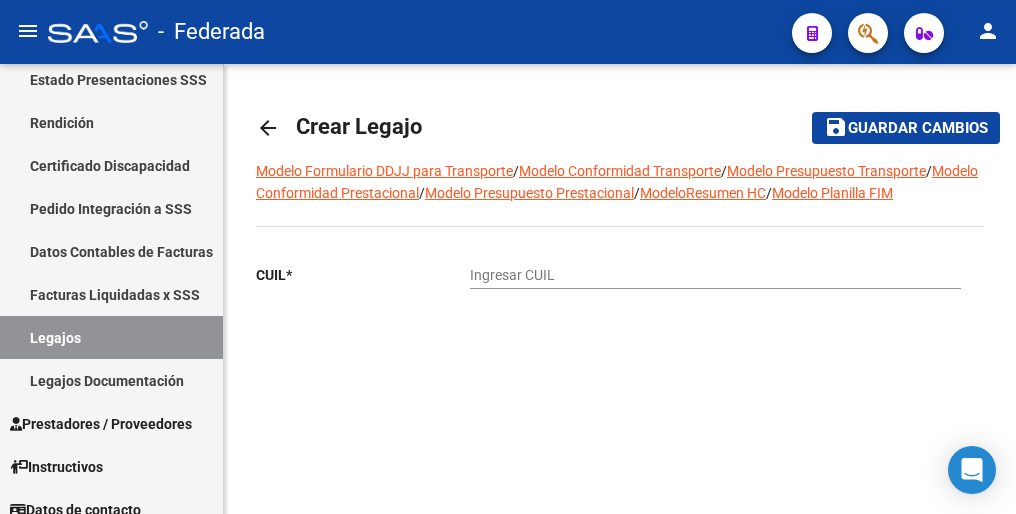 click on "Ingresar CUIL" at bounding box center (715, 275) 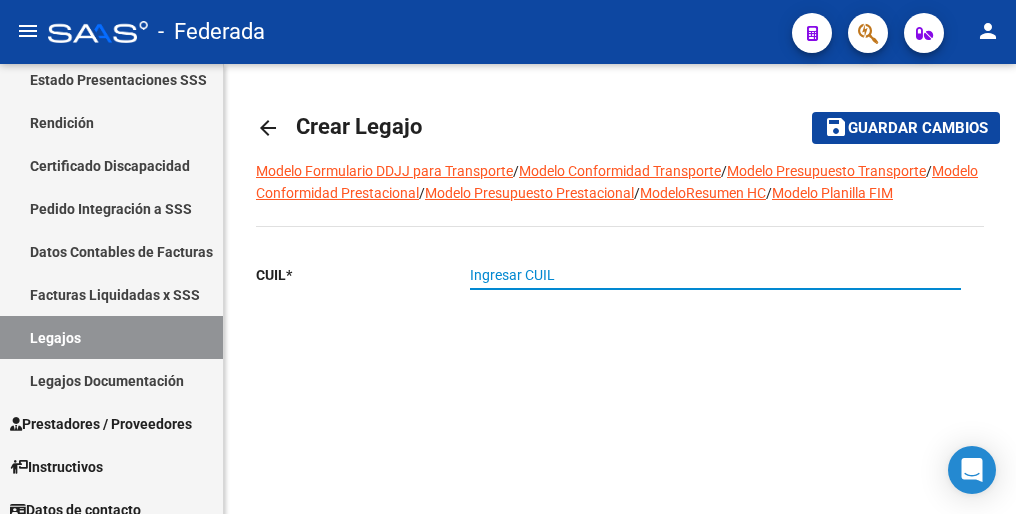 paste on "27-58774349-9" 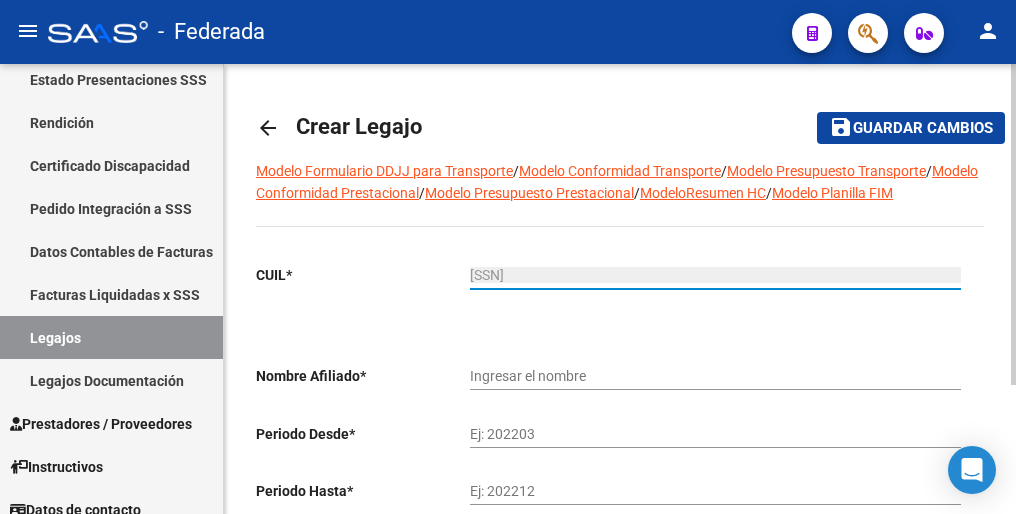 type on "AVILA MAYOTTO AMELIA MARTINA" 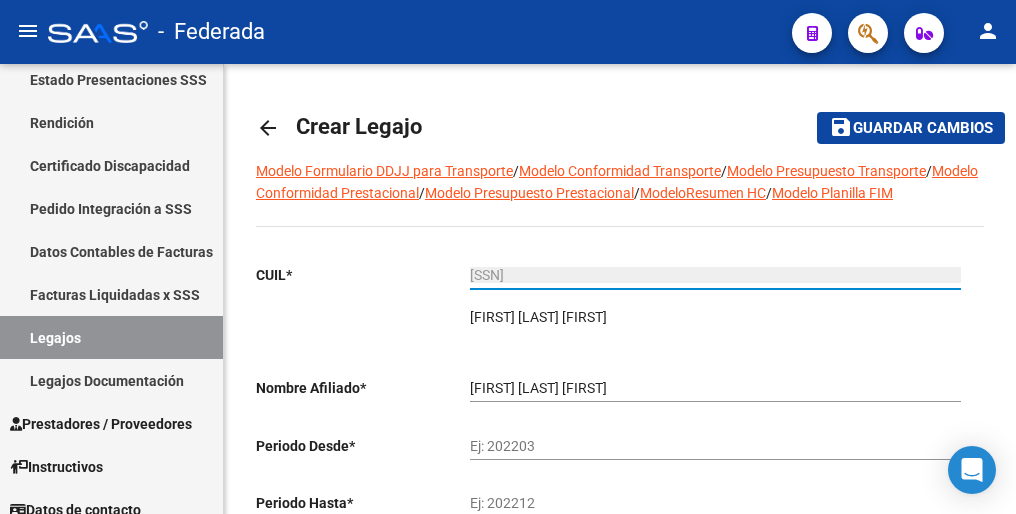 type on "27-58774349-9" 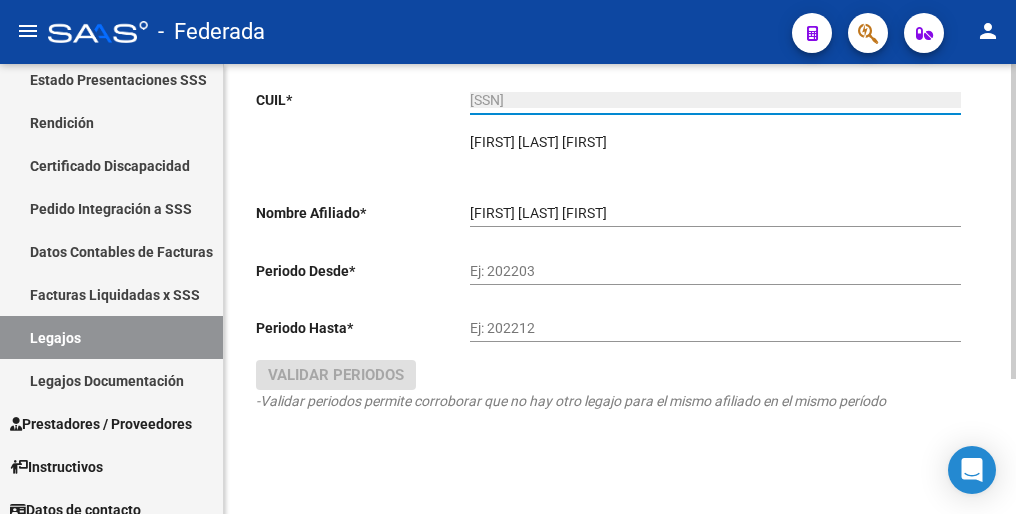 scroll, scrollTop: 192, scrollLeft: 0, axis: vertical 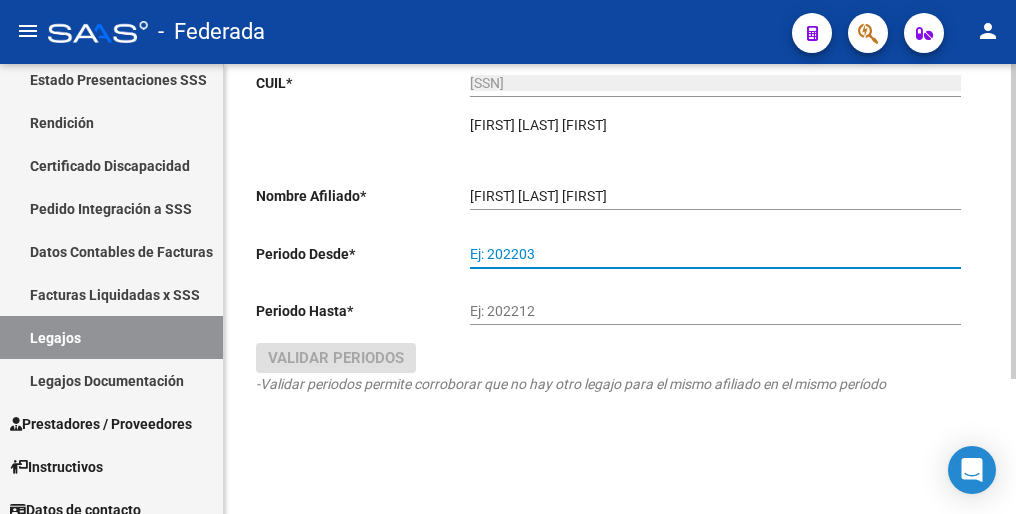 click on "Ej: 202203" at bounding box center (715, 254) 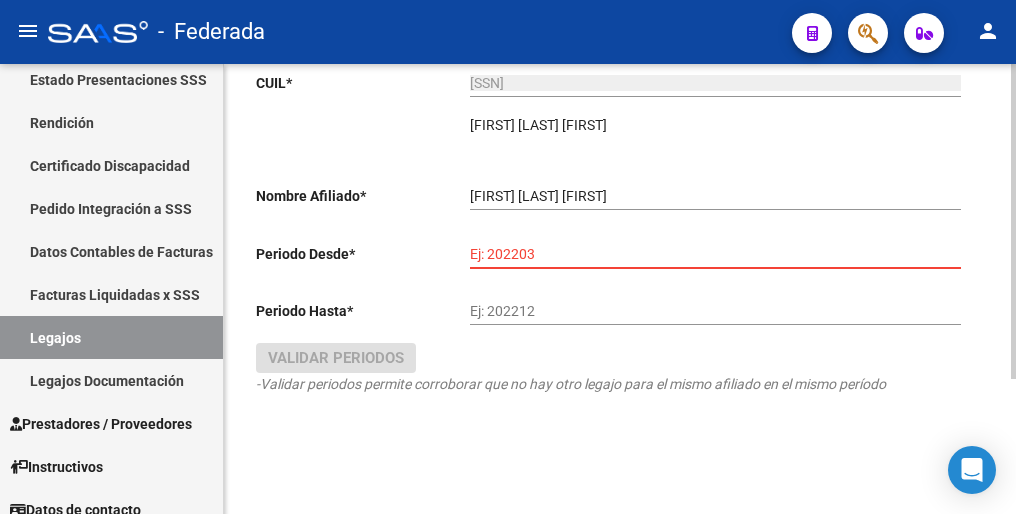 paste on "202501" 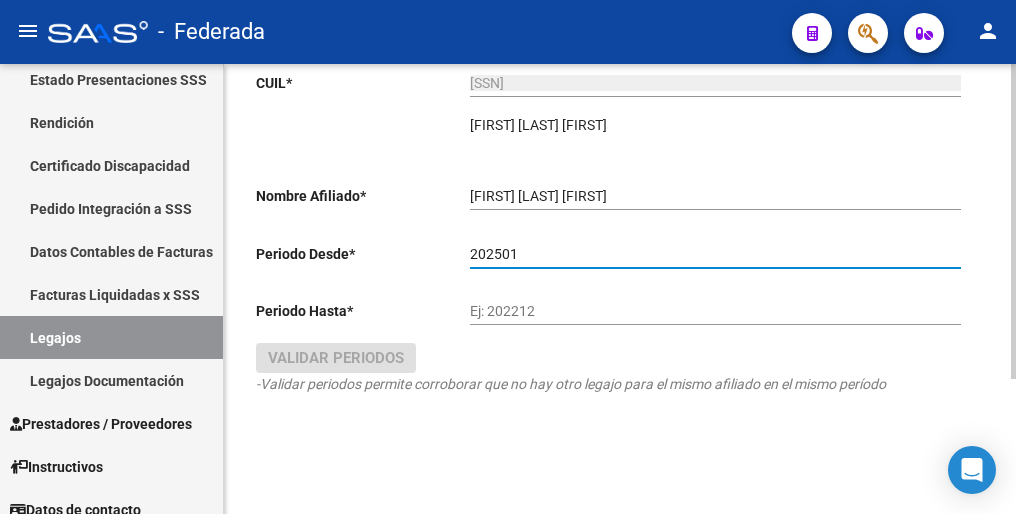 type on "202501" 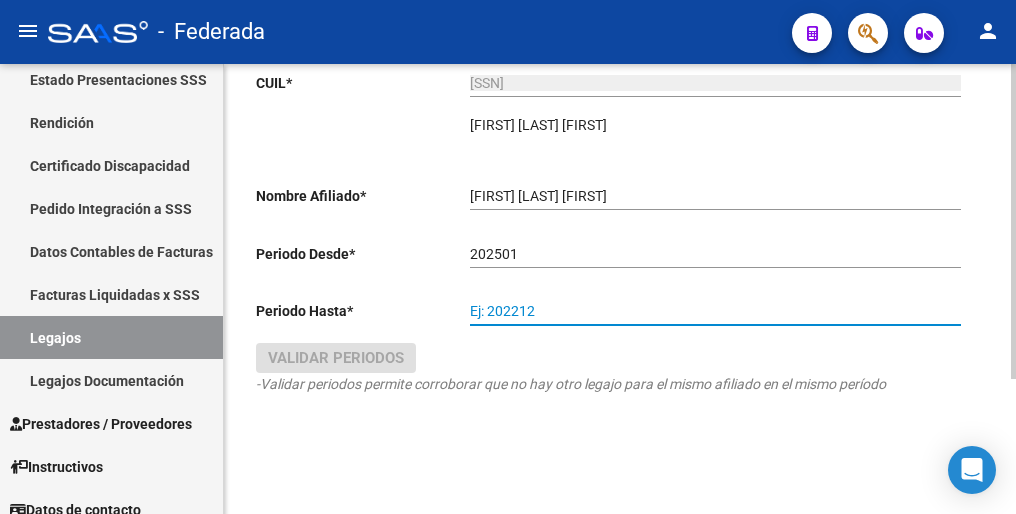 click on "Ej: 202212" at bounding box center [715, 311] 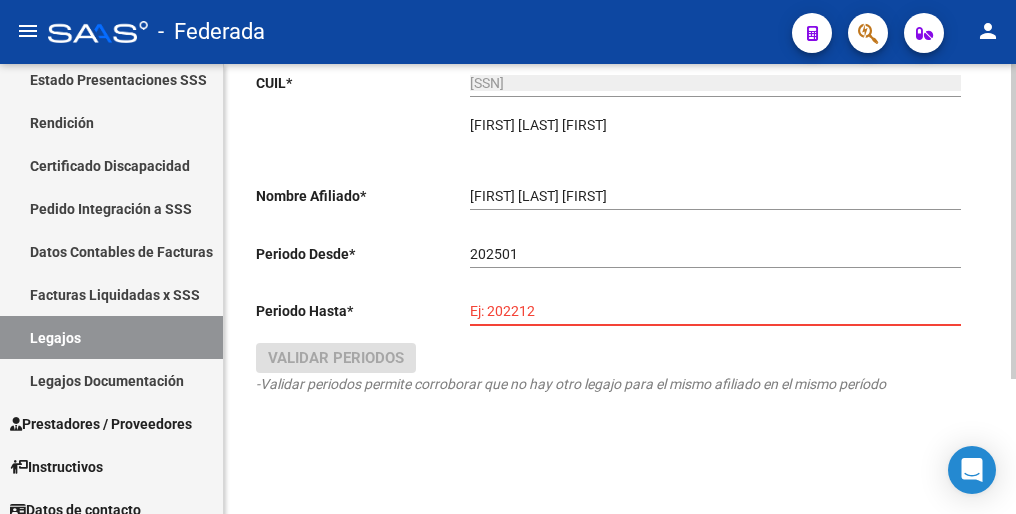 paste on "202512" 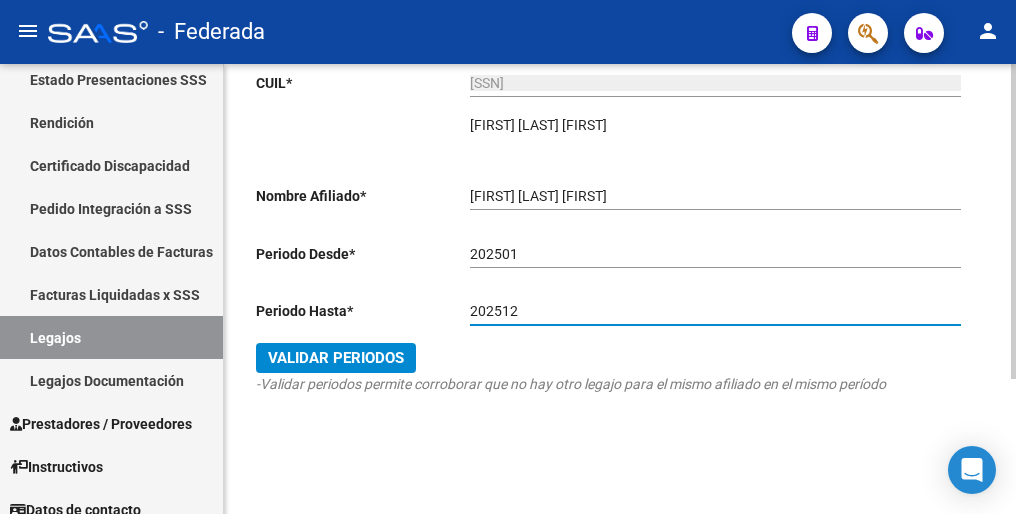 type on "202512" 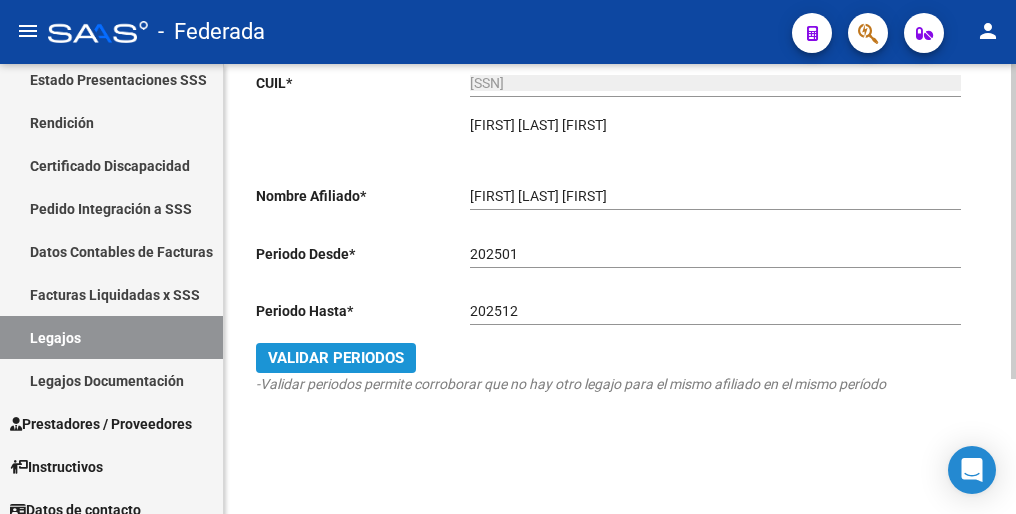 click on "Validar Periodos" 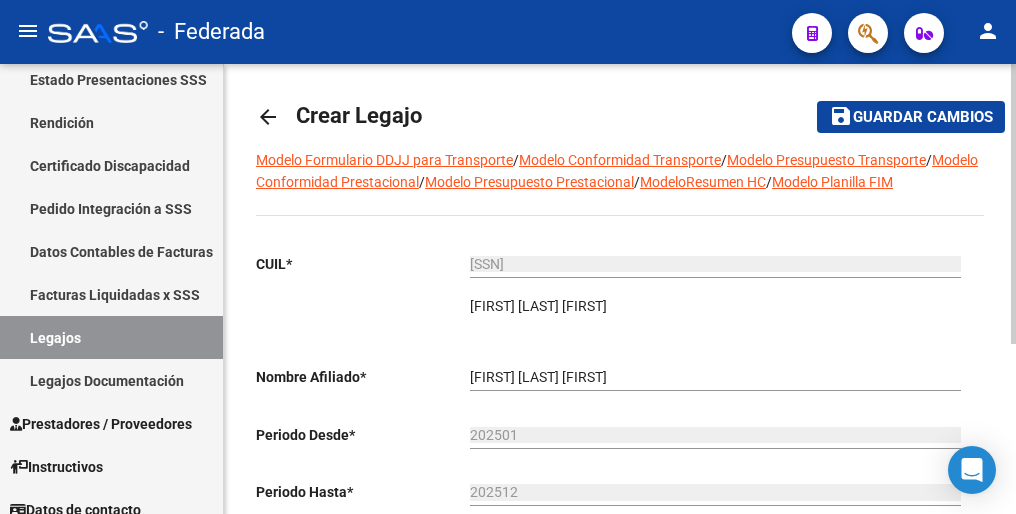 scroll, scrollTop: 0, scrollLeft: 0, axis: both 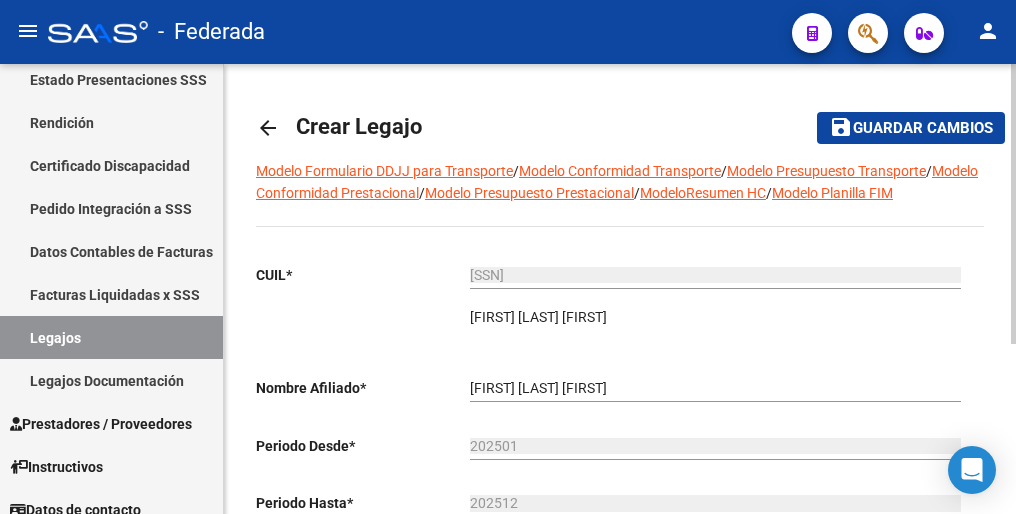 click on "Guardar cambios" 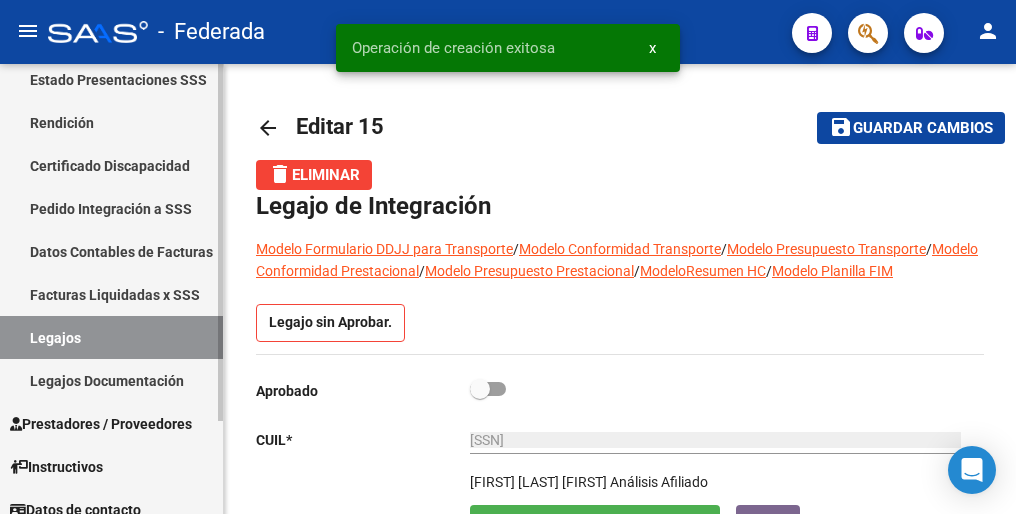click on "Legajos" at bounding box center (111, 337) 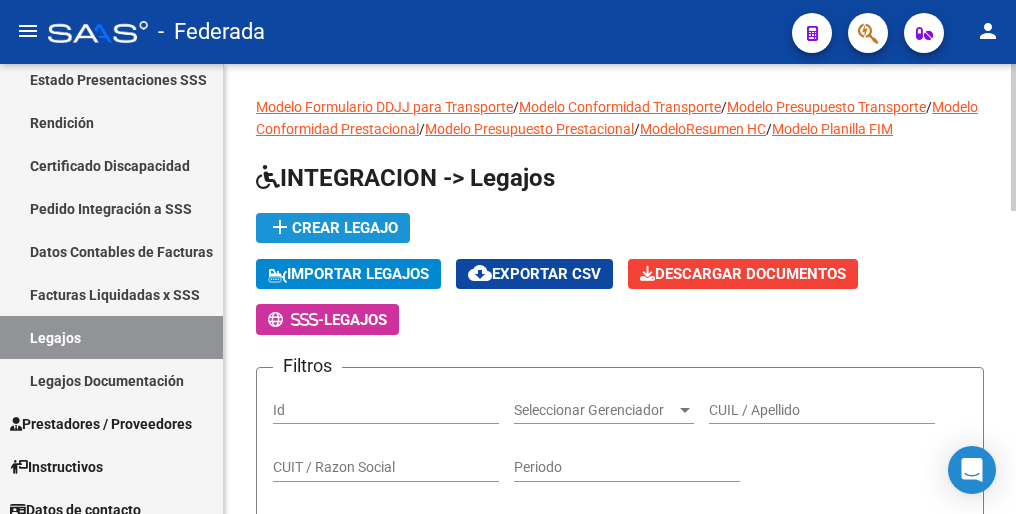 click on "add  Crear Legajo" 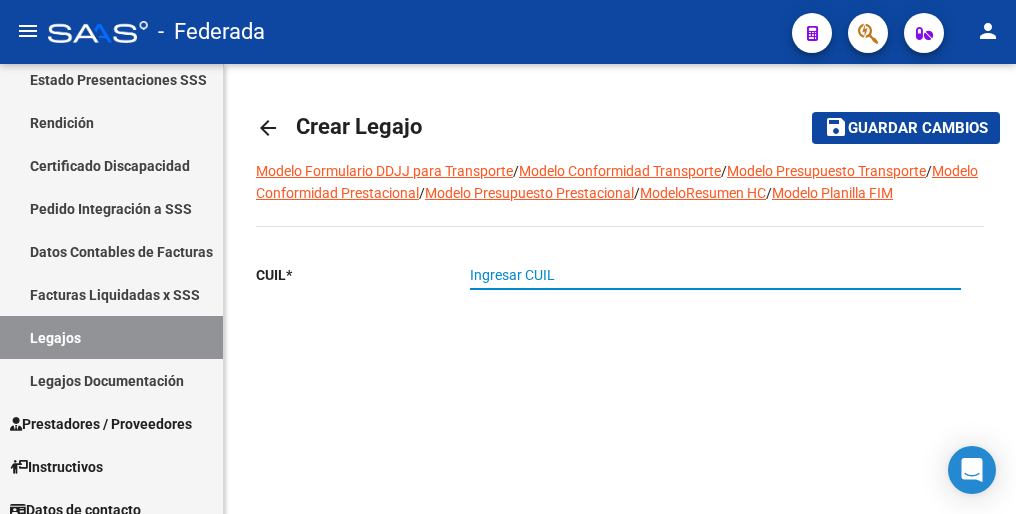 click on "Ingresar CUIL" at bounding box center (715, 275) 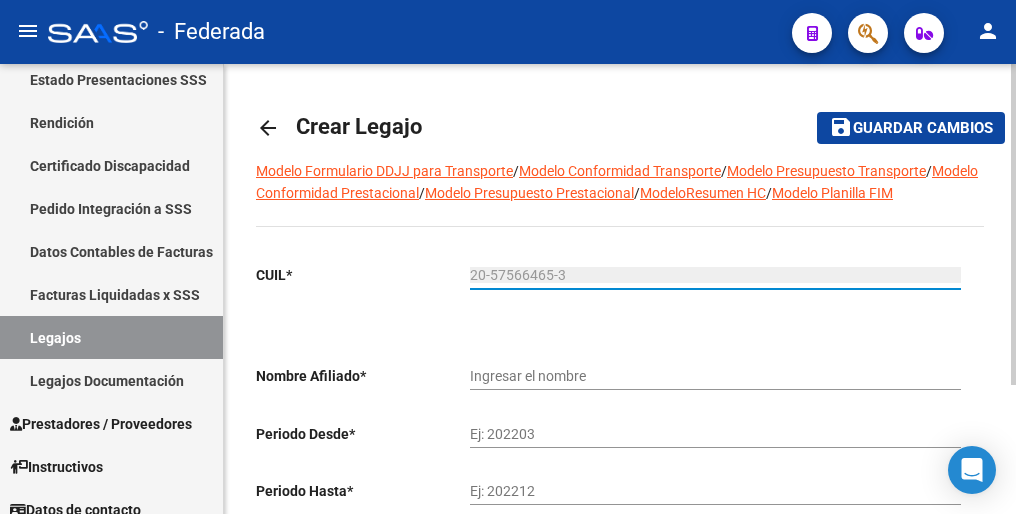 type on "BALDINI ALBERTINO" 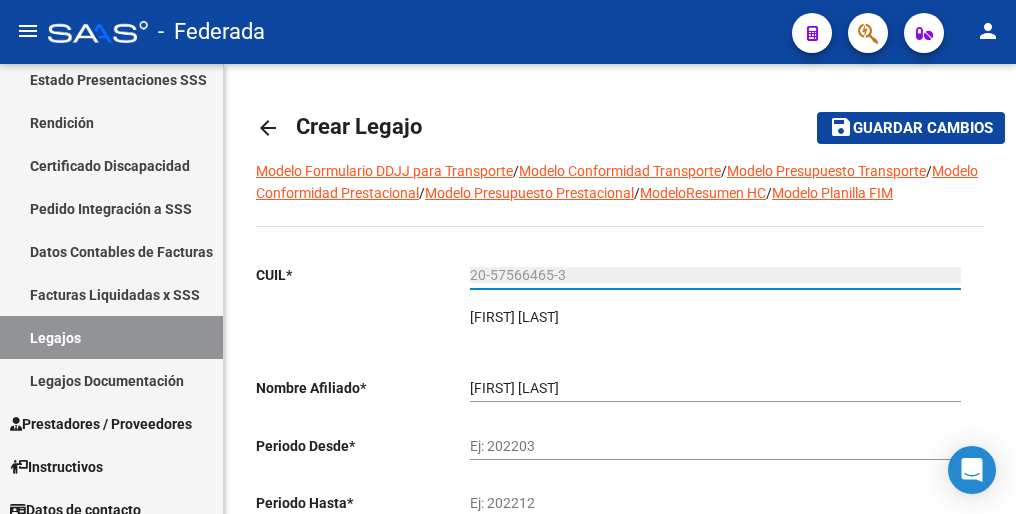type on "20-57566465-3" 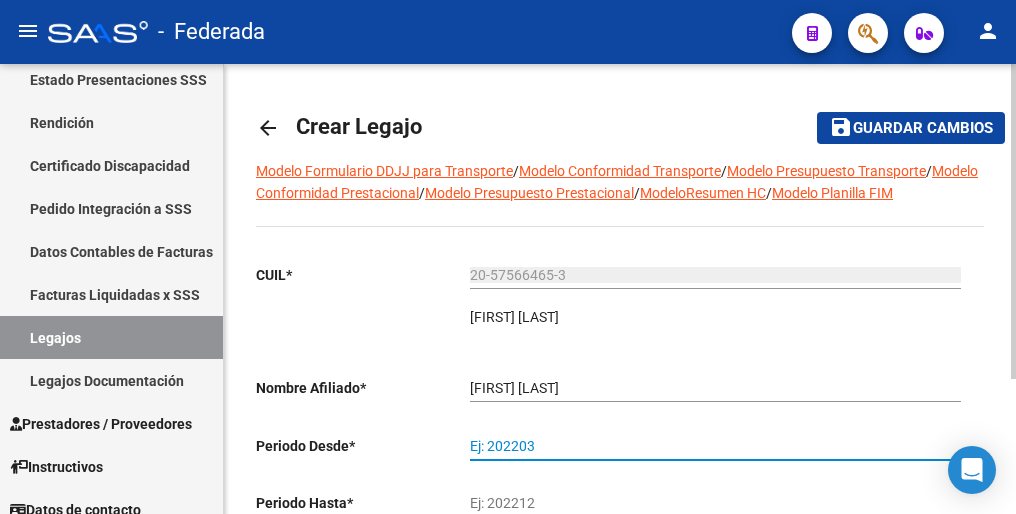 click on "Ej: 202203" at bounding box center (715, 446) 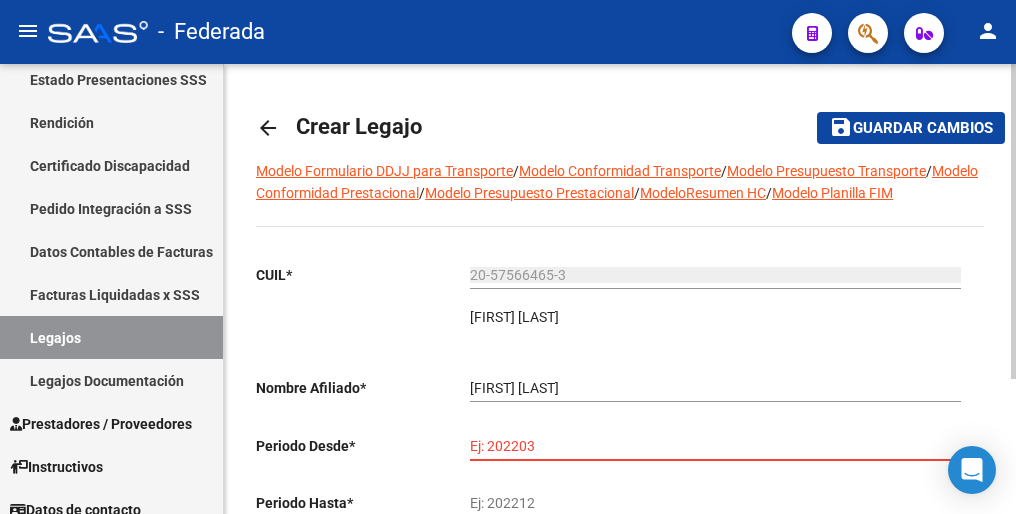 click on "Ej: 202203" at bounding box center [715, 446] 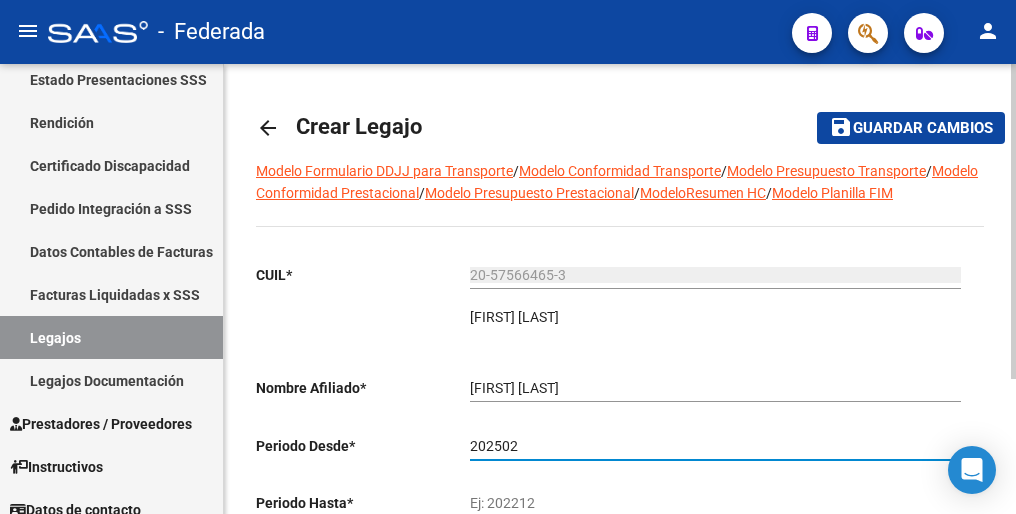 type on "202502" 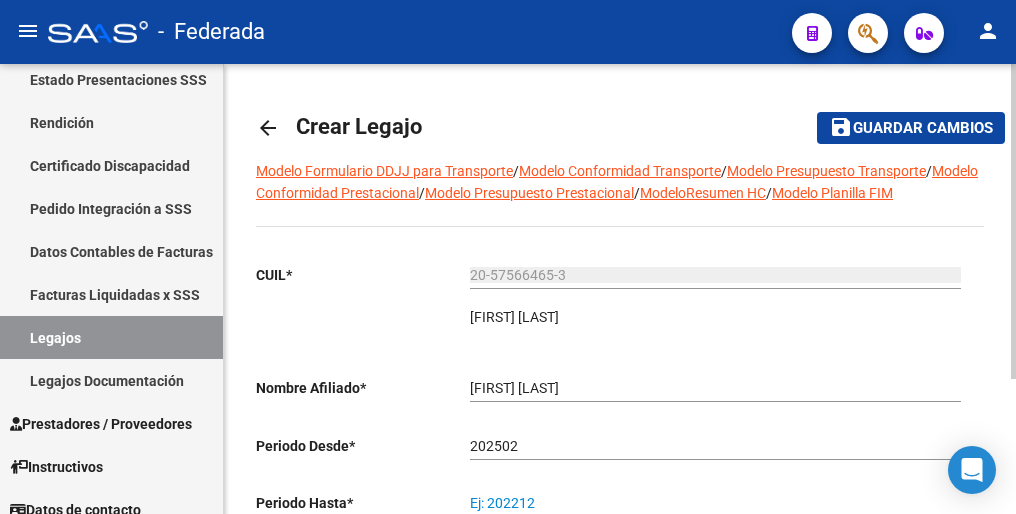 paste on "202512" 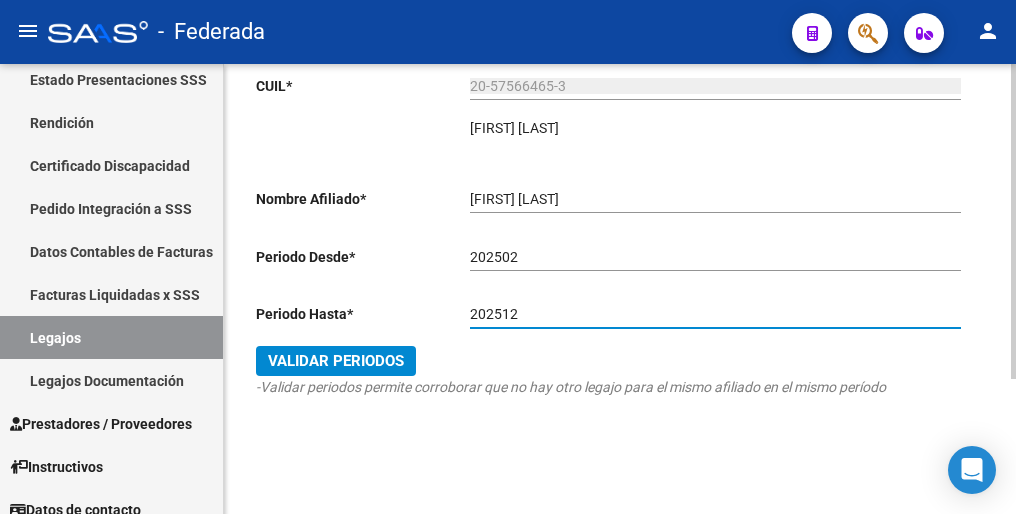 scroll, scrollTop: 192, scrollLeft: 0, axis: vertical 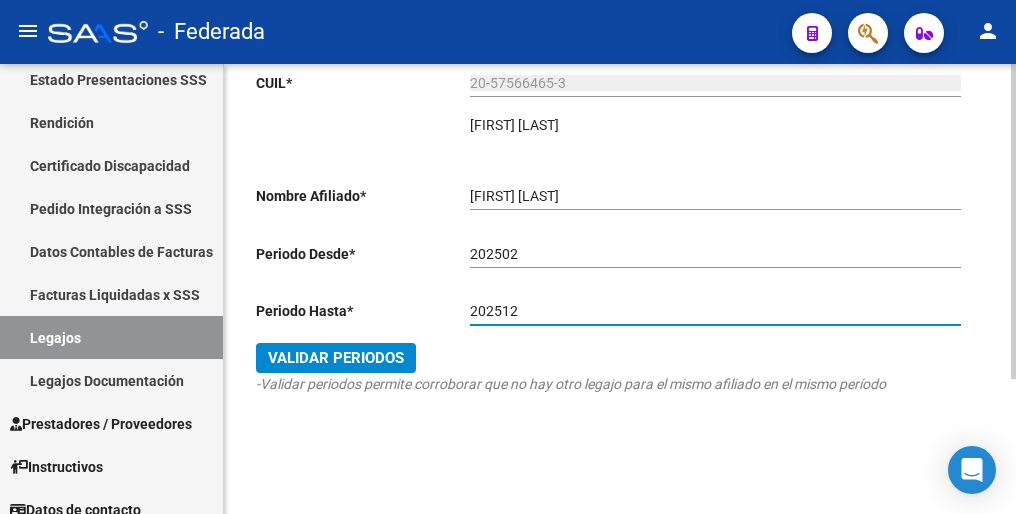 type on "202512" 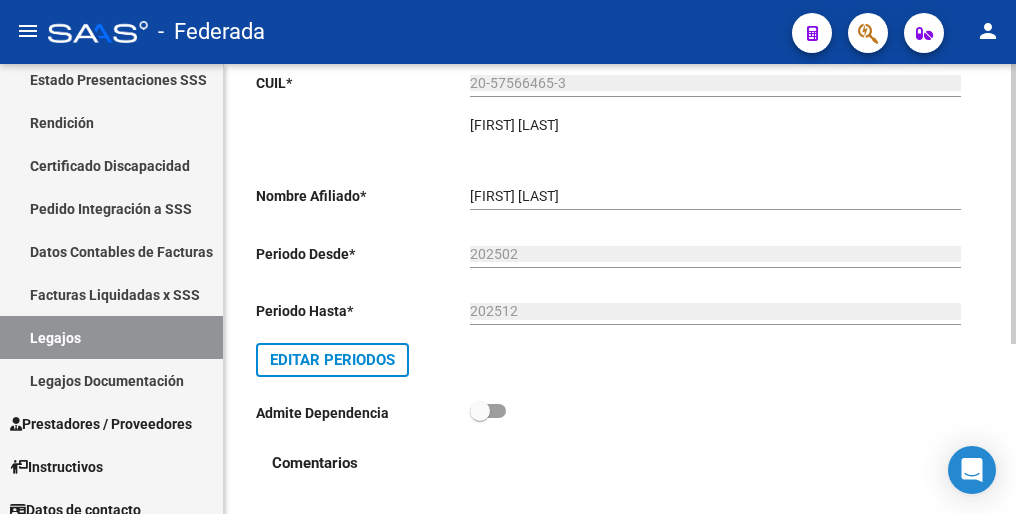 scroll, scrollTop: 0, scrollLeft: 0, axis: both 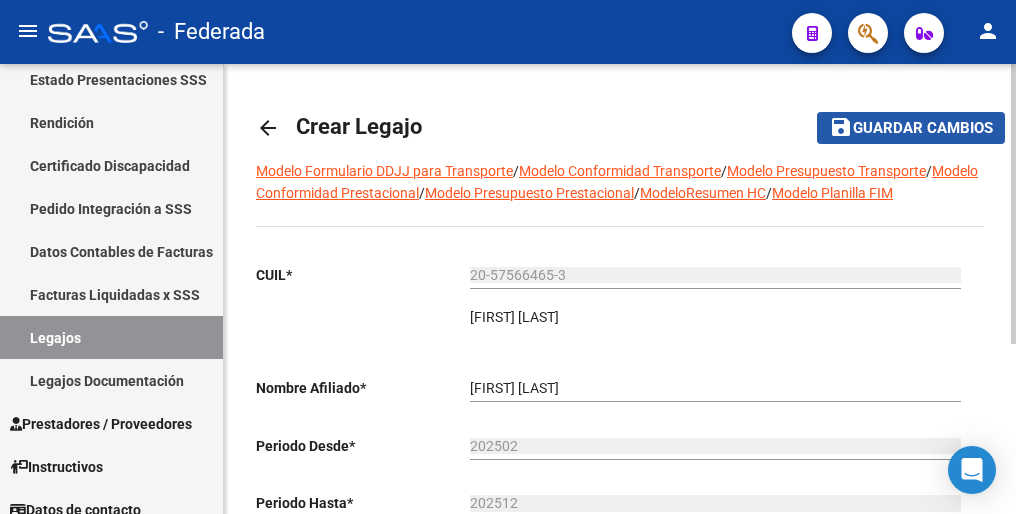 click on "Guardar cambios" 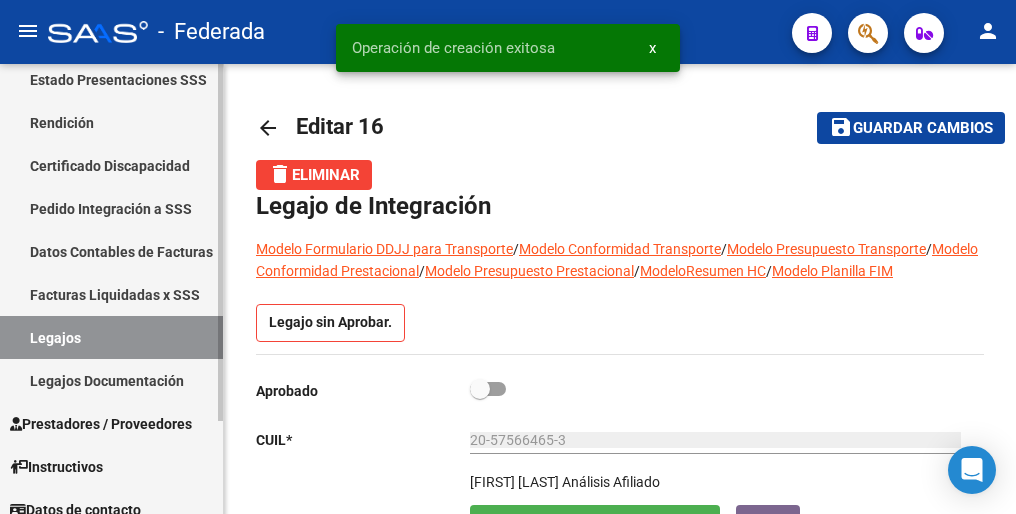 click on "Legajos" at bounding box center [111, 337] 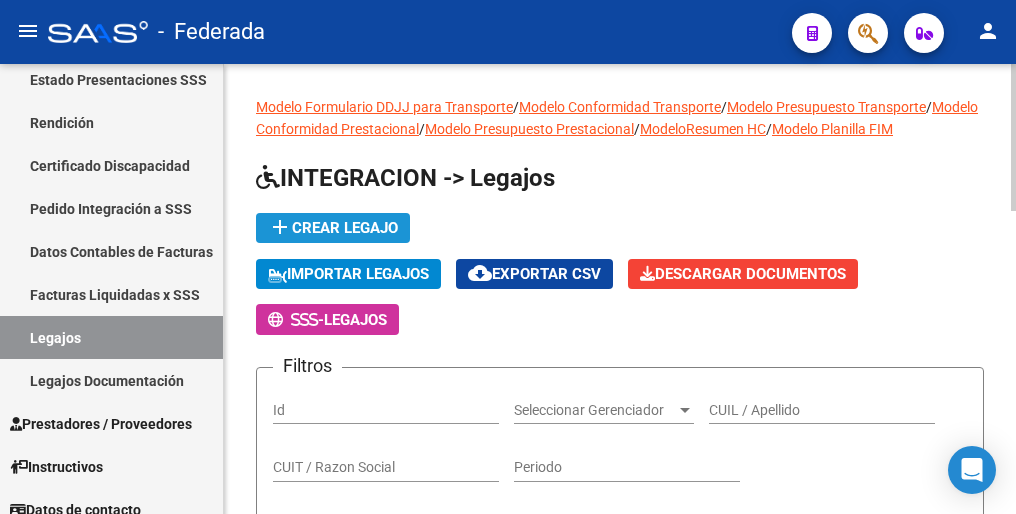 click on "add  Crear Legajo" 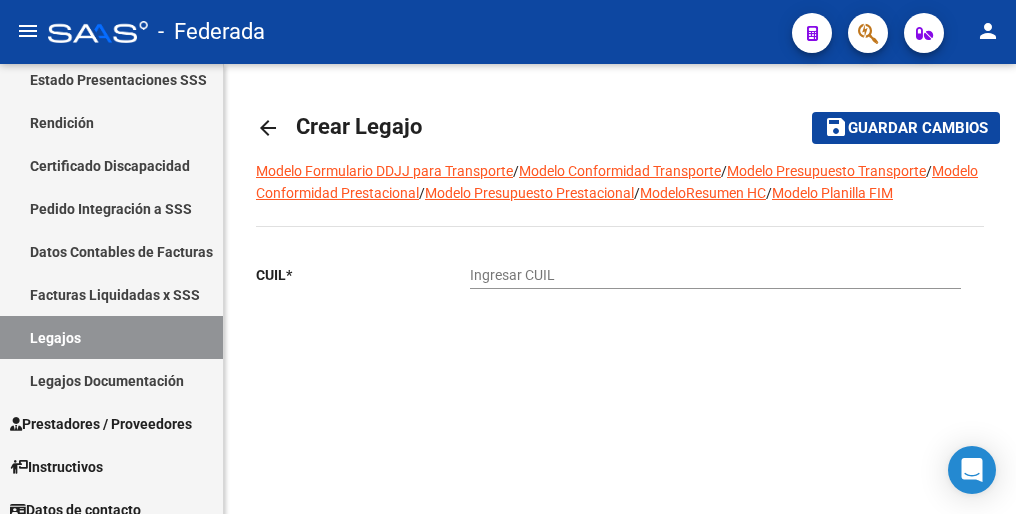 click on "Ingresar CUIL" at bounding box center (715, 275) 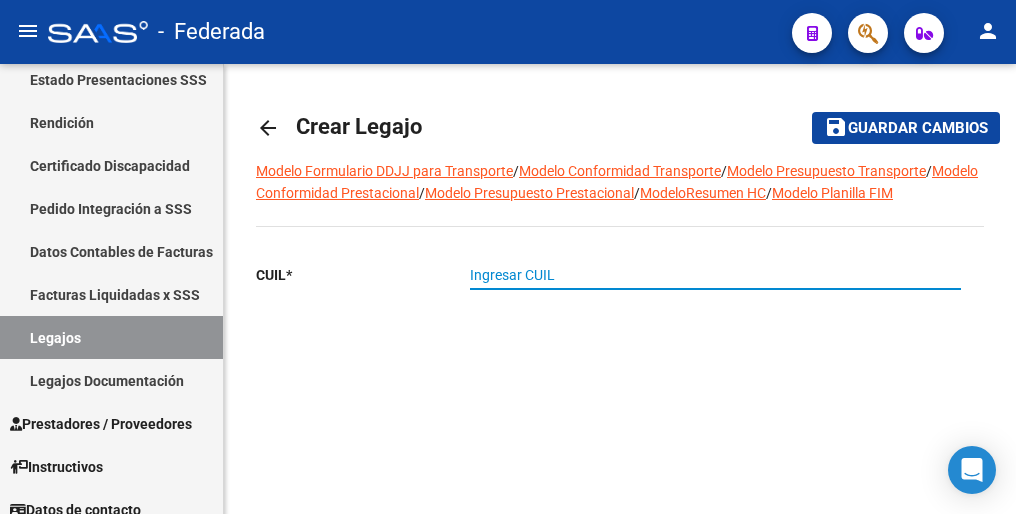 paste on "27-55534513-0" 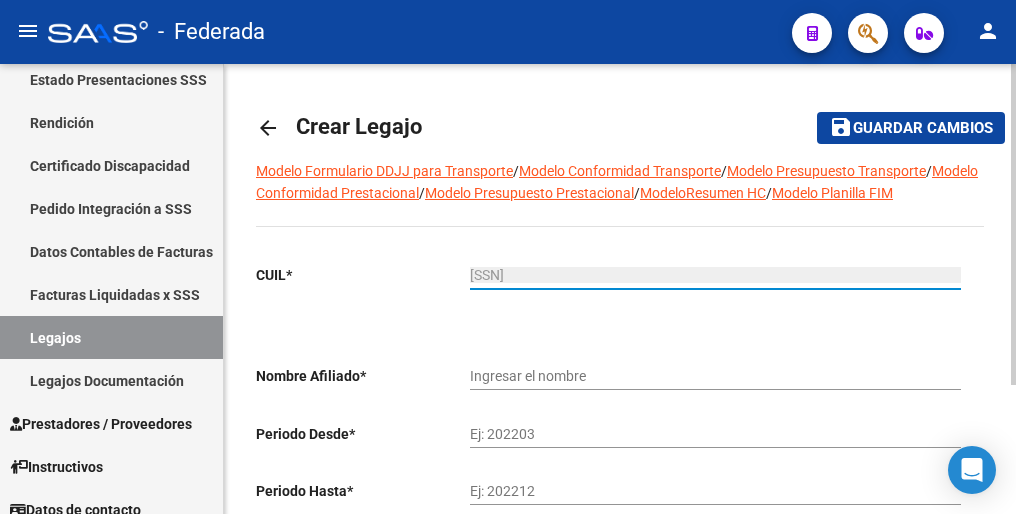 type on "BASUALDO MONTAGNO MIA" 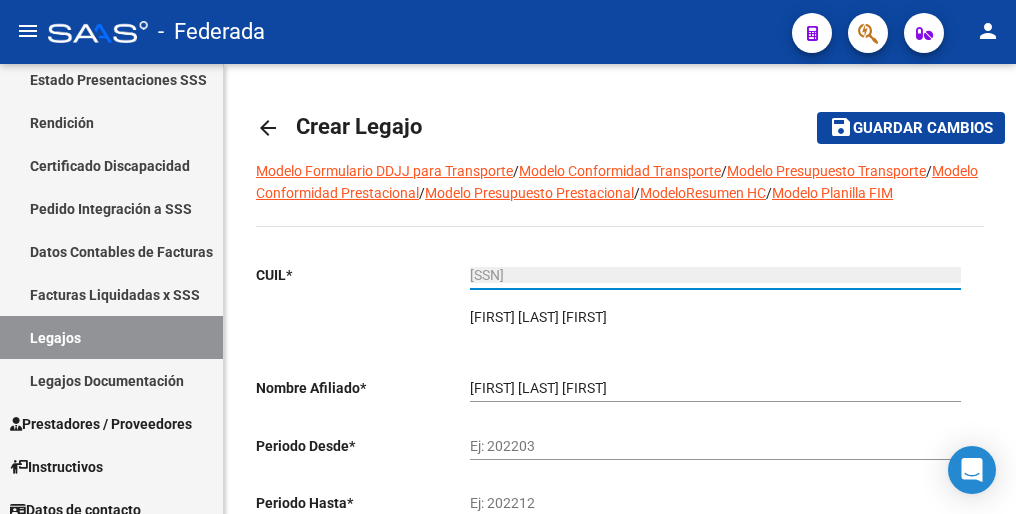 type on "27-55534513-0" 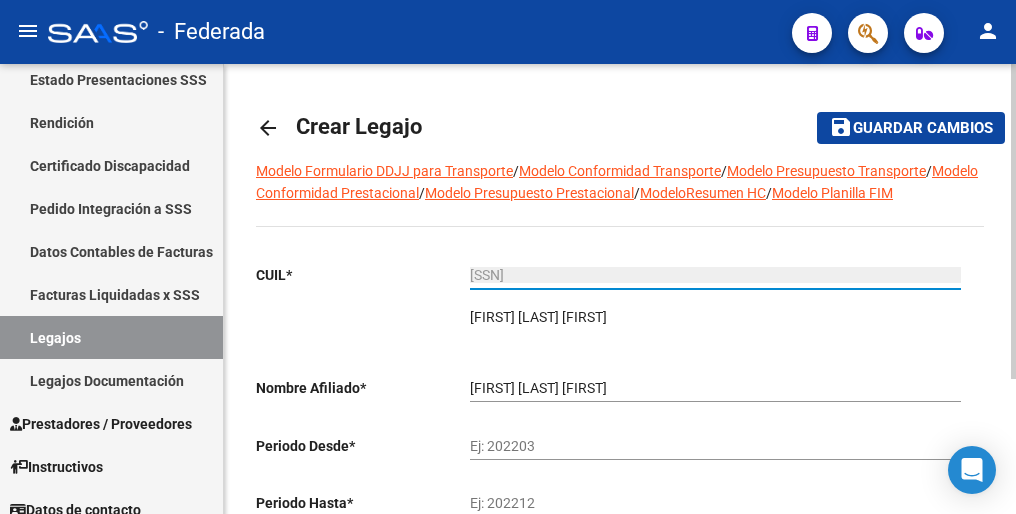 click on "Ej: 202203" at bounding box center [715, 446] 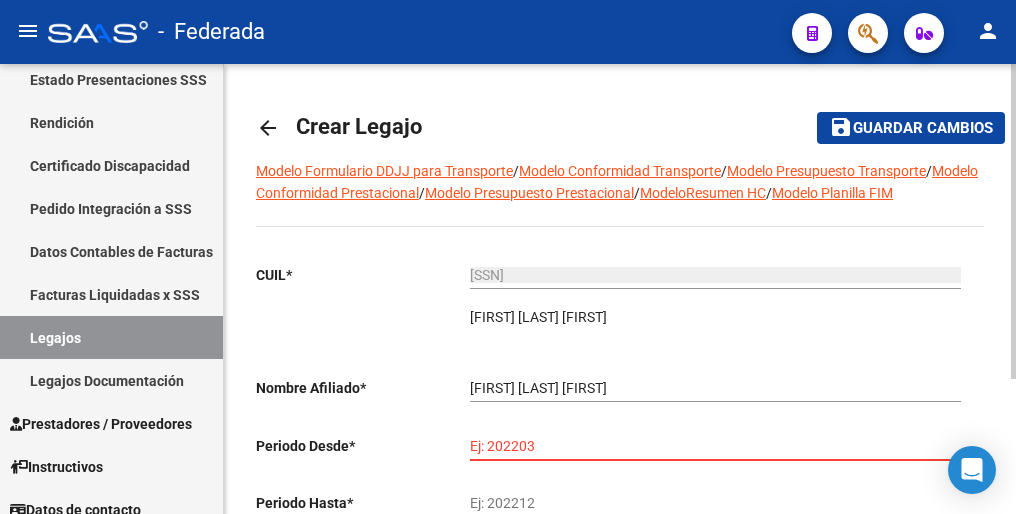 paste on "202503" 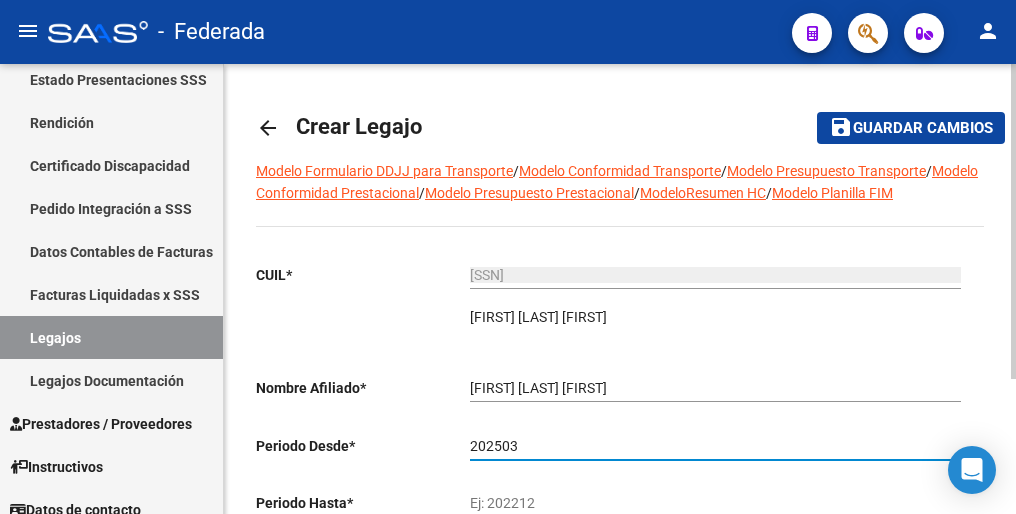 type on "202503" 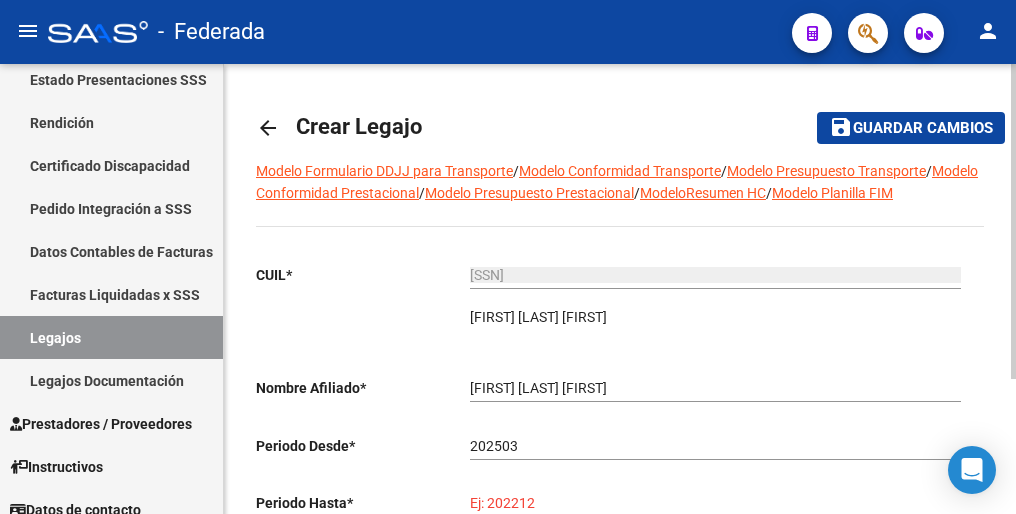 paste on "202512" 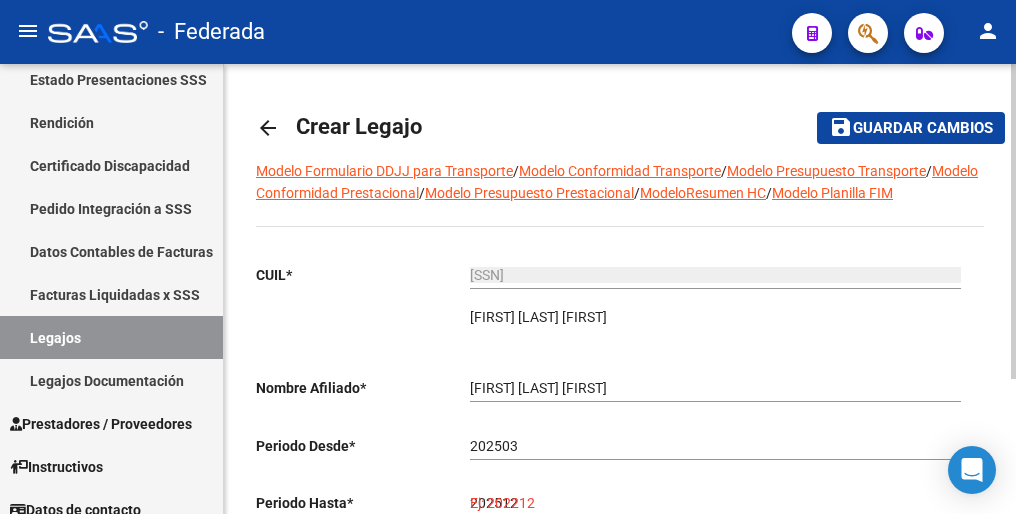 type on "202512" 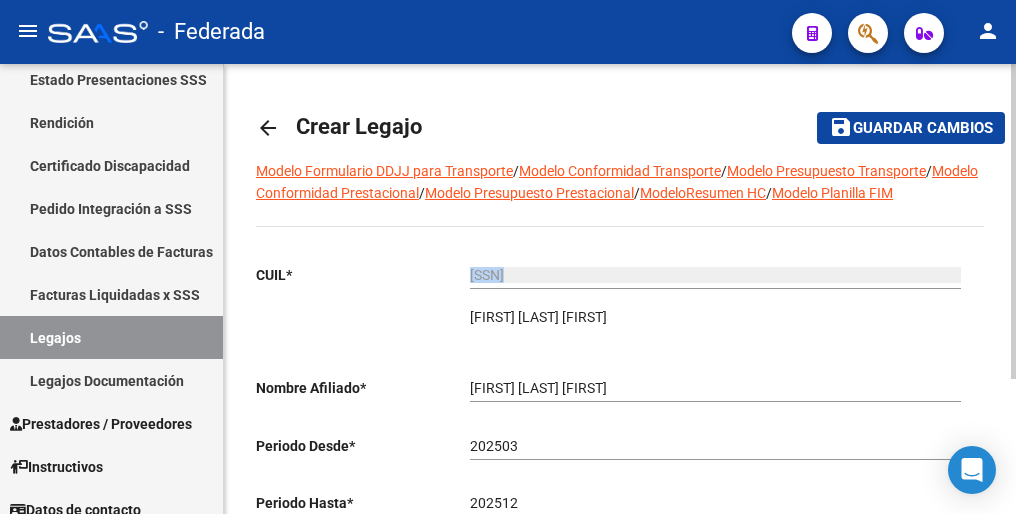 drag, startPoint x: 556, startPoint y: 343, endPoint x: 608, endPoint y: 278, distance: 83.240616 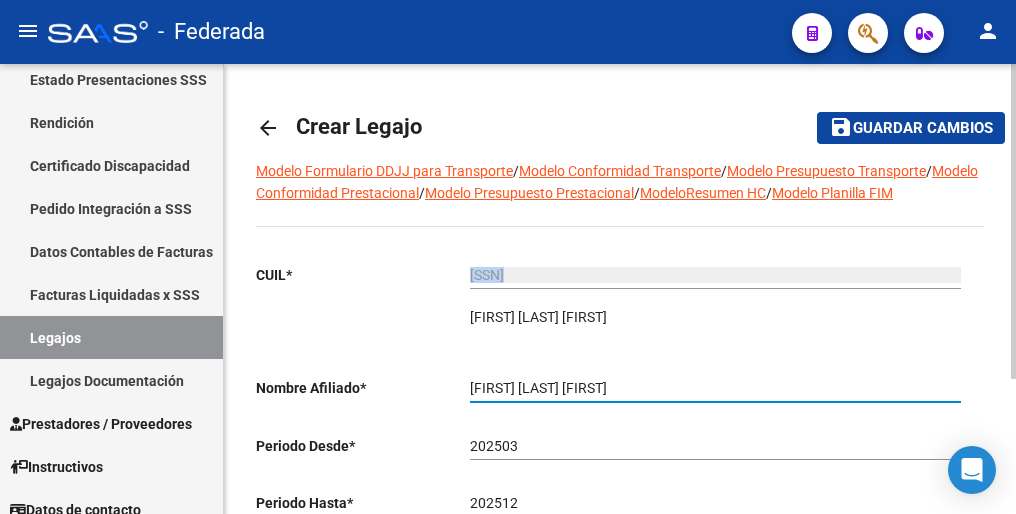 drag, startPoint x: 608, startPoint y: 278, endPoint x: 728, endPoint y: 389, distance: 163.46559 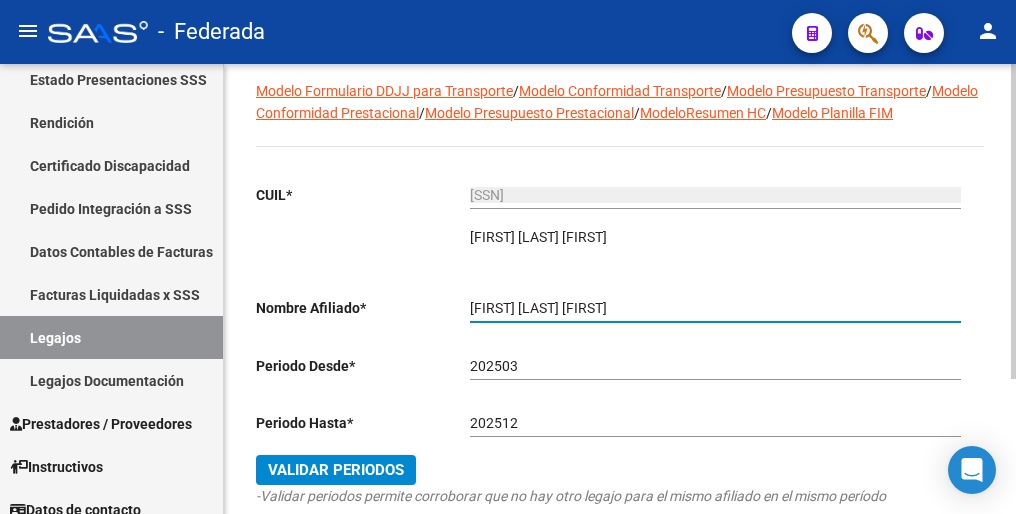 scroll, scrollTop: 192, scrollLeft: 0, axis: vertical 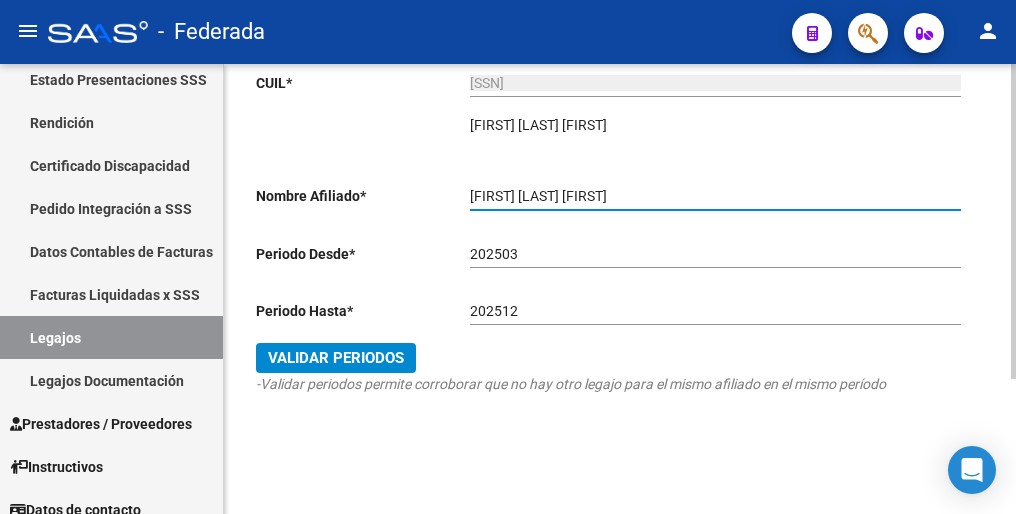 click on "Validar Periodos" 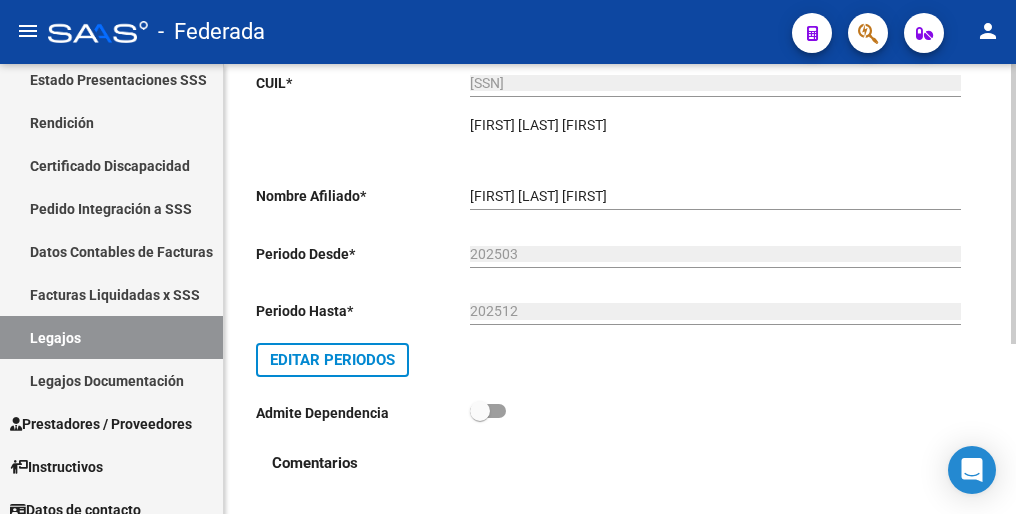 scroll, scrollTop: 0, scrollLeft: 0, axis: both 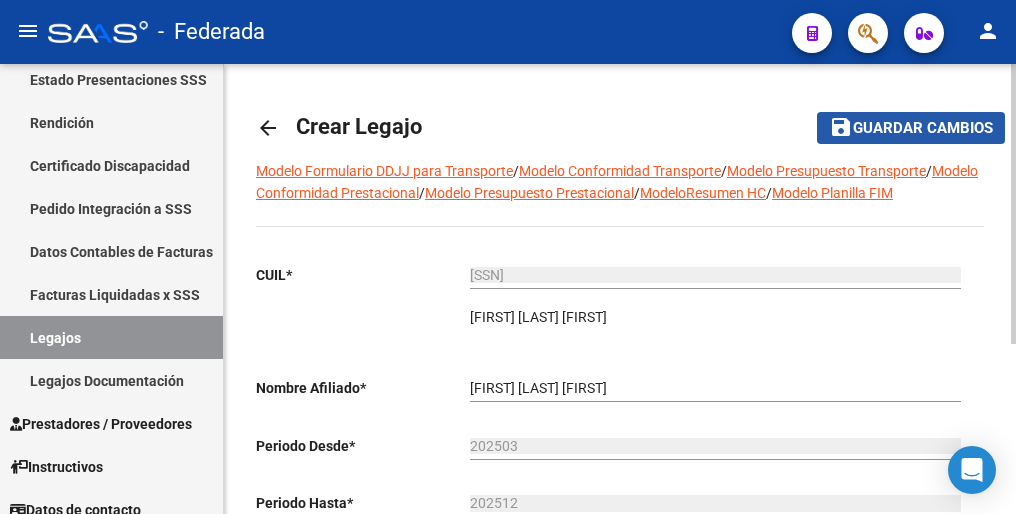 click on "Guardar cambios" 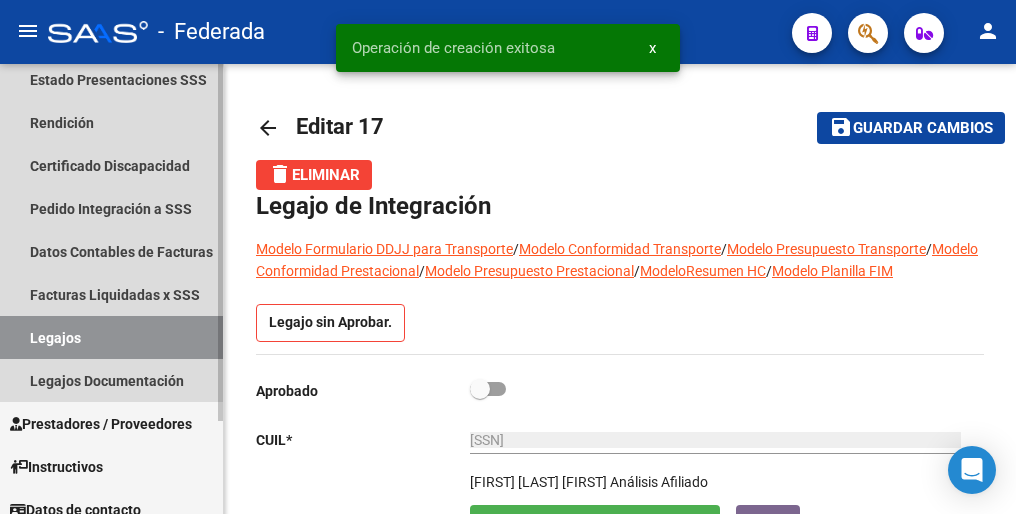 click on "Legajos" at bounding box center (111, 337) 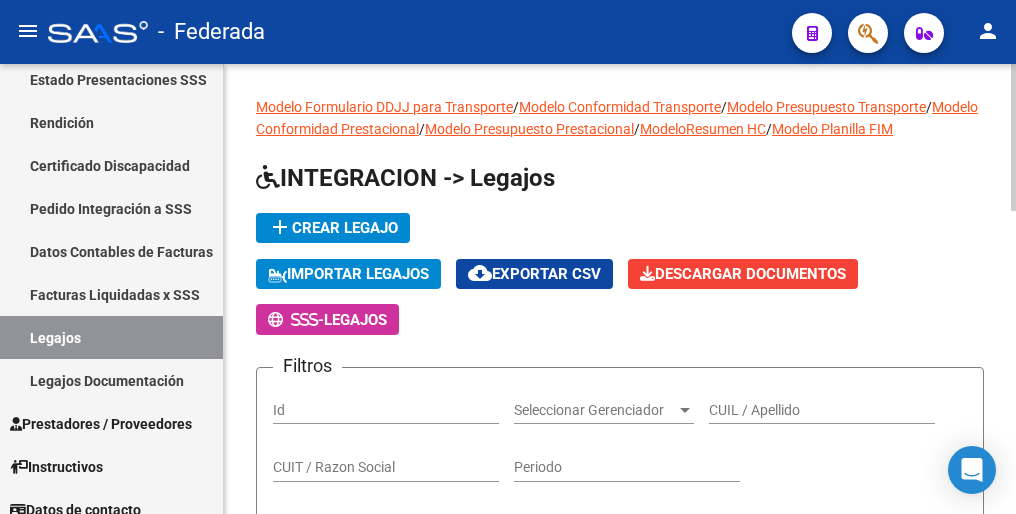 click on "add  Crear Legajo" 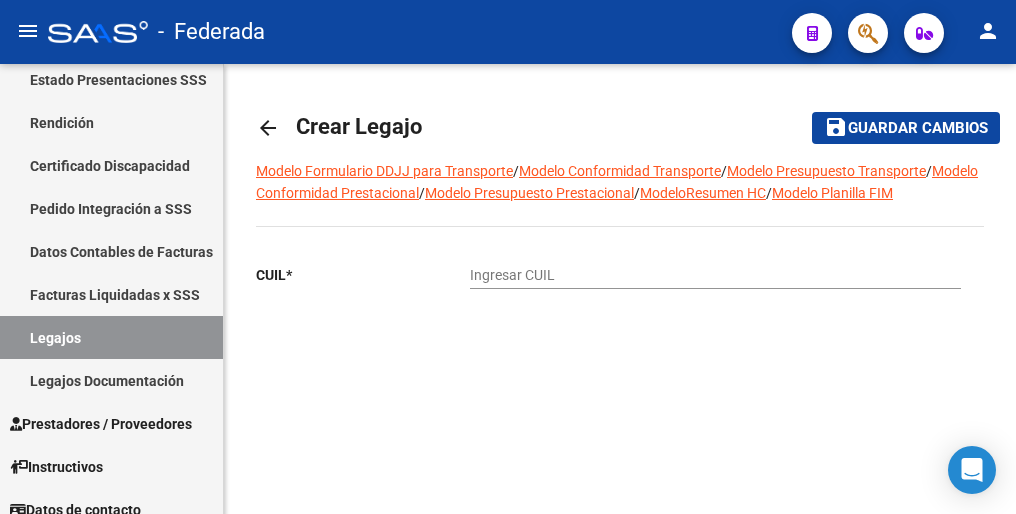 click on "Ingresar CUIL" 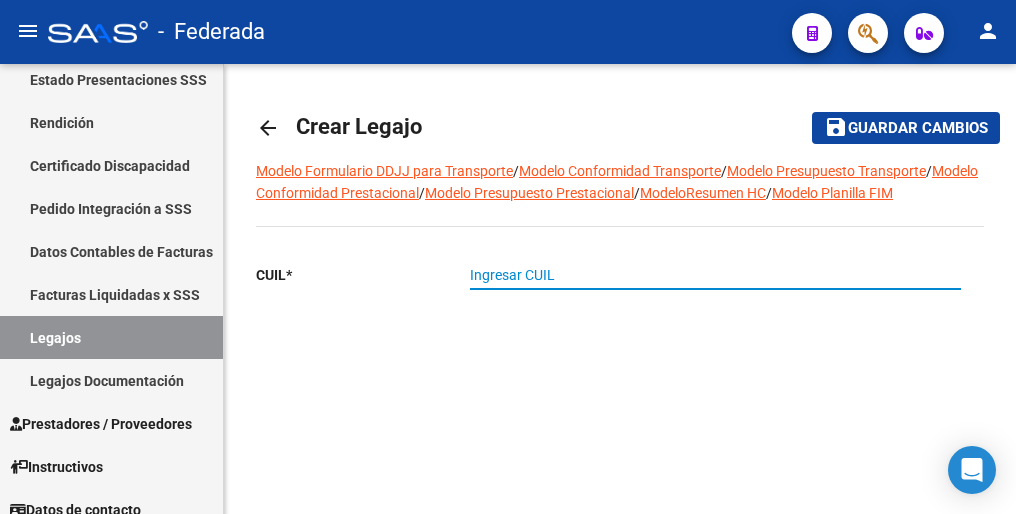 click on "Ingresar CUIL" at bounding box center [715, 275] 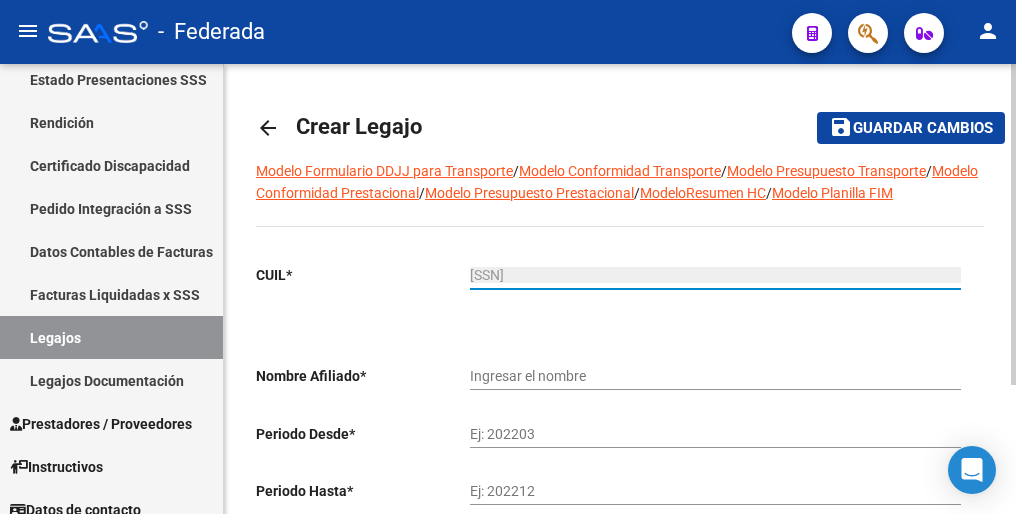 type on "BAUZA SOFIA IRENE" 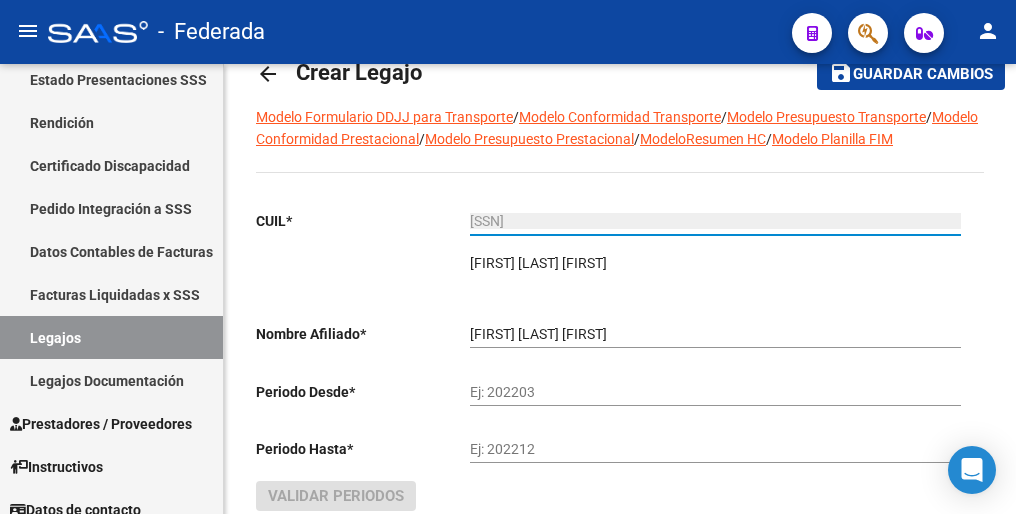 scroll, scrollTop: 100, scrollLeft: 0, axis: vertical 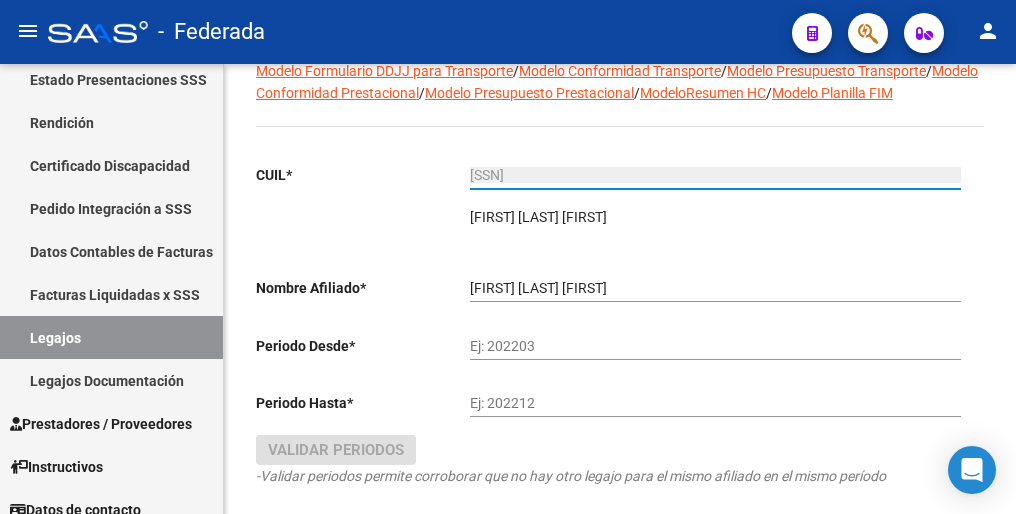 type on "27-30014246-5" 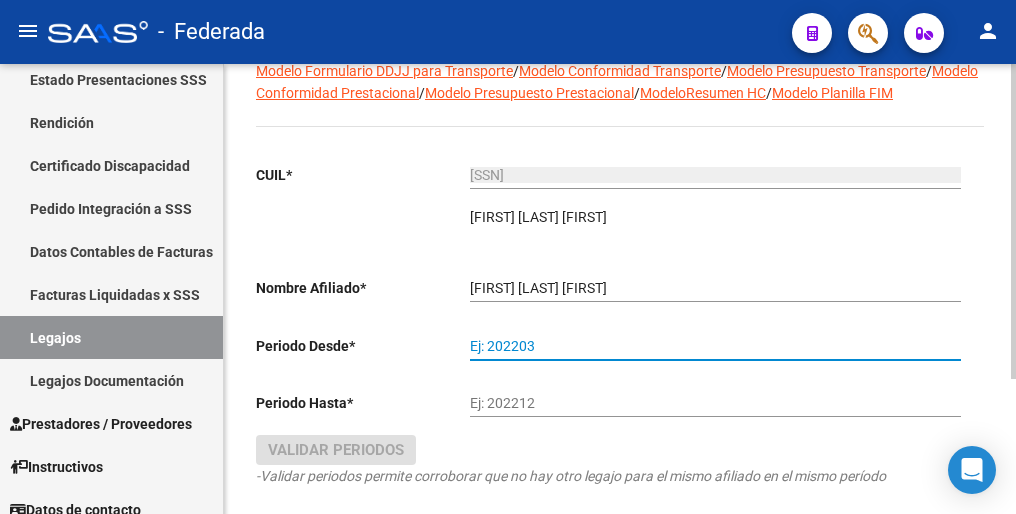 click on "Ej: 202203" at bounding box center (715, 346) 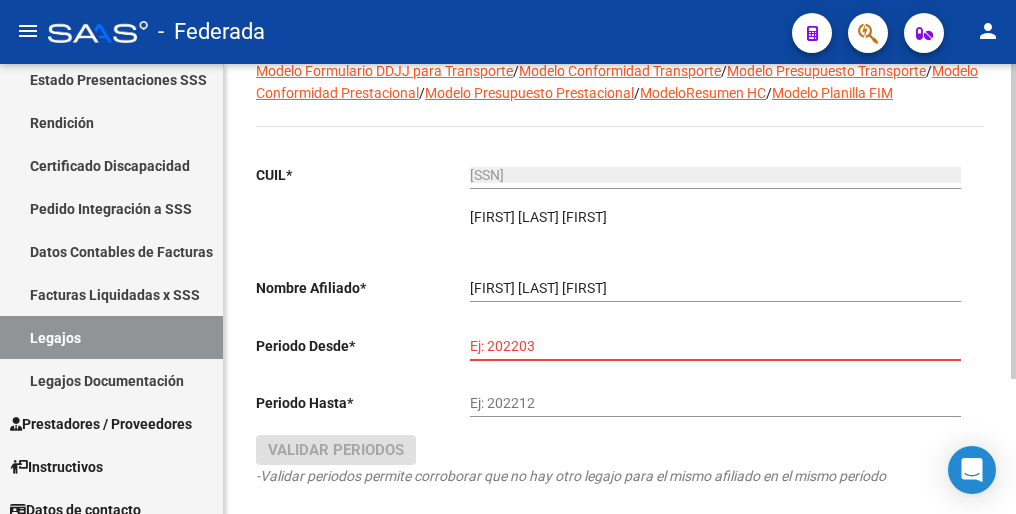 paste on "202501" 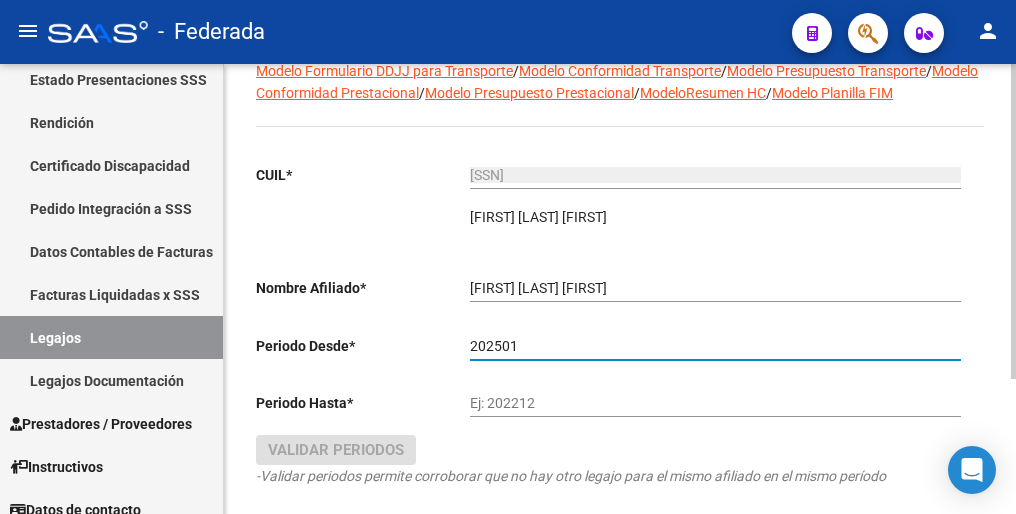 type on "202501" 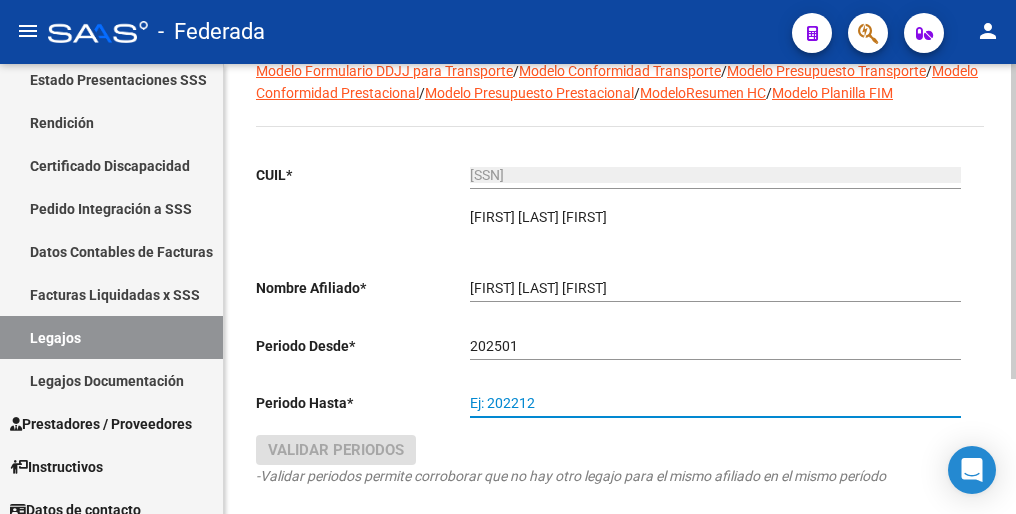 paste on "202512" 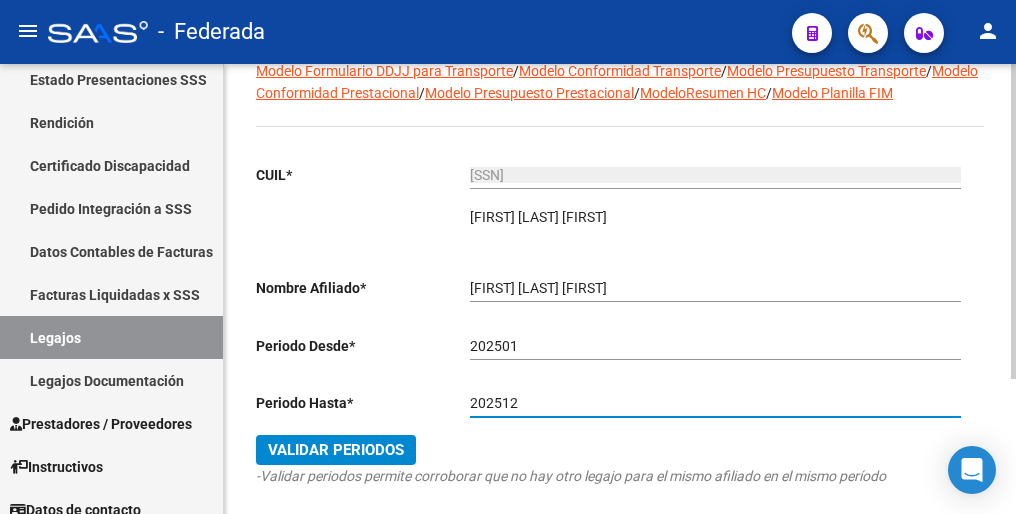 type on "202512" 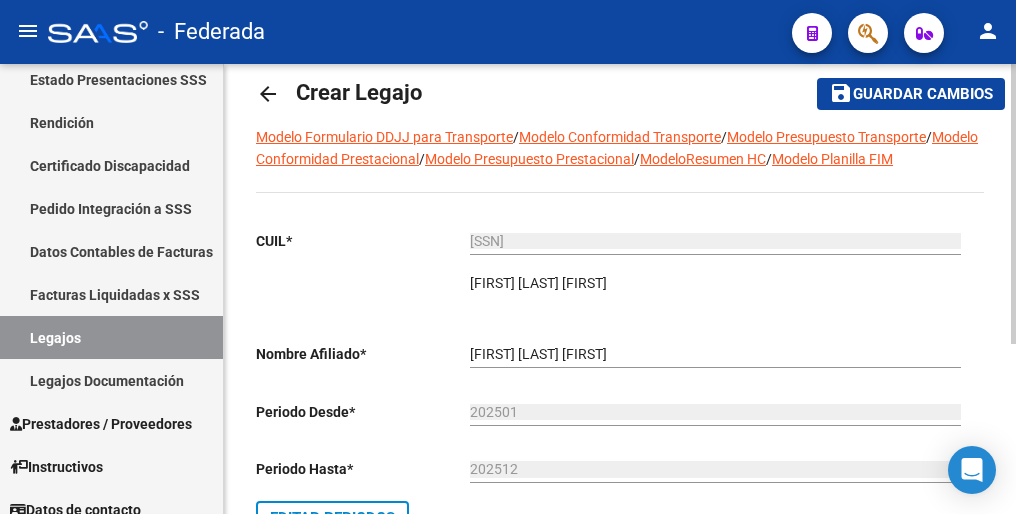 scroll, scrollTop: 0, scrollLeft: 0, axis: both 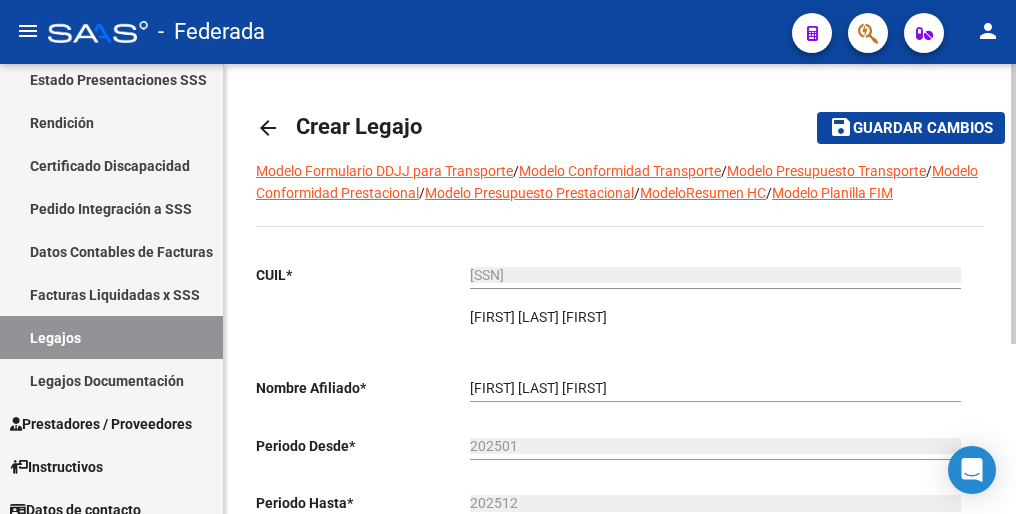 click on "Guardar cambios" 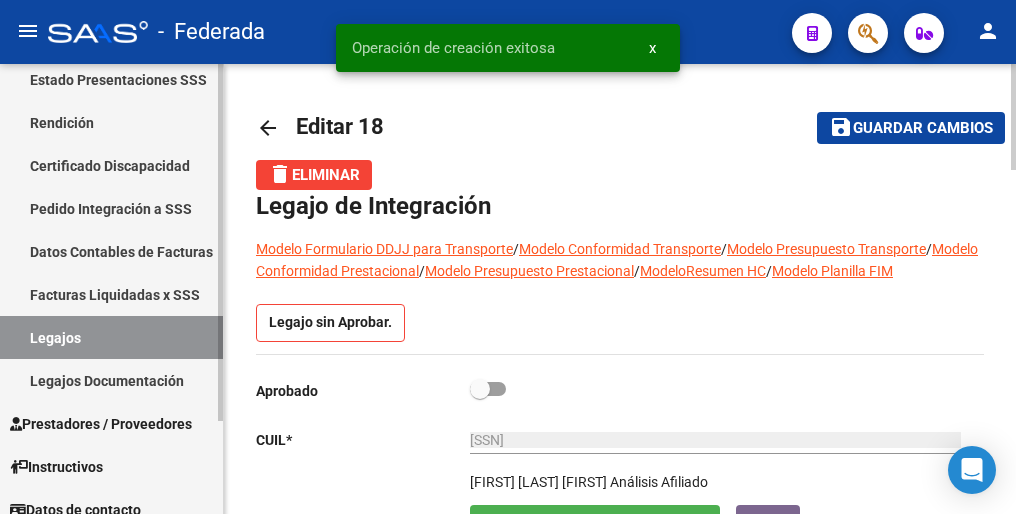click on "Legajos" at bounding box center [111, 337] 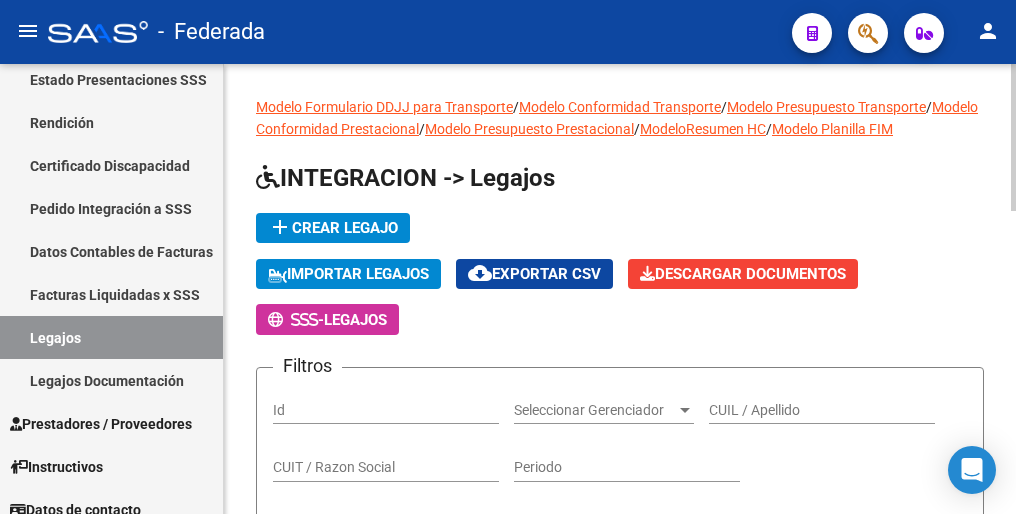click on "add  Crear Legajo" 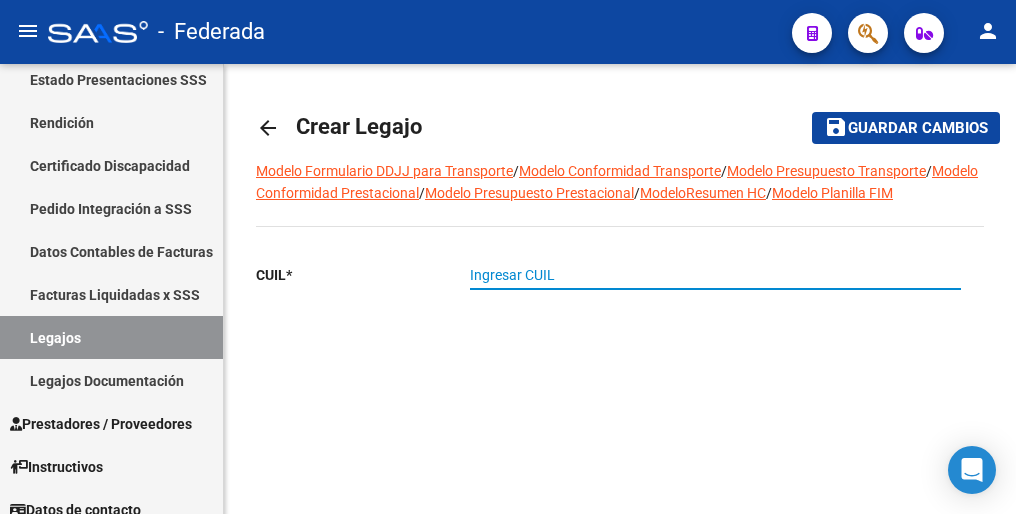 click on "Ingresar CUIL" at bounding box center [715, 275] 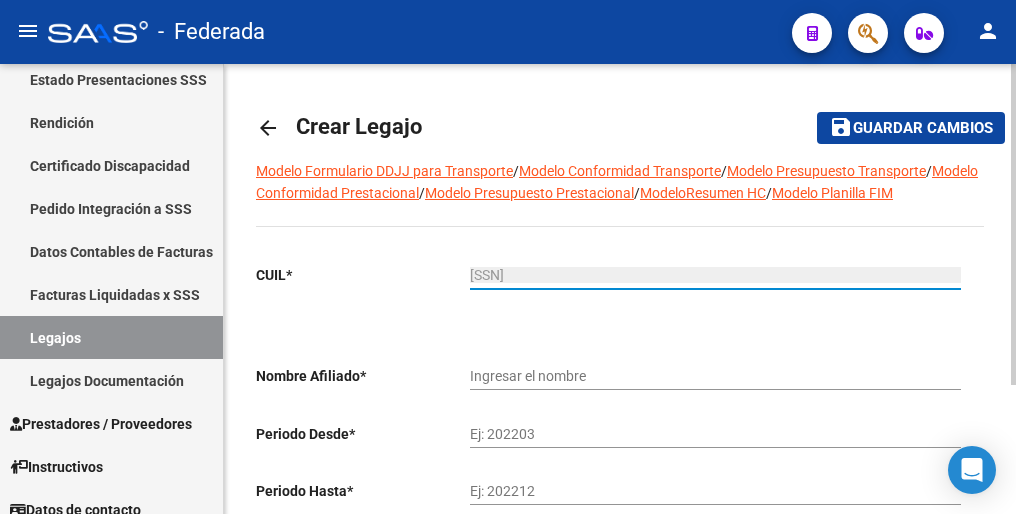 type on "BENEDETTI VERONICA" 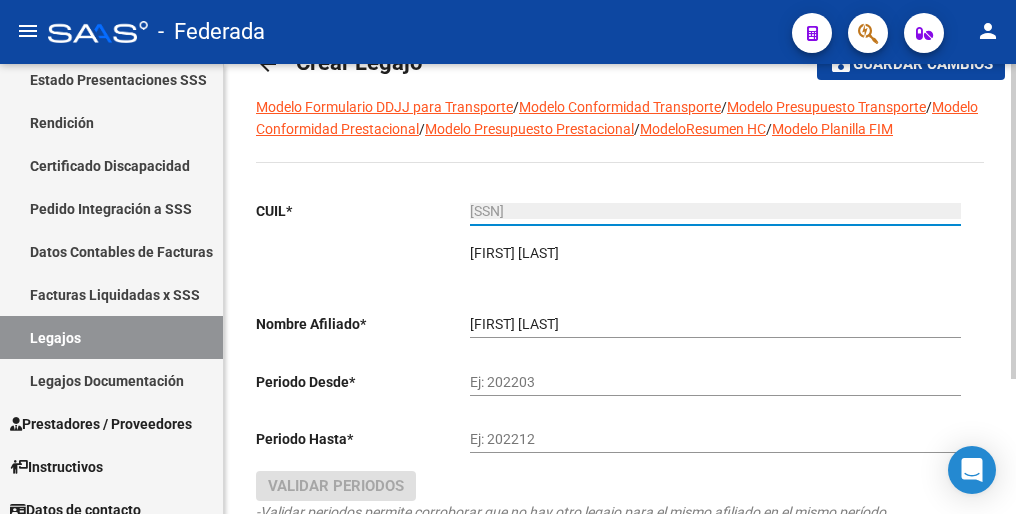 scroll, scrollTop: 100, scrollLeft: 0, axis: vertical 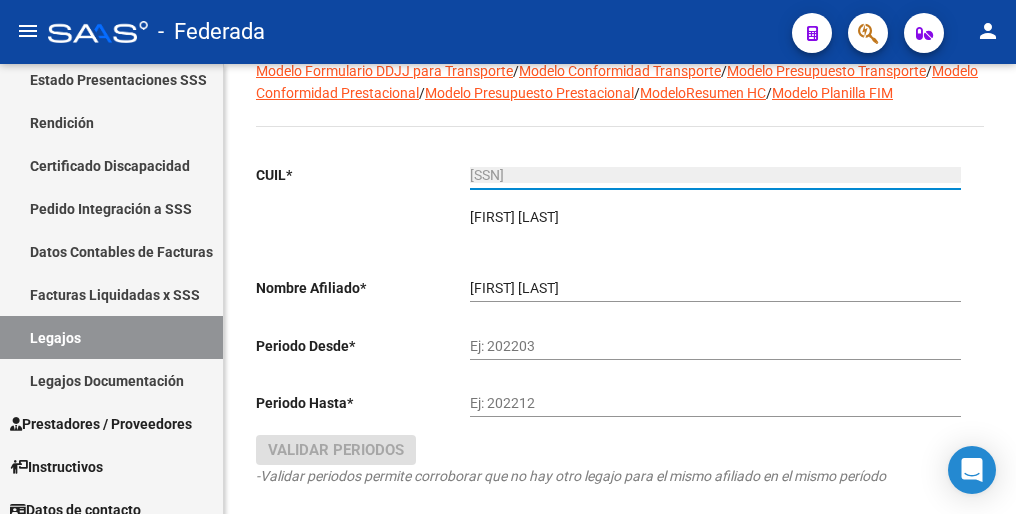 type on "27-41489857-8" 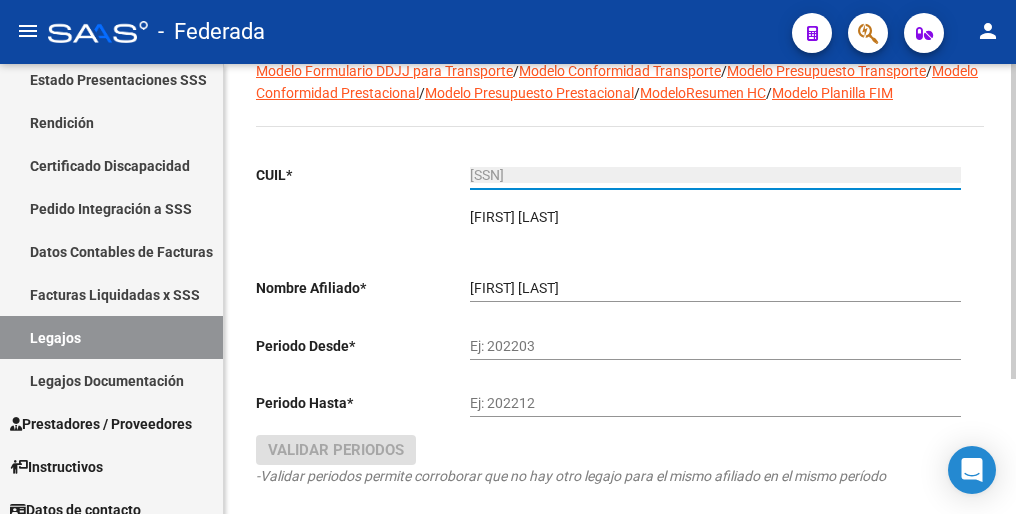 click on "Ej: 202203" at bounding box center [715, 346] 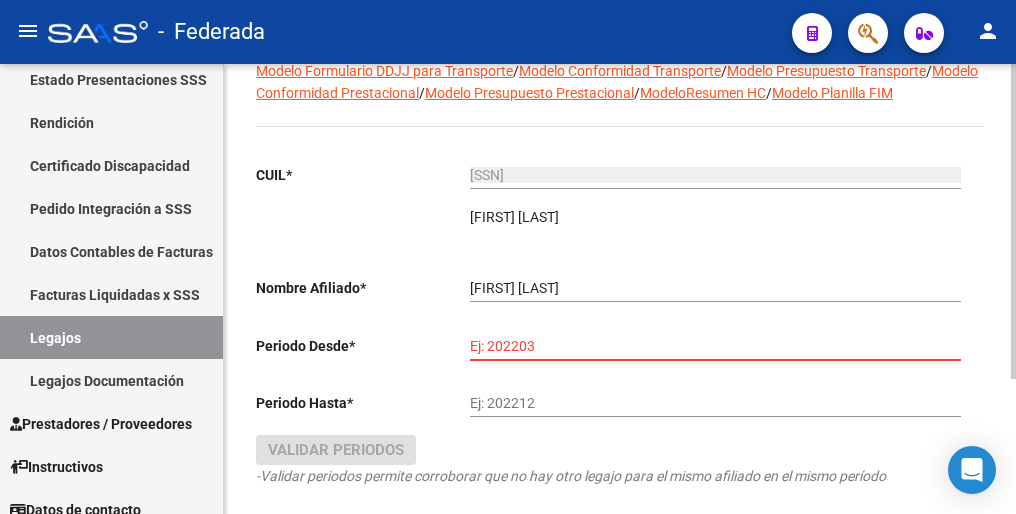 paste on "202501" 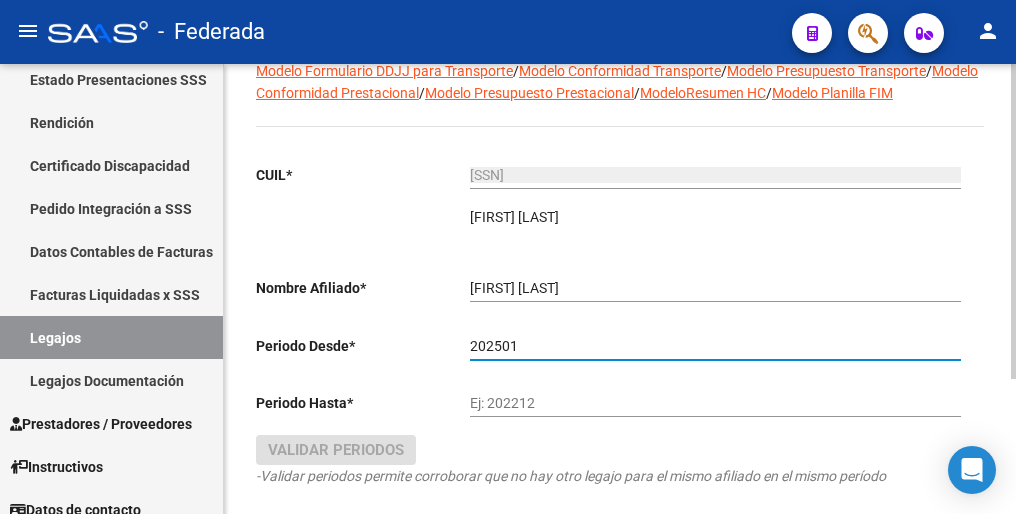 type on "202501" 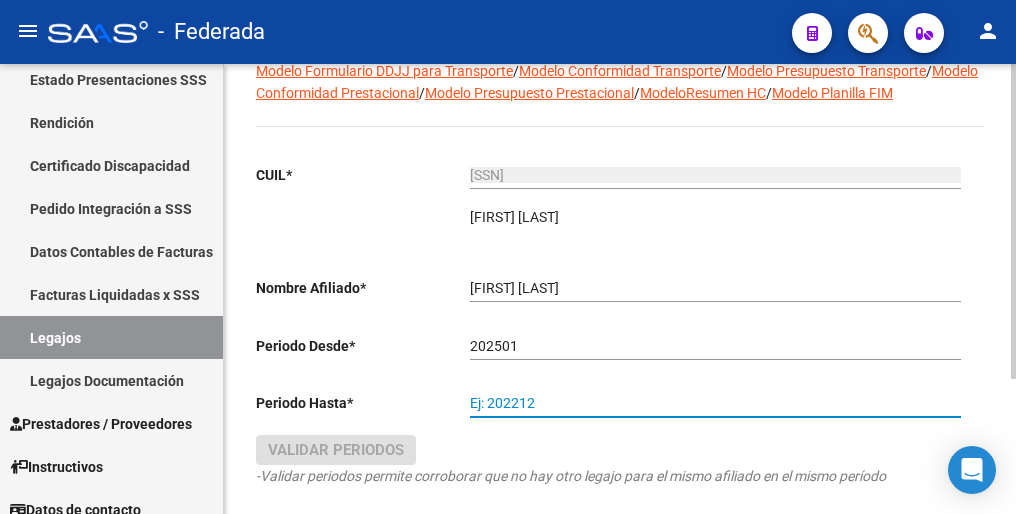 paste on "202512" 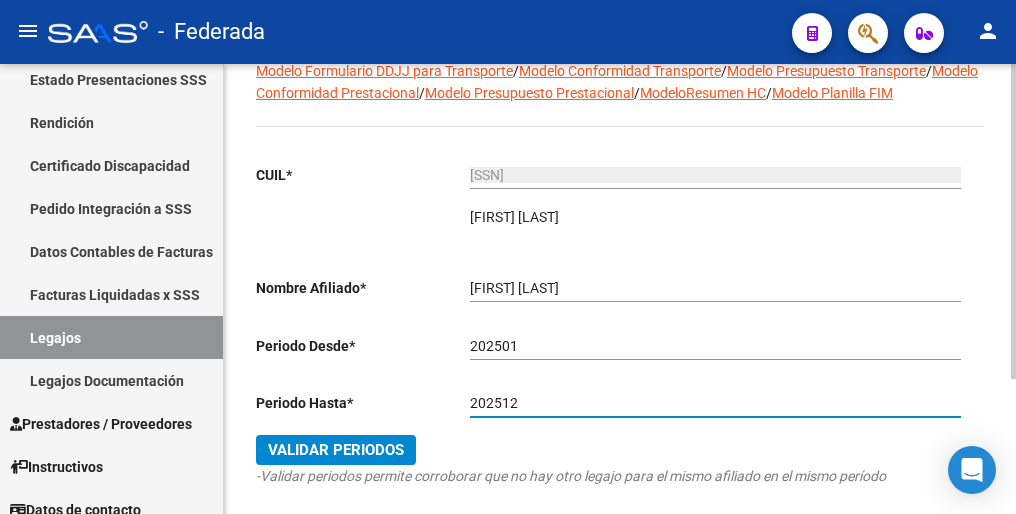 type on "202512" 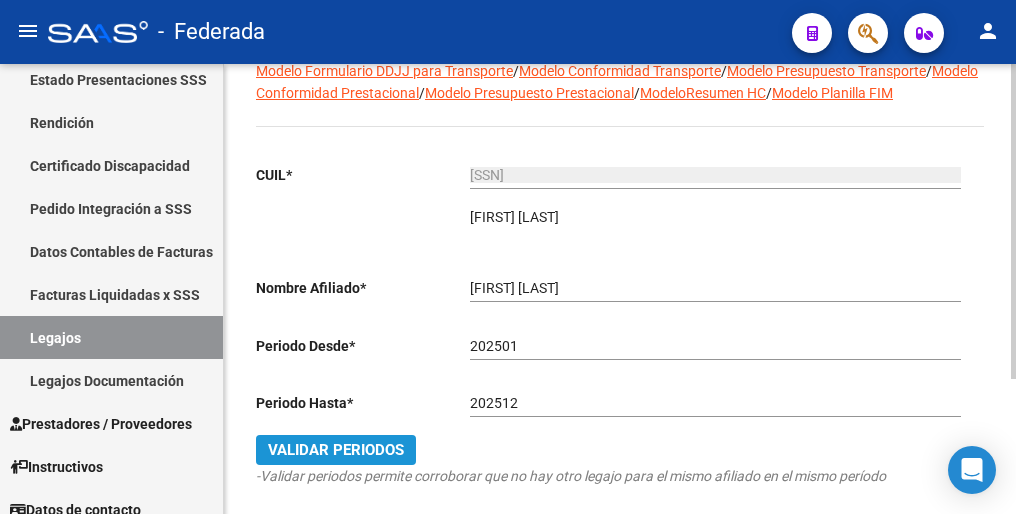 click on "Validar Periodos" 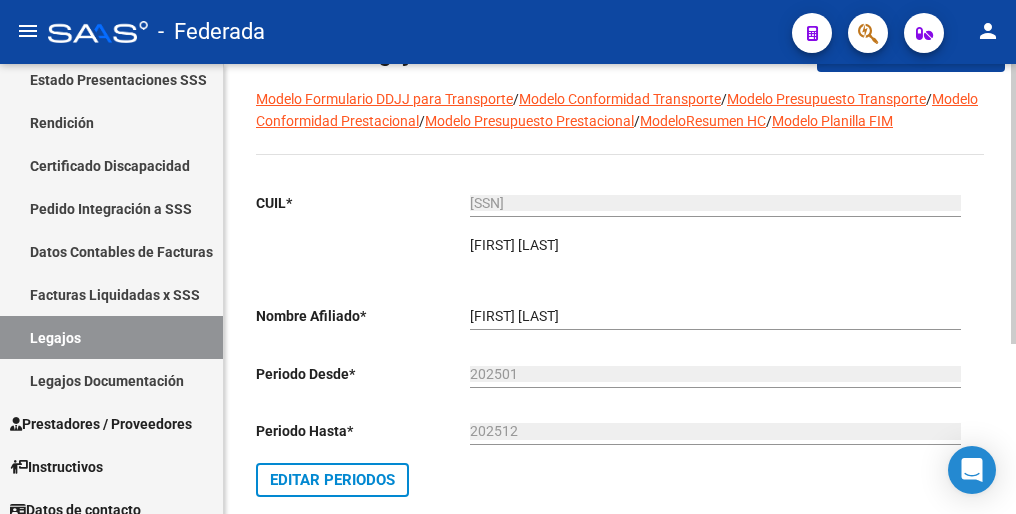 scroll, scrollTop: 0, scrollLeft: 0, axis: both 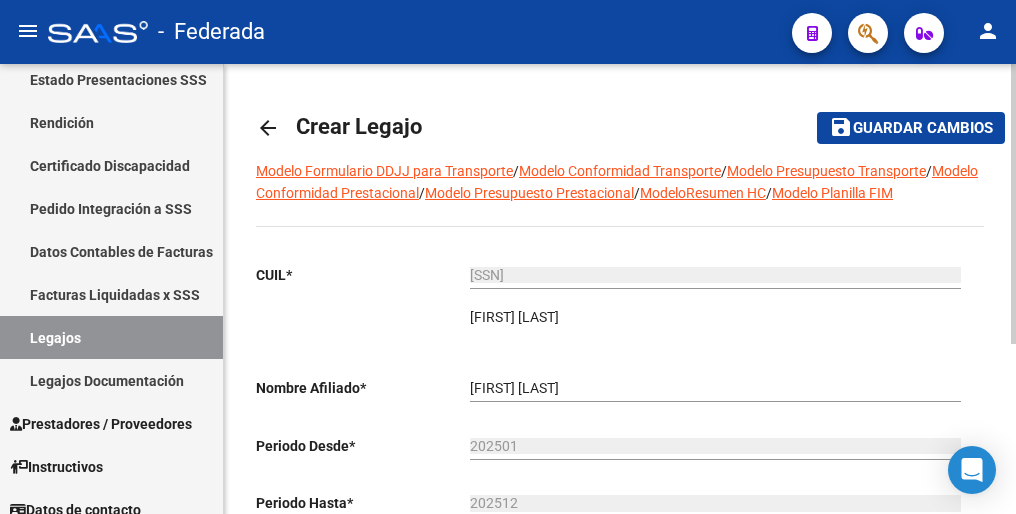 click on "Guardar cambios" 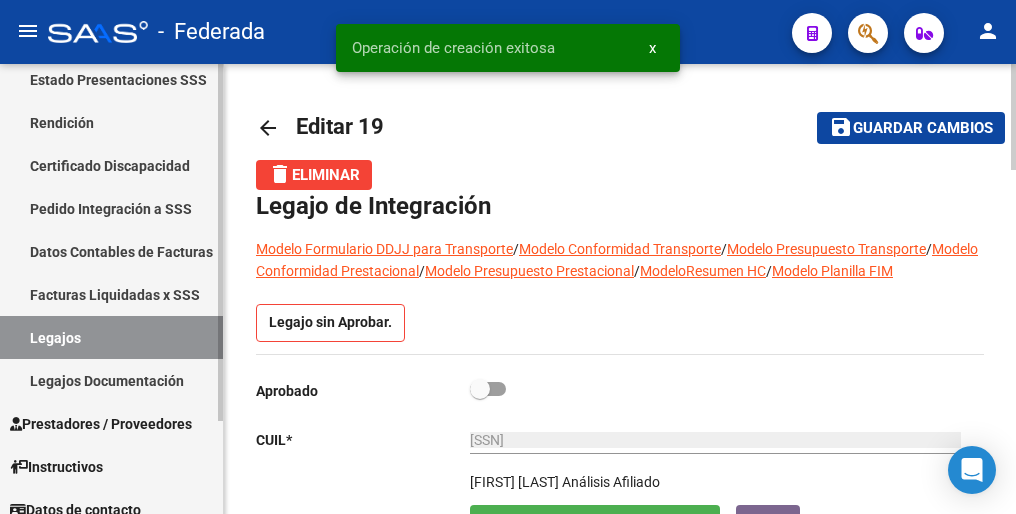 click on "Legajos" at bounding box center (111, 337) 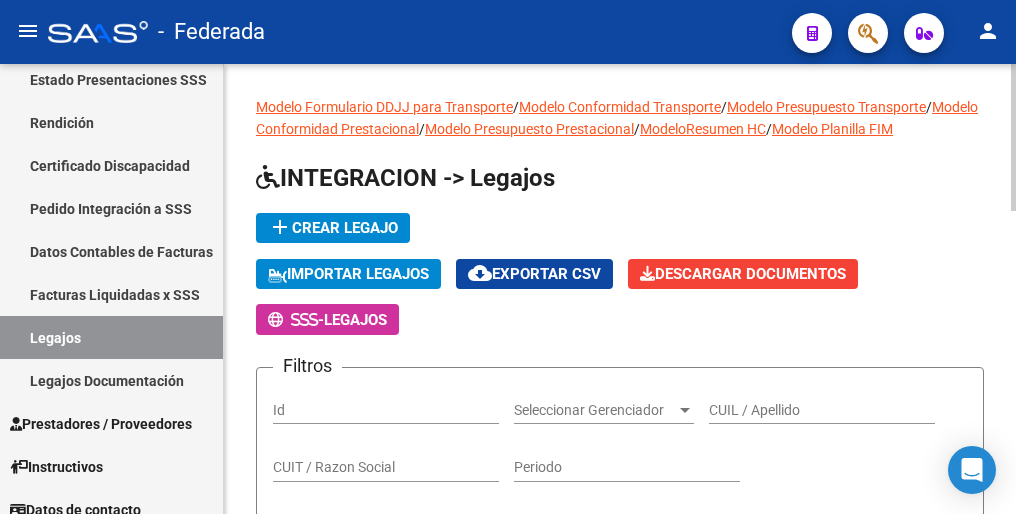 click on "add  Crear Legajo" 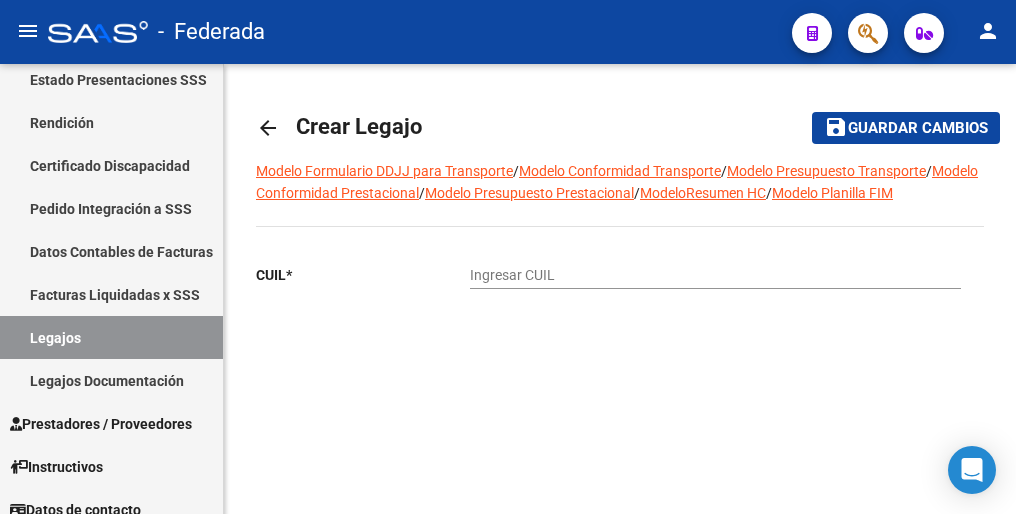 click on "Ingresar CUIL" at bounding box center [715, 275] 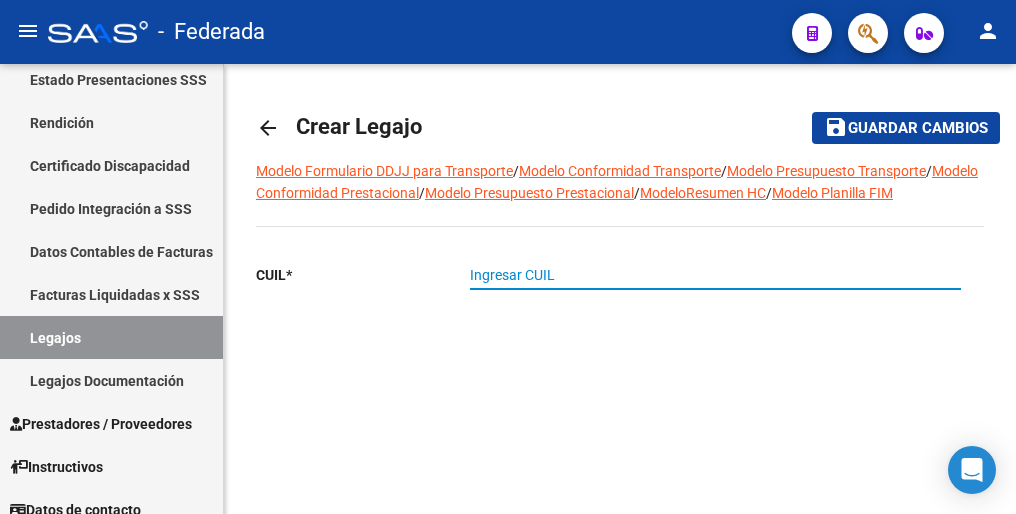 paste on "20-54616106-5" 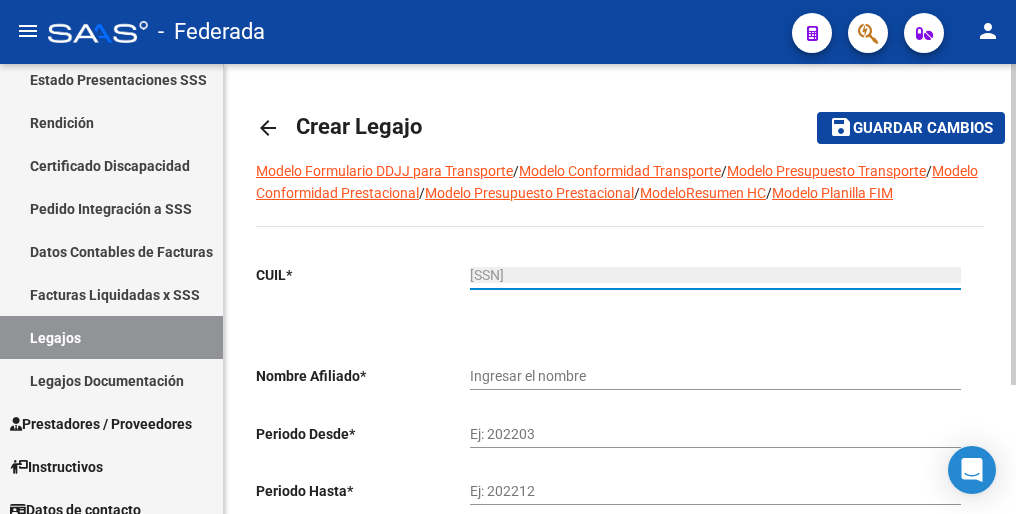 type on "BLANC MEROI JUAN CRUZ" 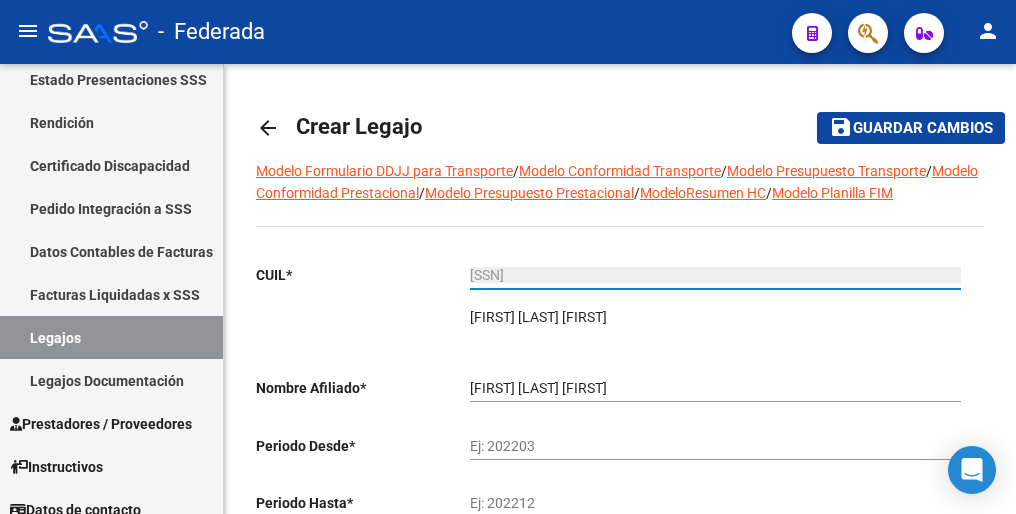 type on "20-54616106-5" 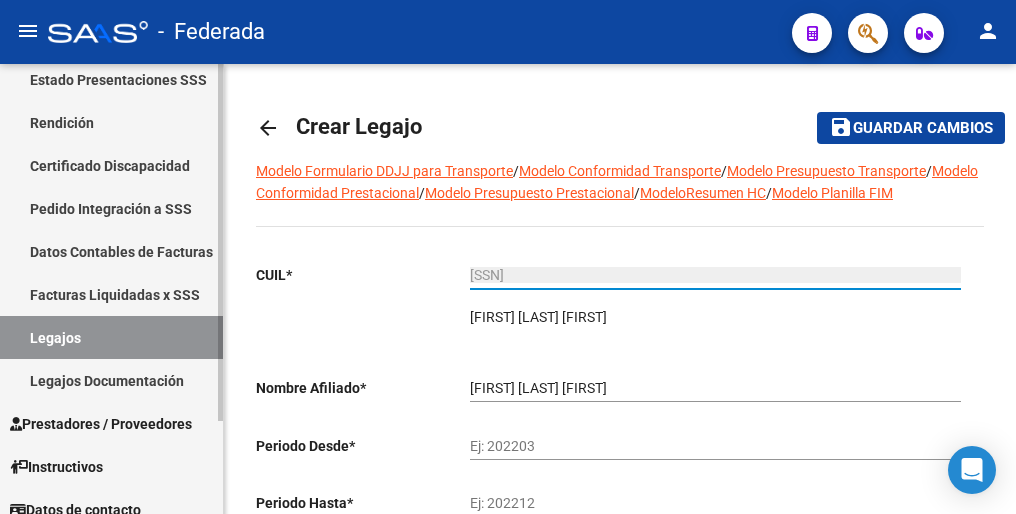 click on "Legajos" at bounding box center [111, 337] 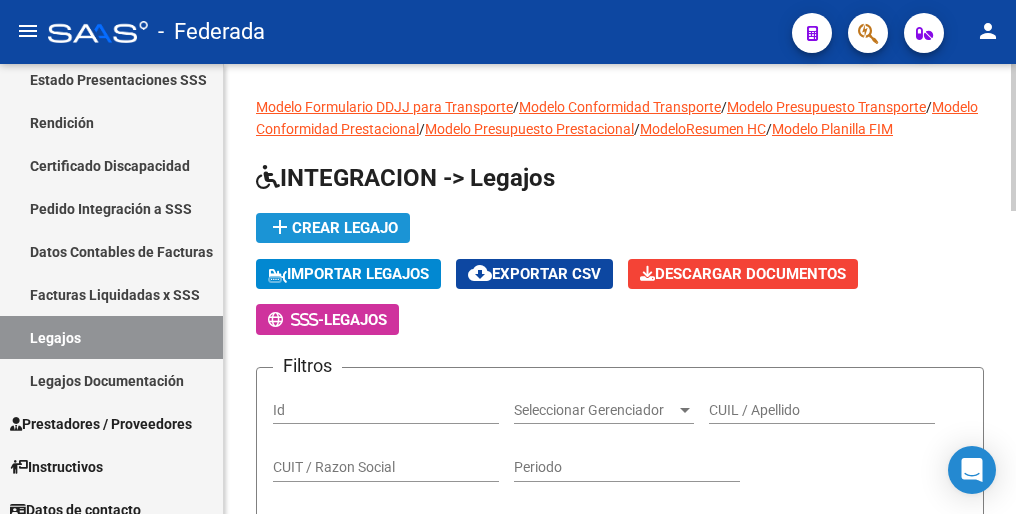 click on "add  Crear Legajo" 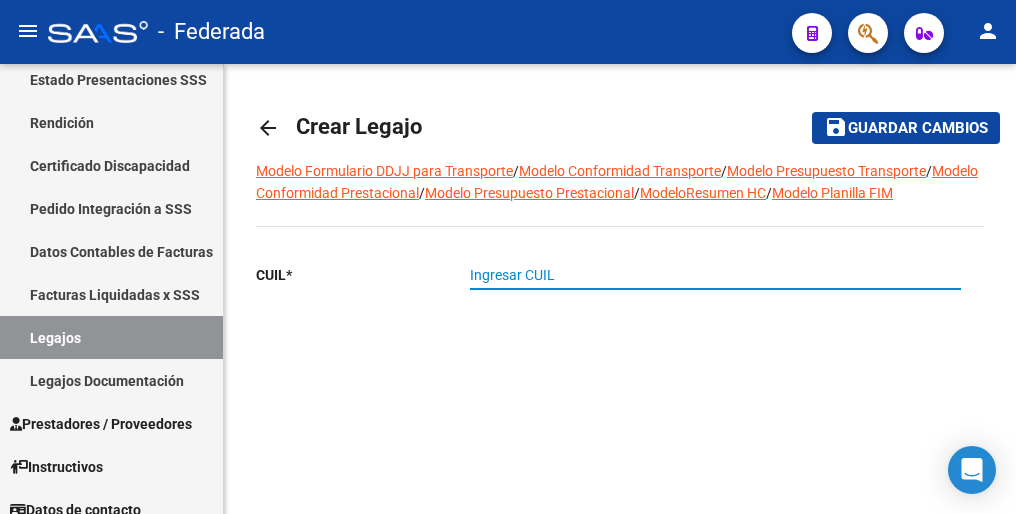 click on "Ingresar CUIL" at bounding box center [715, 275] 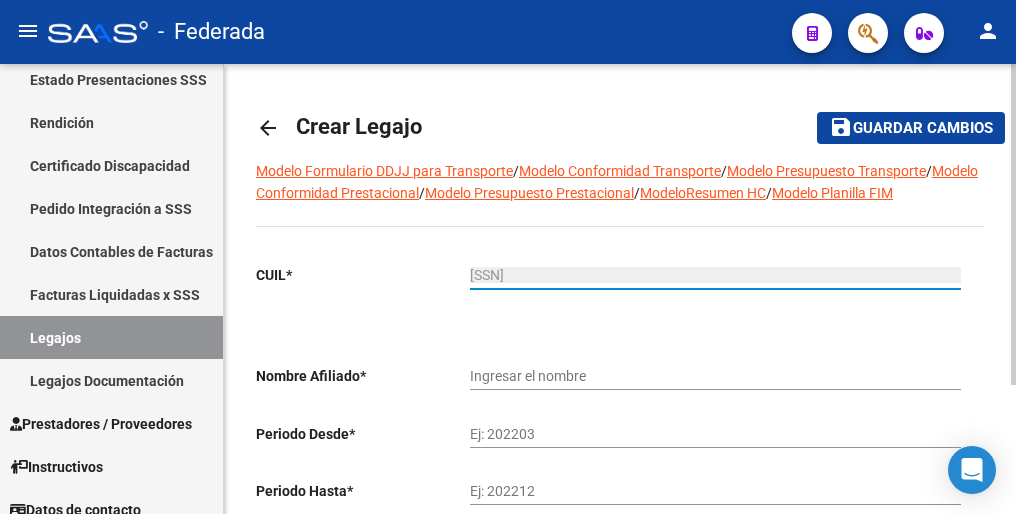 type on "BOASSO MATEO" 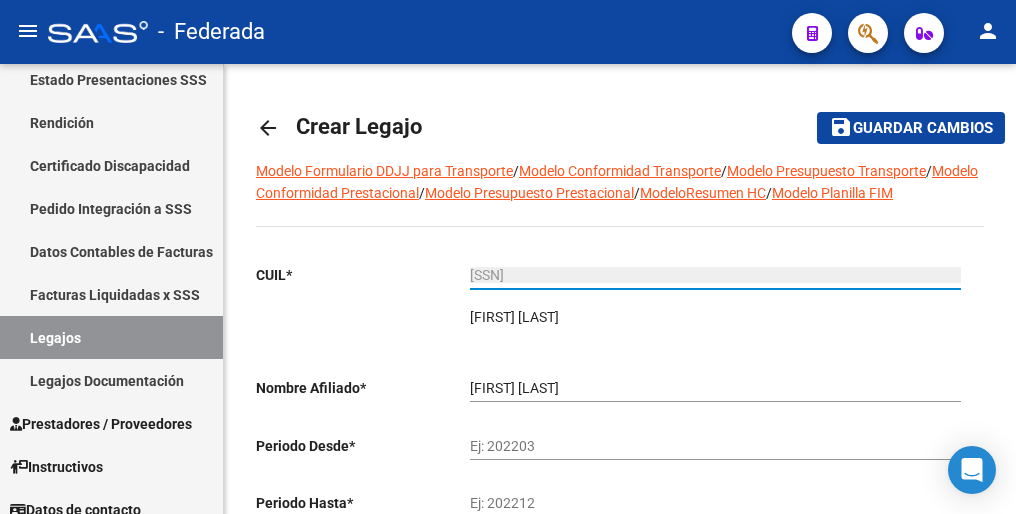 type on "23-49717878-9" 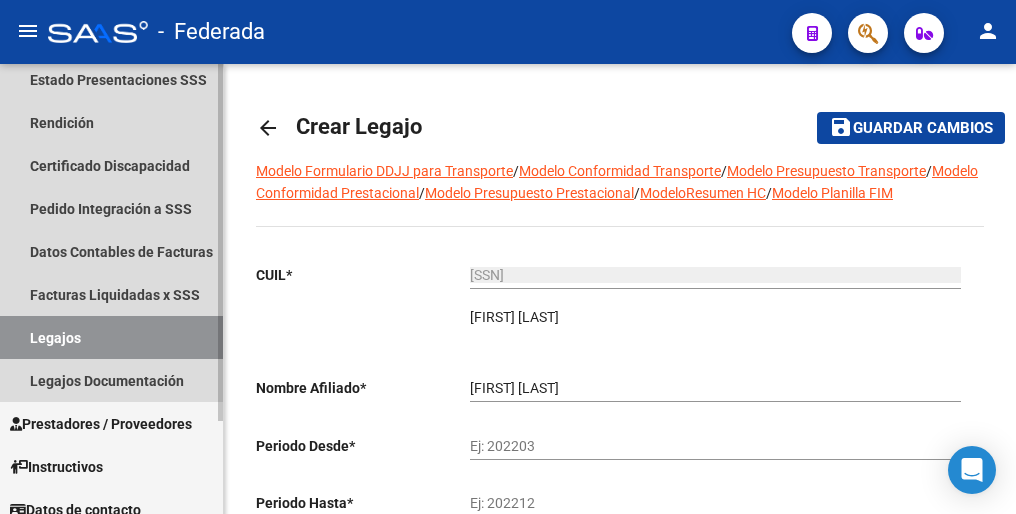 drag, startPoint x: 94, startPoint y: 330, endPoint x: 219, endPoint y: 278, distance: 135.38464 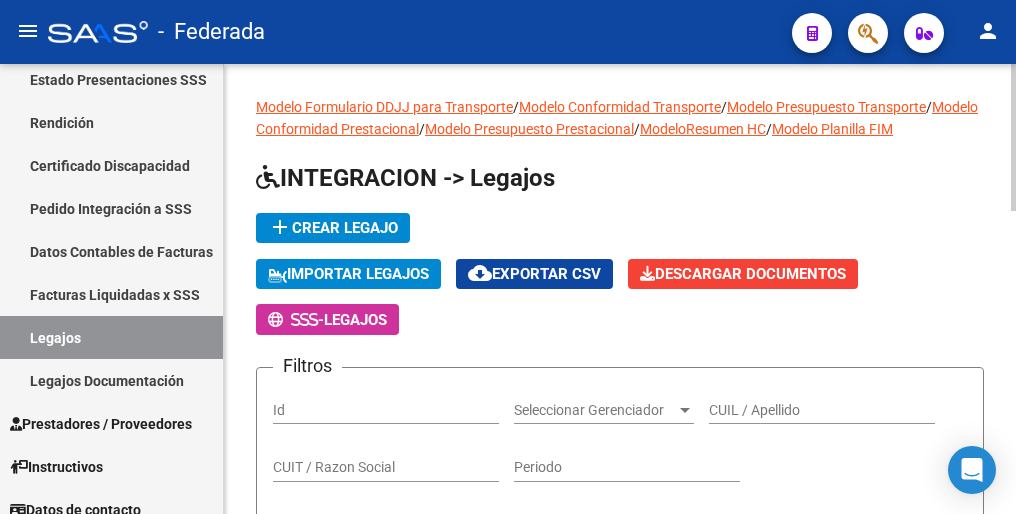 click on "add  Crear Legajo" 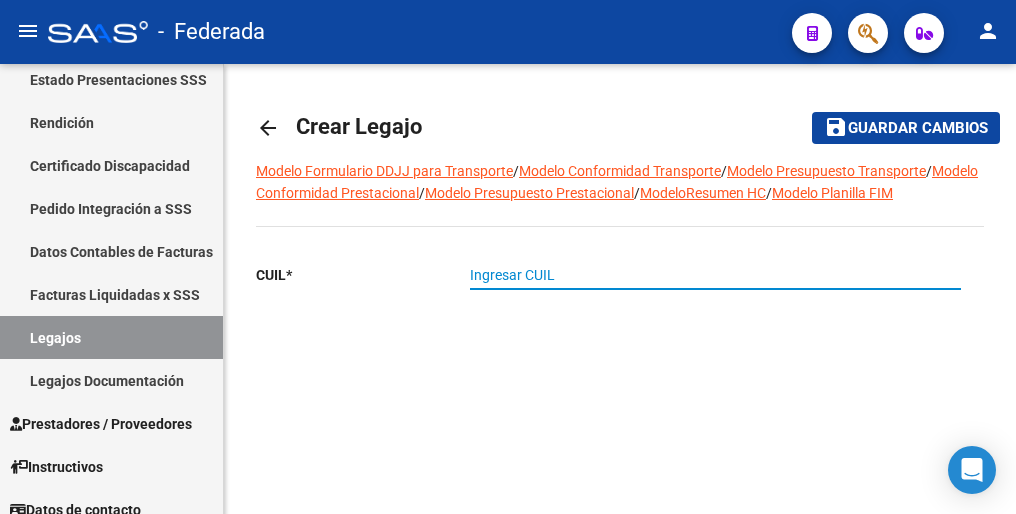 click on "Ingresar CUIL" at bounding box center [715, 275] 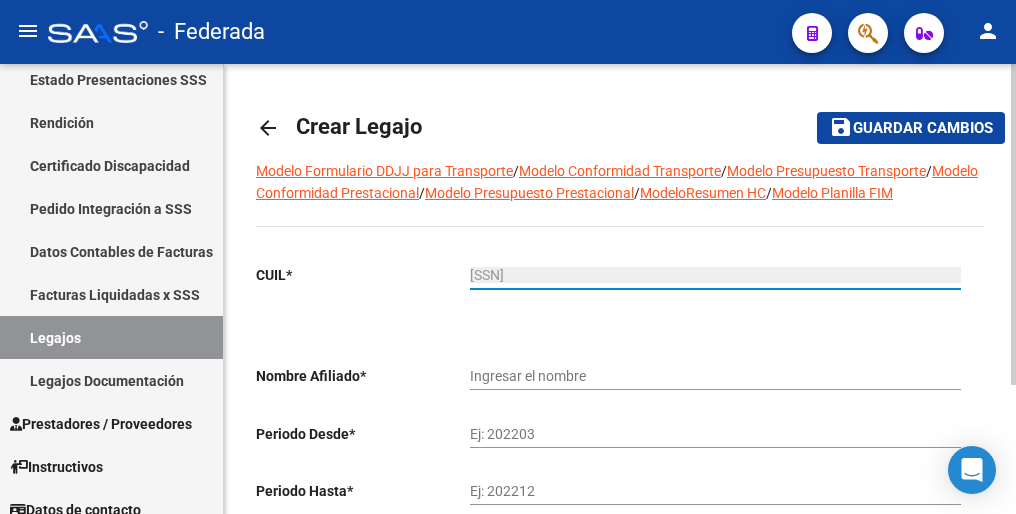 type on "BOCANERA LEANDRA VICTORIA" 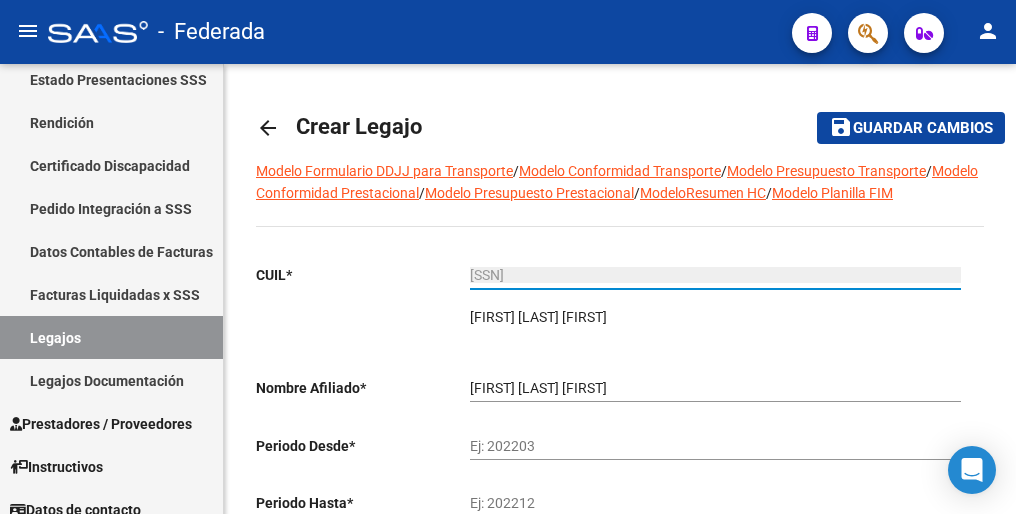 type on "27-31918535-1" 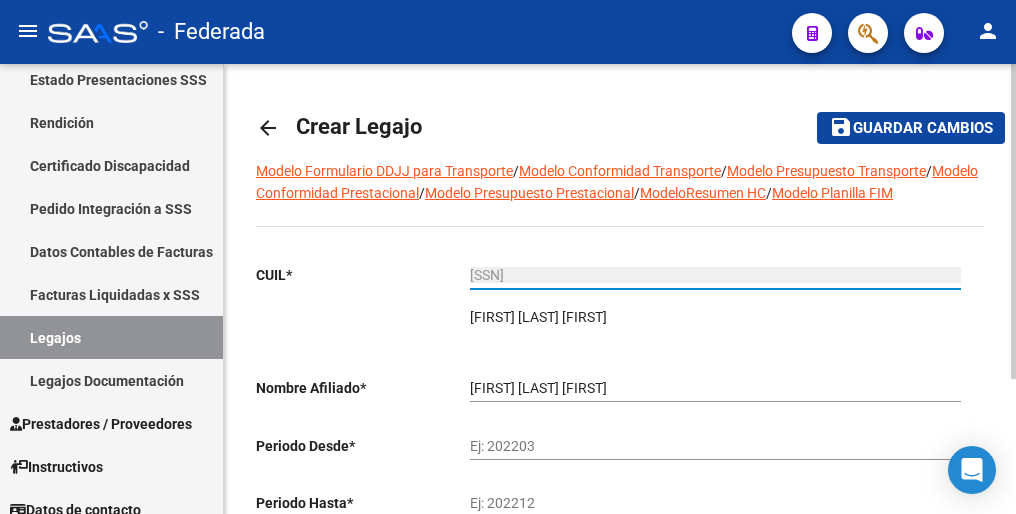 click on "Ej: 202203" at bounding box center [715, 446] 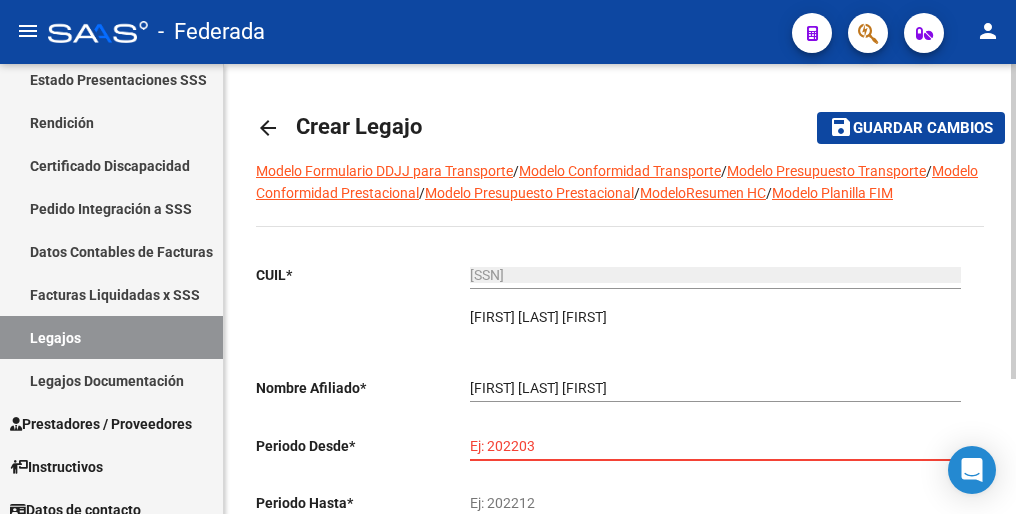 paste on "202504" 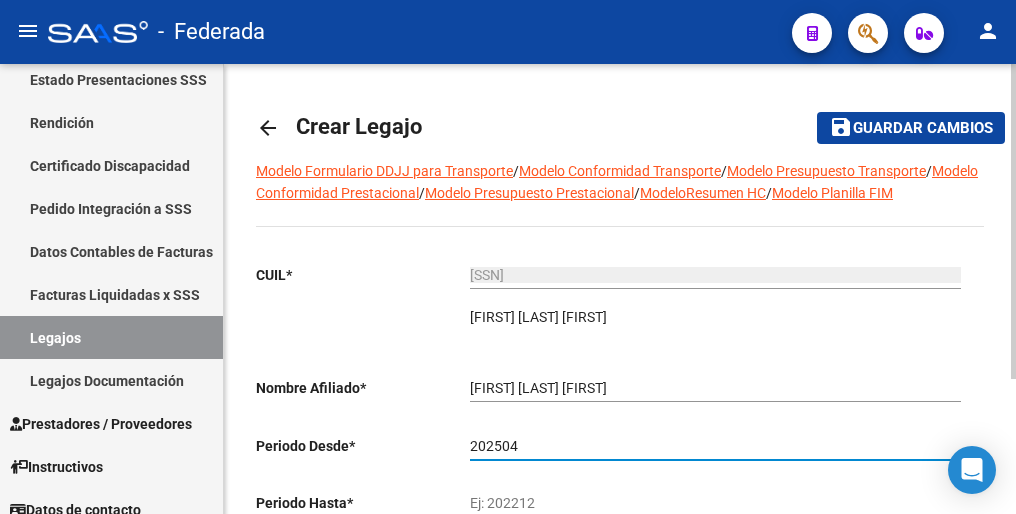 type on "202504" 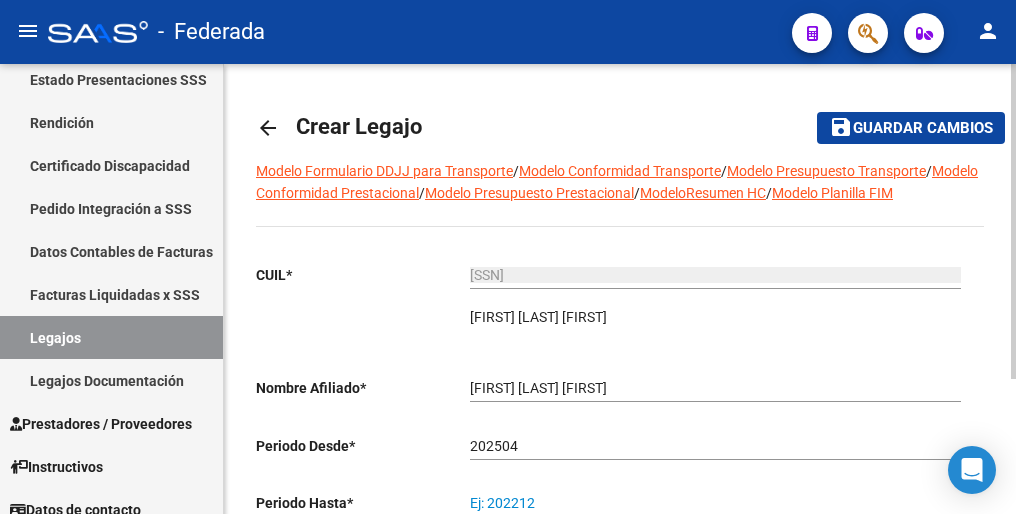click on "Ej: 202212" at bounding box center [715, 503] 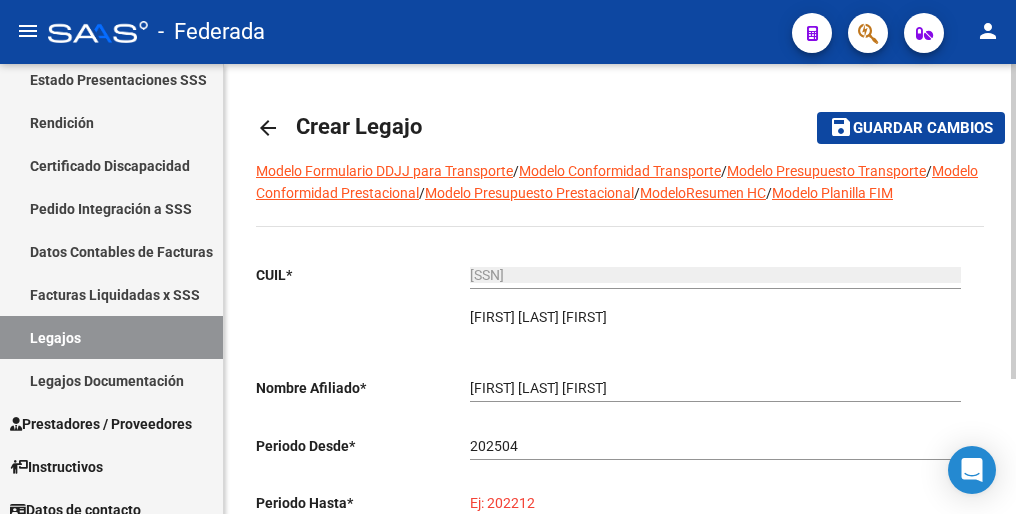 paste on "202512" 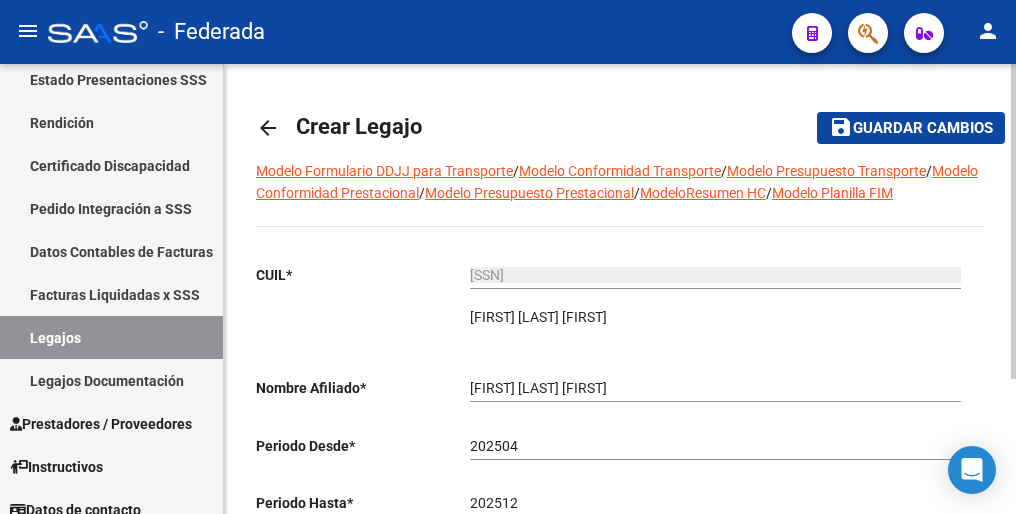 scroll, scrollTop: 192, scrollLeft: 0, axis: vertical 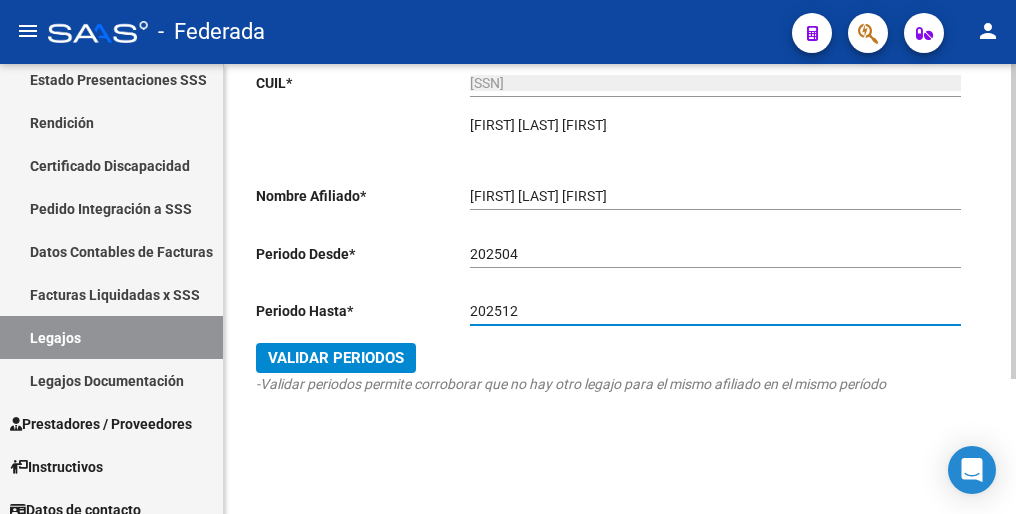 type on "202512" 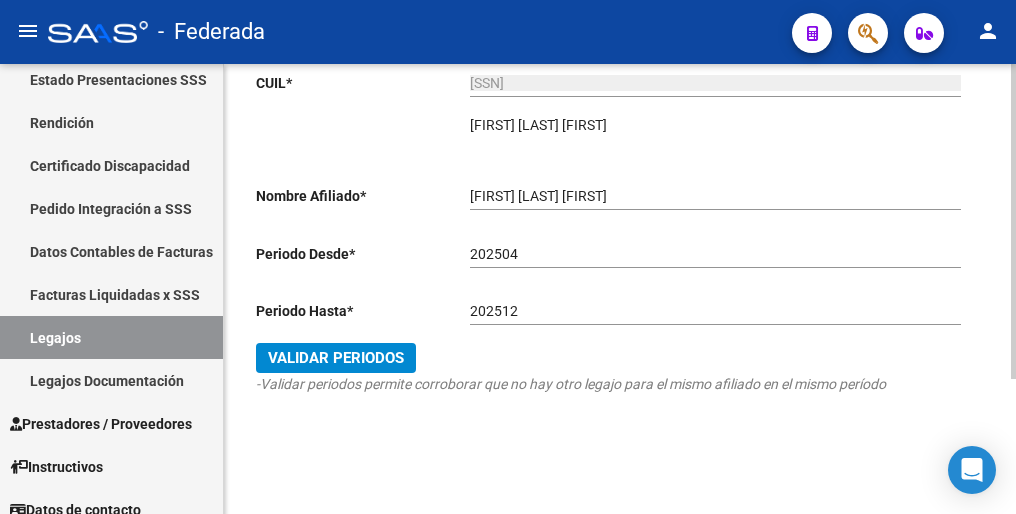 drag, startPoint x: 636, startPoint y: 425, endPoint x: 444, endPoint y: 390, distance: 195.16403 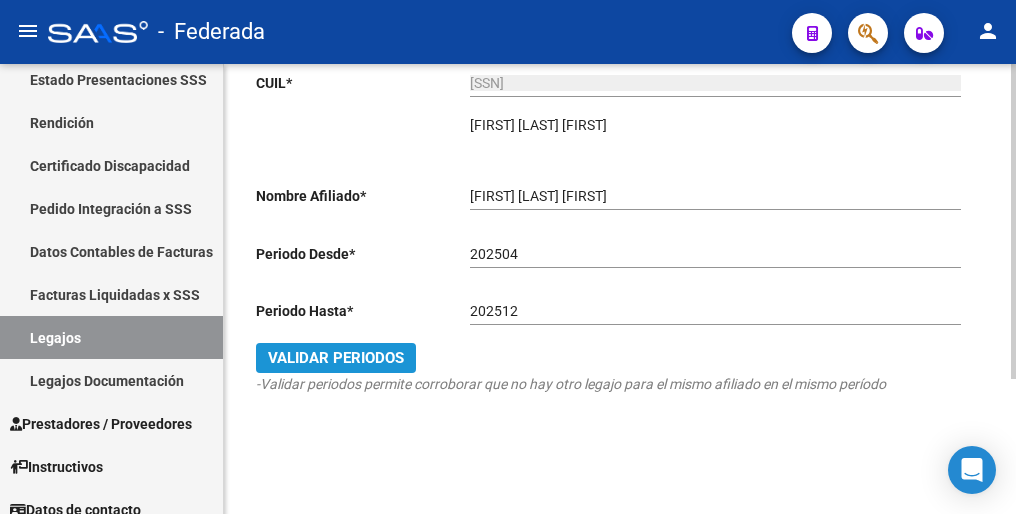 click on "Validar Periodos" 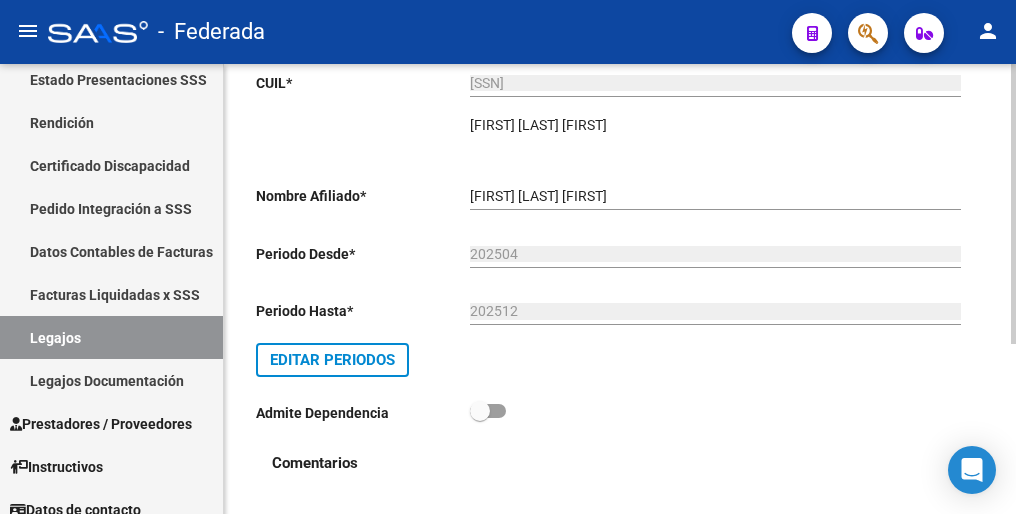 scroll, scrollTop: 0, scrollLeft: 0, axis: both 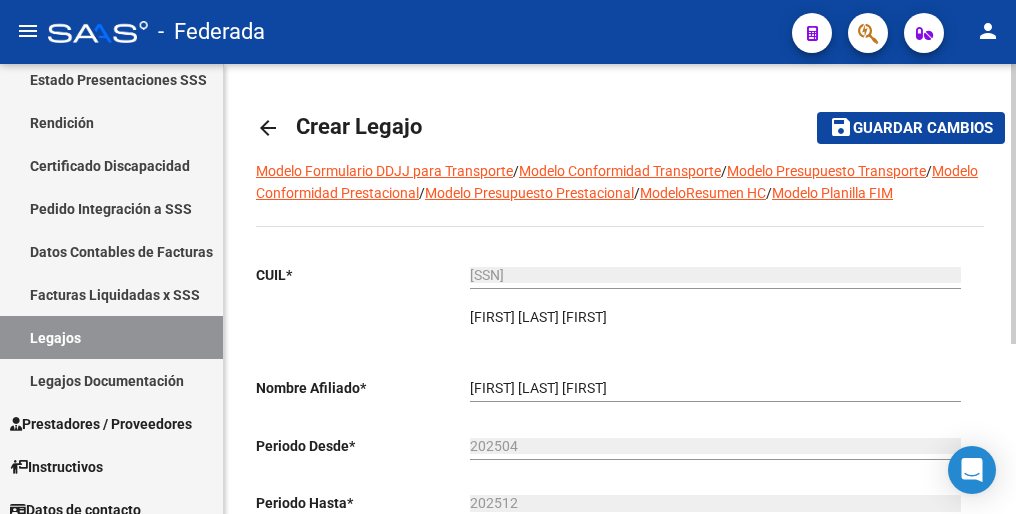 click on "Guardar cambios" 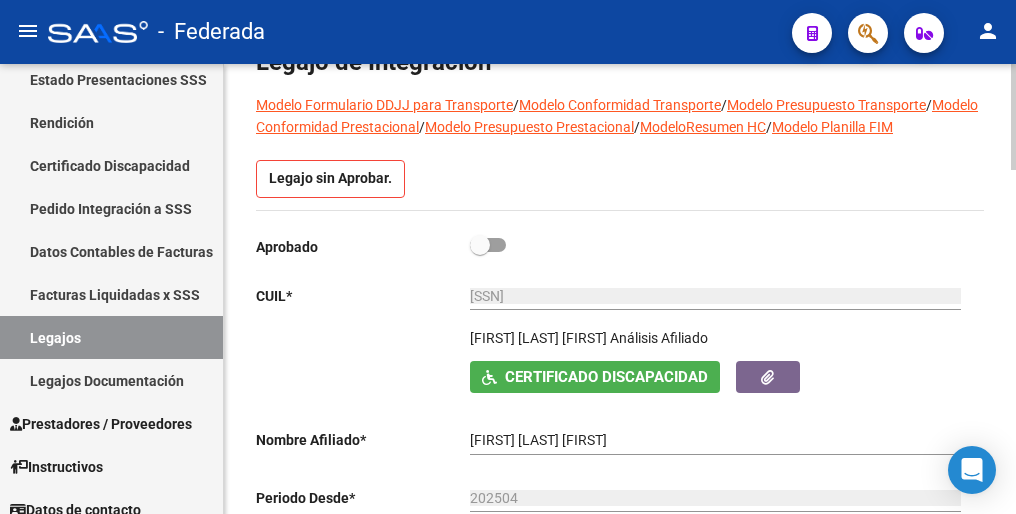 scroll, scrollTop: 0, scrollLeft: 0, axis: both 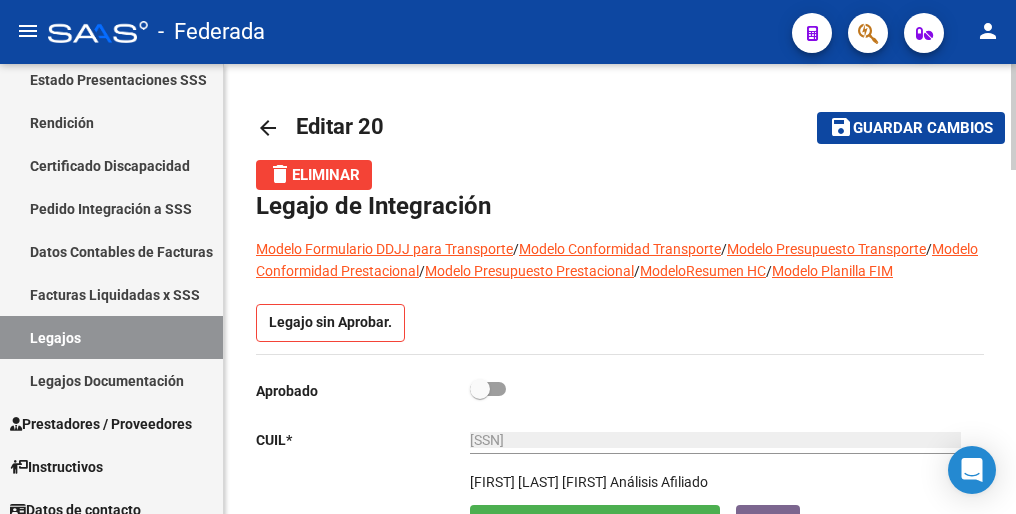 click on "Guardar cambios" 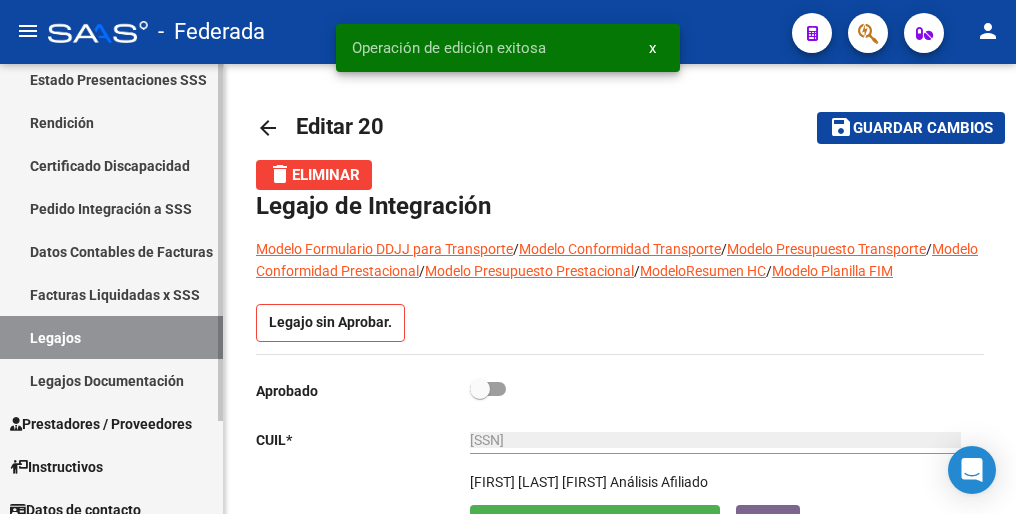 click on "Legajos" at bounding box center (111, 337) 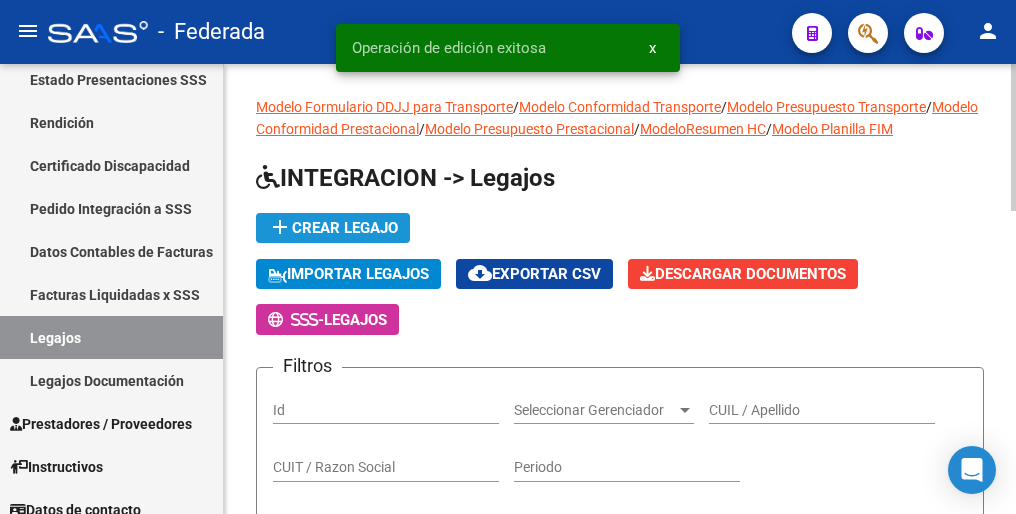 click on "add  Crear Legajo" 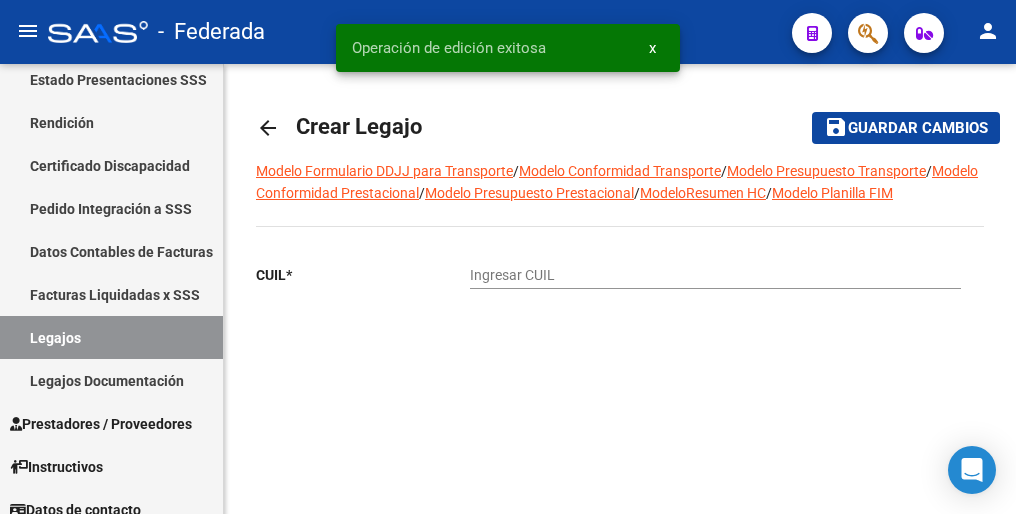 click on "Ingresar CUIL" at bounding box center [715, 275] 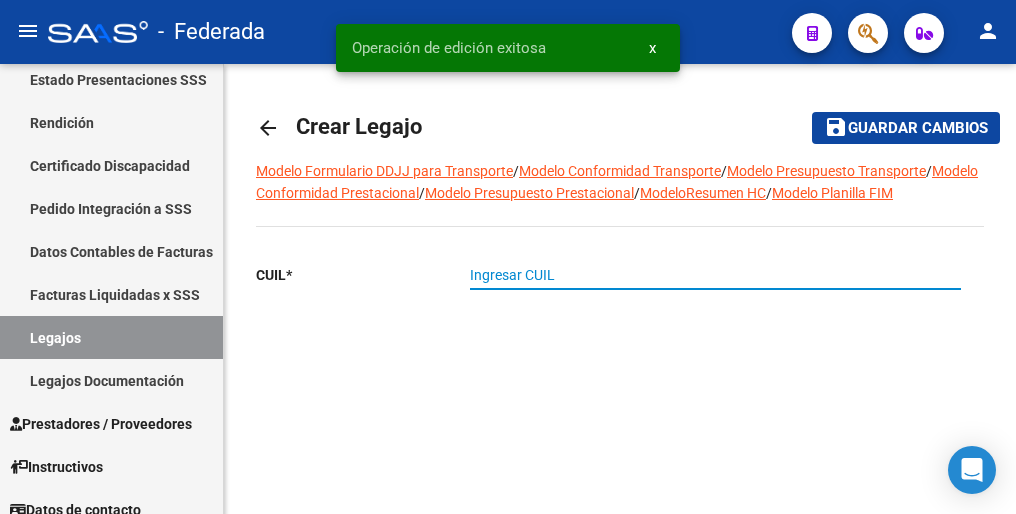 paste on "20-59057357-5" 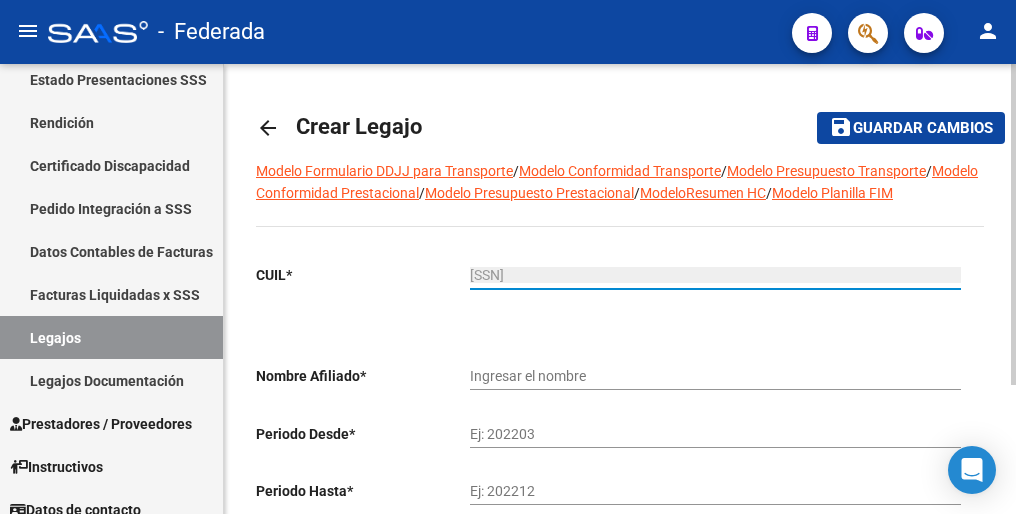 type on "BRAUN BENJAMIN TOMAS" 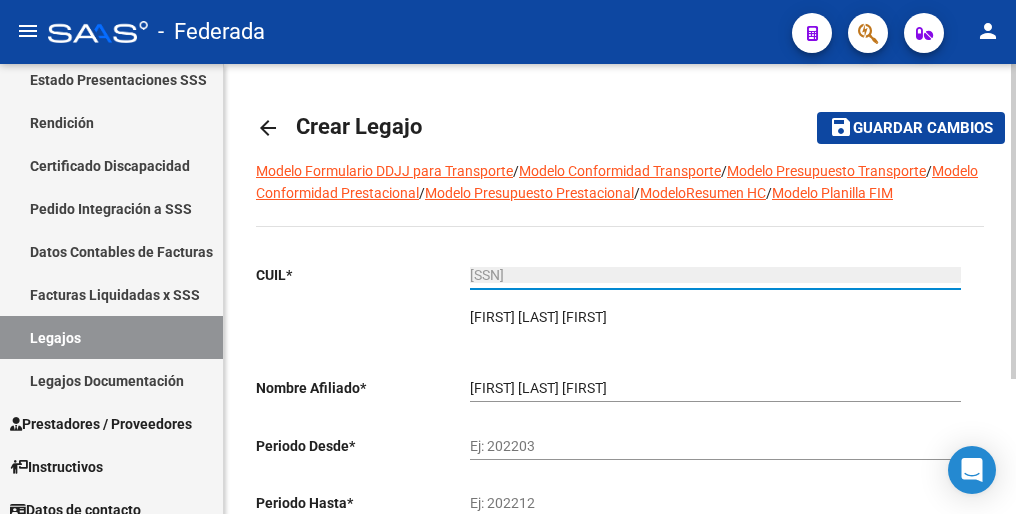 scroll, scrollTop: 100, scrollLeft: 0, axis: vertical 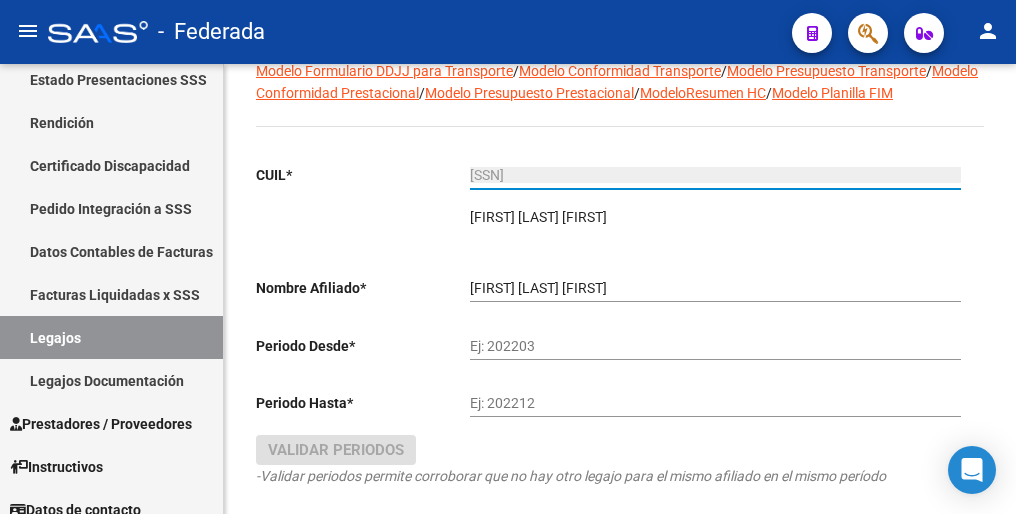 type on "20-59057357-5" 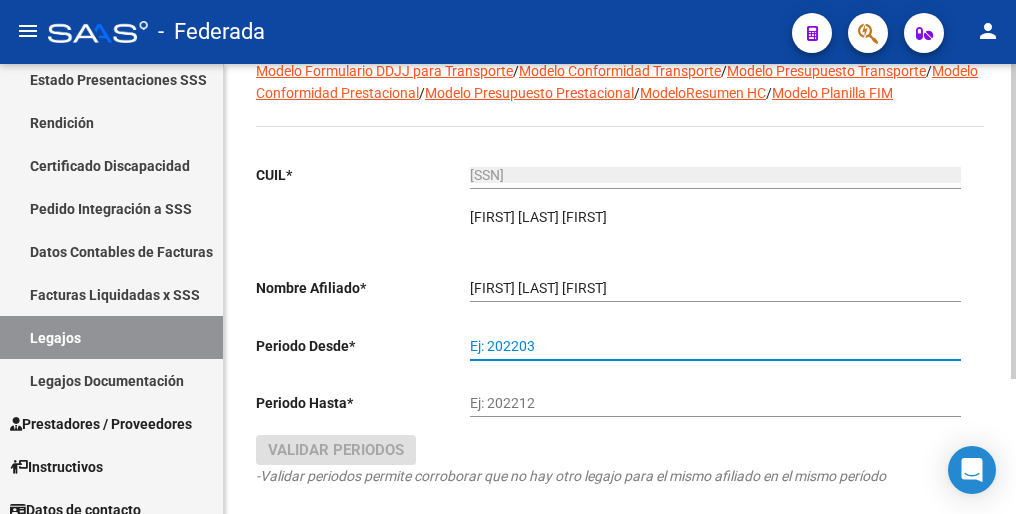 click on "Ej: 202203" at bounding box center [715, 346] 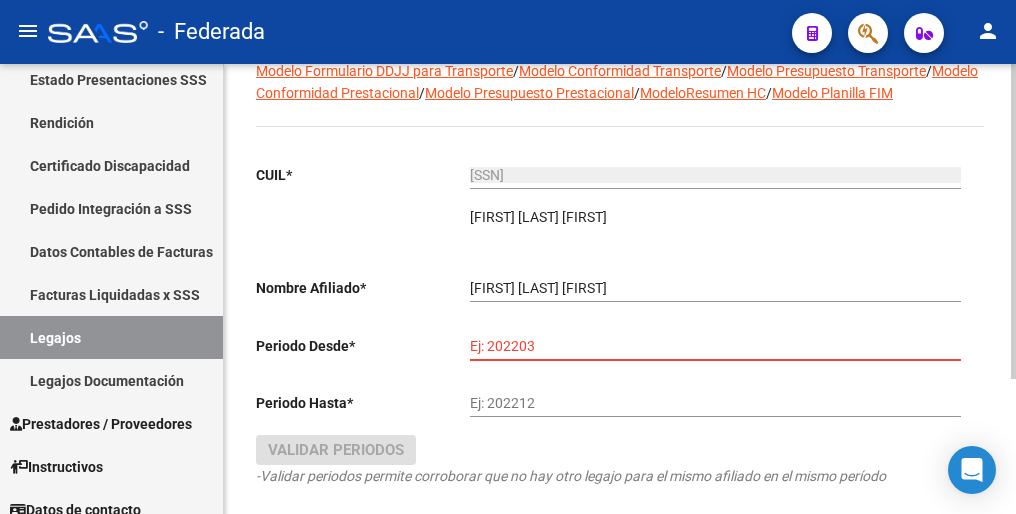 paste on "202501" 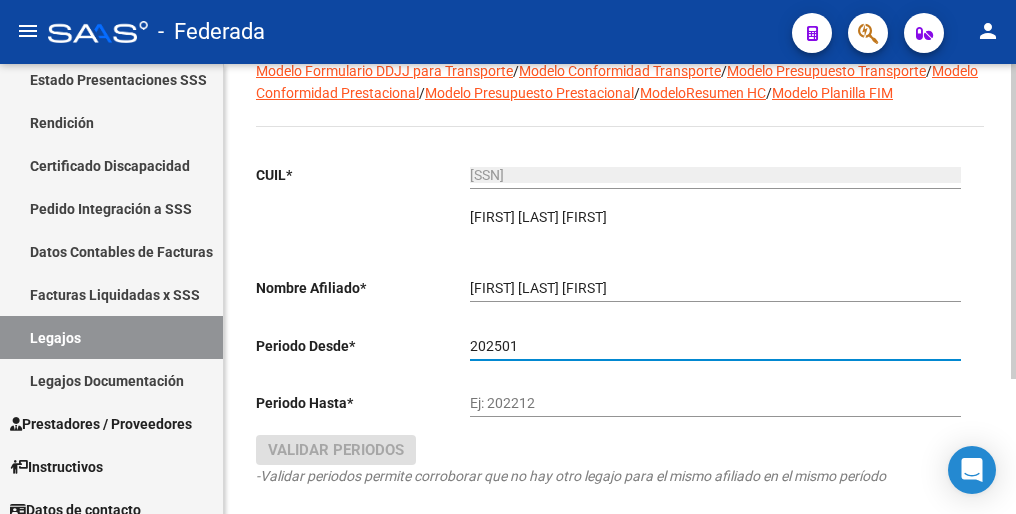 type on "202501" 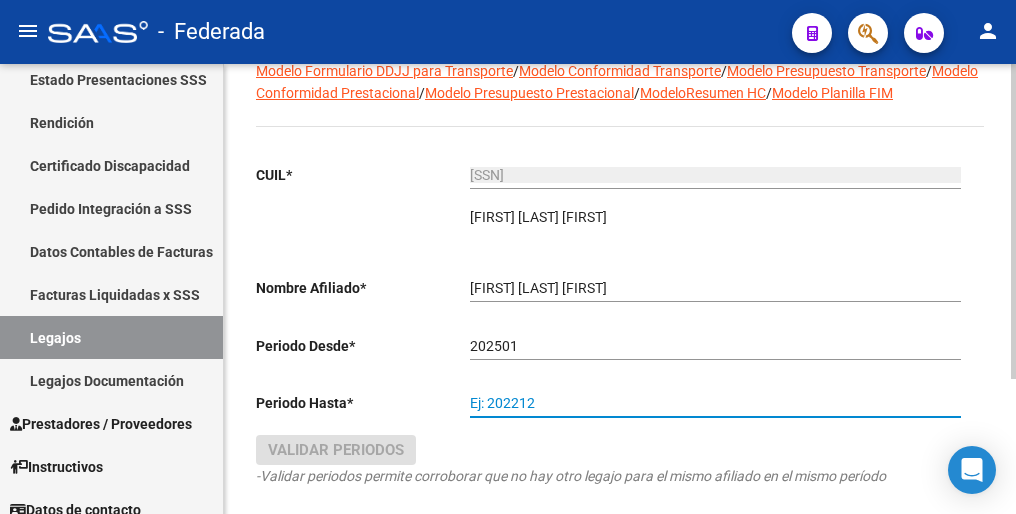 drag, startPoint x: 569, startPoint y: 398, endPoint x: 573, endPoint y: 374, distance: 24.33105 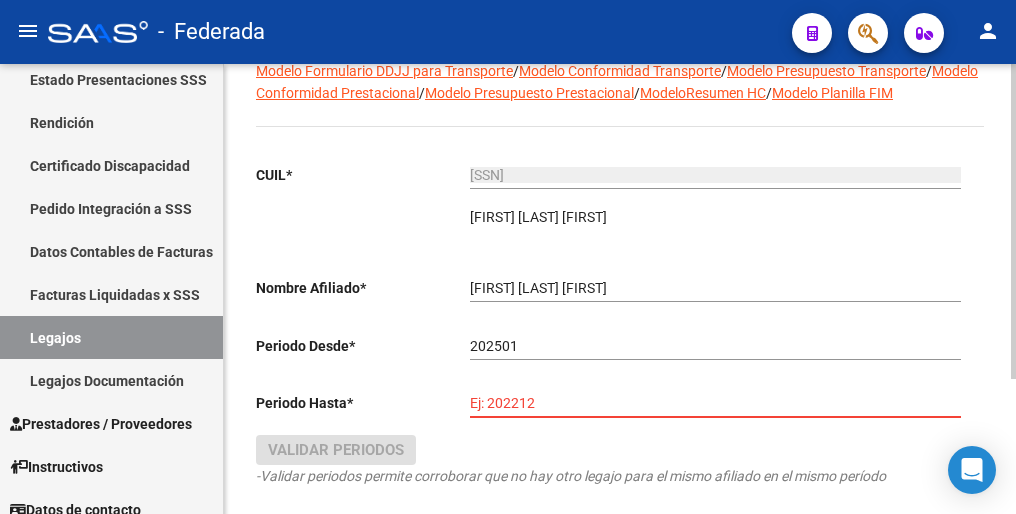 paste on "202512" 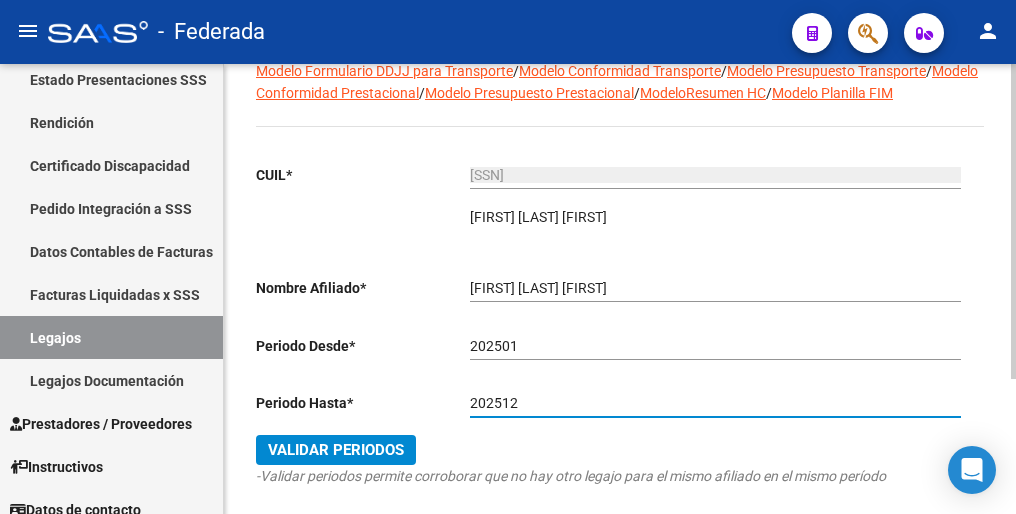type on "202512" 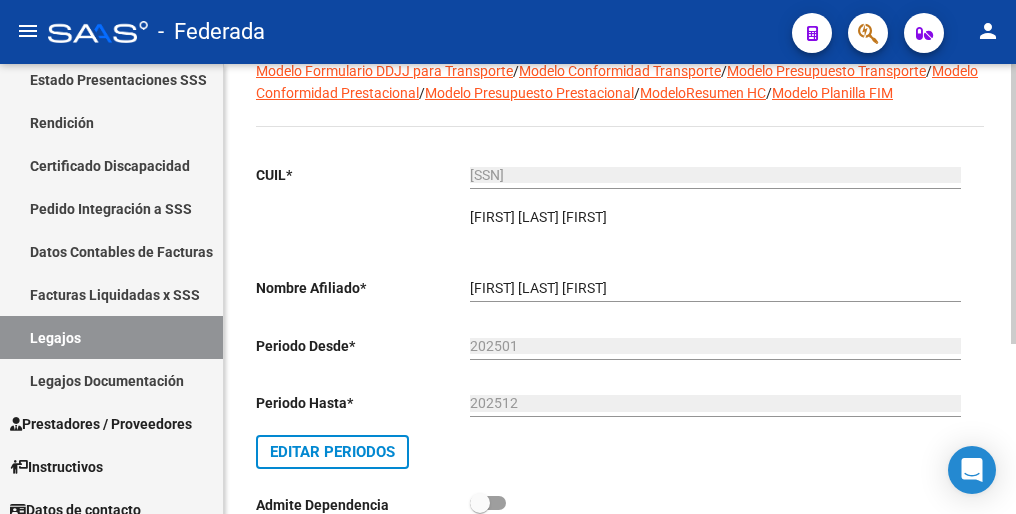 scroll, scrollTop: 0, scrollLeft: 0, axis: both 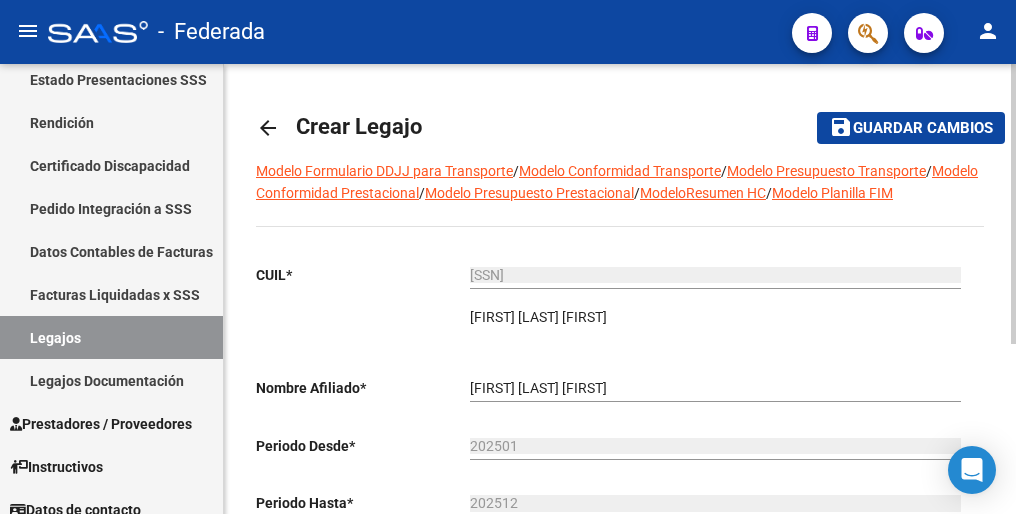 click on "Guardar cambios" 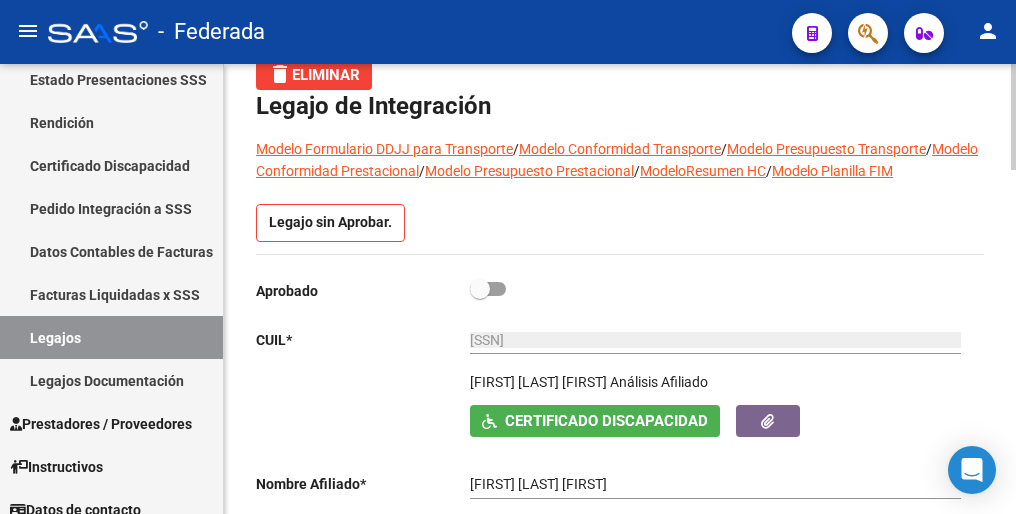 scroll, scrollTop: 0, scrollLeft: 0, axis: both 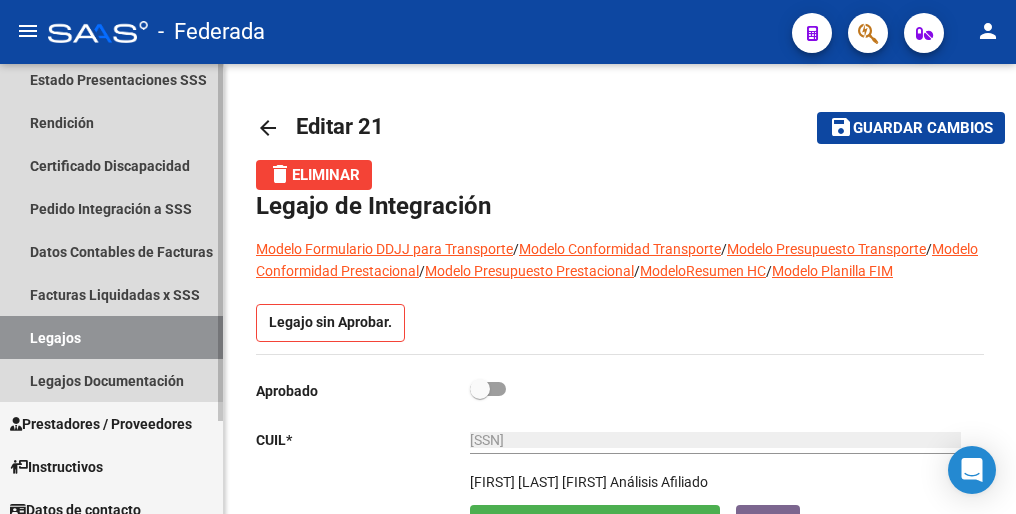 click on "Legajos" at bounding box center [111, 337] 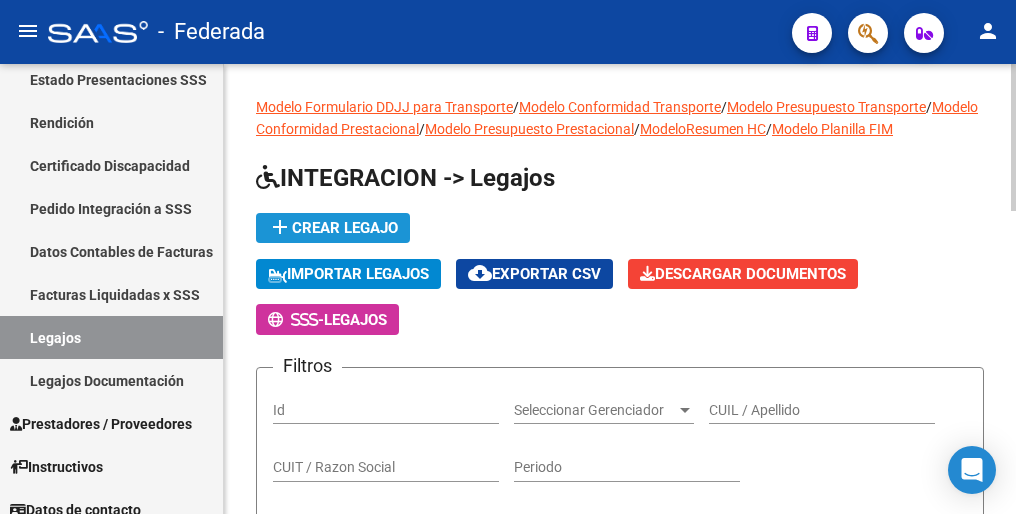 click on "add  Crear Legajo" 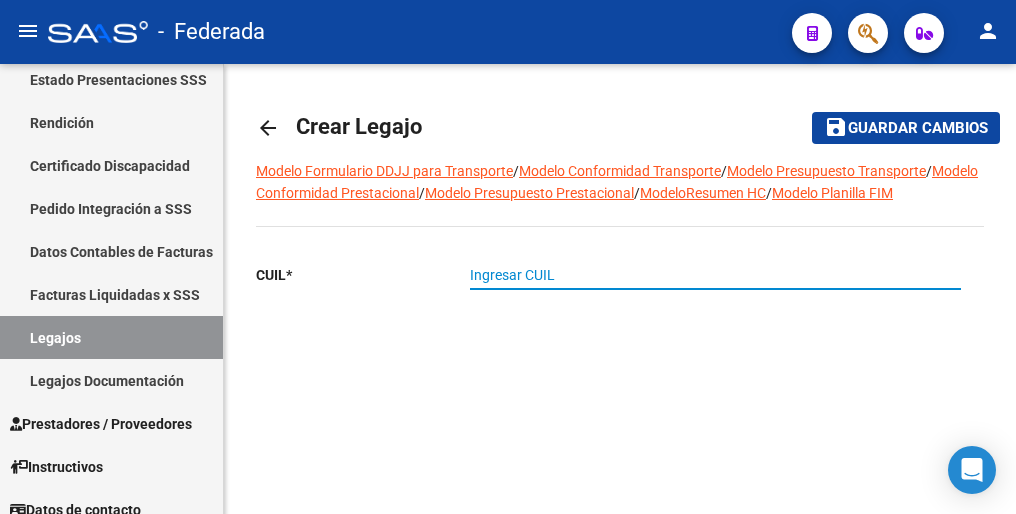 click on "Ingresar CUIL" at bounding box center [715, 275] 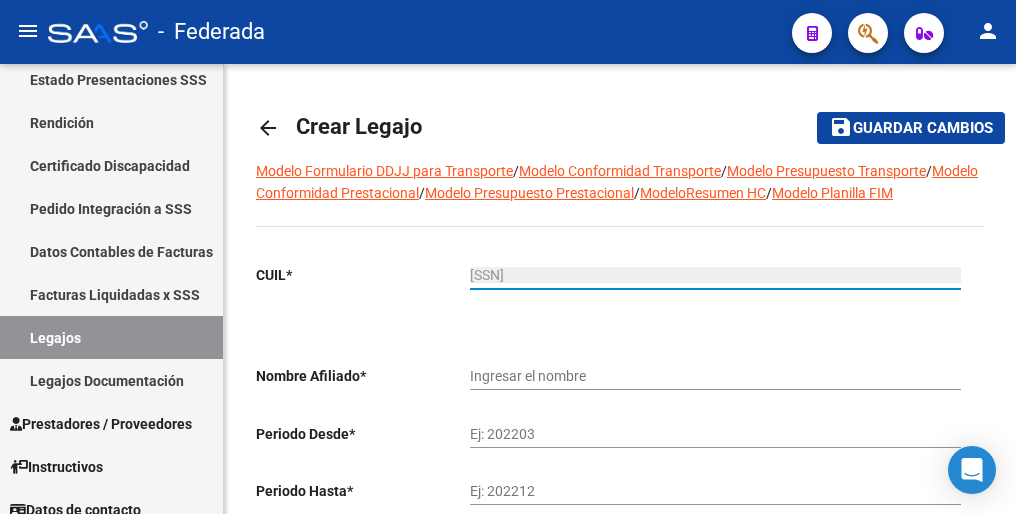 type on "BRECCIA GASTON" 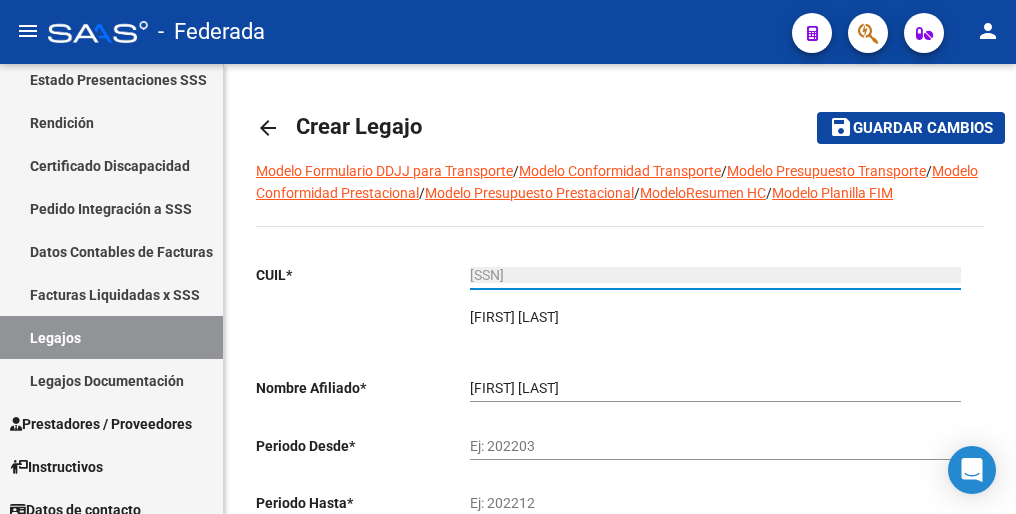 type on "23-56382602-9" 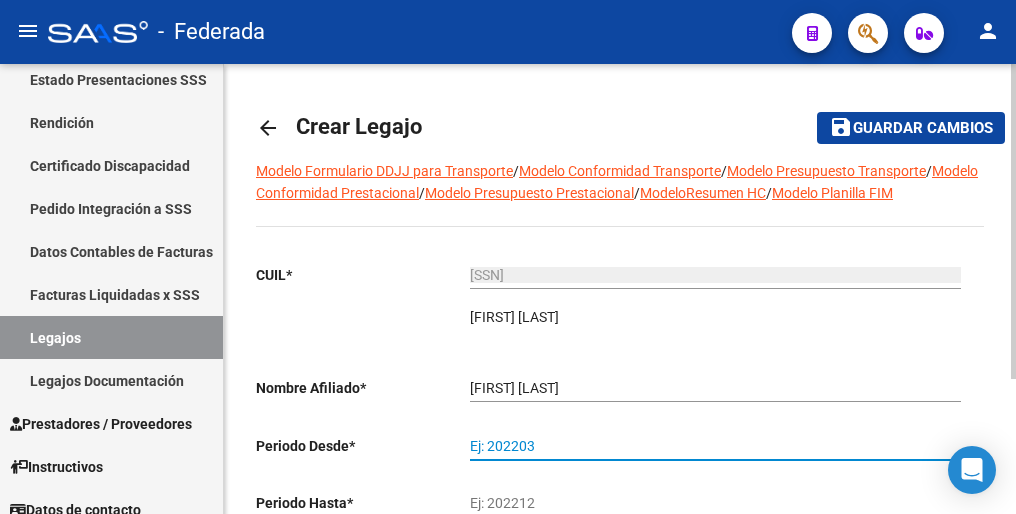 click on "Ej: 202203" at bounding box center [715, 446] 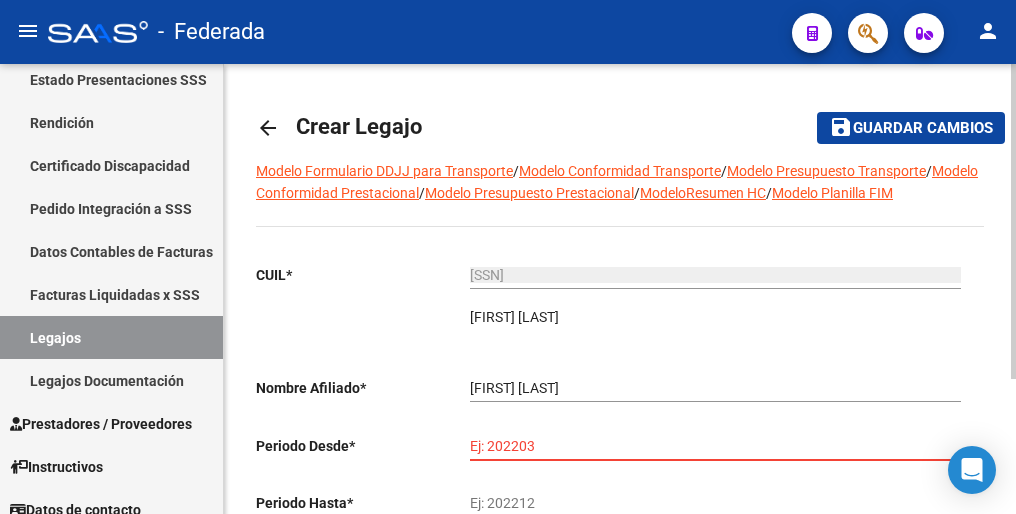 paste on "202502" 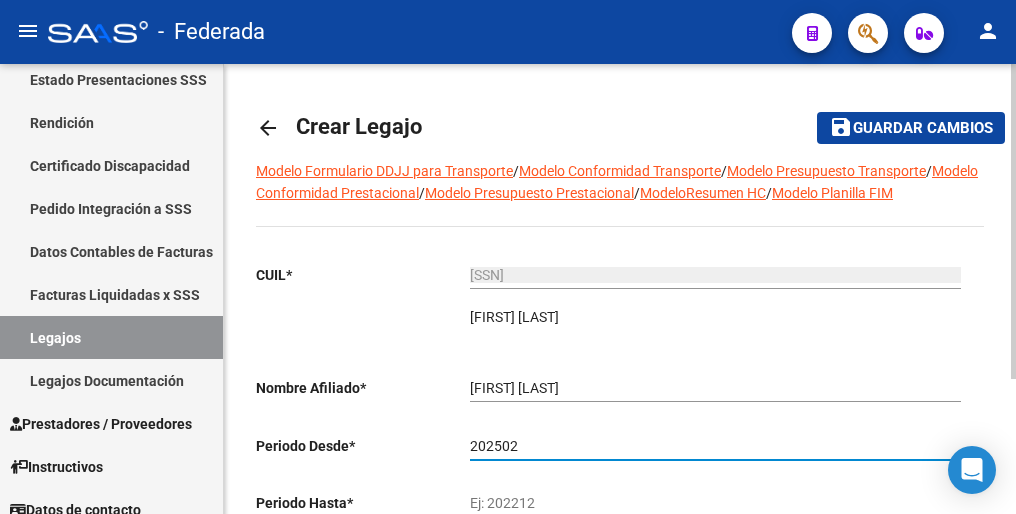 type on "202502" 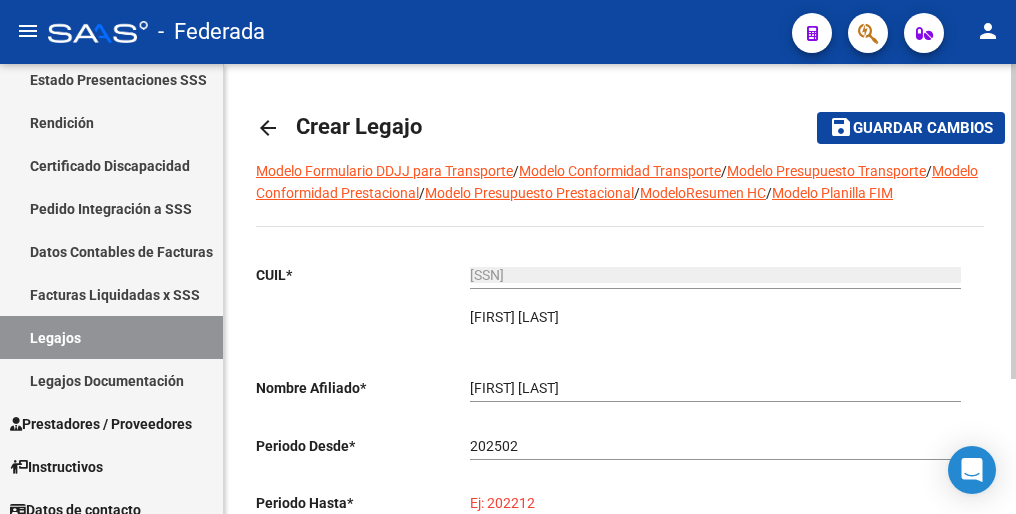 paste on "202512" 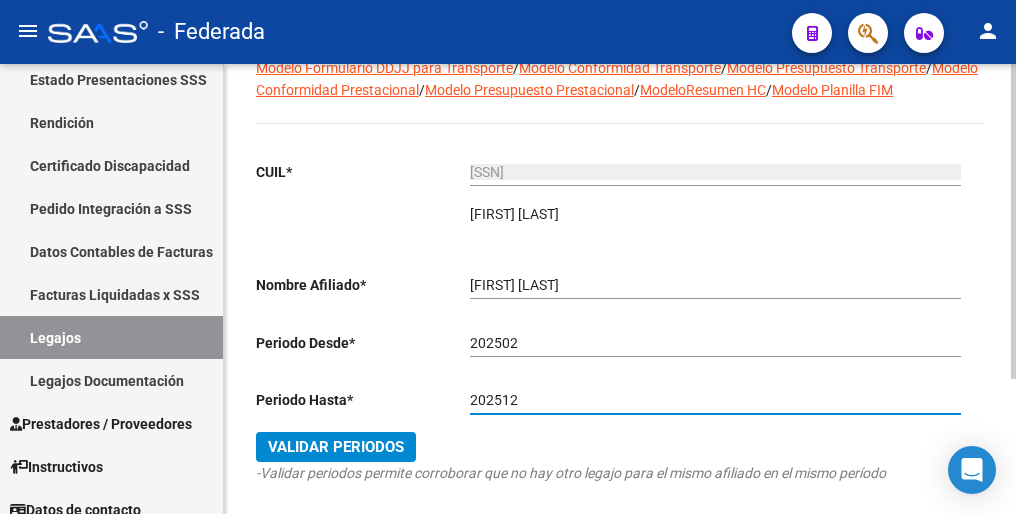 scroll, scrollTop: 192, scrollLeft: 0, axis: vertical 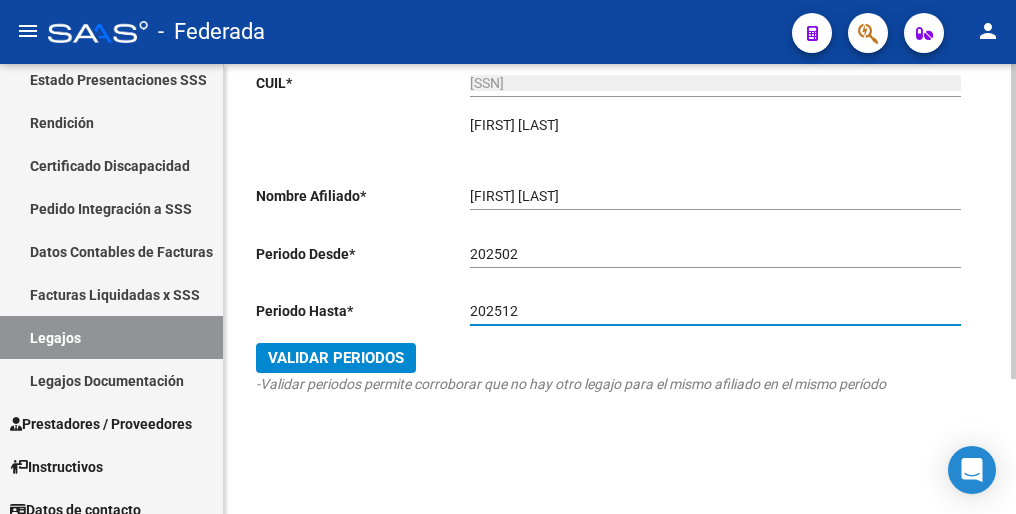 type on "202512" 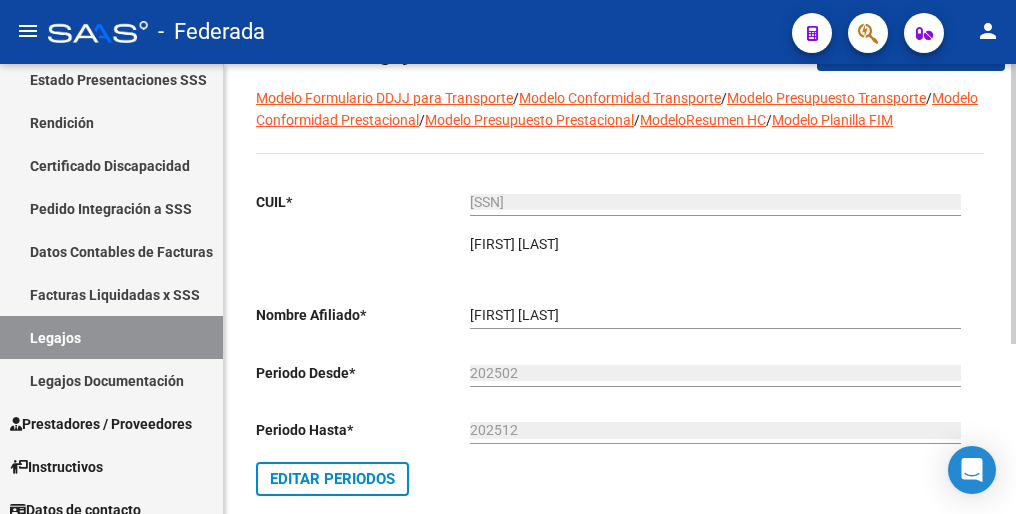 scroll, scrollTop: 0, scrollLeft: 0, axis: both 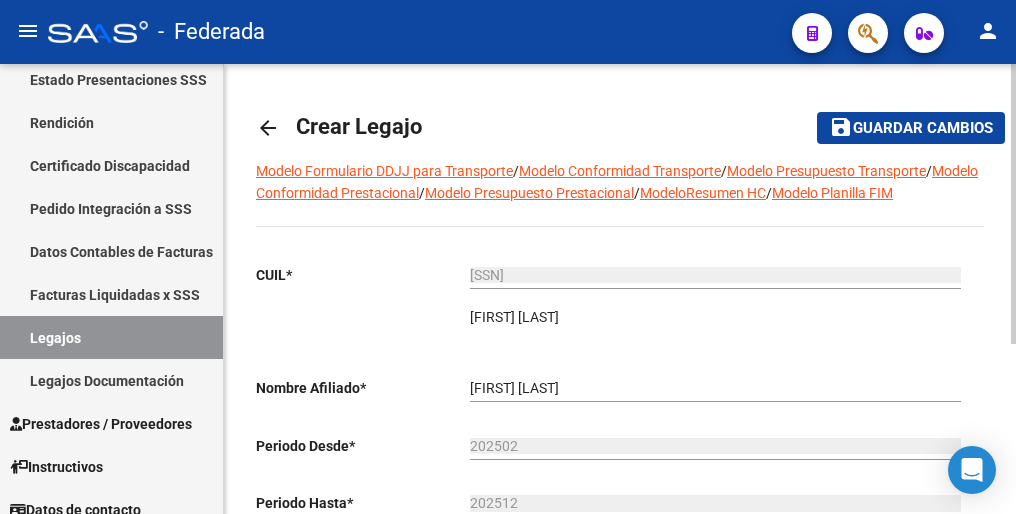 click on "Guardar cambios" 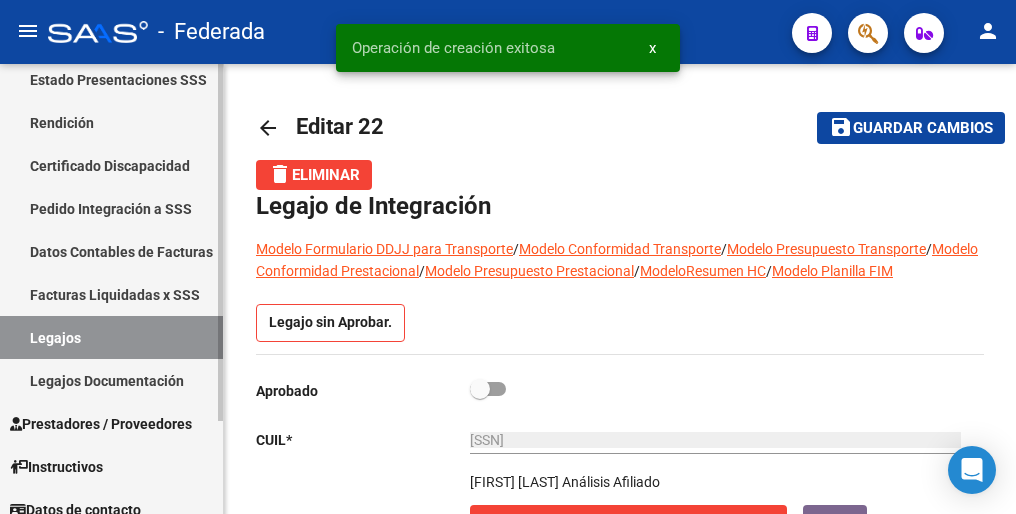 click on "Legajos" at bounding box center (111, 337) 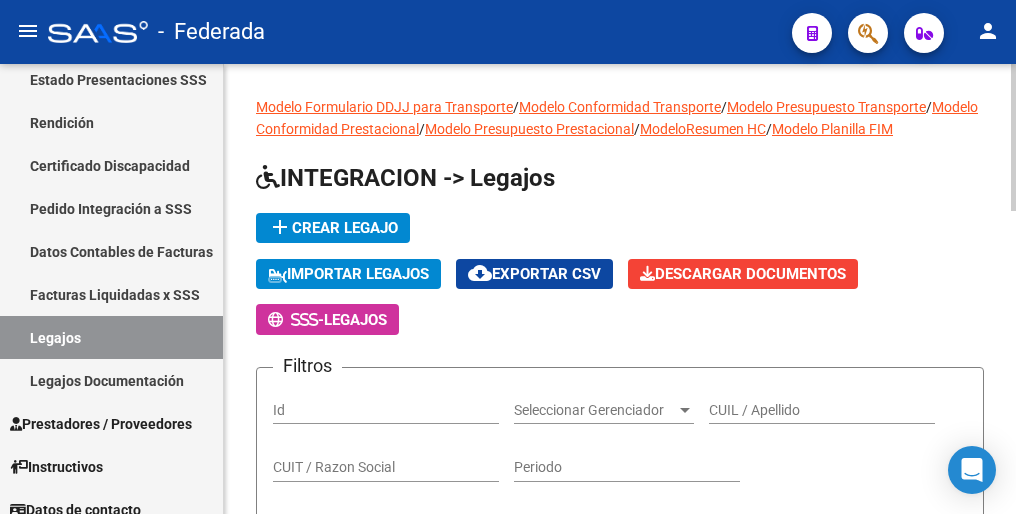 click on "add  Crear Legajo" 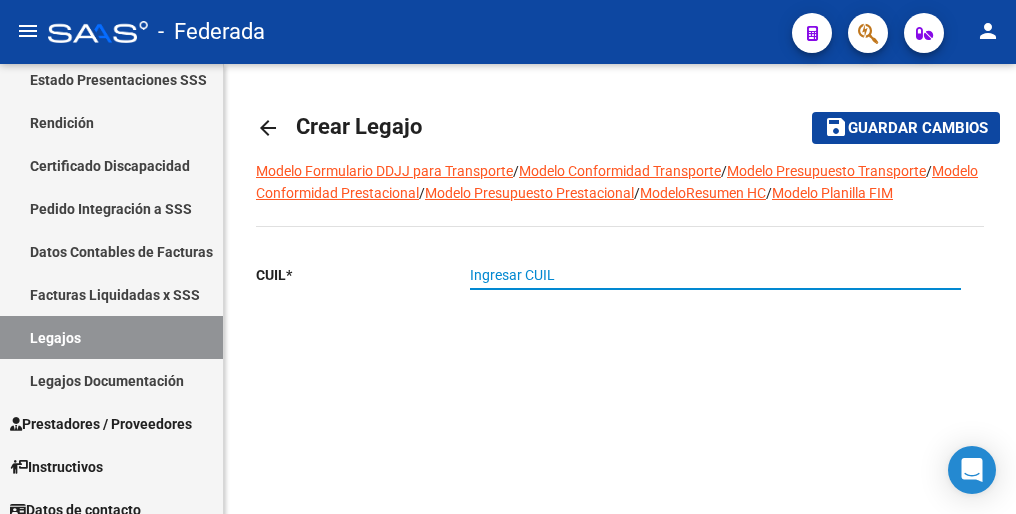 click on "Ingresar CUIL" at bounding box center (715, 275) 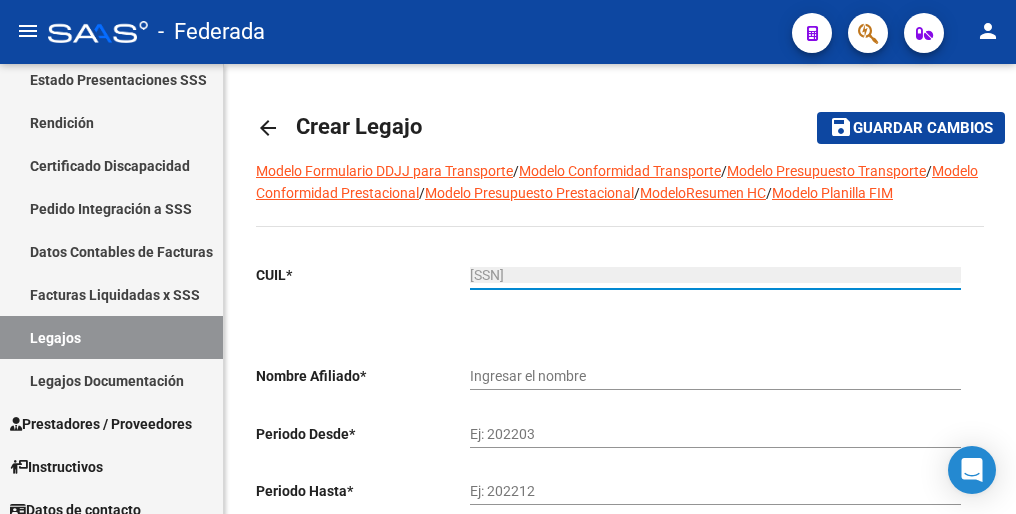 type on "BRITO VELIZ MAXIMO GAEL" 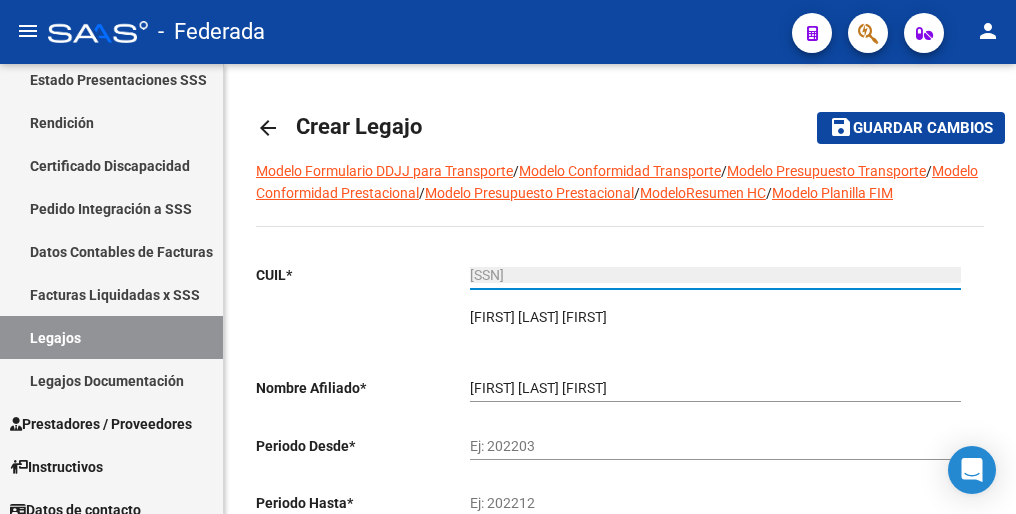 type on "20-56506876-9" 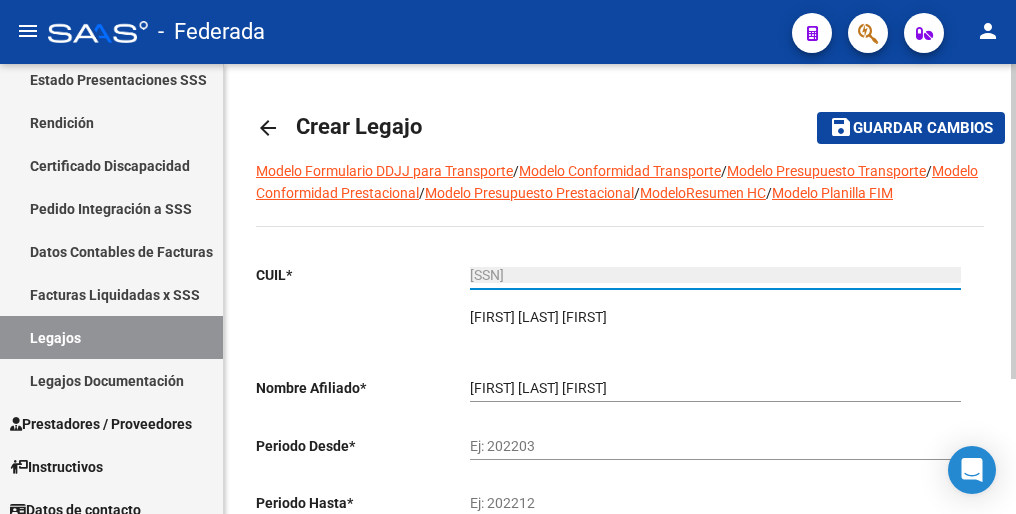 click on "Ej: 202203" at bounding box center (715, 446) 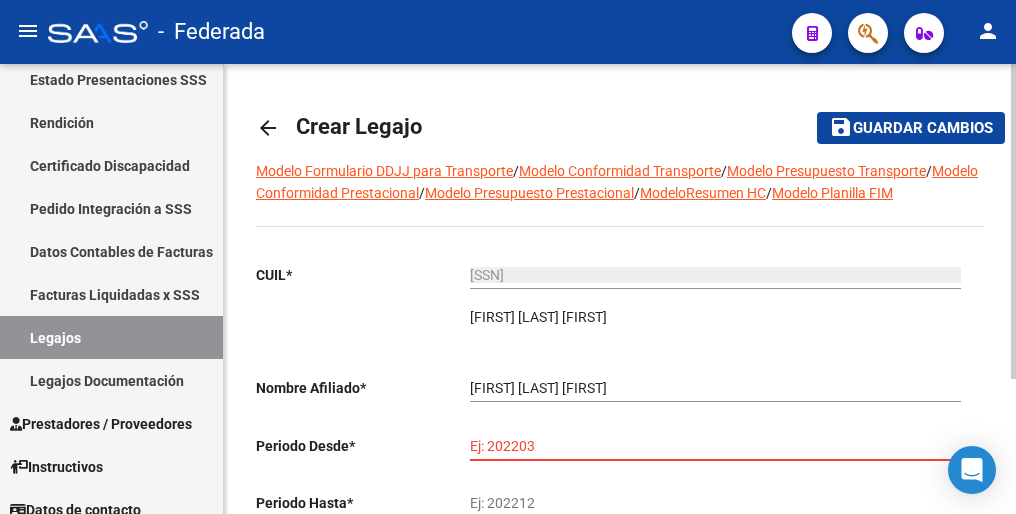 paste on "202501" 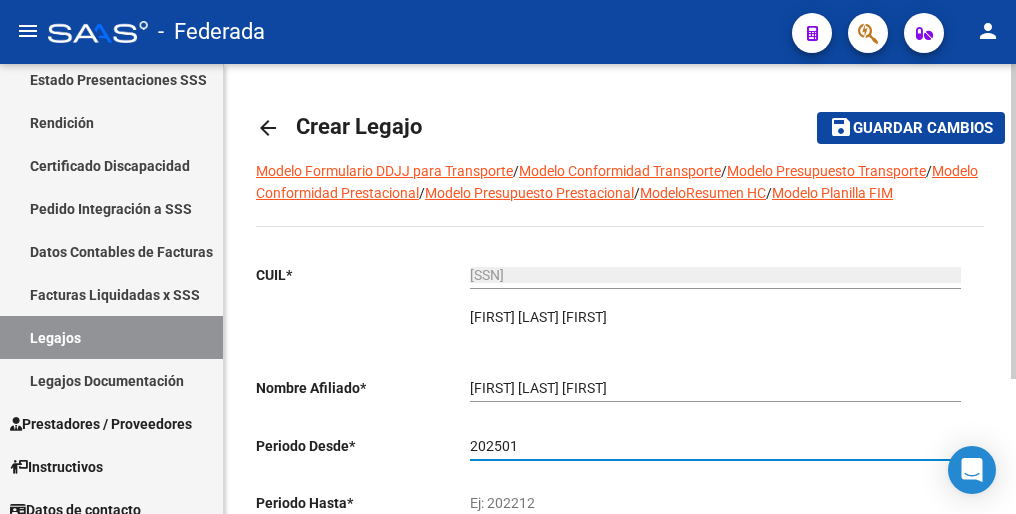 type on "202501" 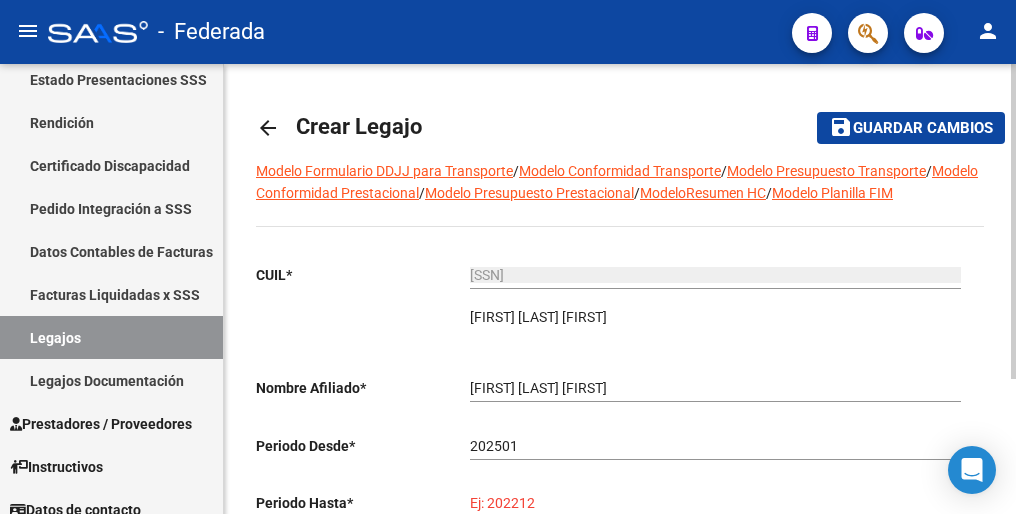 click on "Ej: 202212" at bounding box center (715, 503) 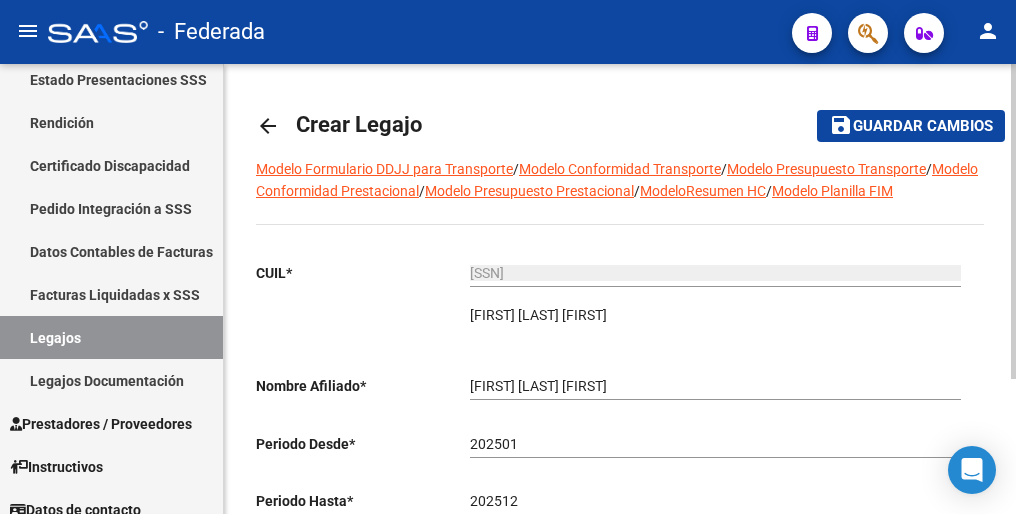drag, startPoint x: 503, startPoint y: 500, endPoint x: 574, endPoint y: 449, distance: 87.41853 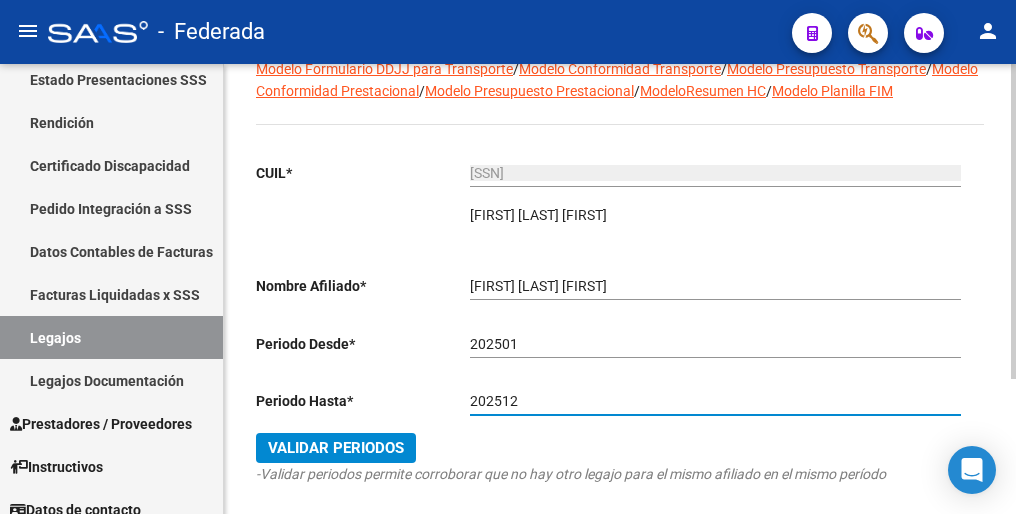 scroll, scrollTop: 192, scrollLeft: 0, axis: vertical 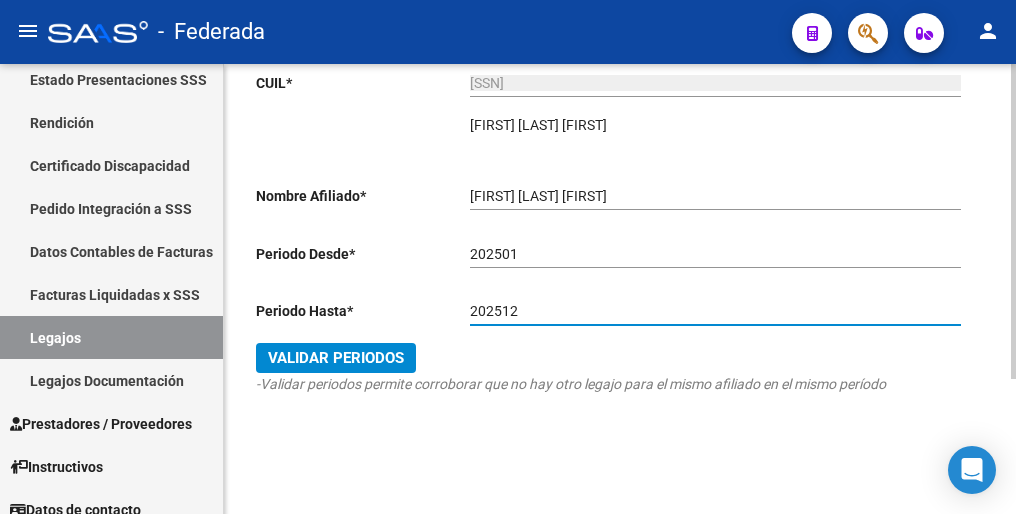 type on "202512" 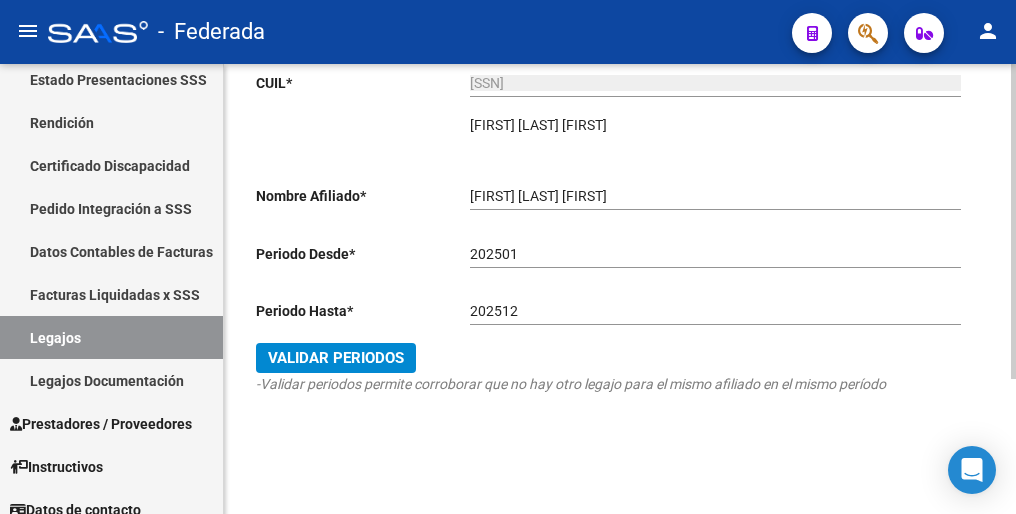 click on "Validar Periodos" 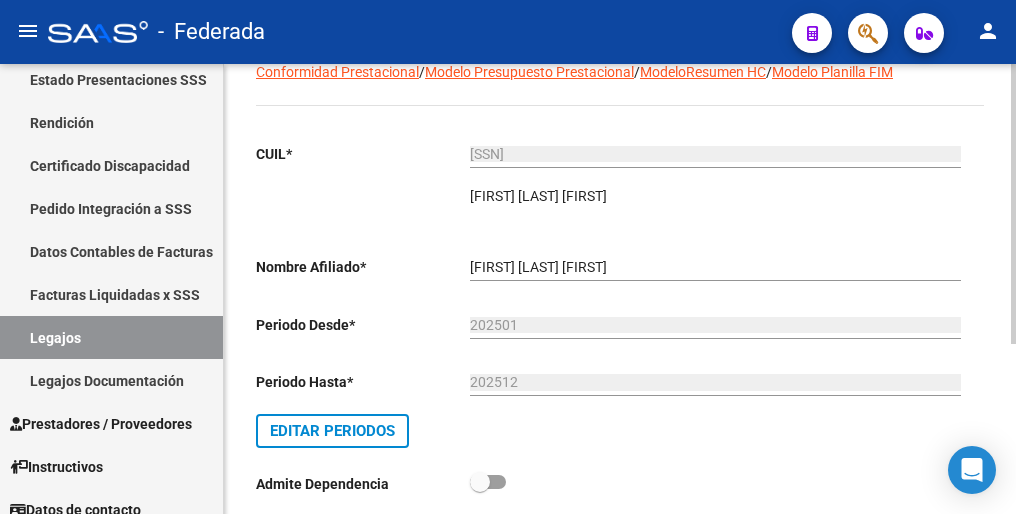 scroll, scrollTop: 0, scrollLeft: 0, axis: both 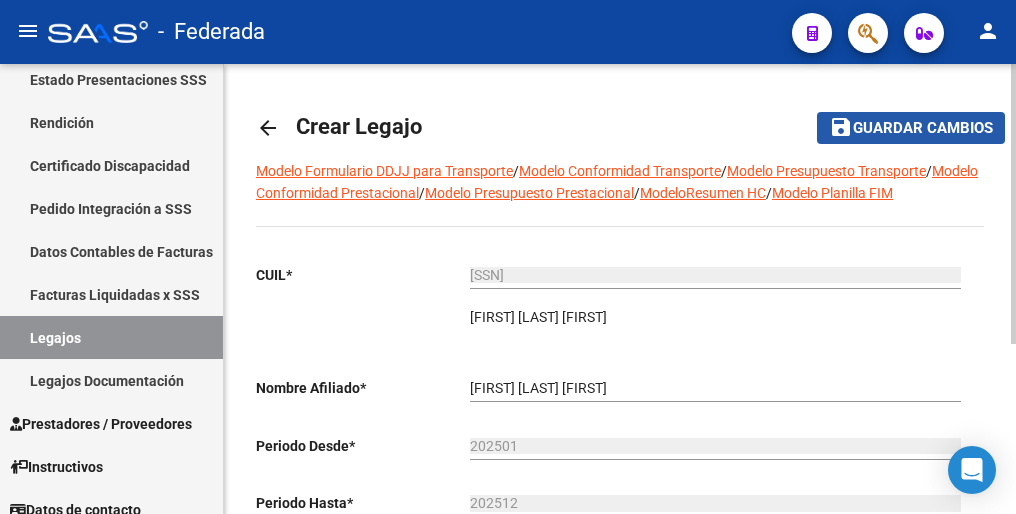 click on "Guardar cambios" 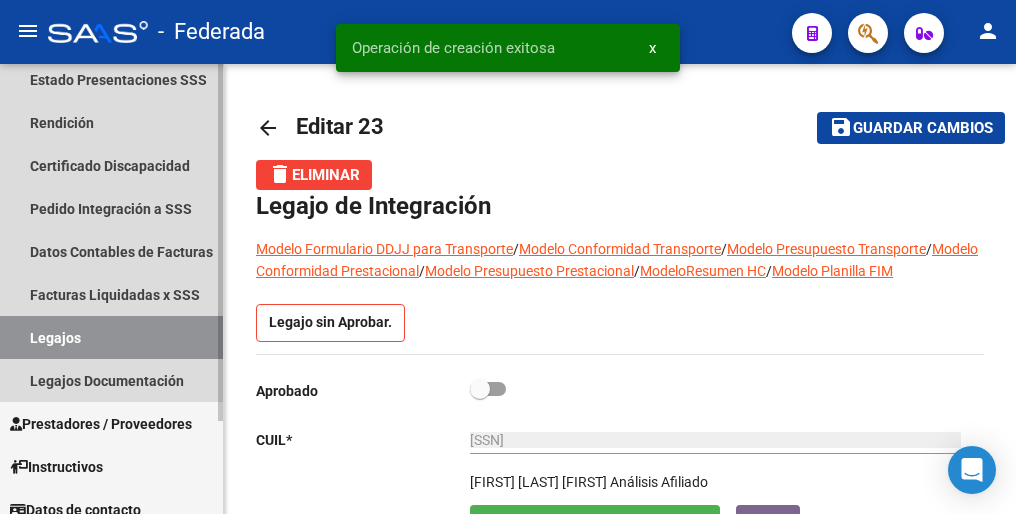 click on "Legajos" at bounding box center (111, 337) 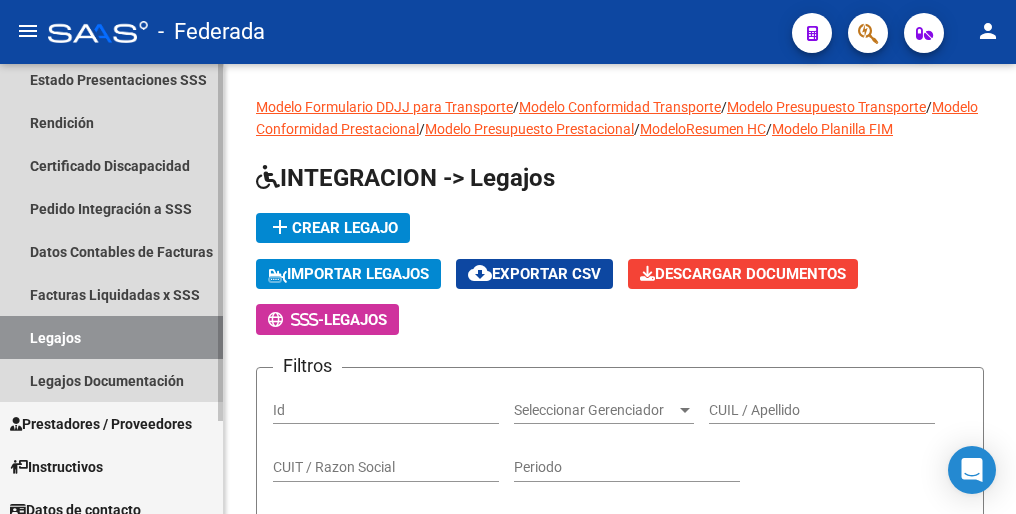 click on "Legajos" at bounding box center (111, 337) 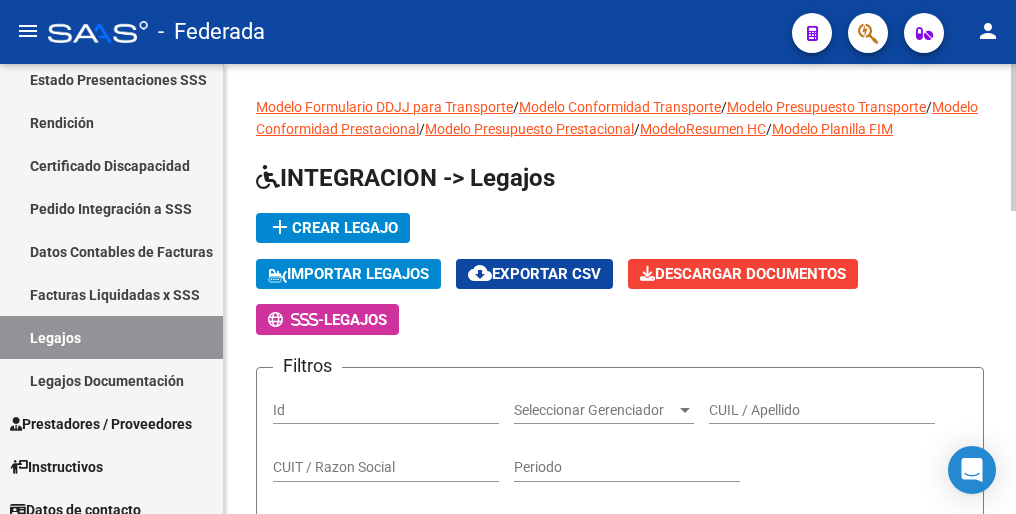 click on "add  Crear Legajo" 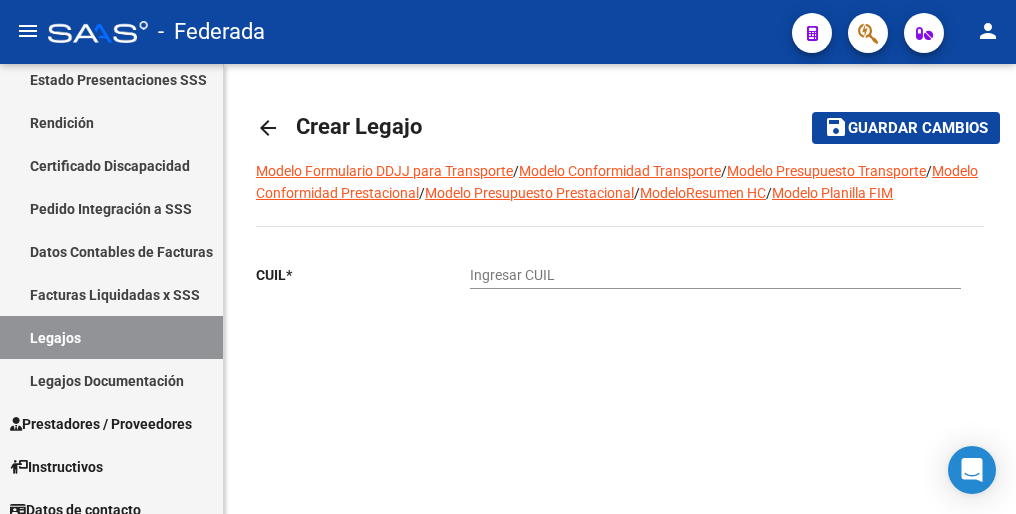 click on "Ingresar CUIL" at bounding box center (715, 275) 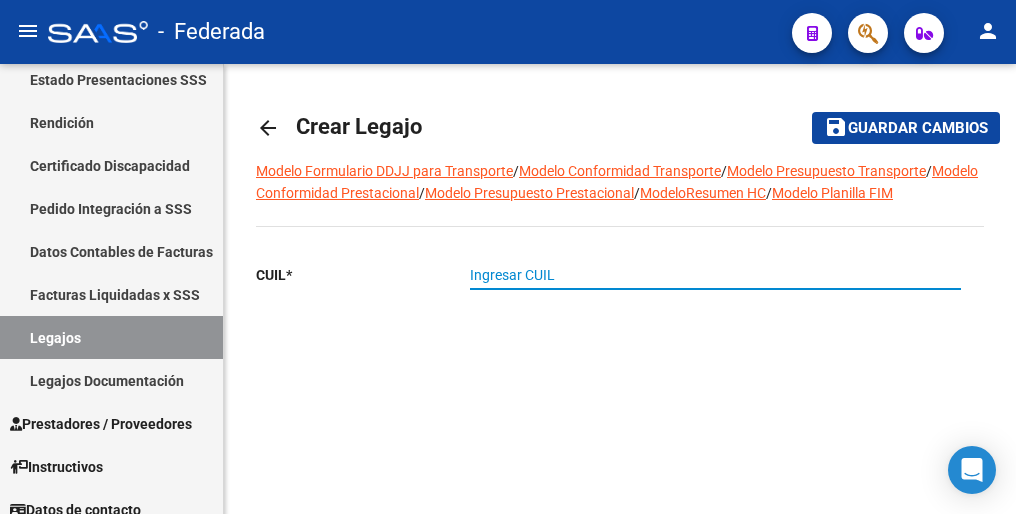 paste on "20-55711906-0" 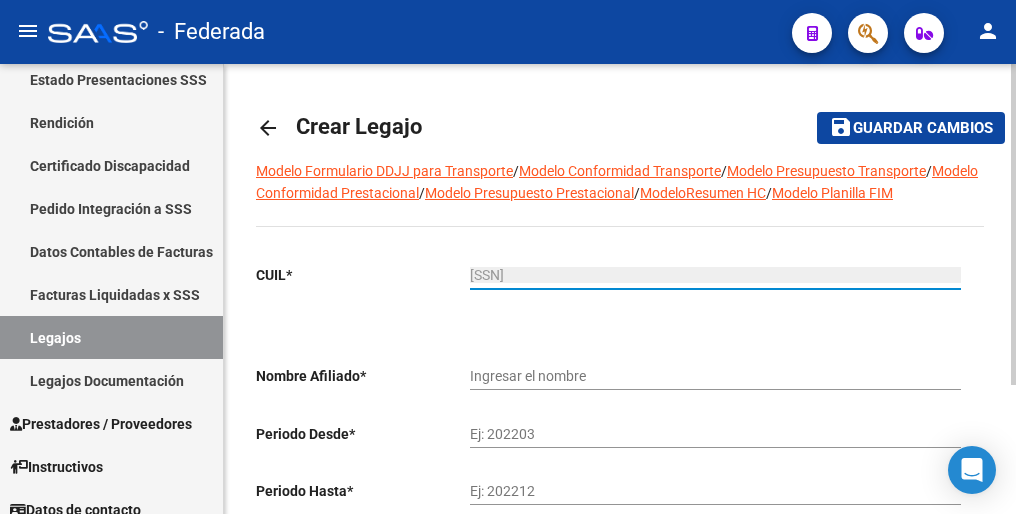 type on "CAPOULAT MAXIMO" 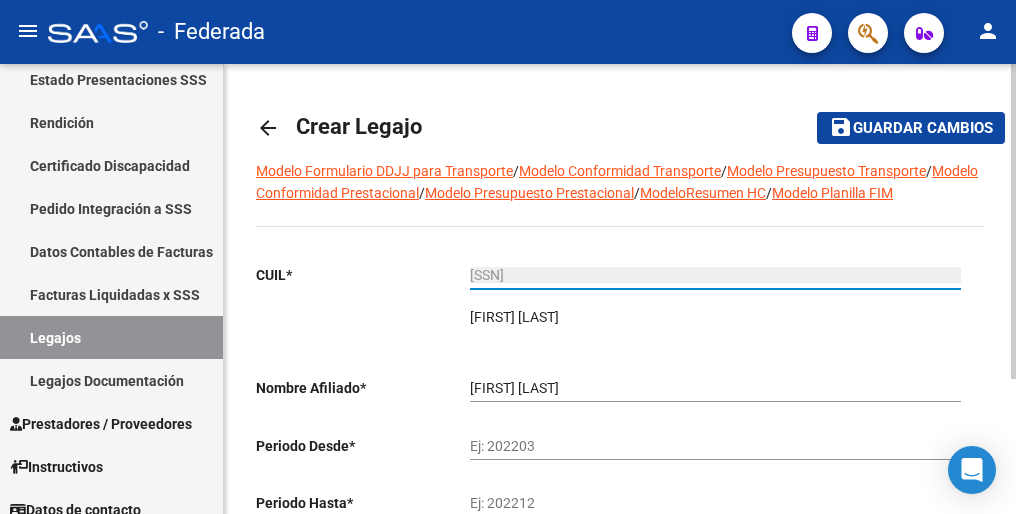 scroll, scrollTop: 100, scrollLeft: 0, axis: vertical 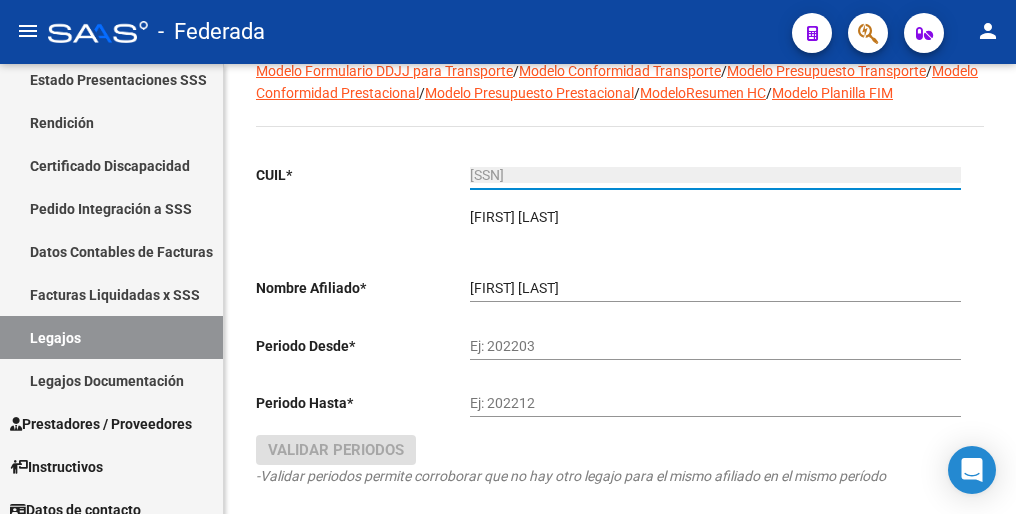 type on "20-55711906-0" 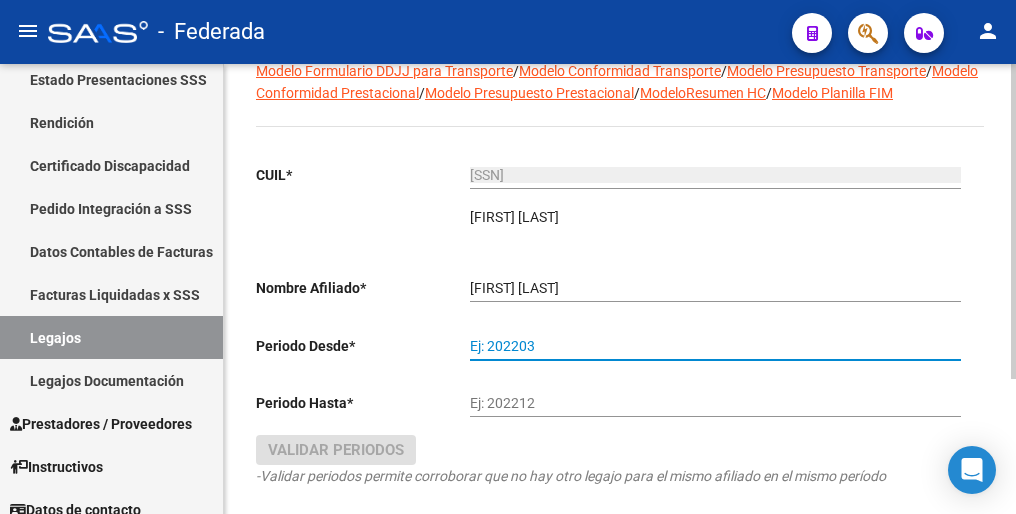 click on "Ej: 202203" at bounding box center [715, 346] 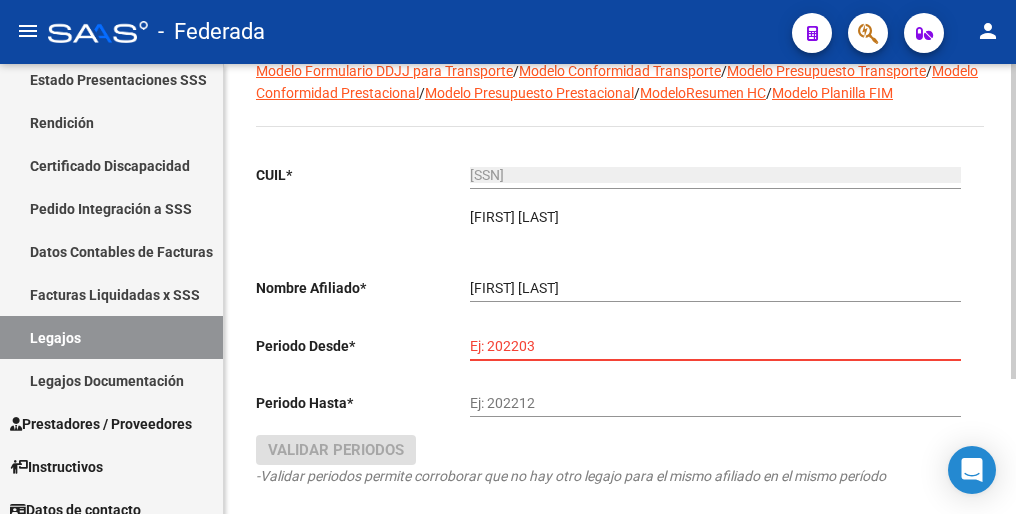 paste on "202501" 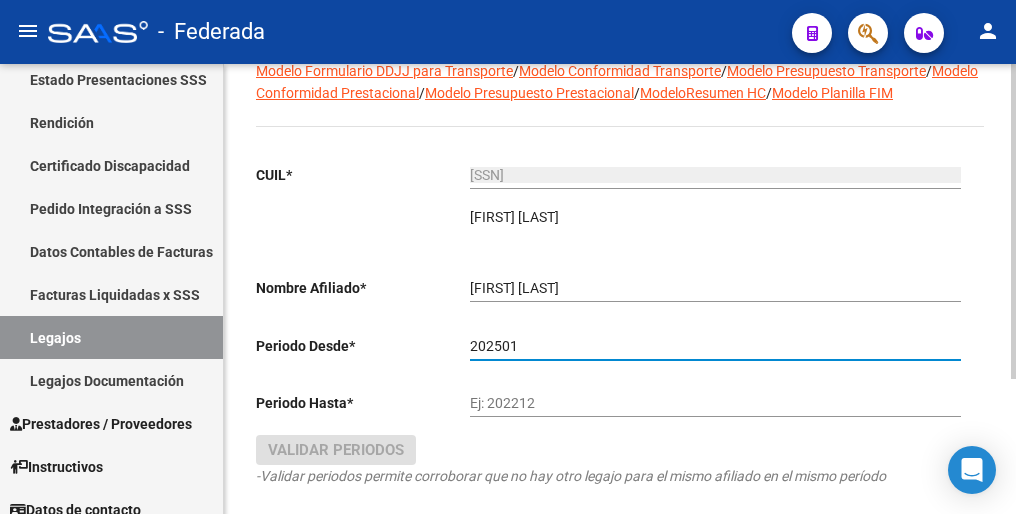 type on "202501" 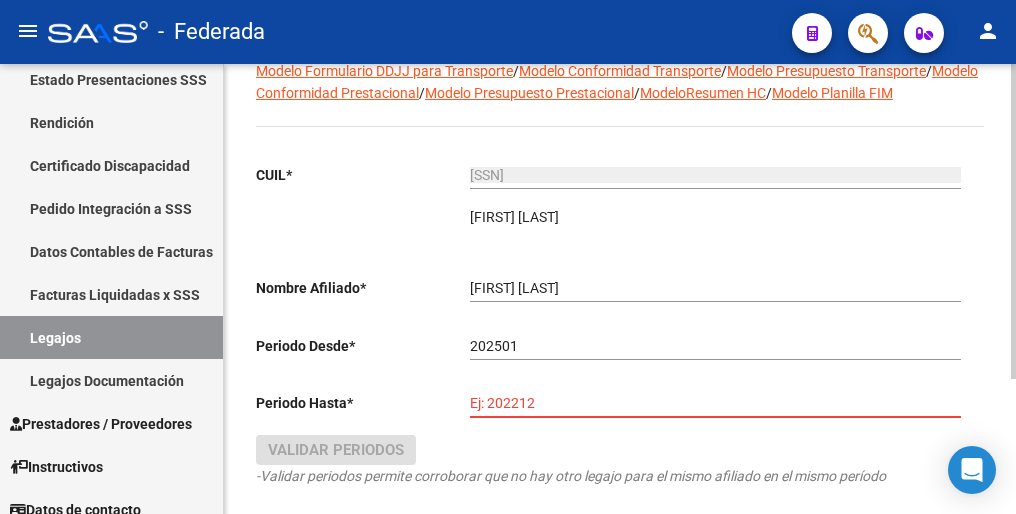 paste on "202512" 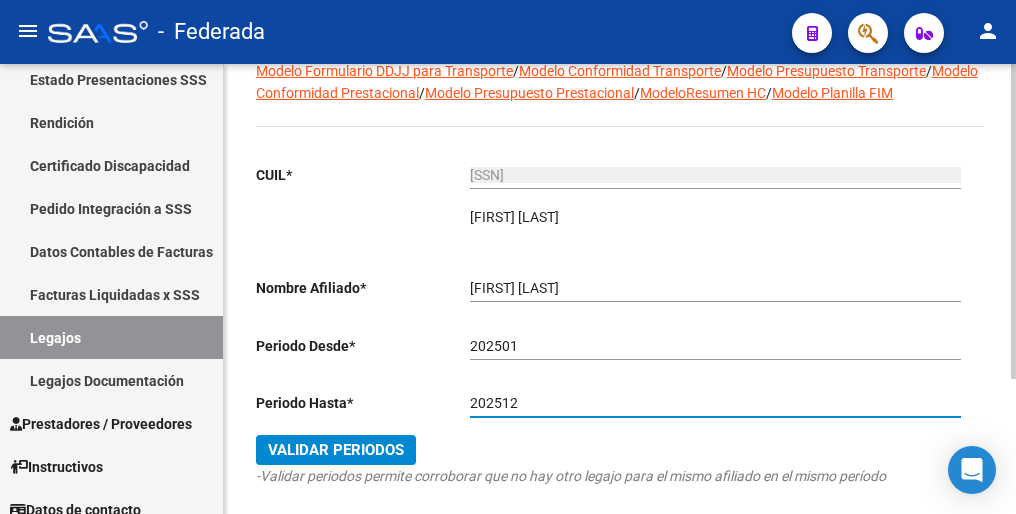 click on "202512" at bounding box center [715, 403] 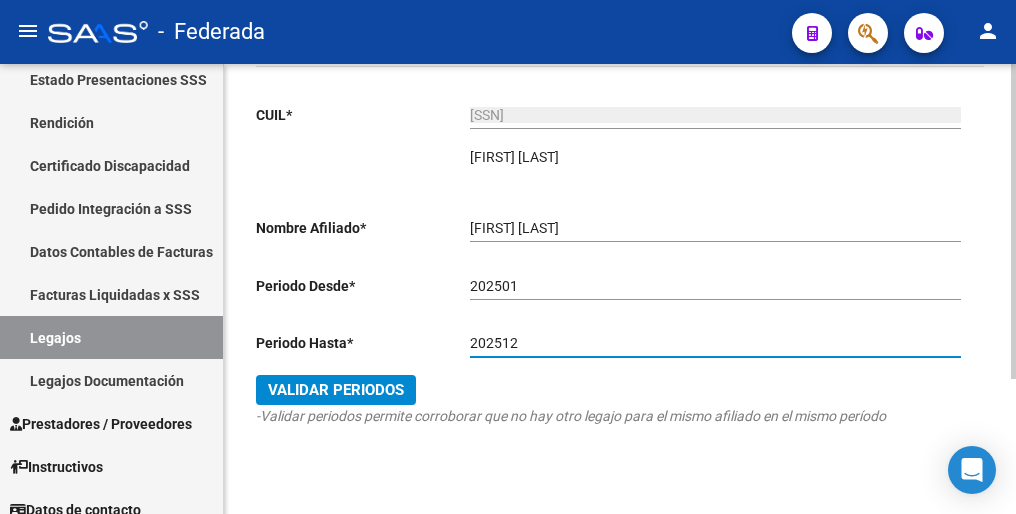 scroll, scrollTop: 192, scrollLeft: 0, axis: vertical 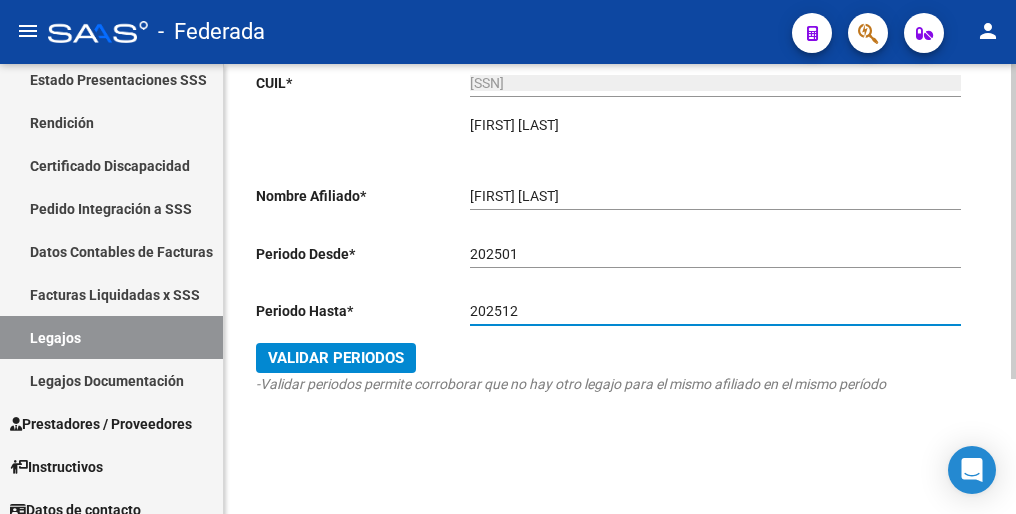 type on "202512" 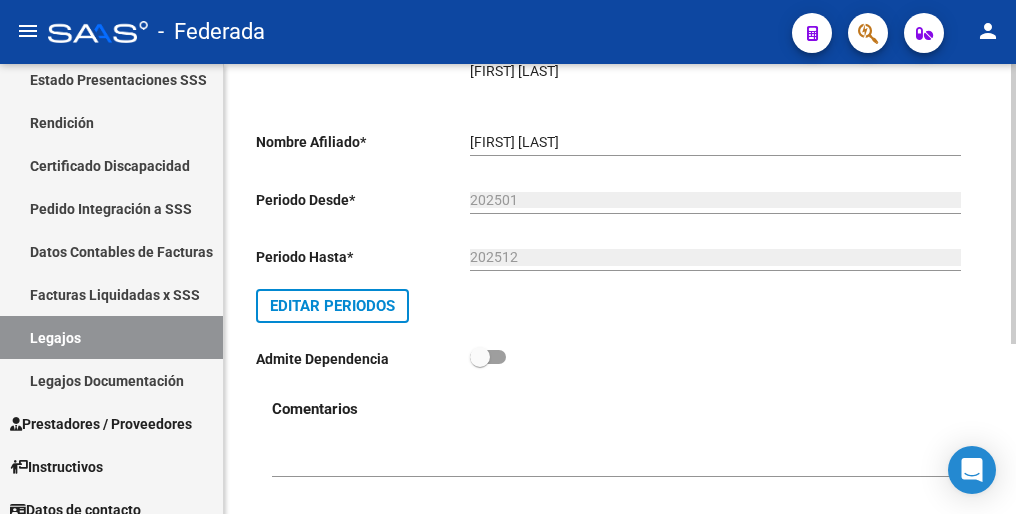 scroll, scrollTop: 272, scrollLeft: 0, axis: vertical 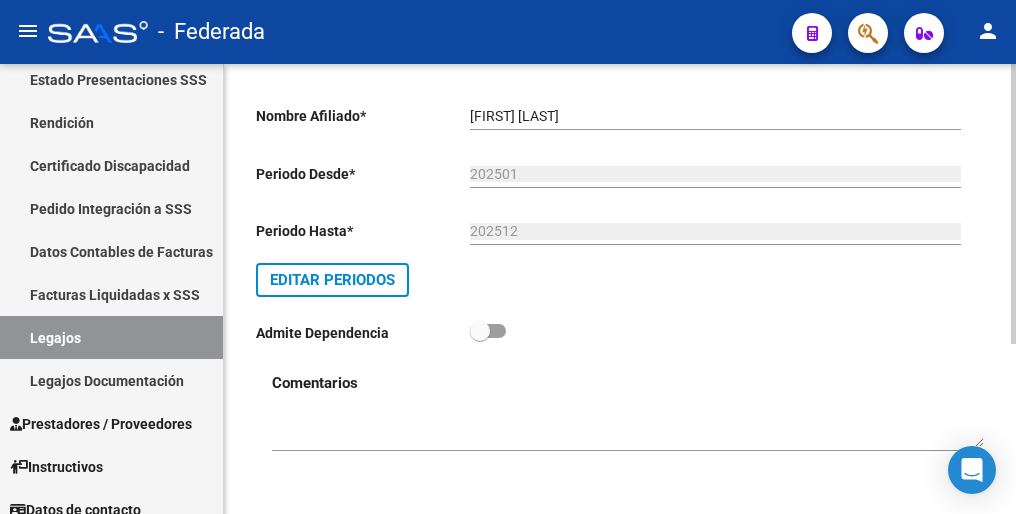 click at bounding box center (488, 331) 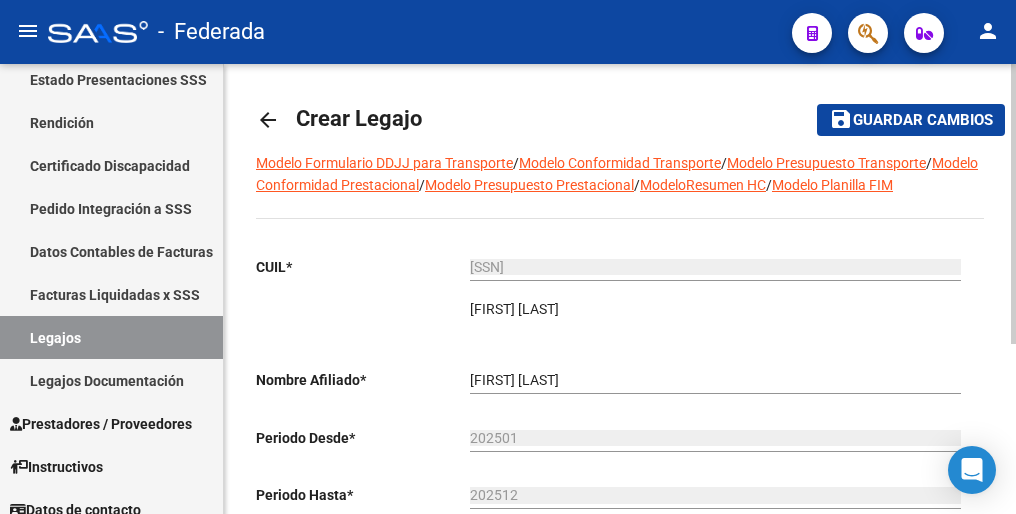 scroll, scrollTop: 0, scrollLeft: 0, axis: both 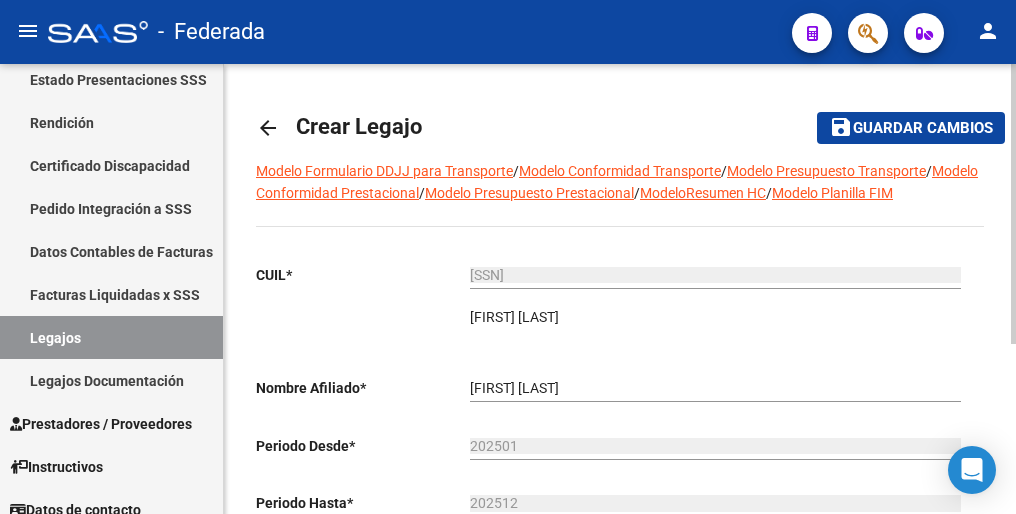 click on "Guardar cambios" 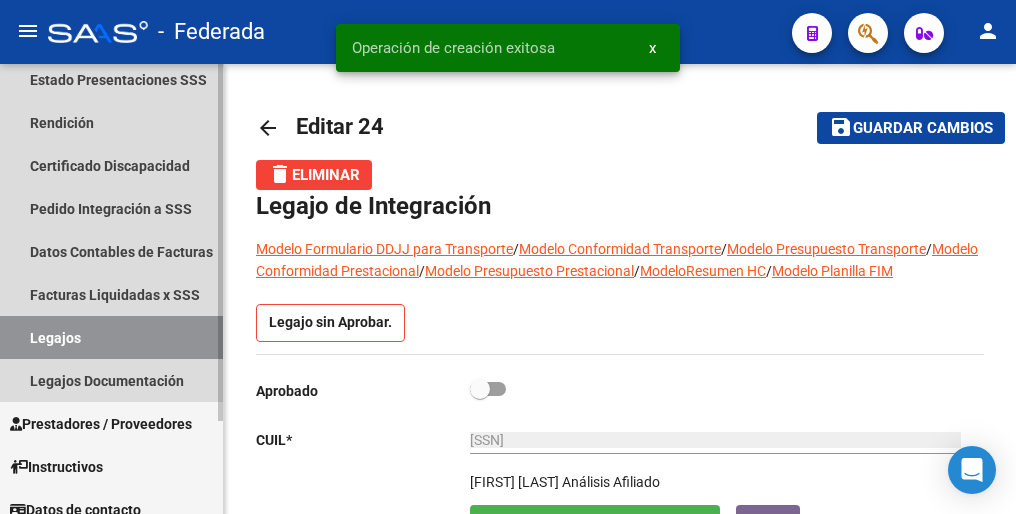 click on "Legajos" at bounding box center (111, 337) 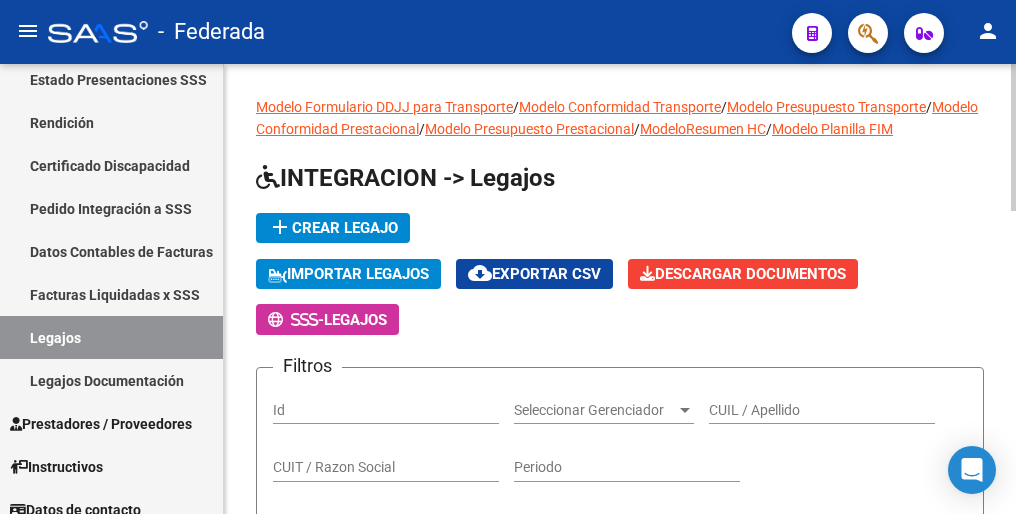click on "add  Crear Legajo" 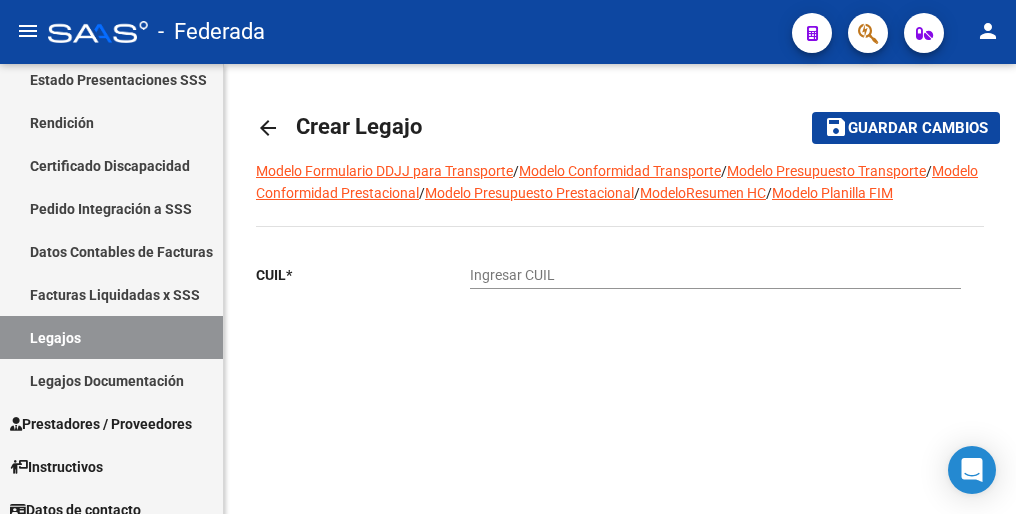 click on "Ingresar CUIL" at bounding box center (715, 275) 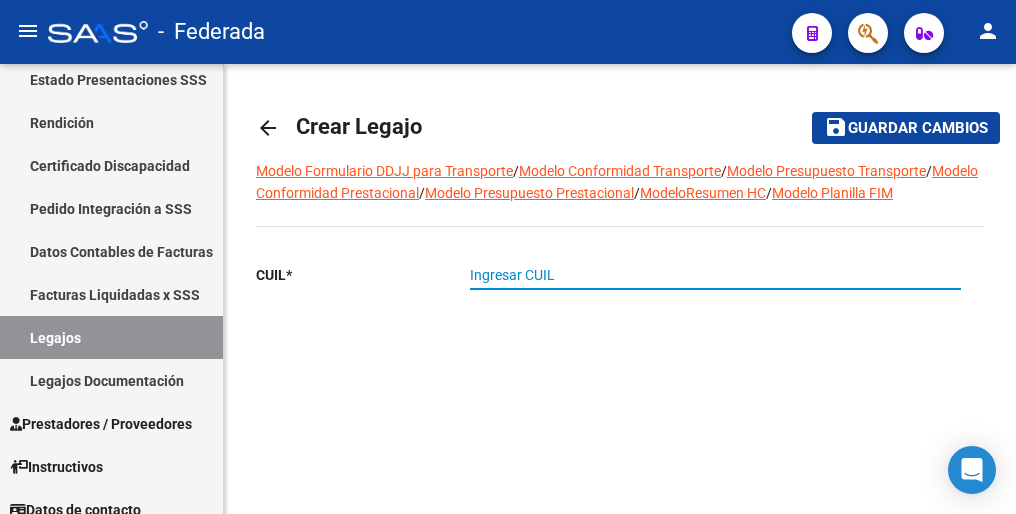 paste on "20-52156103-4" 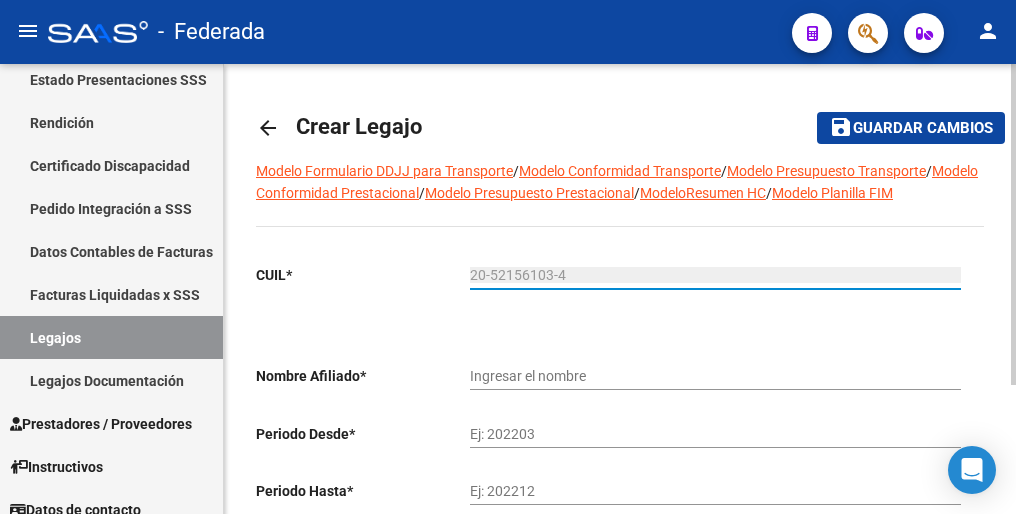 type on "CARRARO GENNARO" 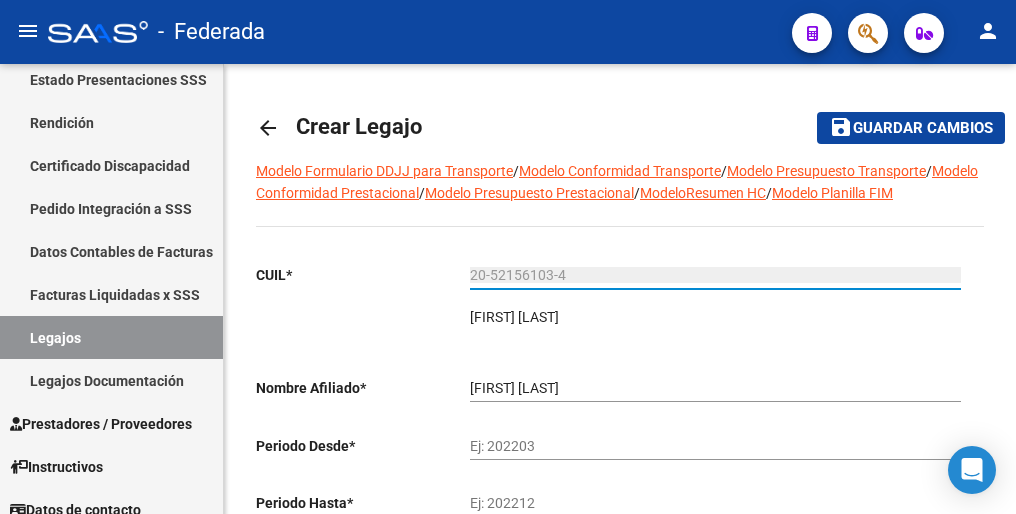 type on "20-52156103-4" 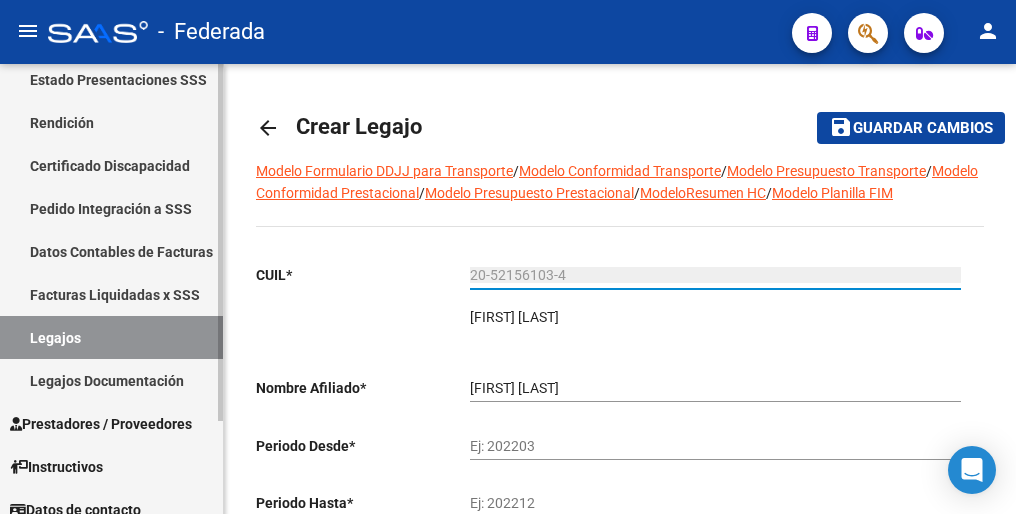 click on "Legajos" at bounding box center [111, 337] 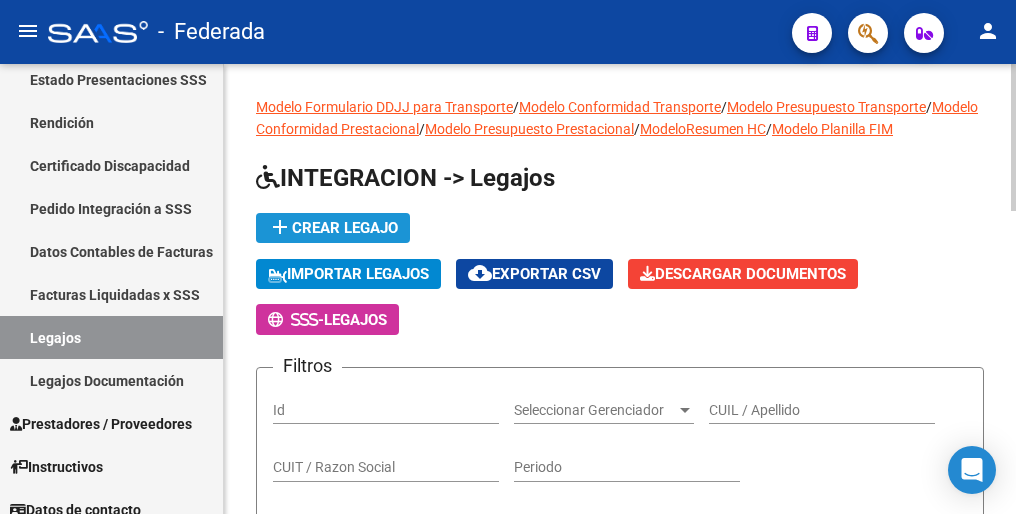 click on "add  Crear Legajo" 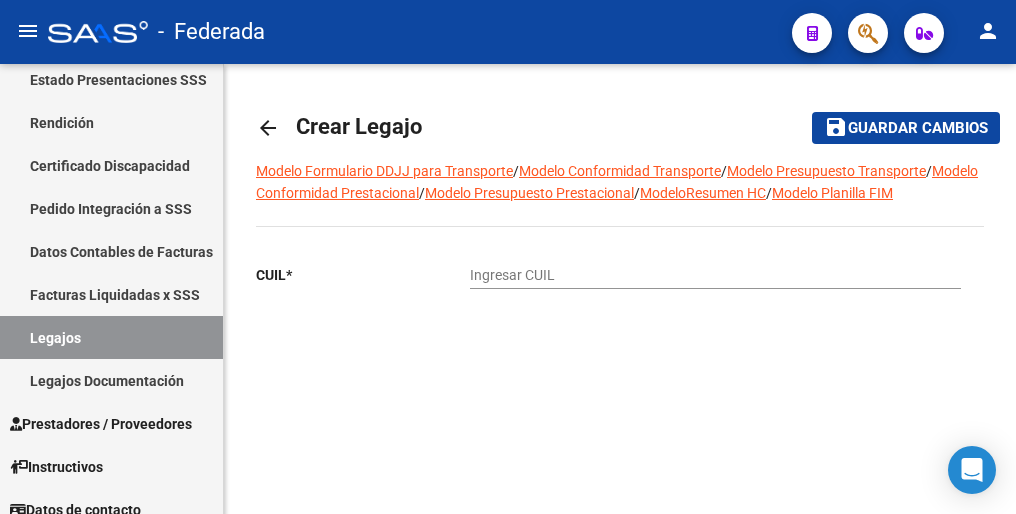click on "Ingresar CUIL" at bounding box center [715, 275] 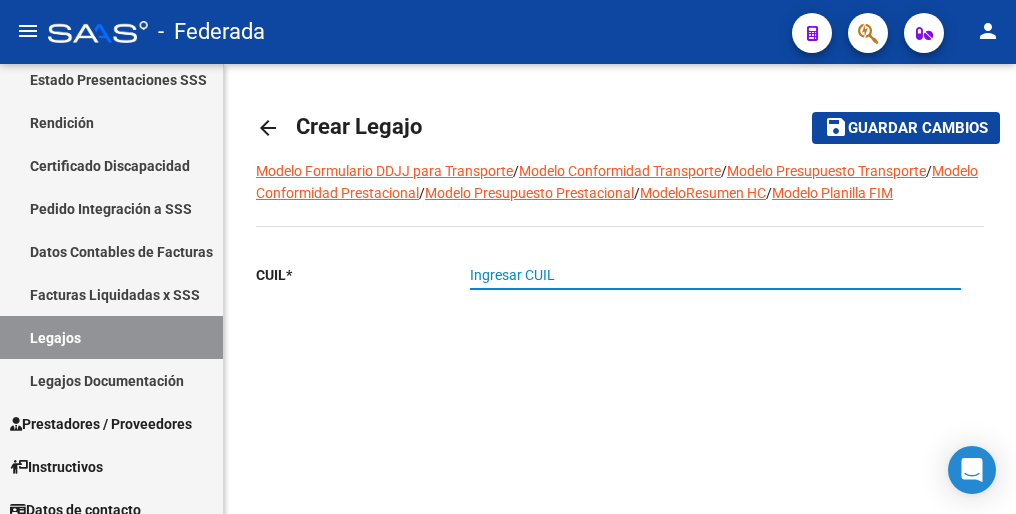 paste on "27-54030741-0" 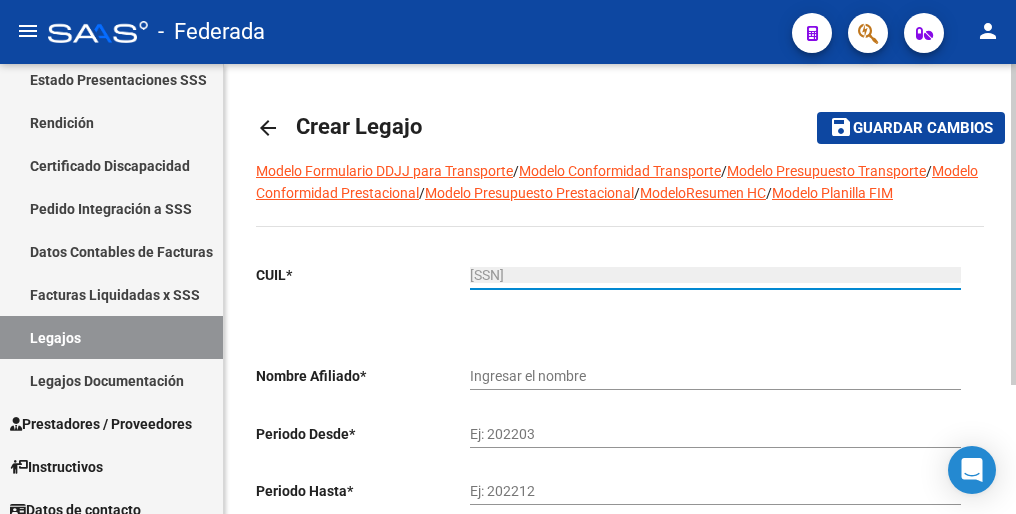 click on "27-54030741-0 Ingresar CUIL" 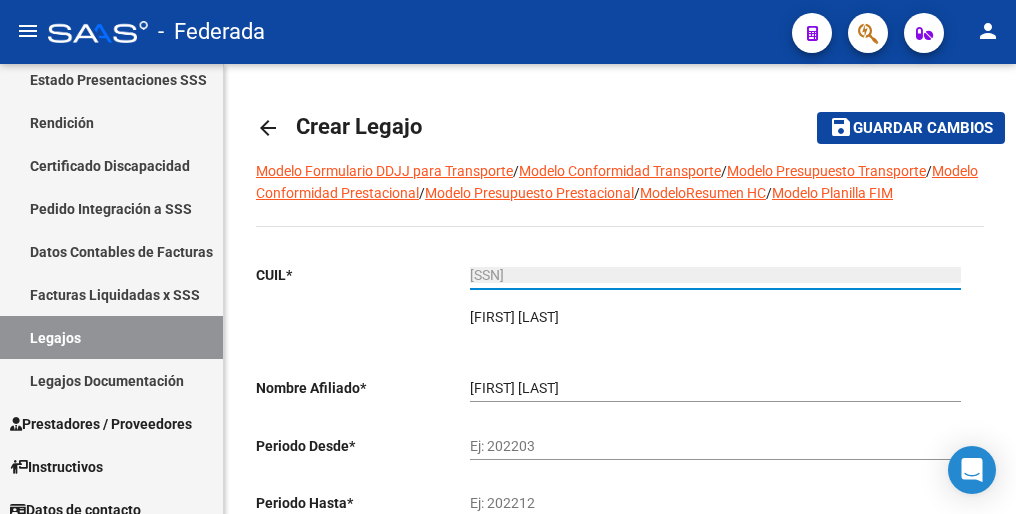 type on "27-54030741-0" 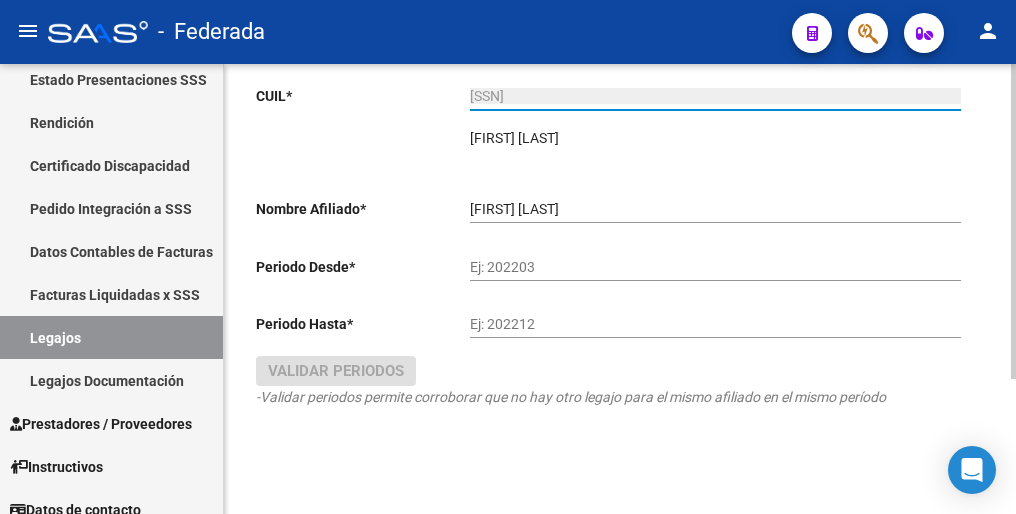 scroll, scrollTop: 192, scrollLeft: 0, axis: vertical 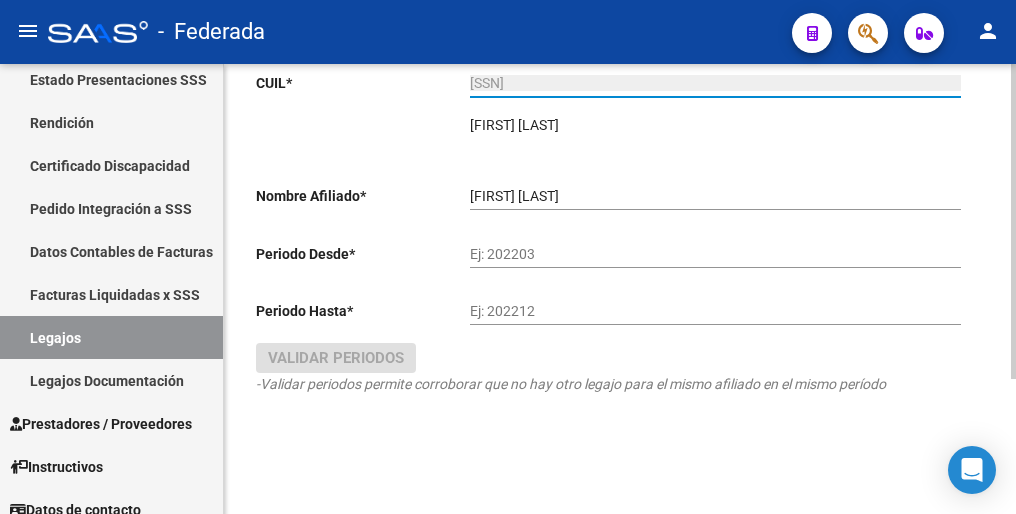 click on "Ej: 202203" at bounding box center (715, 254) 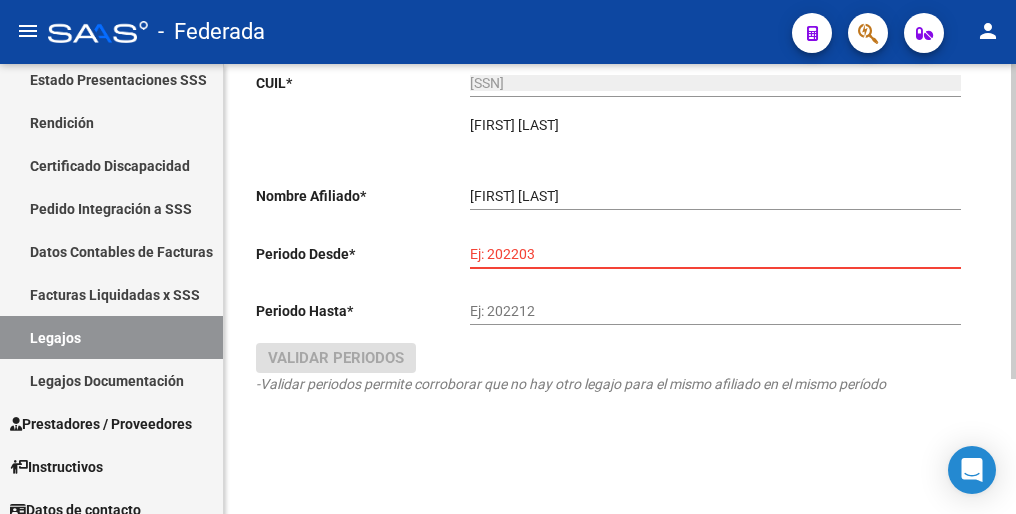 paste on "202502" 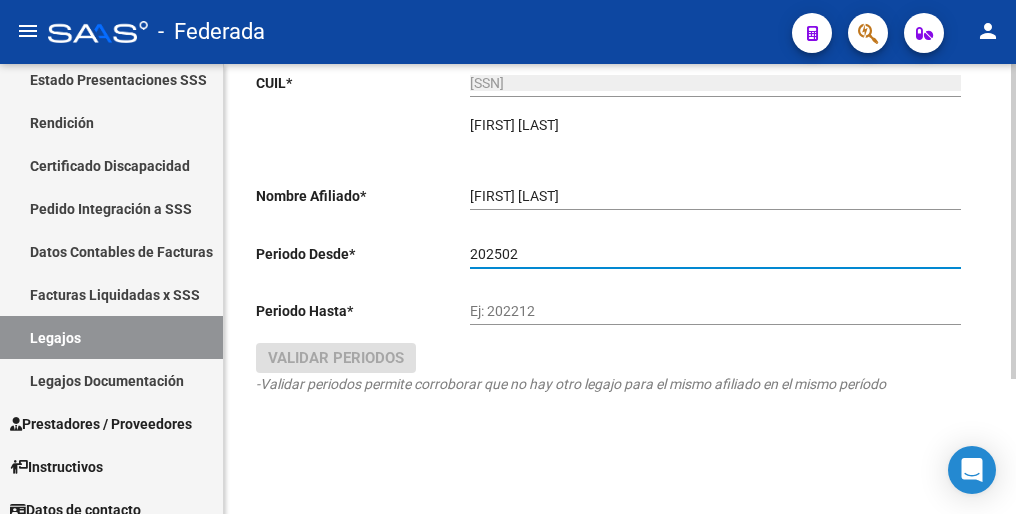 type on "202502" 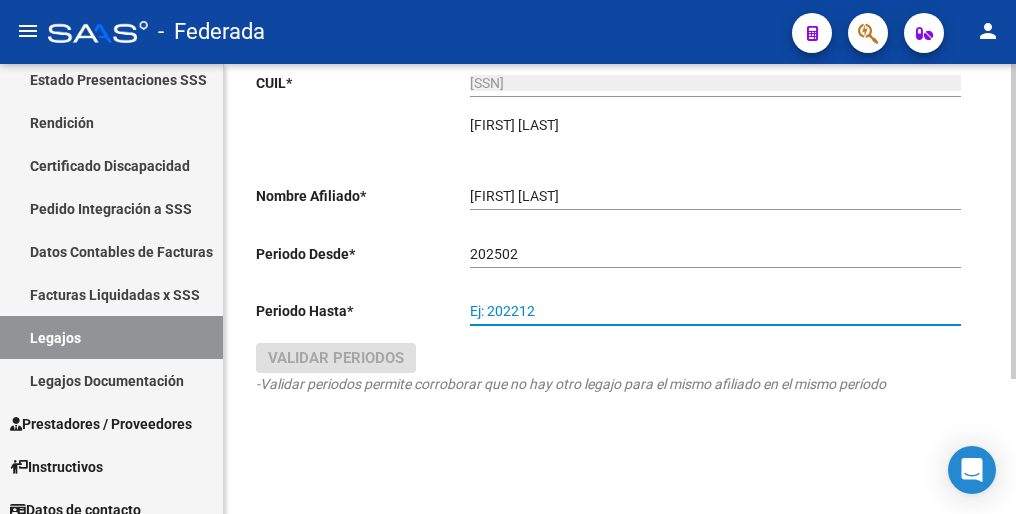 paste on "202512" 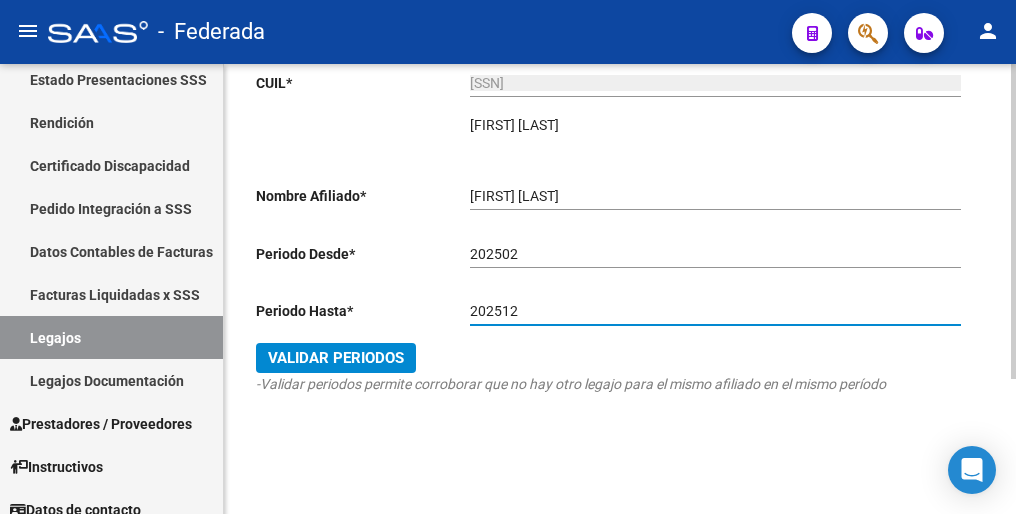 drag, startPoint x: 496, startPoint y: 312, endPoint x: 507, endPoint y: 399, distance: 87.69264 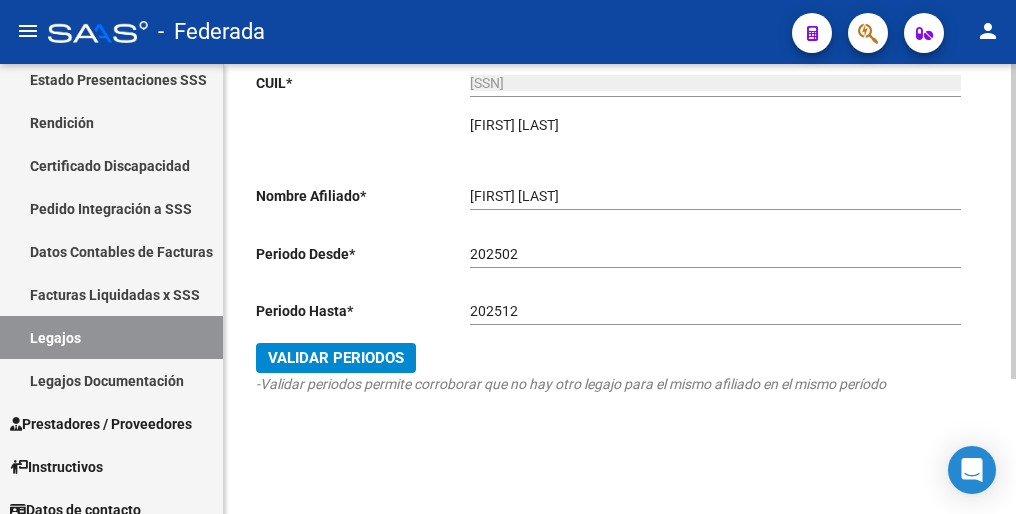 click on "Validar Periodos" 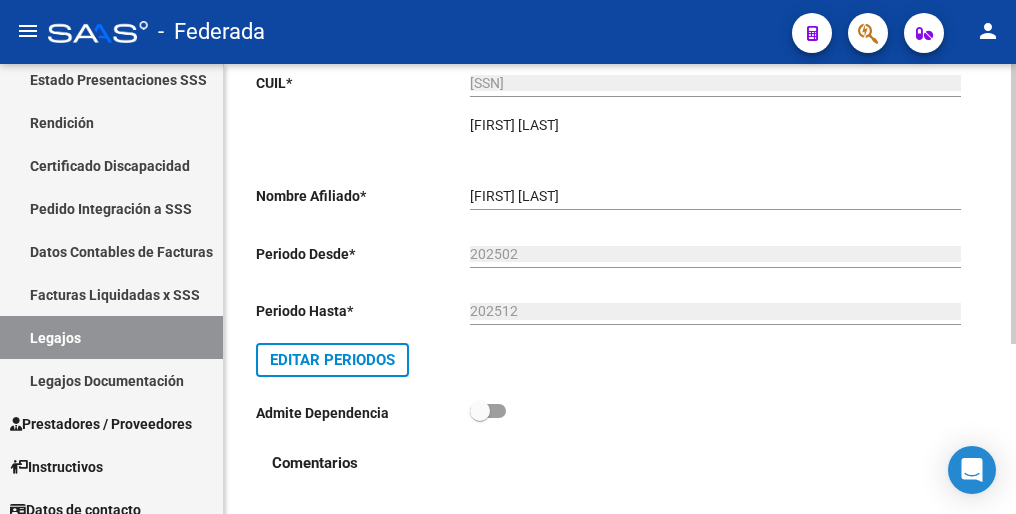 scroll, scrollTop: 0, scrollLeft: 0, axis: both 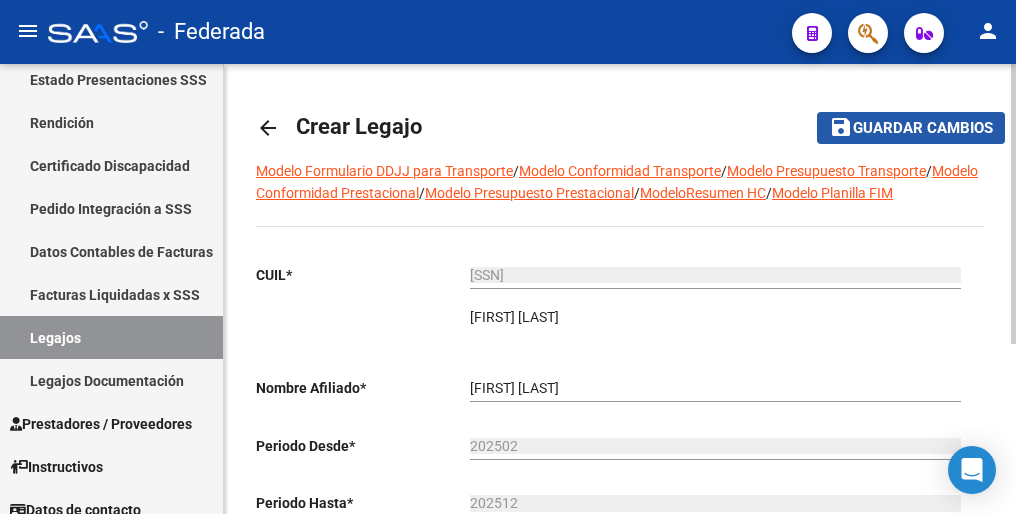 click on "Guardar cambios" 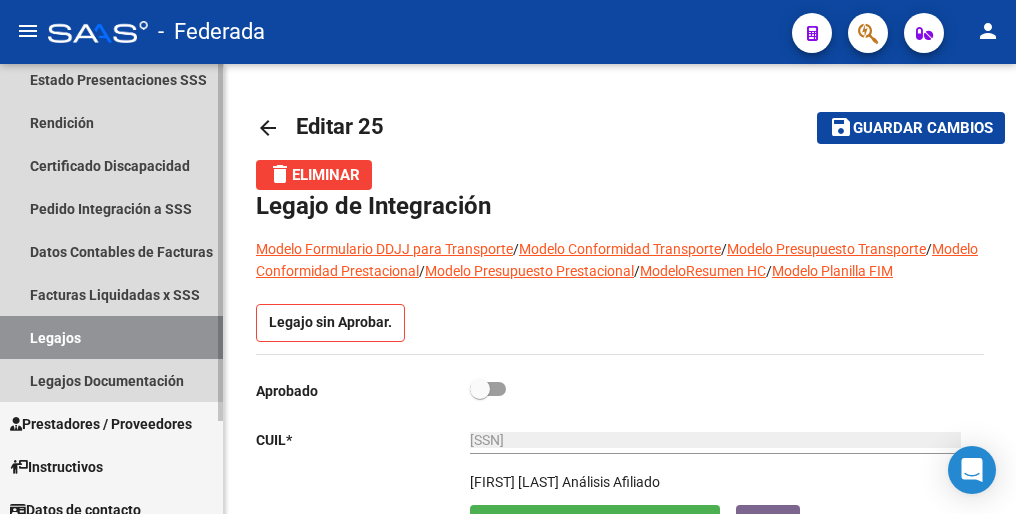 click on "Legajos" at bounding box center [111, 337] 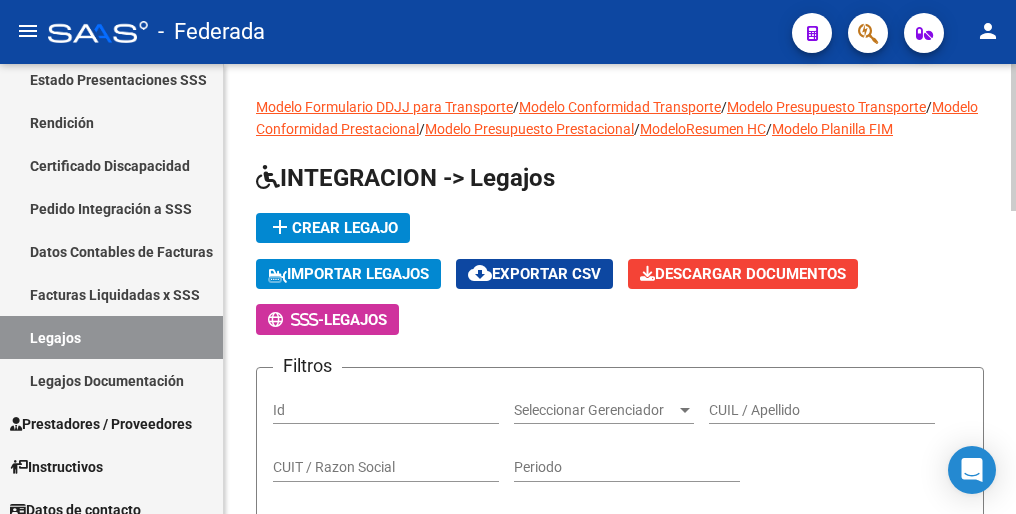 click on "add  Crear Legajo" 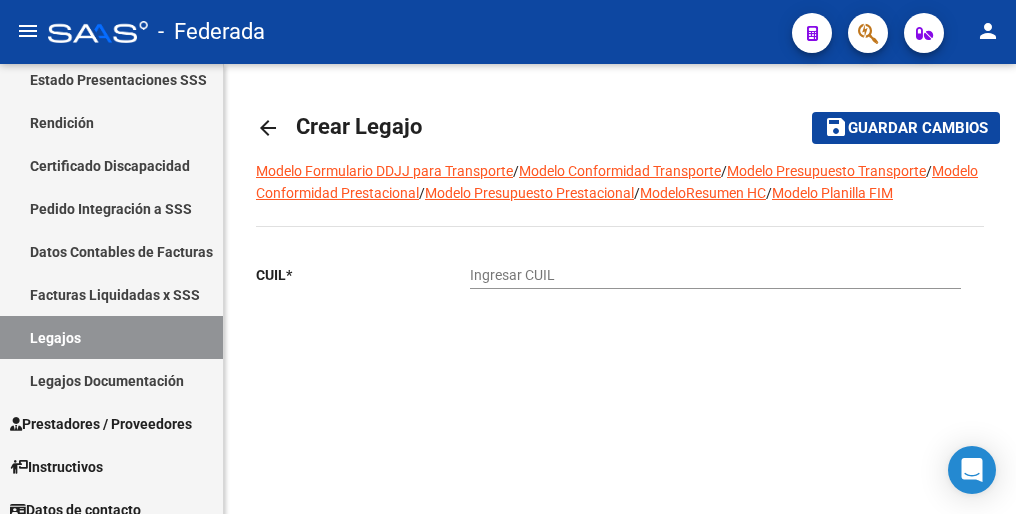 click on "Ingresar CUIL" at bounding box center (715, 275) 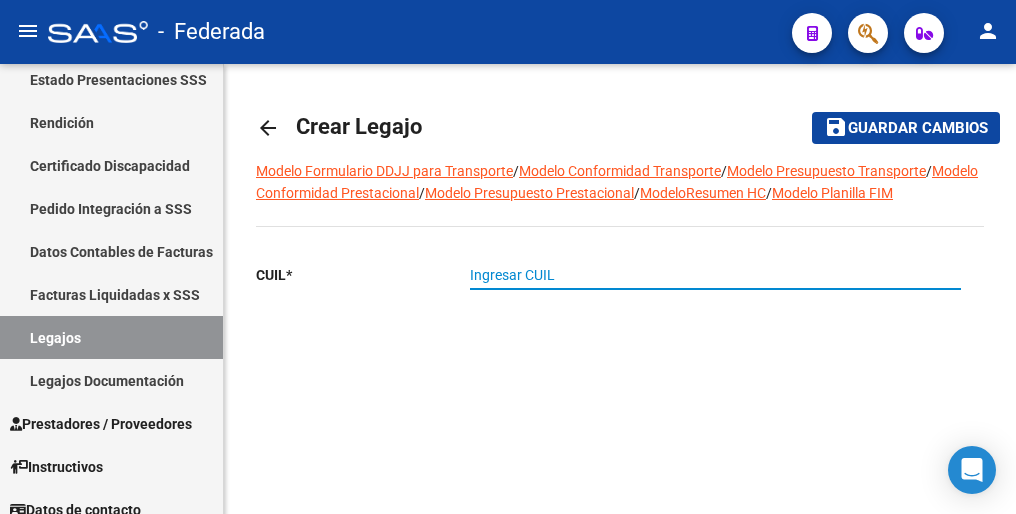 paste on "27-52471274-7" 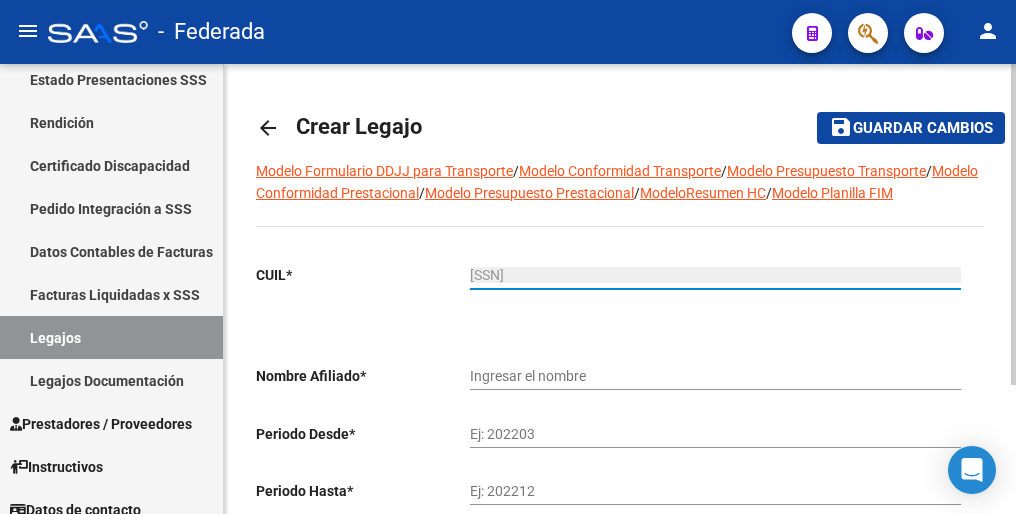 type on "CENA IBOLDI OLIVIA" 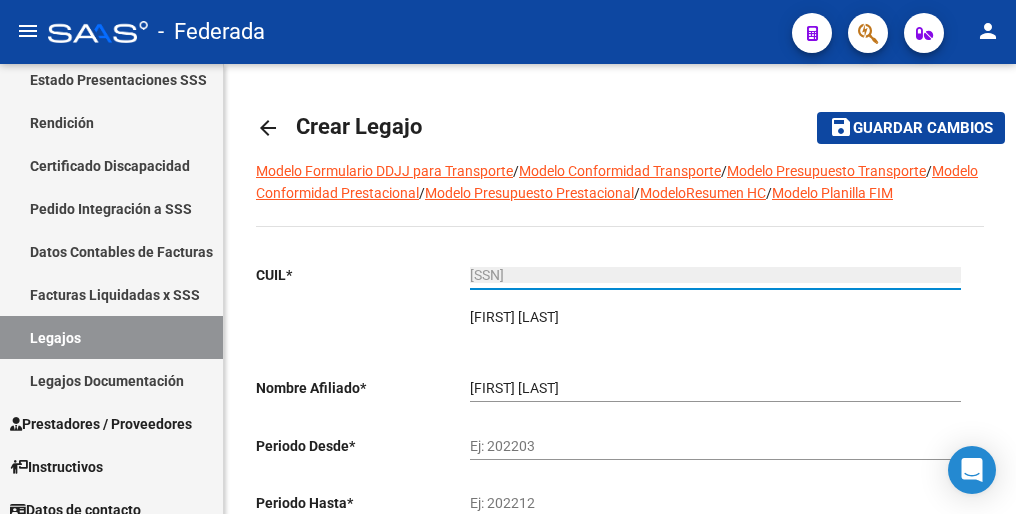 type on "27-52471274-7" 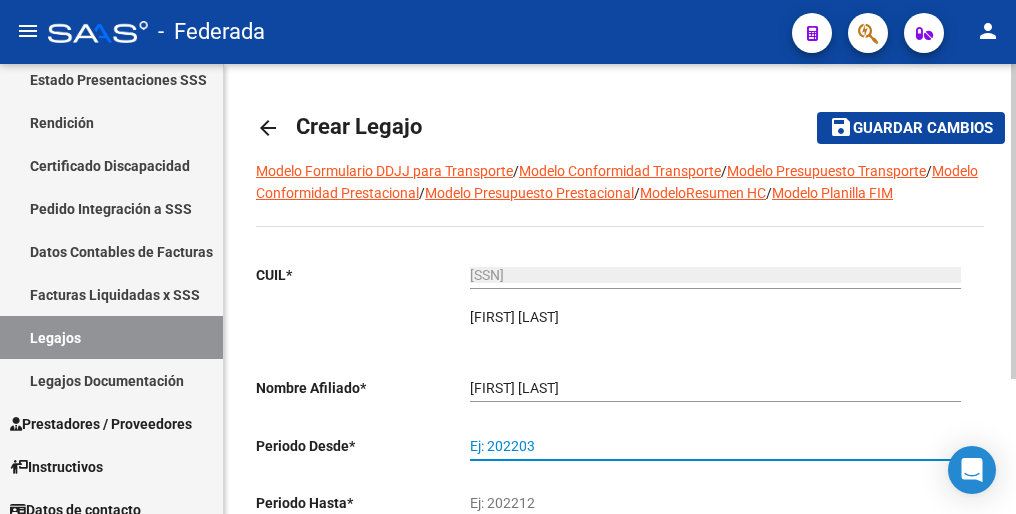 click on "Ej: 202203" at bounding box center [715, 446] 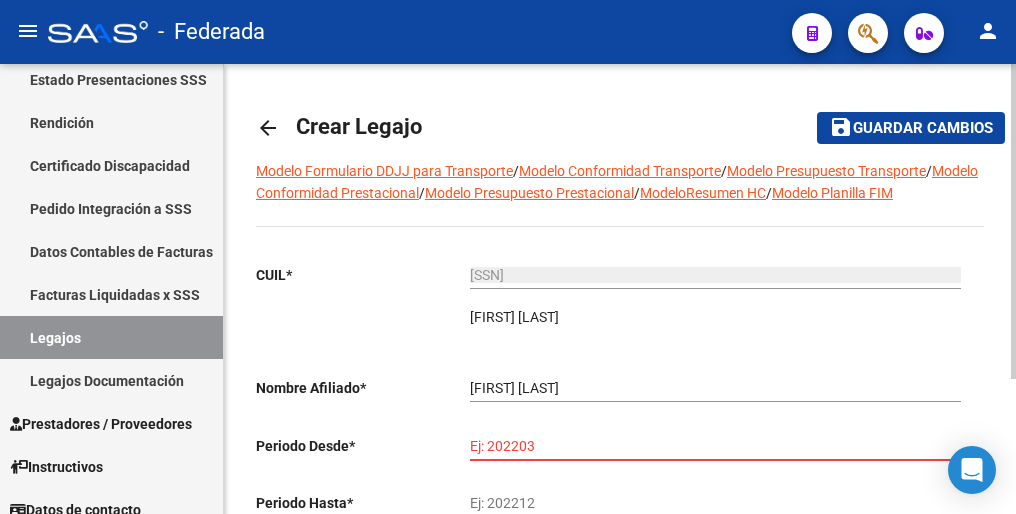click on "Ej: 202203" at bounding box center (715, 446) 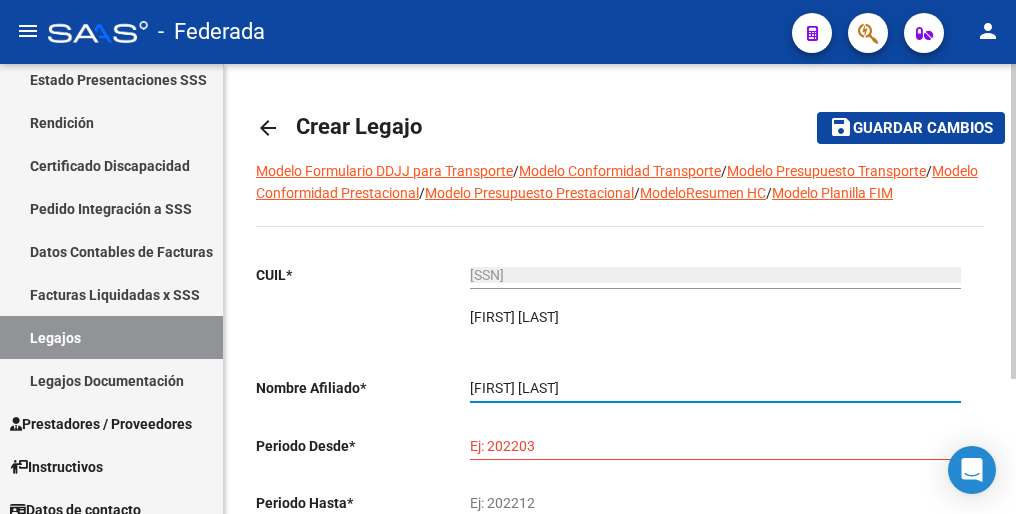 click on "CENA IBOLDI OLIVIA" at bounding box center (715, 388) 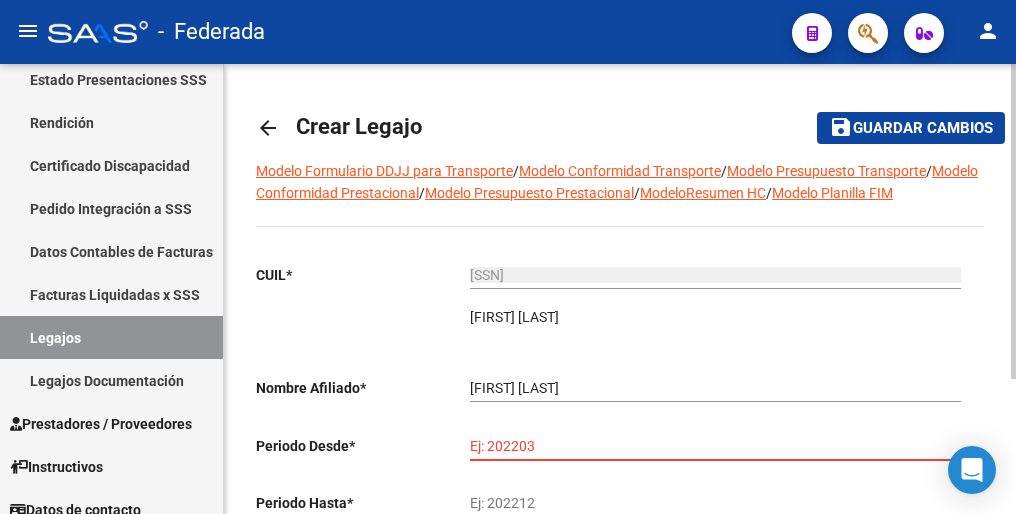paste on "202502" 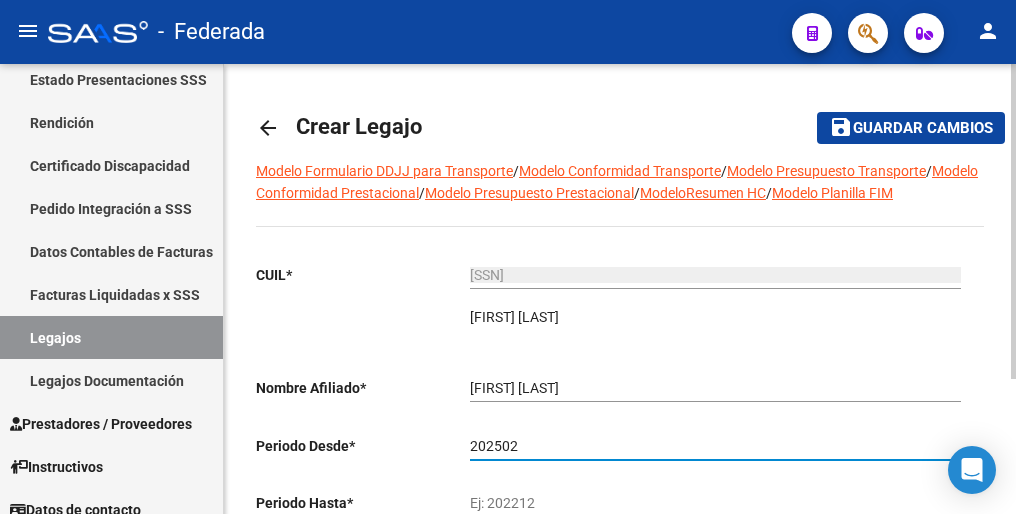 type on "202502" 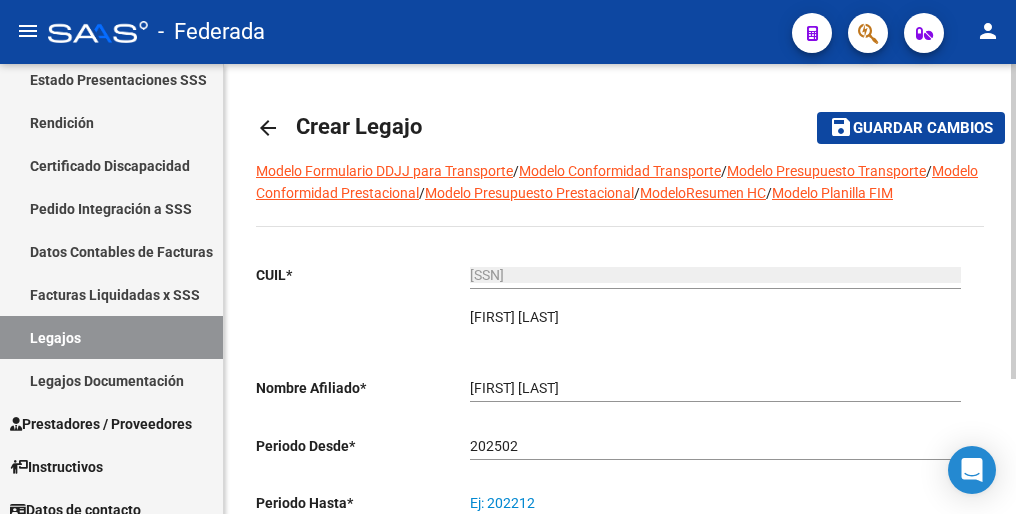 click on "Ej: 202212" at bounding box center (715, 503) 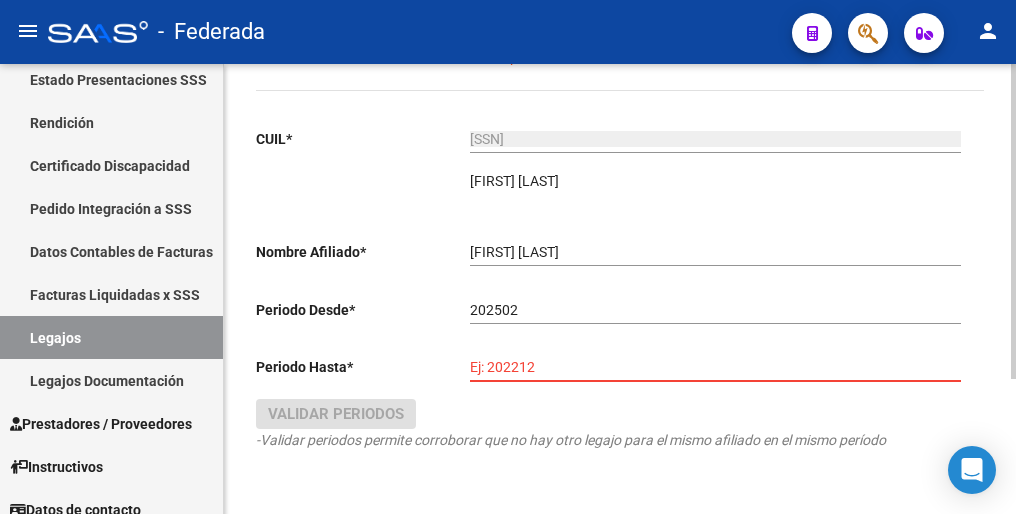scroll, scrollTop: 192, scrollLeft: 0, axis: vertical 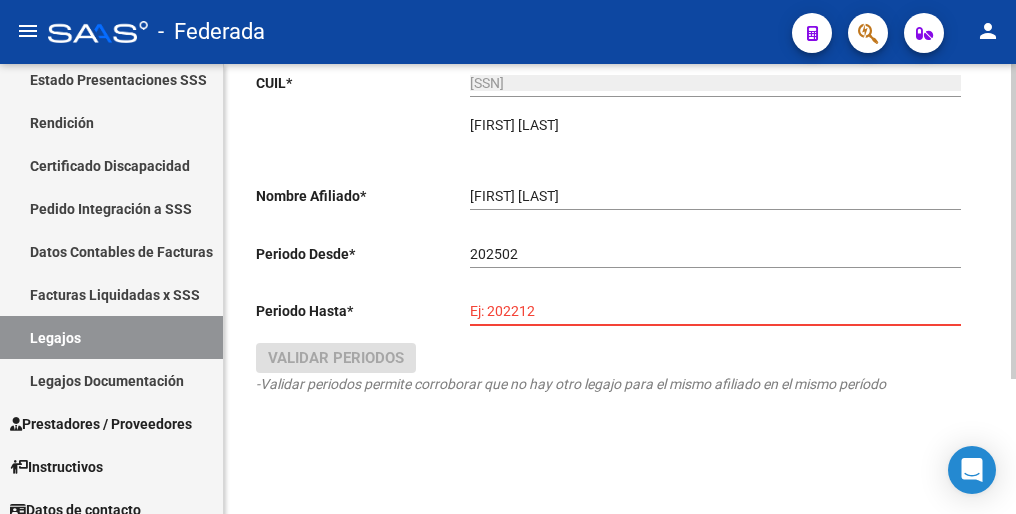 paste on "202512" 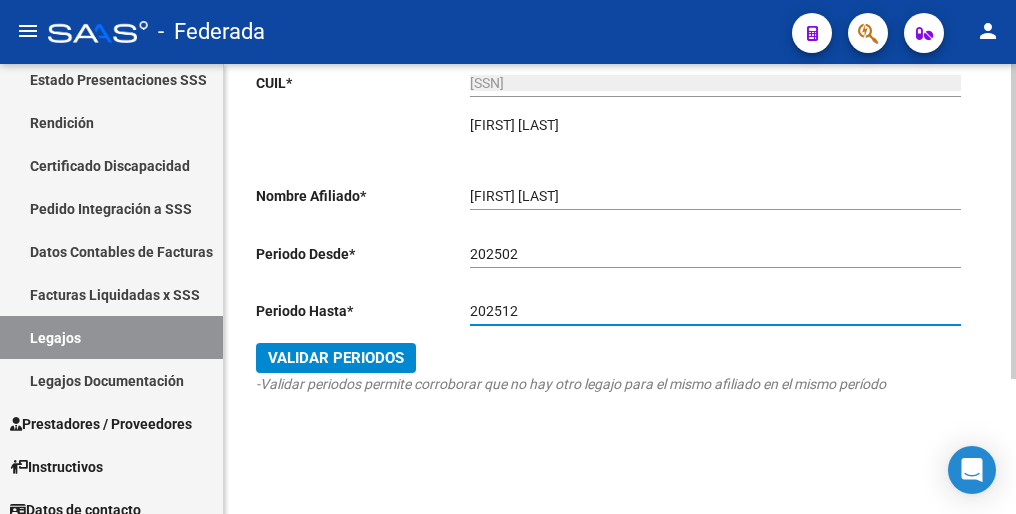 type on "202512" 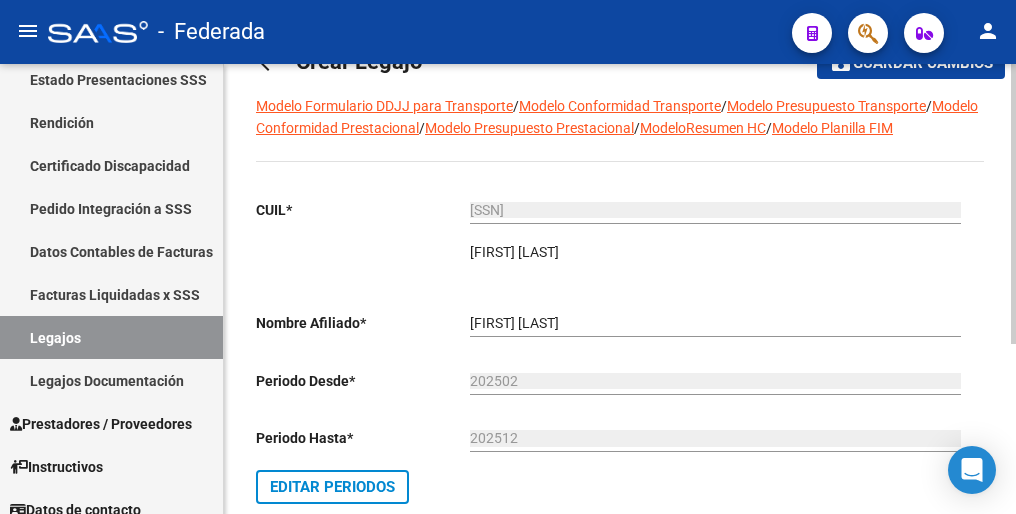 scroll, scrollTop: 0, scrollLeft: 0, axis: both 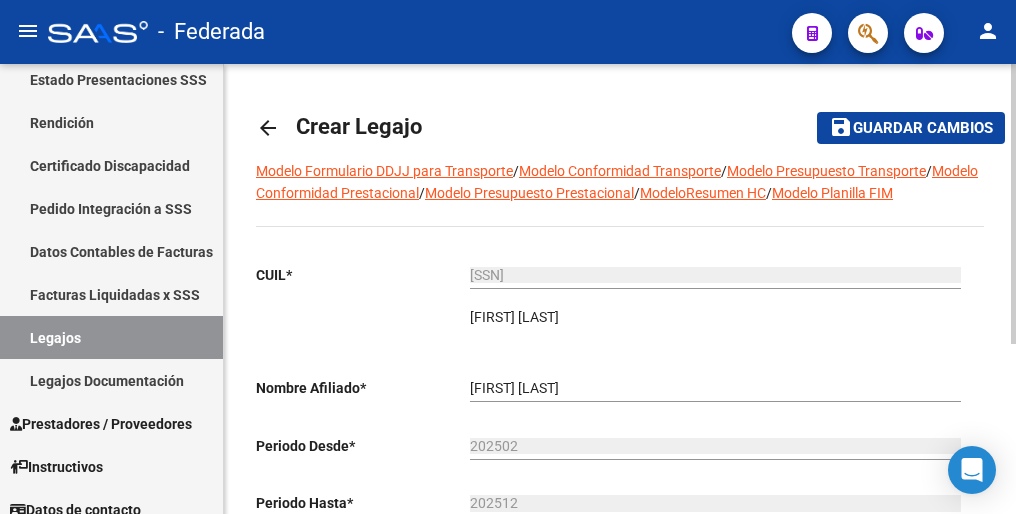 click on "Guardar cambios" 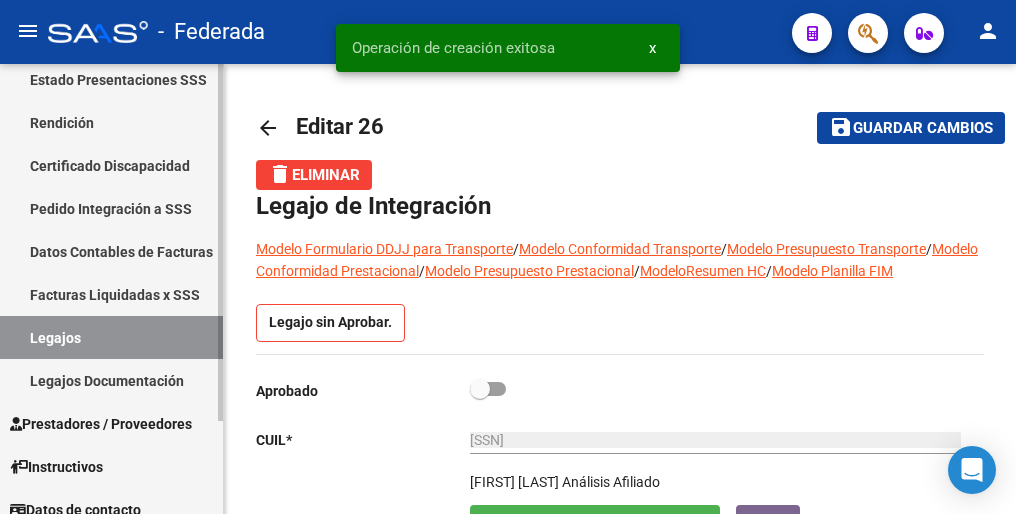 click on "Legajos" at bounding box center [111, 337] 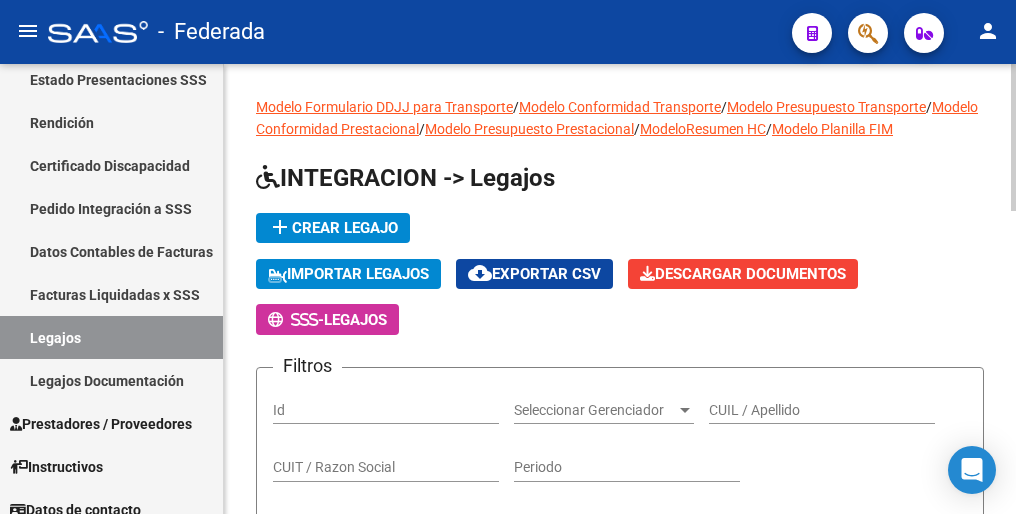 click on "add  Crear Legajo" 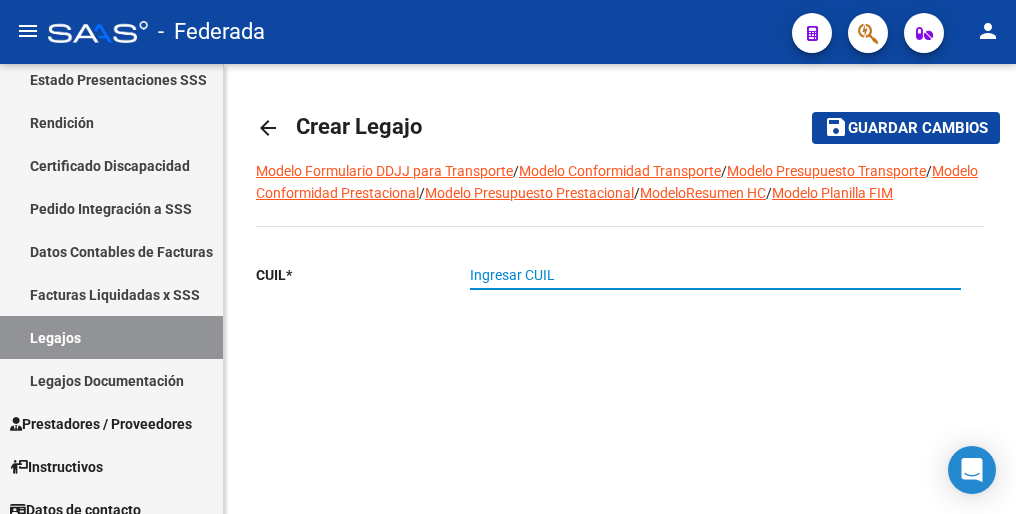 click on "Ingresar CUIL" at bounding box center (715, 275) 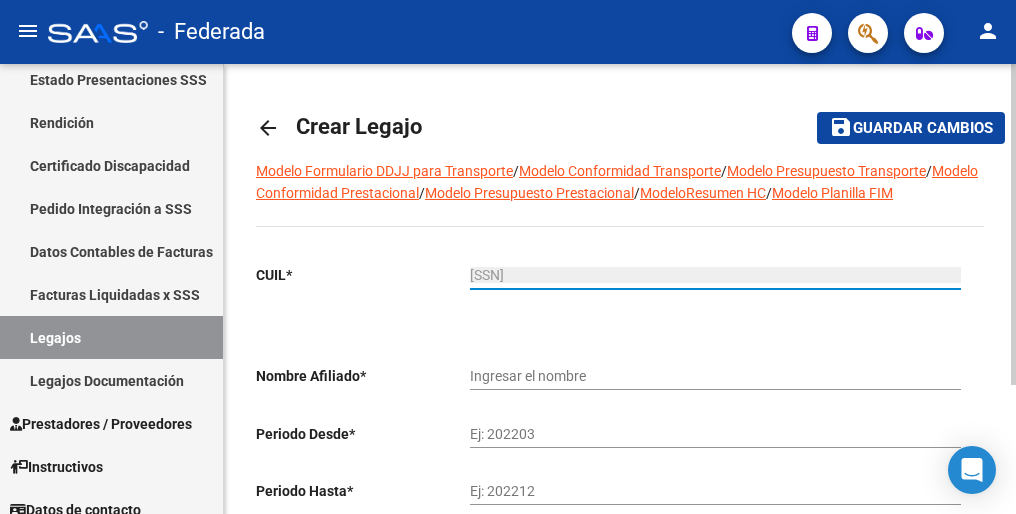 type on "[LAST] [LAST] [LAST]" 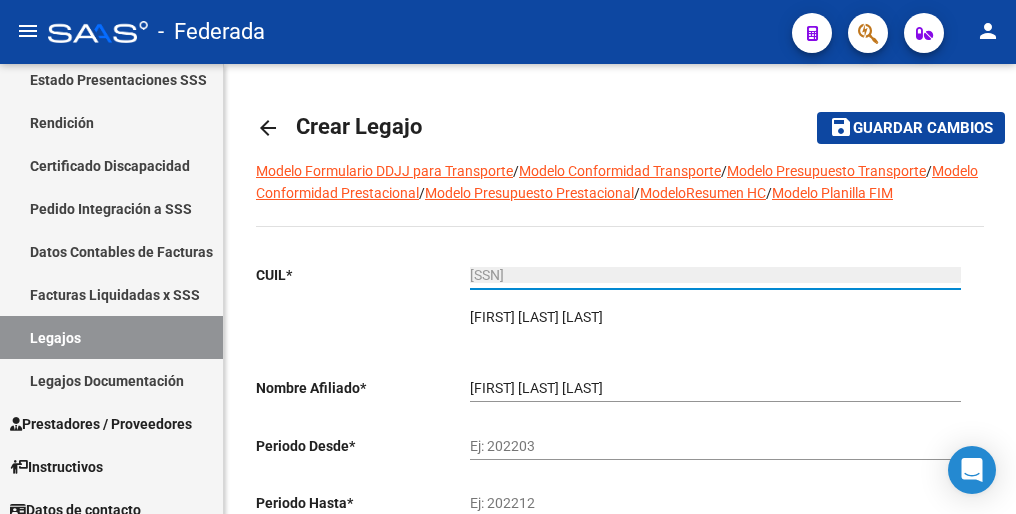 type on "20-52693983-3" 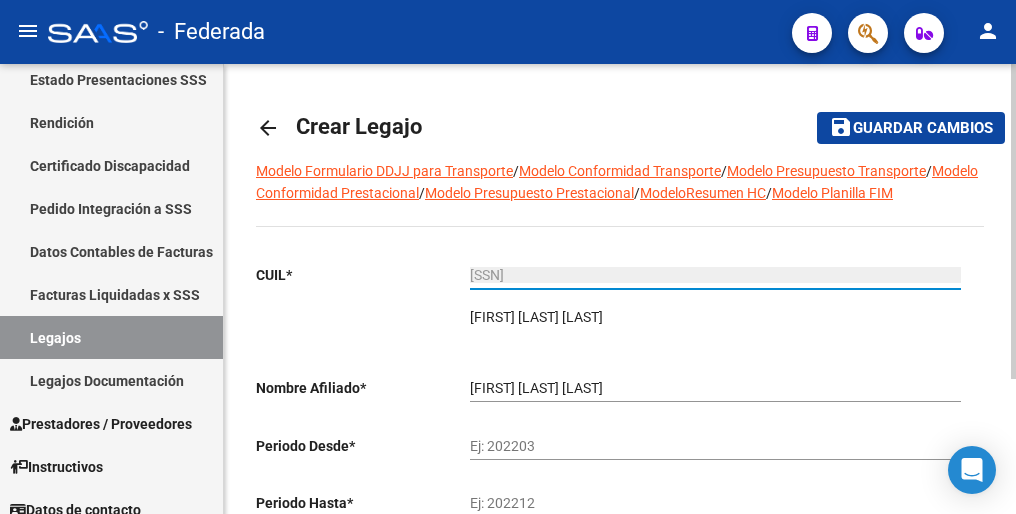 scroll, scrollTop: 100, scrollLeft: 0, axis: vertical 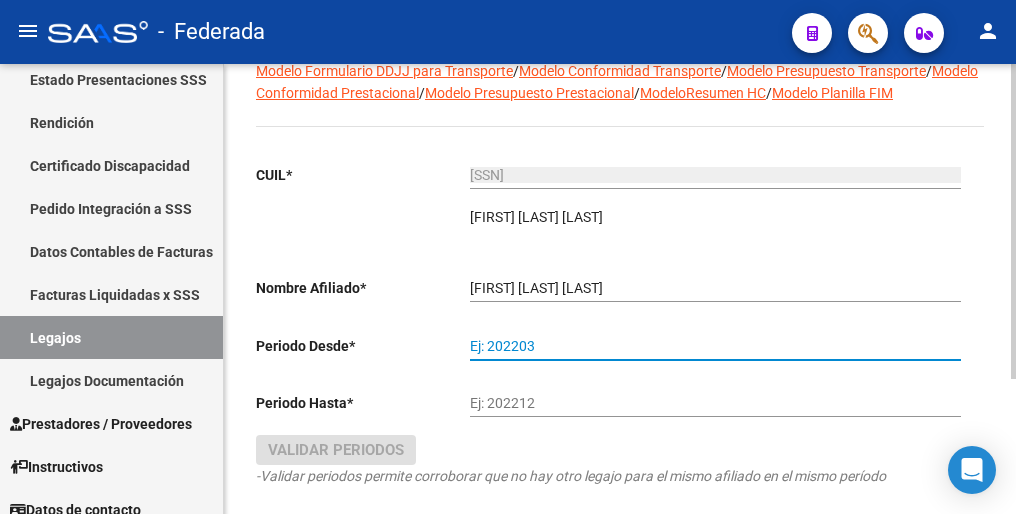 click on "Ej: 202203" at bounding box center (715, 346) 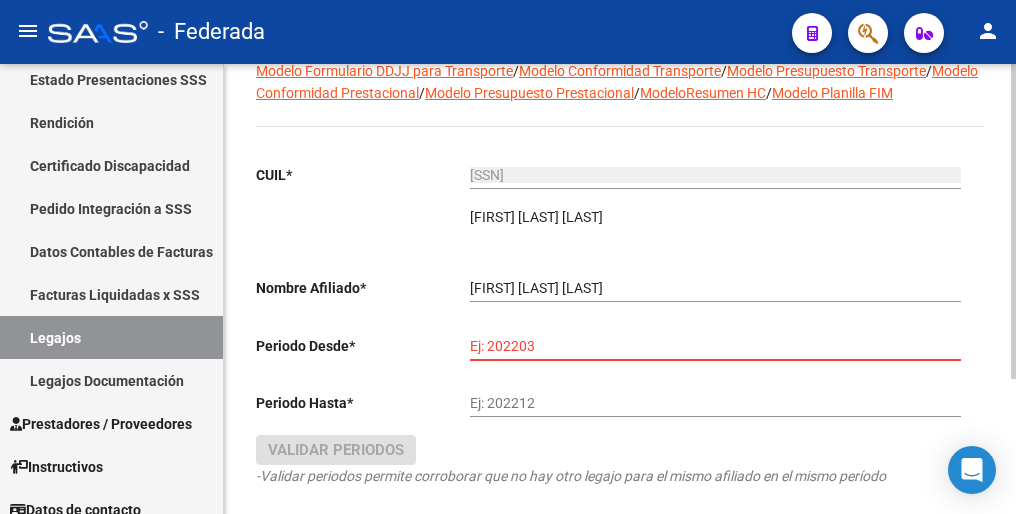 paste on "202501" 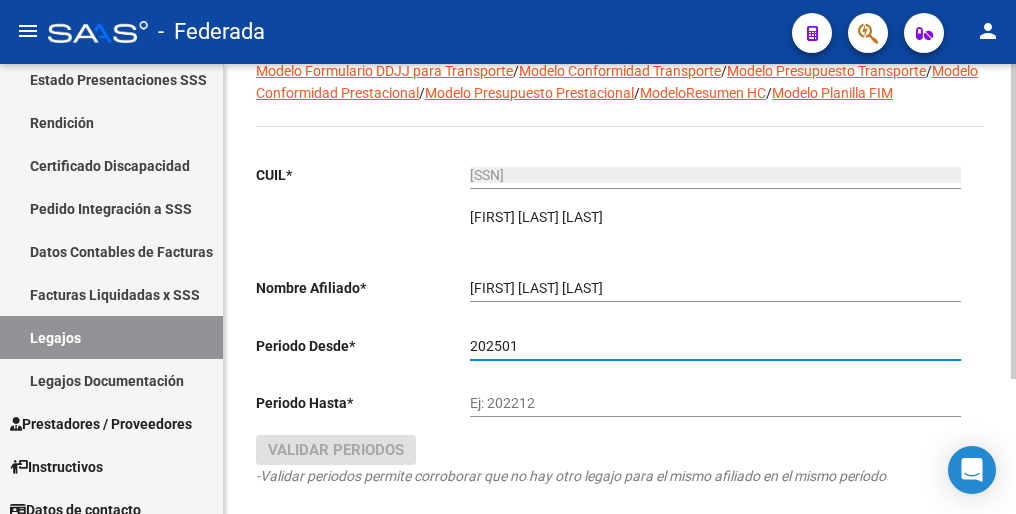type on "202501" 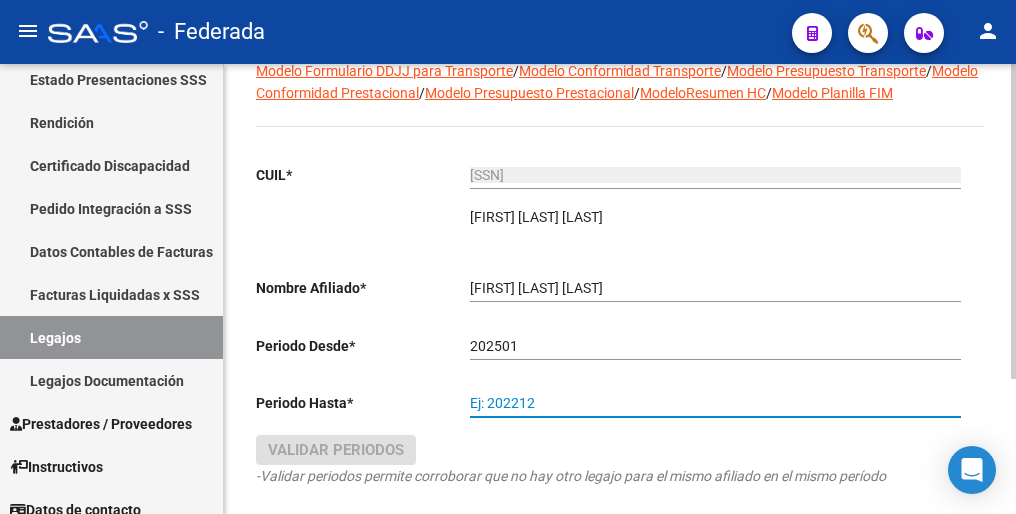 click on "Ej: 202212" at bounding box center [715, 403] 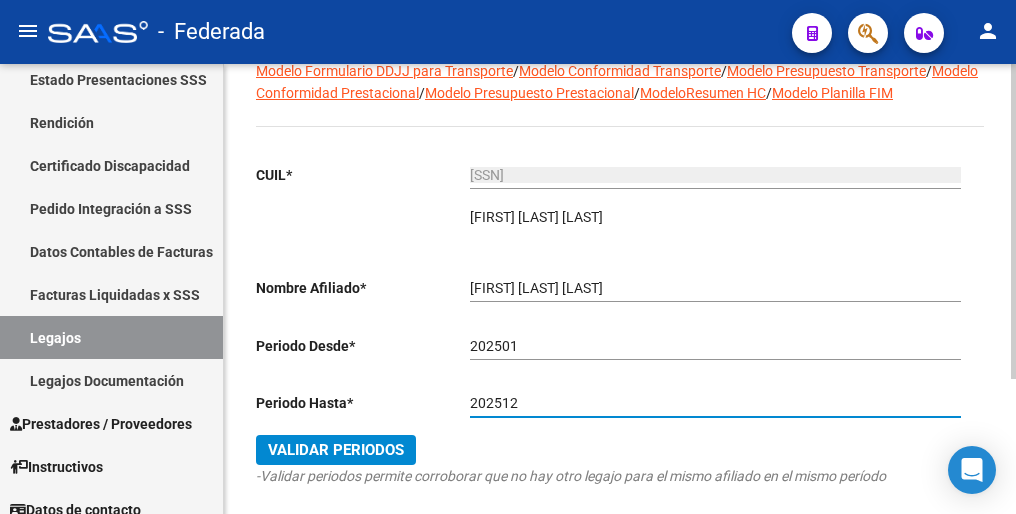 type on "202512" 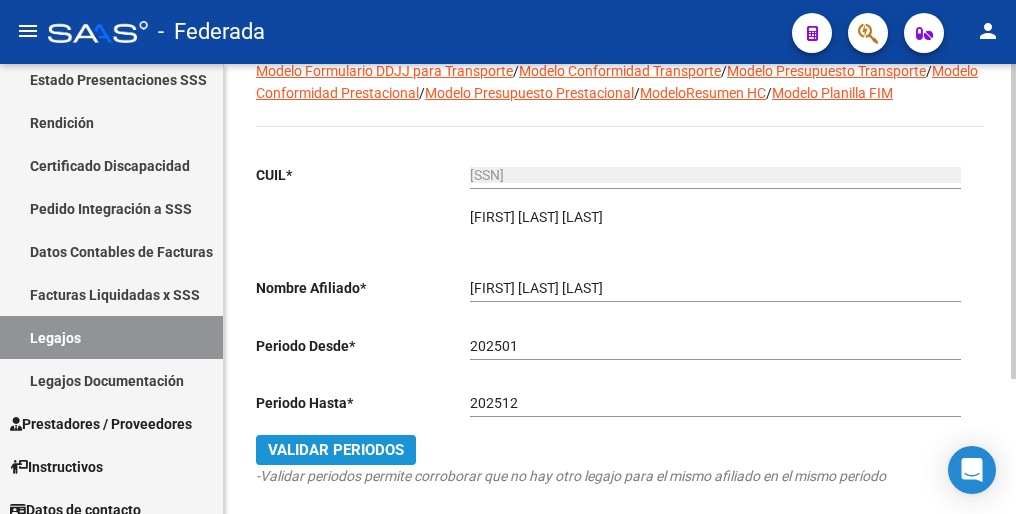 click on "Validar Periodos" 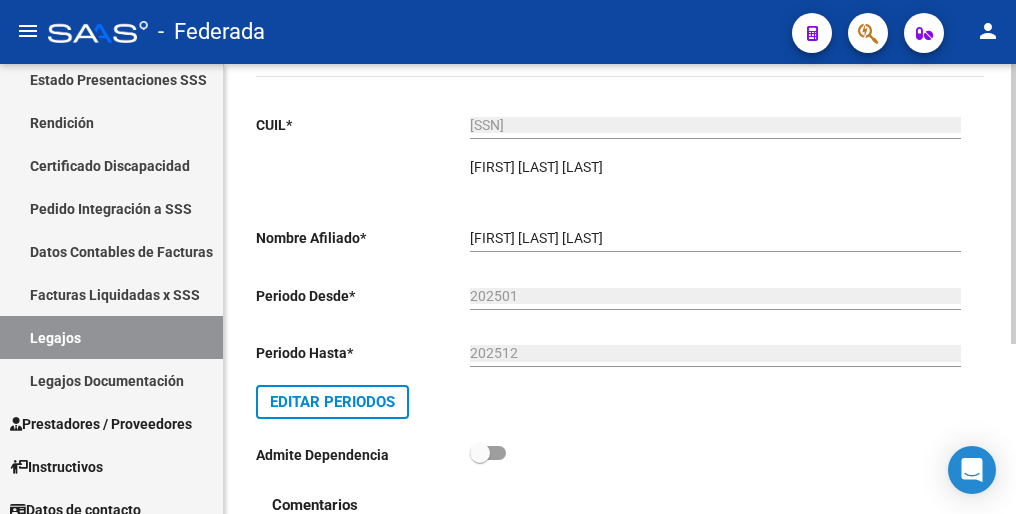 scroll, scrollTop: 0, scrollLeft: 0, axis: both 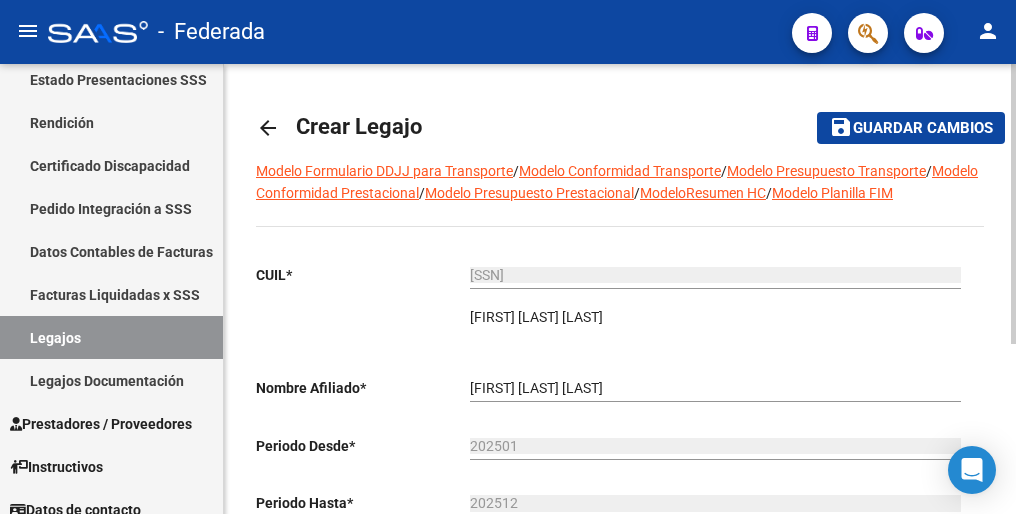 click on "Guardar cambios" 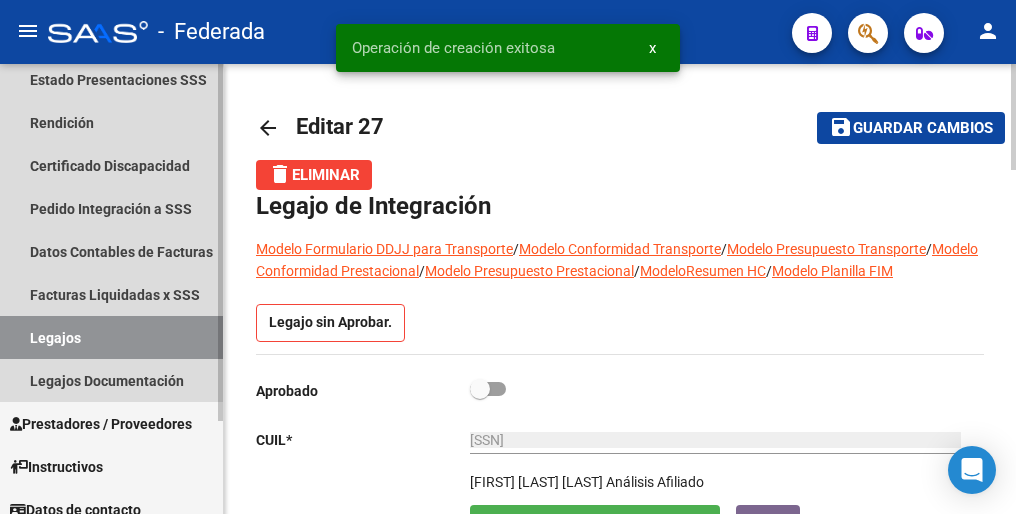 click on "Legajos" at bounding box center [111, 337] 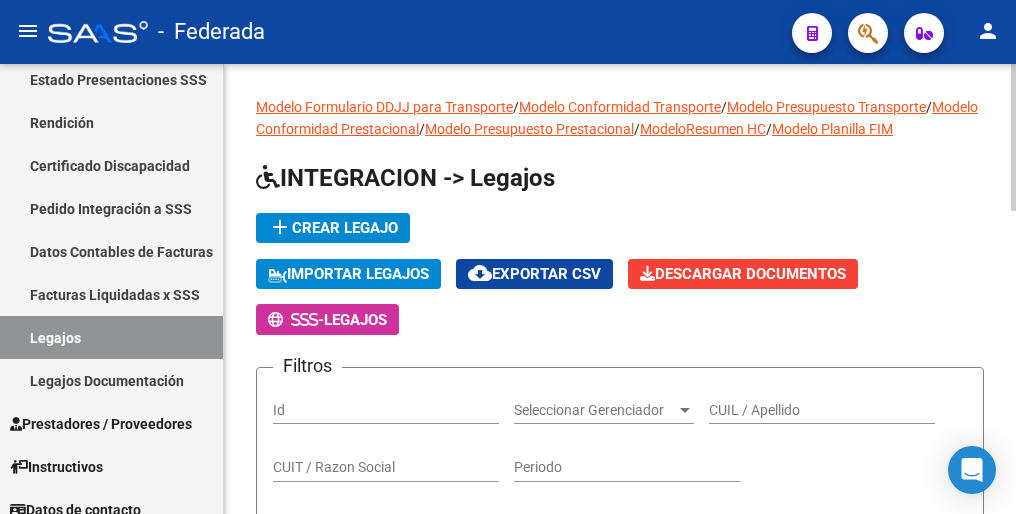 click on "add  Crear Legajo" 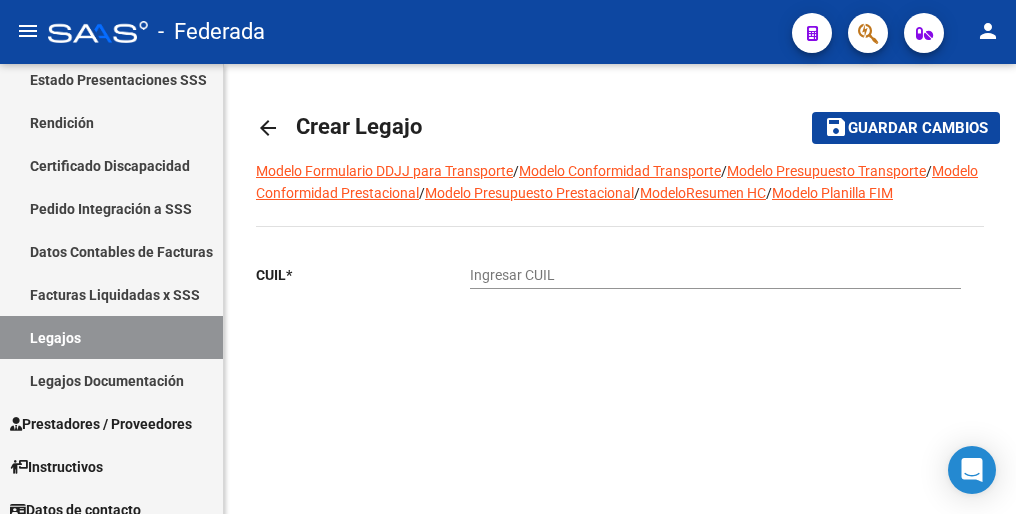 click on "Ingresar CUIL" at bounding box center (715, 275) 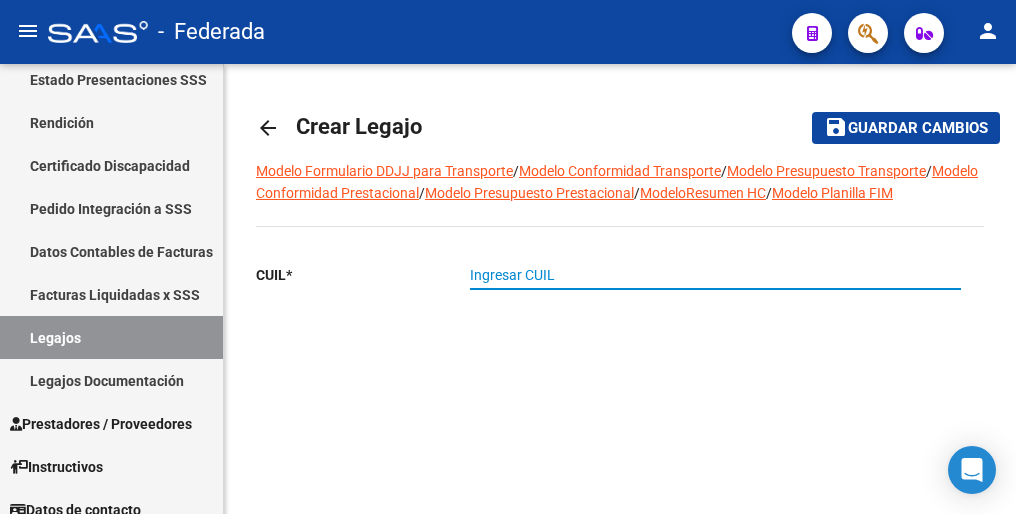 paste on "23-52364123-9" 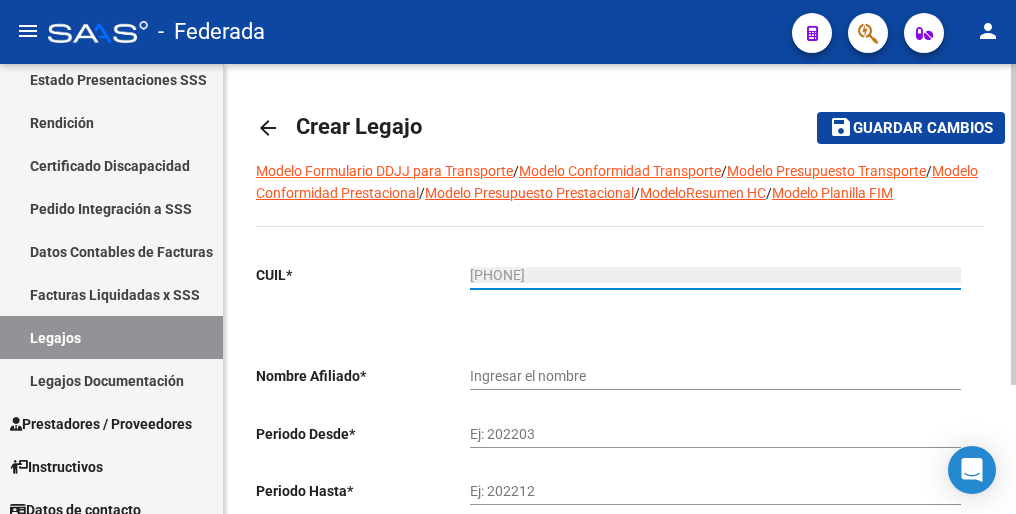 type on "[LAST] [LAST]" 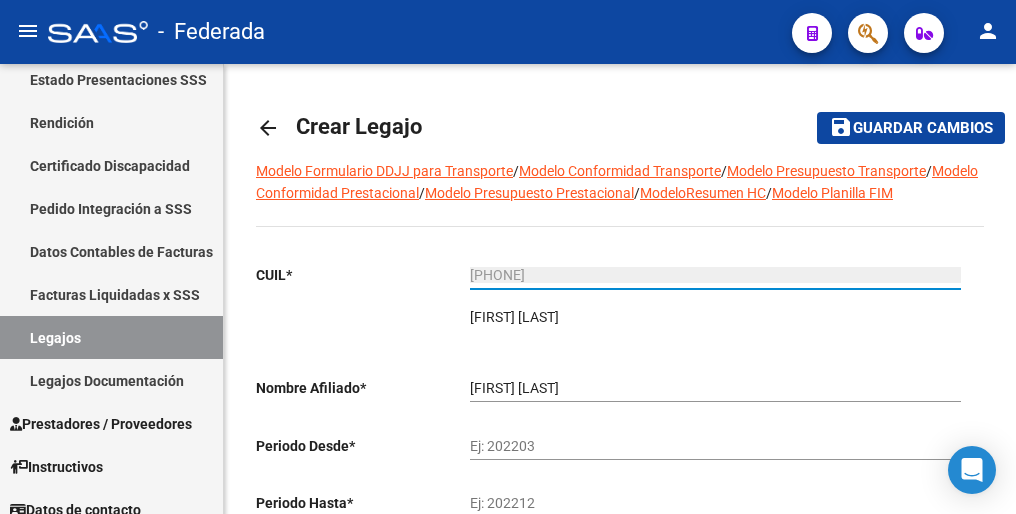 type on "23-52364123-9" 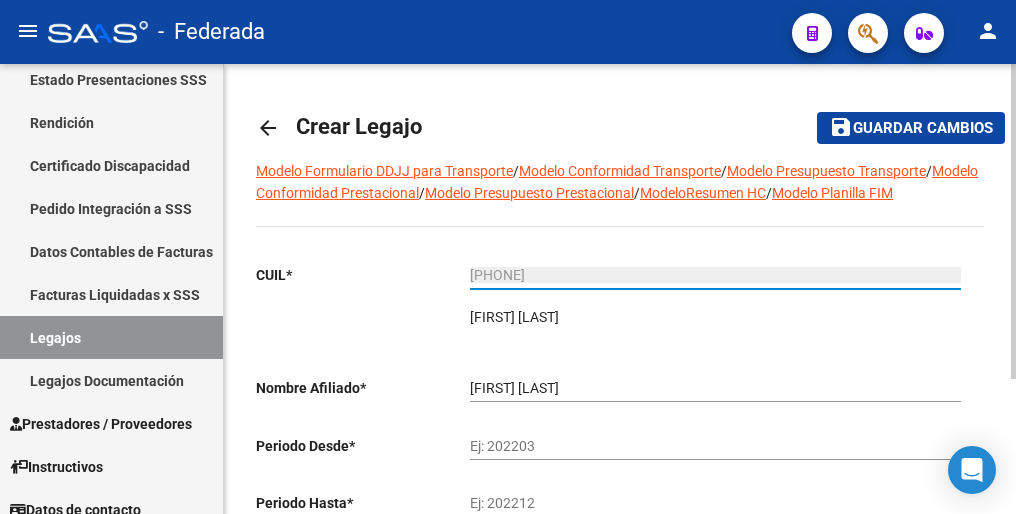 click on "Ej: 202203" at bounding box center [715, 446] 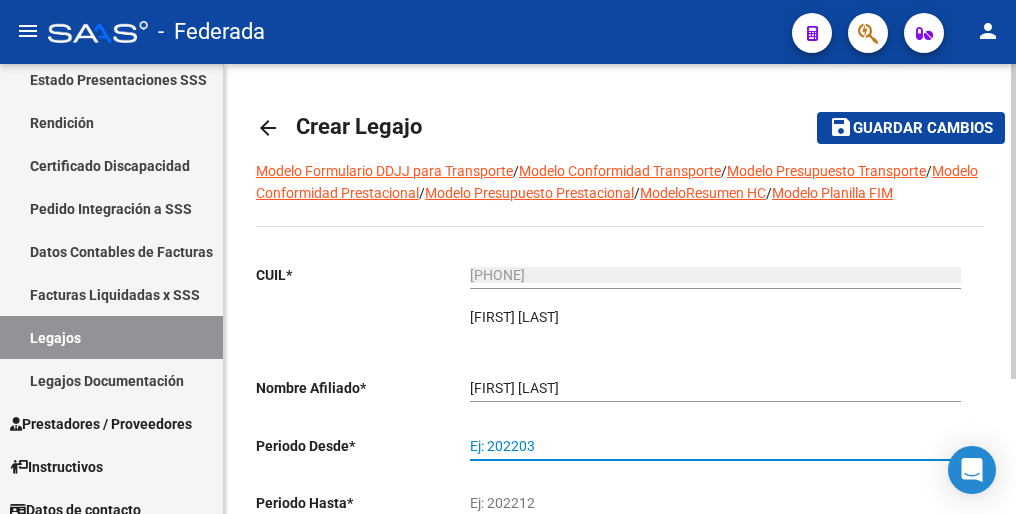 paste on "202503" 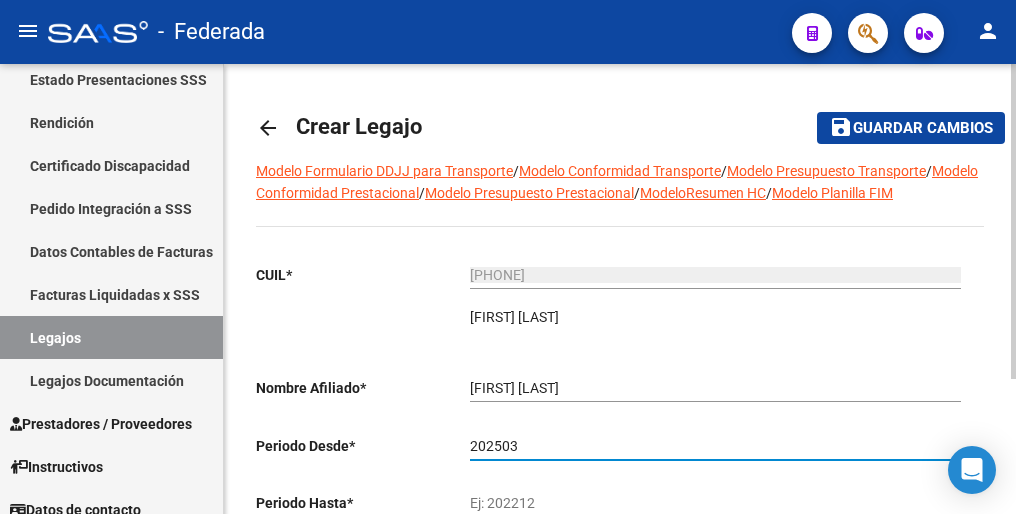 type on "202503" 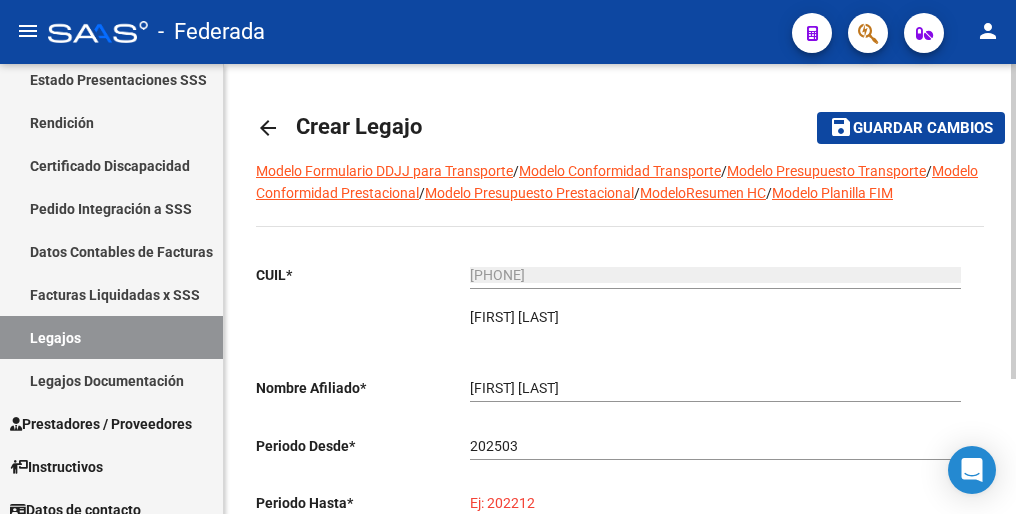 paste on "202512" 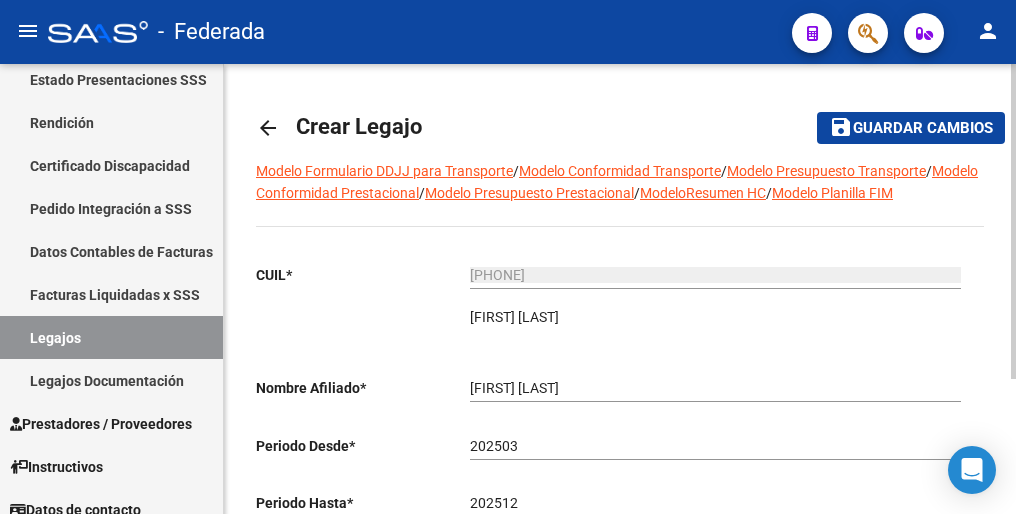 drag, startPoint x: 543, startPoint y: 499, endPoint x: 678, endPoint y: 348, distance: 202.54877 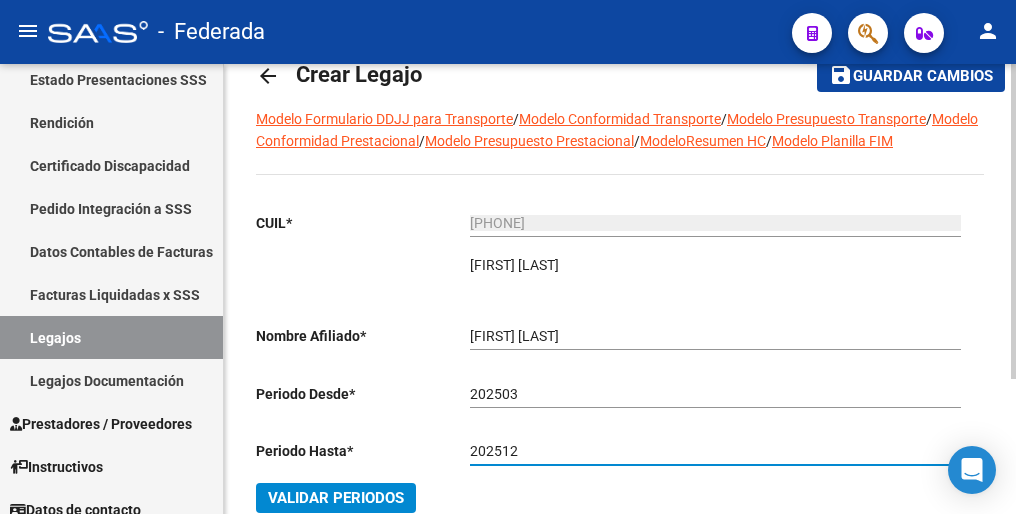 scroll, scrollTop: 100, scrollLeft: 0, axis: vertical 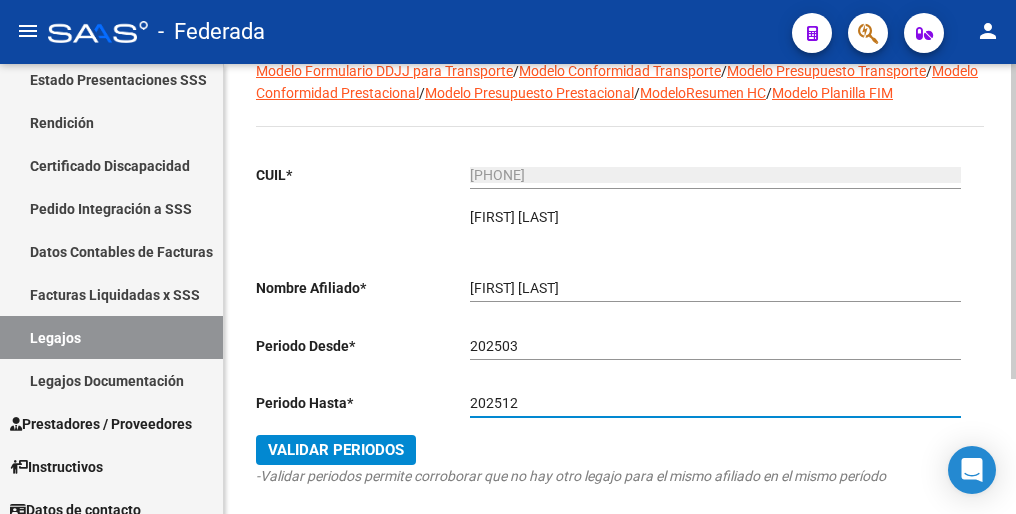 type on "202512" 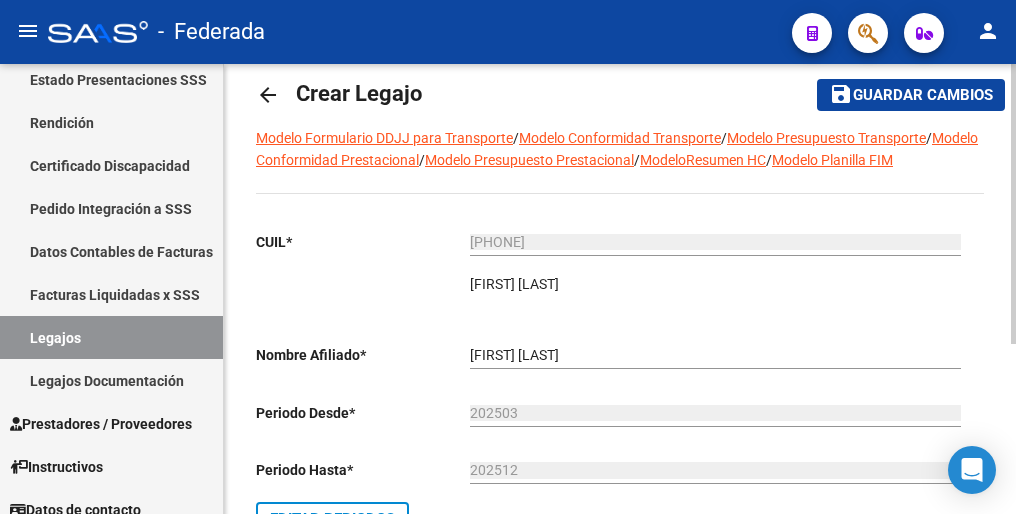 scroll, scrollTop: 0, scrollLeft: 0, axis: both 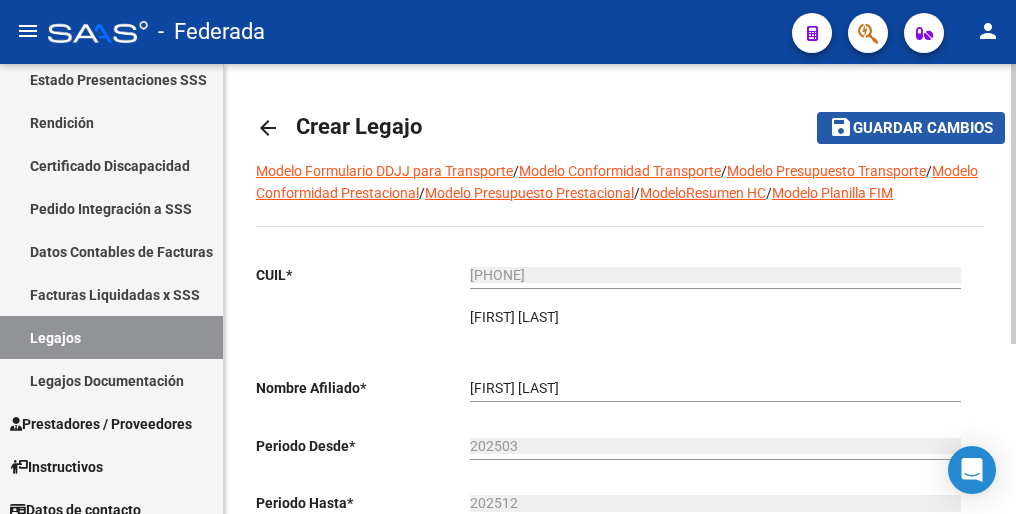 click on "Guardar cambios" 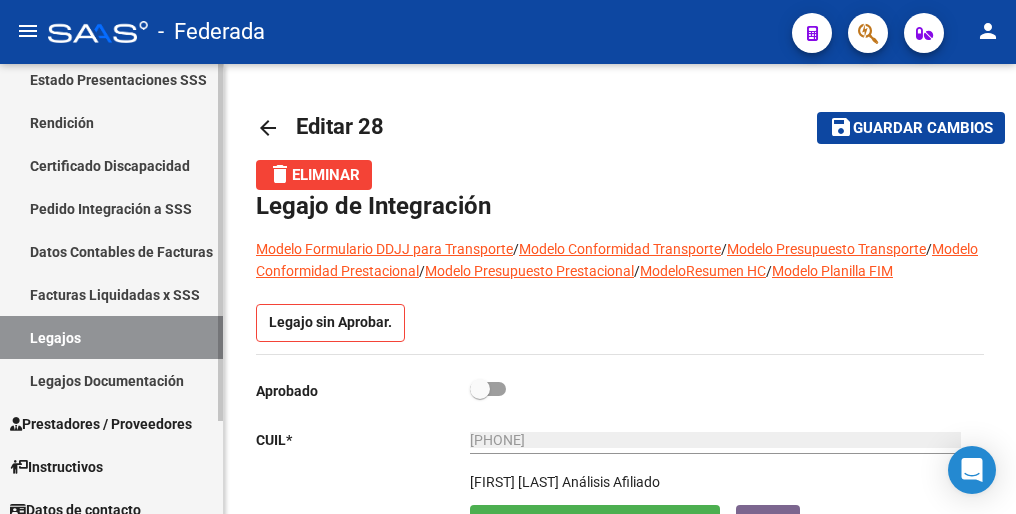 click on "Legajos" at bounding box center (111, 337) 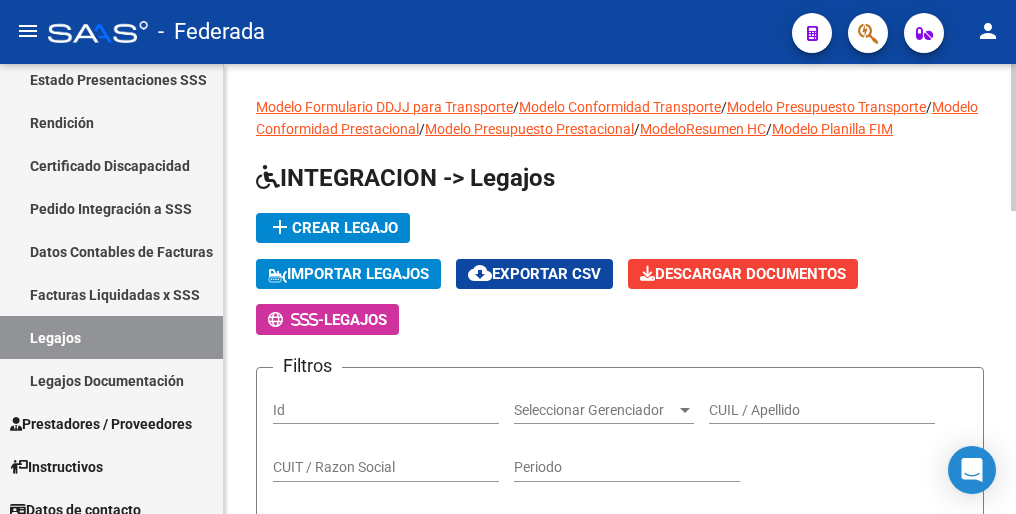 click on "add  Crear Legajo" 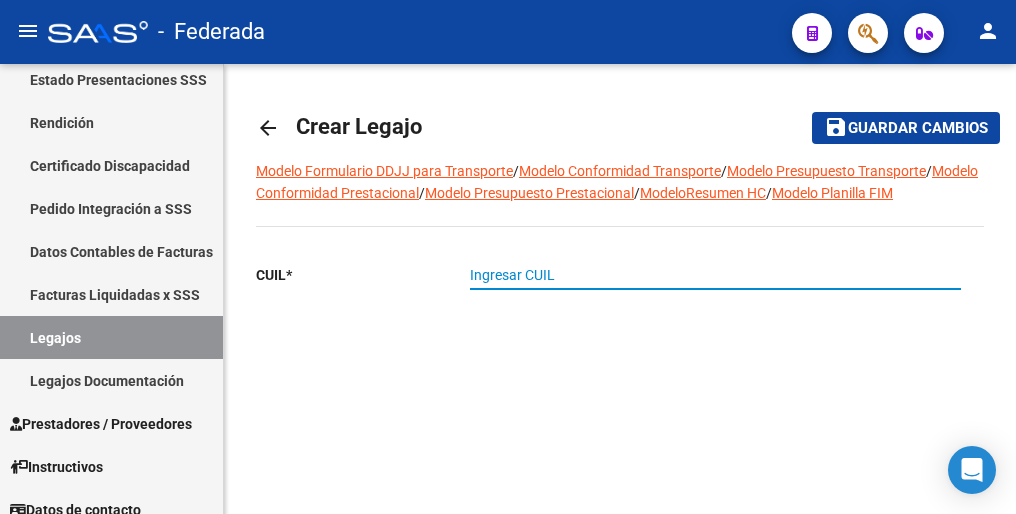 click on "Ingresar CUIL" at bounding box center [715, 275] 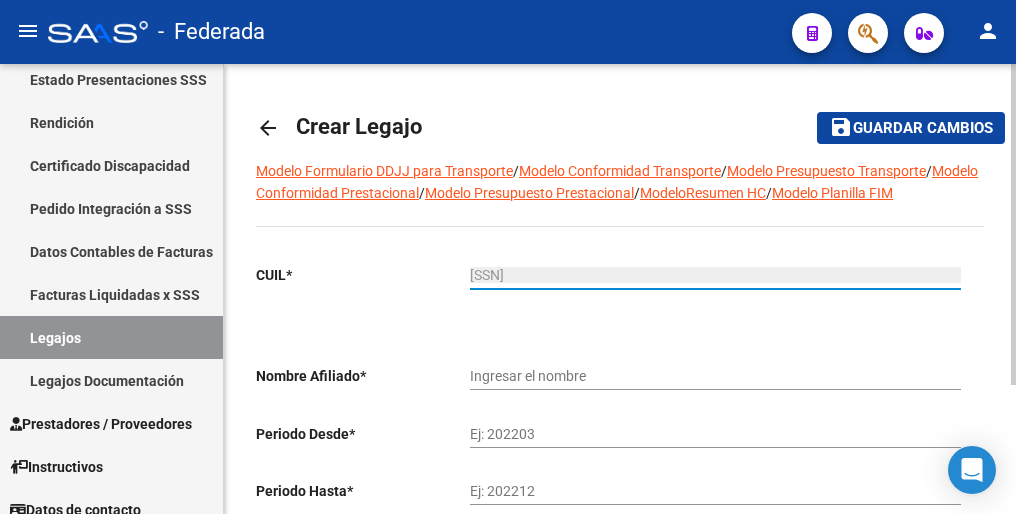 type on "[LAST] [LAST] [LAST]" 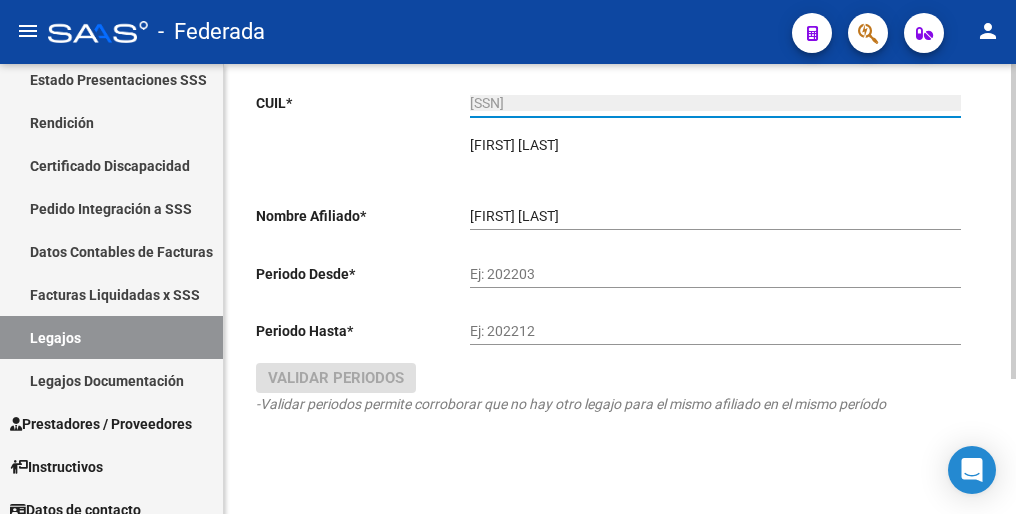 scroll, scrollTop: 192, scrollLeft: 0, axis: vertical 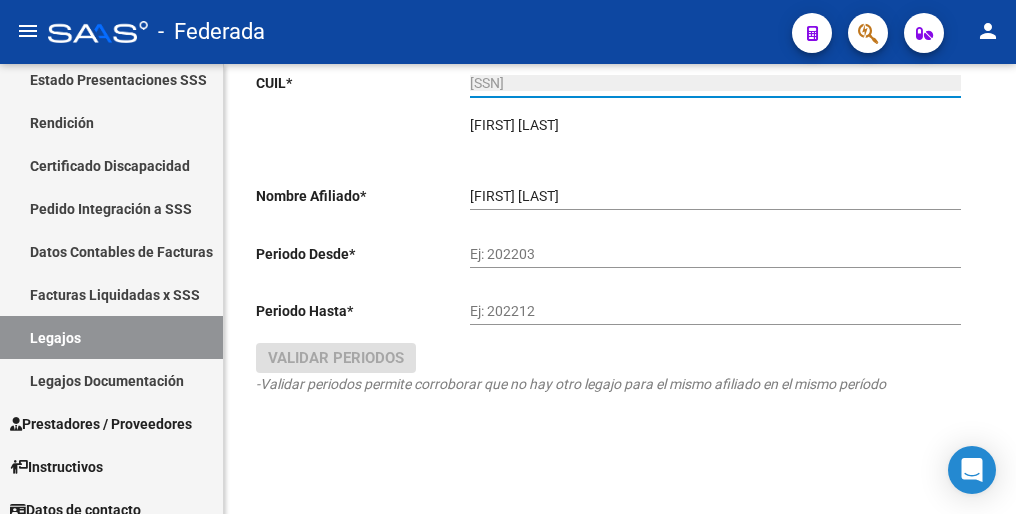 type on "27-57610669-1" 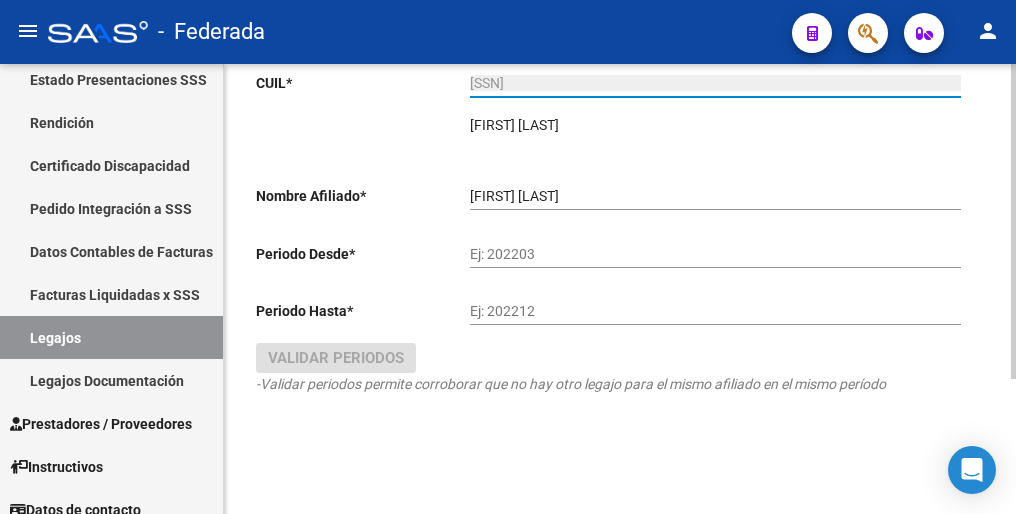 click on "Ej: 202203" at bounding box center [715, 254] 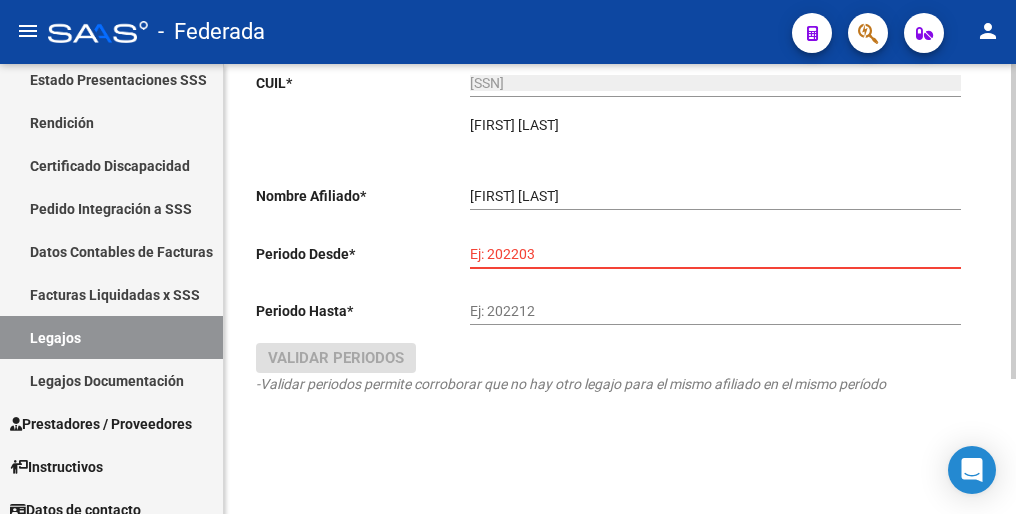 paste on "202501" 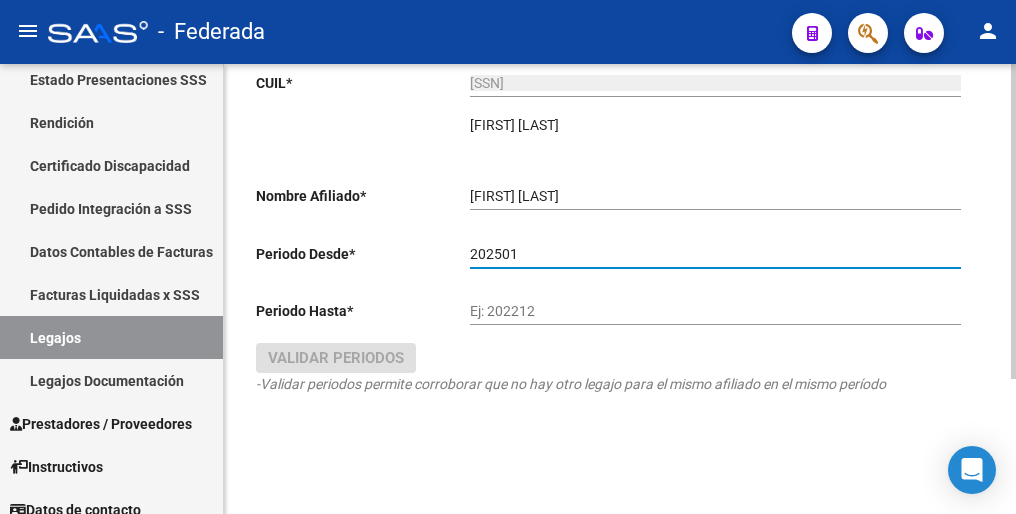 type on "202501" 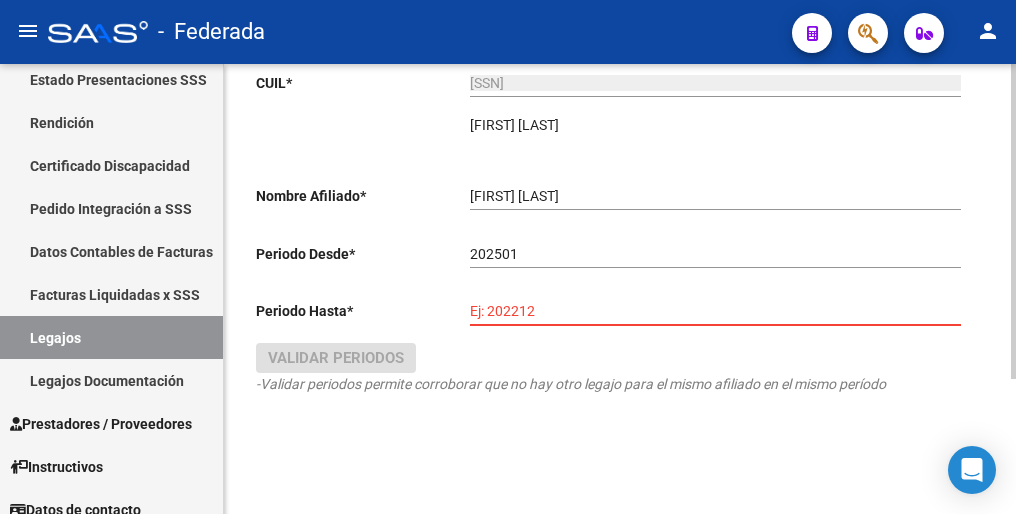 paste on "202512" 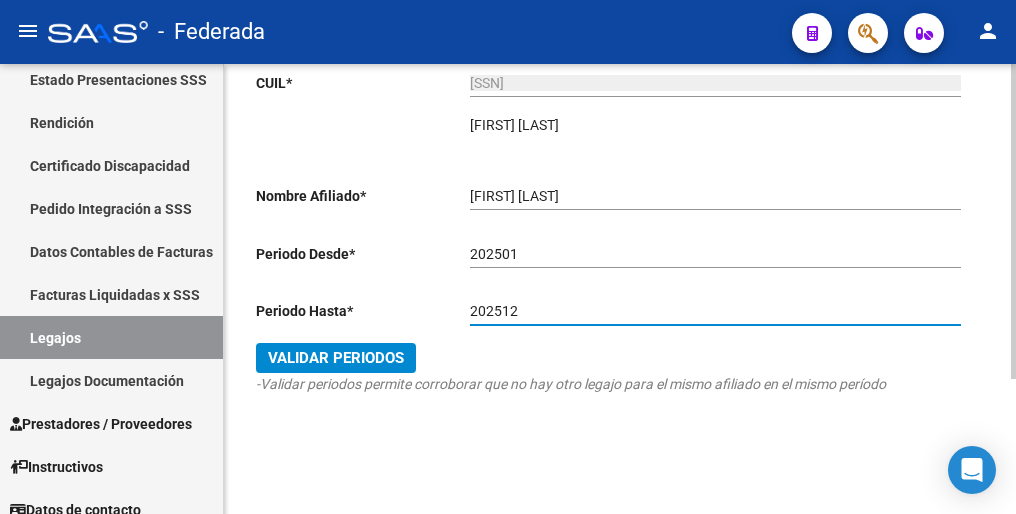 type on "202512" 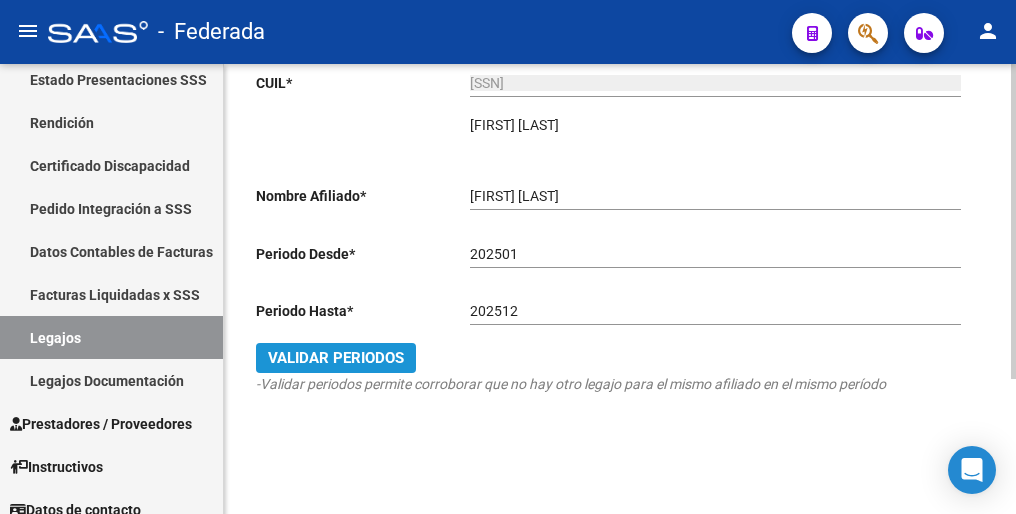 click on "Validar Periodos" 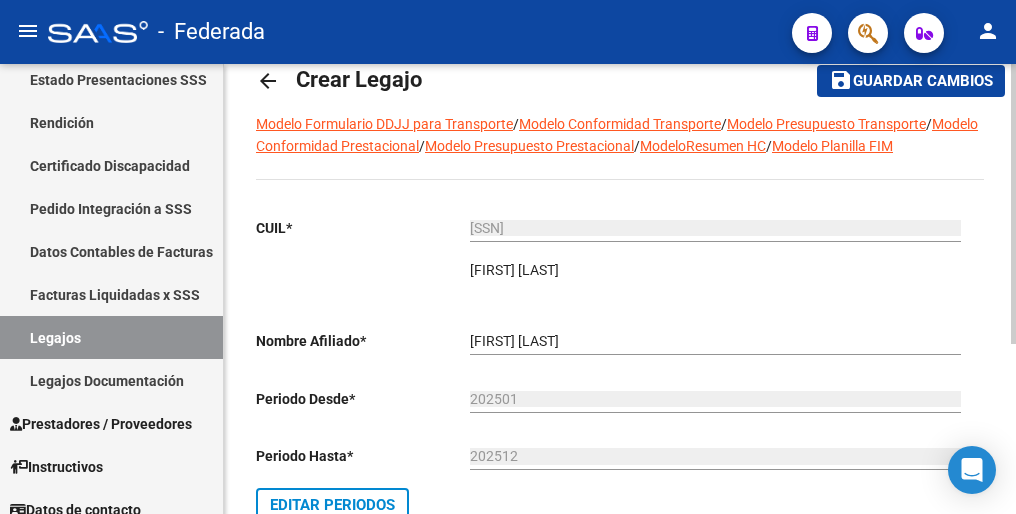 scroll, scrollTop: 0, scrollLeft: 0, axis: both 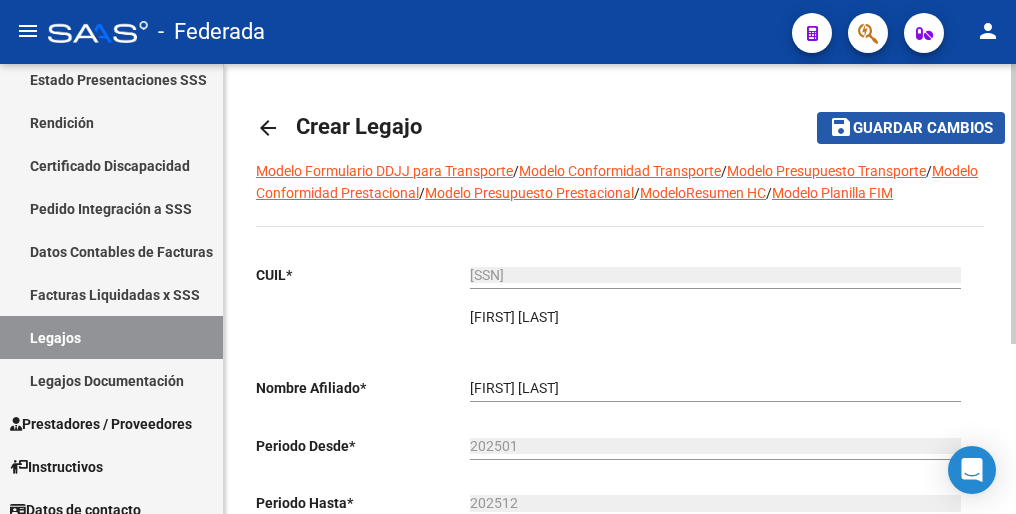 click on "Guardar cambios" 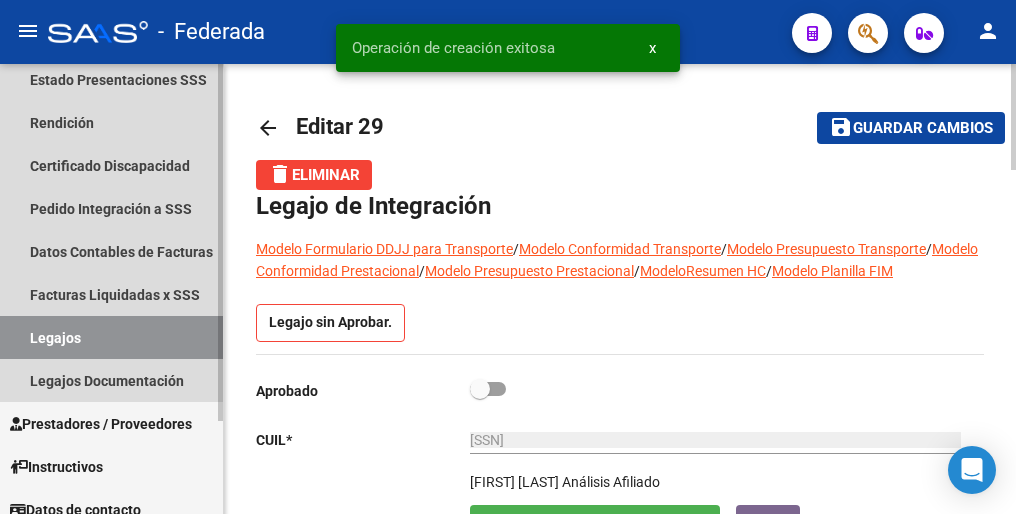 click on "Legajos" at bounding box center (111, 337) 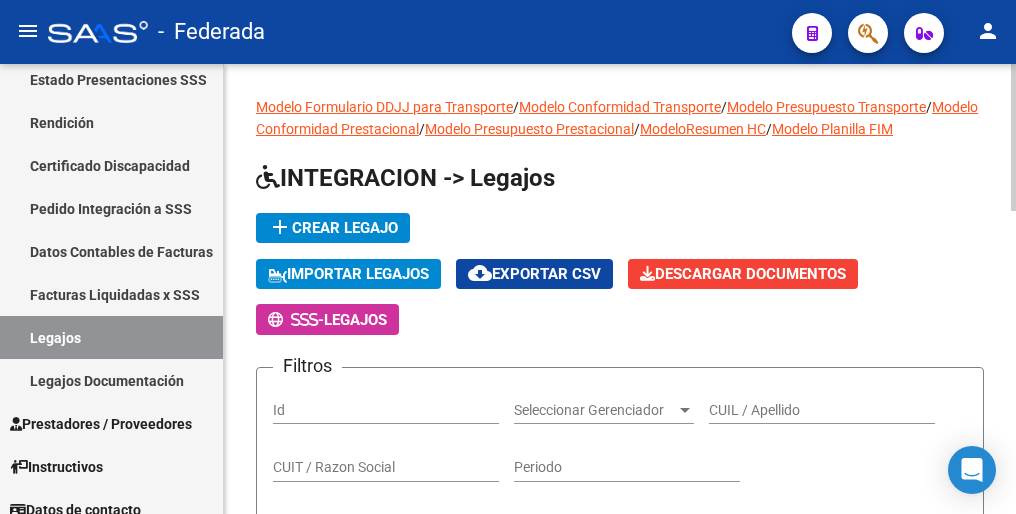 click on "add  Crear Legajo" 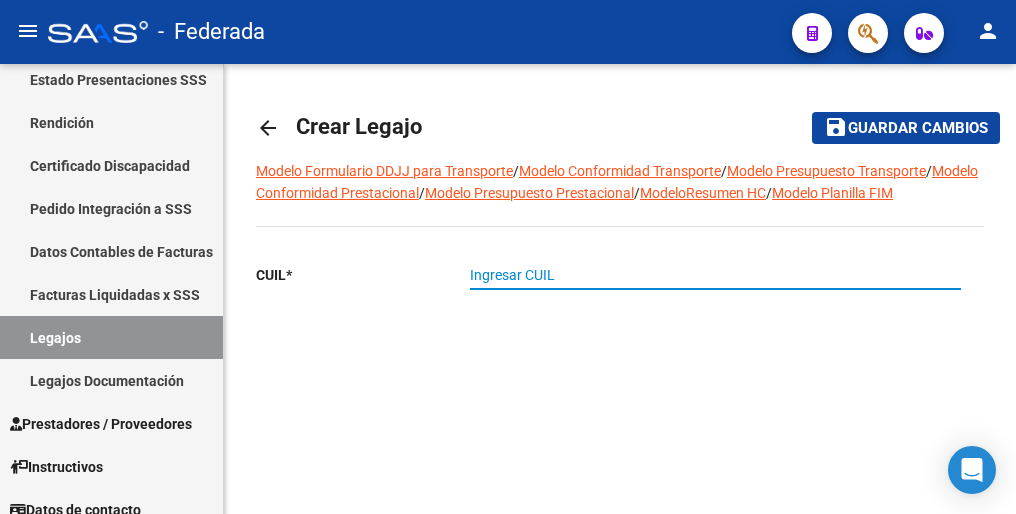 click on "Ingresar CUIL" at bounding box center [715, 275] 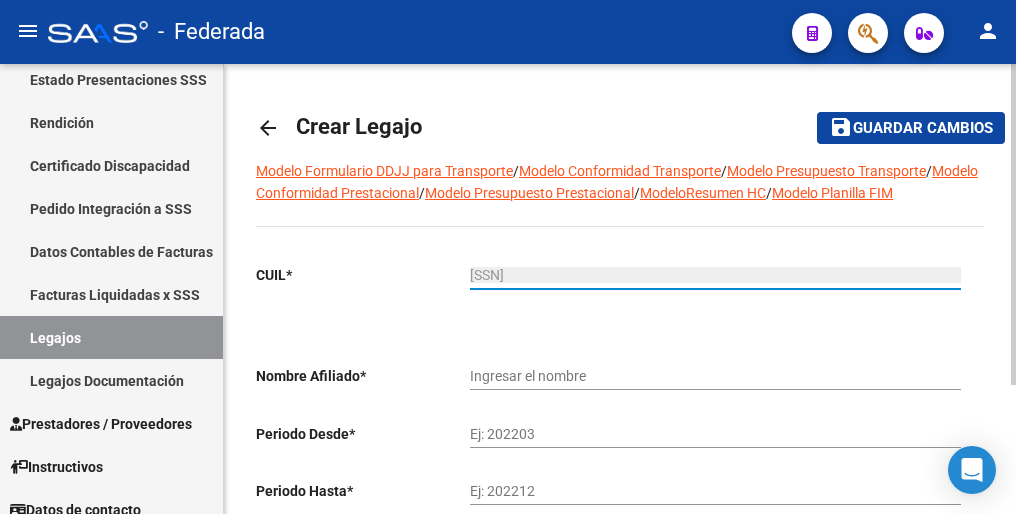 type on "[LAST] [LAST]" 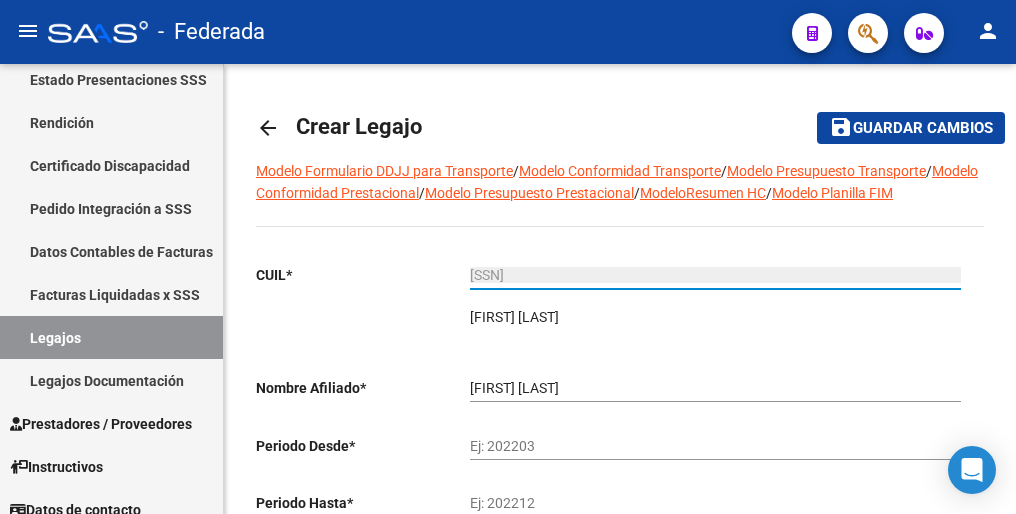 type on "27-59320919-4" 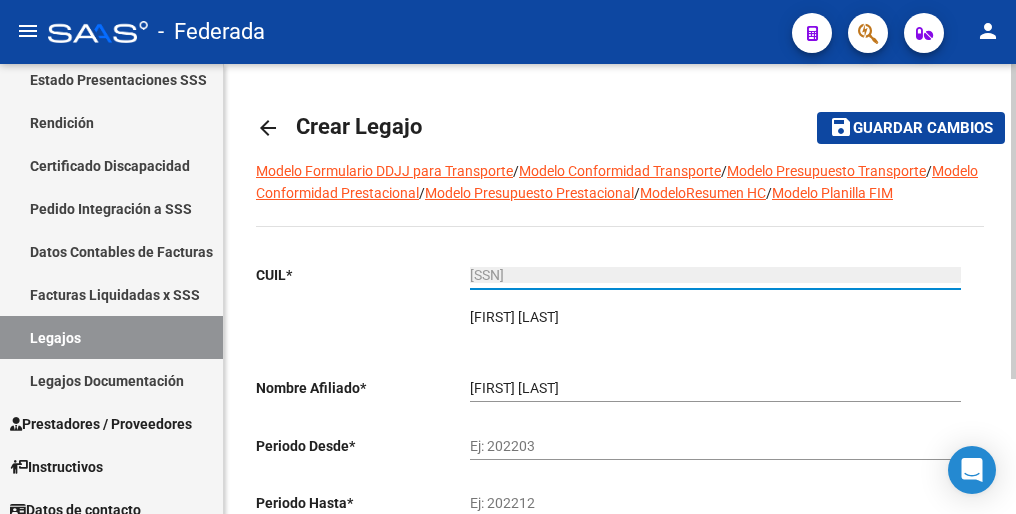 scroll, scrollTop: 100, scrollLeft: 0, axis: vertical 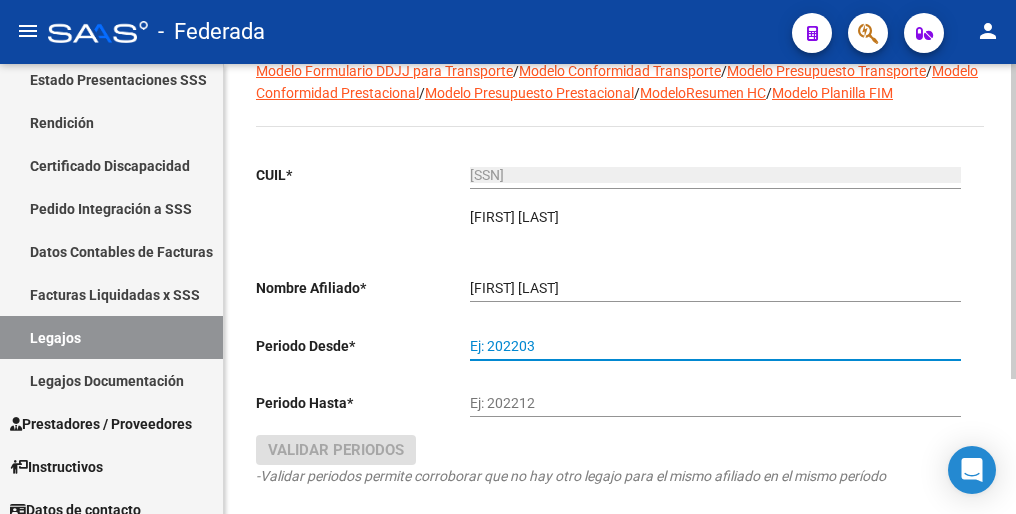 click on "Ej: 202203" at bounding box center [715, 346] 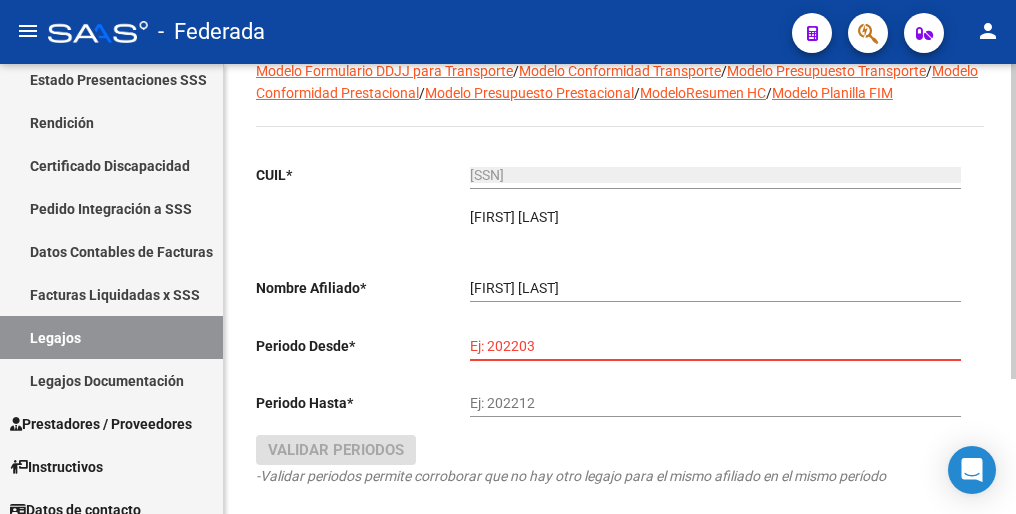 paste on "202502" 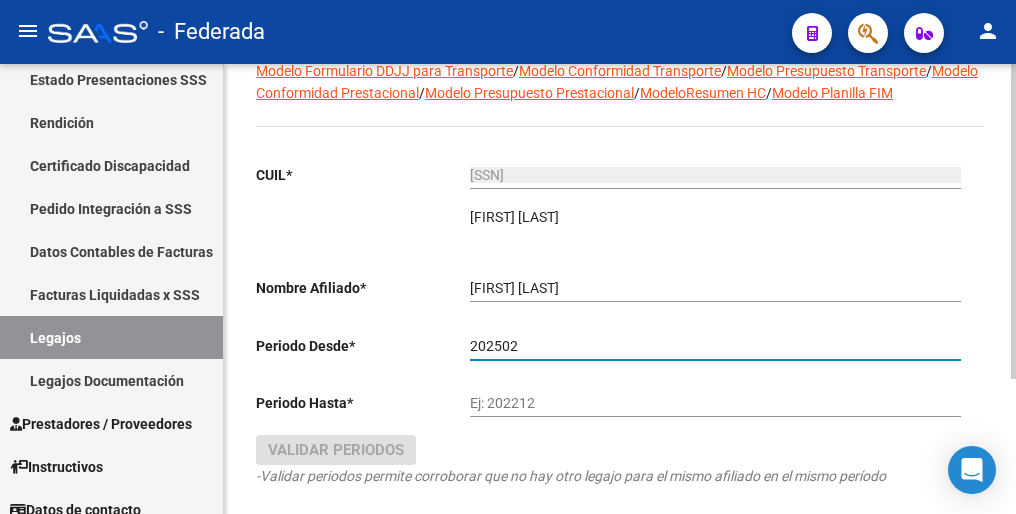 type on "202502" 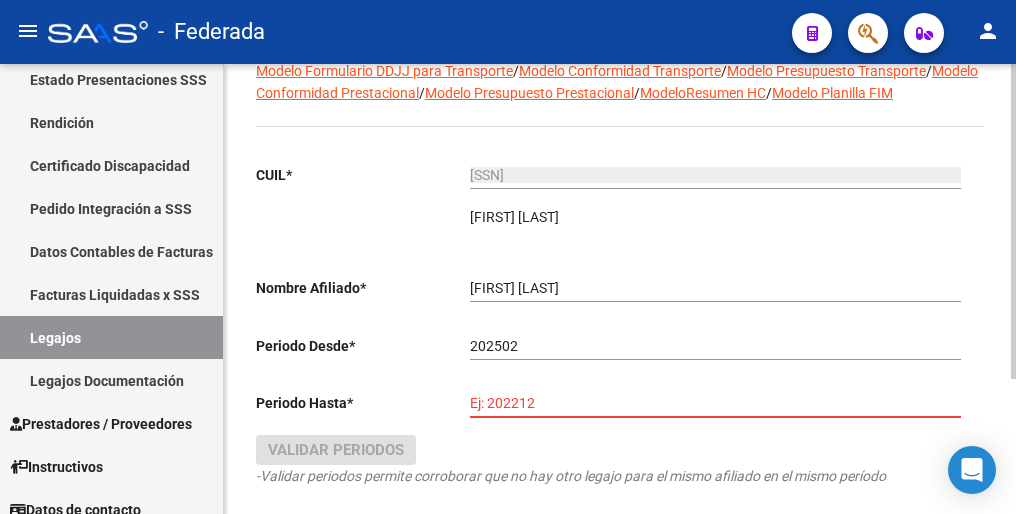paste on "202512" 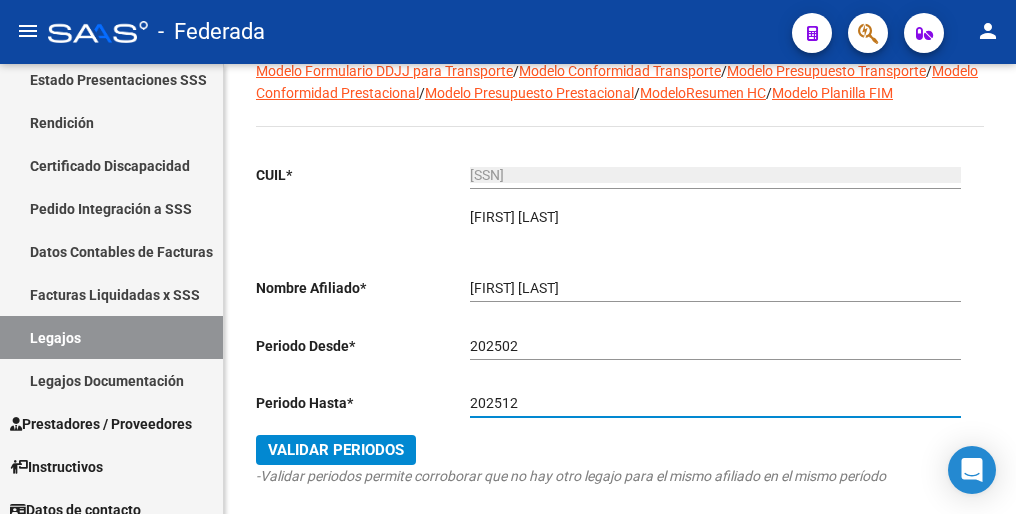type on "202512" 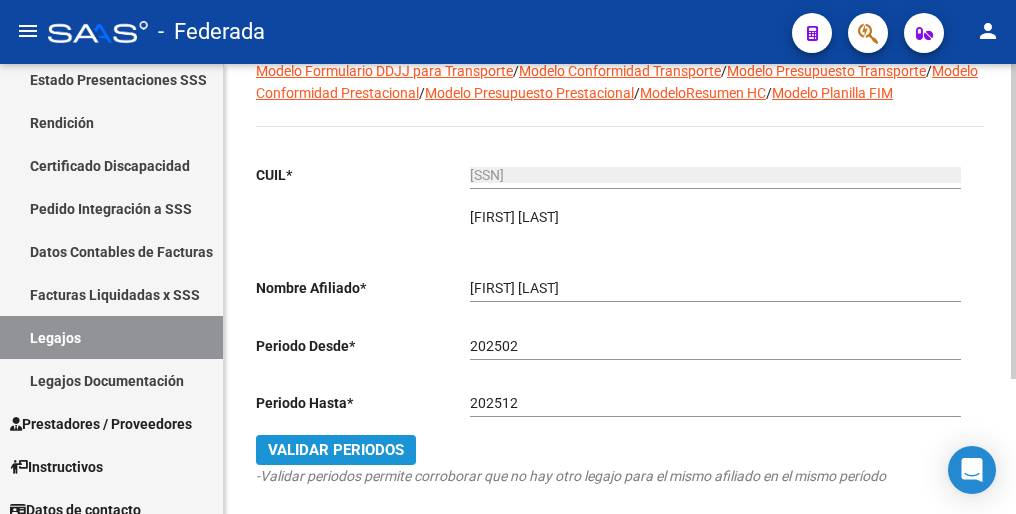 click on "Validar Periodos" 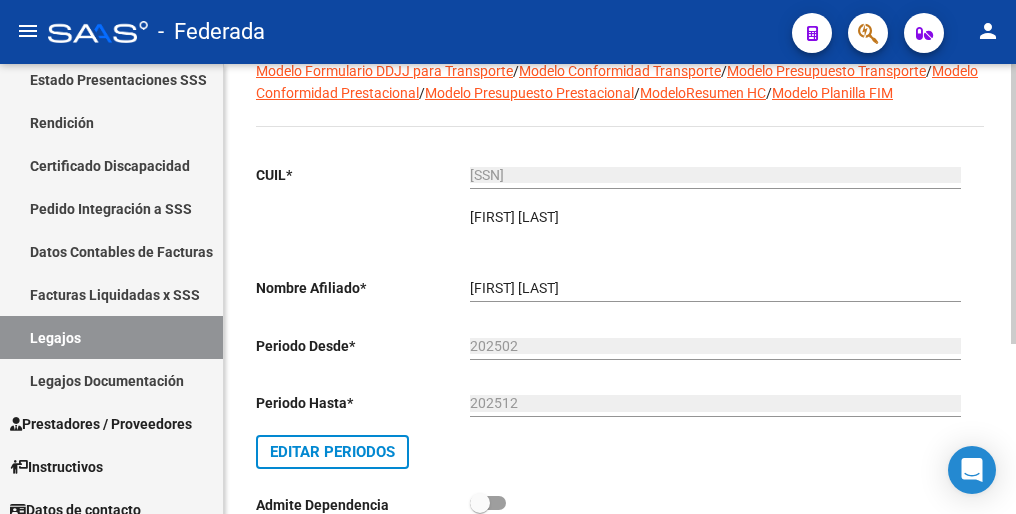 scroll, scrollTop: 0, scrollLeft: 0, axis: both 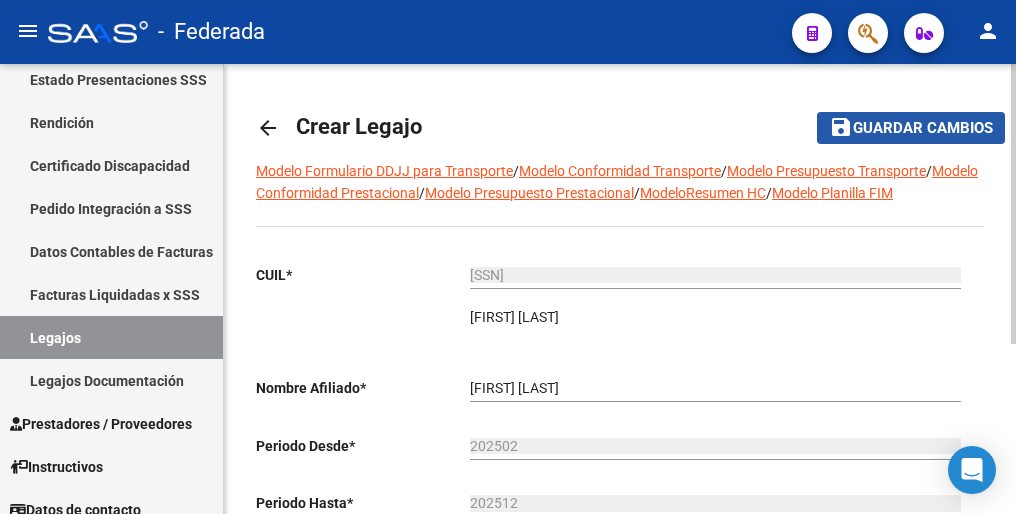 click on "Guardar cambios" 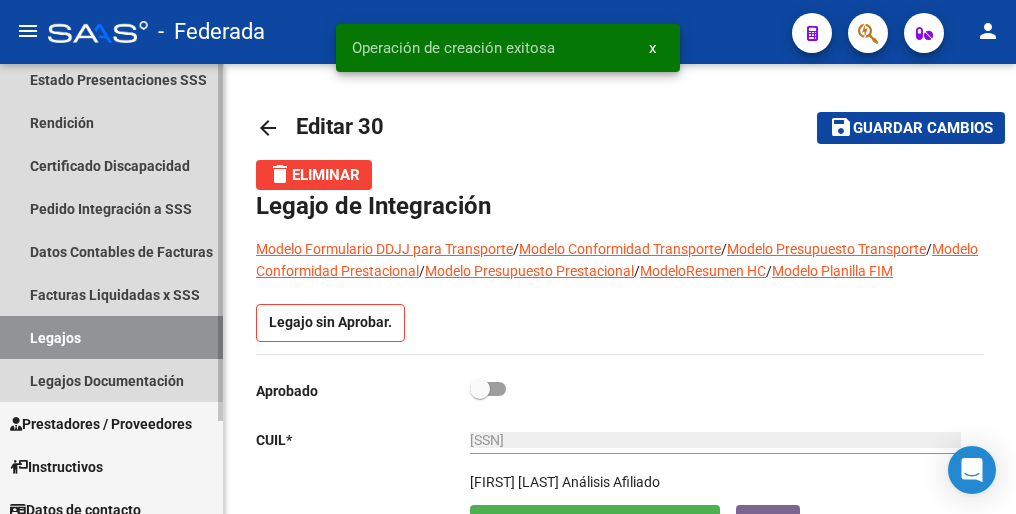 click on "Legajos" at bounding box center (111, 337) 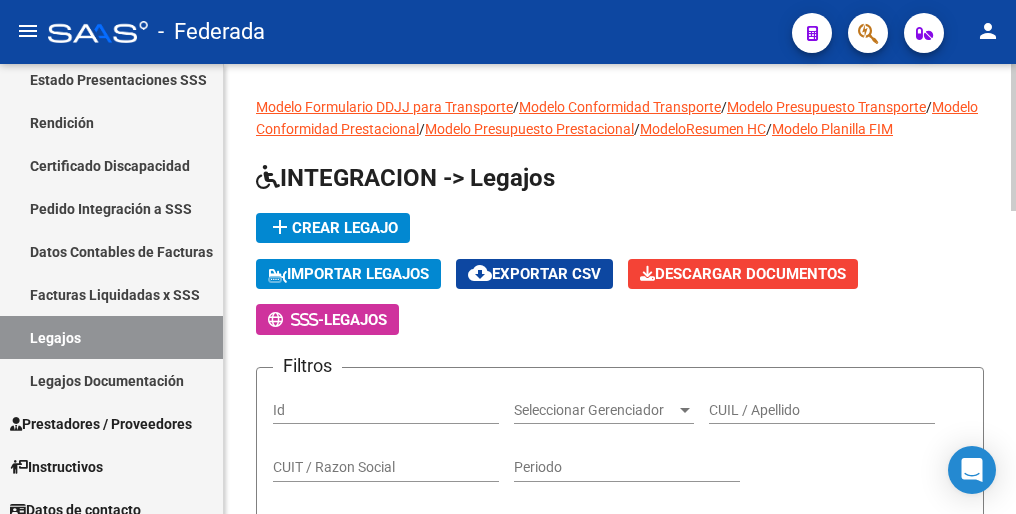 click on "add  Crear Legajo" 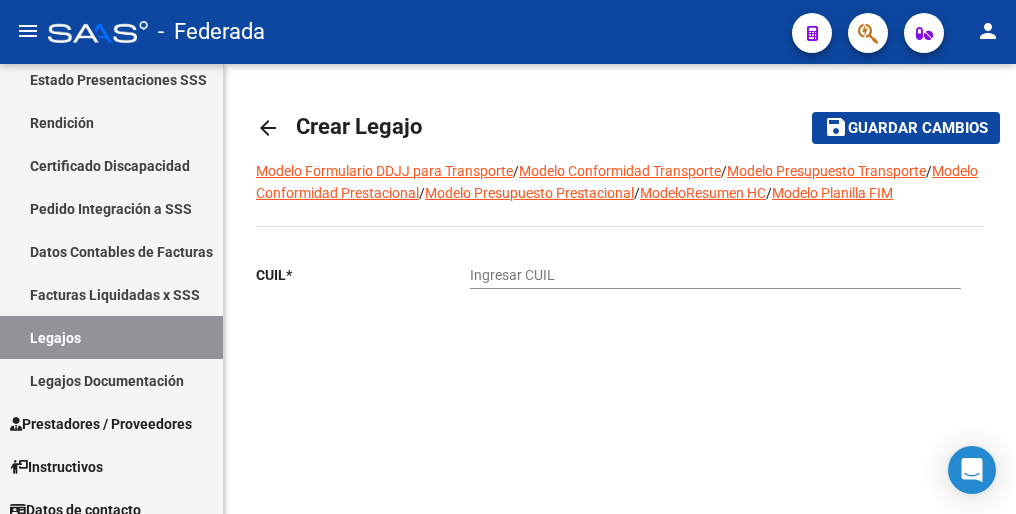 click on "Ingresar CUIL" at bounding box center (715, 275) 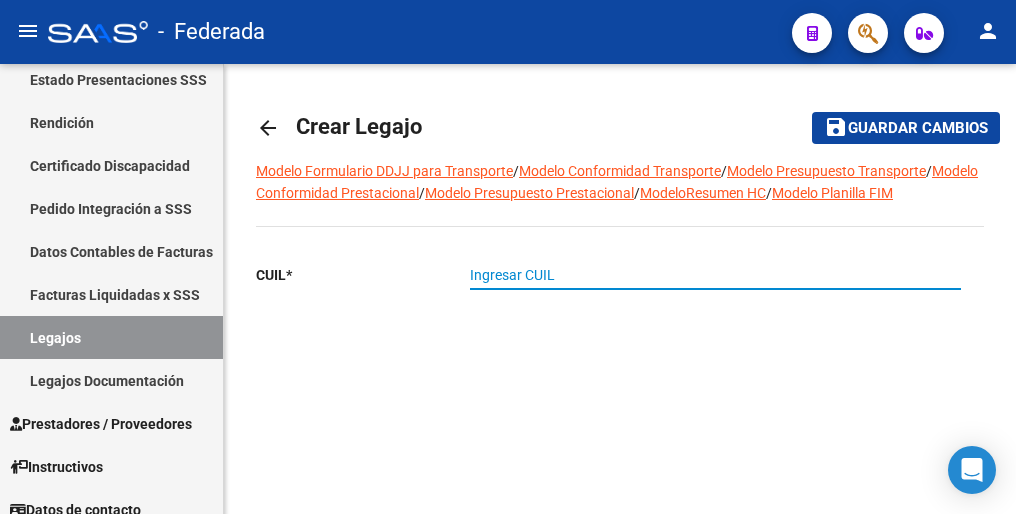 paste on "27-47477846-6" 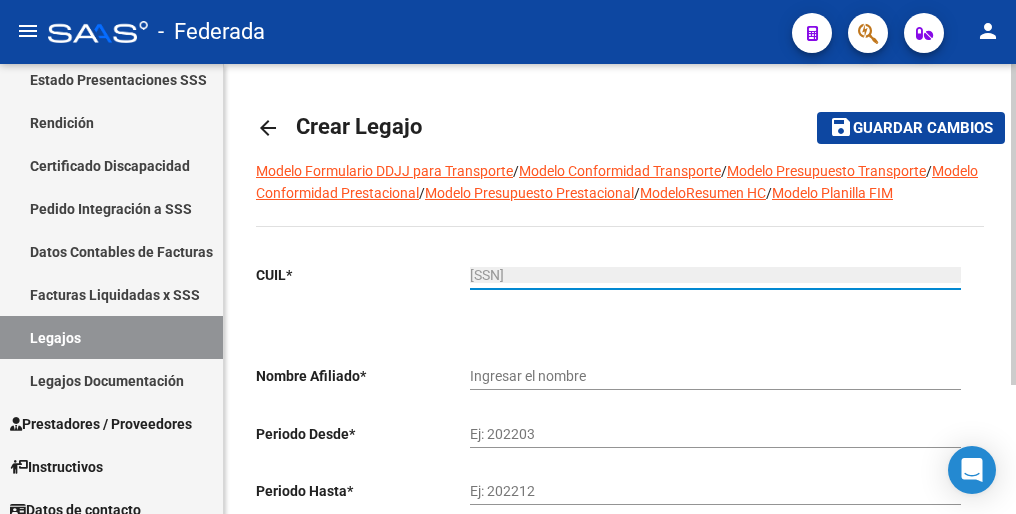 type on "[LAST] [LAST]" 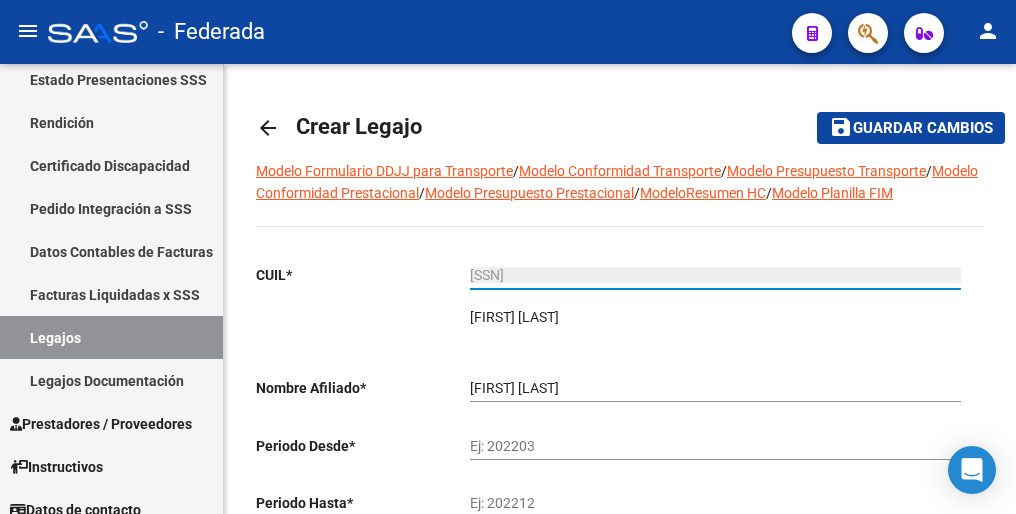 type on "27-47477846-6" 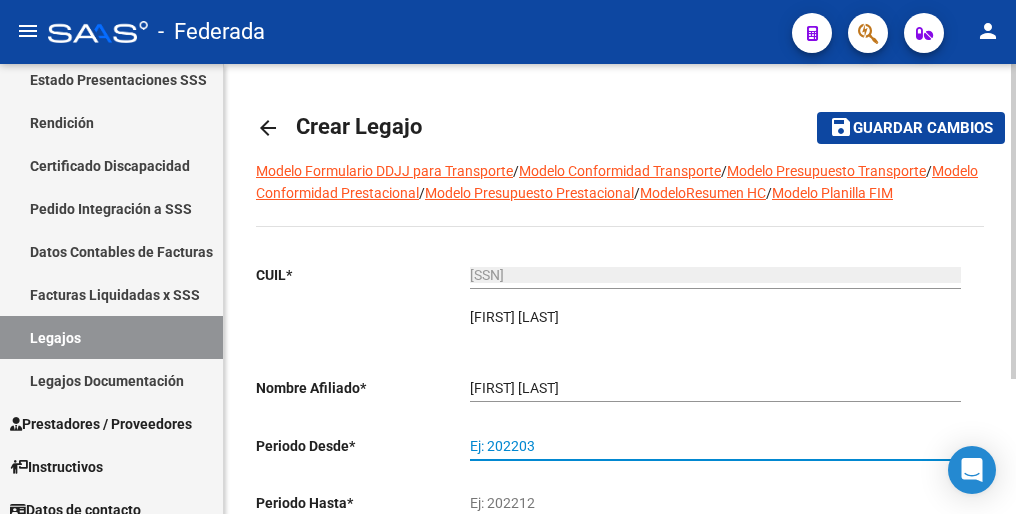 click on "Ej: 202203" at bounding box center [715, 446] 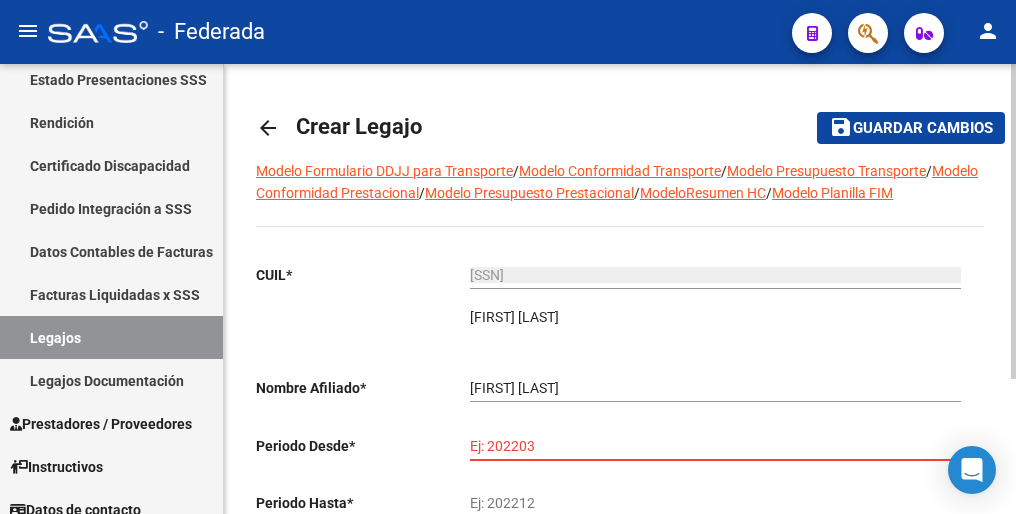 paste on "202502" 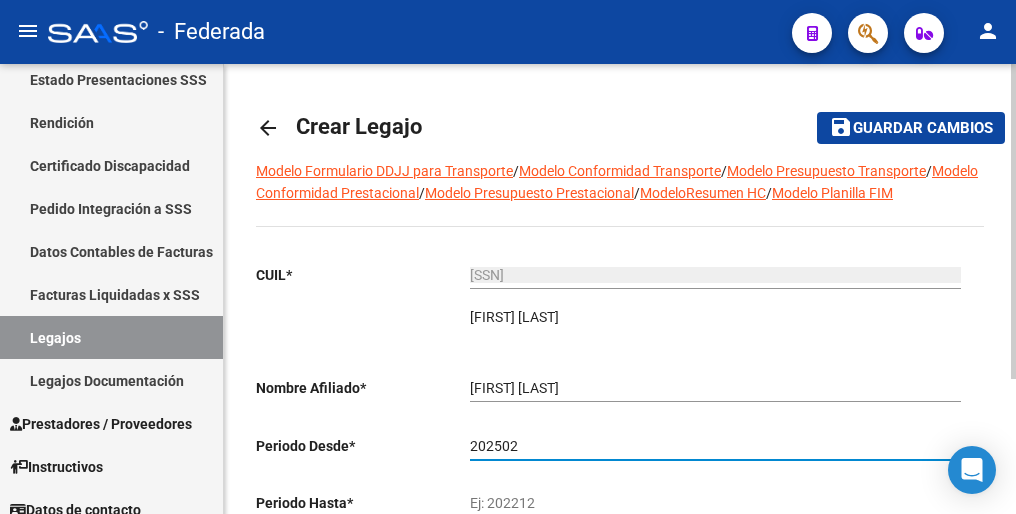 type on "202502" 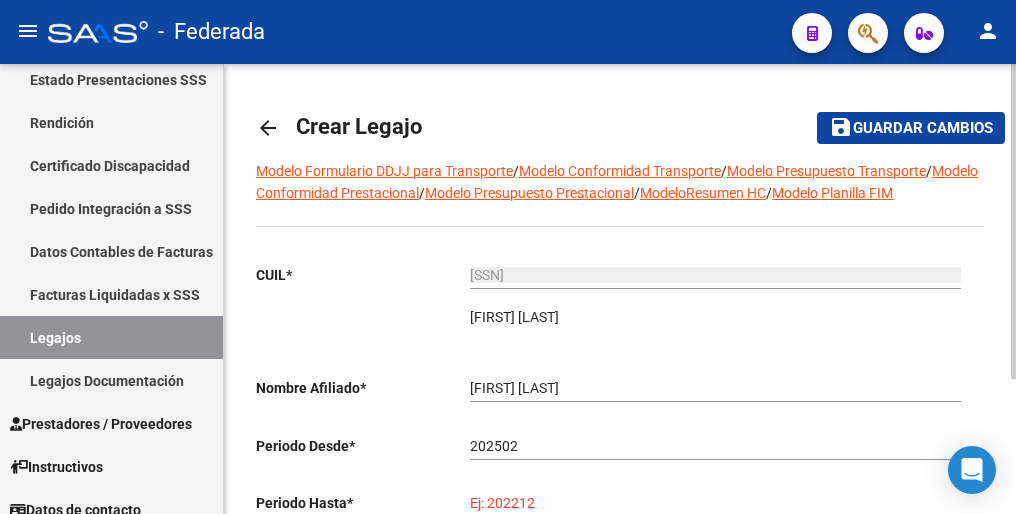 click on "Ej: 202212" 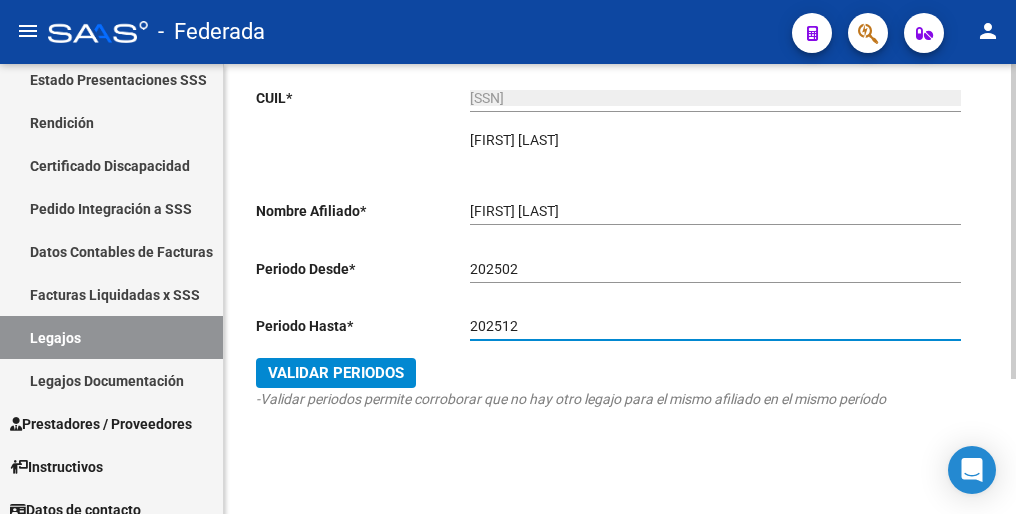 scroll, scrollTop: 192, scrollLeft: 0, axis: vertical 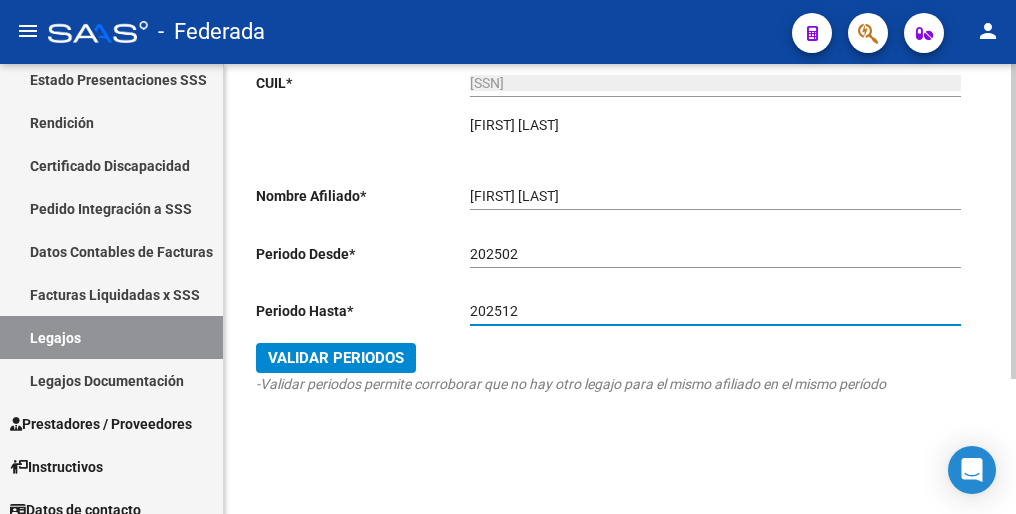 type on "202512" 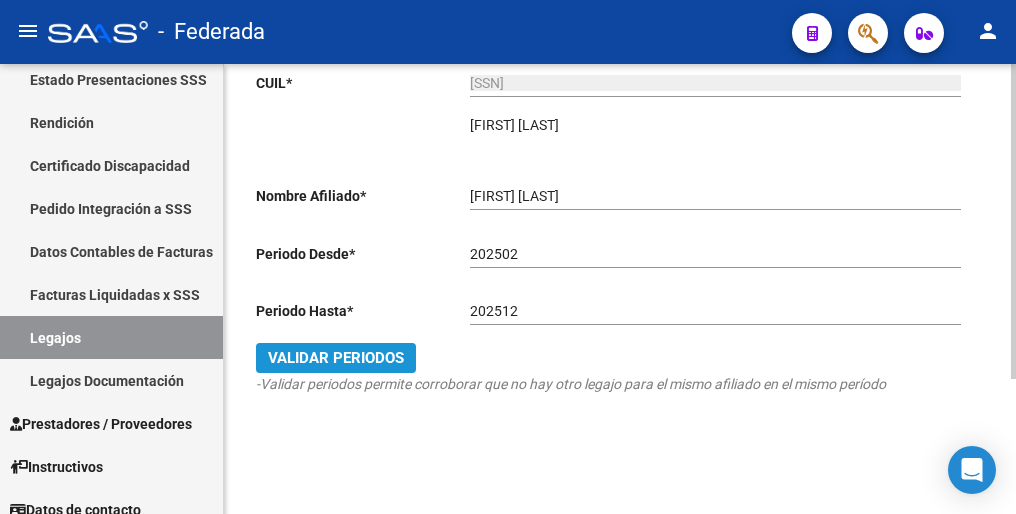 drag, startPoint x: 393, startPoint y: 357, endPoint x: 400, endPoint y: 346, distance: 13.038404 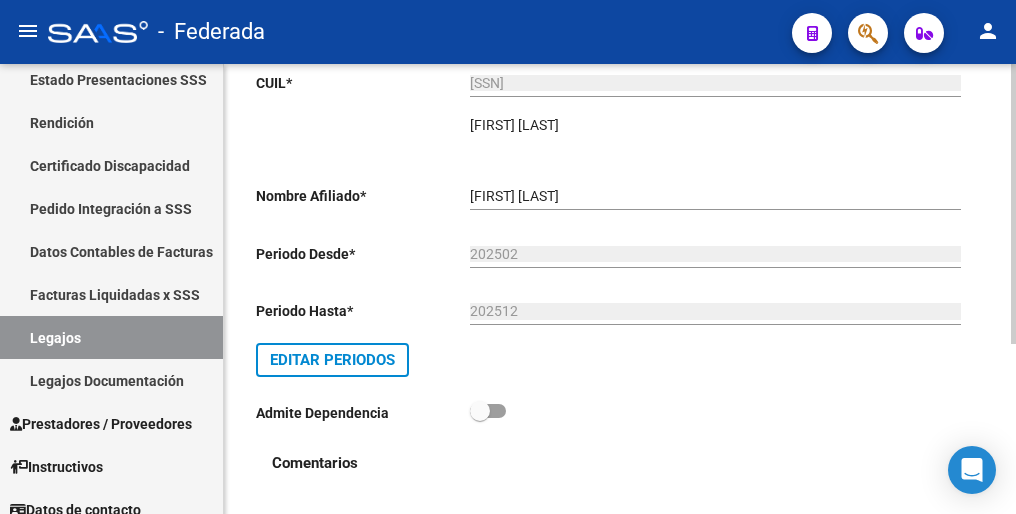 scroll, scrollTop: 0, scrollLeft: 0, axis: both 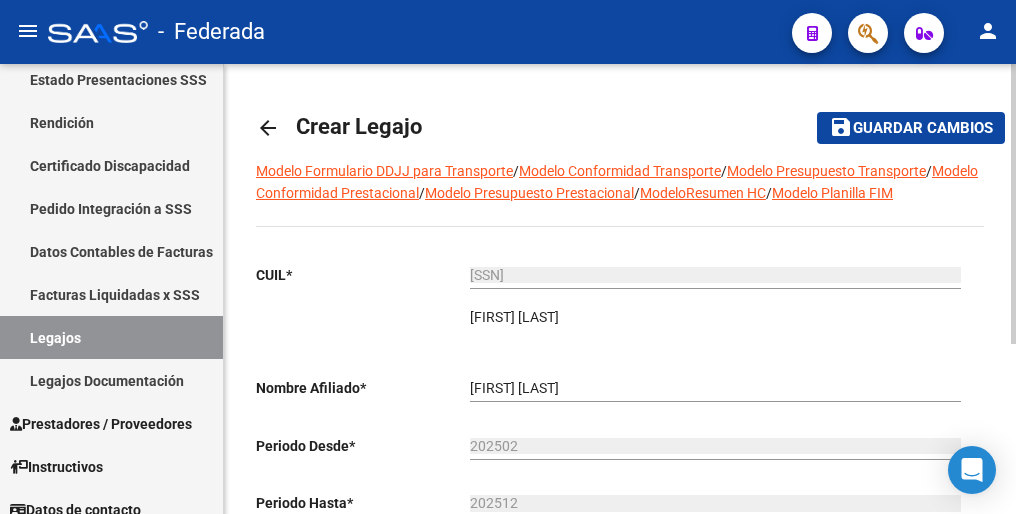 click on "Guardar cambios" 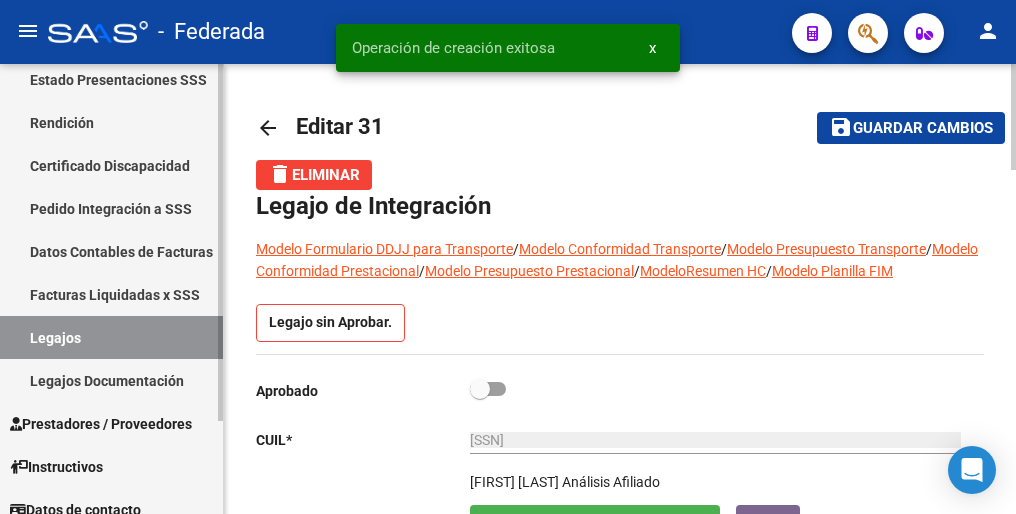 click on "Legajos" at bounding box center (111, 337) 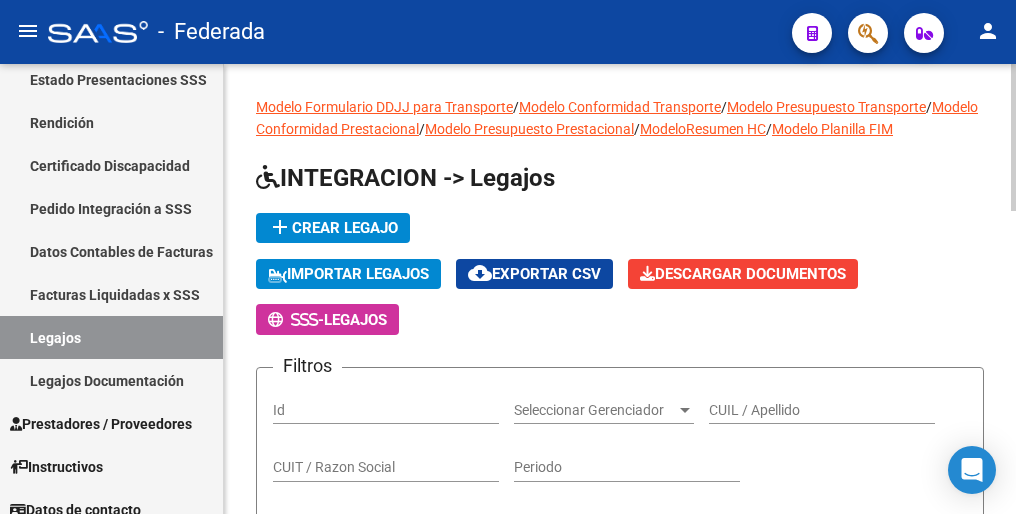 click on "add  Crear Legajo" 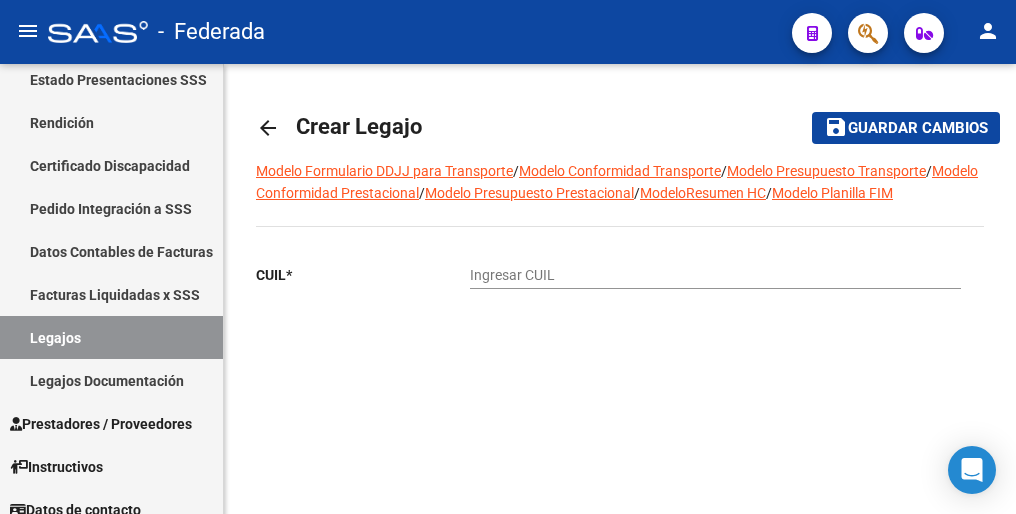 click on "Ingresar CUIL" at bounding box center [715, 275] 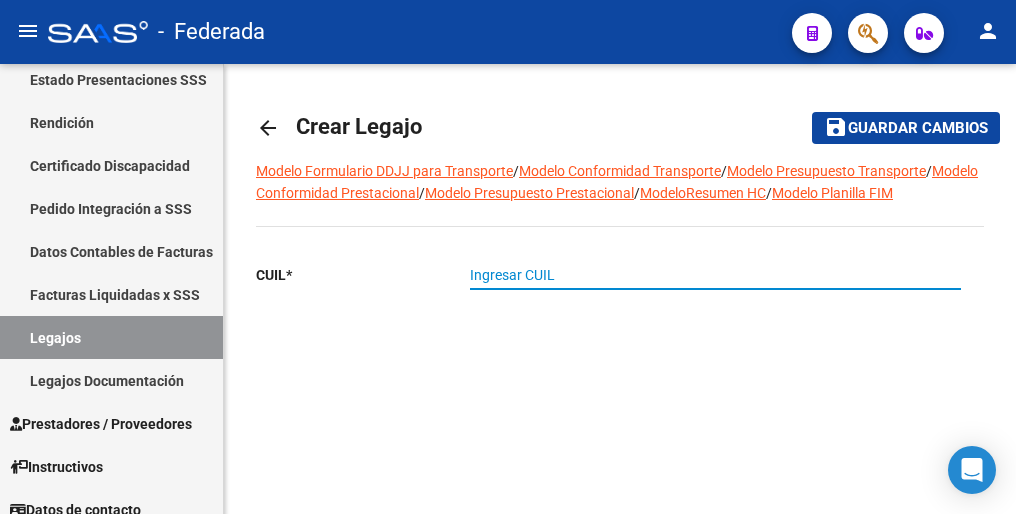 paste on "20-55359194-6" 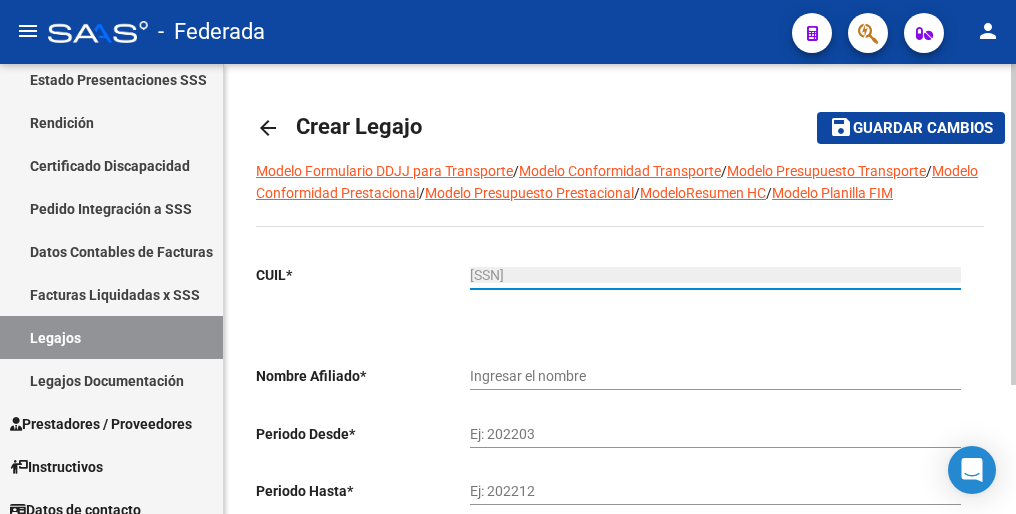 type on "[LAST] [LAST]" 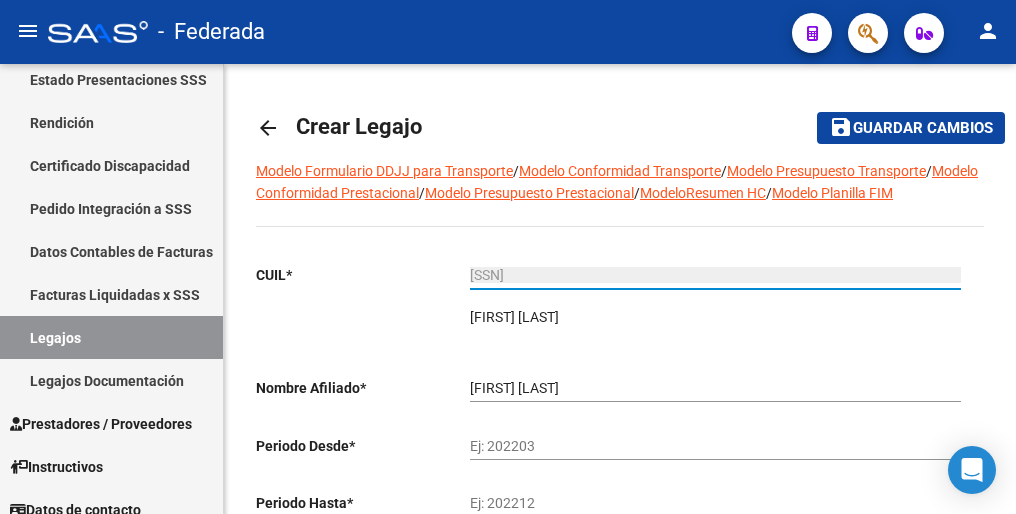 type on "20-55359194-6" 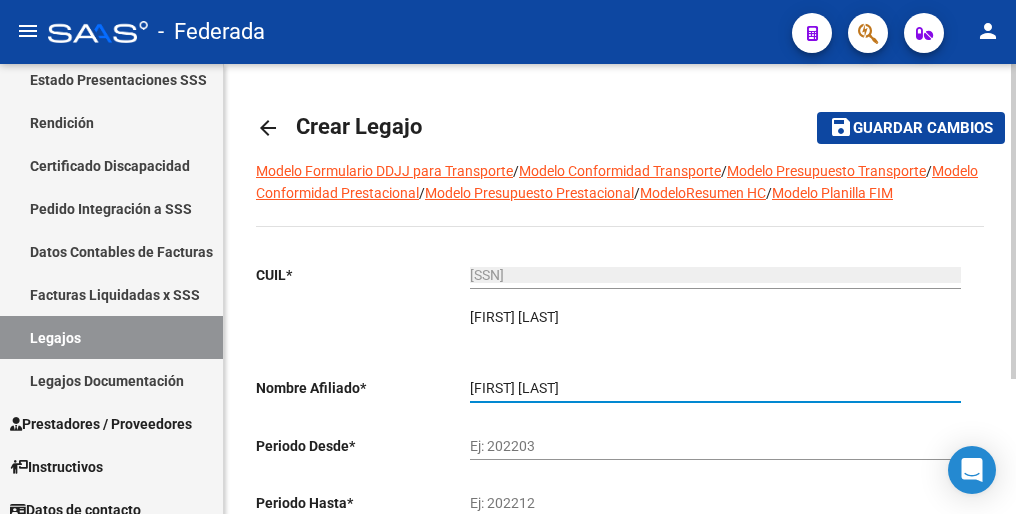 click on "[LAST] [LAST]" at bounding box center (715, 388) 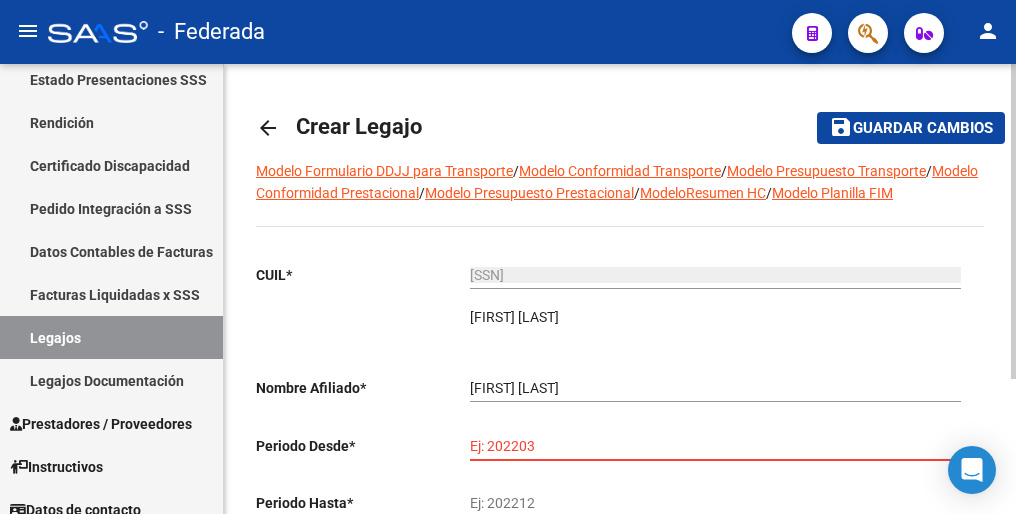 paste on "202502" 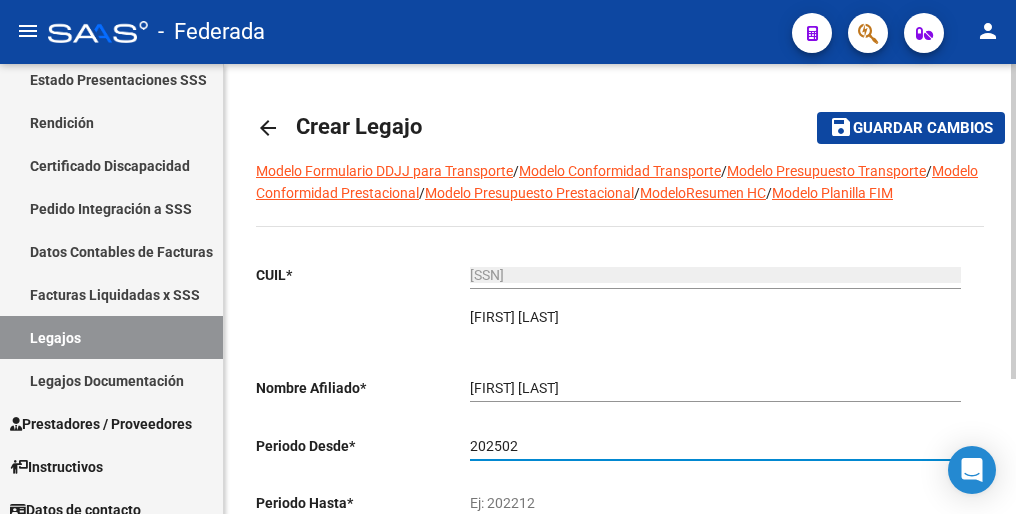 type on "202502" 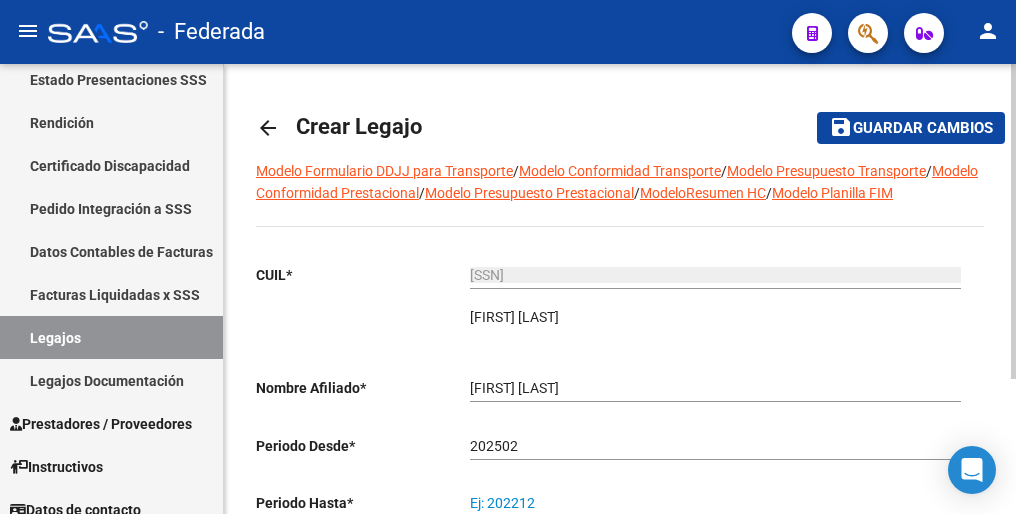 click on "Ej: 202212" at bounding box center [715, 503] 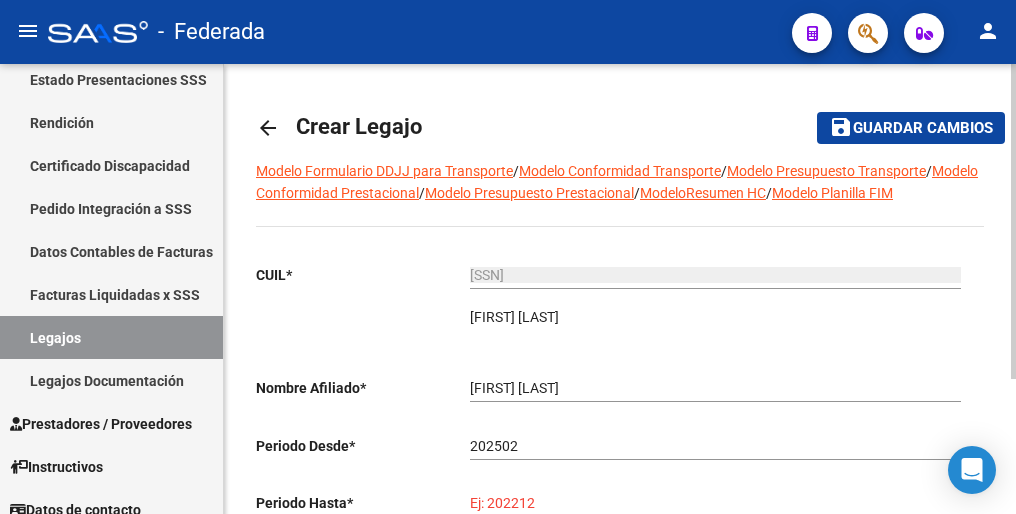 paste on "202512" 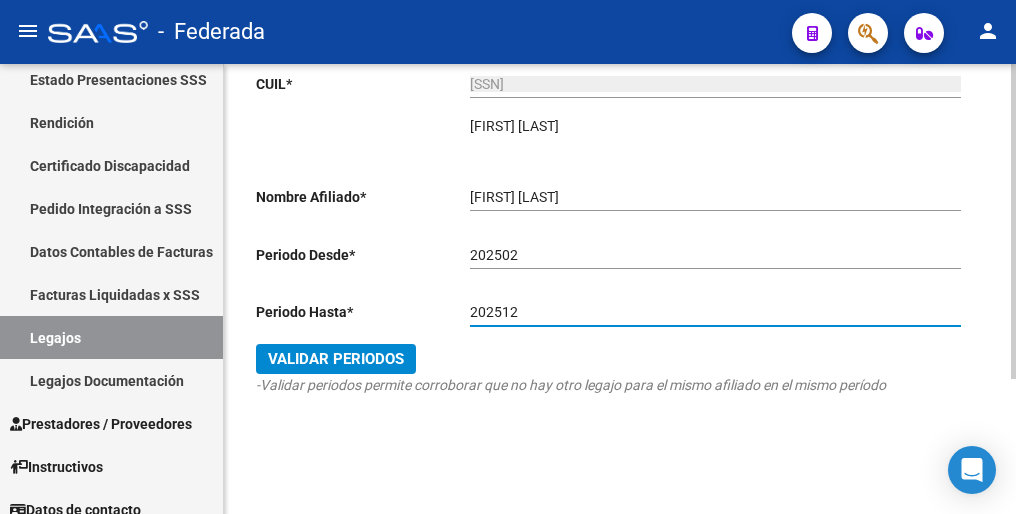 scroll, scrollTop: 192, scrollLeft: 0, axis: vertical 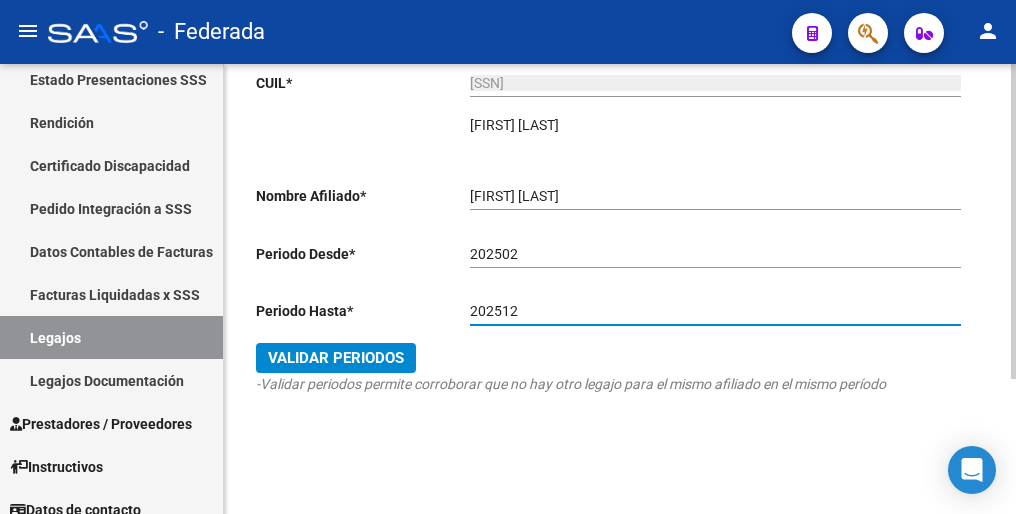 type on "202512" 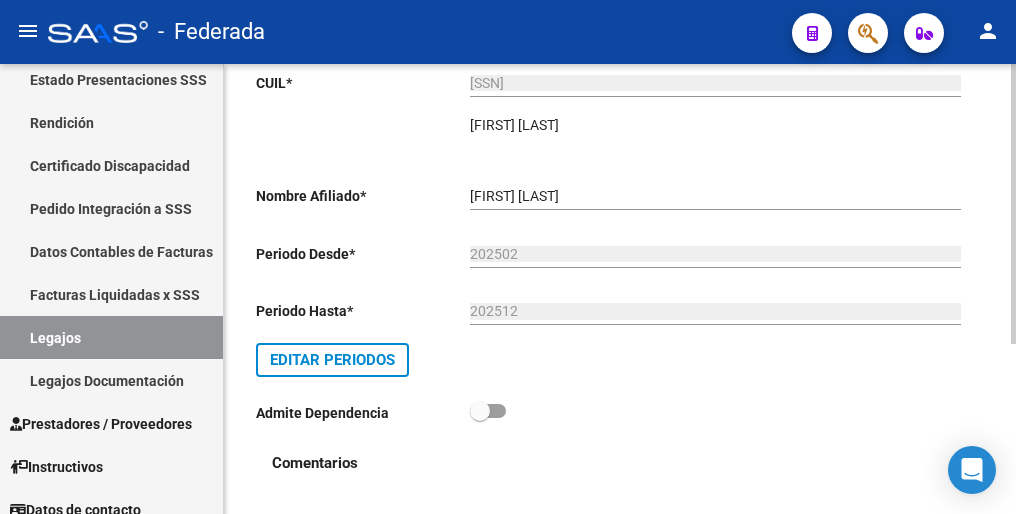 scroll, scrollTop: 0, scrollLeft: 0, axis: both 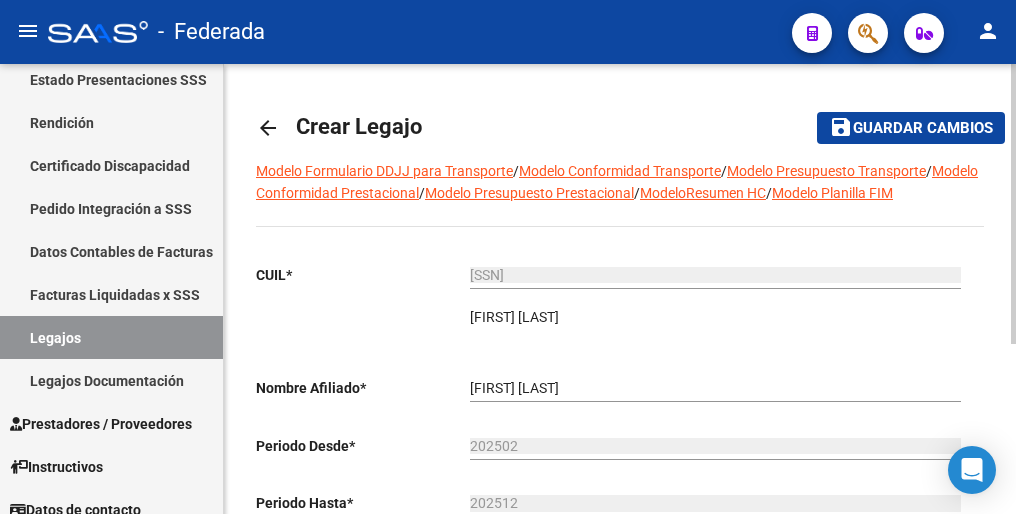 click on "Guardar cambios" 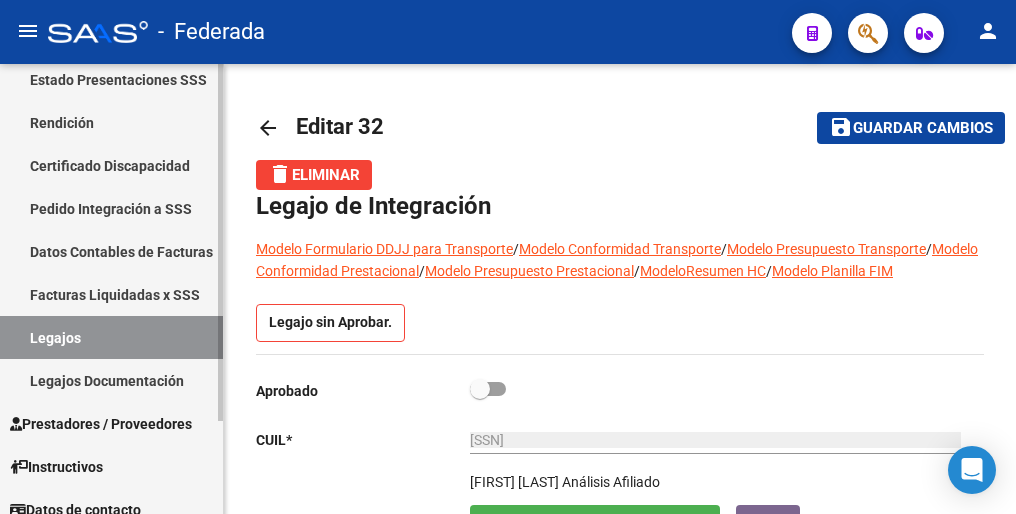 click on "Legajos" at bounding box center (111, 337) 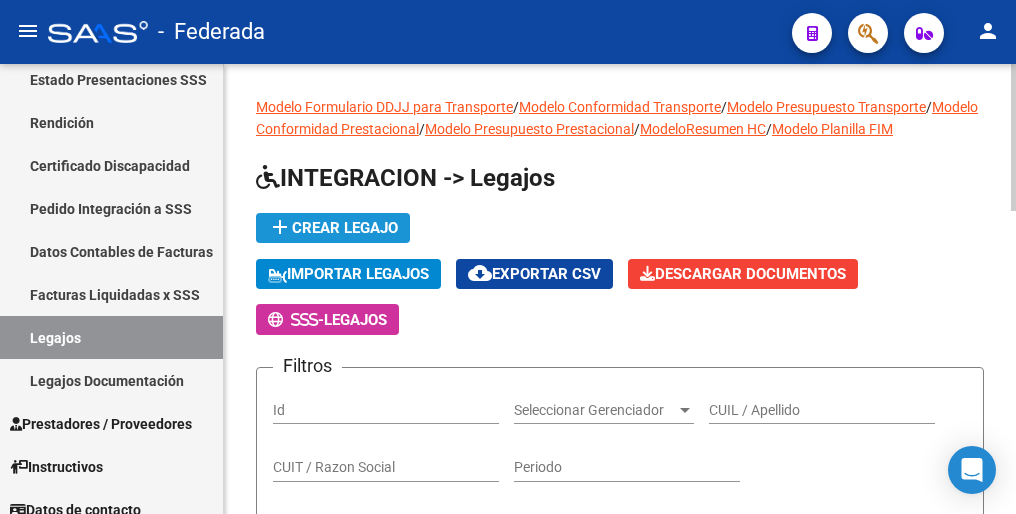 click on "add  Crear Legajo" 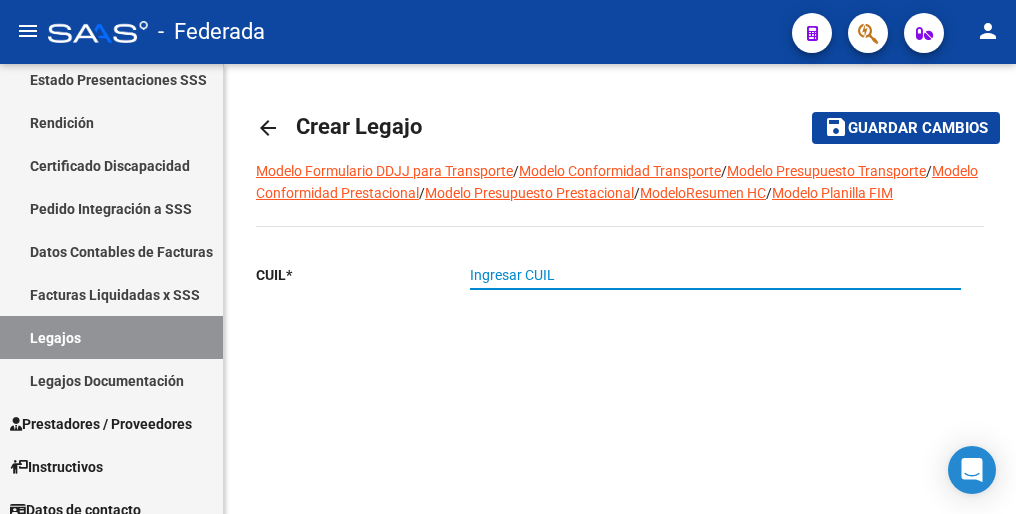 click on "Ingresar CUIL" at bounding box center [715, 275] 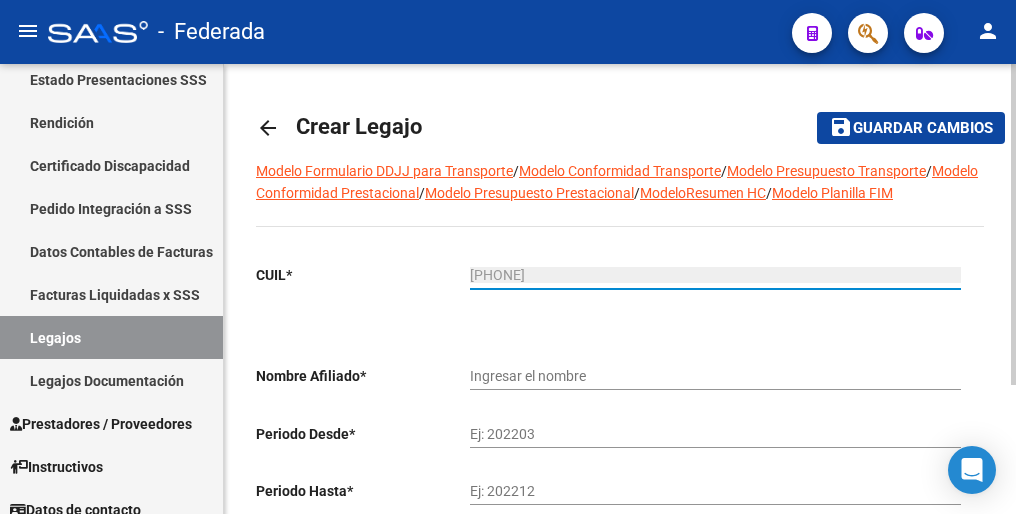 type on "[LAST] [LAST] [LAST]" 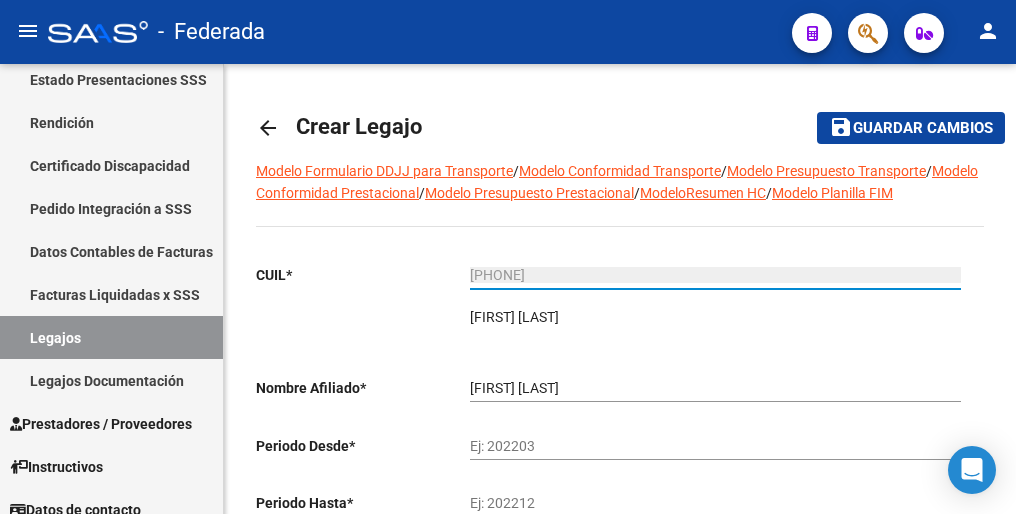 type on "23-57123834-9" 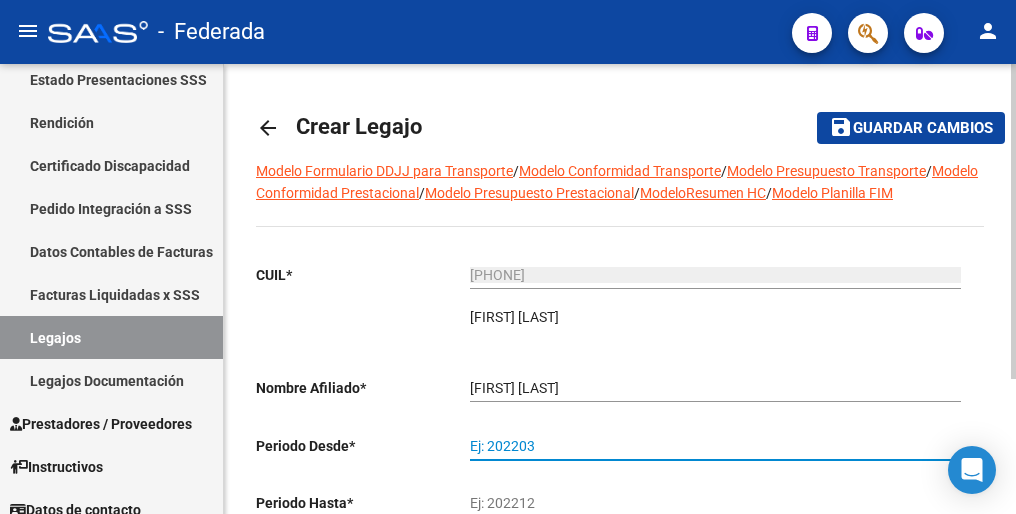 click on "Ej: 202203" at bounding box center [715, 446] 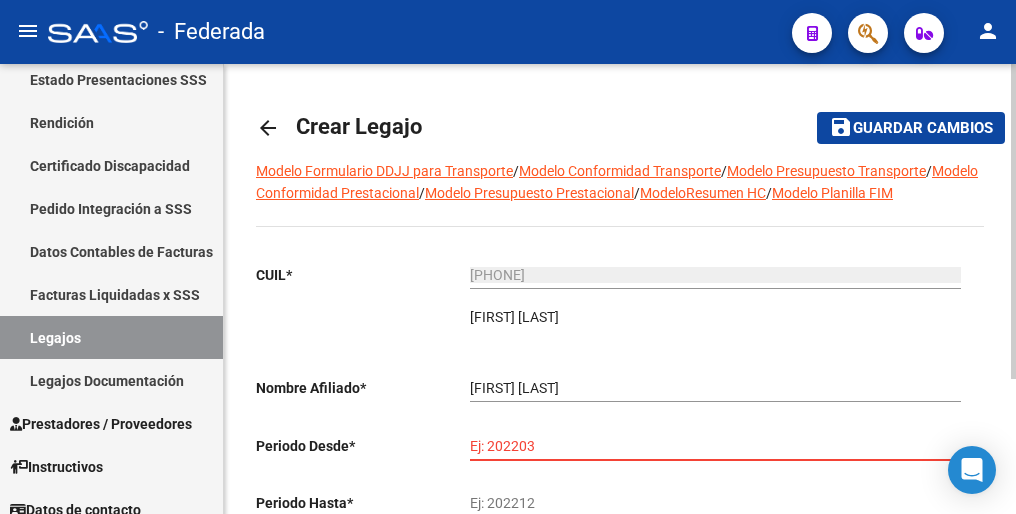 paste on "202501" 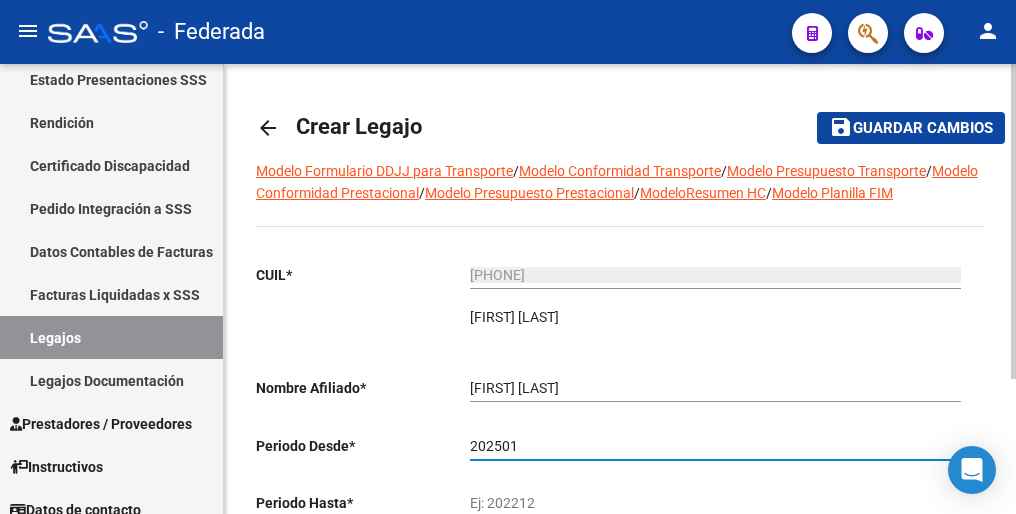 type on "202501" 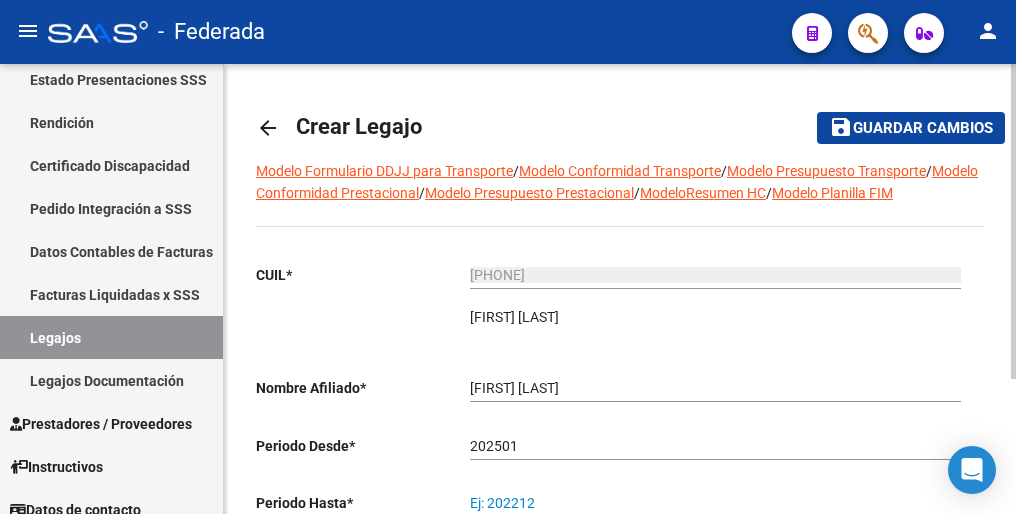 click on "Ej: 202212" at bounding box center [715, 503] 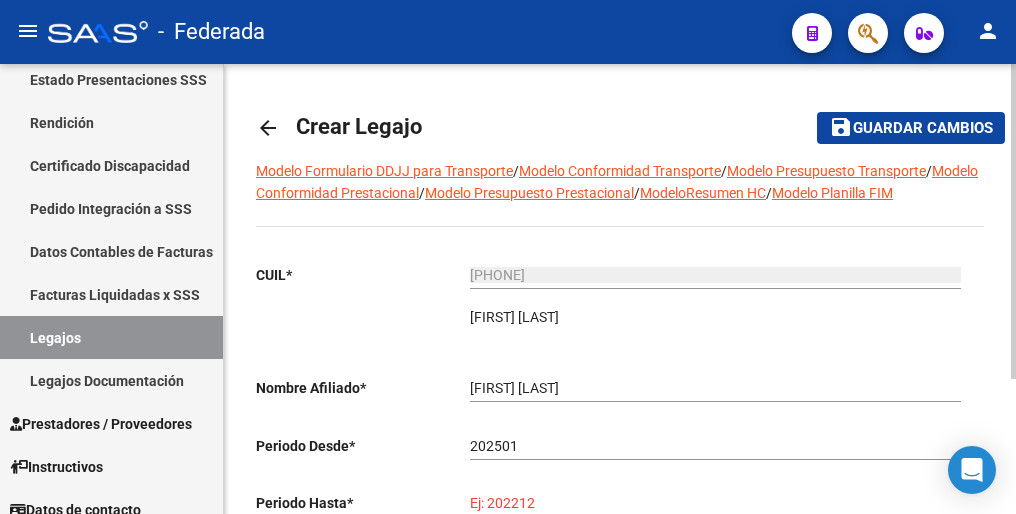 paste on "202512" 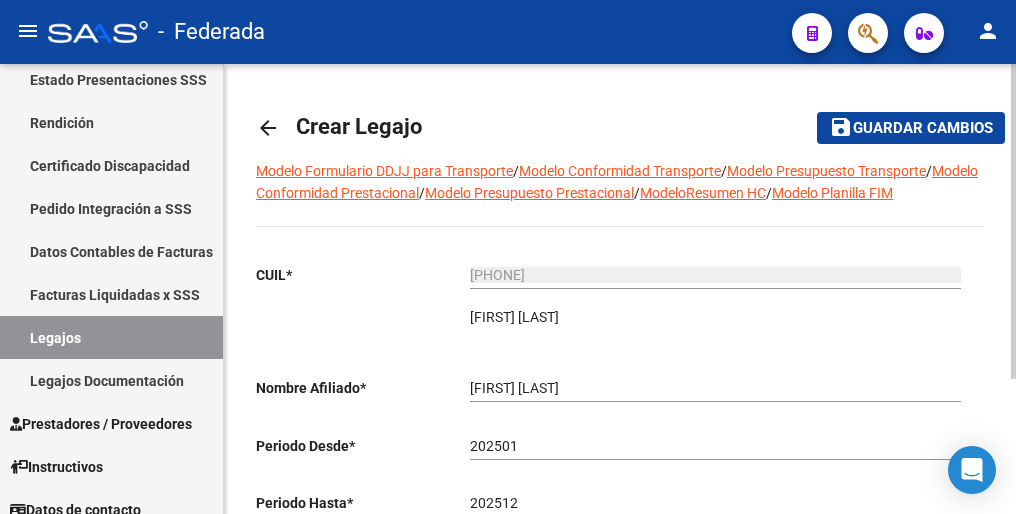scroll, scrollTop: 192, scrollLeft: 0, axis: vertical 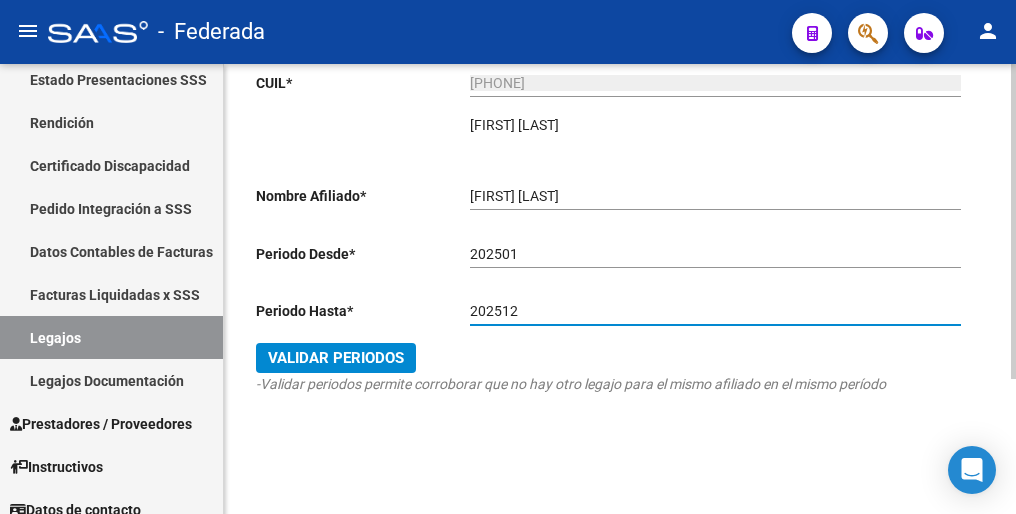 type on "202512" 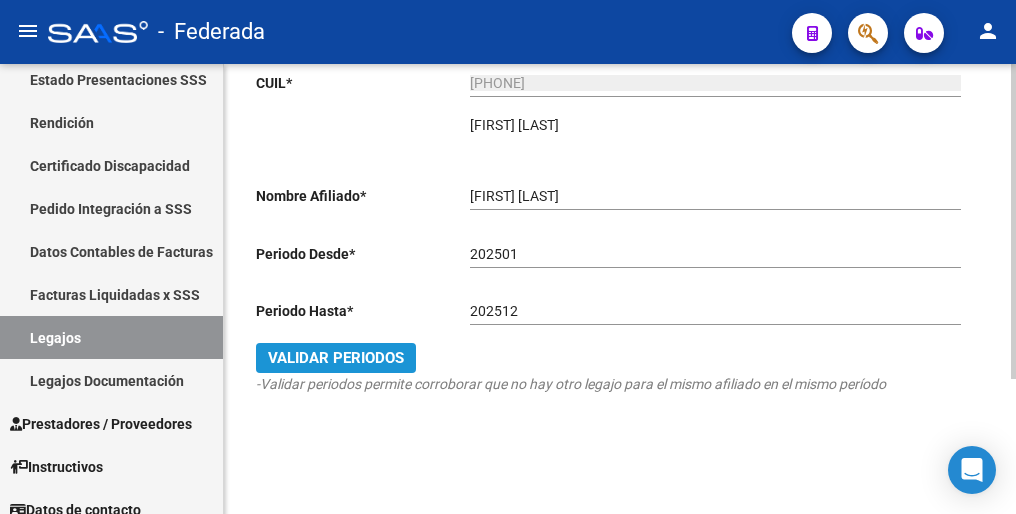 click on "Validar Periodos" 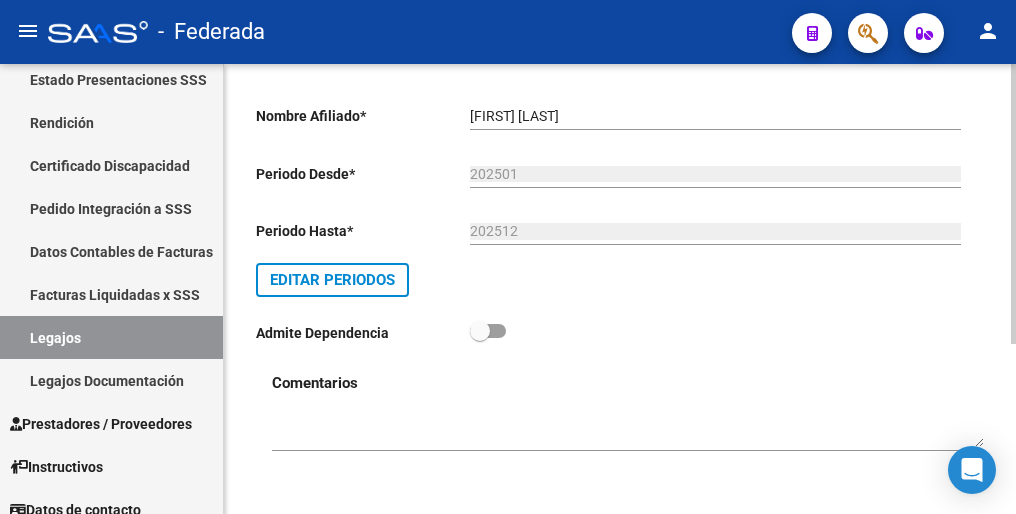 scroll, scrollTop: 0, scrollLeft: 0, axis: both 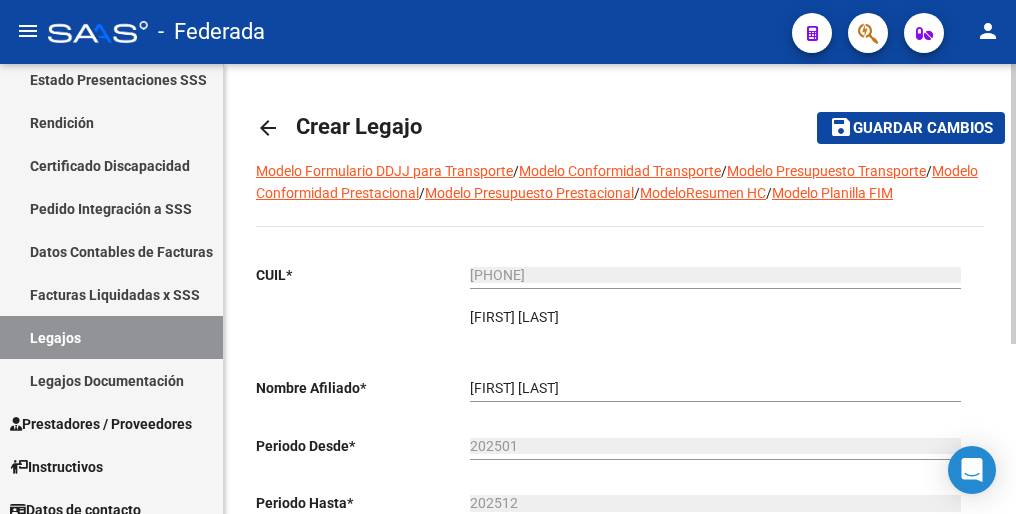 click on "Guardar cambios" 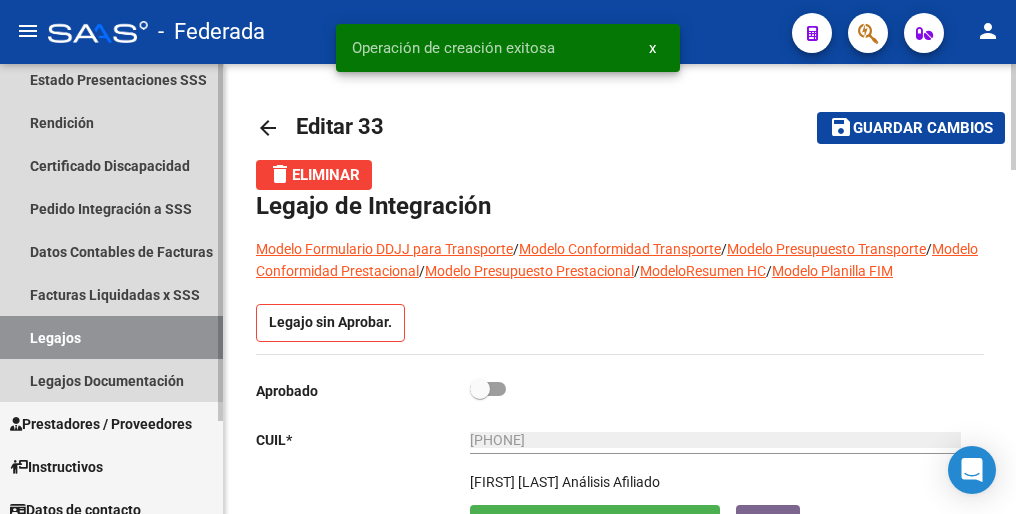 click on "Legajos" at bounding box center (111, 337) 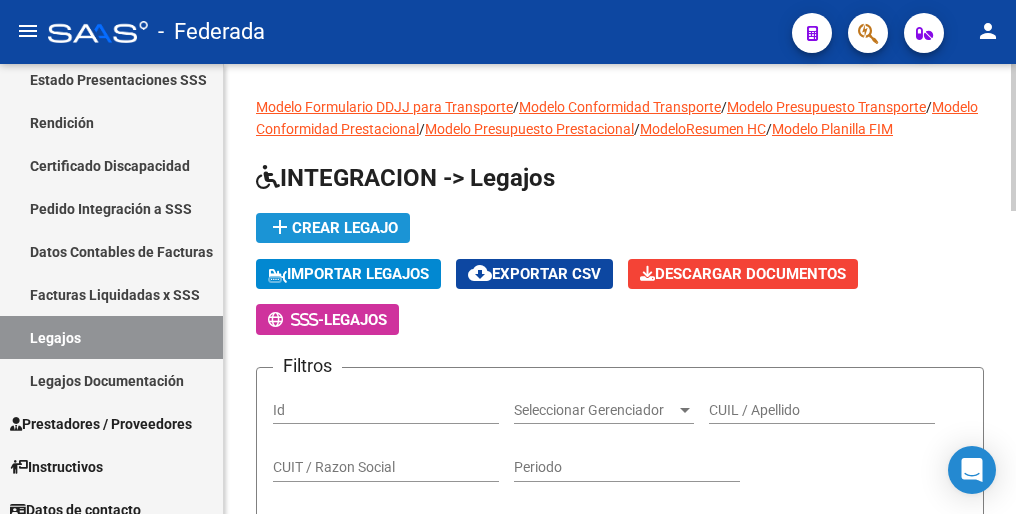 click on "add  Crear Legajo" 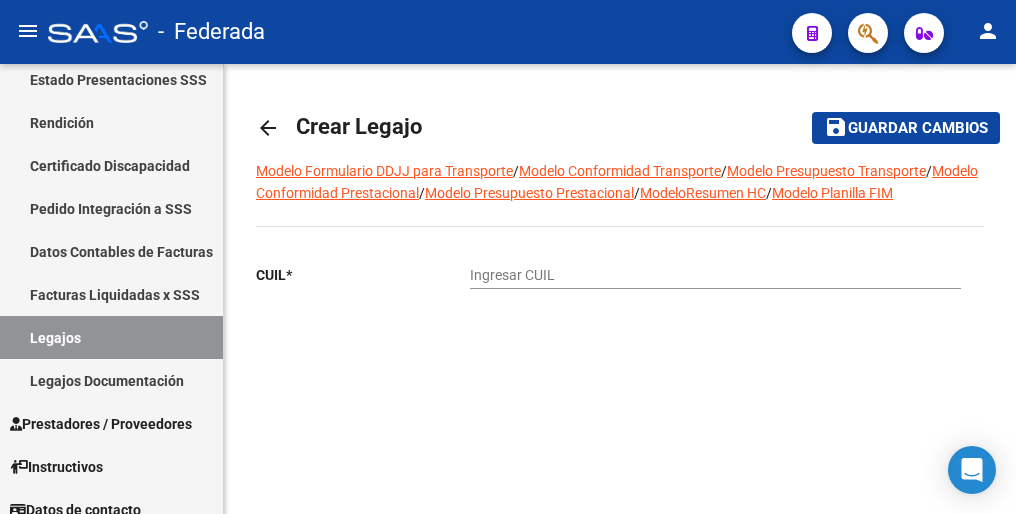 click on "Ingresar CUIL" at bounding box center (715, 275) 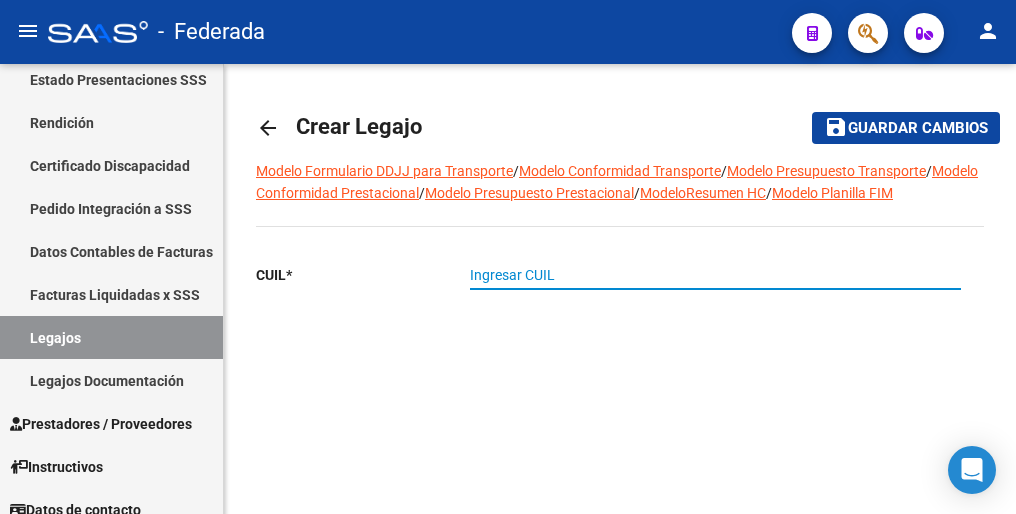 paste on "27-51018430-6" 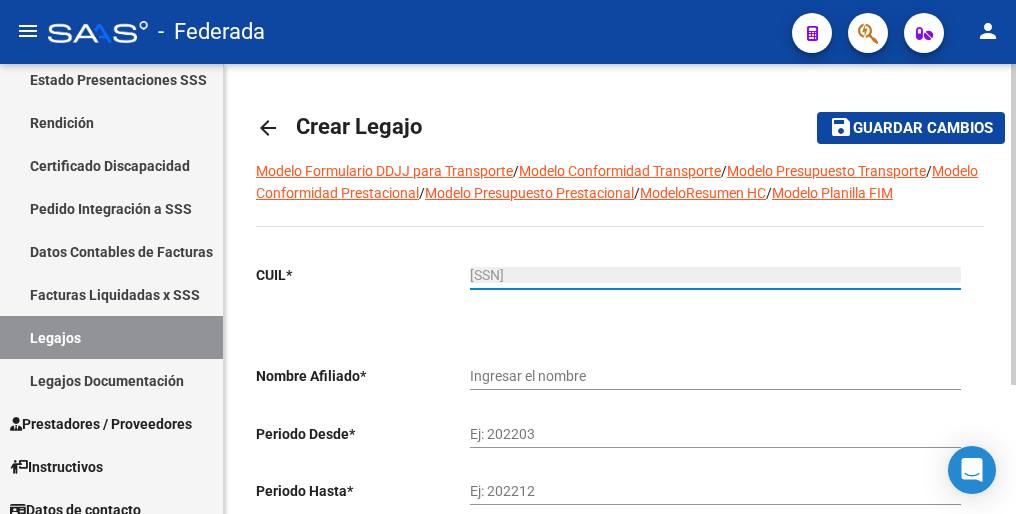 type on "[LAST] [LAST]" 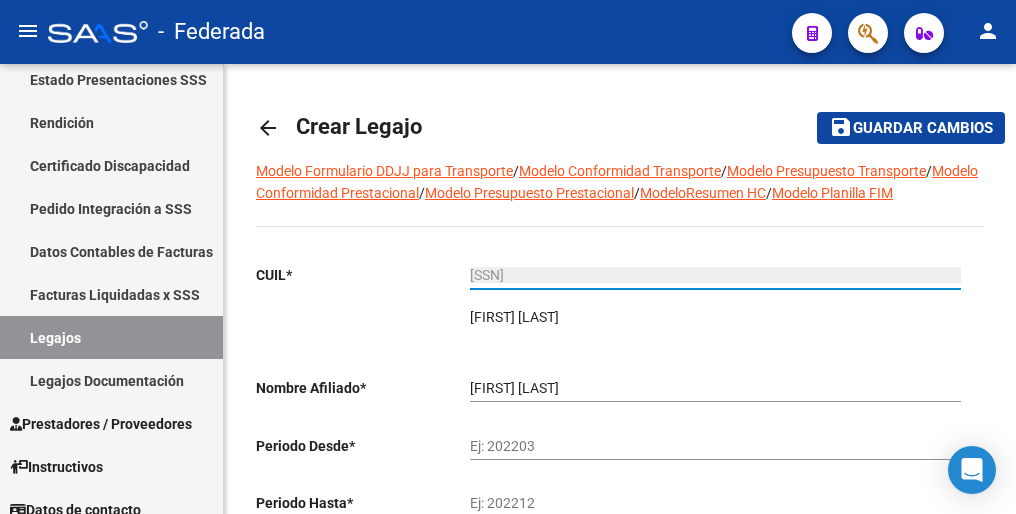 type on "27-51018430-6" 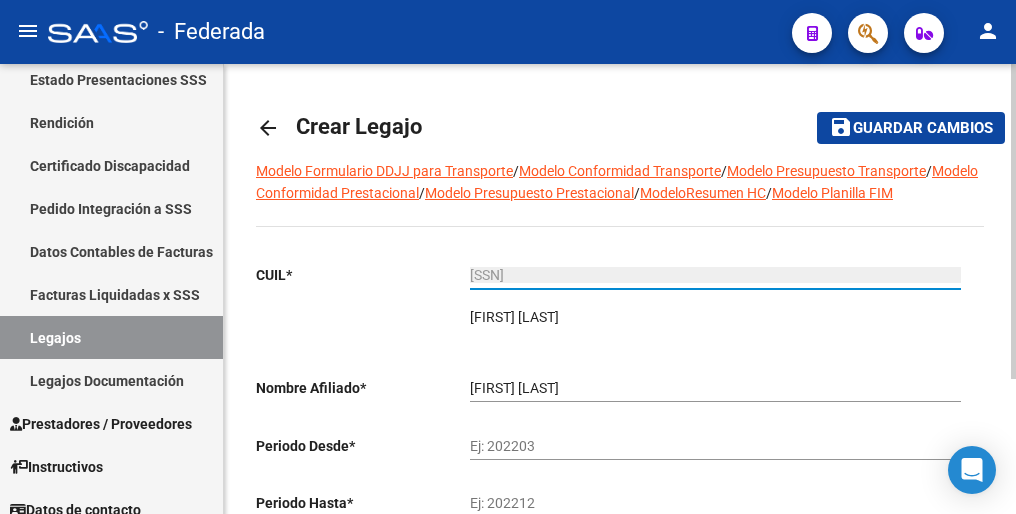 click on "Ej: 202203" at bounding box center [715, 446] 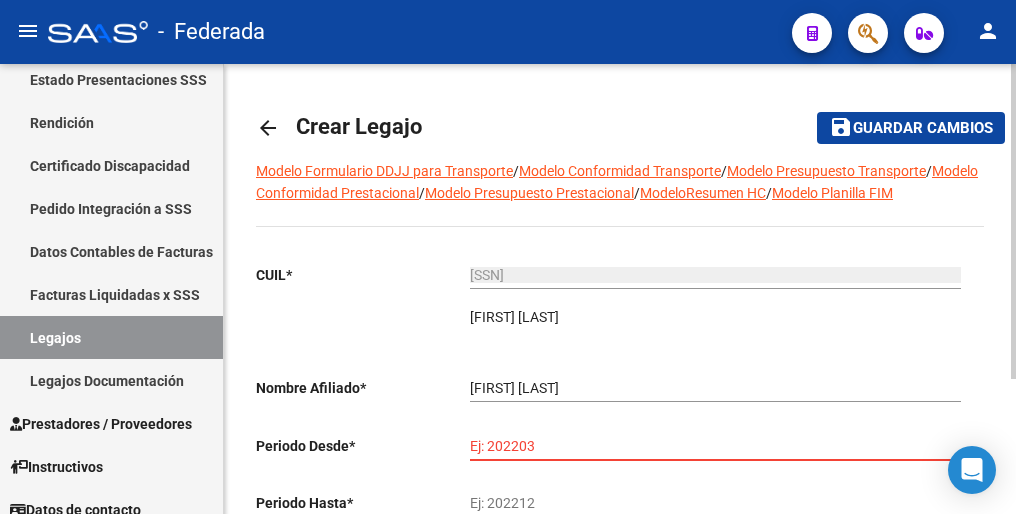 paste on "202503" 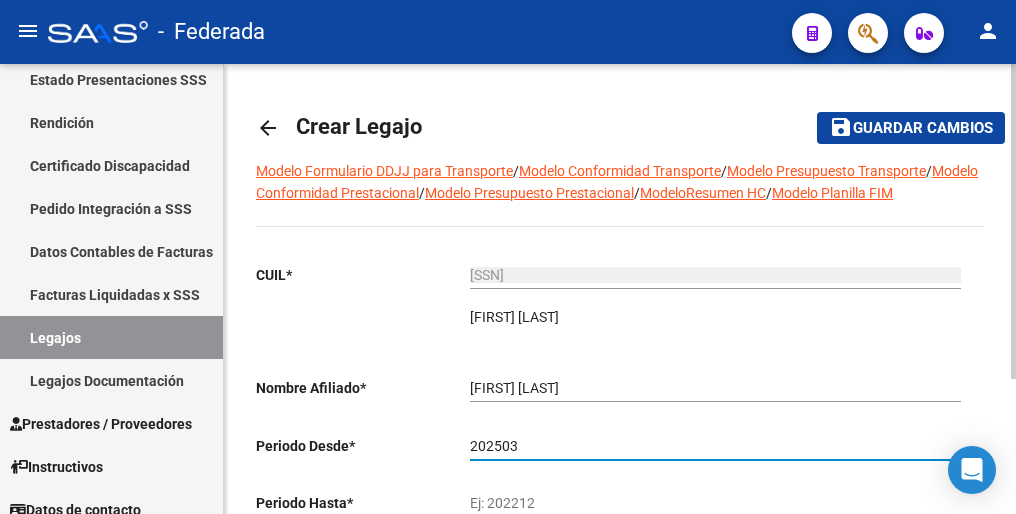 type on "202503" 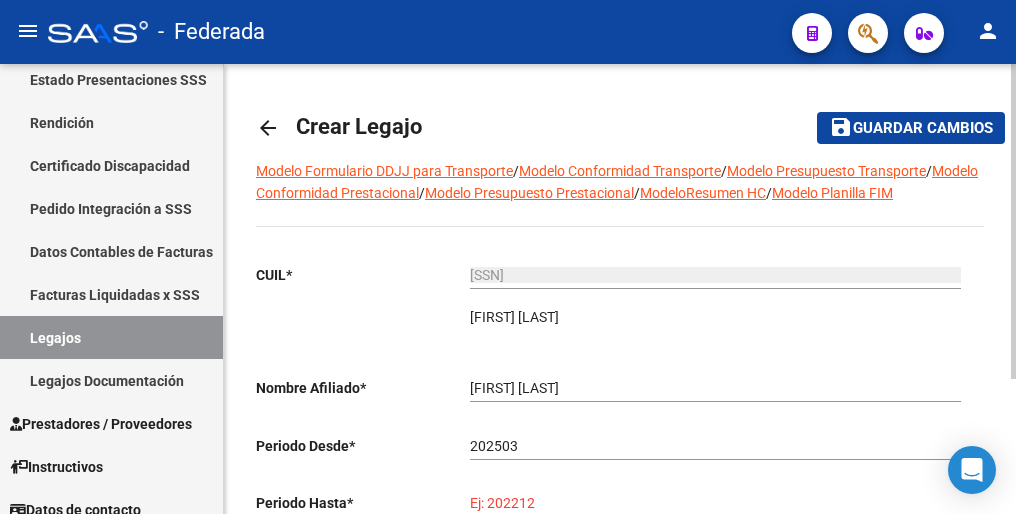 paste 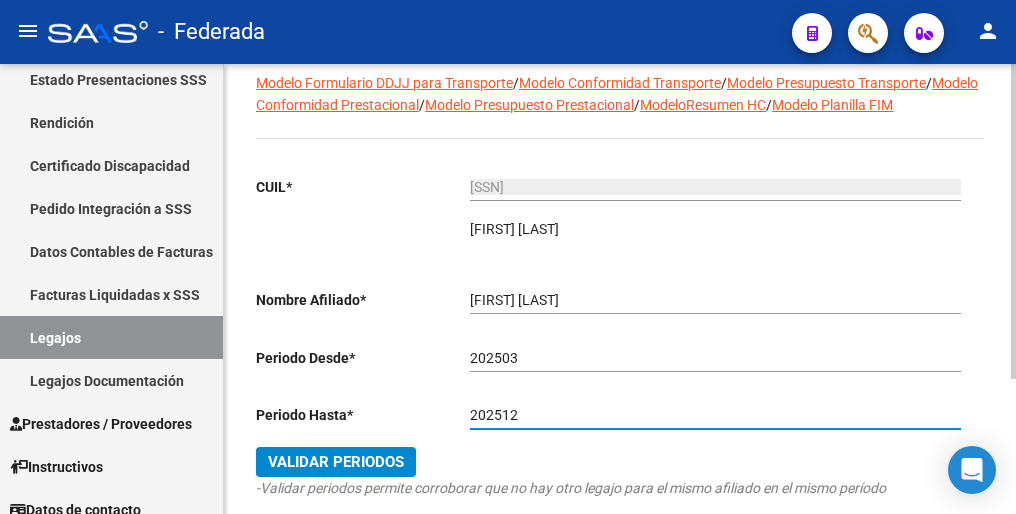 scroll, scrollTop: 192, scrollLeft: 0, axis: vertical 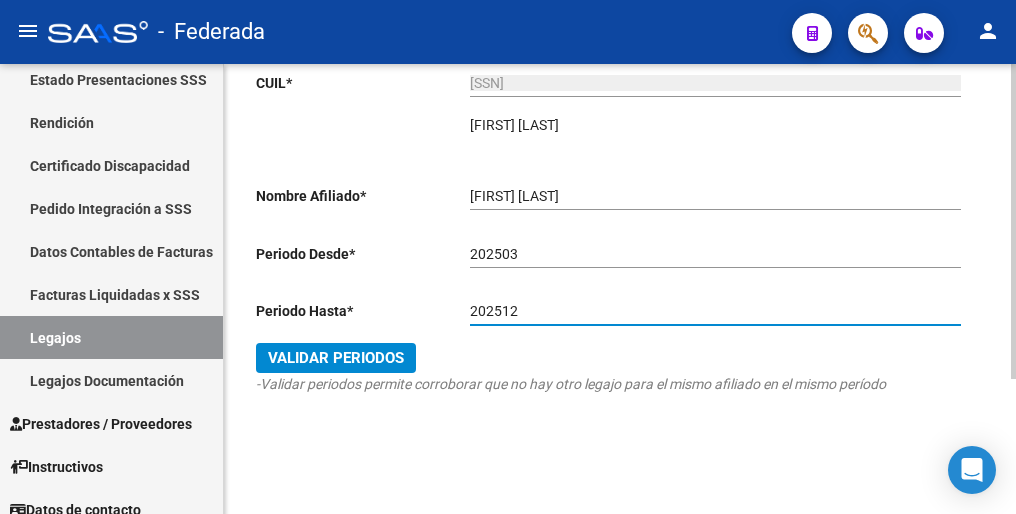type on "202512" 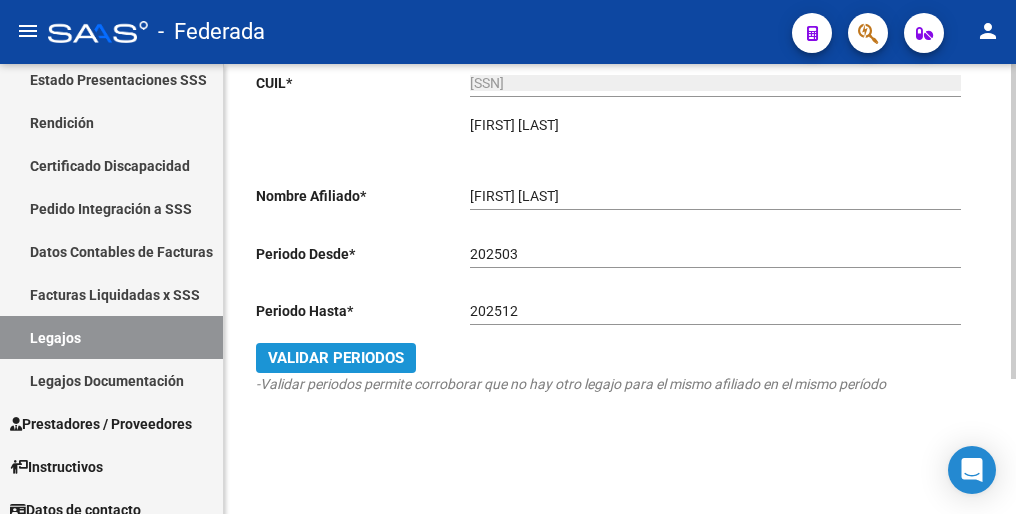 click on "Validar Periodos" 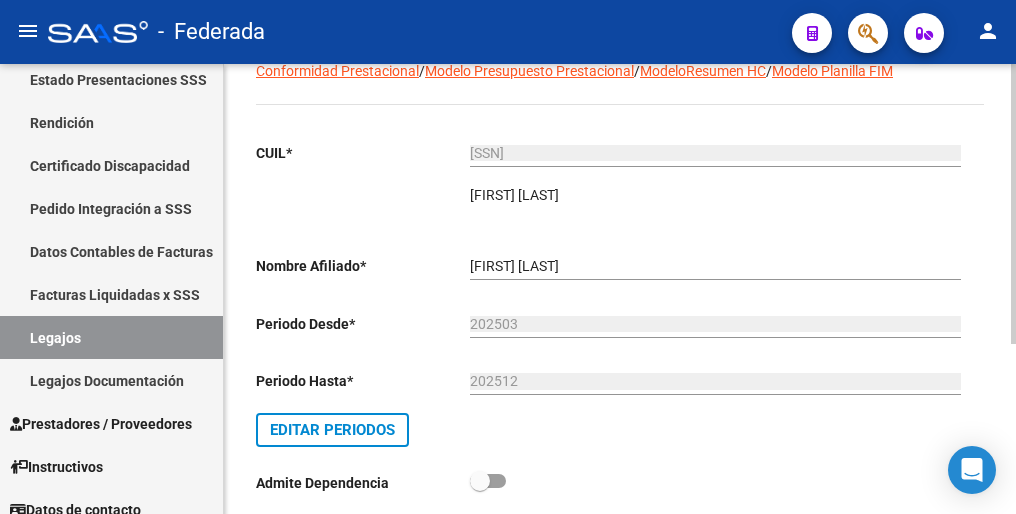 scroll, scrollTop: 0, scrollLeft: 0, axis: both 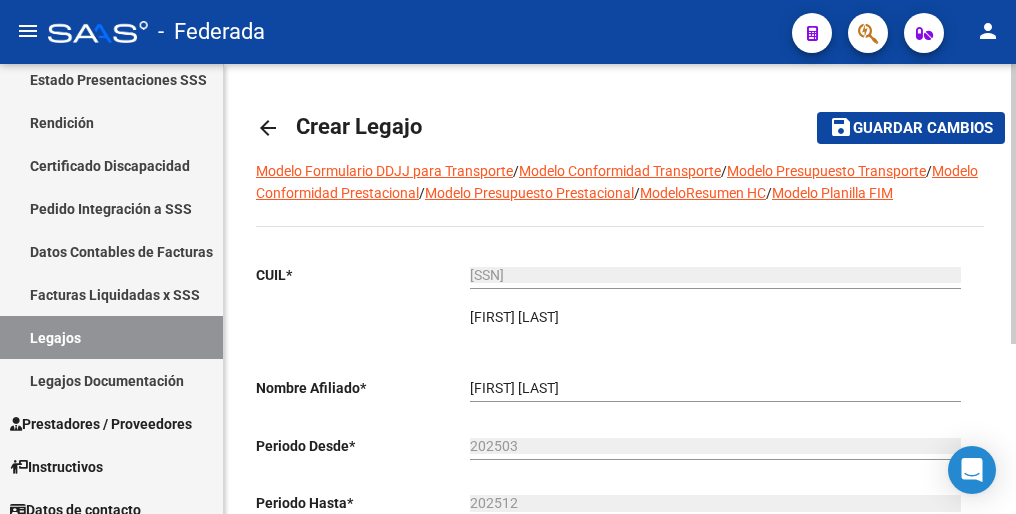 click on "Guardar cambios" 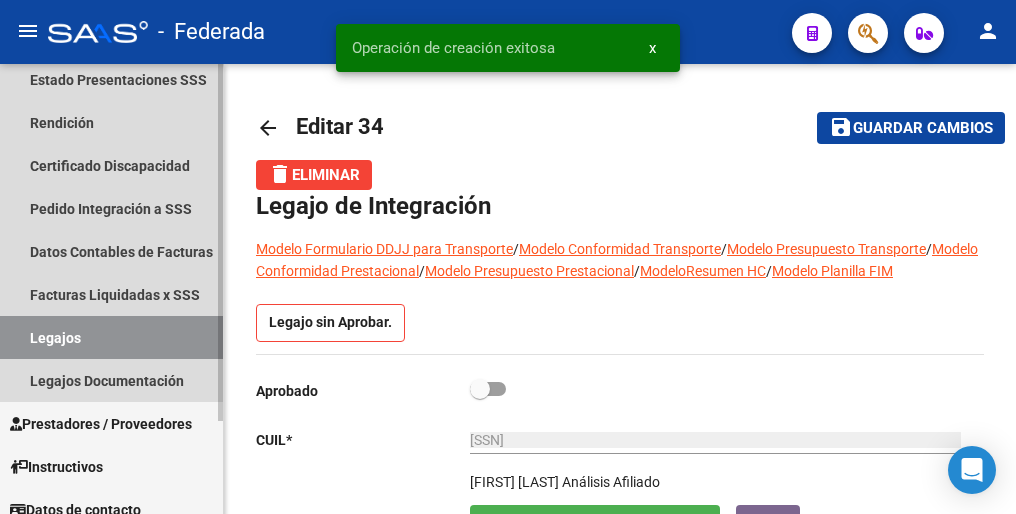 click on "Legajos" at bounding box center [111, 337] 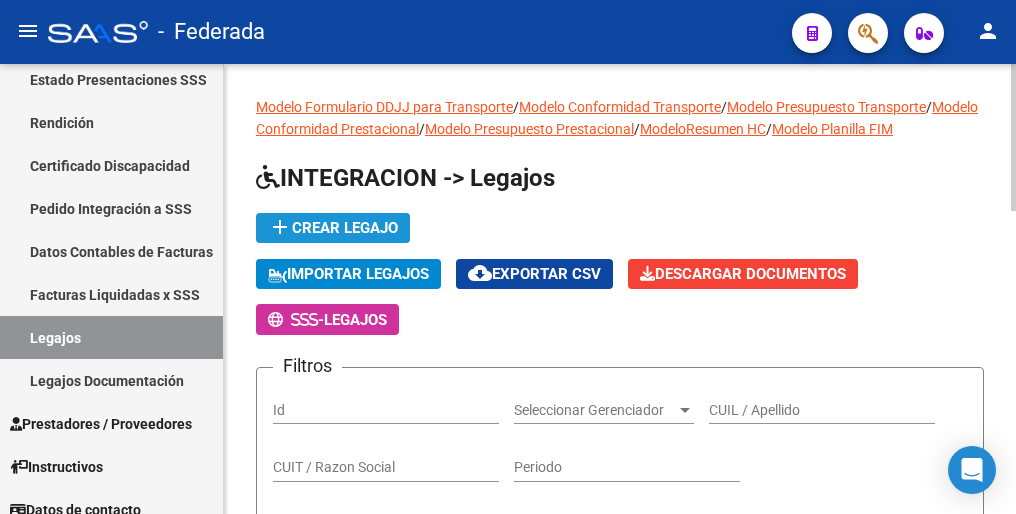 click on "add  Crear Legajo" 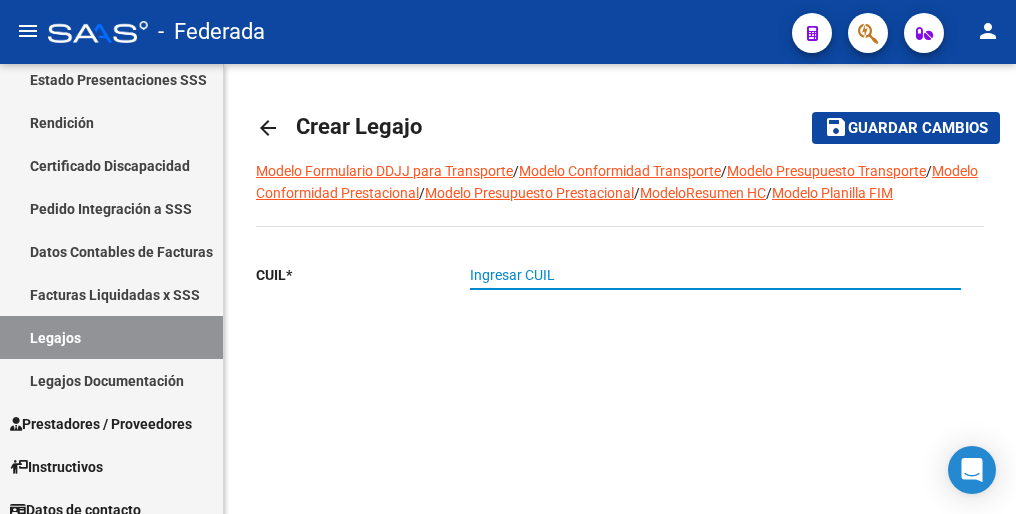 drag, startPoint x: 480, startPoint y: 270, endPoint x: 541, endPoint y: 282, distance: 62.169125 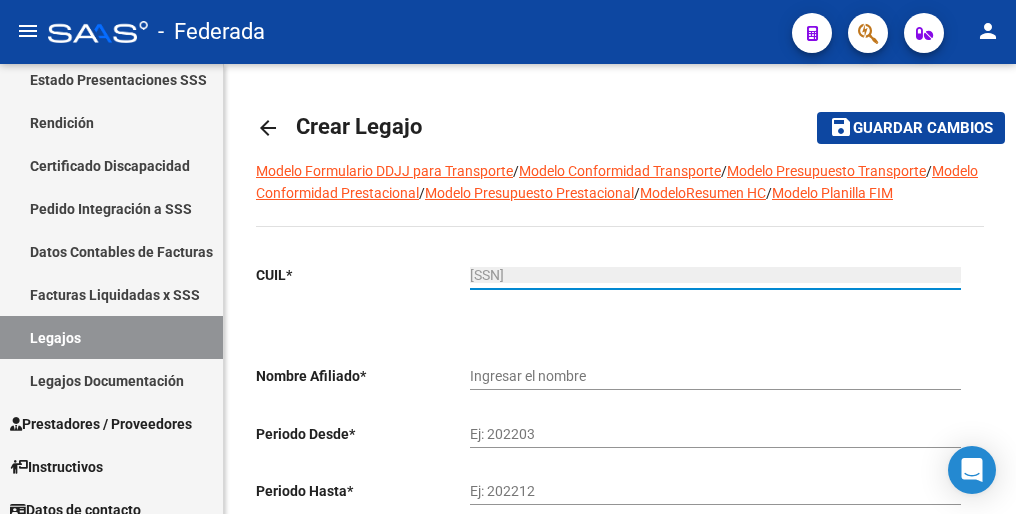 type on "[LAST] [LAST]" 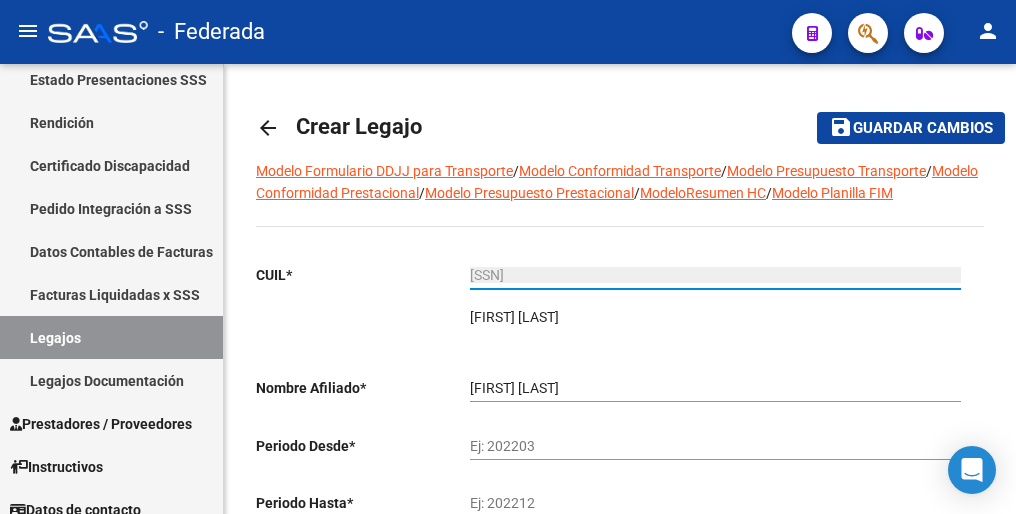 type on "20-57073391-6" 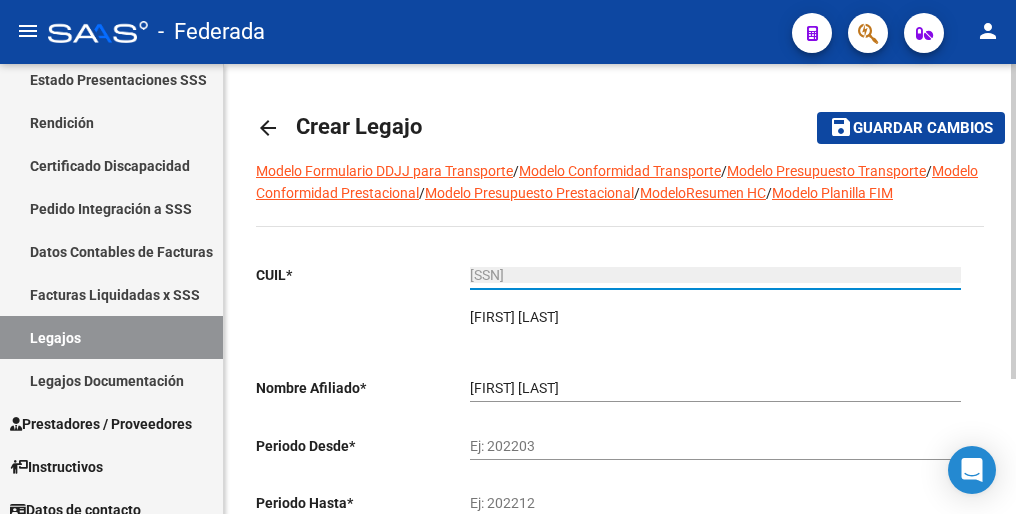 click on "Ej: 202203" at bounding box center (715, 446) 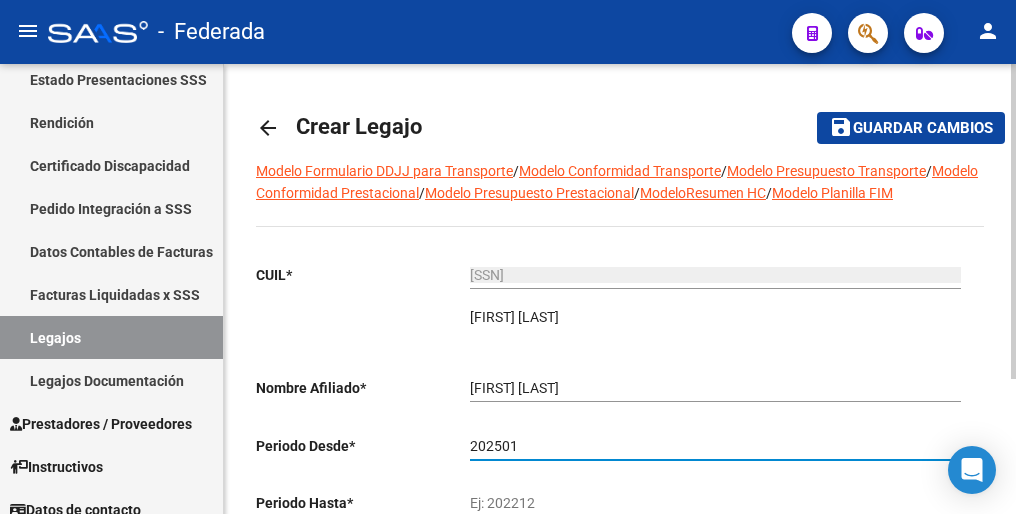 type on "202501" 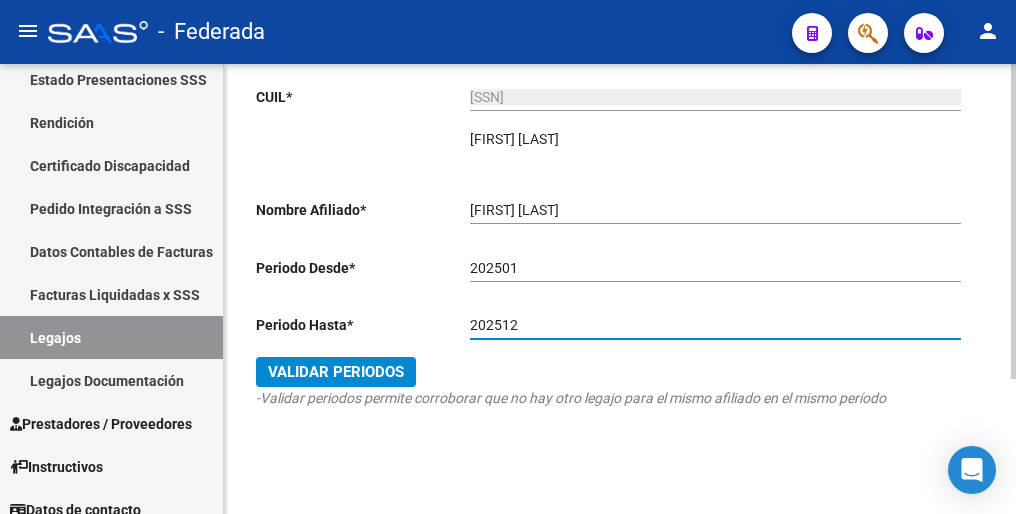 scroll, scrollTop: 192, scrollLeft: 0, axis: vertical 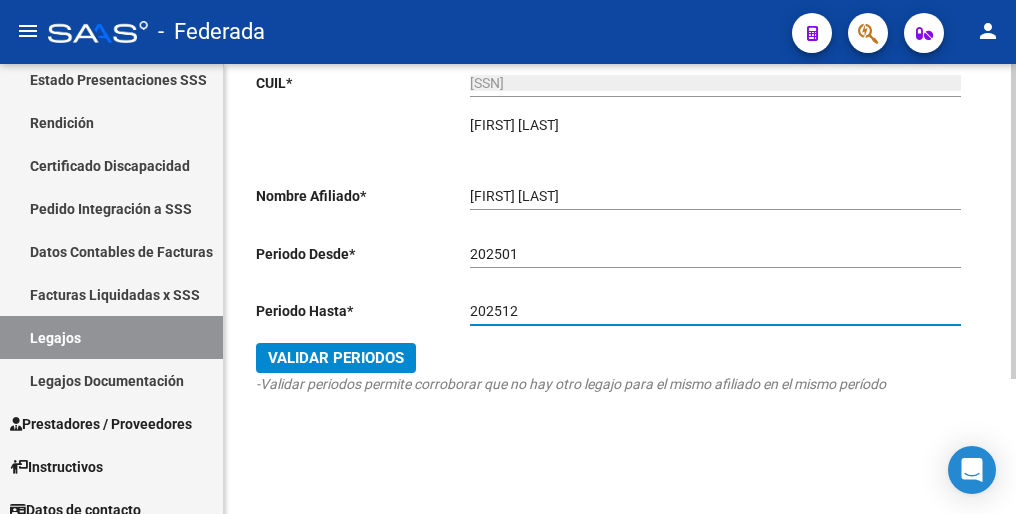 type on "202512" 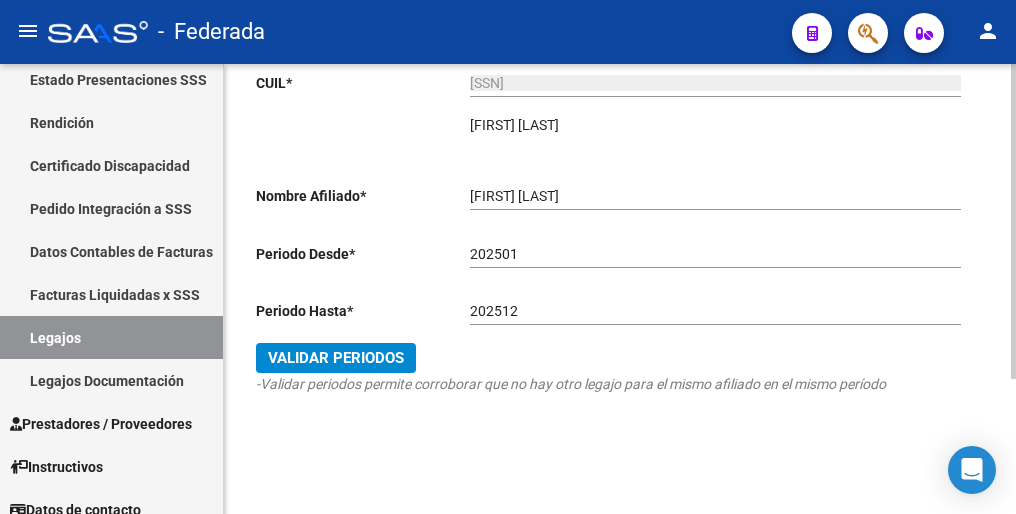 click on "Validar Periodos" 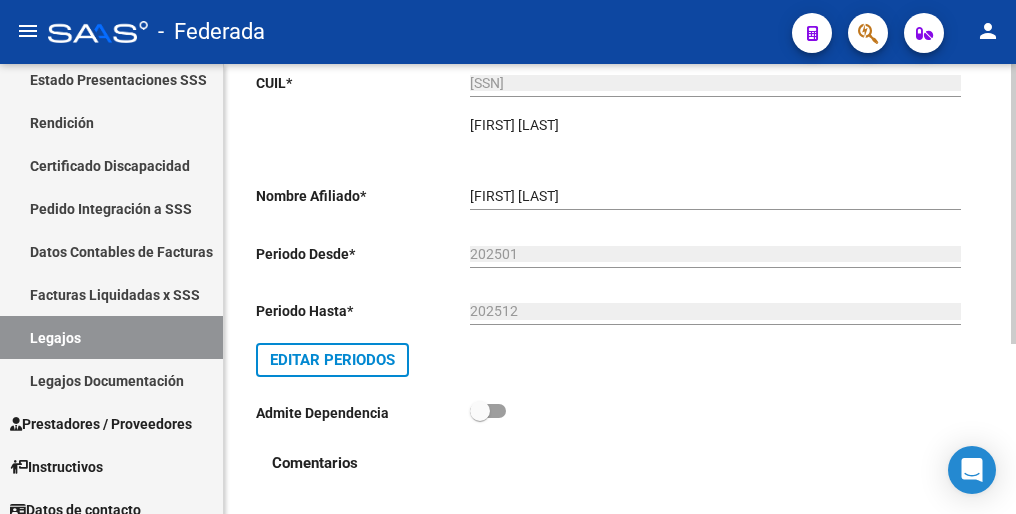 scroll, scrollTop: 0, scrollLeft: 0, axis: both 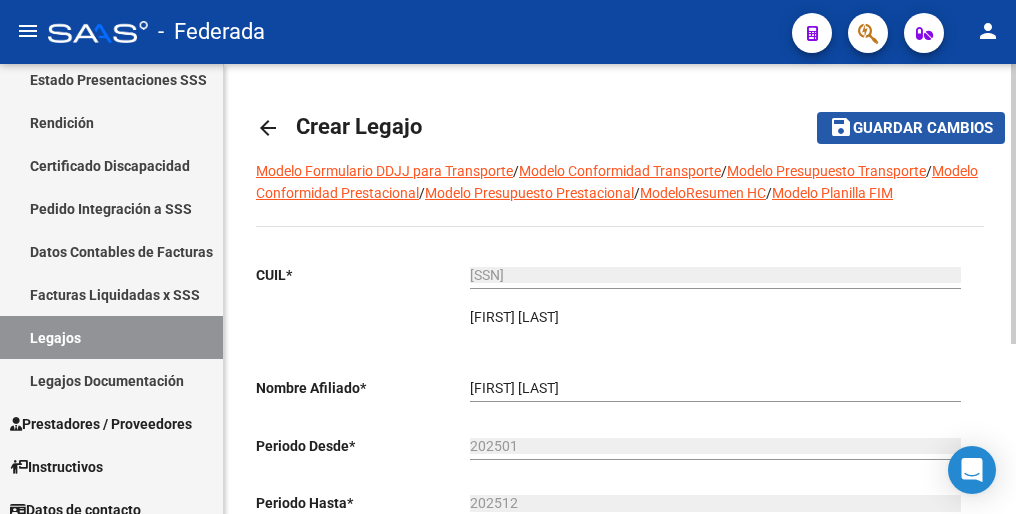 click on "Guardar cambios" 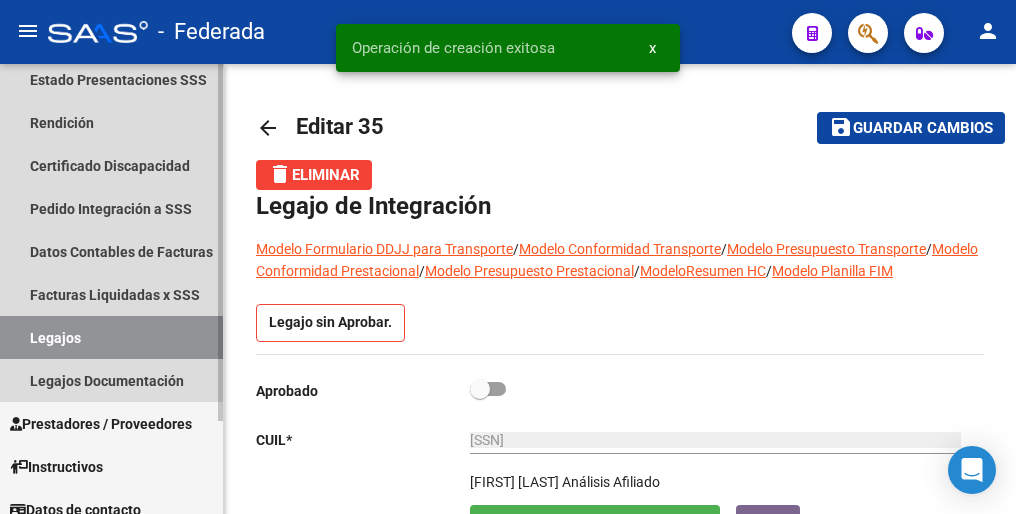 click on "Legajos" at bounding box center (111, 337) 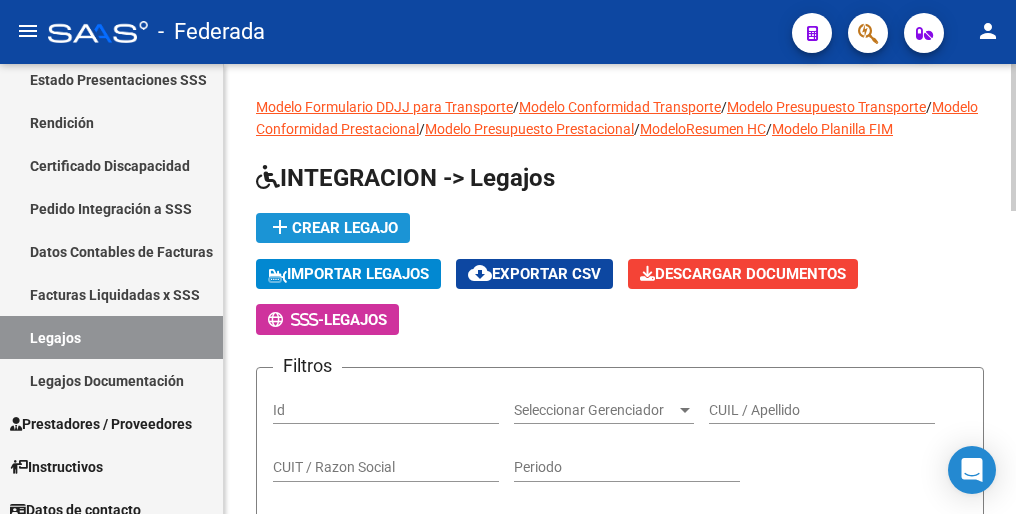 click on "add  Crear Legajo" 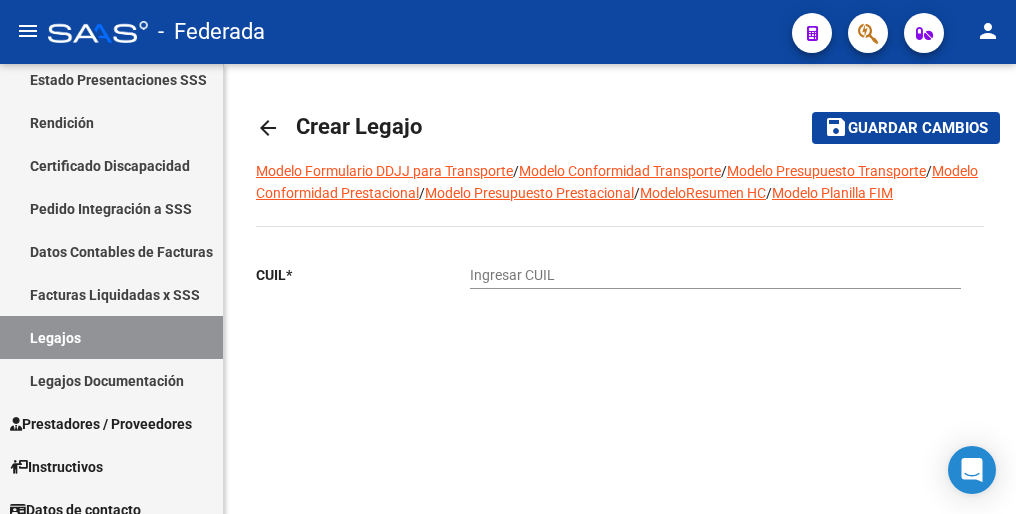 click on "Ingresar CUIL" 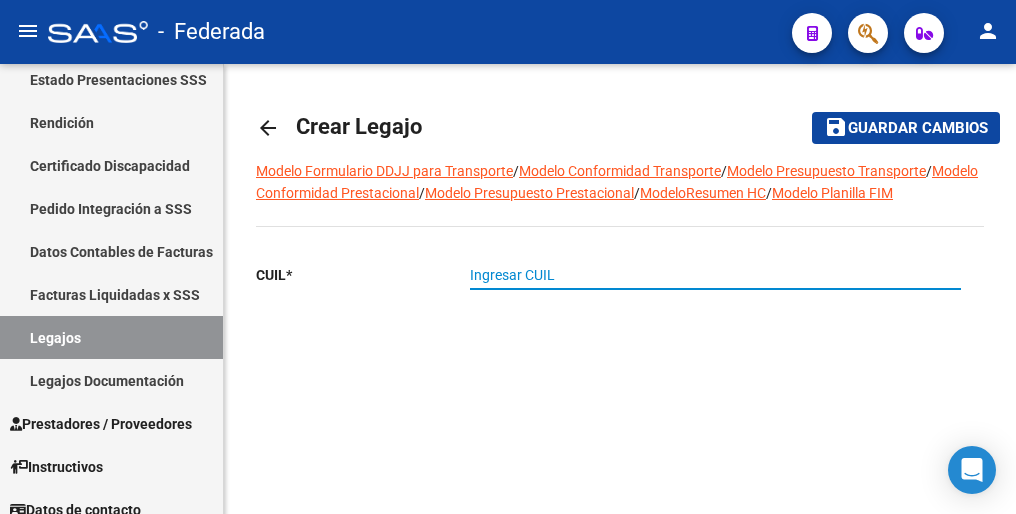 type on "23-50017961-9" 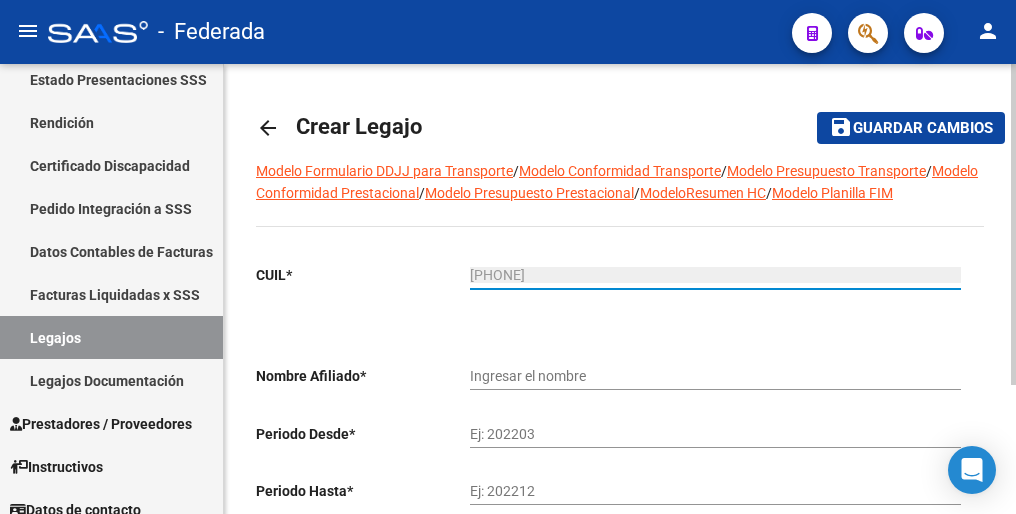 type on "[LAST] [LAST] [LAST] [LAST]" 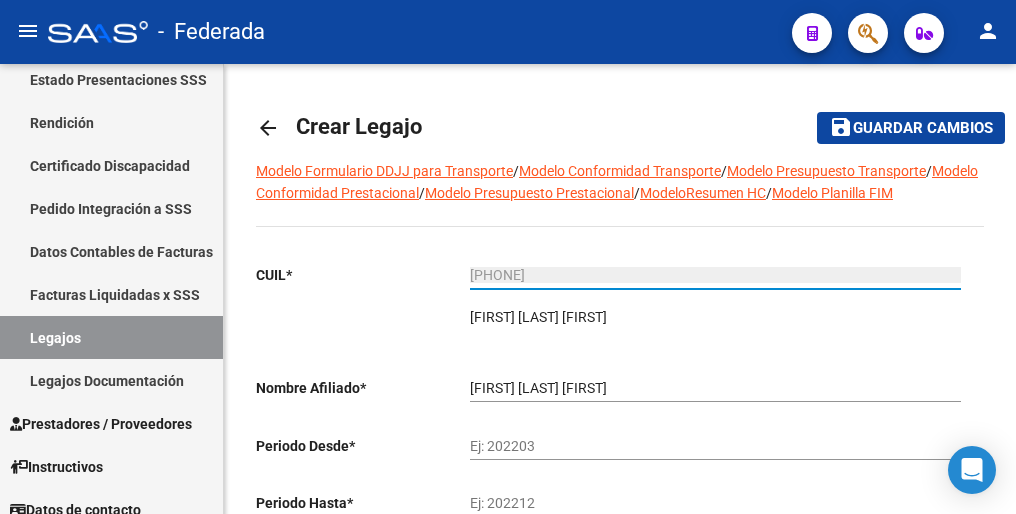 type on "23-50017961-9" 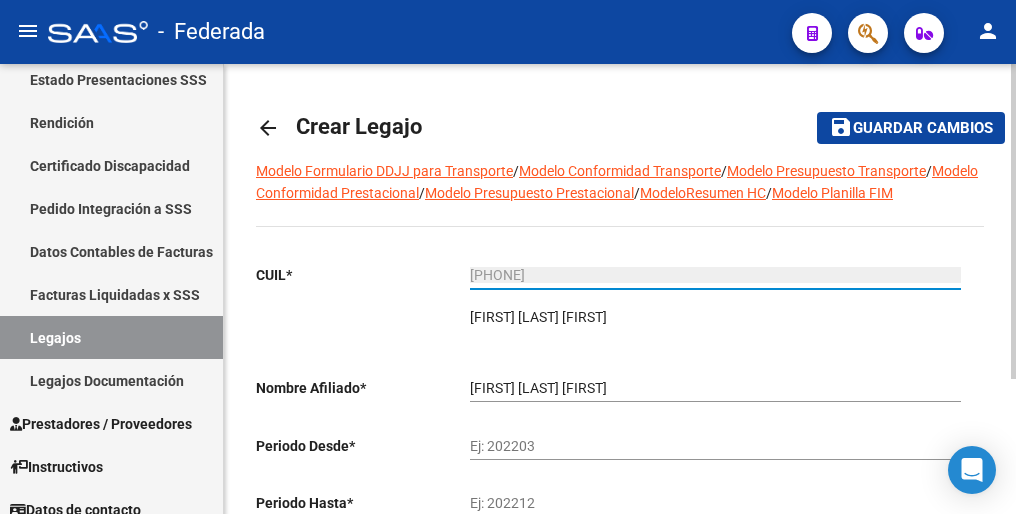 click on "Ej: 202203" at bounding box center (715, 446) 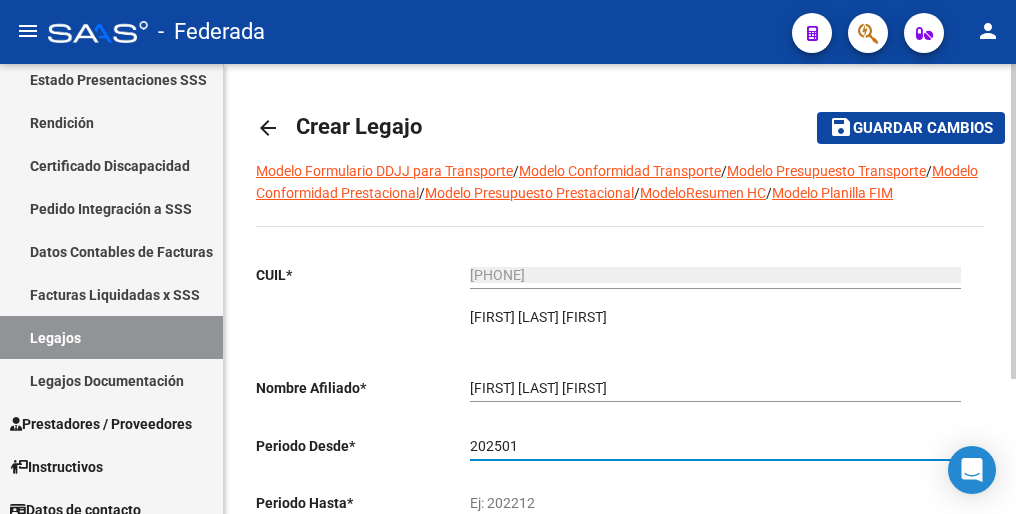 type on "202501" 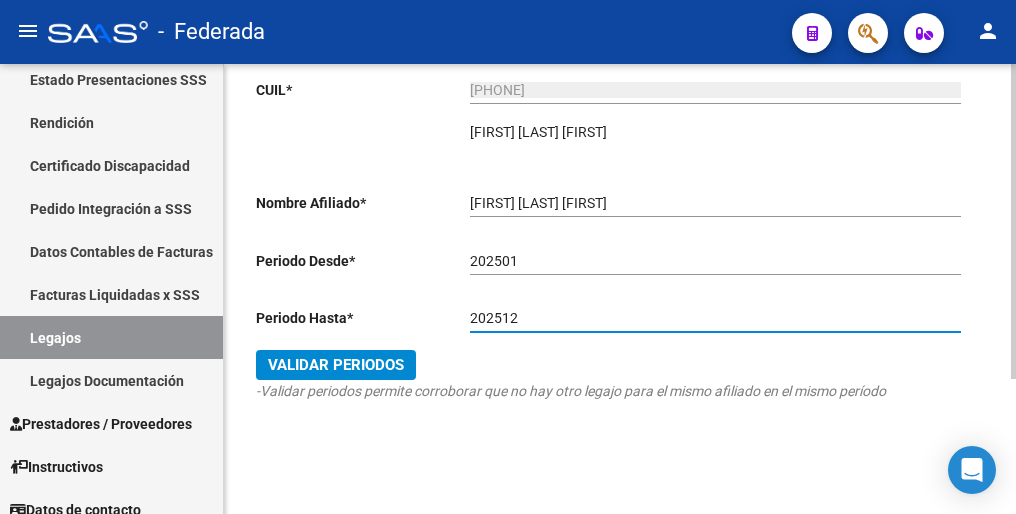 scroll, scrollTop: 192, scrollLeft: 0, axis: vertical 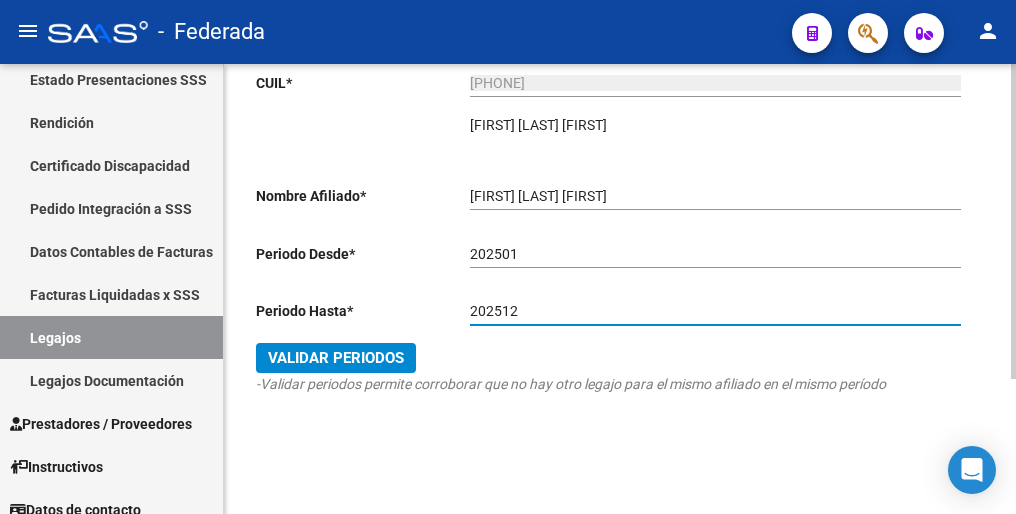 type on "202512" 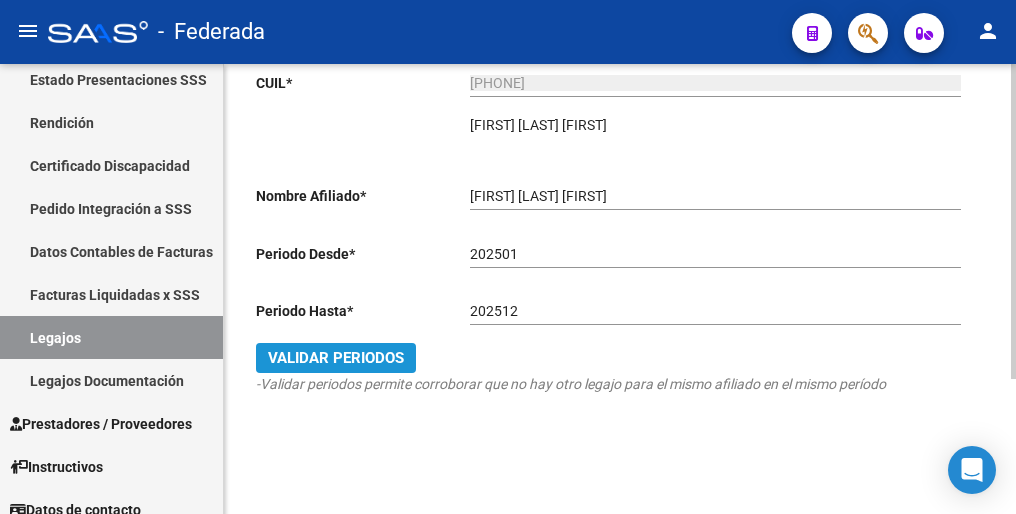 click on "Validar Periodos" 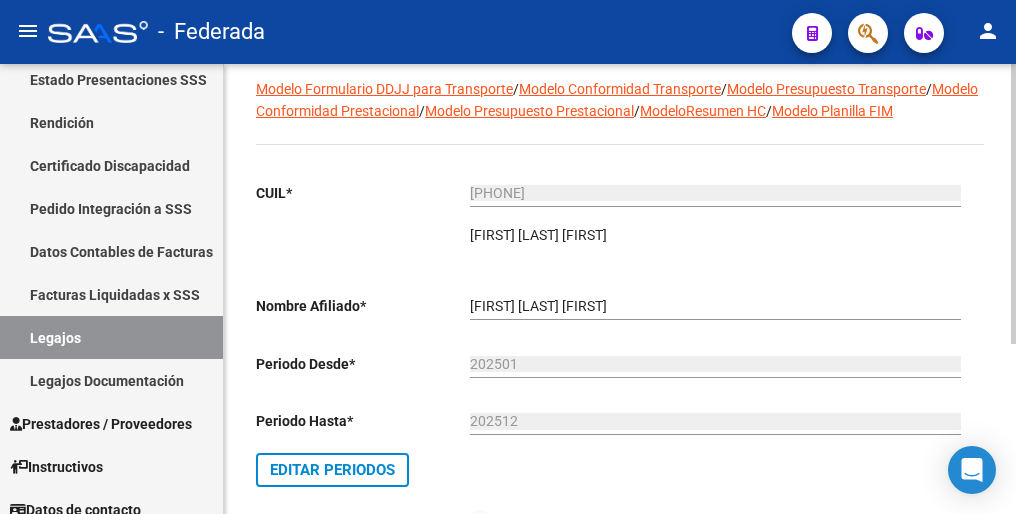 scroll, scrollTop: 0, scrollLeft: 0, axis: both 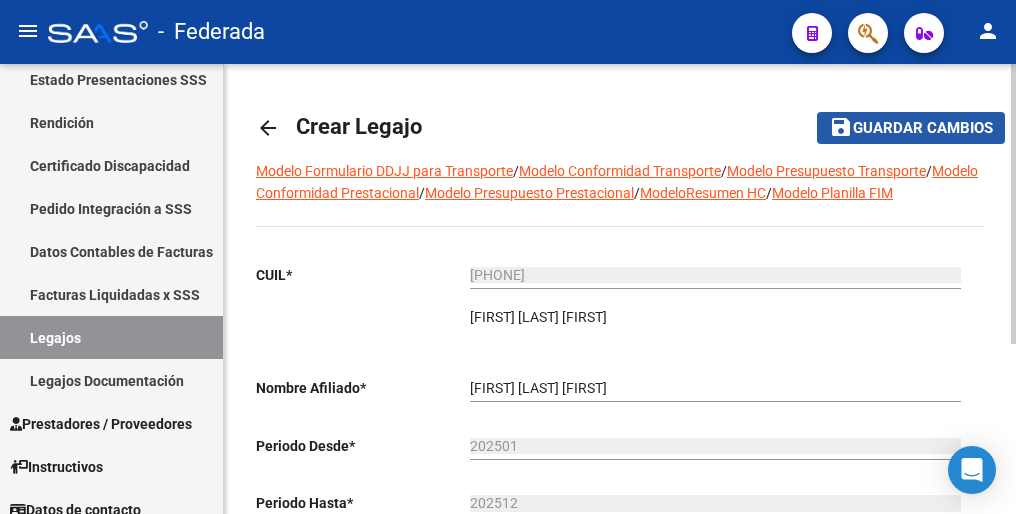 click on "Guardar cambios" 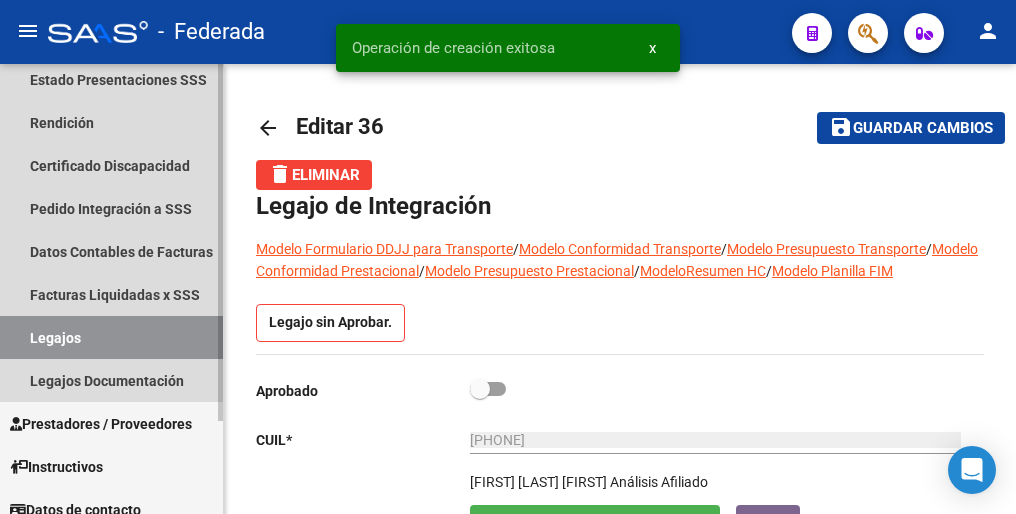 click on "Legajos" at bounding box center (111, 337) 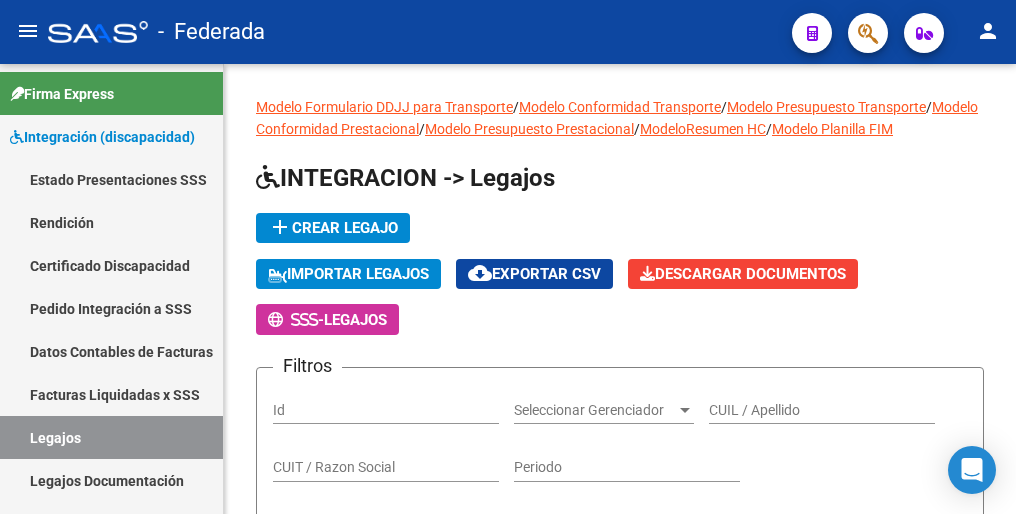 scroll, scrollTop: 0, scrollLeft: 0, axis: both 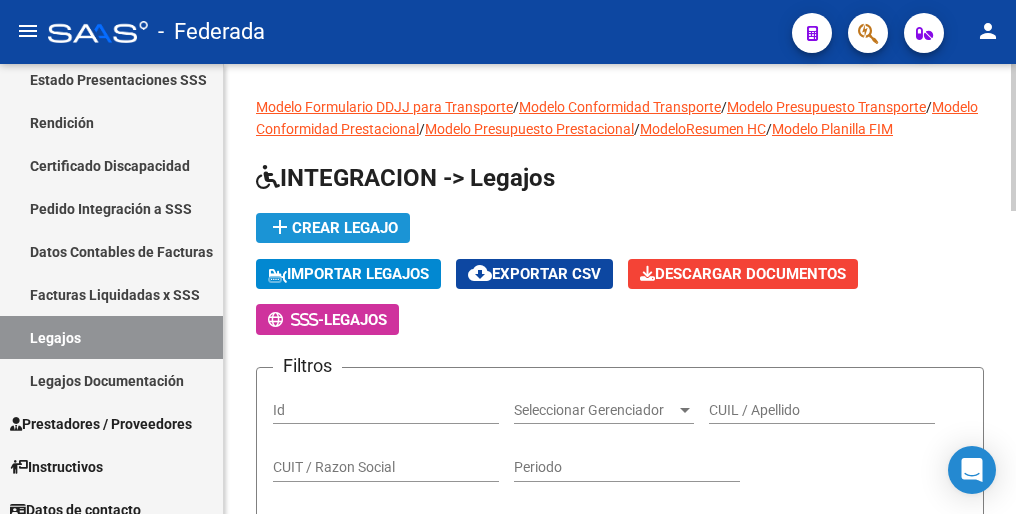 click on "add  Crear Legajo" 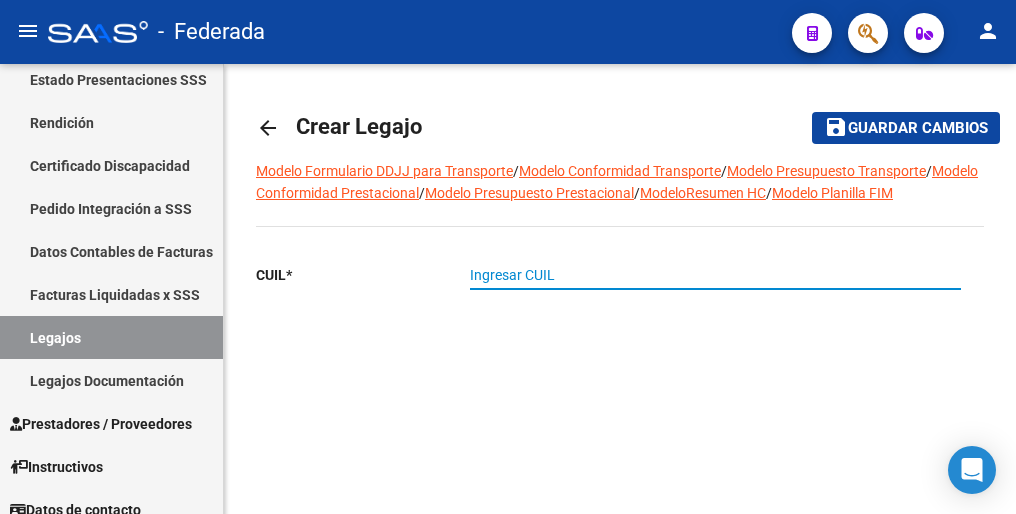 click on "Ingresar CUIL" at bounding box center (715, 275) 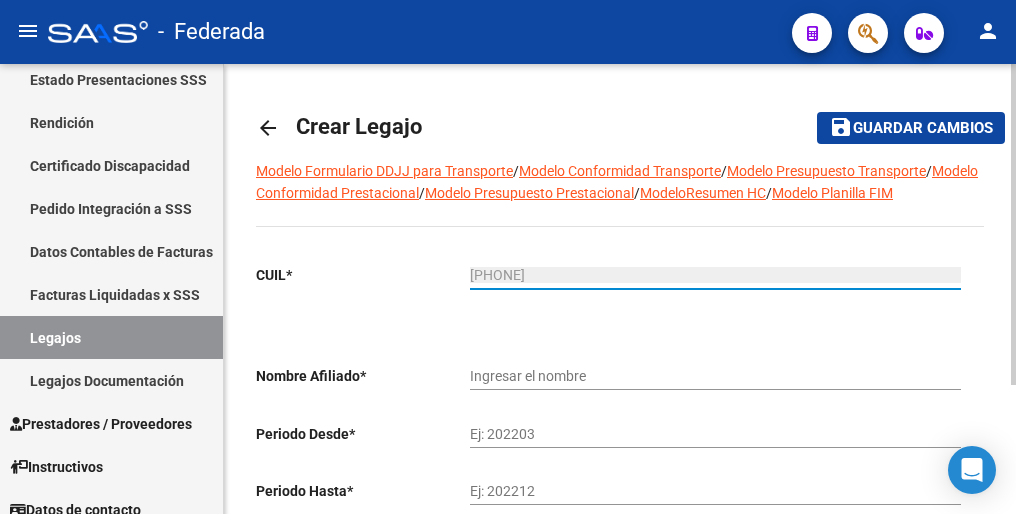type on "[LAST] [LAST] [LAST] [LAST]" 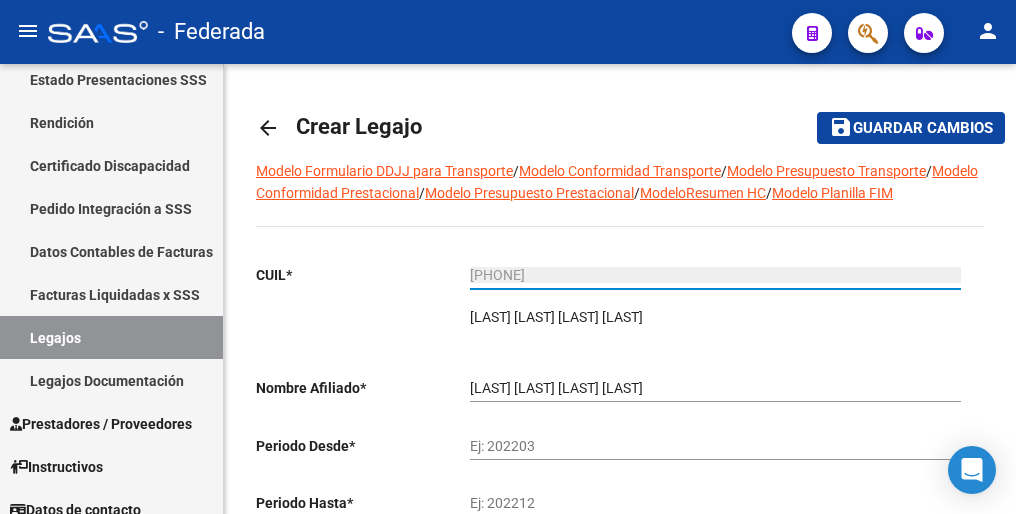 type on "[PHONE]" 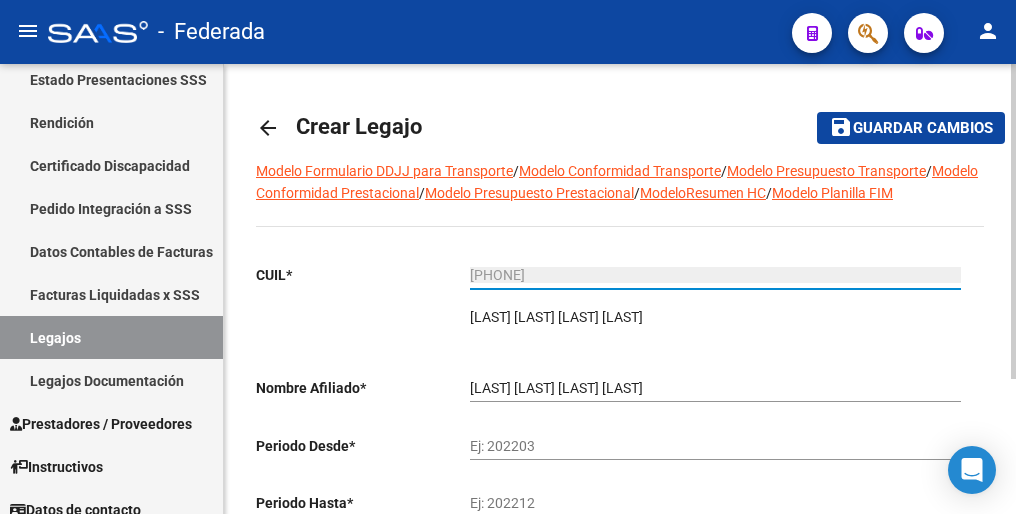 click on "Ej: 202203" at bounding box center (715, 446) 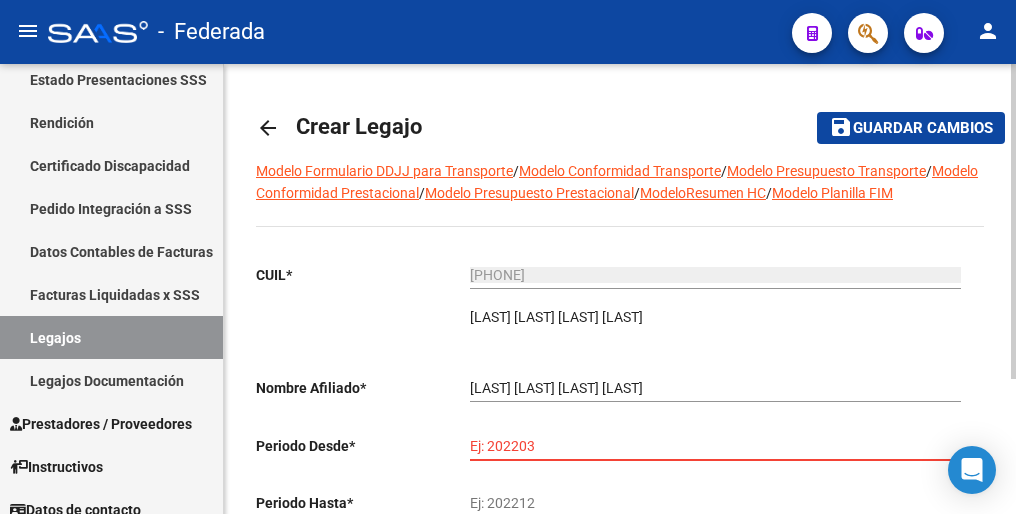 paste on "202502" 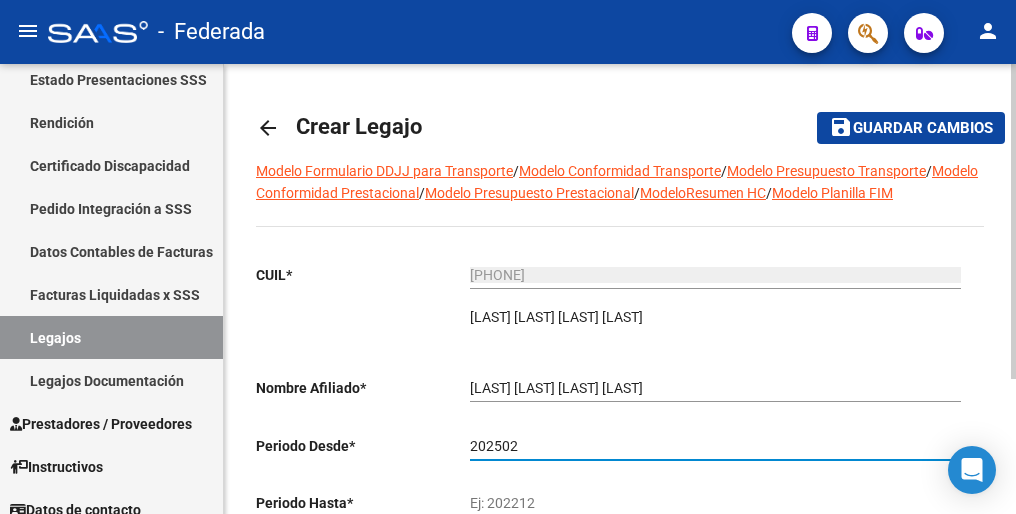 type on "202502" 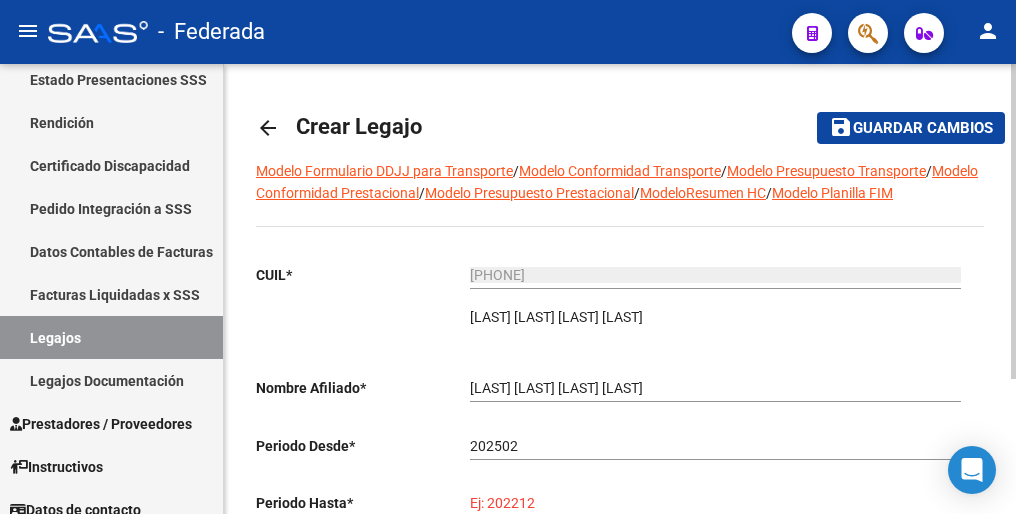 paste on "202512" 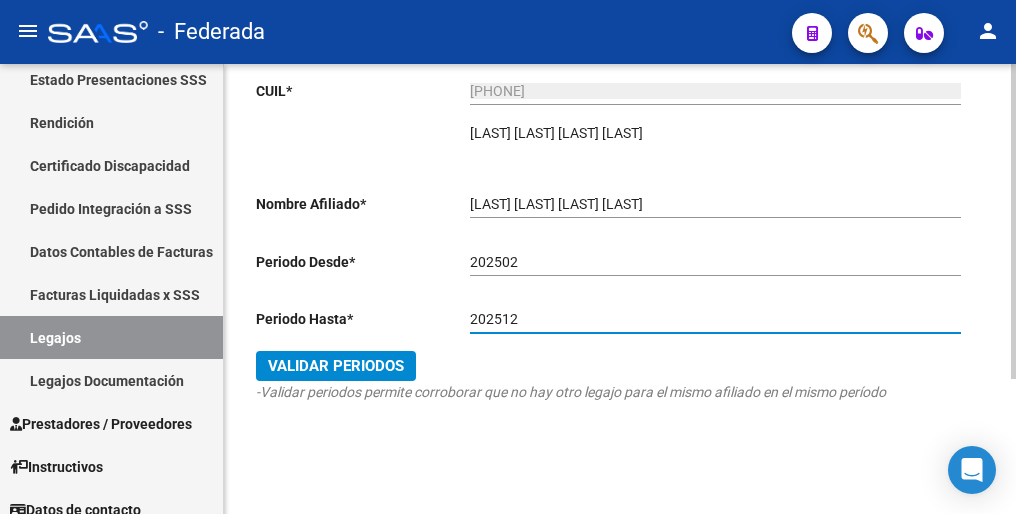 scroll, scrollTop: 192, scrollLeft: 0, axis: vertical 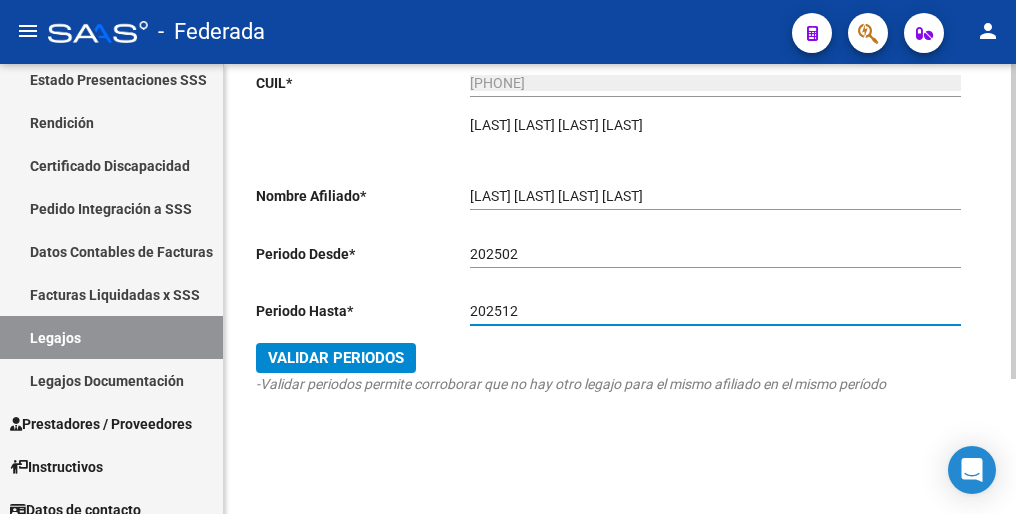 type on "202512" 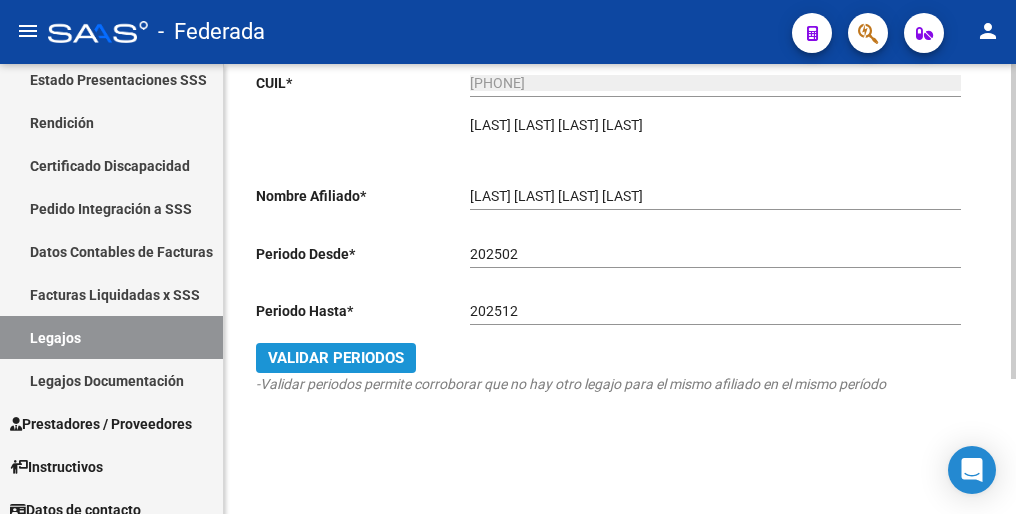 click on "Validar Periodos" 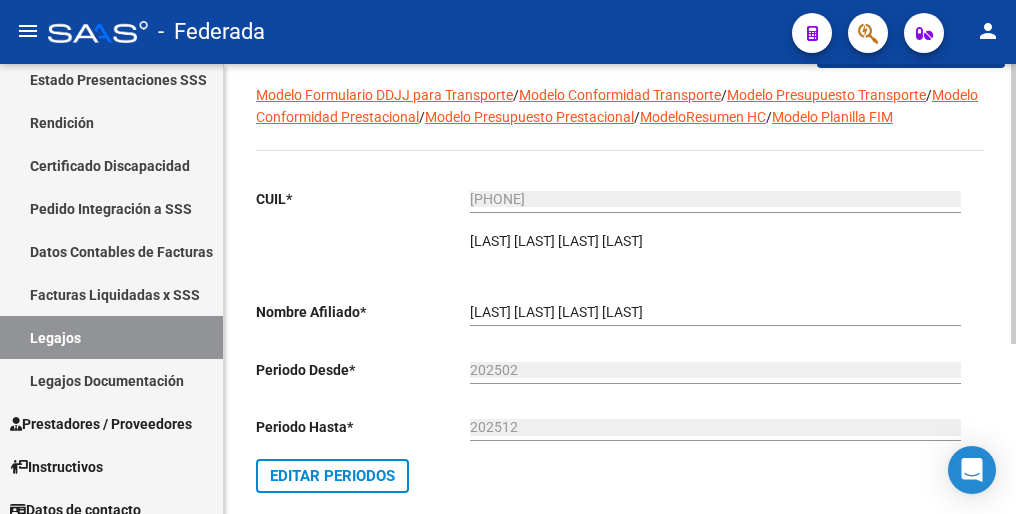 scroll, scrollTop: 0, scrollLeft: 0, axis: both 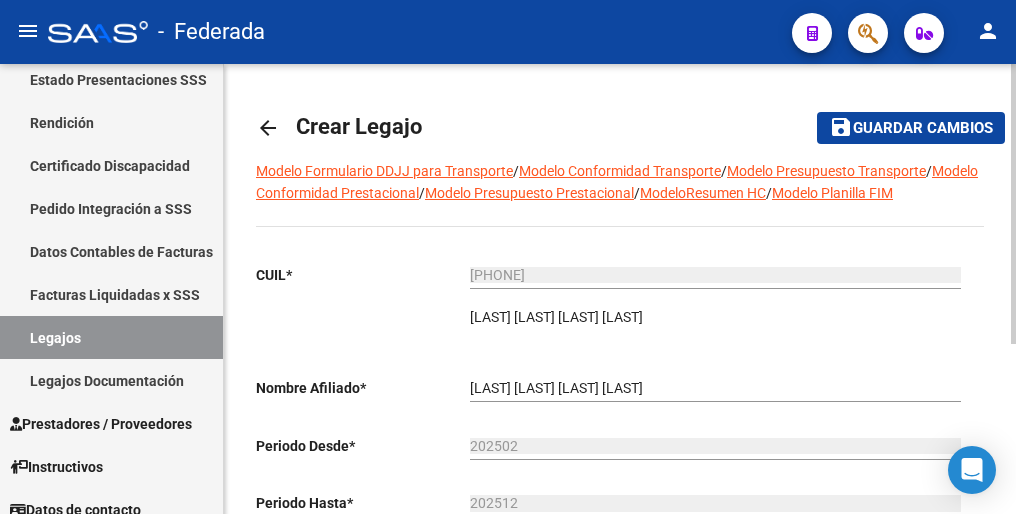 click on "Guardar cambios" 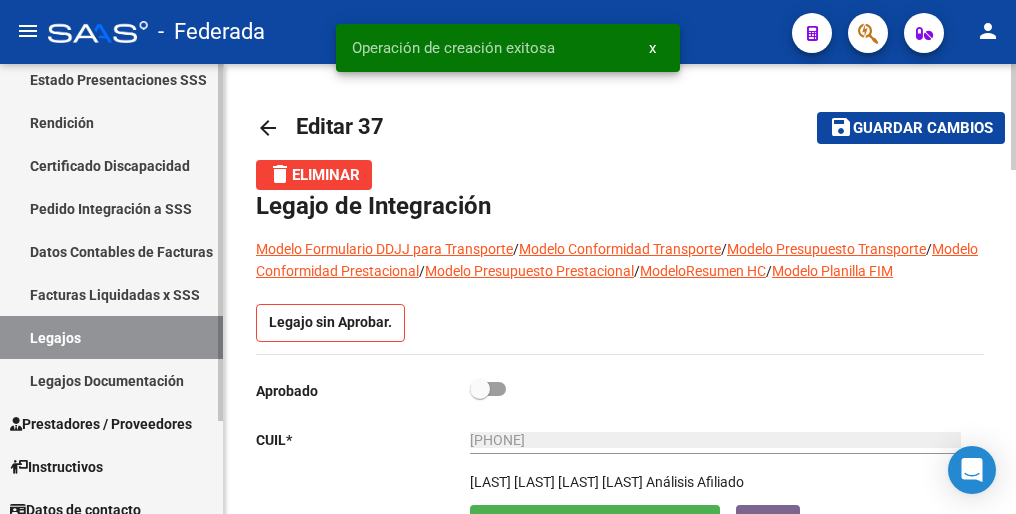 click on "Legajos" at bounding box center [111, 337] 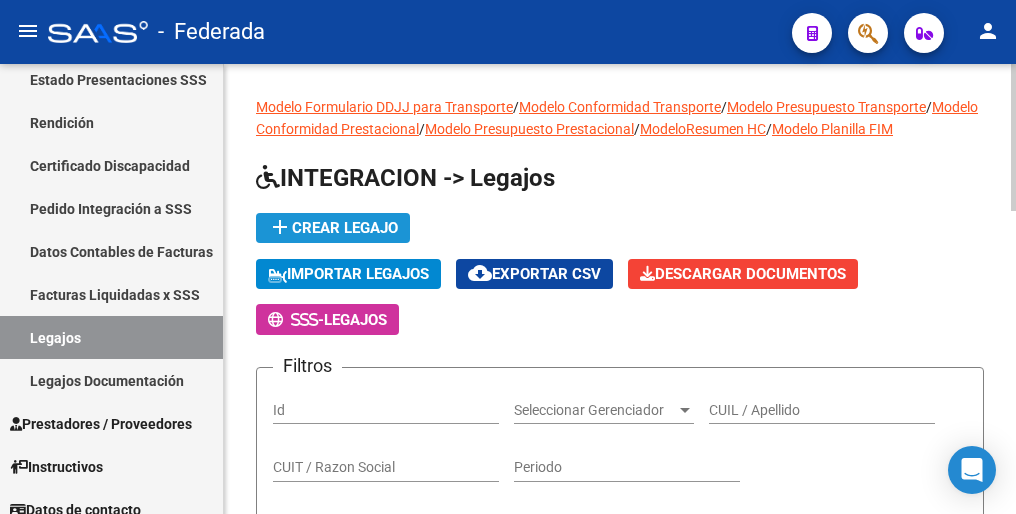 click on "add  Crear Legajo" 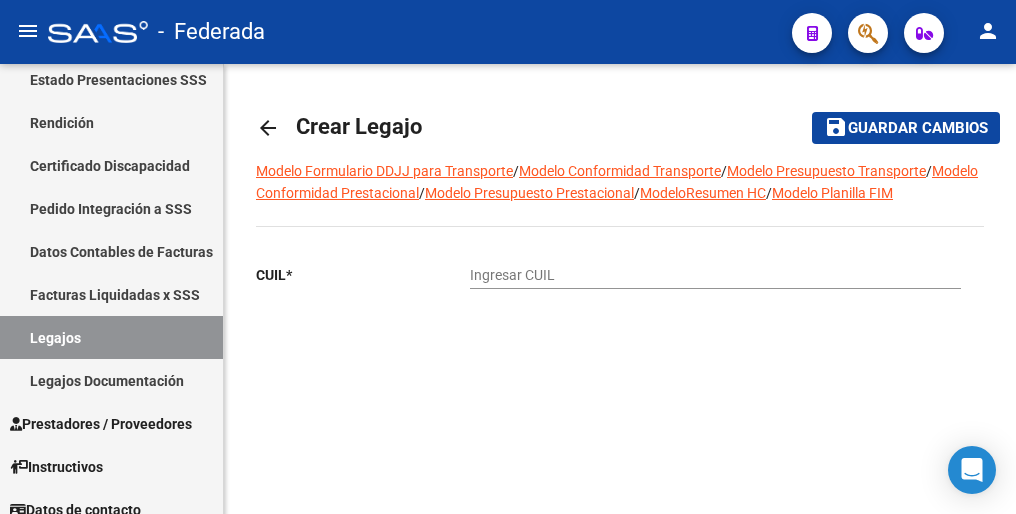 click on "Ingresar CUIL" 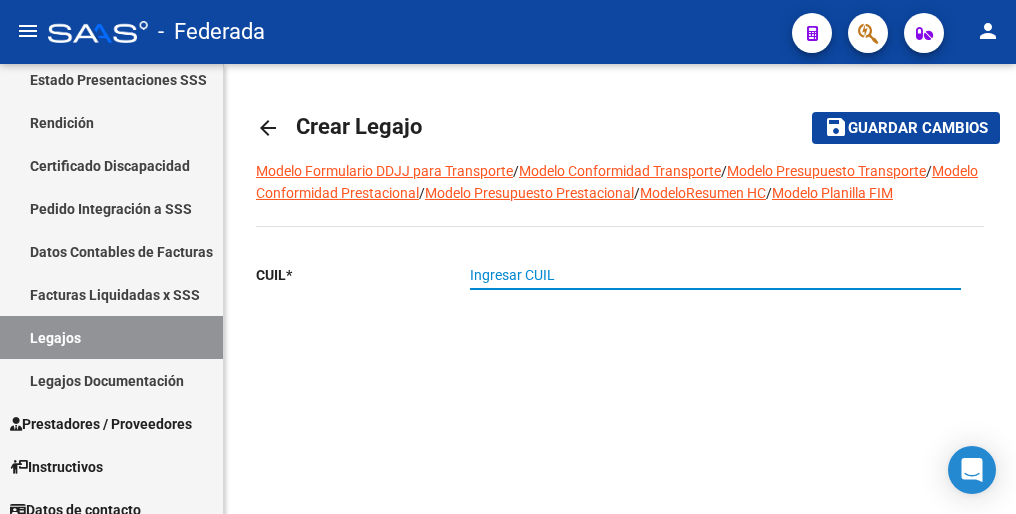 paste on "[CUIL]" 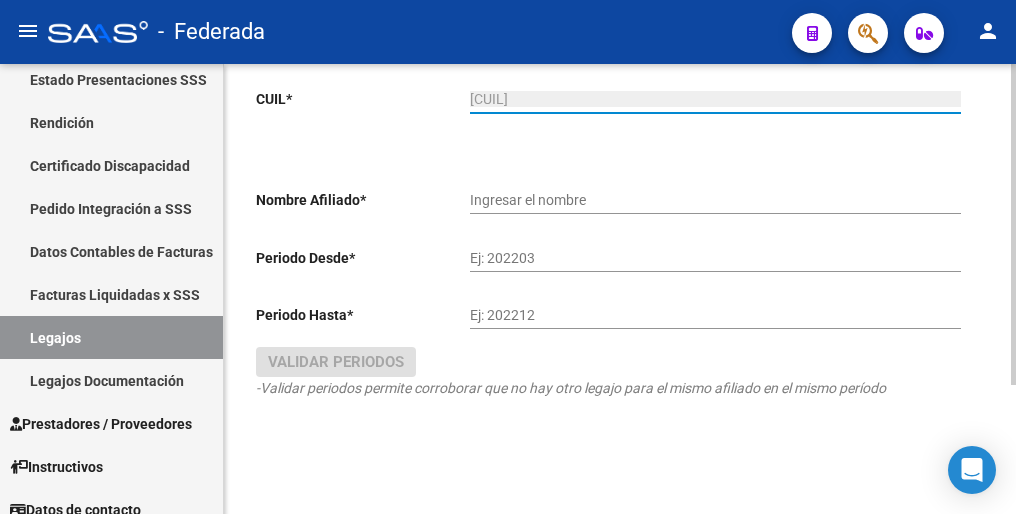 scroll, scrollTop: 180, scrollLeft: 0, axis: vertical 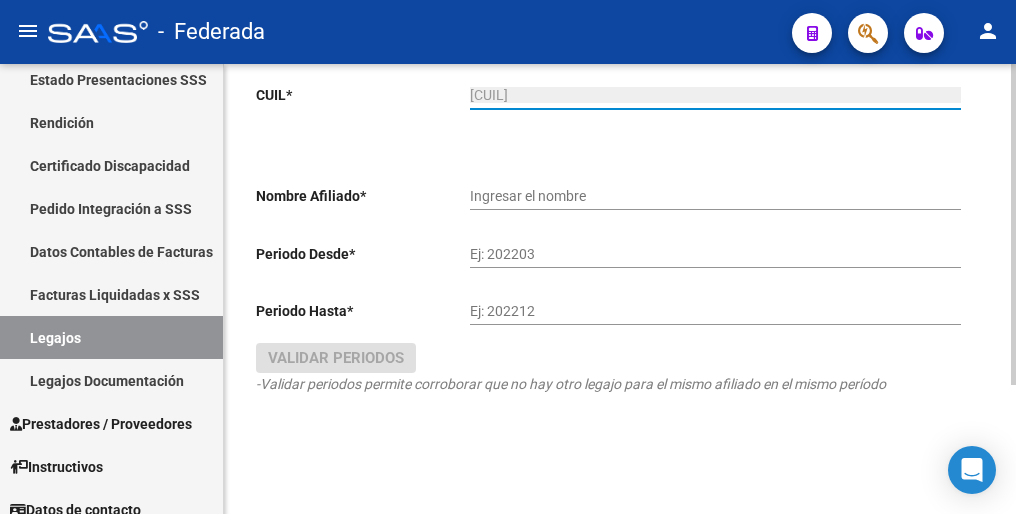 type on "[LAST] [LAST] [LAST]" 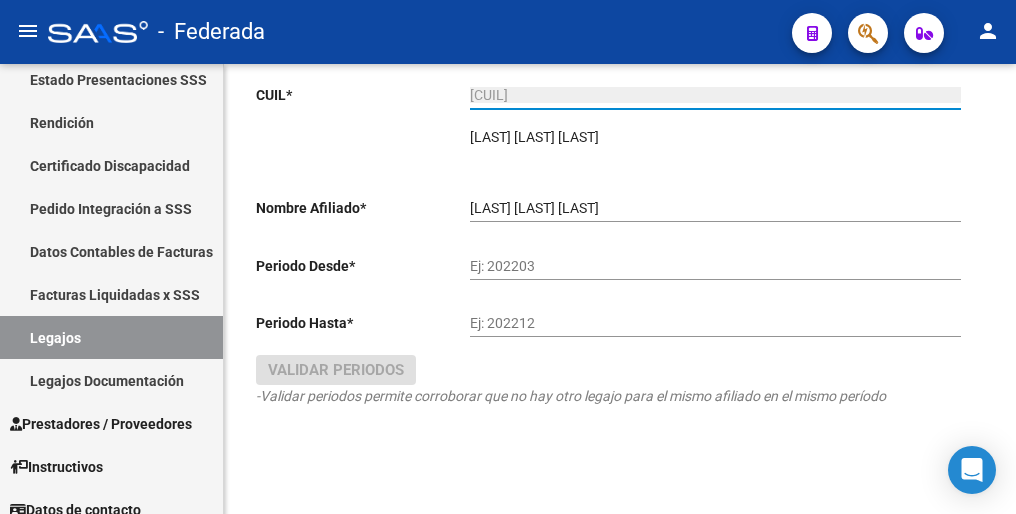 type on "[CUIL]" 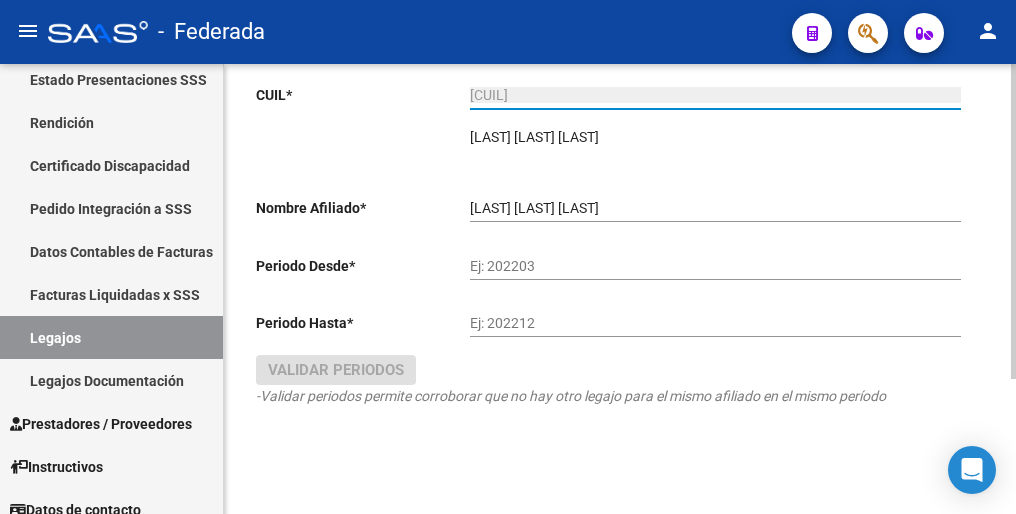 click on "Ej: 202203" at bounding box center [715, 266] 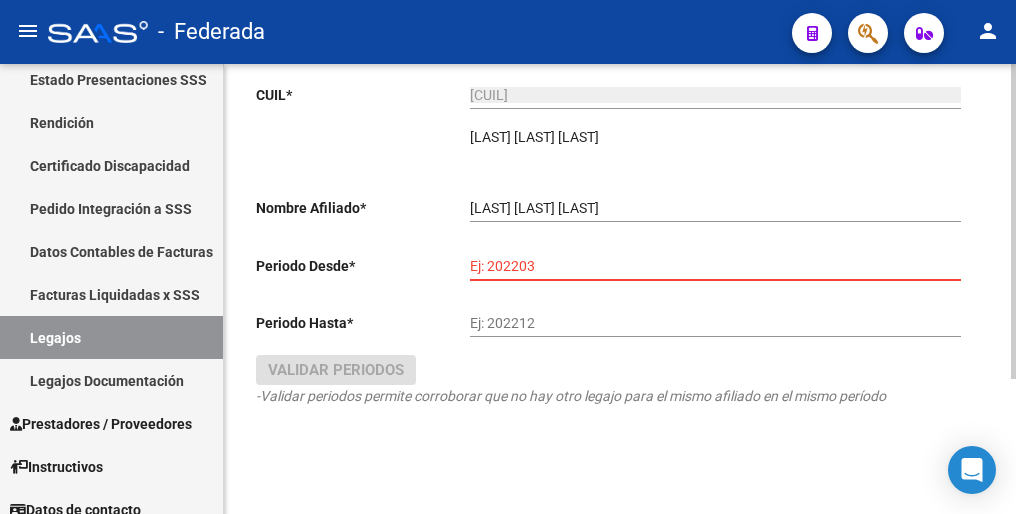 paste on "202503" 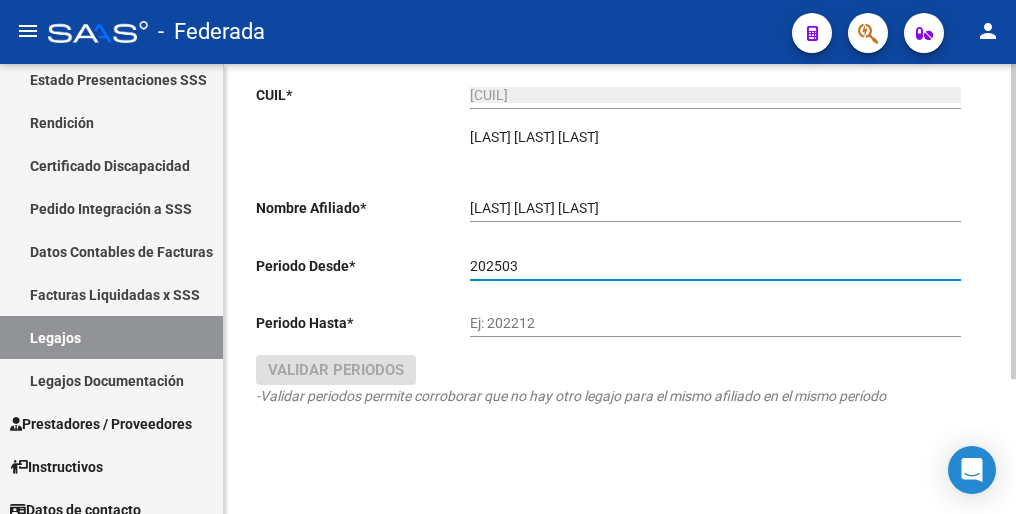 type on "202503" 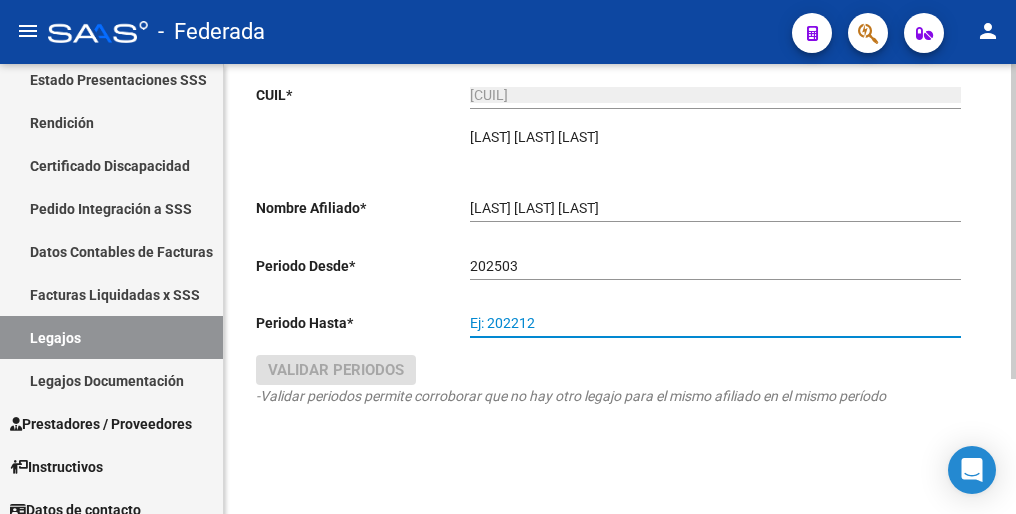 click on "Ej: 202212" at bounding box center (715, 323) 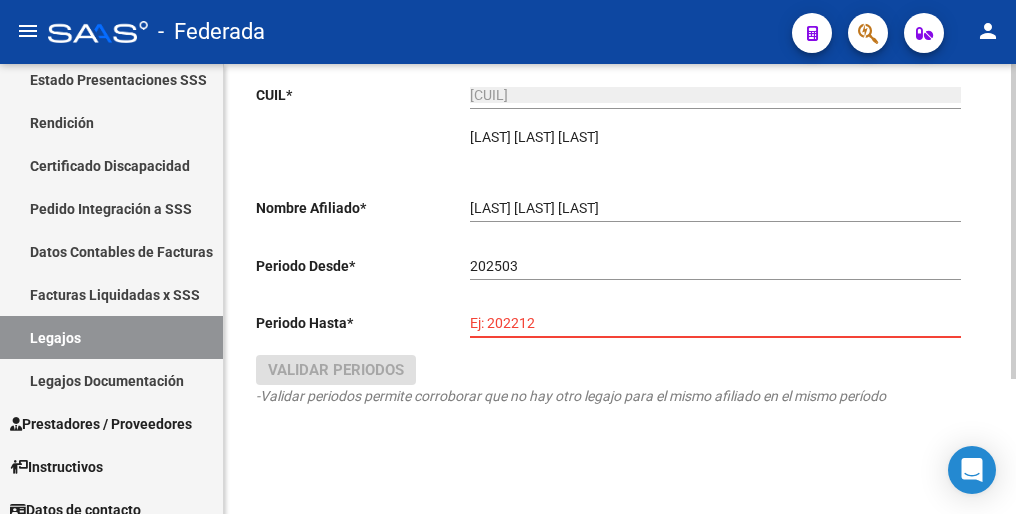 paste on "202512" 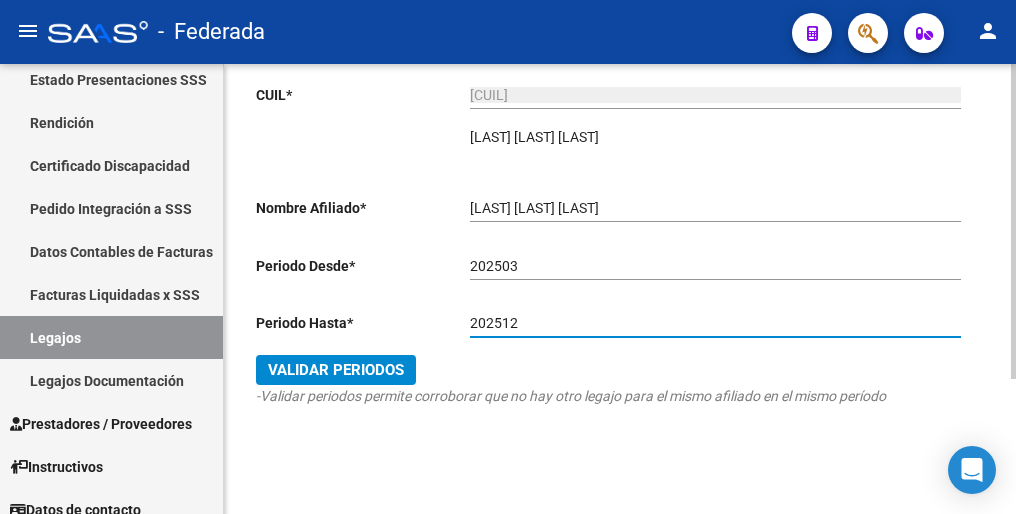 type on "202512" 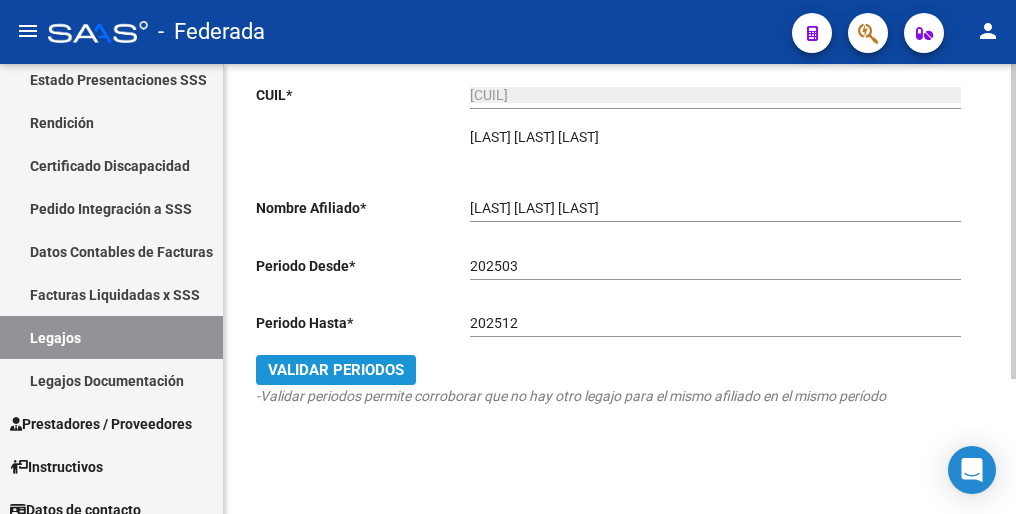 click on "Validar Periodos" 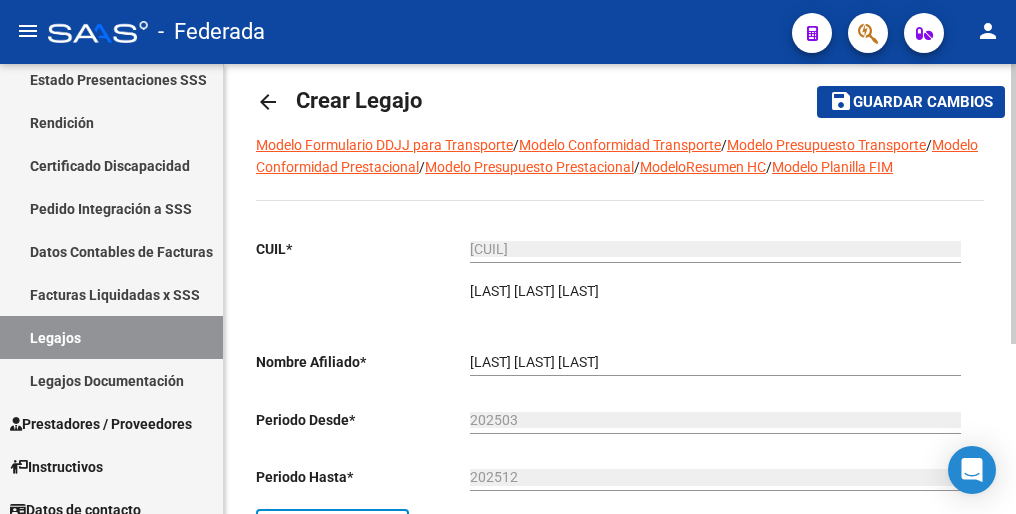 scroll, scrollTop: 0, scrollLeft: 0, axis: both 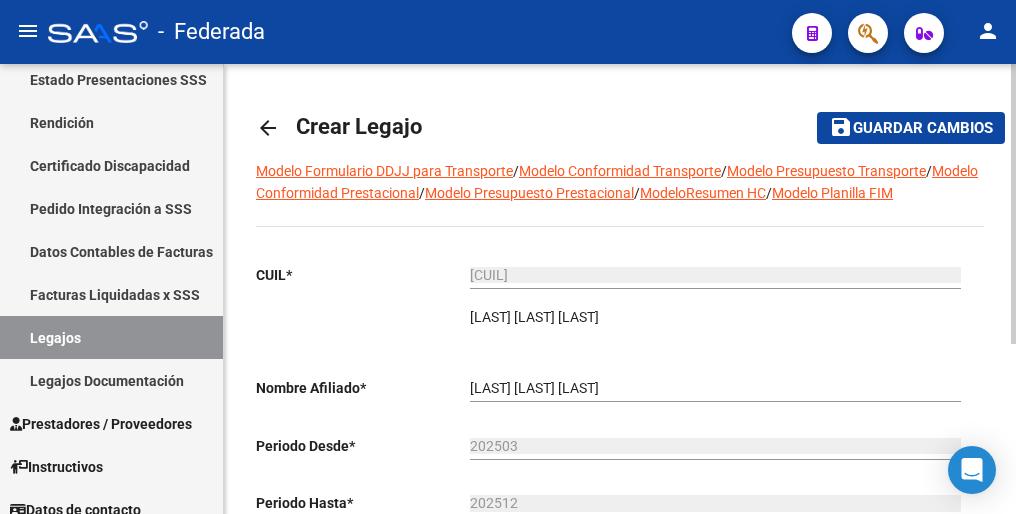 click on "Guardar cambios" 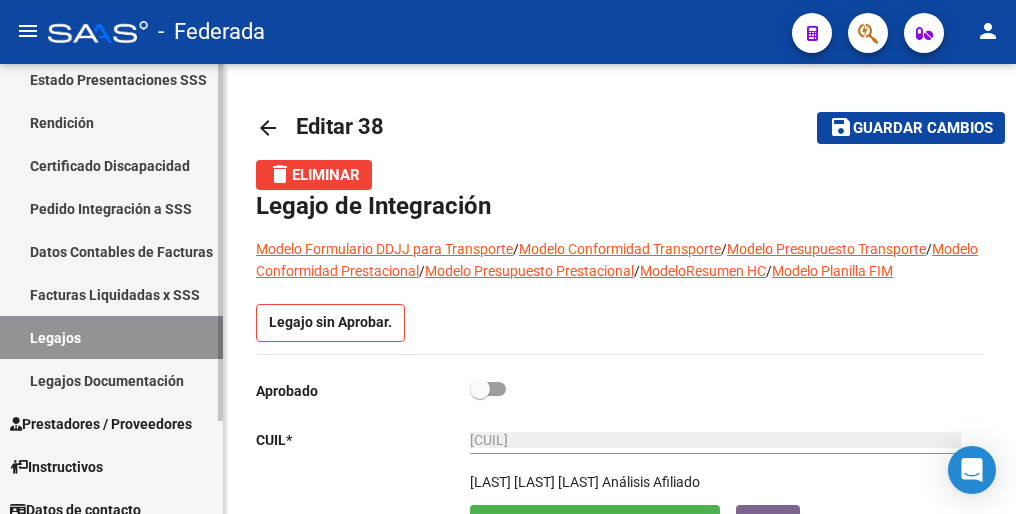 drag, startPoint x: 108, startPoint y: 167, endPoint x: 125, endPoint y: 194, distance: 31.906113 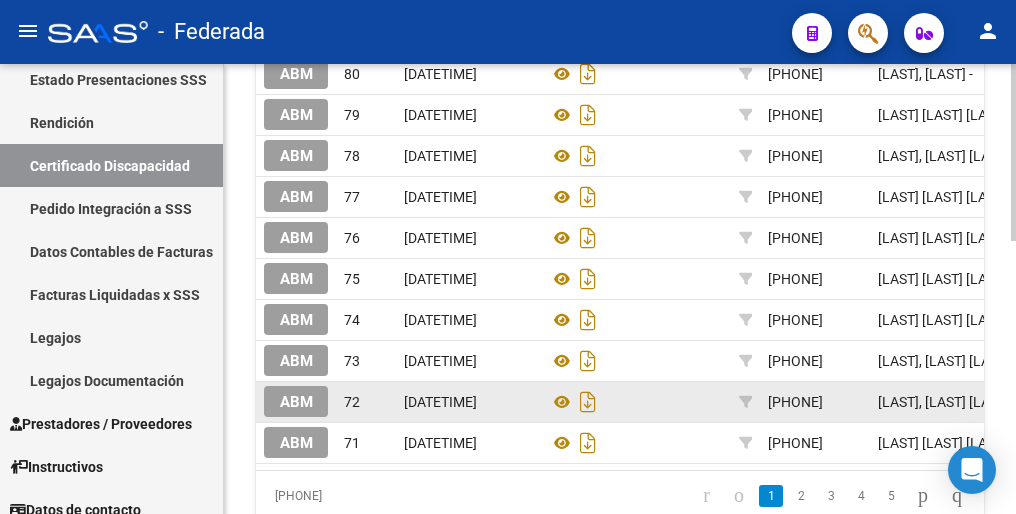 scroll, scrollTop: 400, scrollLeft: 0, axis: vertical 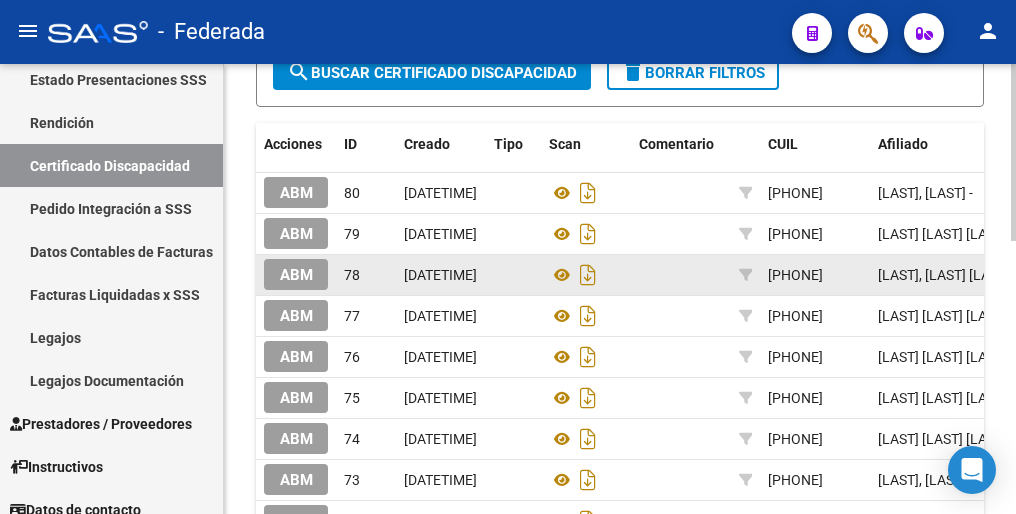 click on "Certificado Discapacidad" at bounding box center (111, 165) 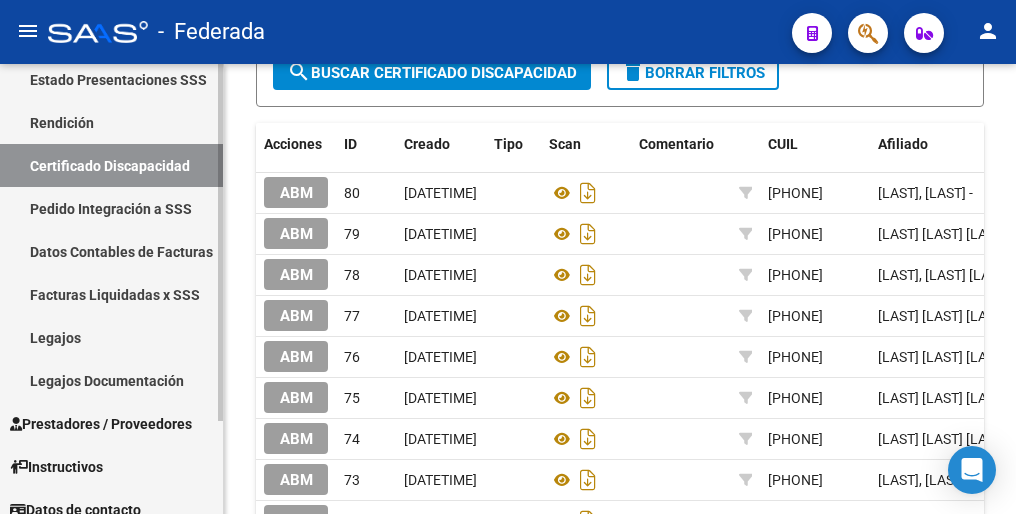 drag, startPoint x: 52, startPoint y: 333, endPoint x: 124, endPoint y: 329, distance: 72.11102 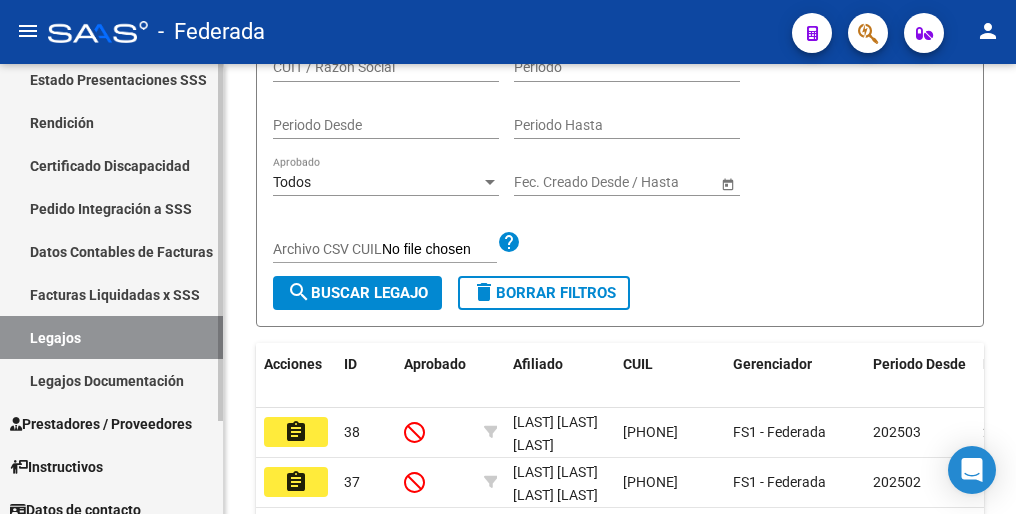 click on "Legajos" at bounding box center [111, 337] 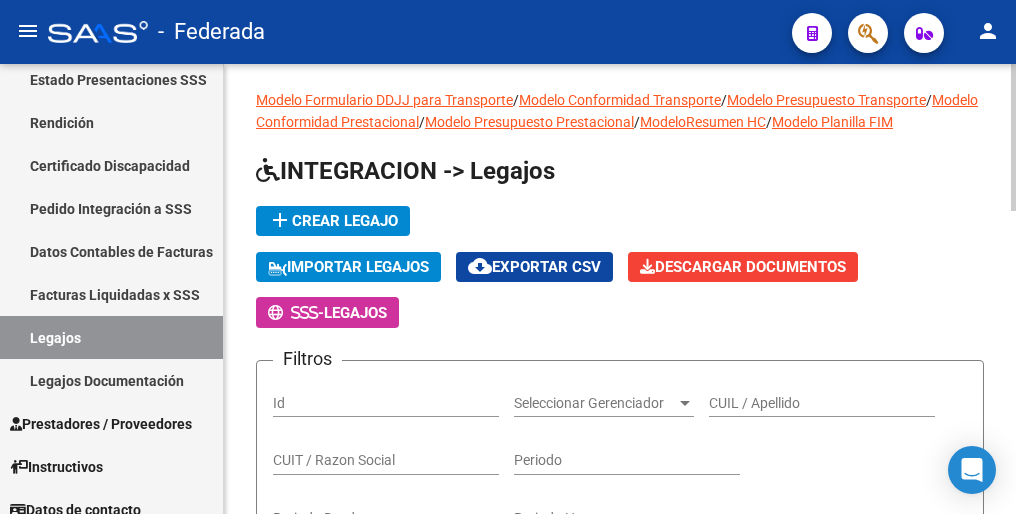 scroll, scrollTop: 0, scrollLeft: 0, axis: both 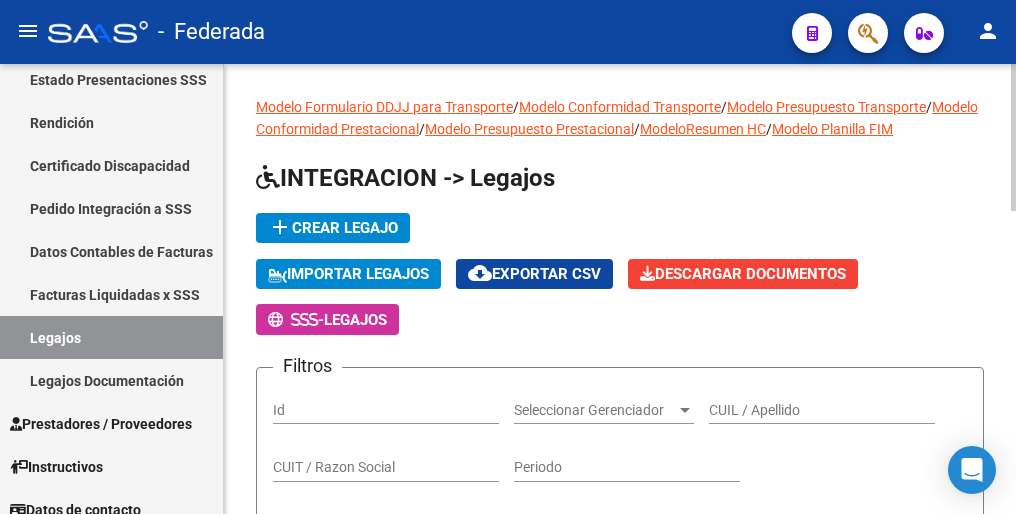click on "add  Crear Legajo" 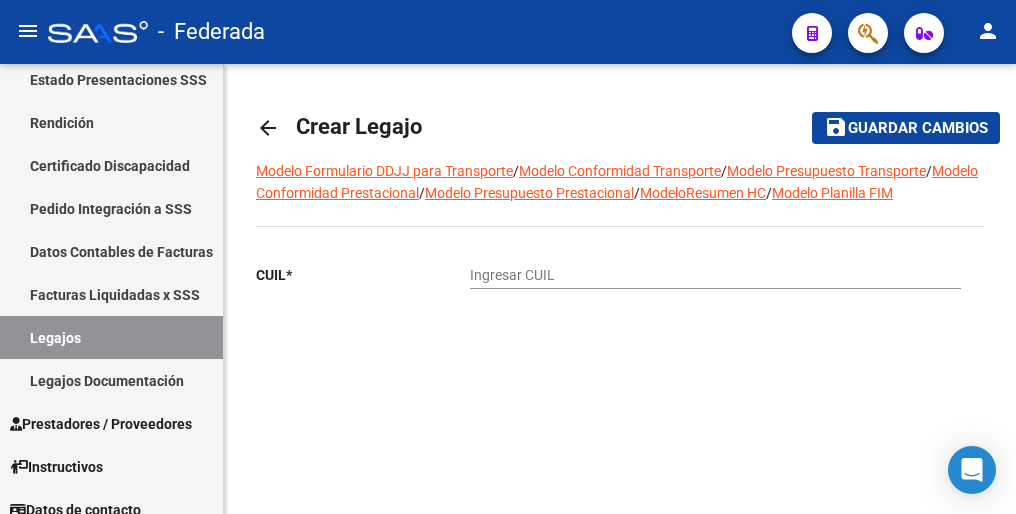 click on "Ingresar CUIL" 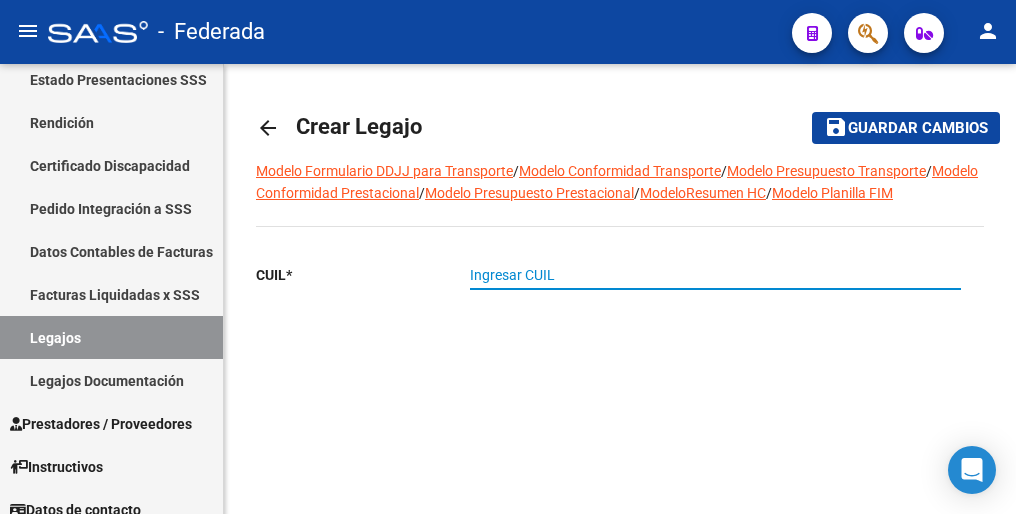 paste on "[CUIL]" 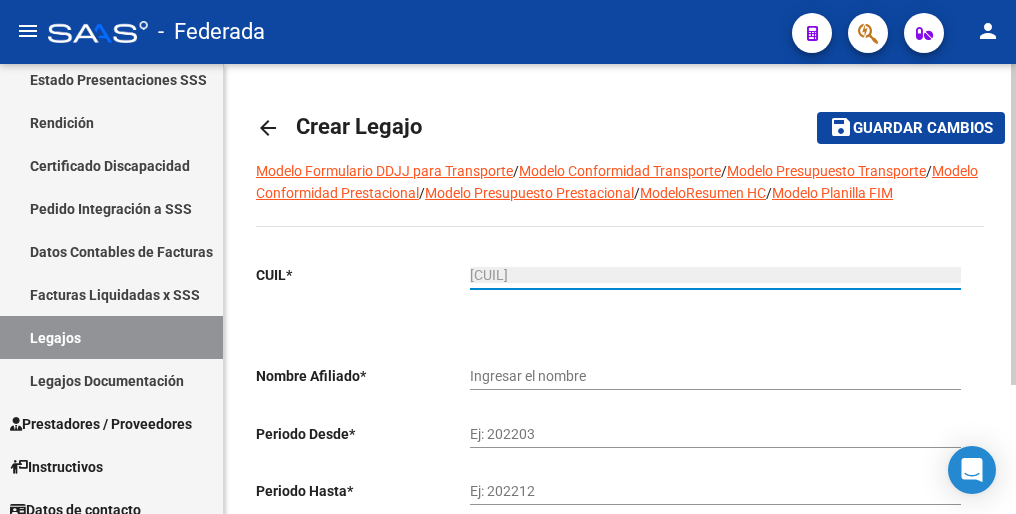 type on "[LAST] [LAST] [LAST]" 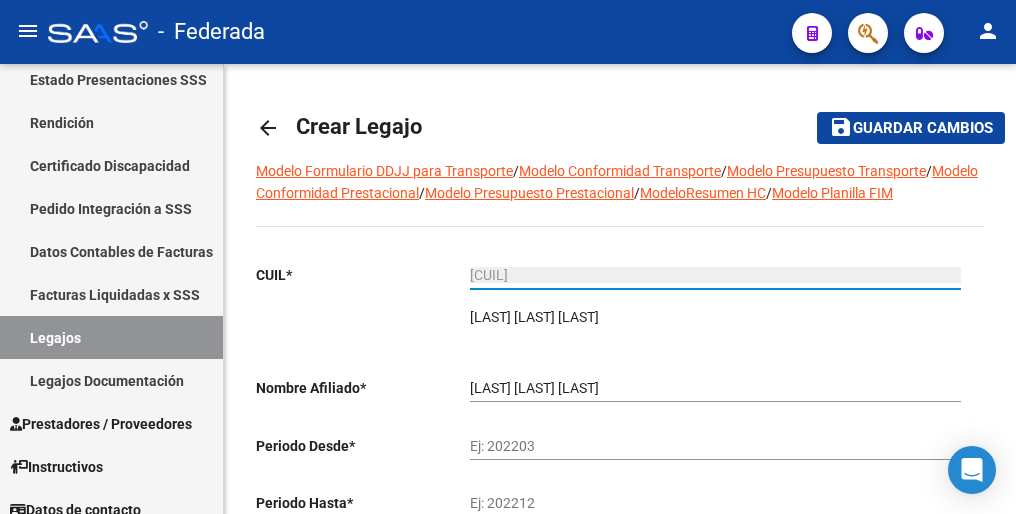 type on "[CUIL]" 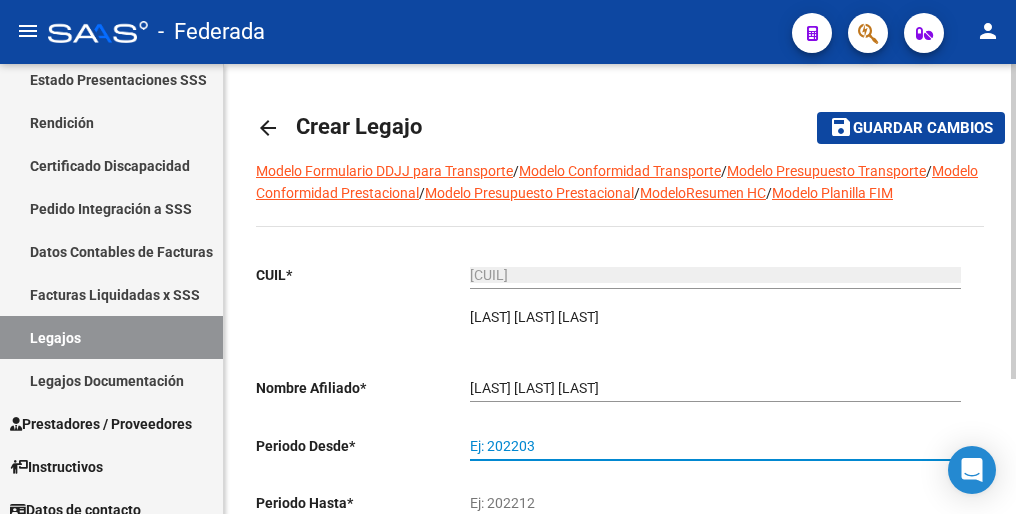 click on "Ej: 202203" at bounding box center [715, 446] 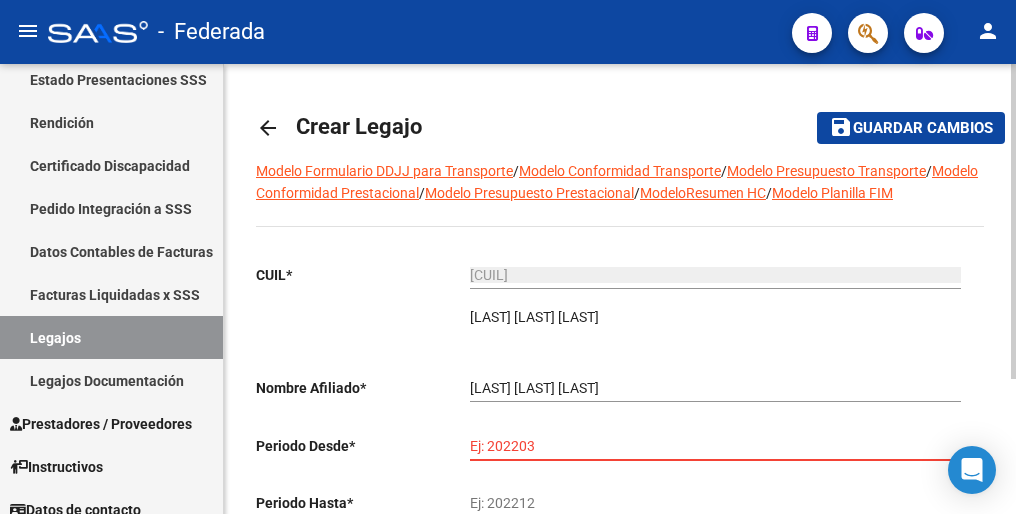 paste on "202501" 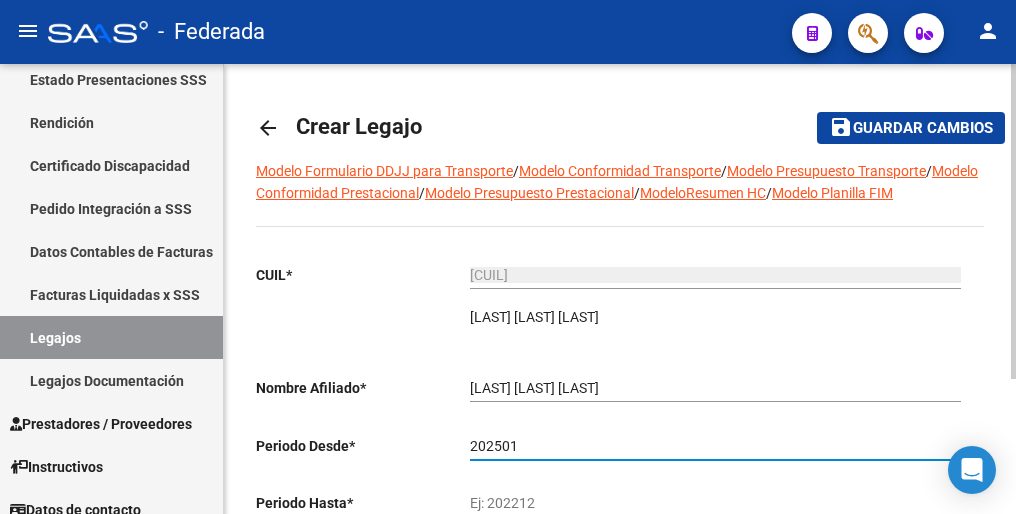 type on "202501" 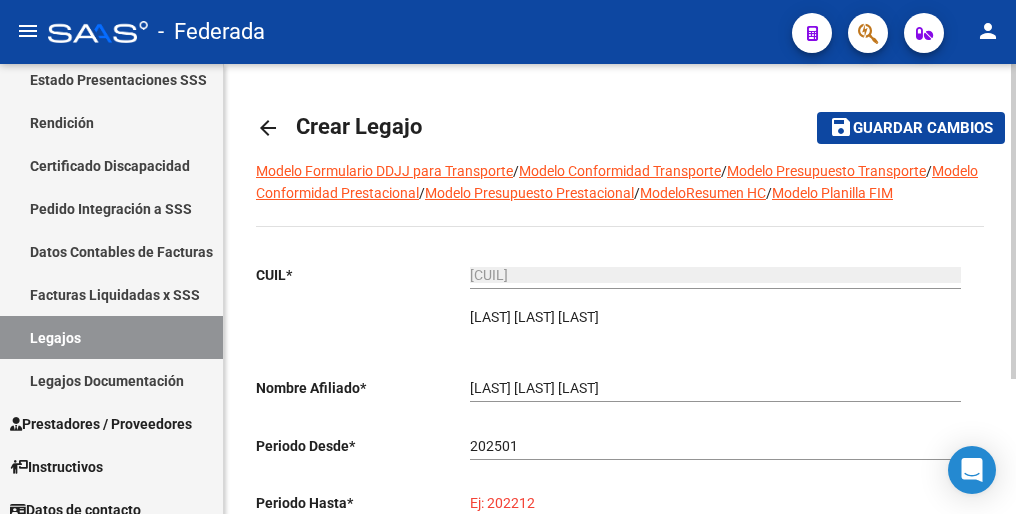 paste on "202512" 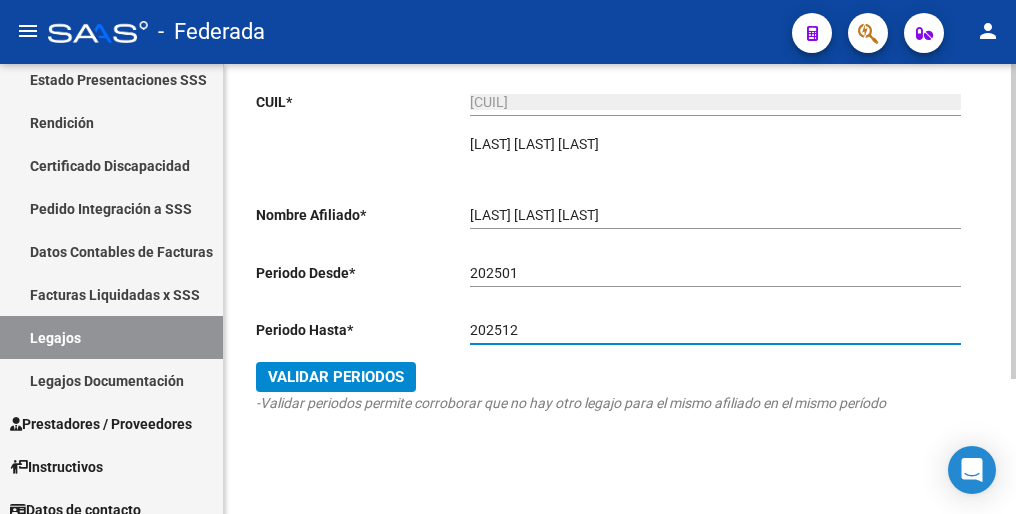 scroll, scrollTop: 192, scrollLeft: 0, axis: vertical 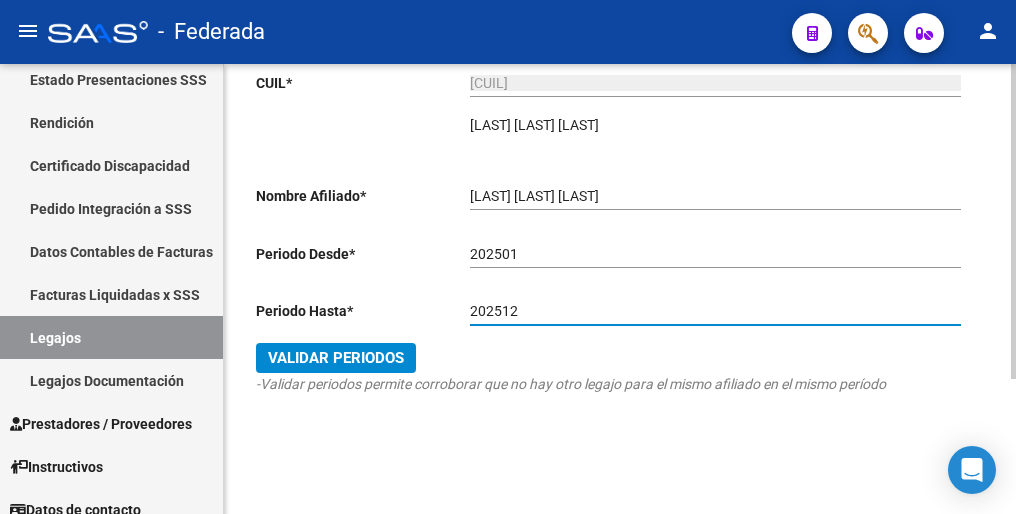 type on "202512" 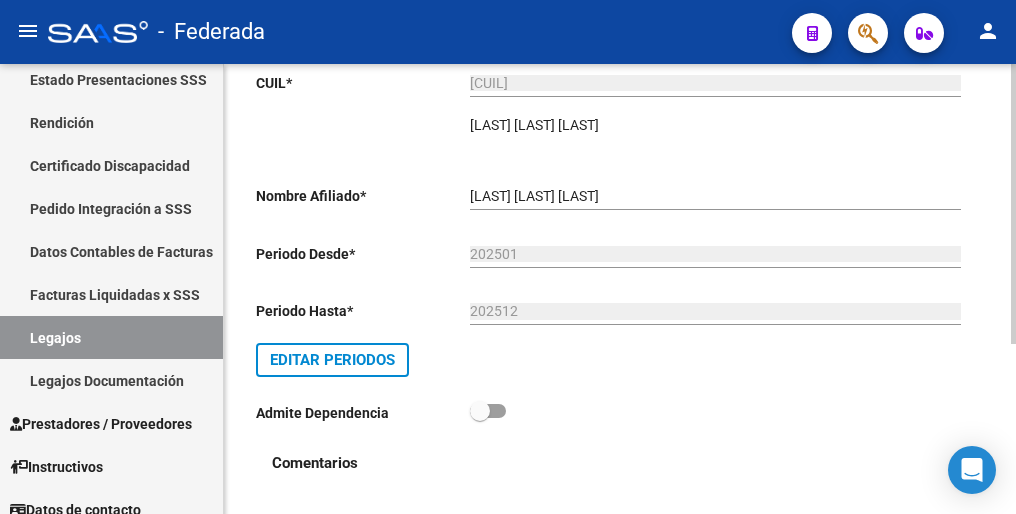 scroll, scrollTop: 0, scrollLeft: 0, axis: both 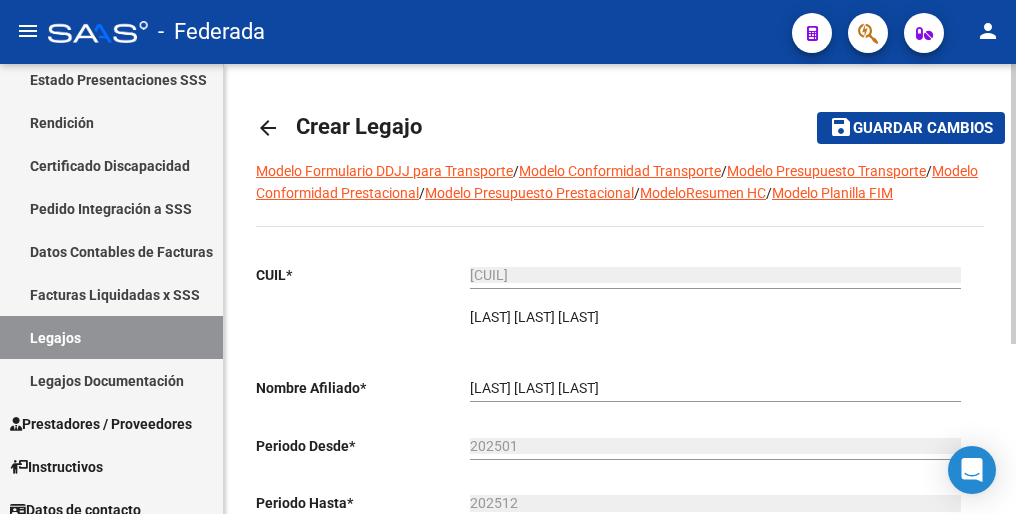 click on "Guardar cambios" 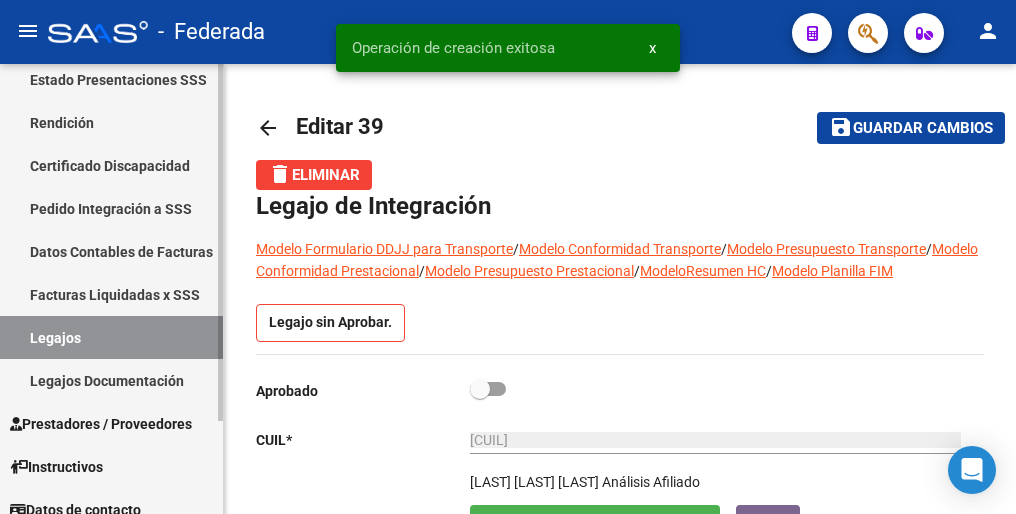 click on "Legajos" at bounding box center [111, 337] 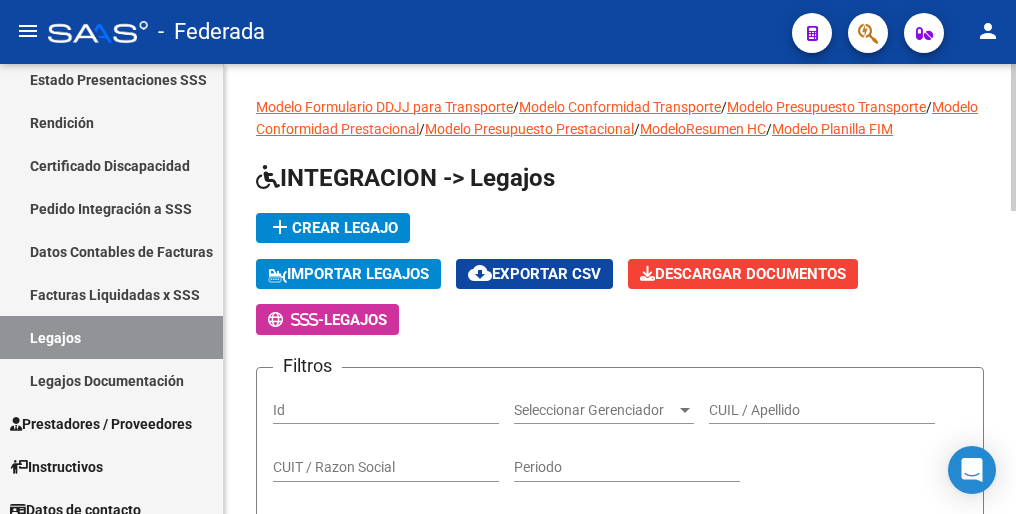 click on "add  Crear Legajo" 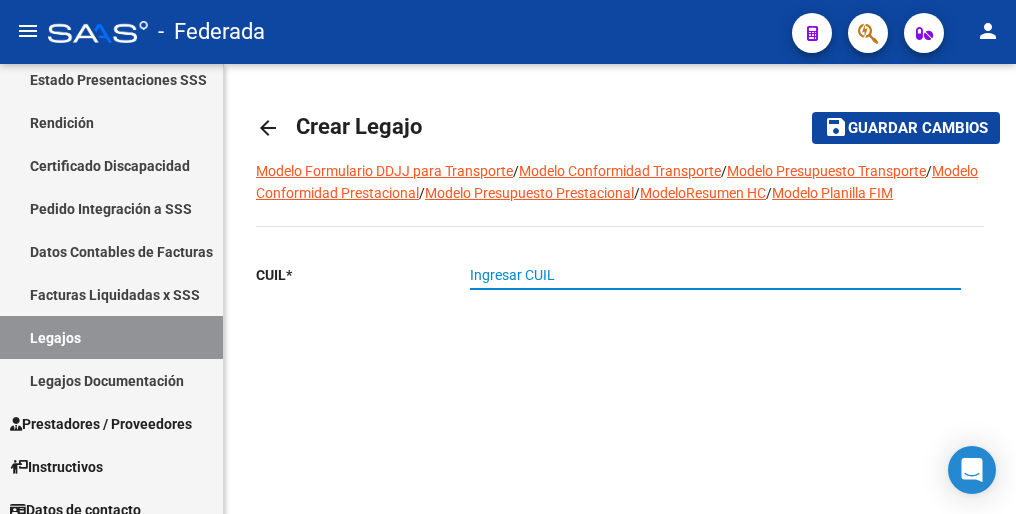 click on "Ingresar CUIL" at bounding box center (715, 275) 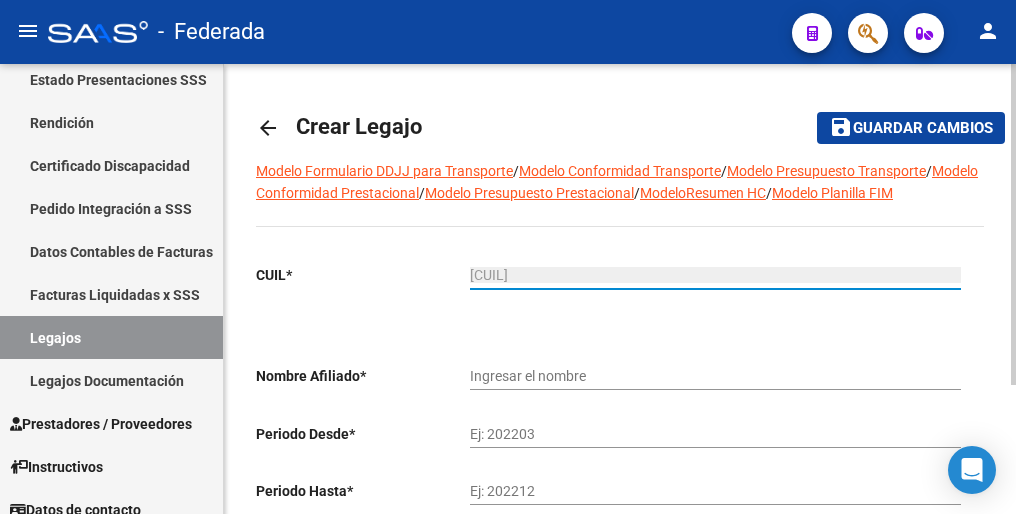 type on "[CUIL]" 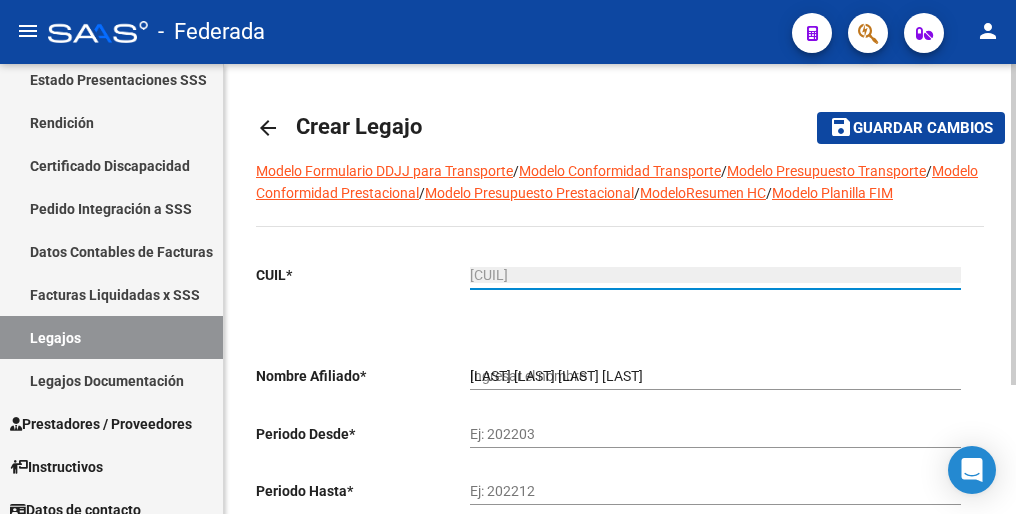 click on "Ej: 202203" 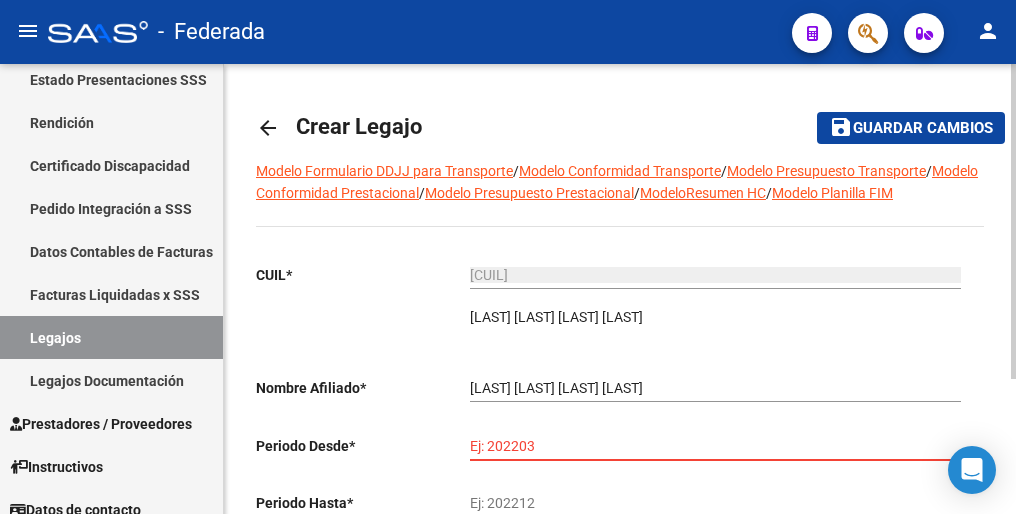 paste on "202501" 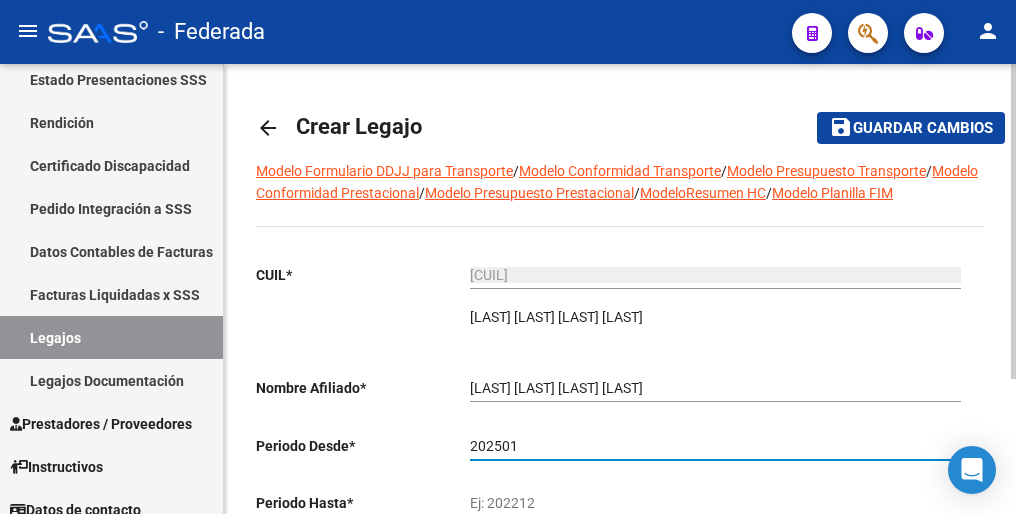 paste 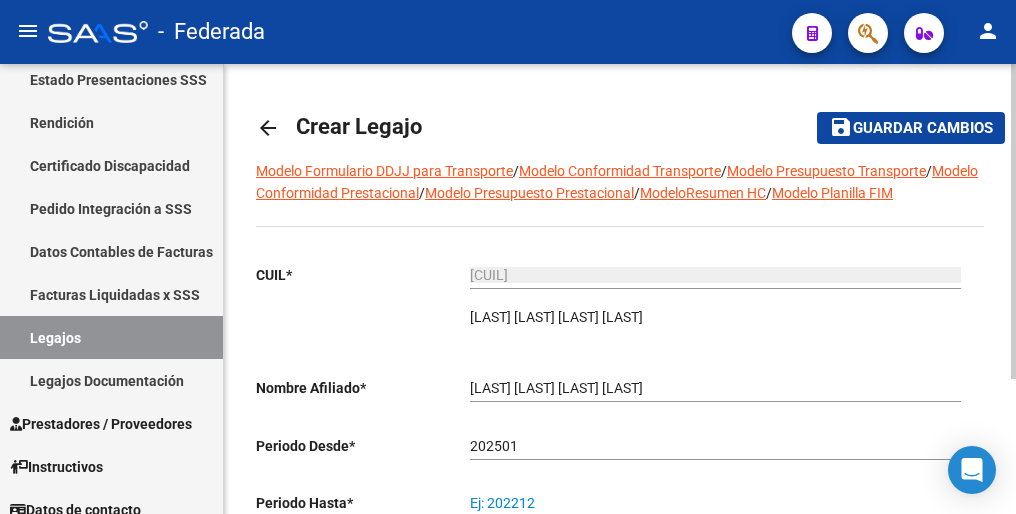 paste on "202512" 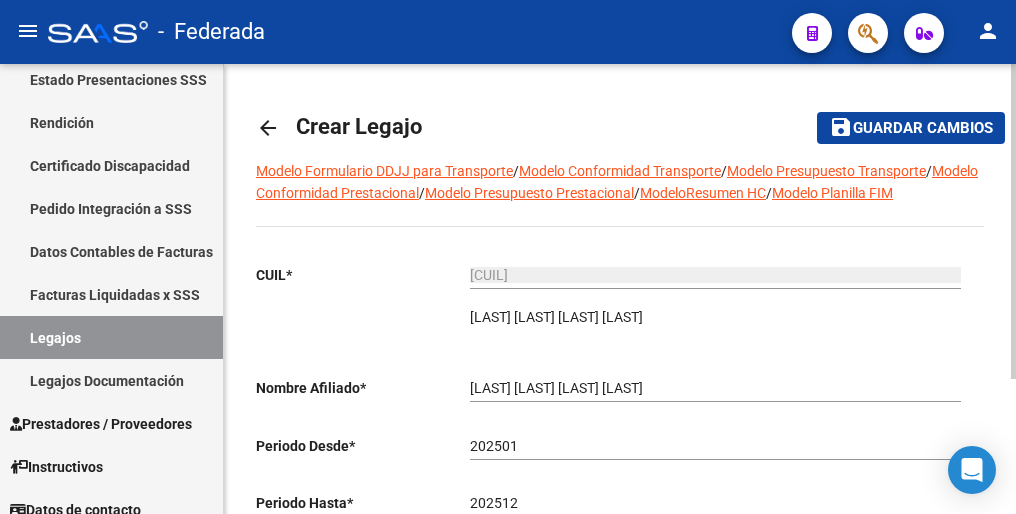 type on "202512" 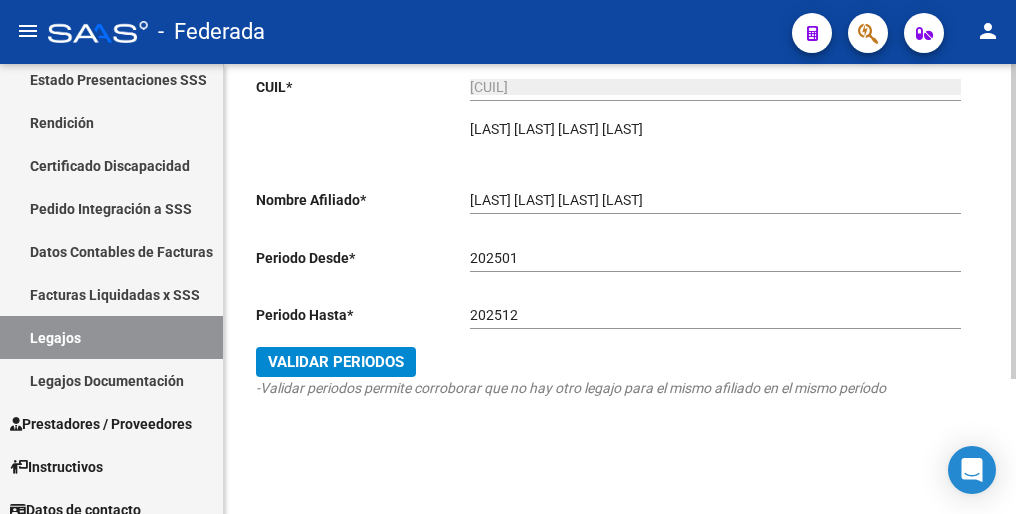 scroll, scrollTop: 192, scrollLeft: 0, axis: vertical 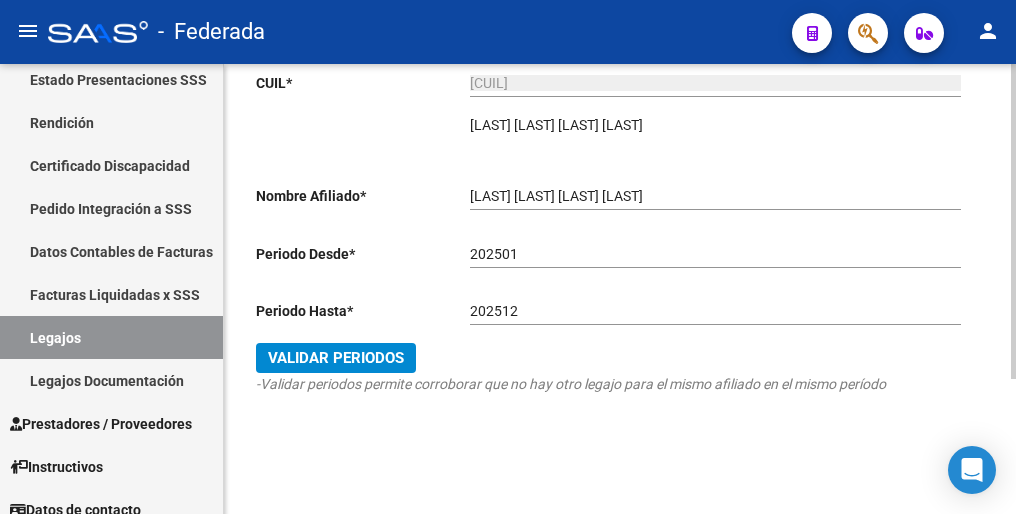 click on "Validar Periodos" 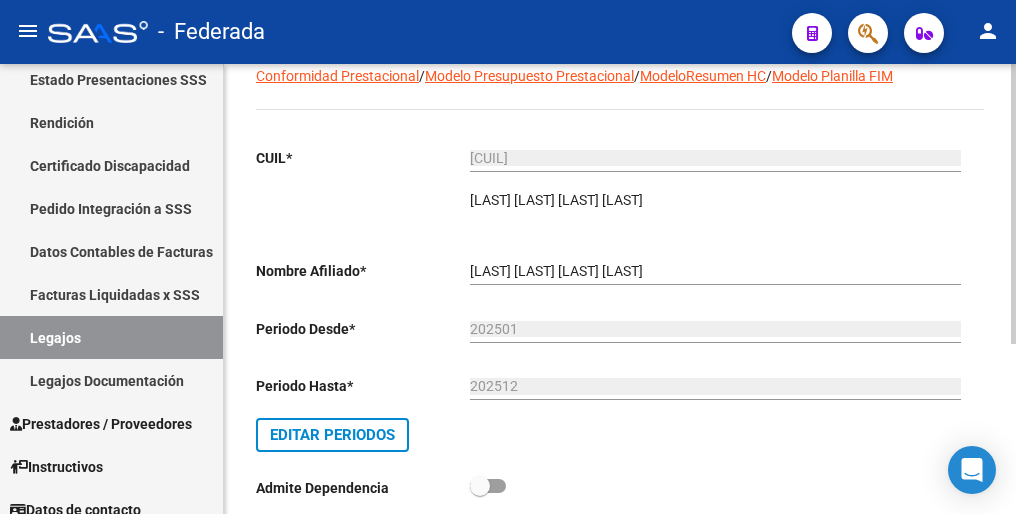 scroll, scrollTop: 0, scrollLeft: 0, axis: both 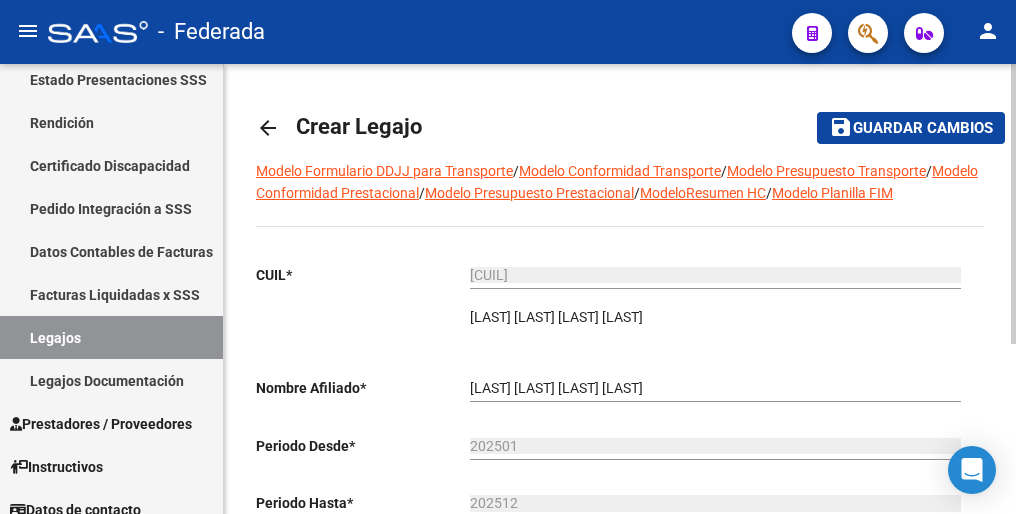 click on "Guardar cambios" 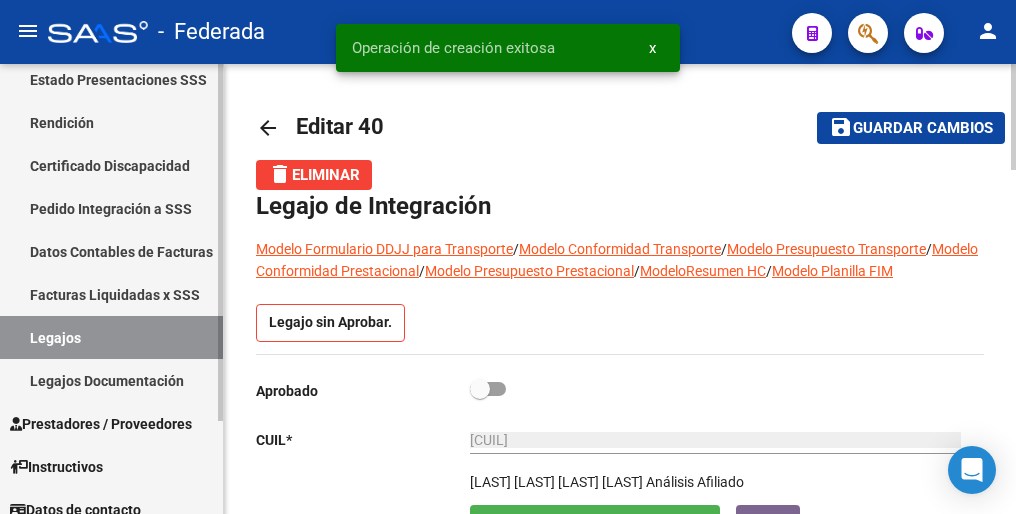 click on "Legajos" at bounding box center [111, 337] 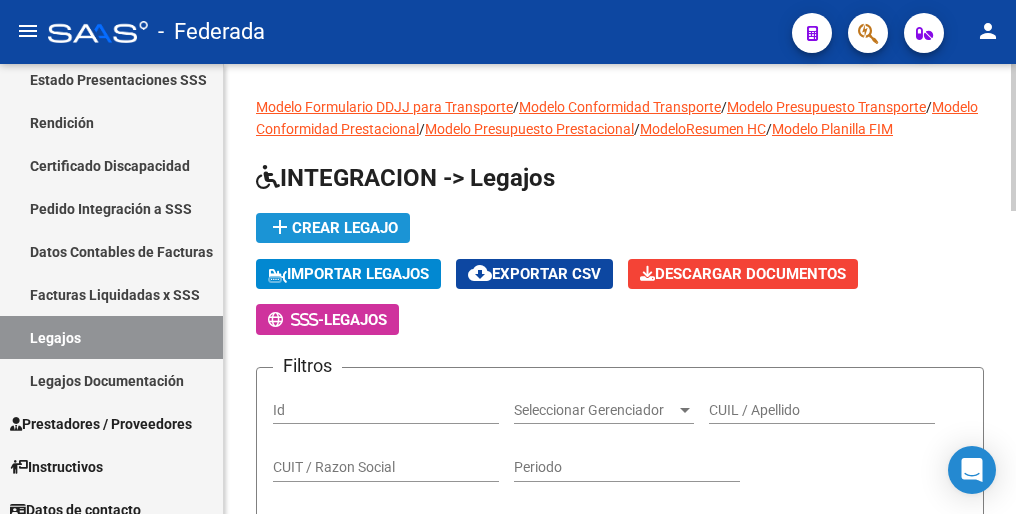 click on "add  Crear Legajo" 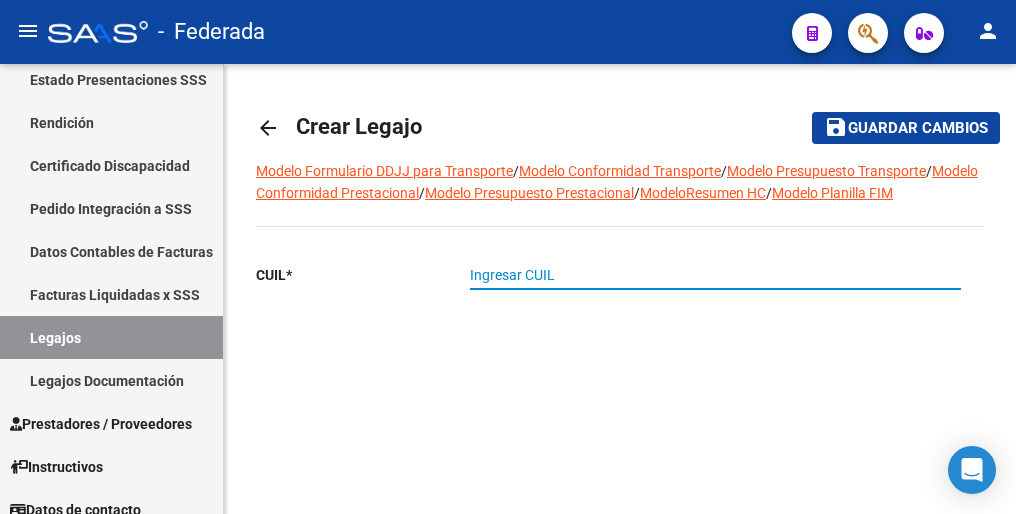click on "Ingresar CUIL" at bounding box center [715, 275] 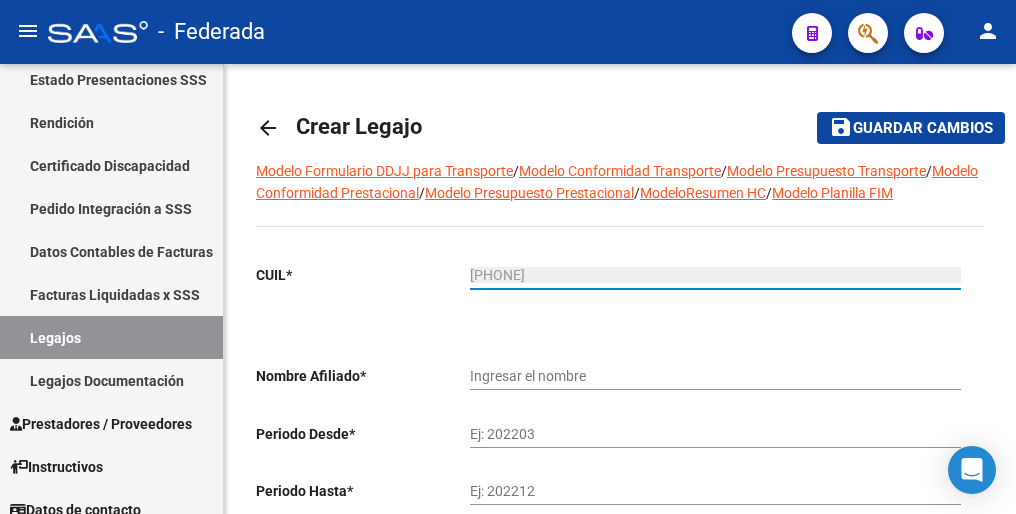 type on "[LAST] [LAST]" 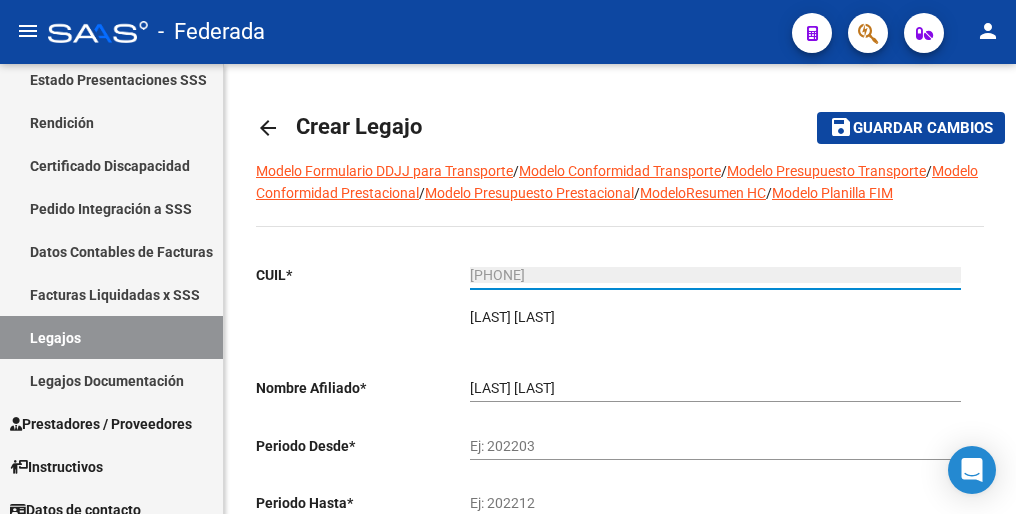 type on "[PHONE]" 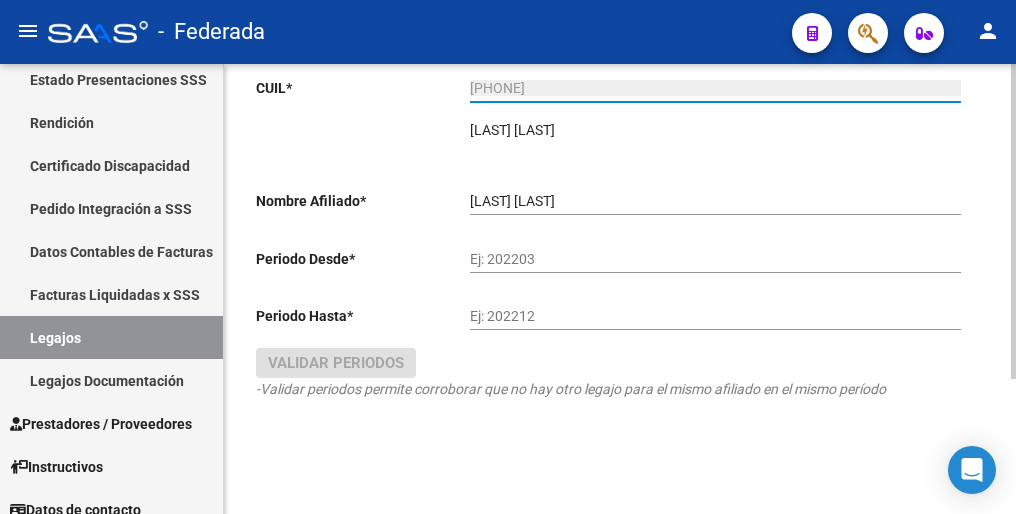 scroll, scrollTop: 192, scrollLeft: 0, axis: vertical 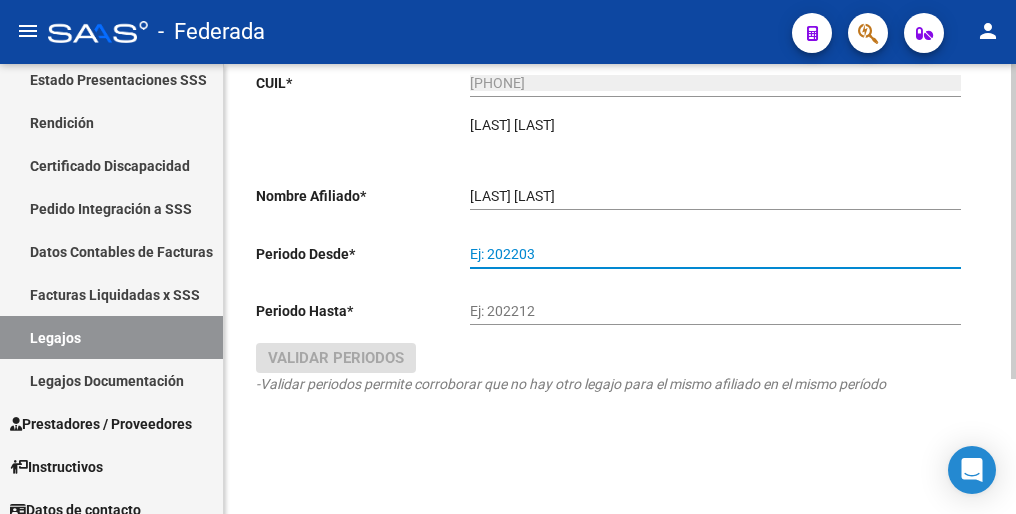 click on "Ej: 202203" at bounding box center (715, 254) 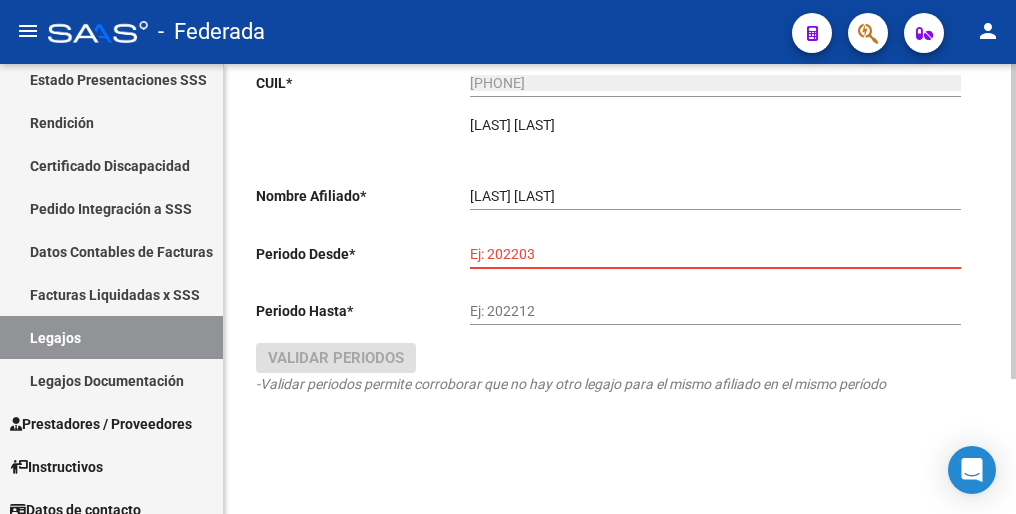 paste on "202501" 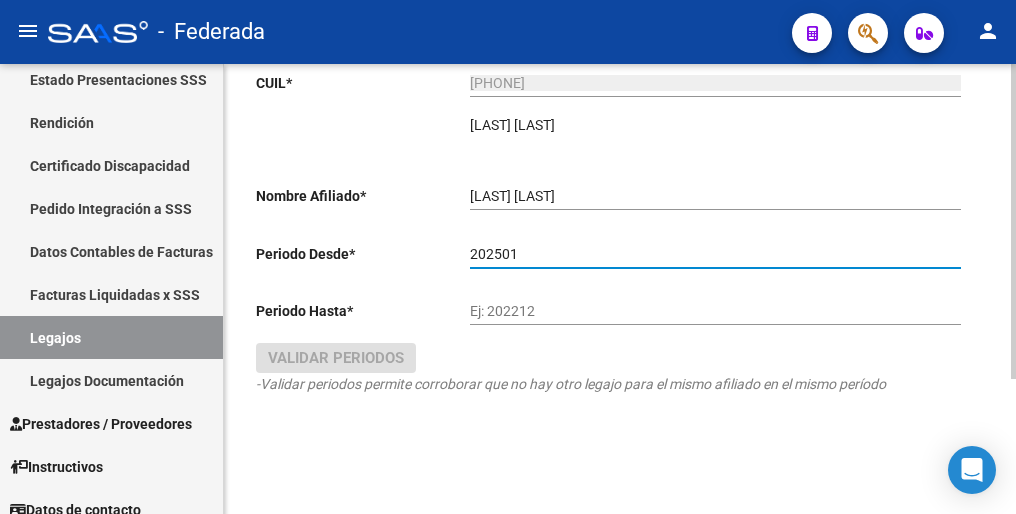 type on "202501" 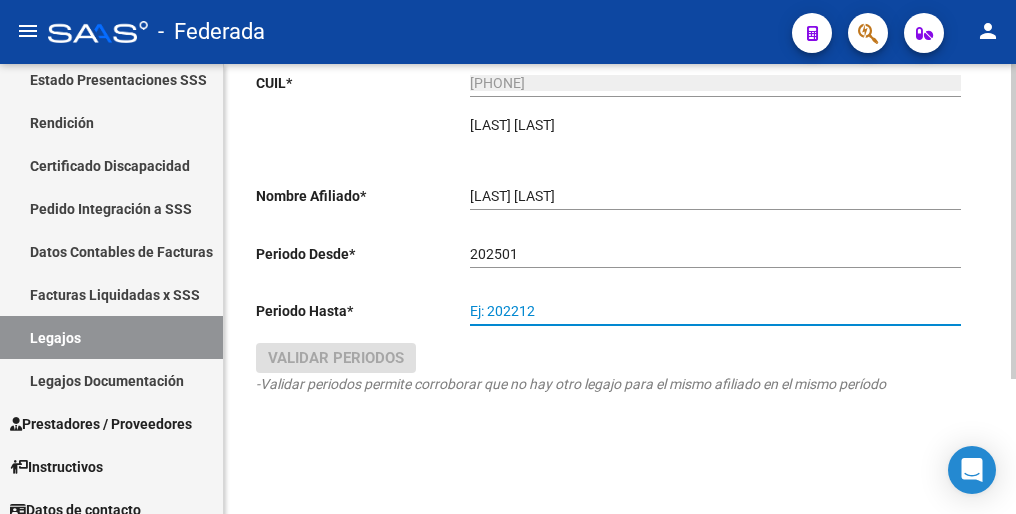 click on "Ej: 202212" at bounding box center (715, 311) 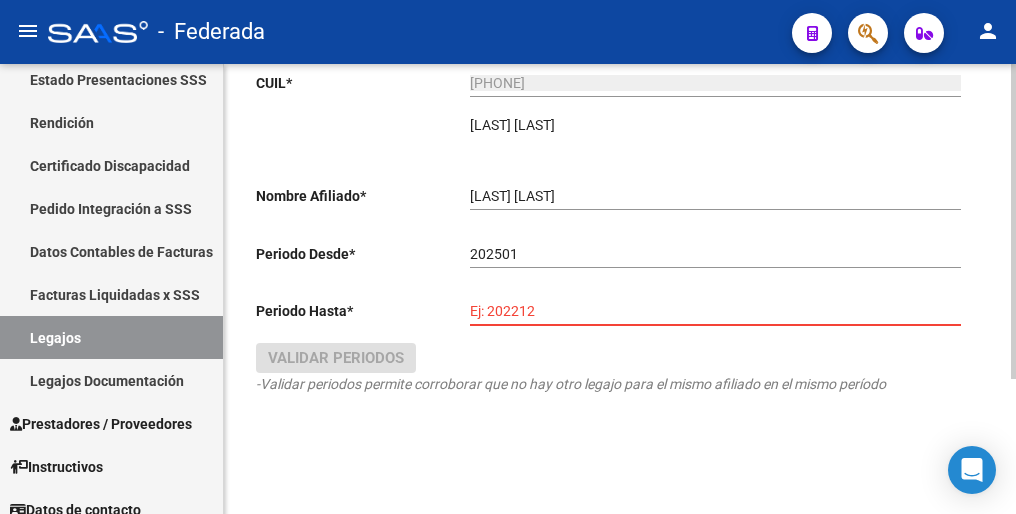 paste on "202512" 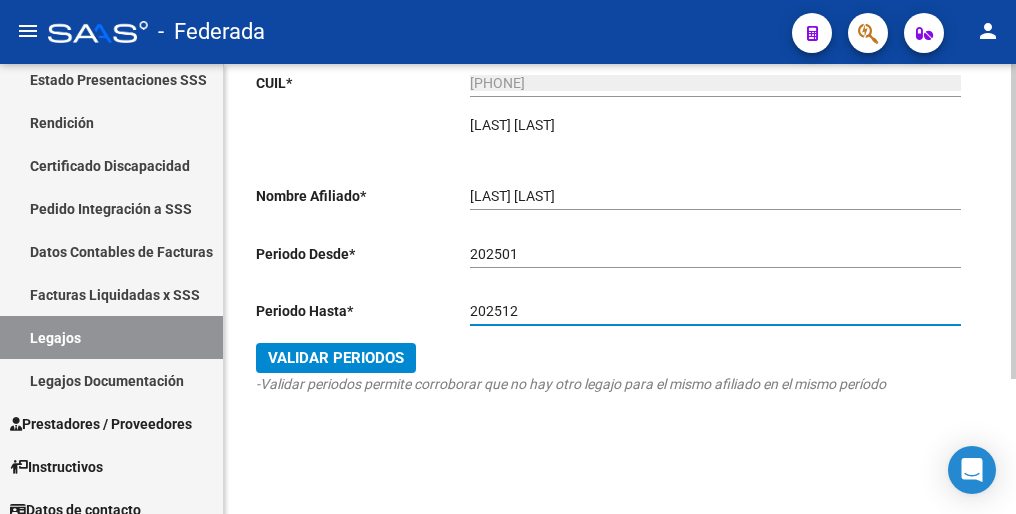 type on "202512" 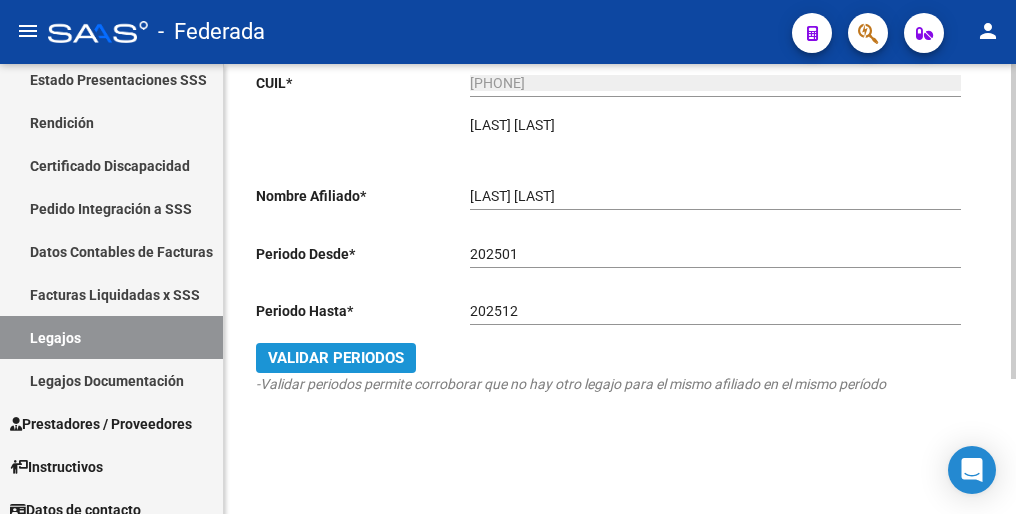 click on "Validar Periodos" 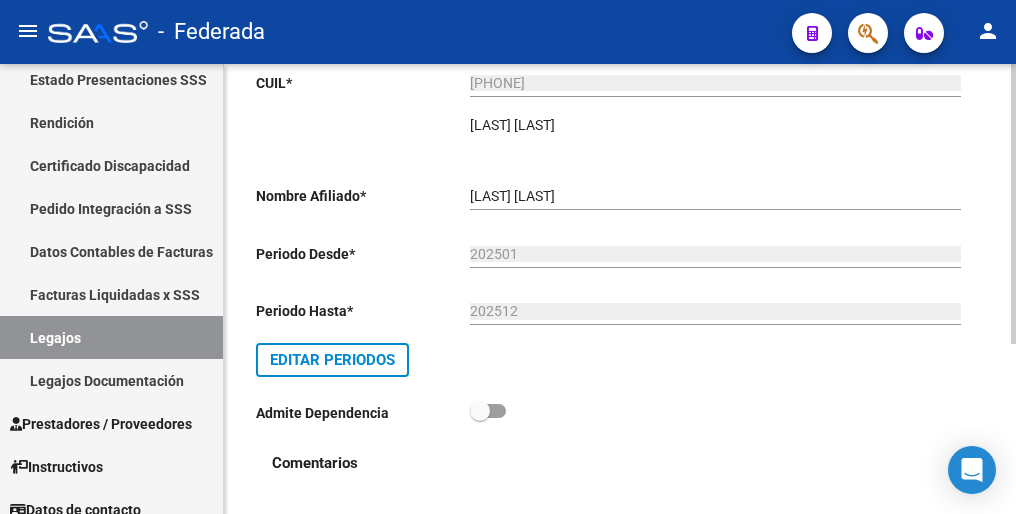 scroll, scrollTop: 272, scrollLeft: 0, axis: vertical 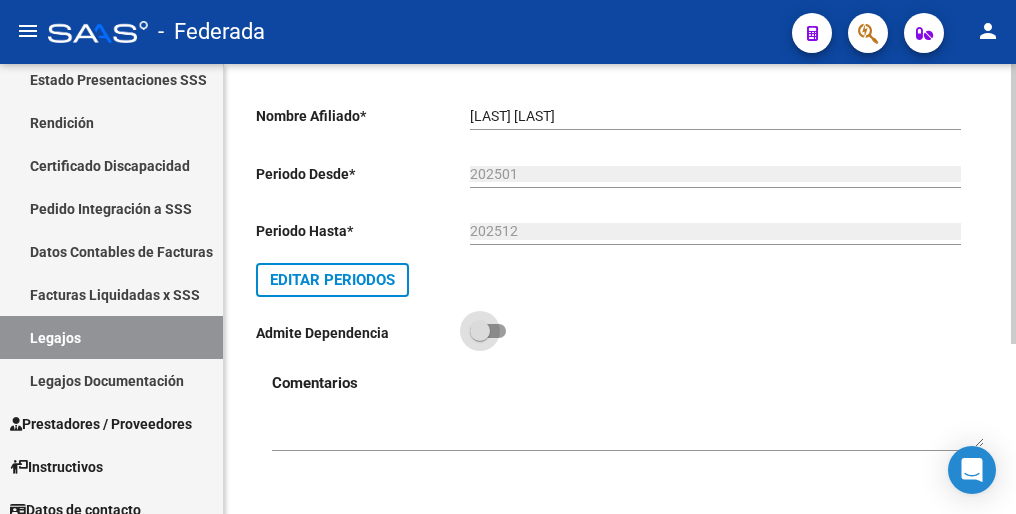 drag, startPoint x: 496, startPoint y: 326, endPoint x: 559, endPoint y: 329, distance: 63.07139 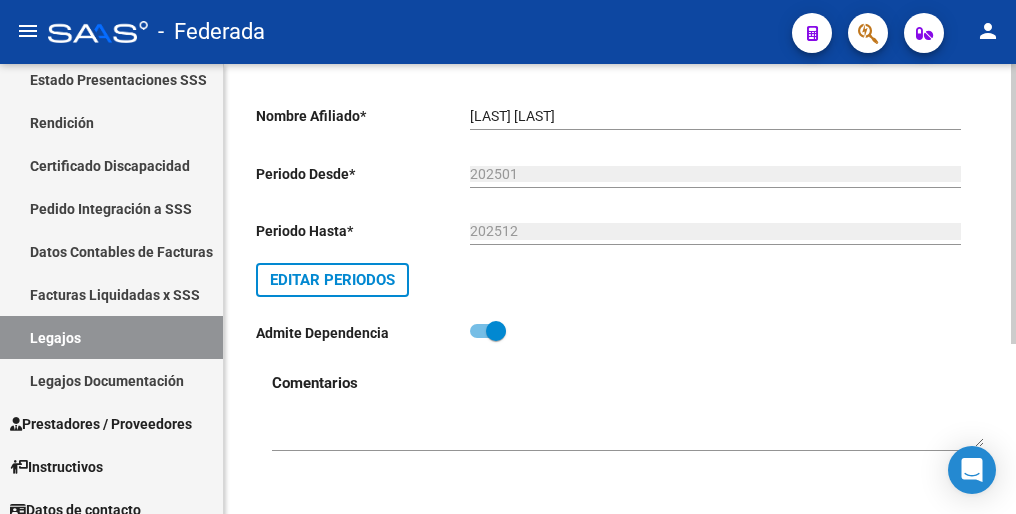 scroll, scrollTop: 0, scrollLeft: 0, axis: both 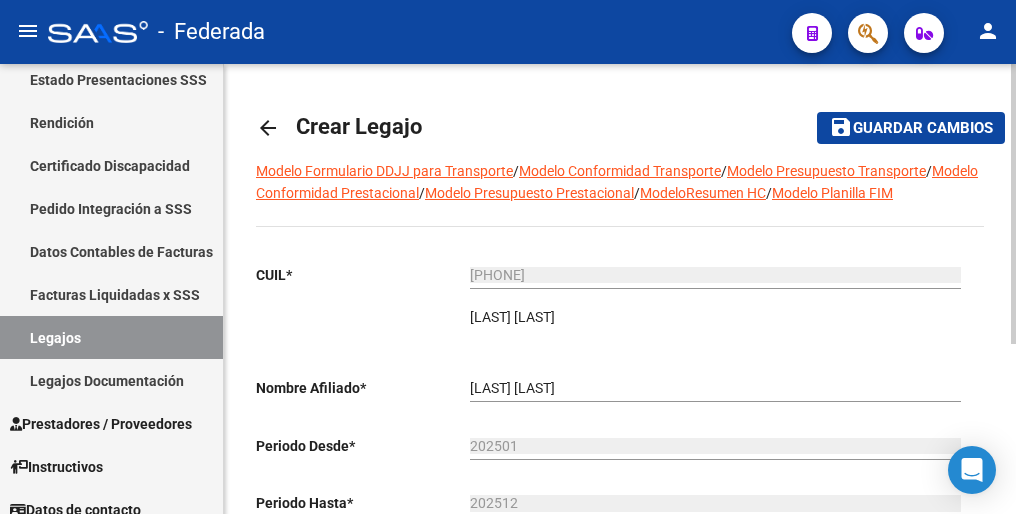 click on "Guardar cambios" 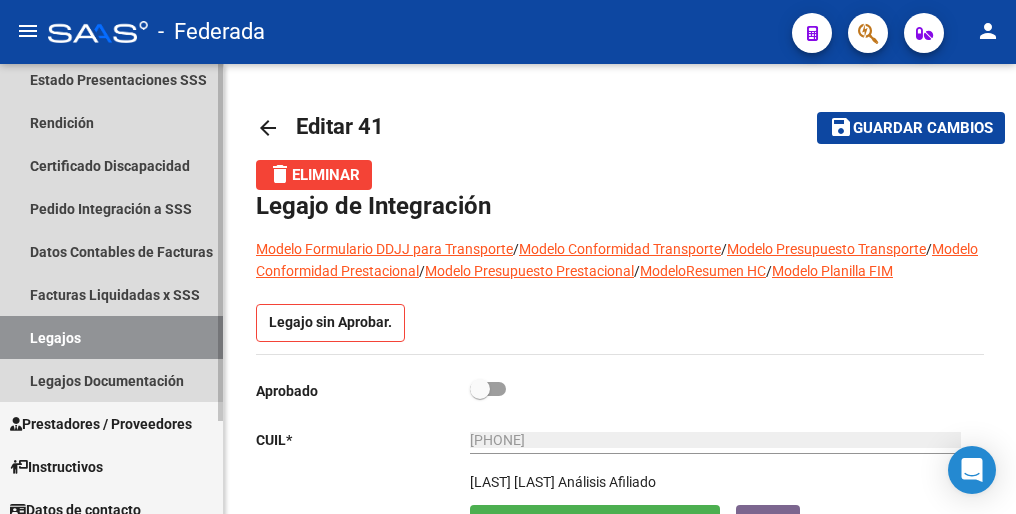 click on "Legajos" at bounding box center [111, 337] 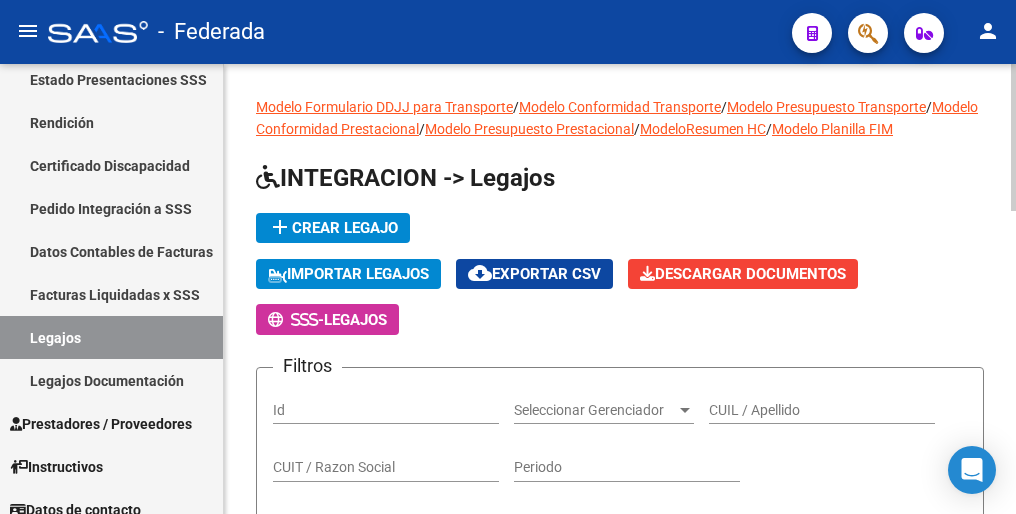 click on "add  Crear Legajo" 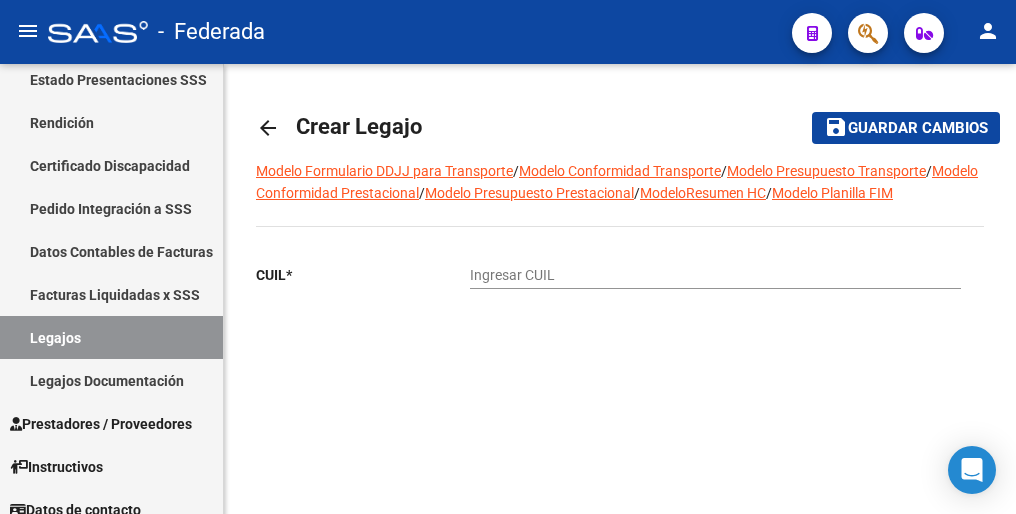 click on "Ingresar CUIL" at bounding box center (715, 275) 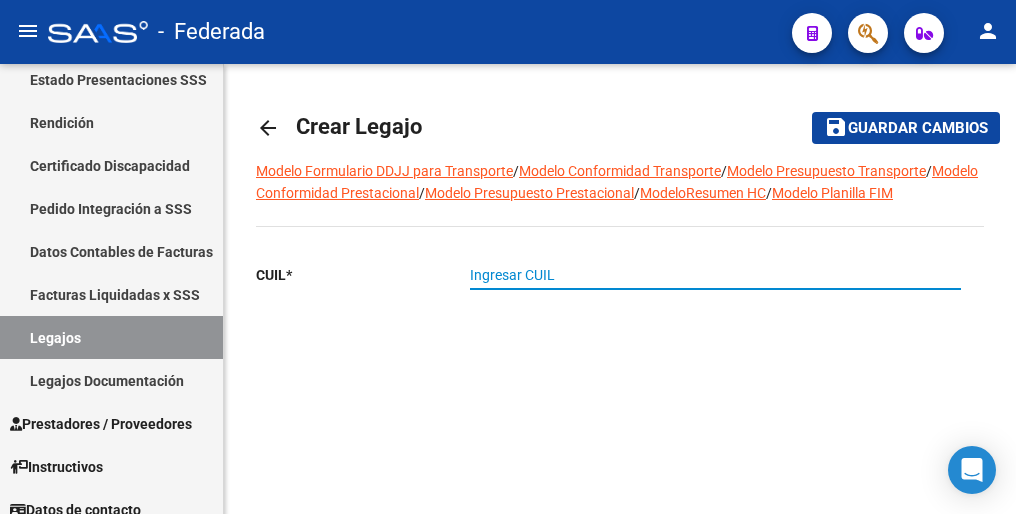 paste on "[CUIL]" 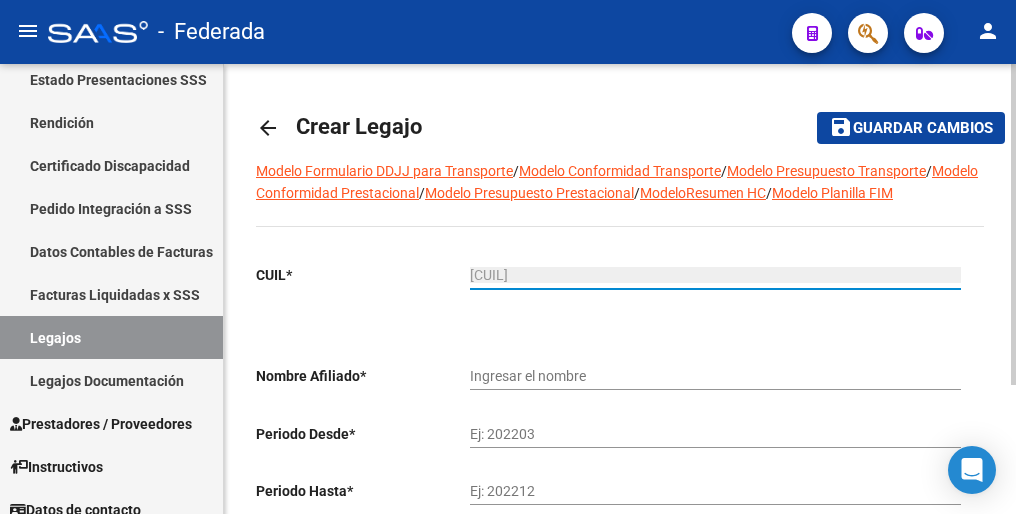 type on "[LAST] [LAST] [LAST]" 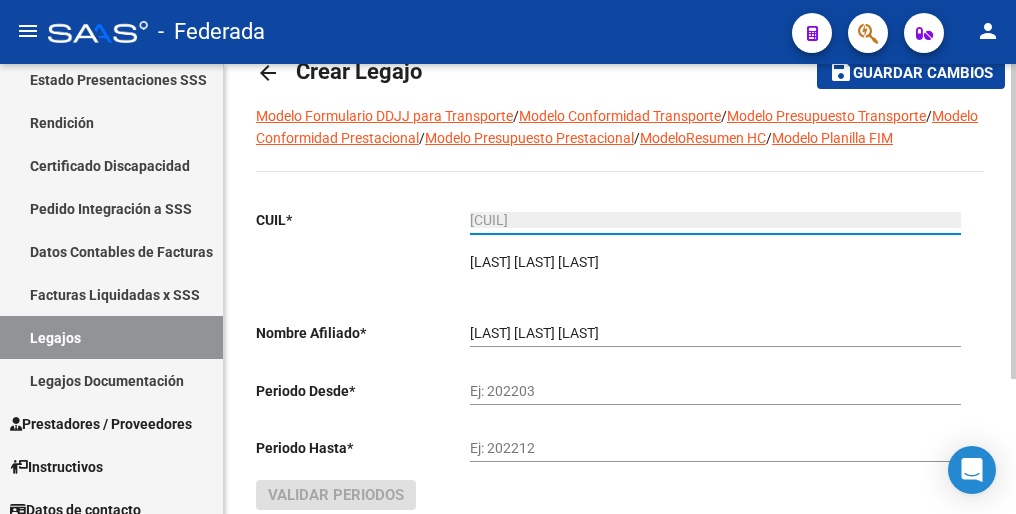 scroll, scrollTop: 100, scrollLeft: 0, axis: vertical 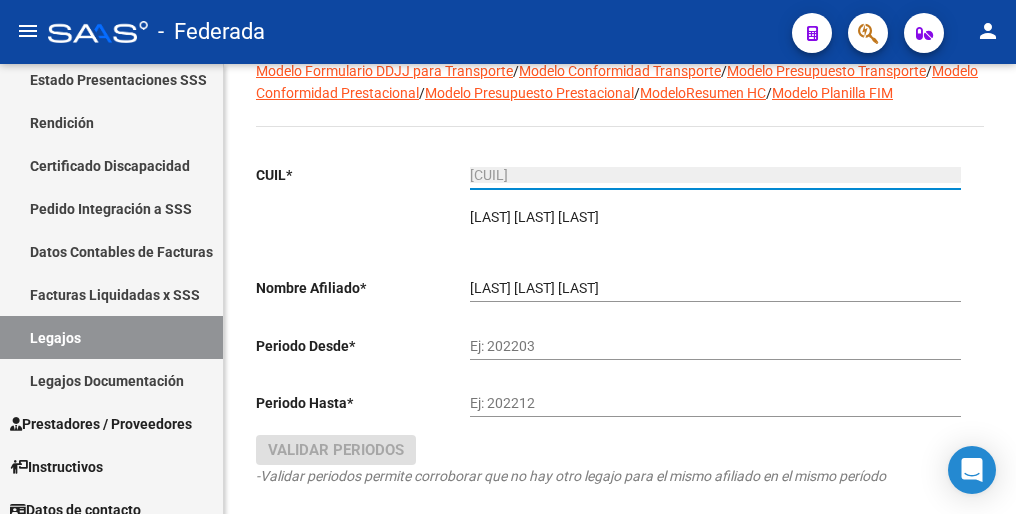 type on "[CUIL]" 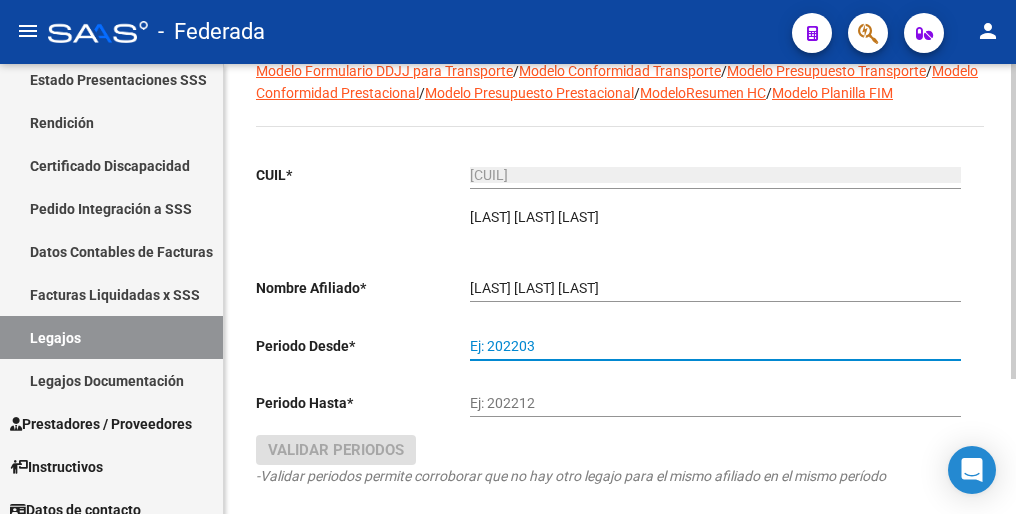 click on "Ej: 202203" at bounding box center [715, 346] 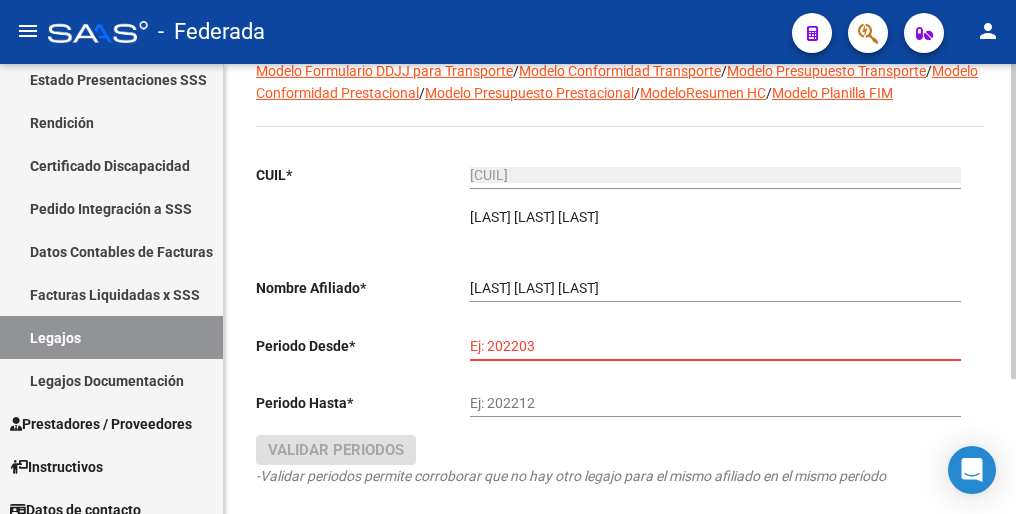 paste on "202502" 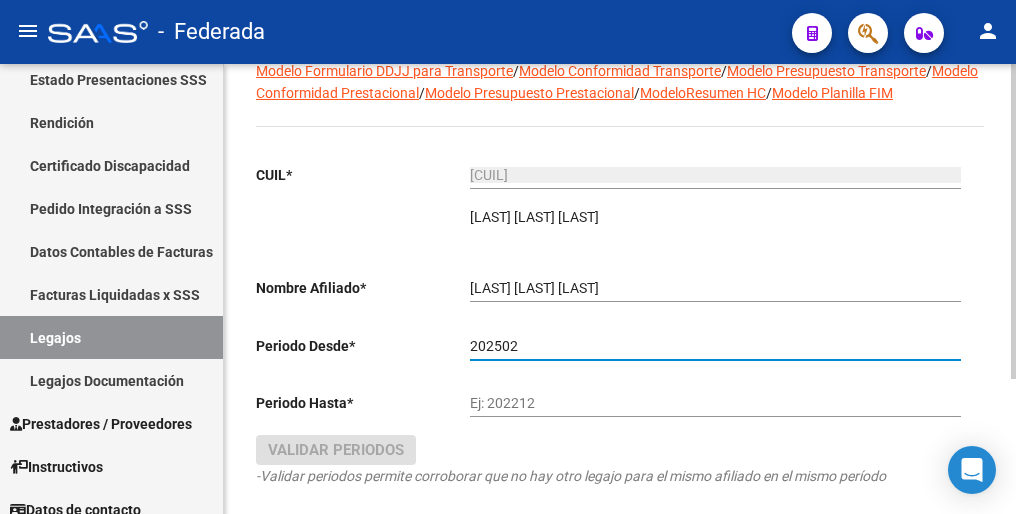 type on "202502" 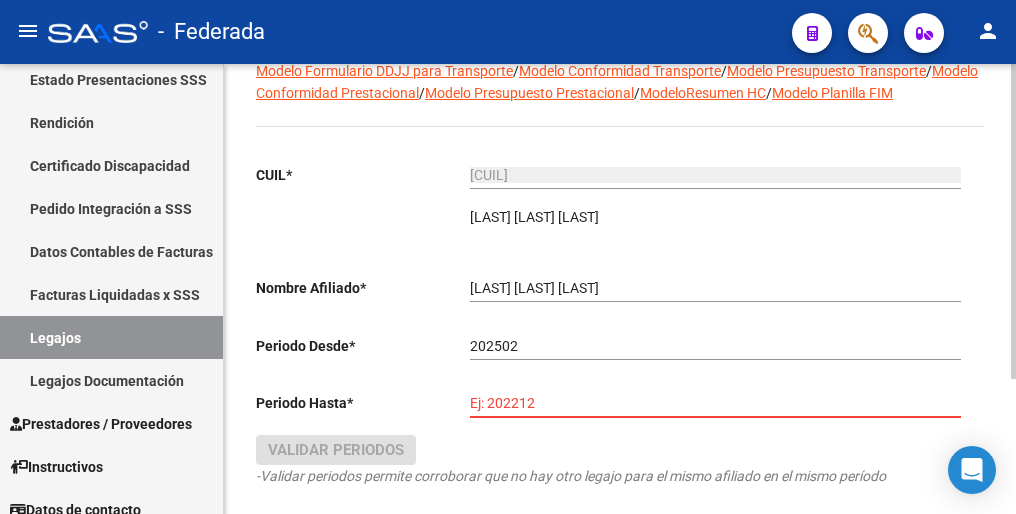 paste on "202512" 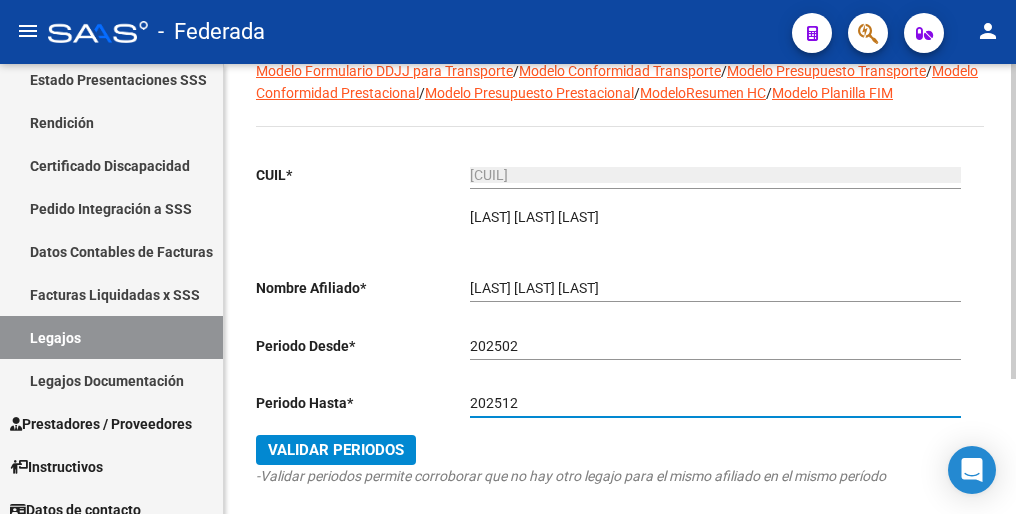type on "202512" 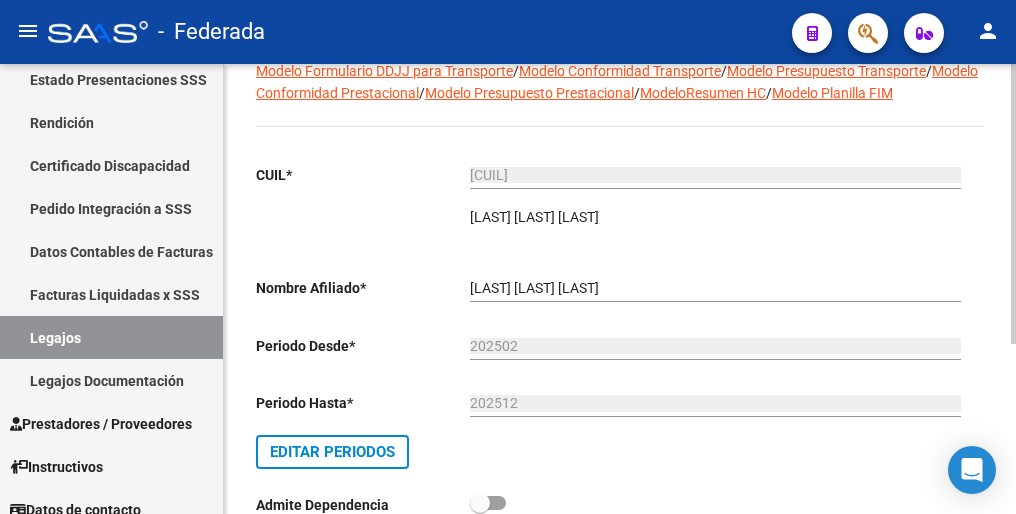 scroll, scrollTop: 0, scrollLeft: 0, axis: both 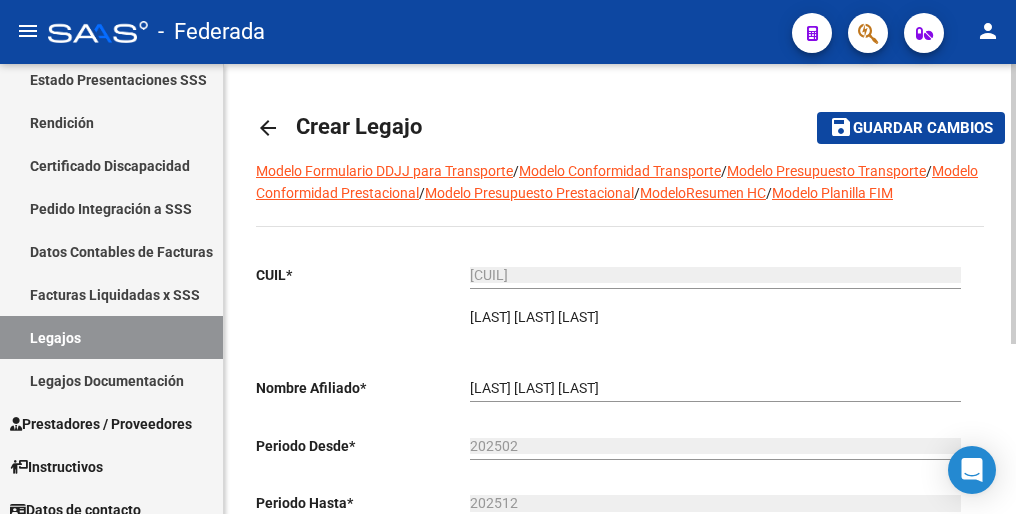 click on "Guardar cambios" 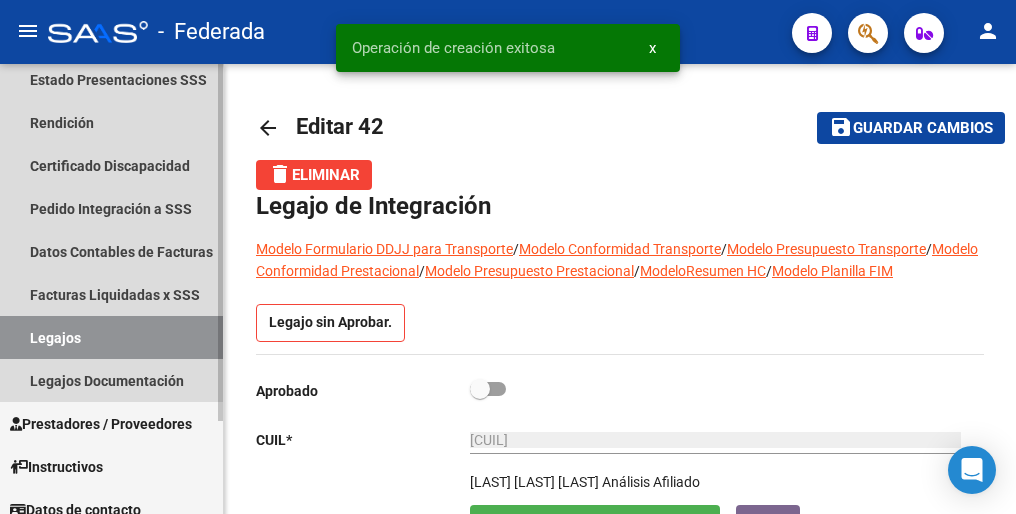 click on "Legajos" at bounding box center (111, 337) 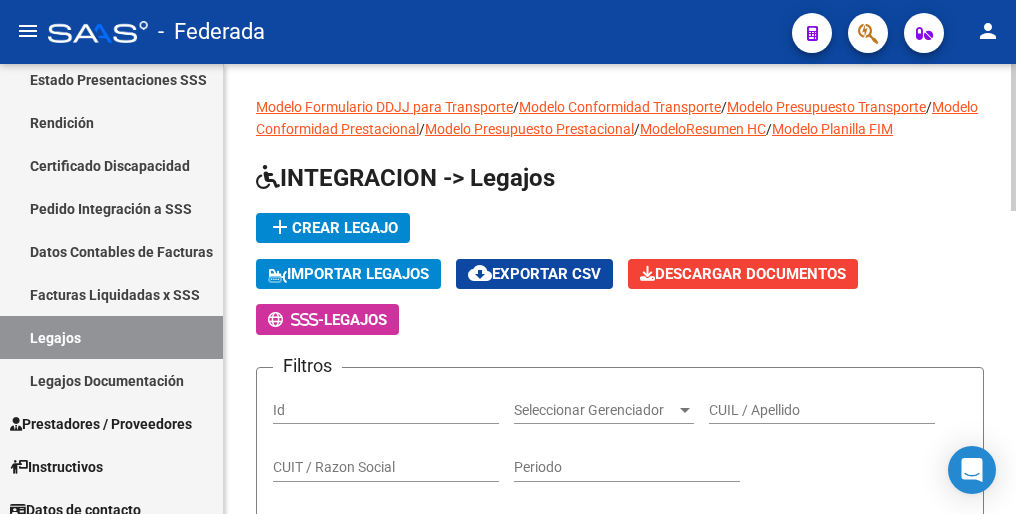 click on "add  Crear Legajo" 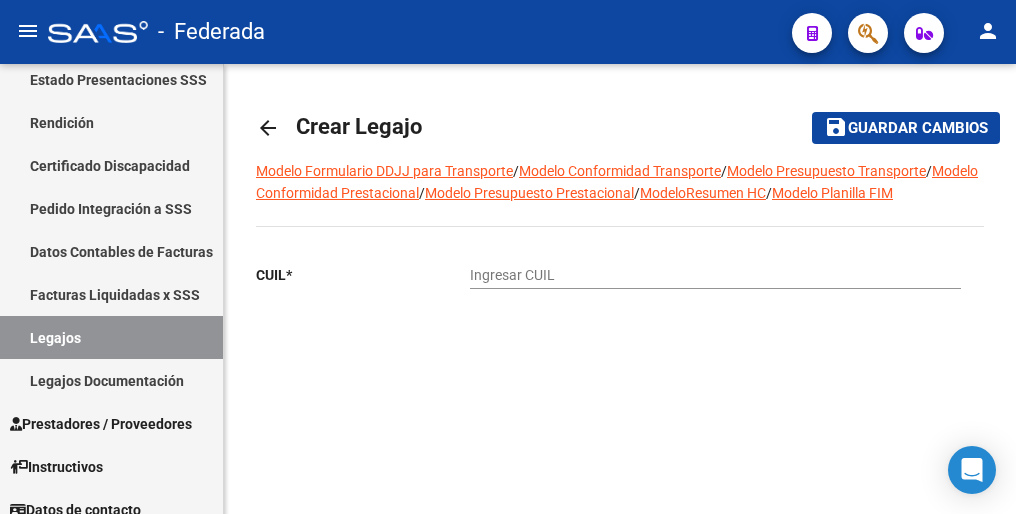 click on "Ingresar CUIL" at bounding box center [715, 275] 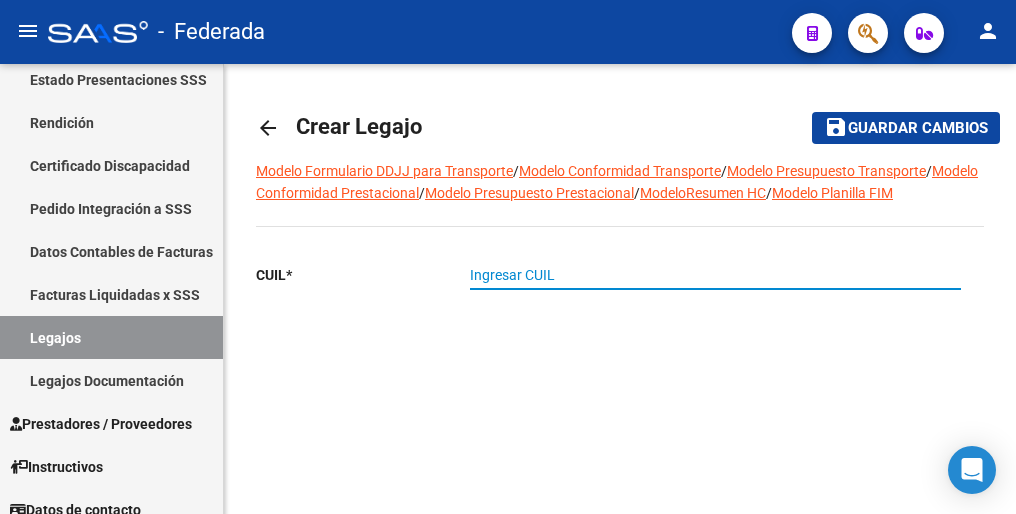 paste on "[CUIL]" 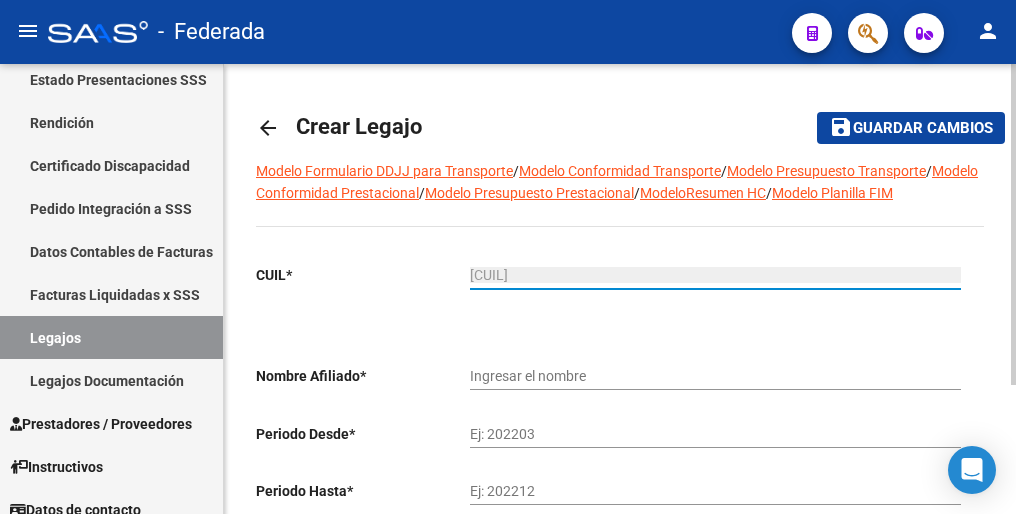type on "[LAST] [LAST]" 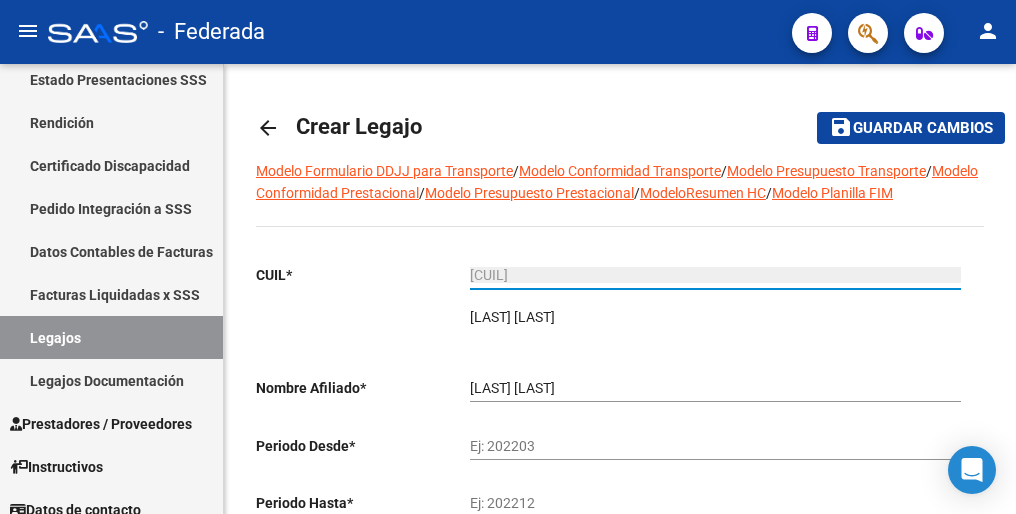 type on "[CUIL]" 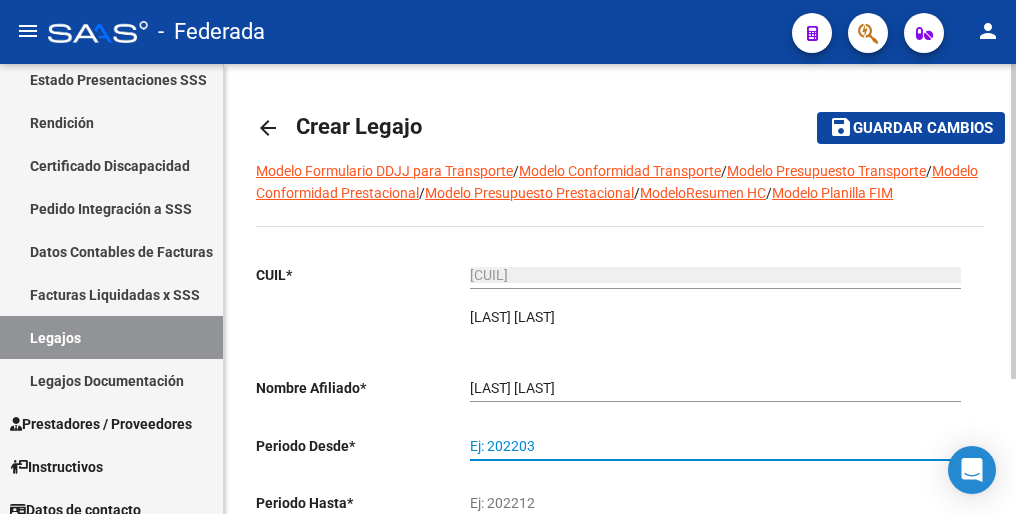 click on "Ej: 202203" at bounding box center (715, 446) 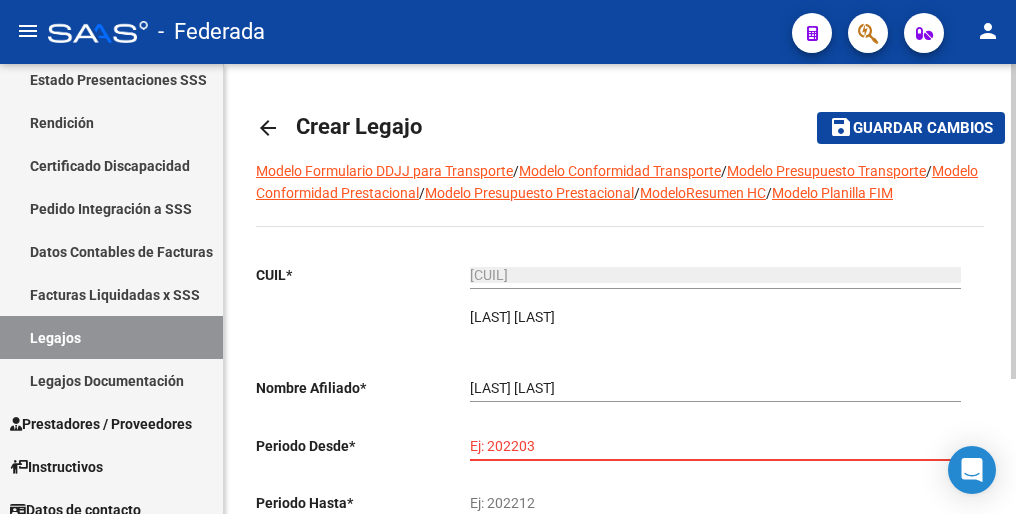 paste on "202502" 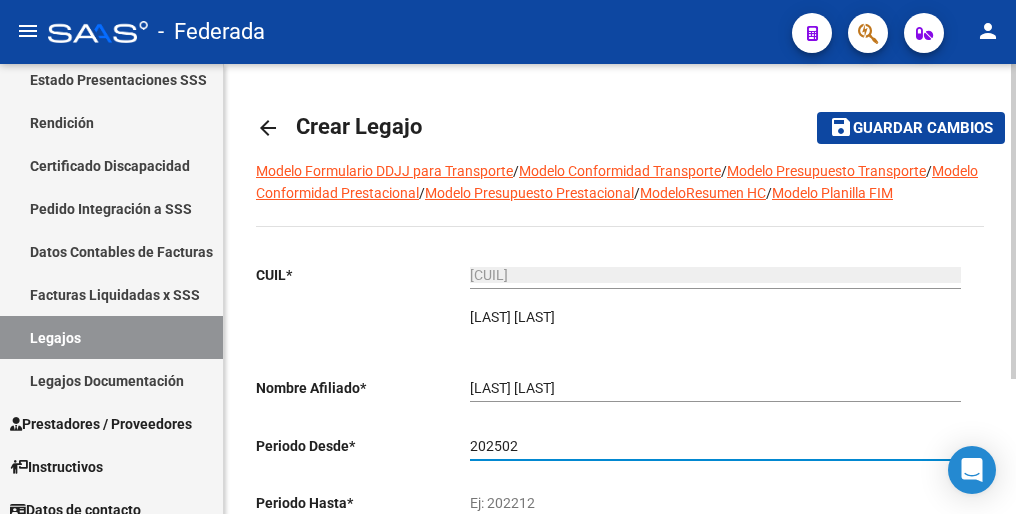 drag, startPoint x: 518, startPoint y: 450, endPoint x: 516, endPoint y: 491, distance: 41.04875 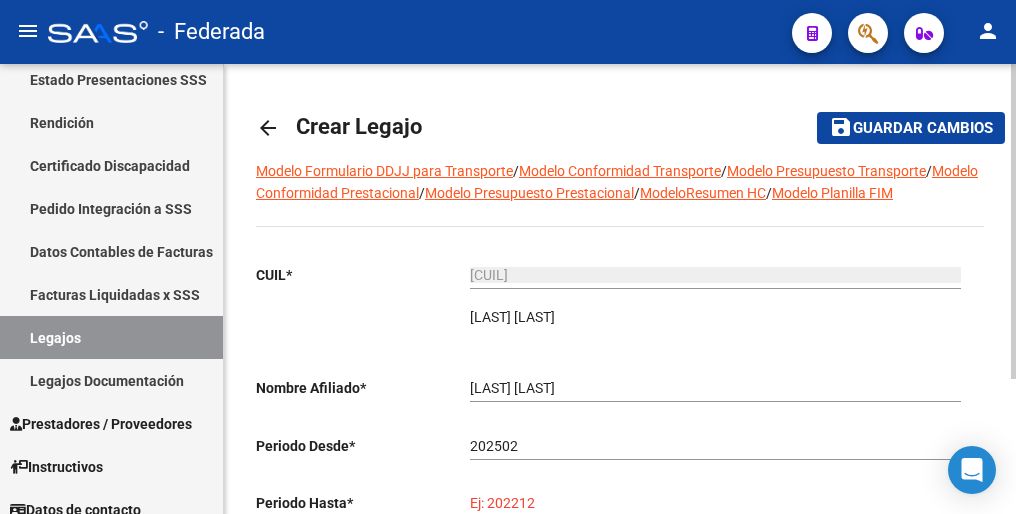 paste on "202512" 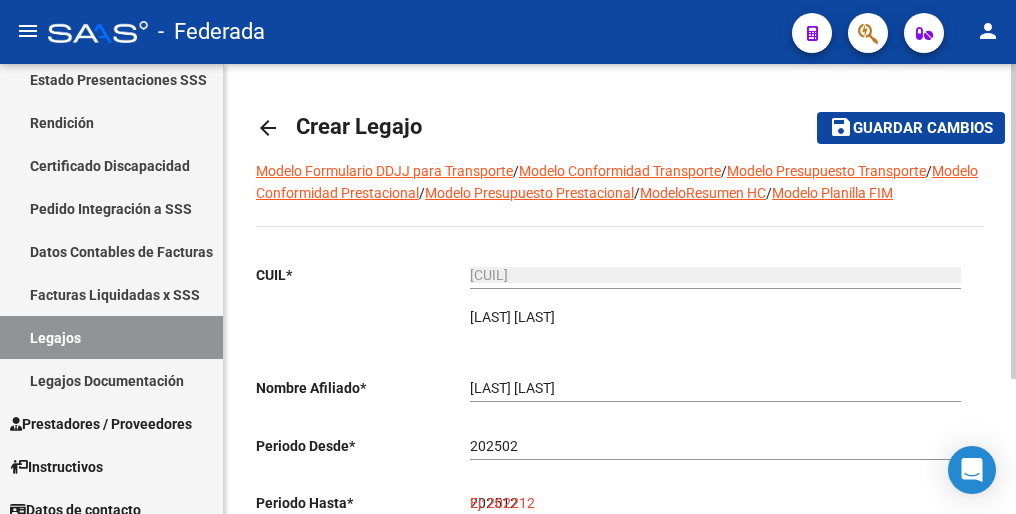 type on "202512" 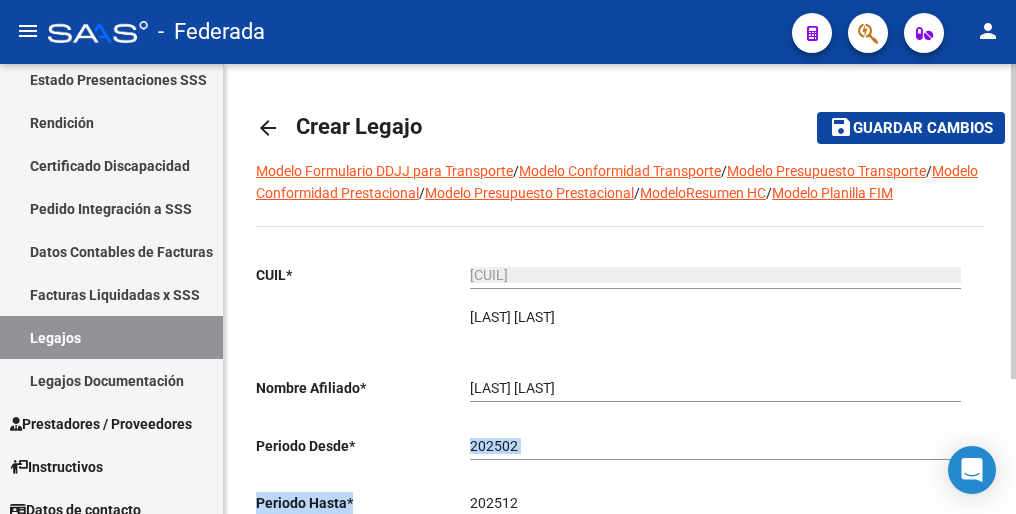 drag, startPoint x: 540, startPoint y: 490, endPoint x: 600, endPoint y: 431, distance: 84.14868 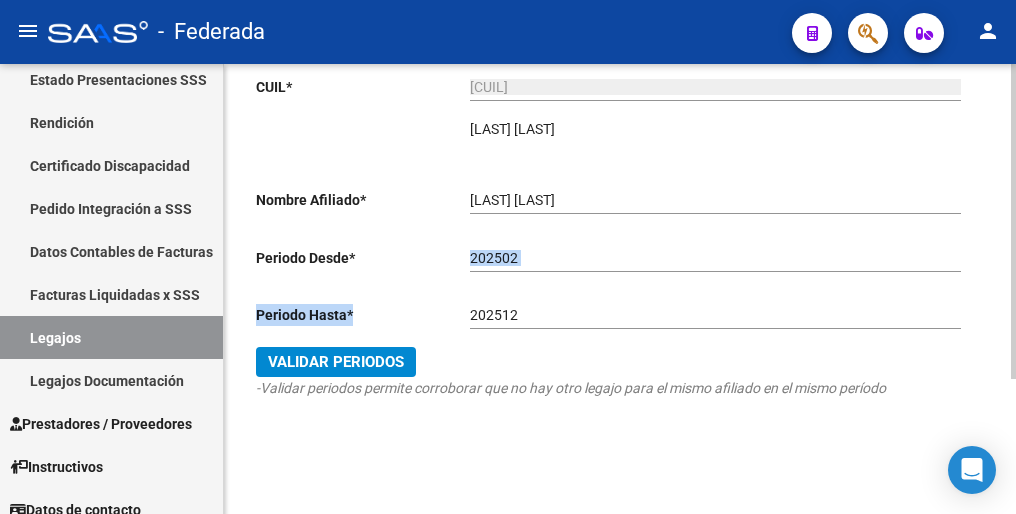 scroll, scrollTop: 192, scrollLeft: 0, axis: vertical 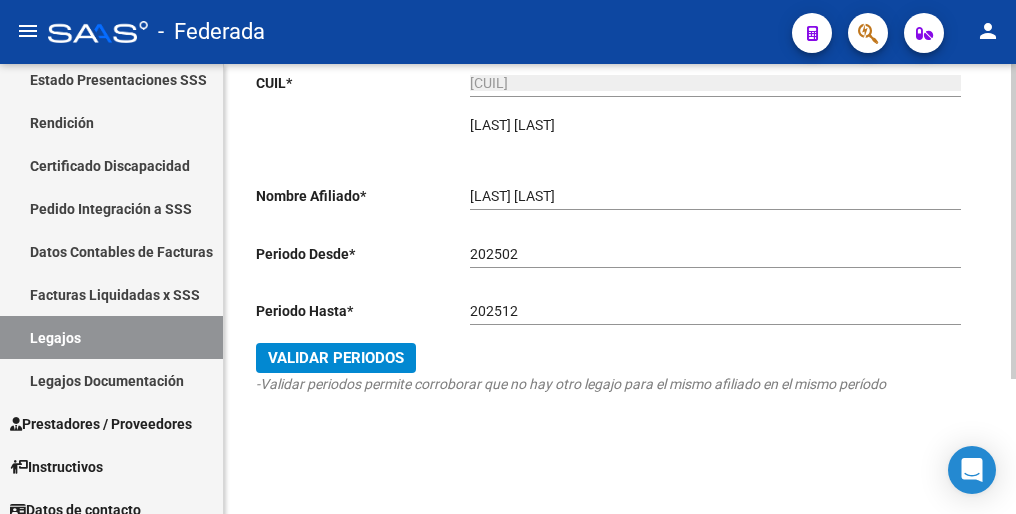 click on "[CUIL] Ingresar CUIL [LAST] [LAST] ARCA Padrón Nombre Afiliado [LAST] [LAST] Ingresar el nombre Periodo Desde Ej: Periodo Hasta Ej: Validar Periodos -Validar periodos permite corroborar que no hay otro legajo para el mismo afiliado en el mismo período" 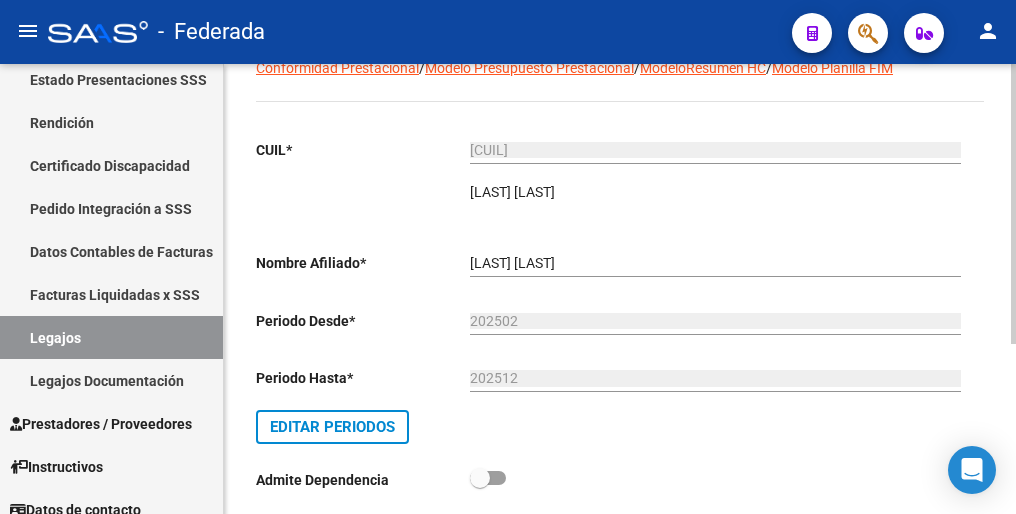 scroll, scrollTop: 0, scrollLeft: 0, axis: both 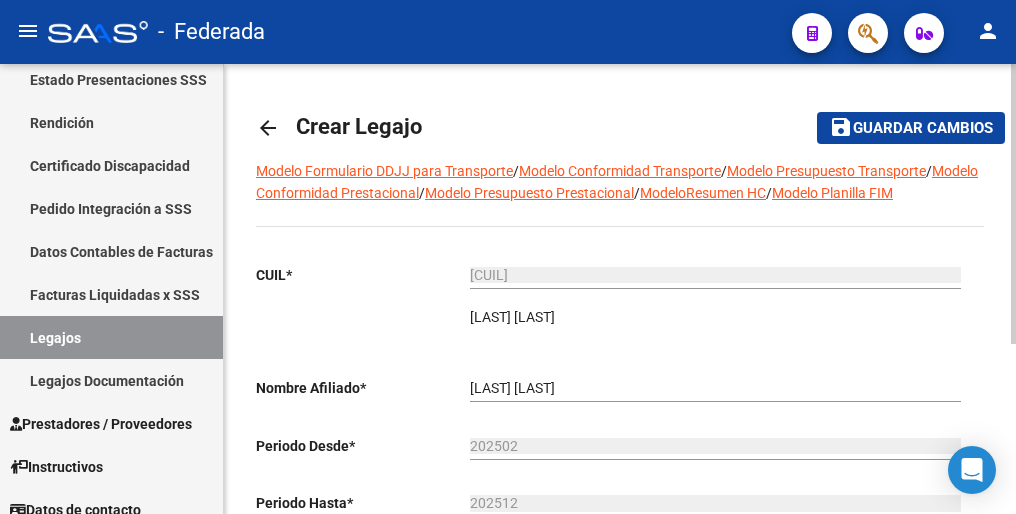 click on "Guardar cambios" 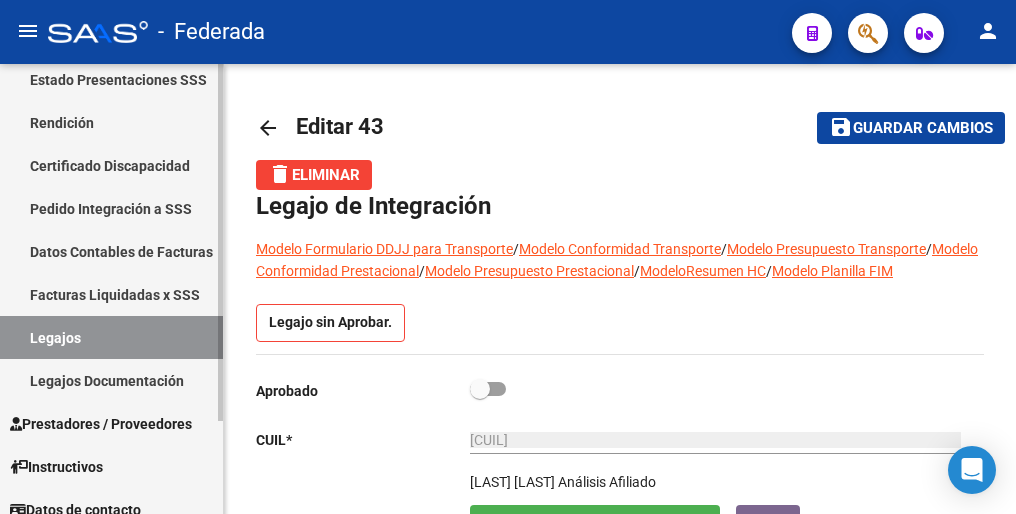 click on "Legajos" at bounding box center (111, 337) 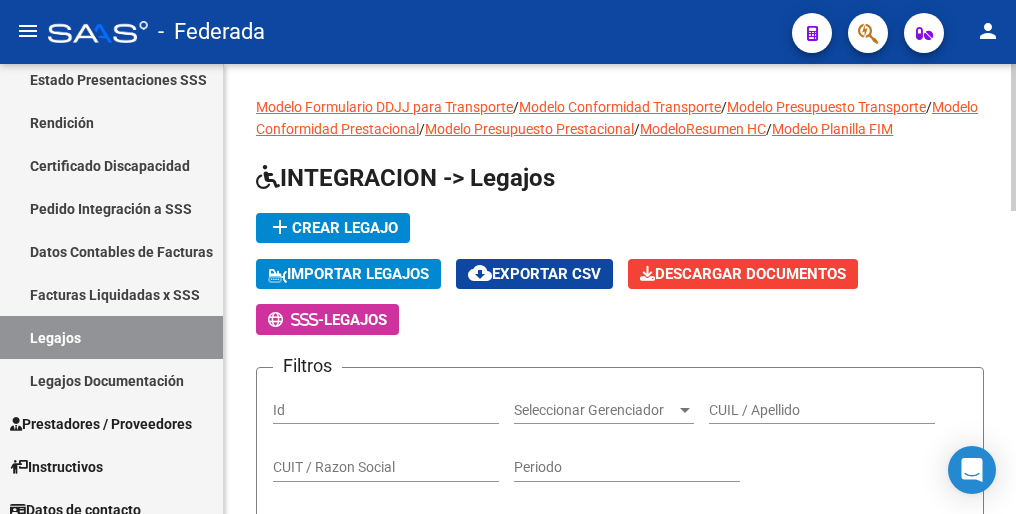 click on "add  Crear Legajo" 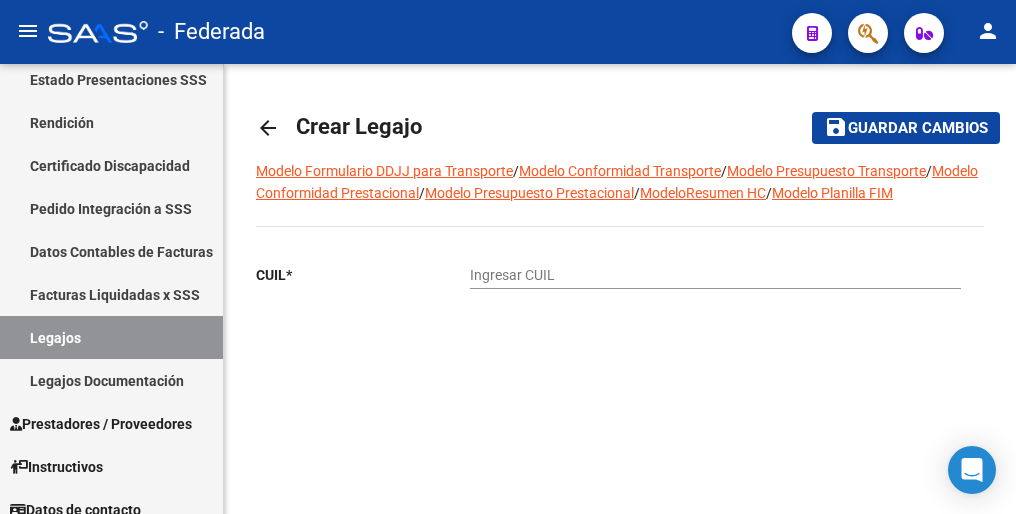 click on "Ingresar CUIL" at bounding box center [715, 275] 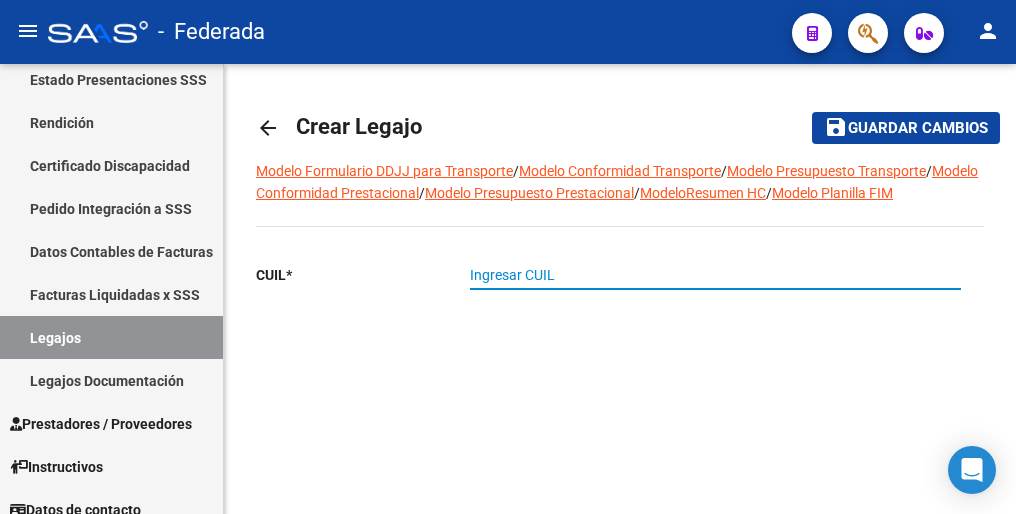 paste on "[CUIL]" 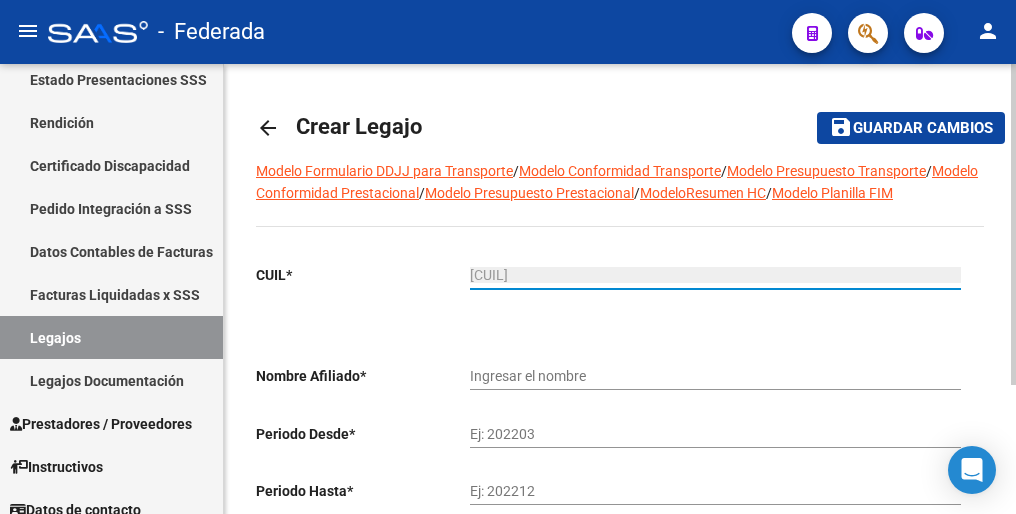 type on "[LAST] [LAST]" 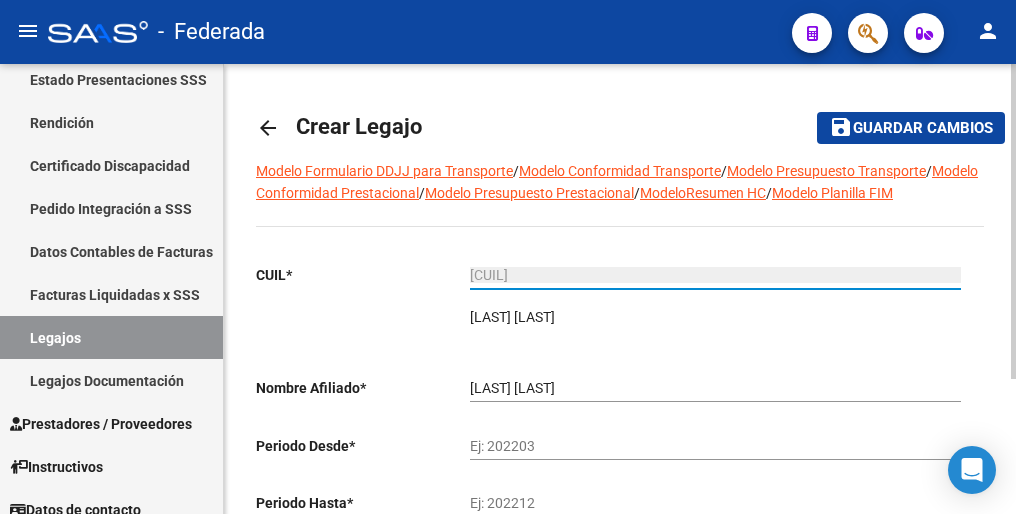 type on "[CUIL]" 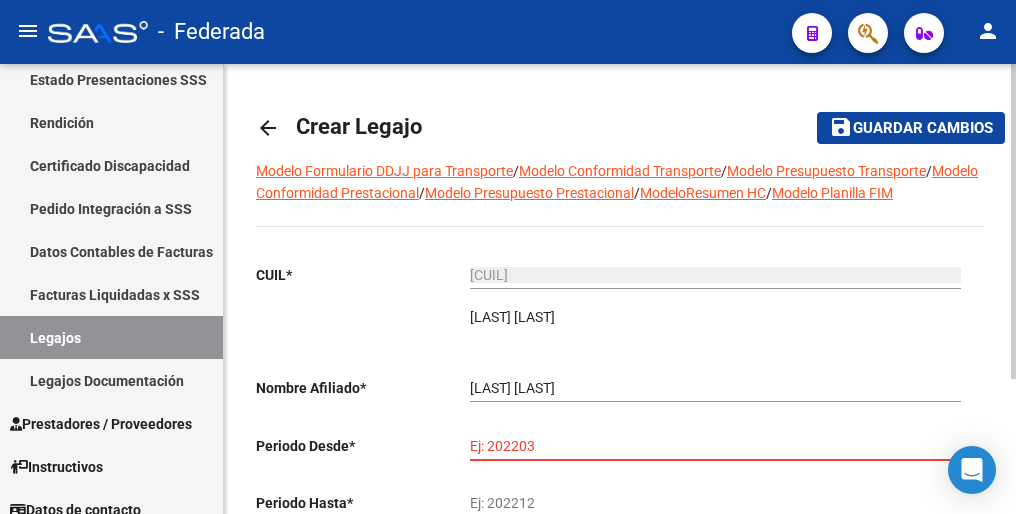 paste on "202501" 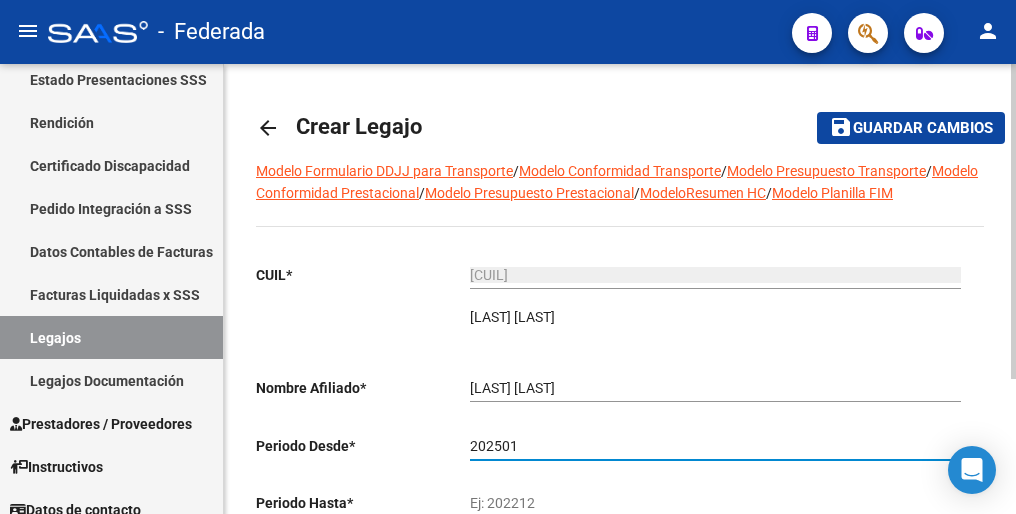 type on "202501" 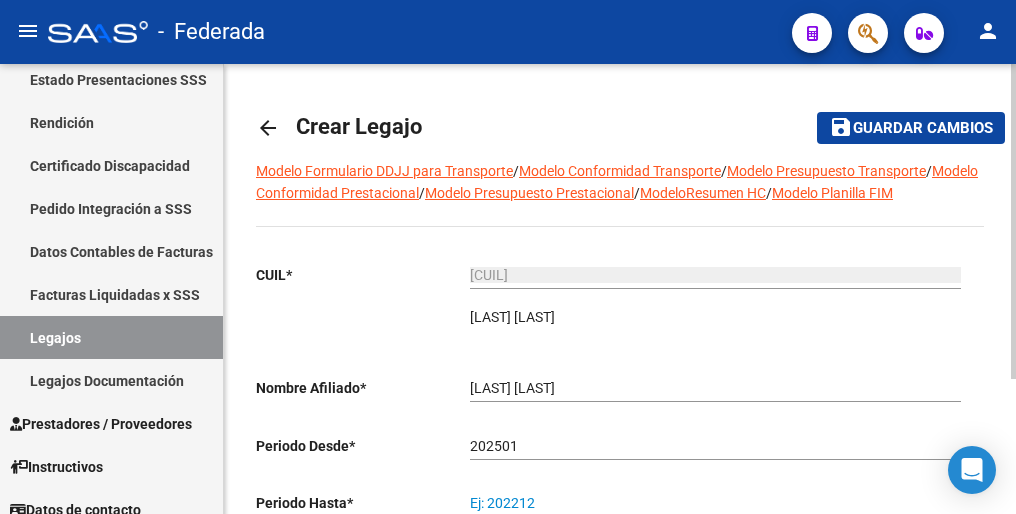 click on "Ej: 202212" at bounding box center (715, 503) 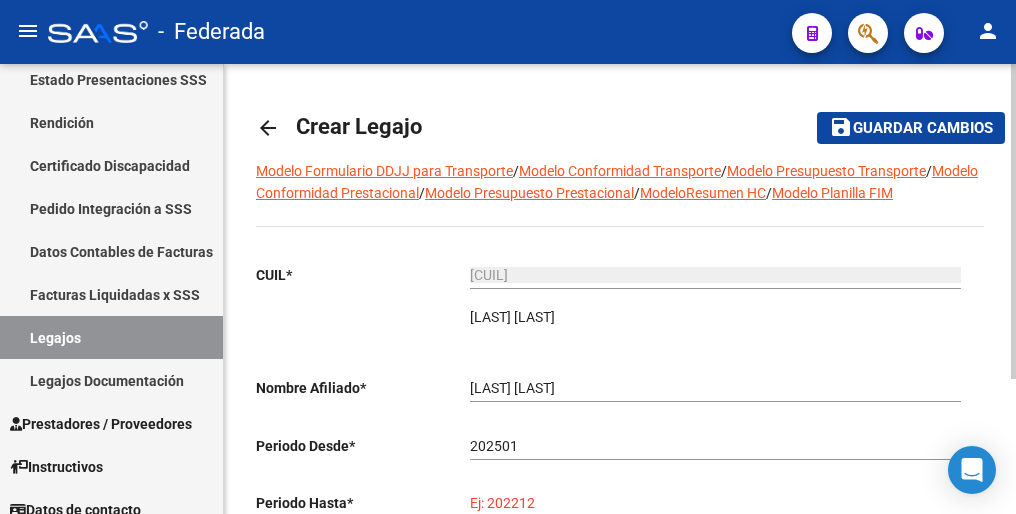 paste on "202512" 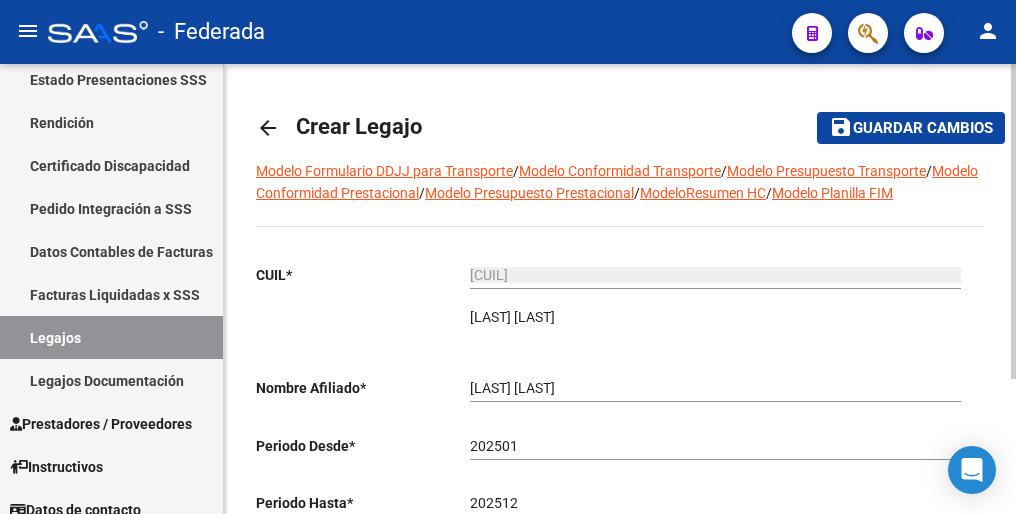 click on "202512" at bounding box center [715, 503] 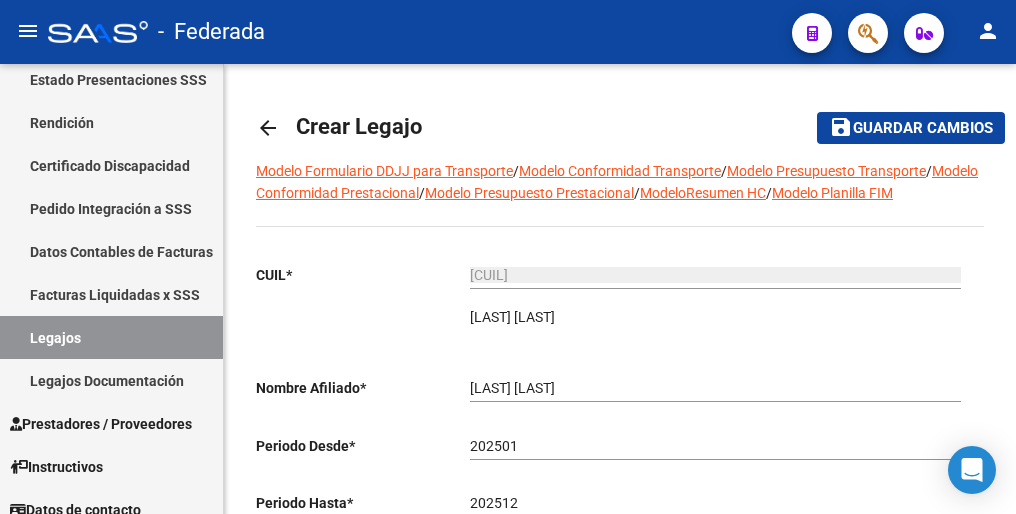type on "202512" 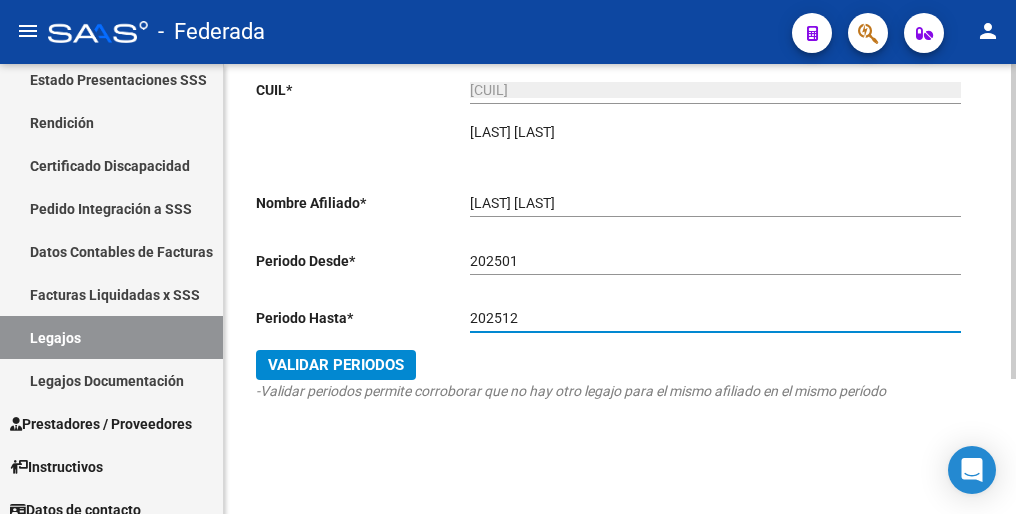 scroll, scrollTop: 192, scrollLeft: 0, axis: vertical 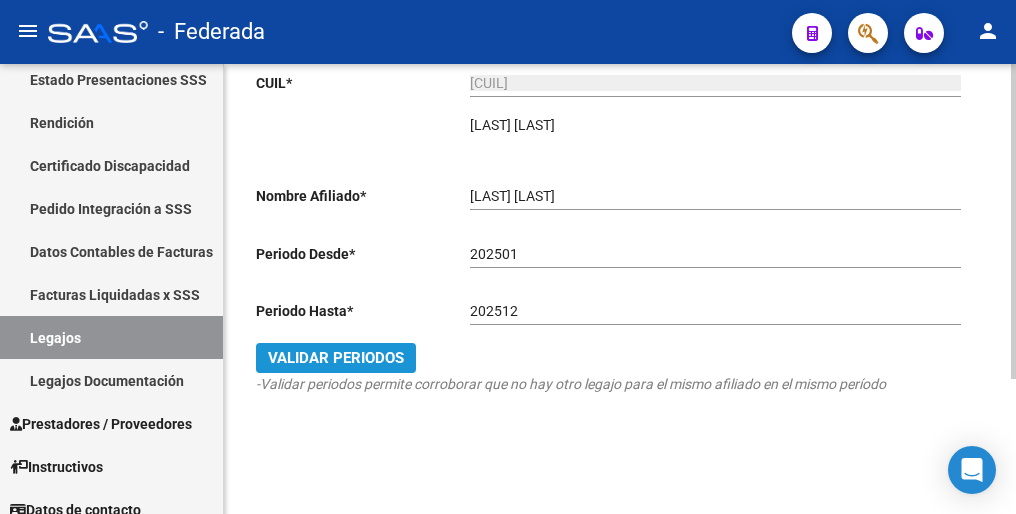 click on "Validar Periodos" 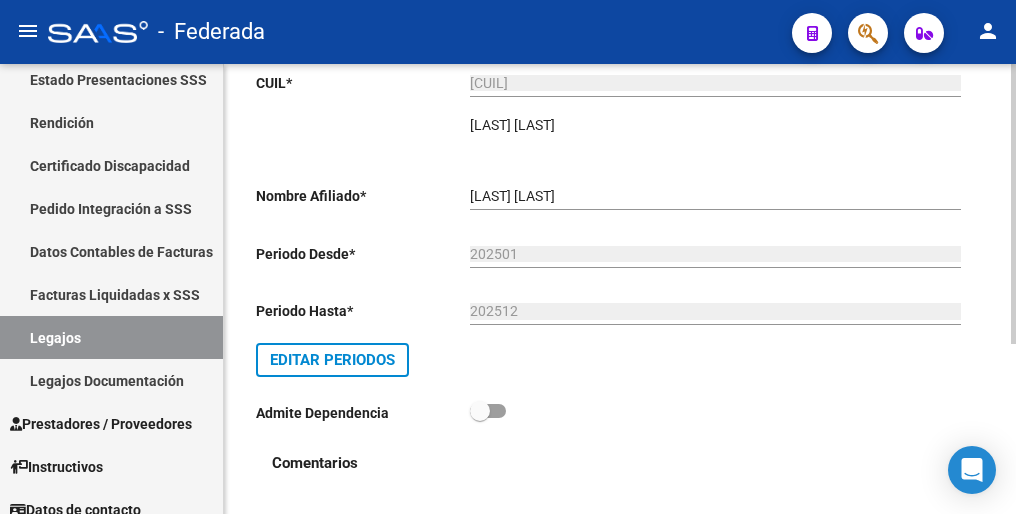 click at bounding box center (488, 411) 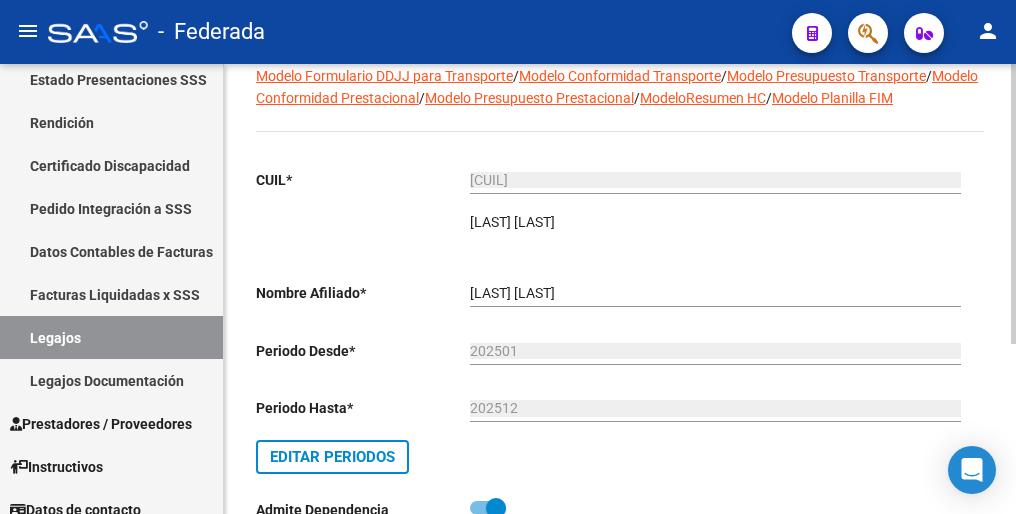 scroll, scrollTop: 0, scrollLeft: 0, axis: both 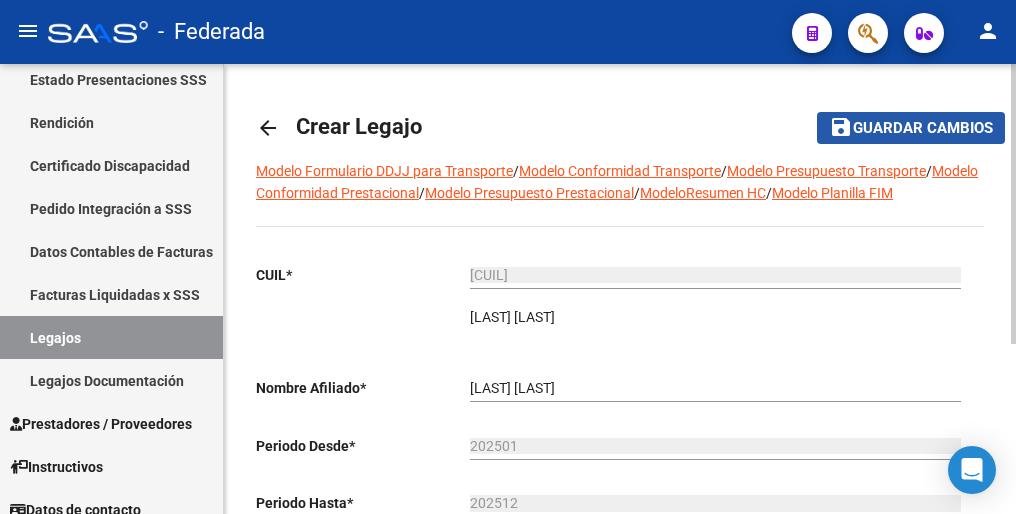 click on "Guardar cambios" 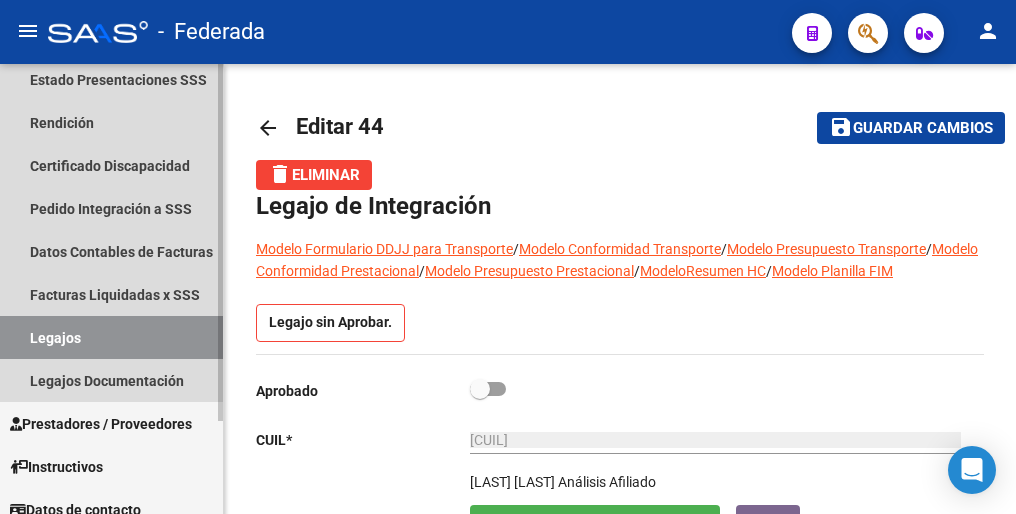 click on "Legajos" at bounding box center (111, 337) 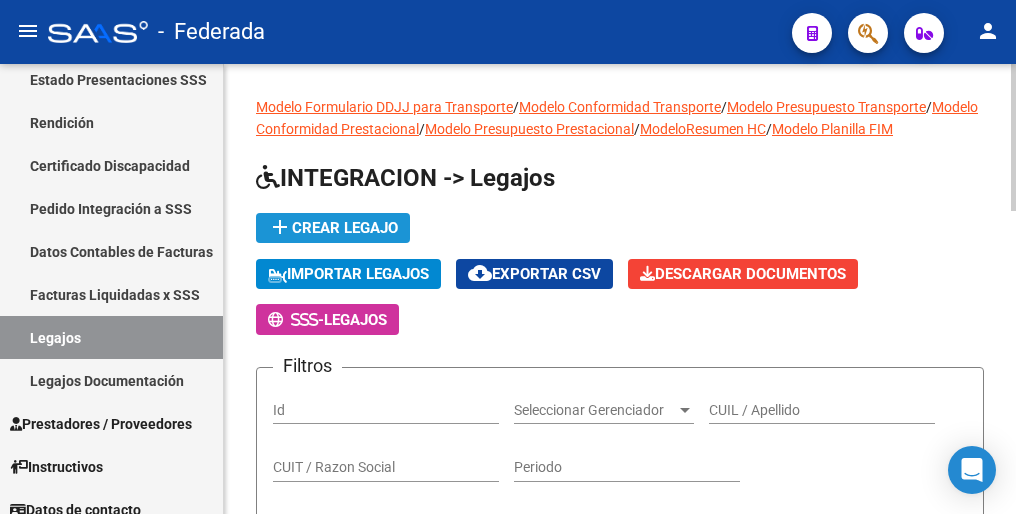 click on "add  Crear Legajo" 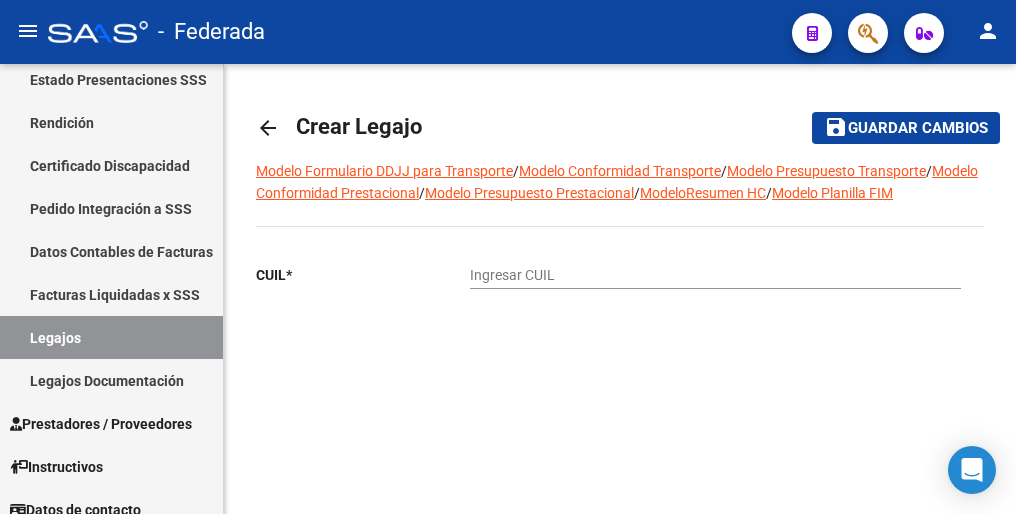 click on "Ingresar CUIL" at bounding box center [715, 275] 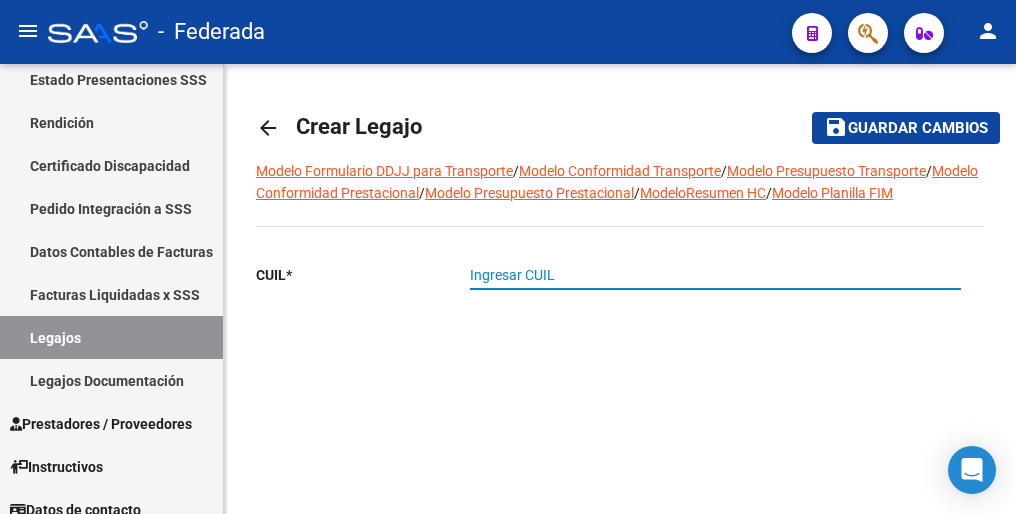 paste on "[CUIL]" 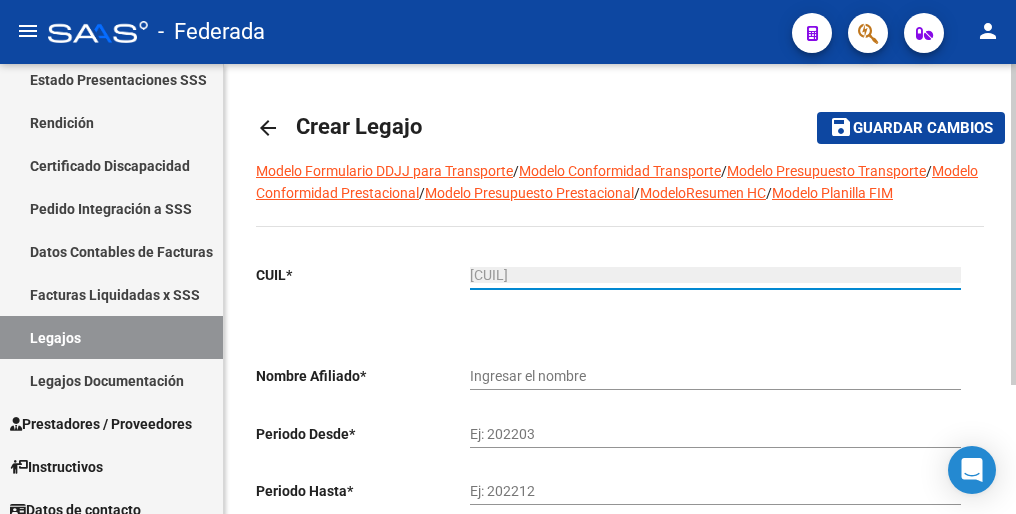 type on "[LAST] [LAST]" 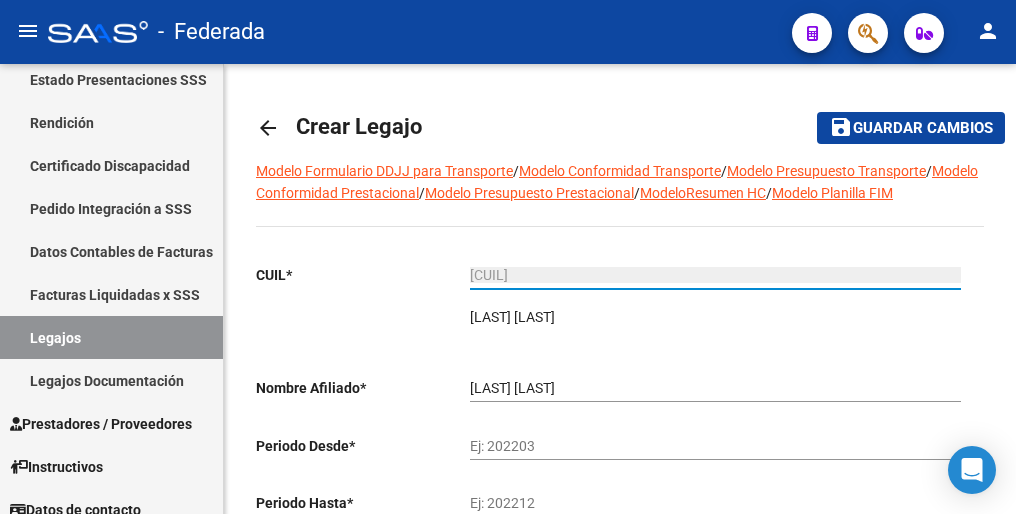 type on "[CUIL]" 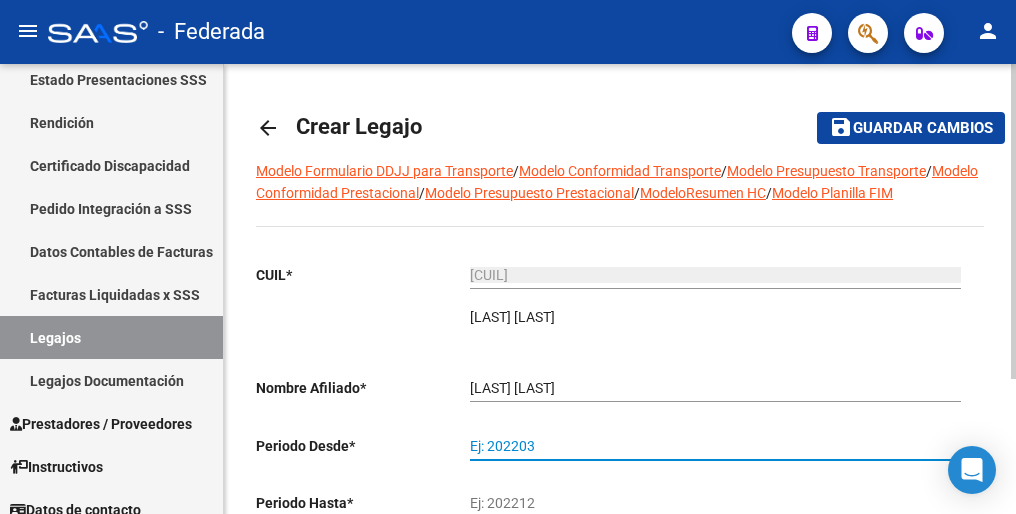 click on "Ej: 202203" at bounding box center [715, 446] 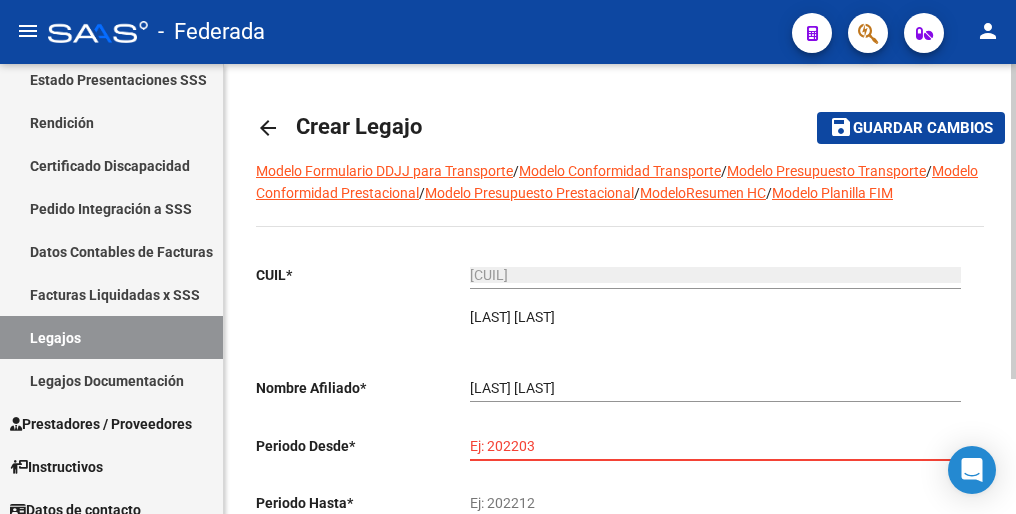 paste on "202501" 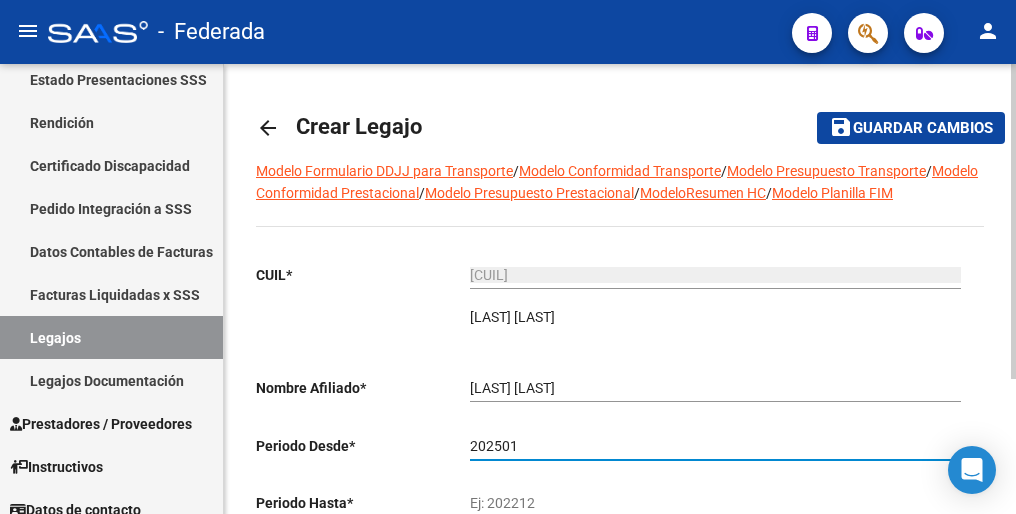 type on "202501" 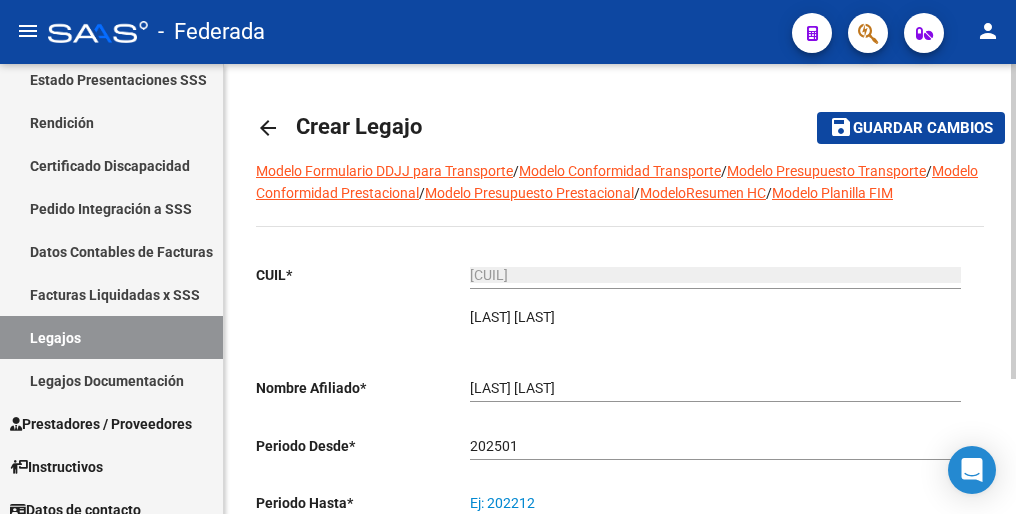 click on "Ej: 202212" at bounding box center (715, 503) 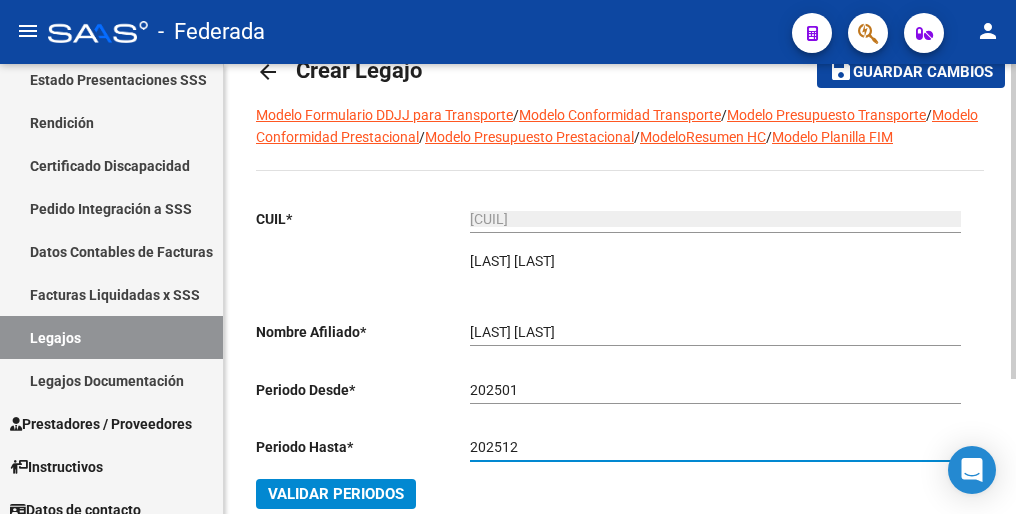 scroll, scrollTop: 192, scrollLeft: 0, axis: vertical 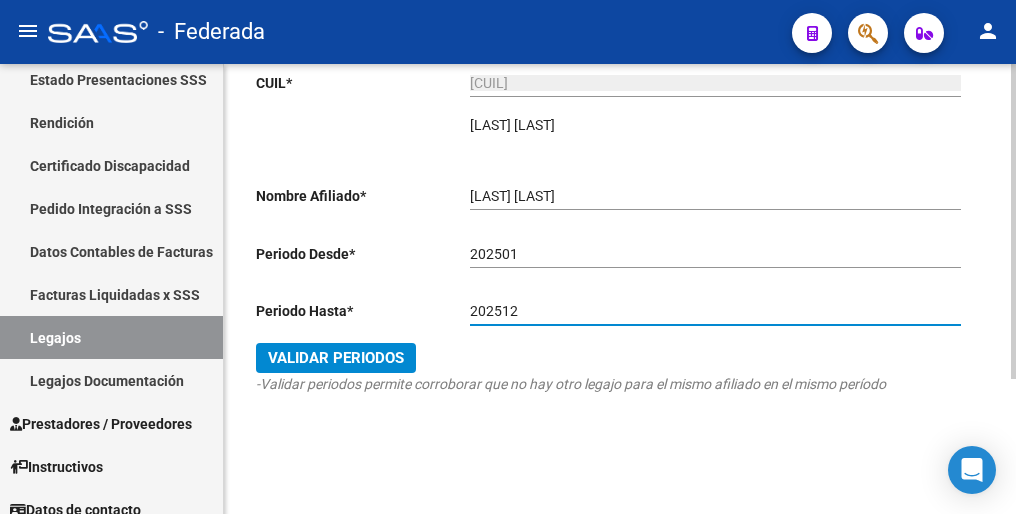 type on "202512" 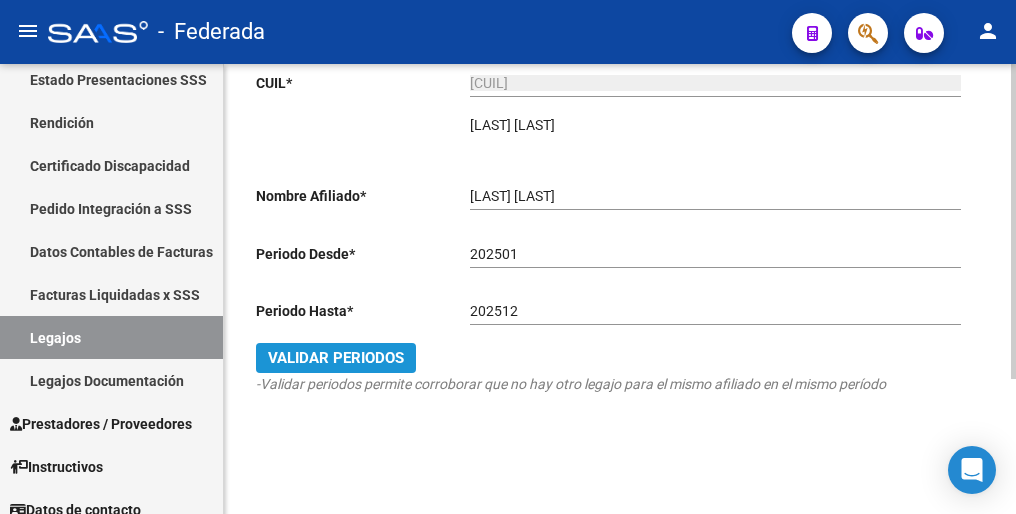 click on "Validar Periodos" 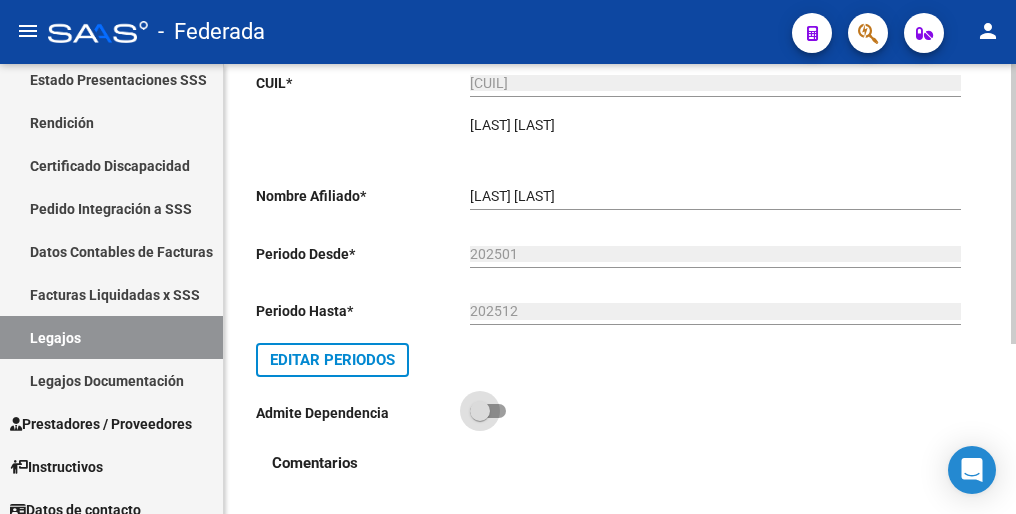 click at bounding box center [488, 411] 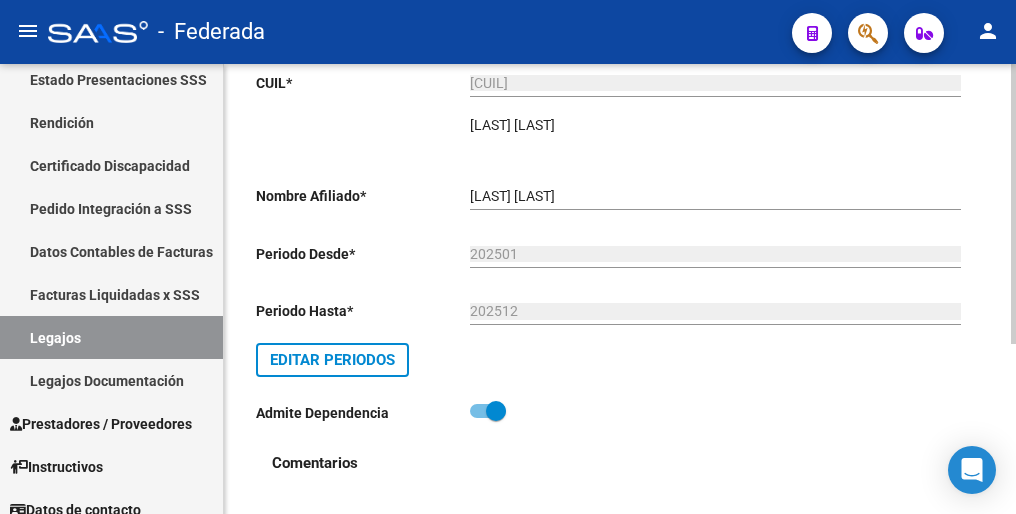 scroll, scrollTop: 0, scrollLeft: 0, axis: both 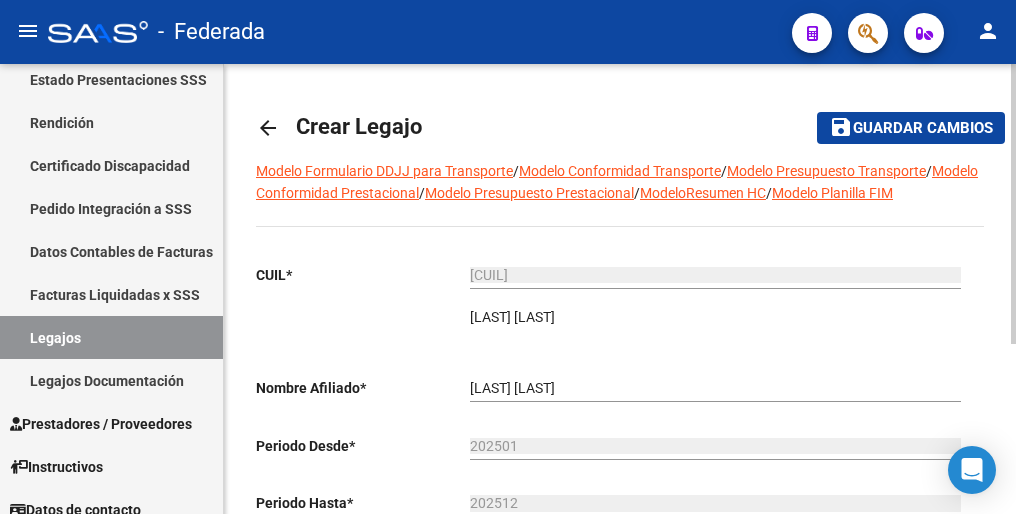 click on "Guardar cambios" 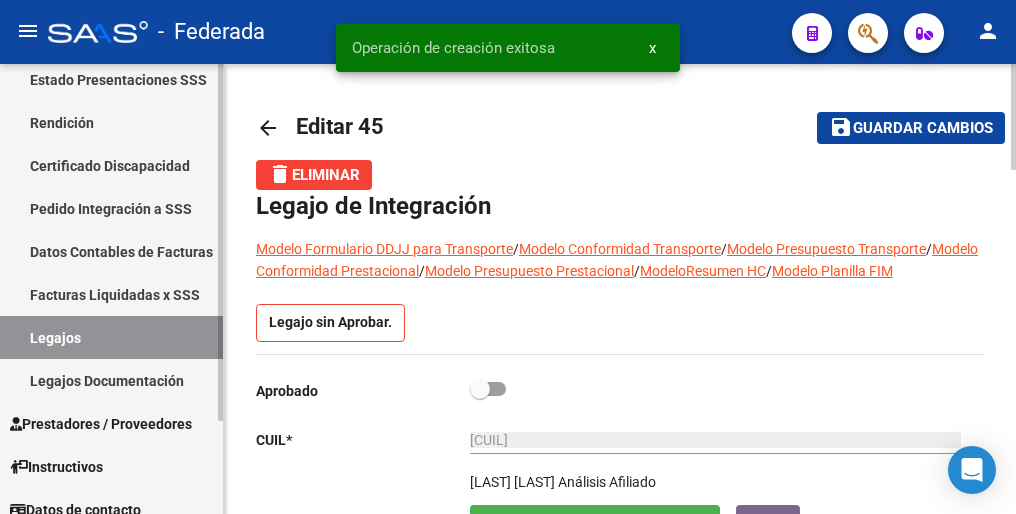 click on "Legajos" at bounding box center [111, 337] 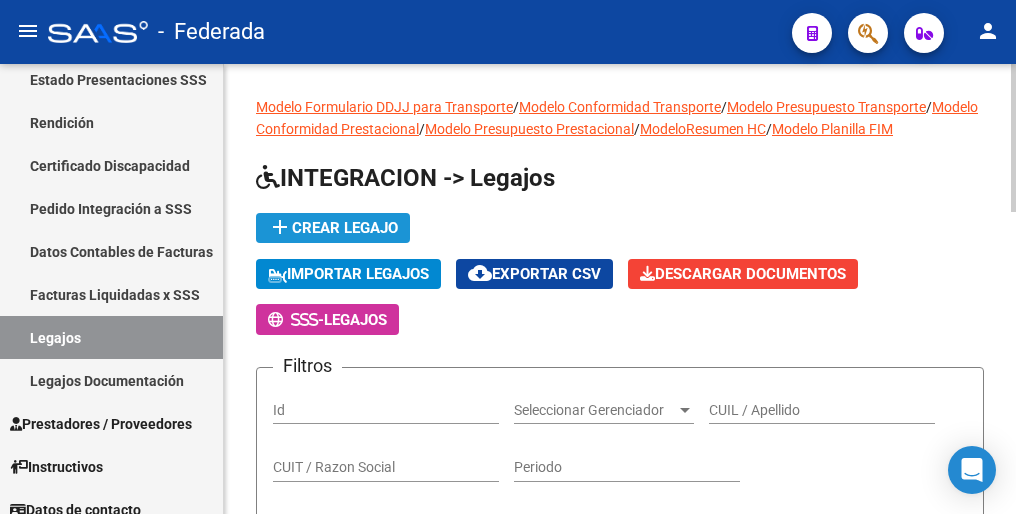 click on "add  Crear Legajo" 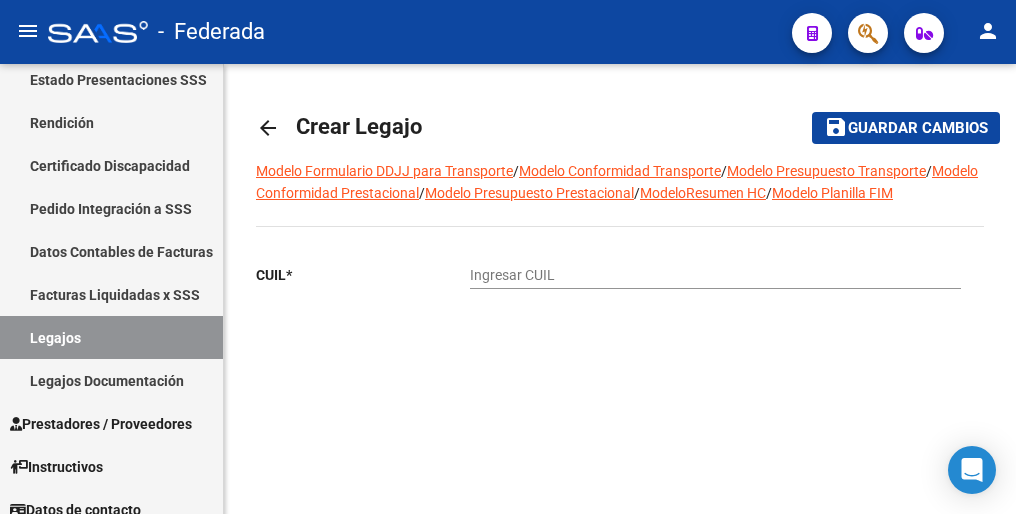 click on "Ingresar CUIL" at bounding box center (715, 275) 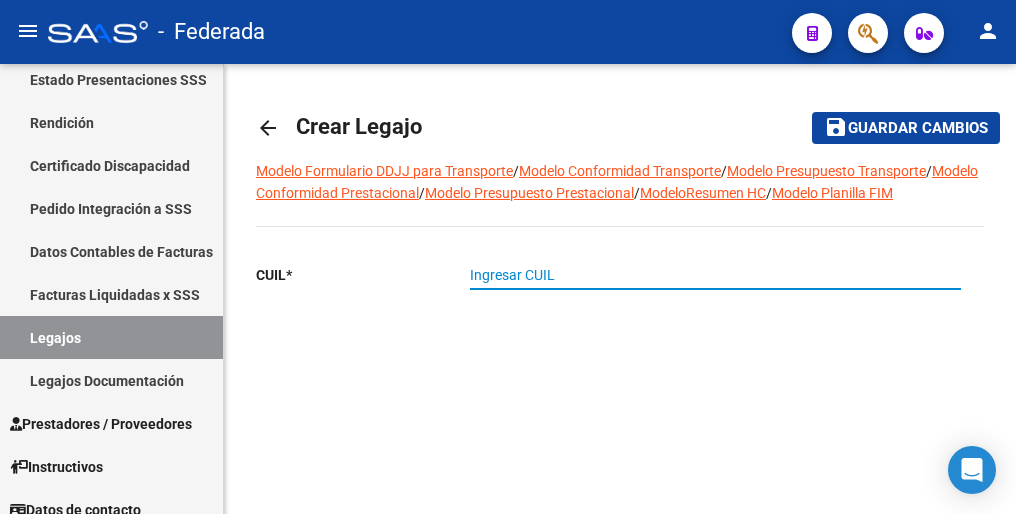 paste on "[CUIL]" 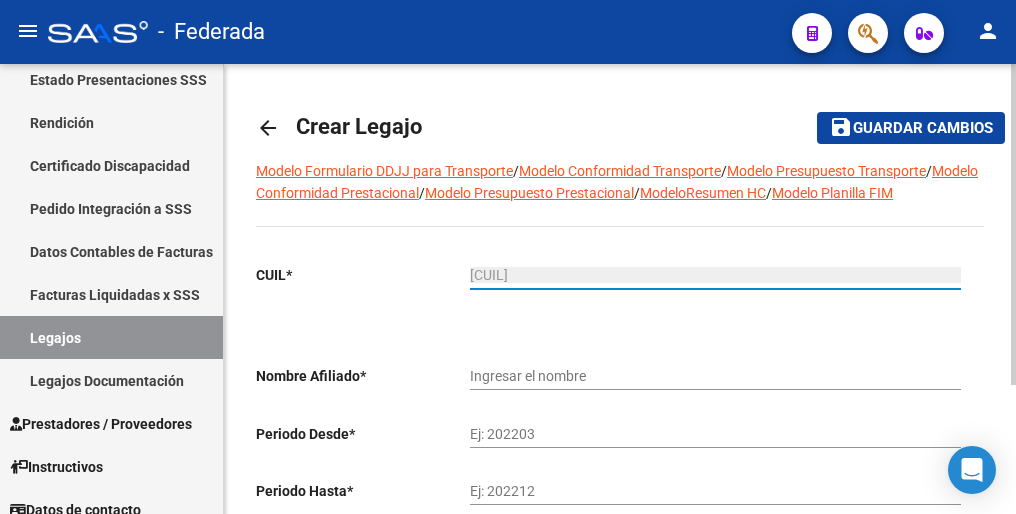 type on "[LAST] [LAST] [LAST]" 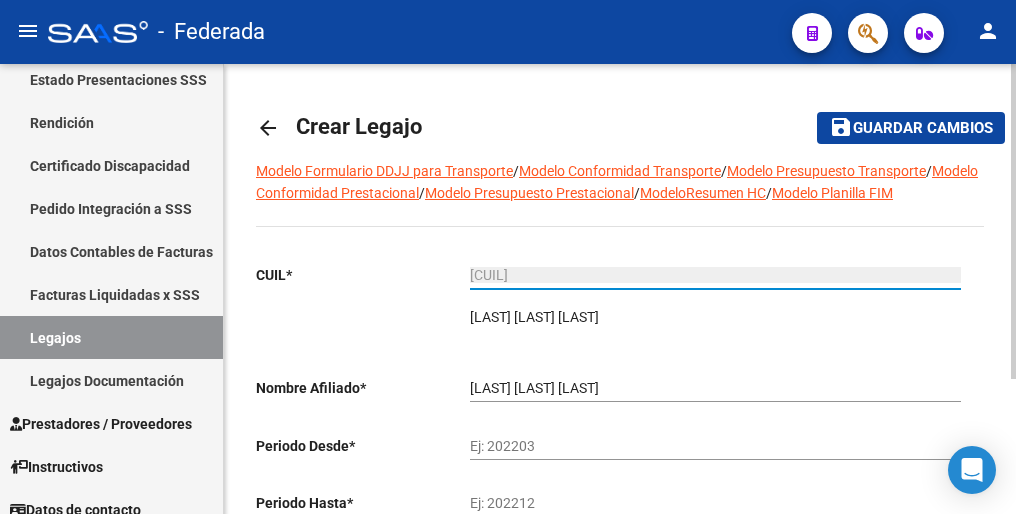 type on "[CUIL]" 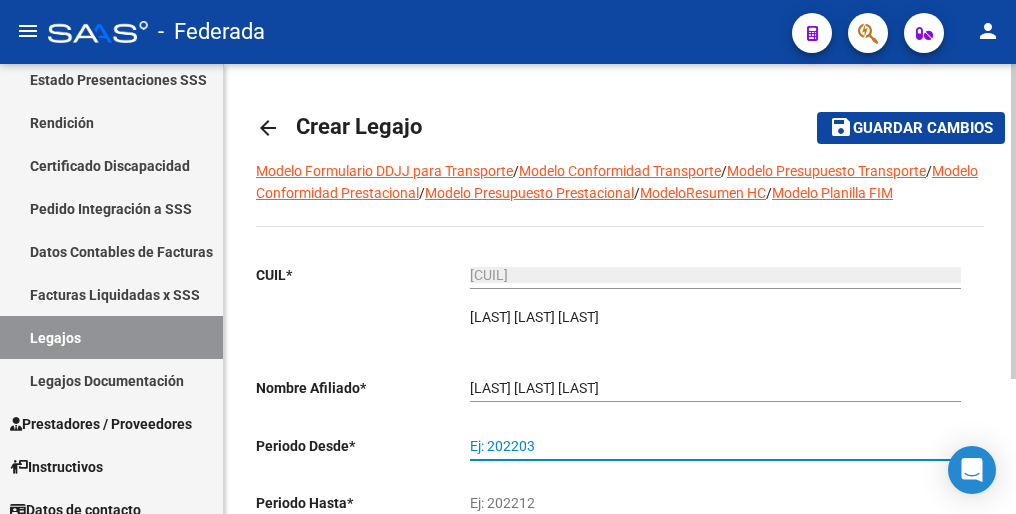 click on "Ej: 202203" at bounding box center [715, 446] 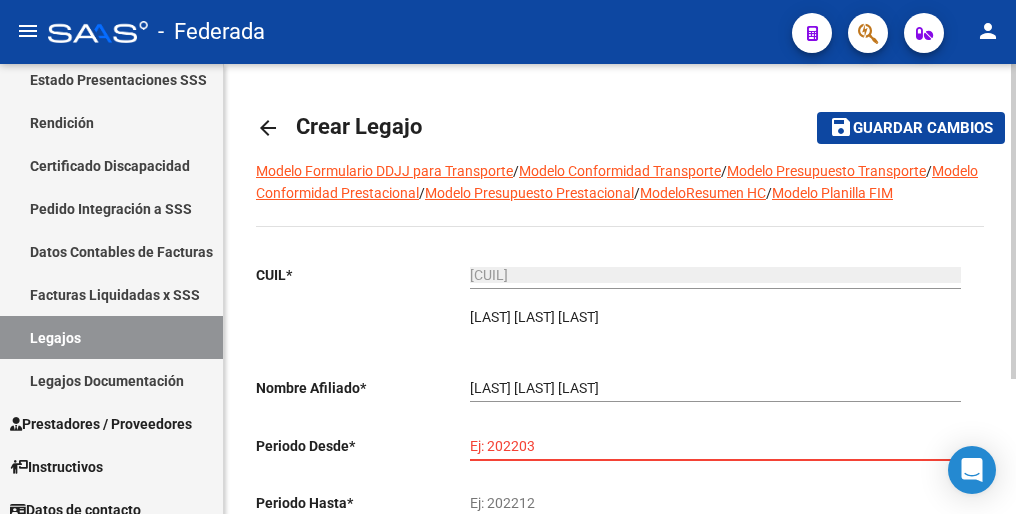 paste on "202502" 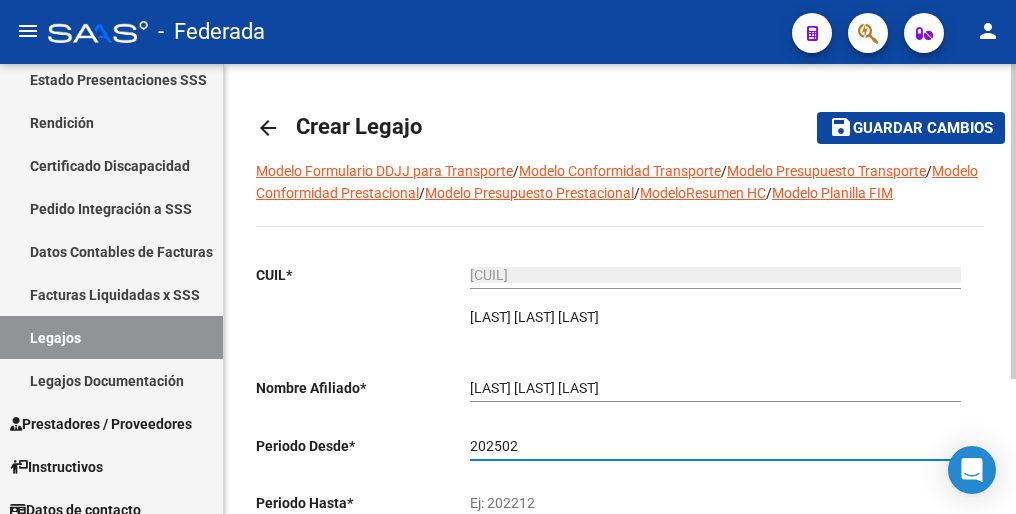 type on "202502" 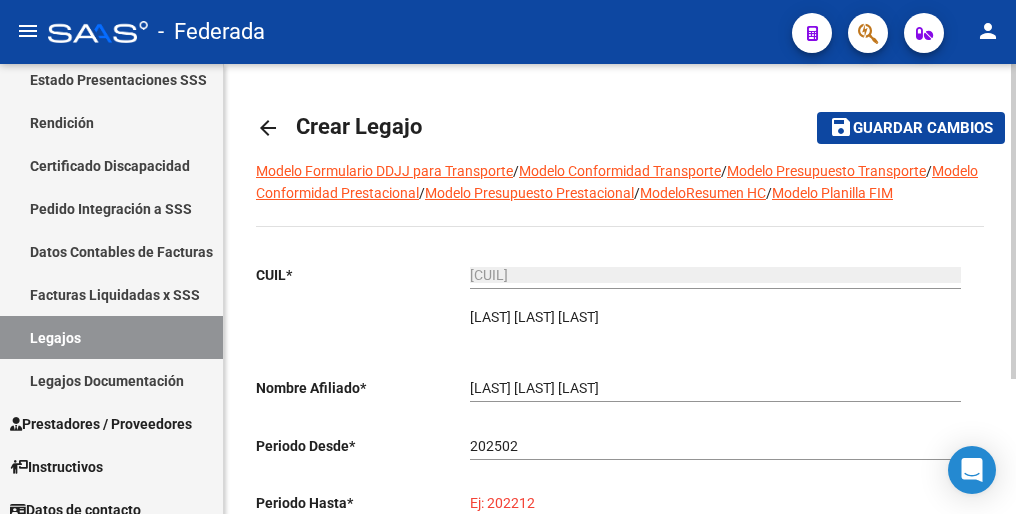 click on "Ej: 202212" at bounding box center [715, 503] 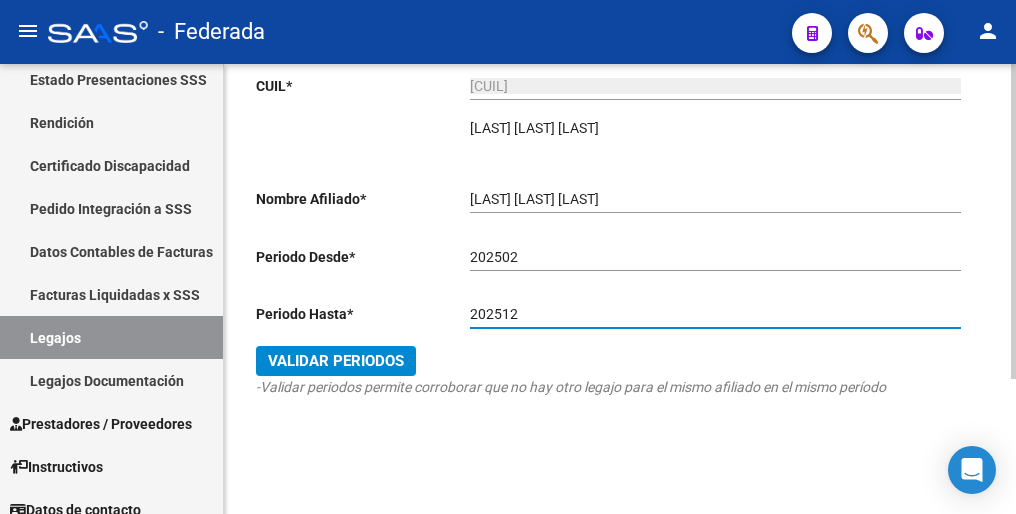 scroll, scrollTop: 192, scrollLeft: 0, axis: vertical 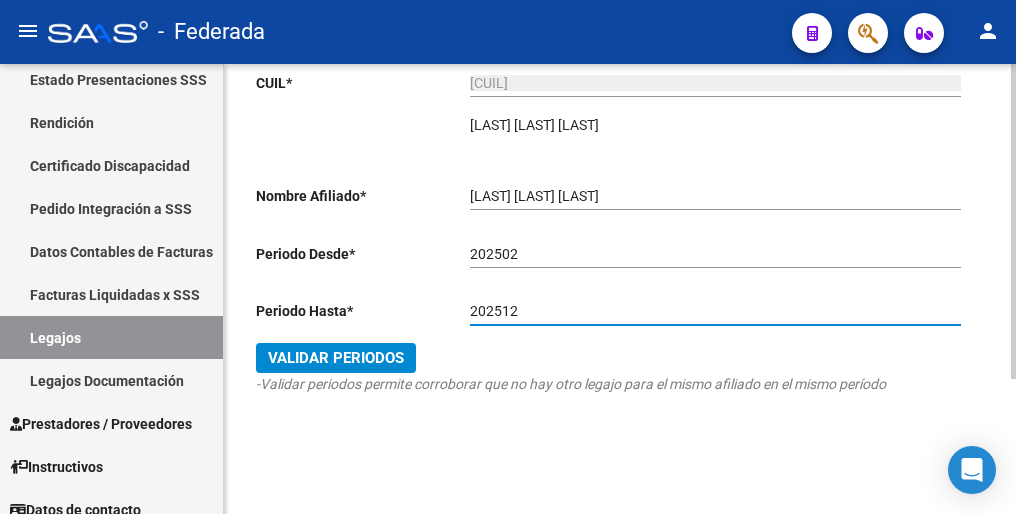 type on "202512" 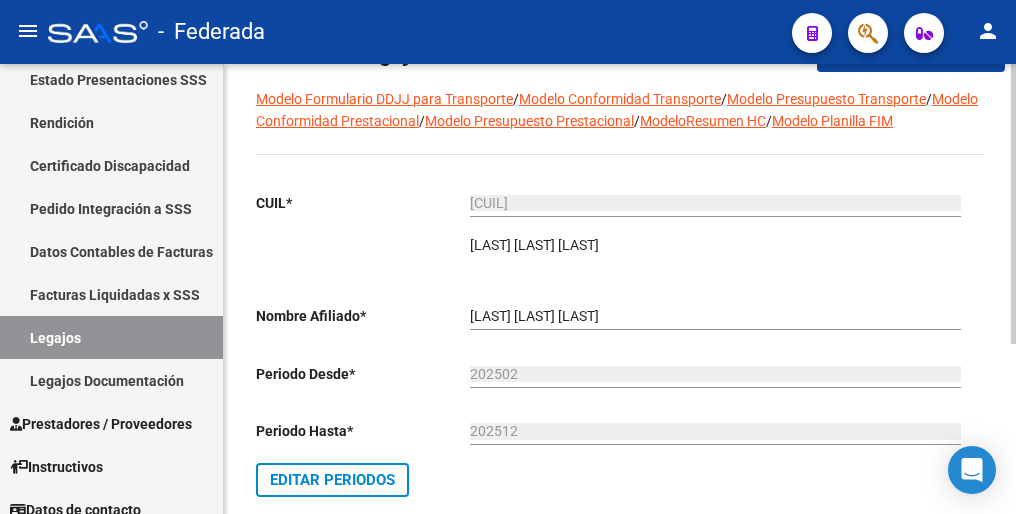 scroll, scrollTop: 0, scrollLeft: 0, axis: both 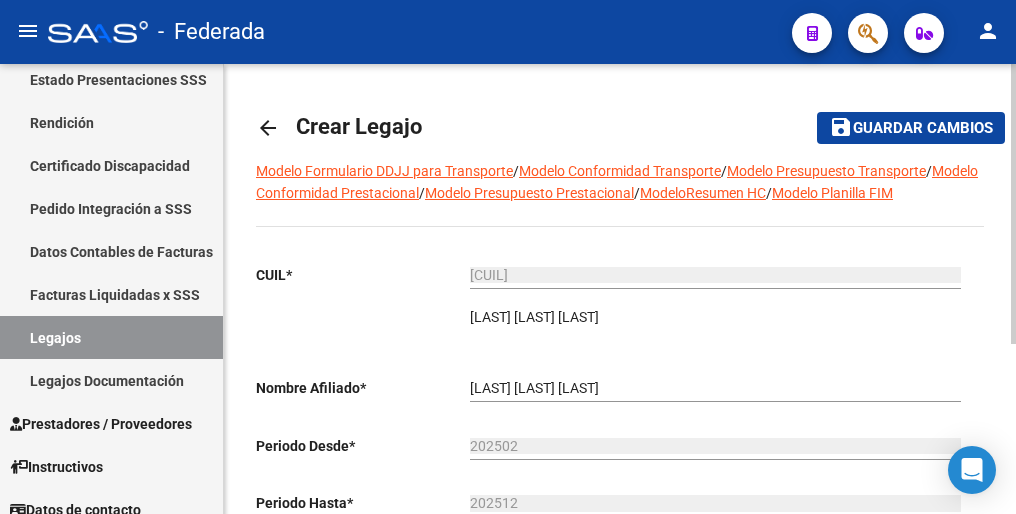 click on "Guardar cambios" 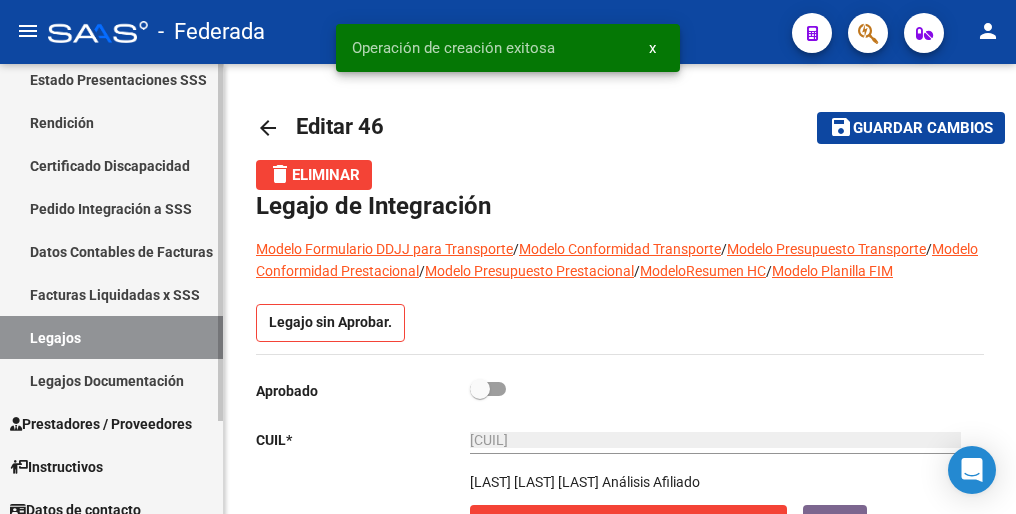 click on "Legajos" at bounding box center [111, 337] 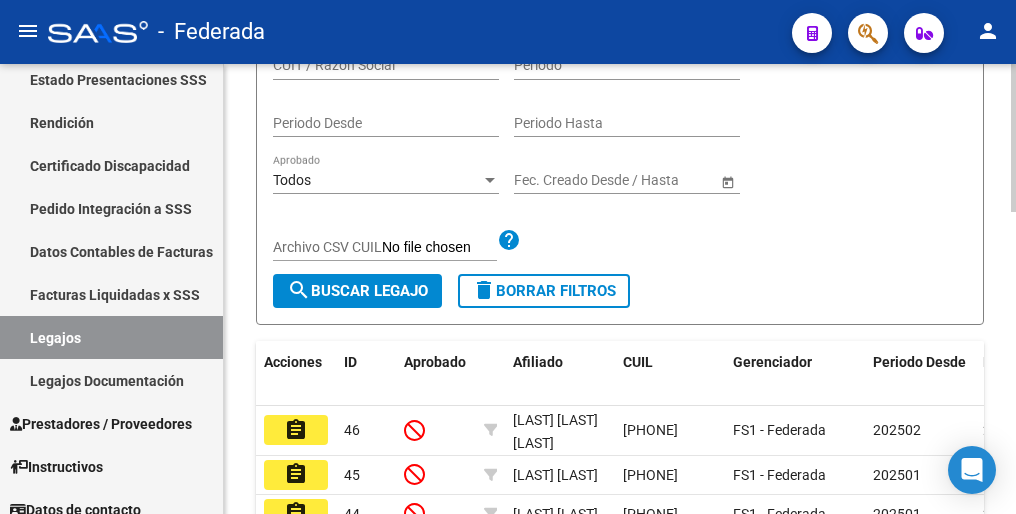 scroll, scrollTop: 400, scrollLeft: 0, axis: vertical 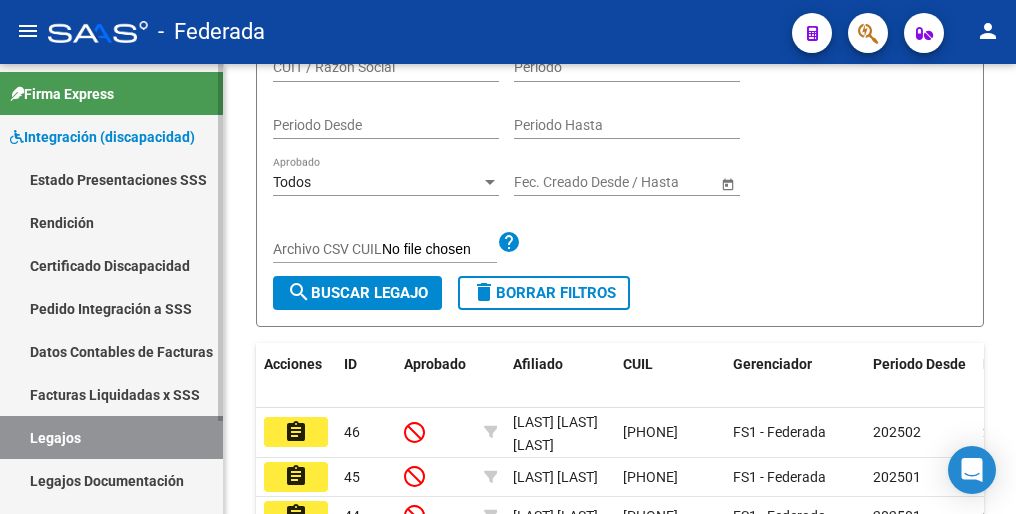 click on "Legajos" at bounding box center [111, 437] 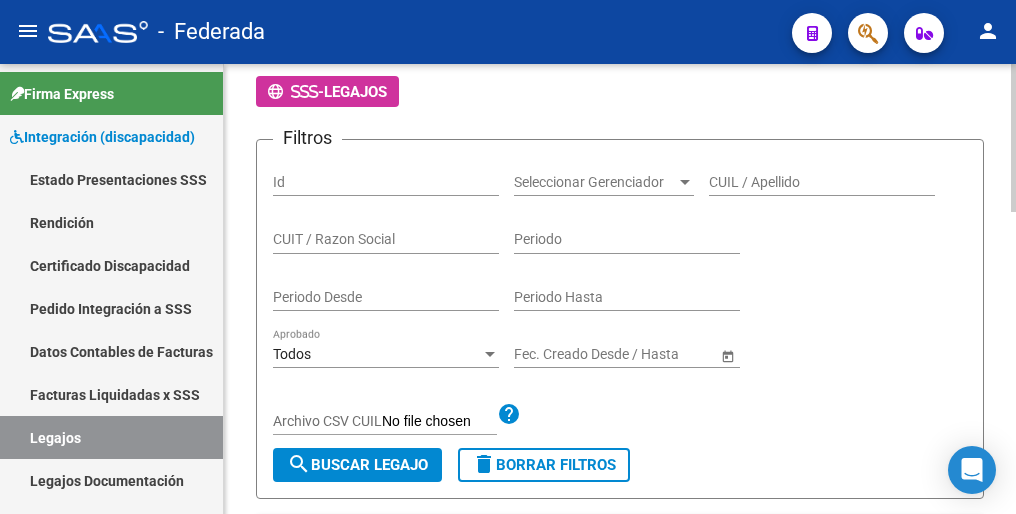scroll, scrollTop: 0, scrollLeft: 0, axis: both 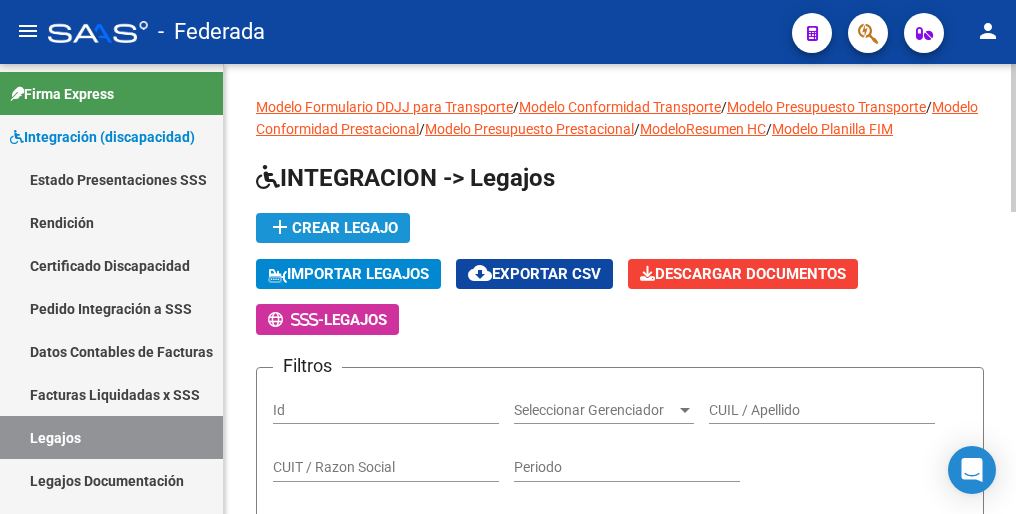 click on "add  Crear Legajo" 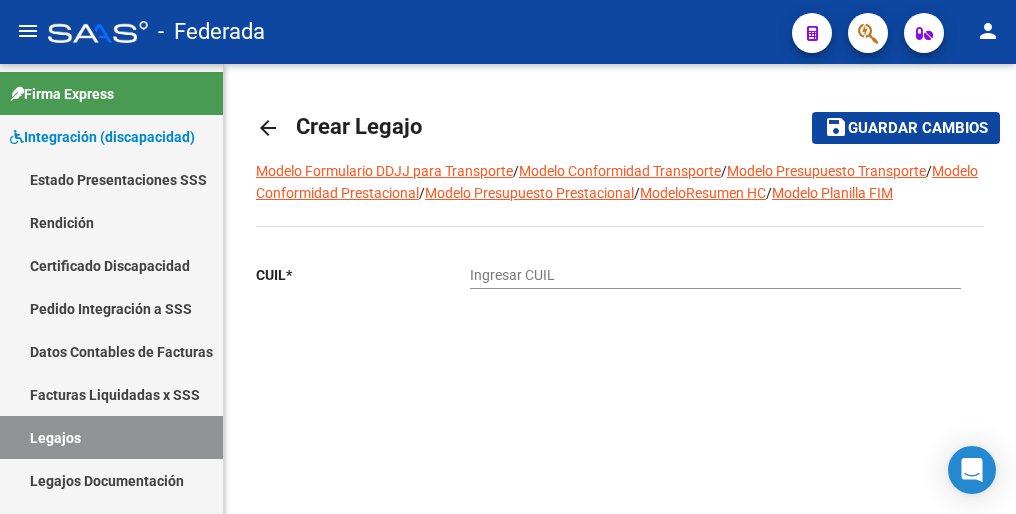 click on "Ingresar CUIL" at bounding box center (715, 275) 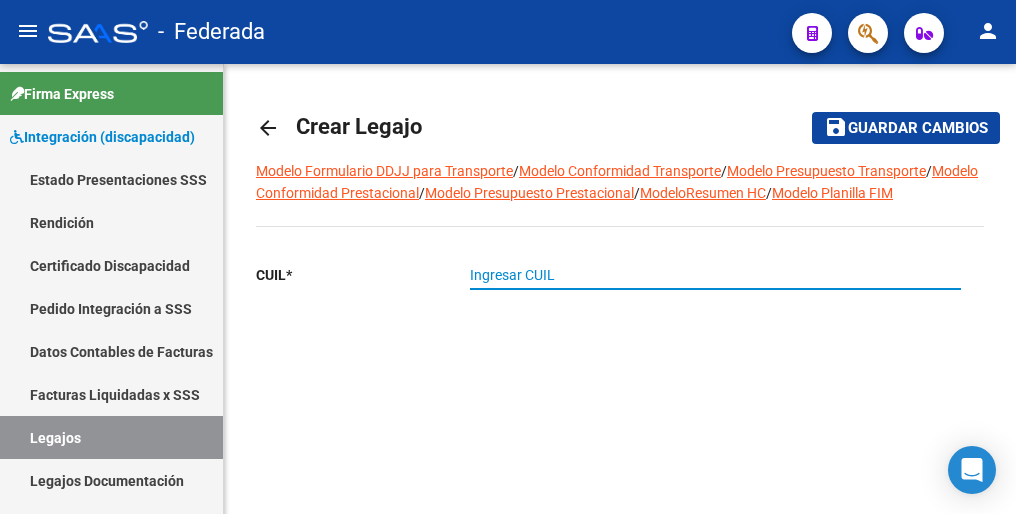 paste on "[CUIL]" 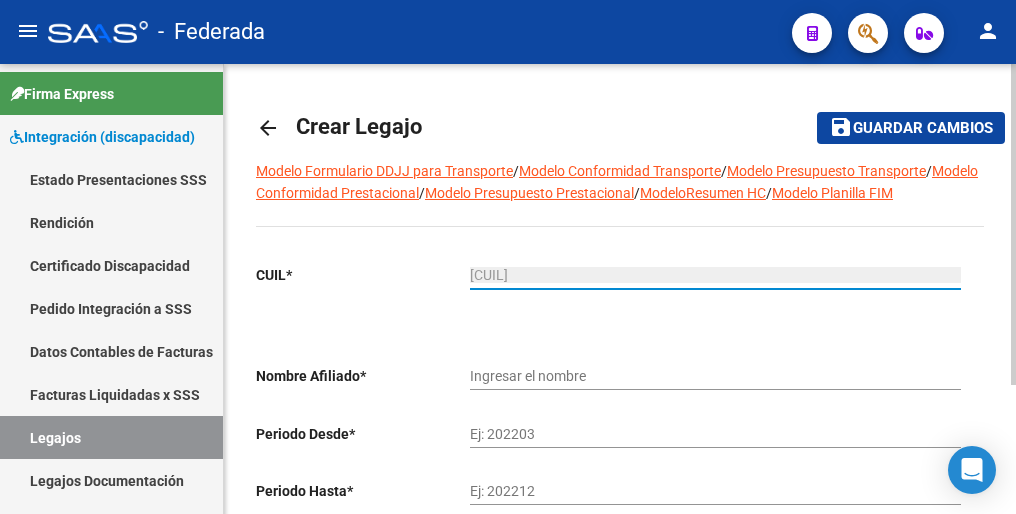 type on "[LAST] [LAST] [LAST] [LAST]" 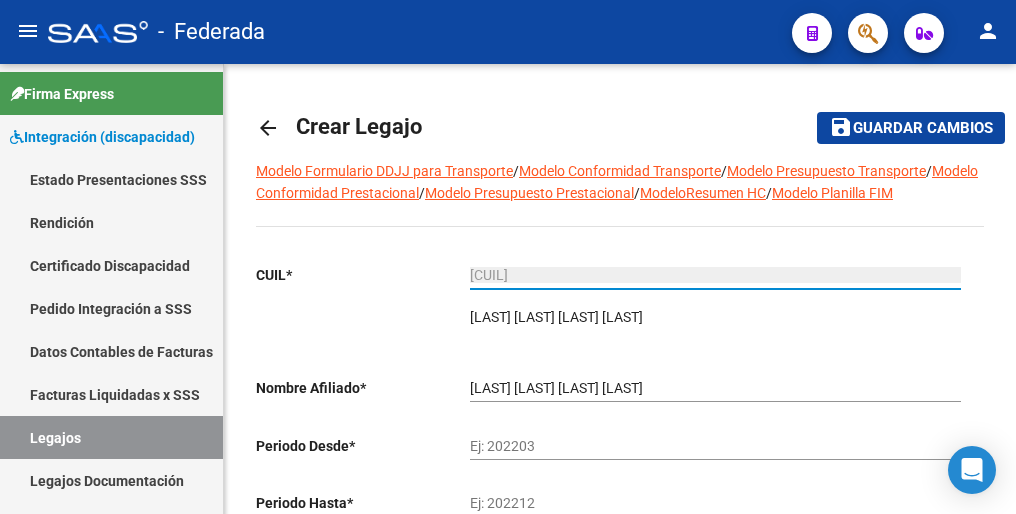 type on "[CUIL]" 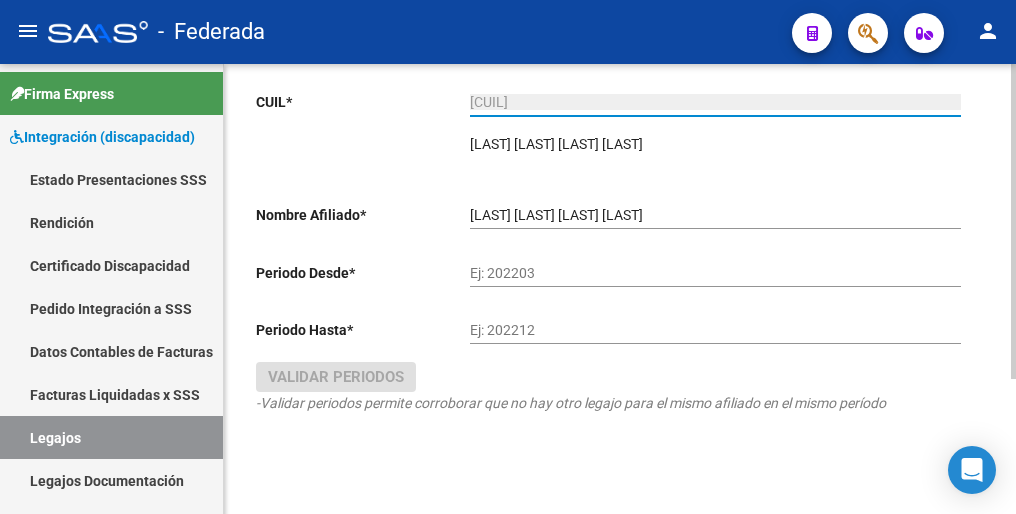 scroll, scrollTop: 192, scrollLeft: 0, axis: vertical 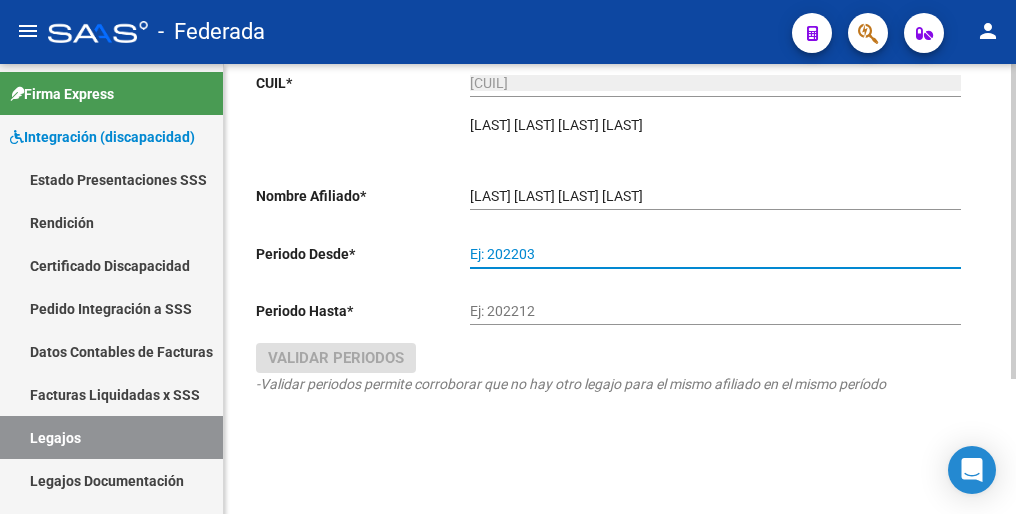 click on "Ej: 202203" at bounding box center [715, 254] 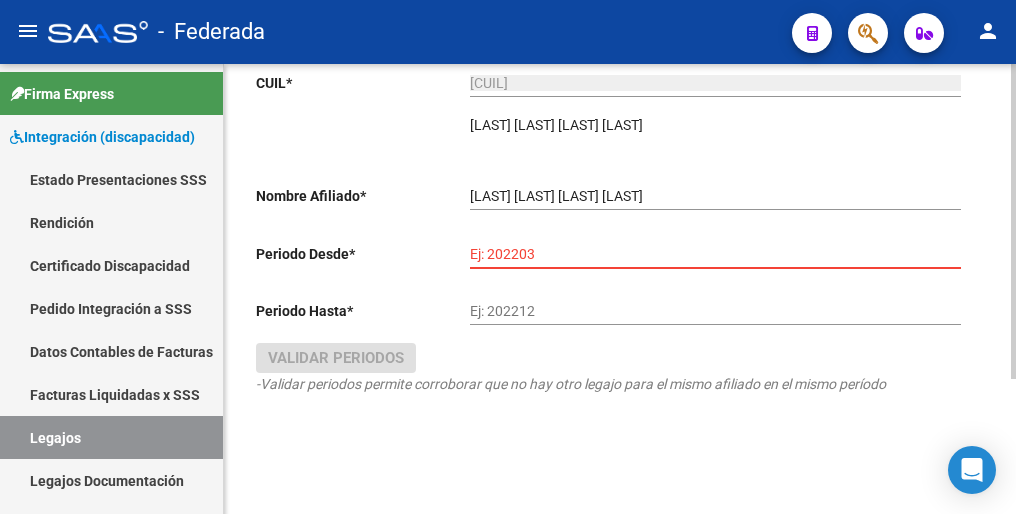 paste on "202501" 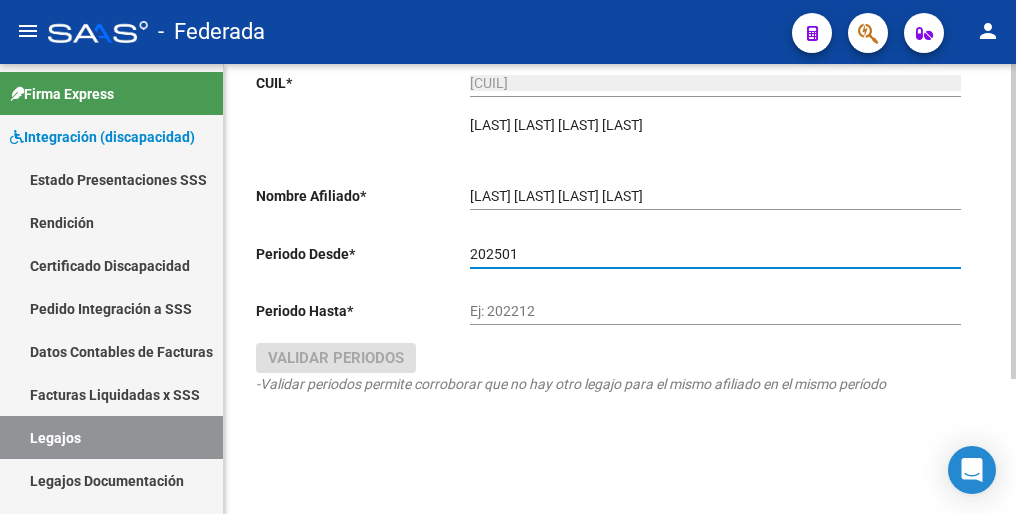 type on "202501" 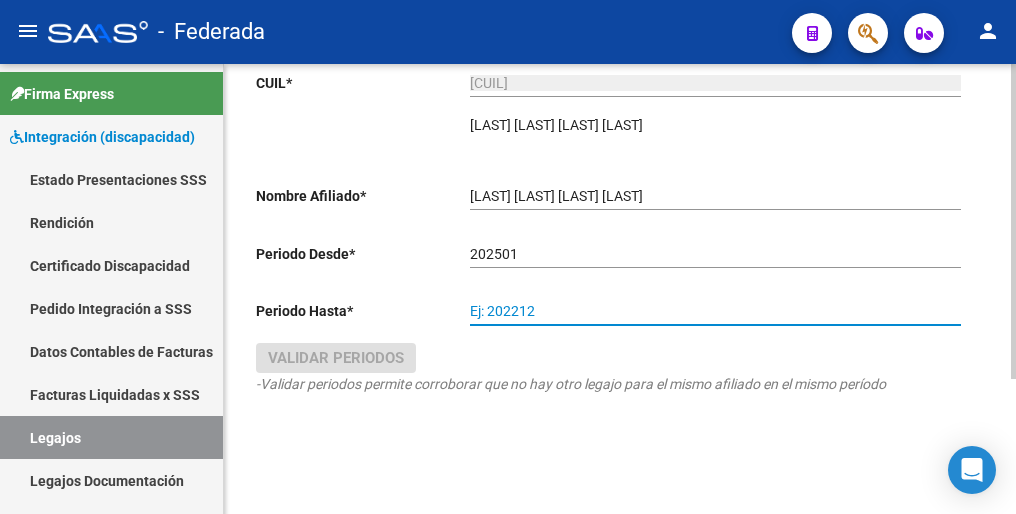 click on "Ej: 202212" at bounding box center (715, 311) 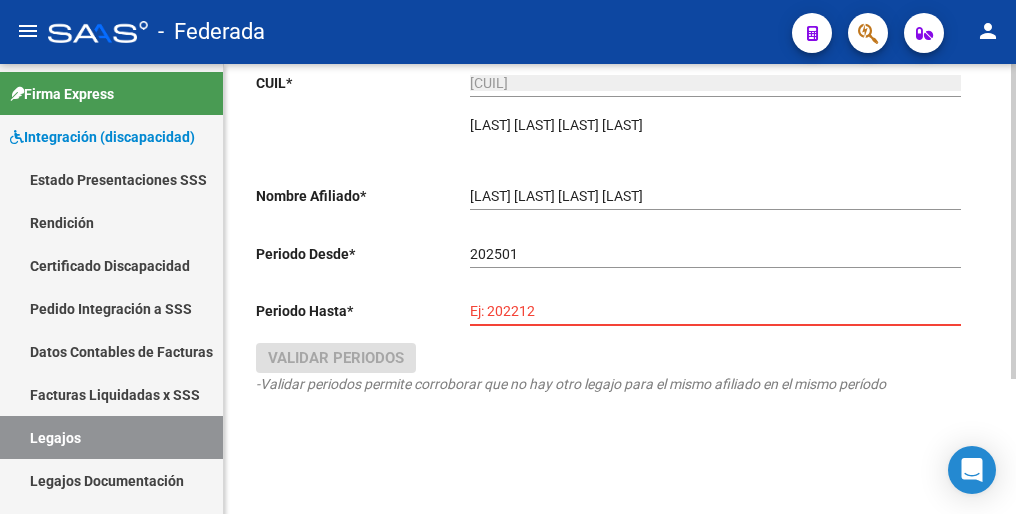 paste on "202512" 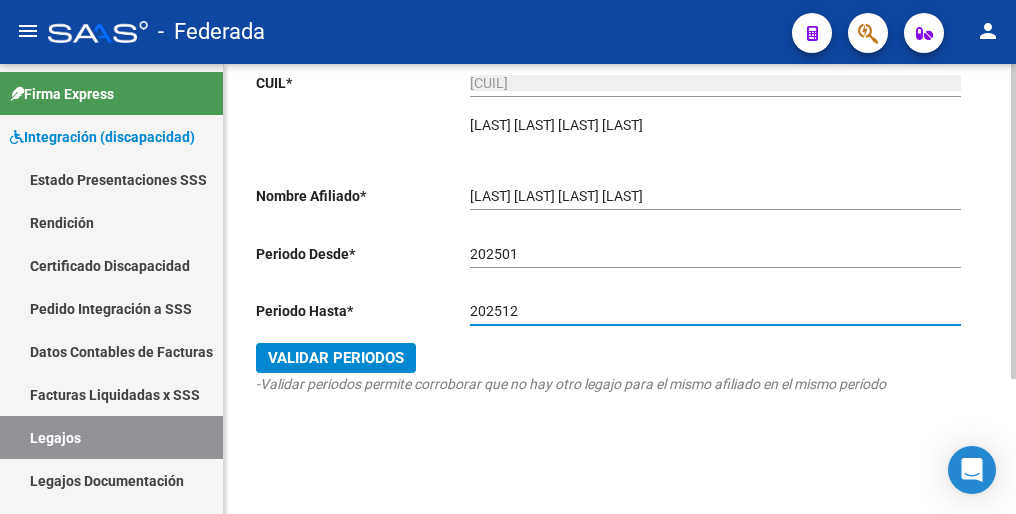type on "202512" 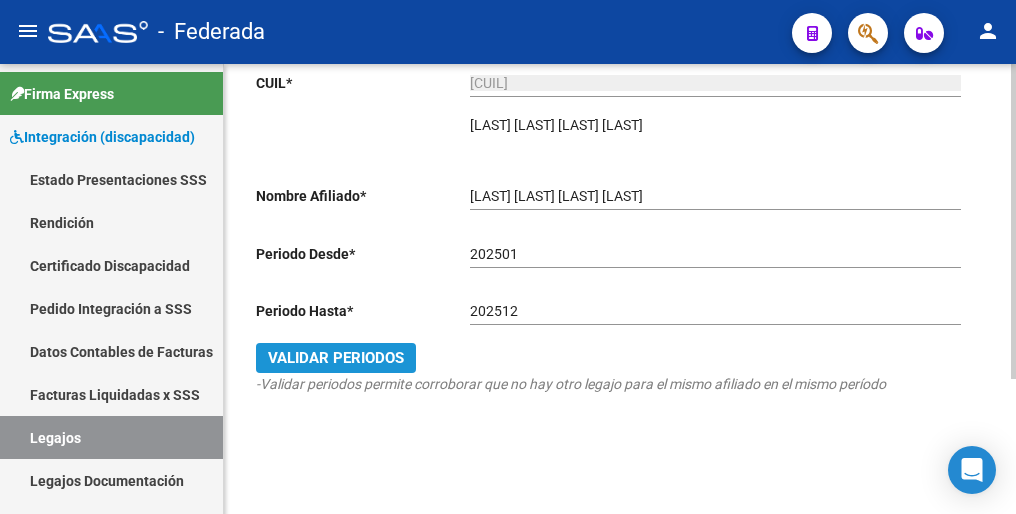 click on "Validar Periodos" 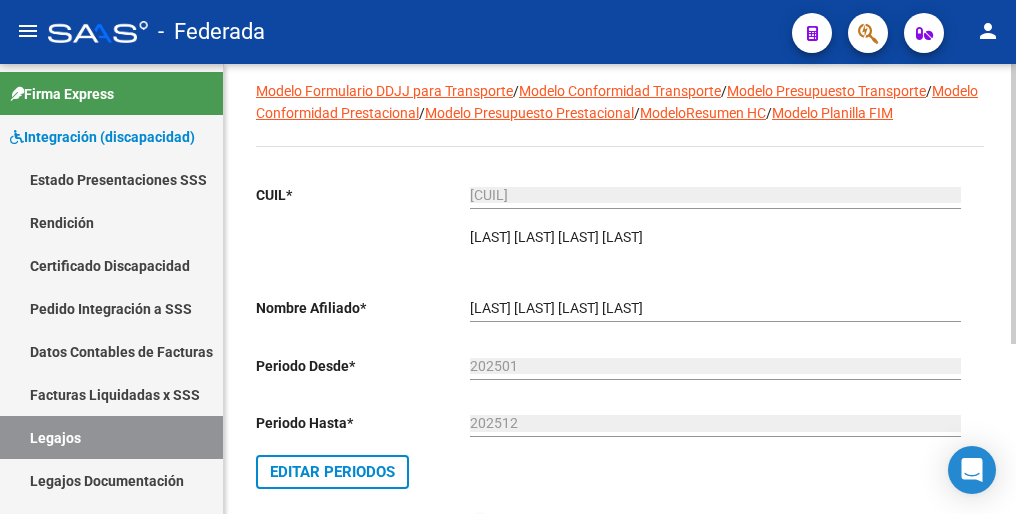 scroll, scrollTop: 0, scrollLeft: 0, axis: both 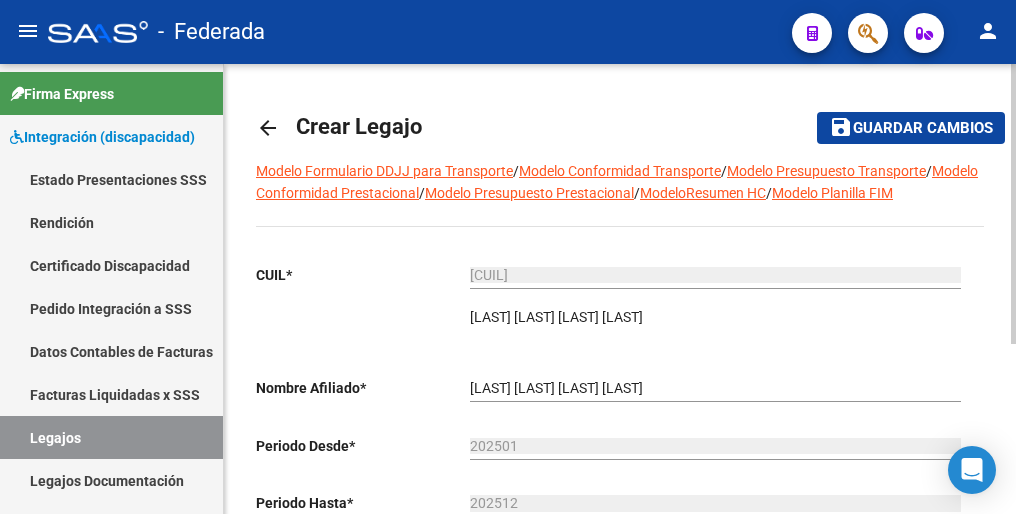 click on "Guardar cambios" 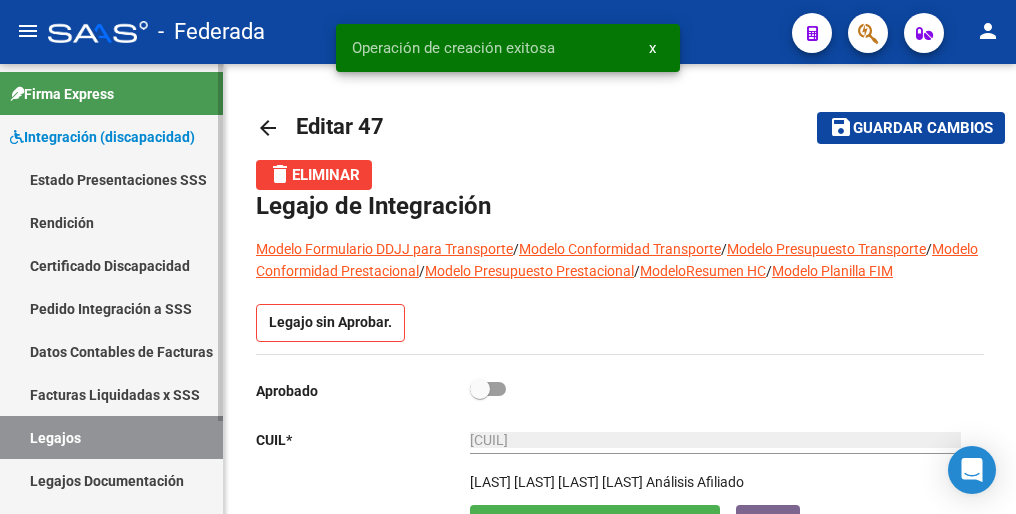 click on "Legajos" at bounding box center (111, 437) 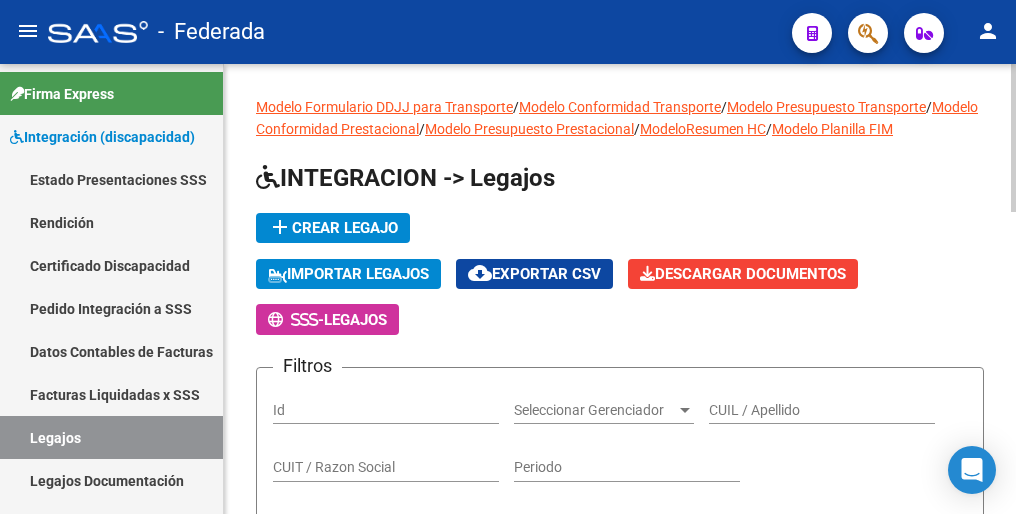 click on "add  Crear Legajo" 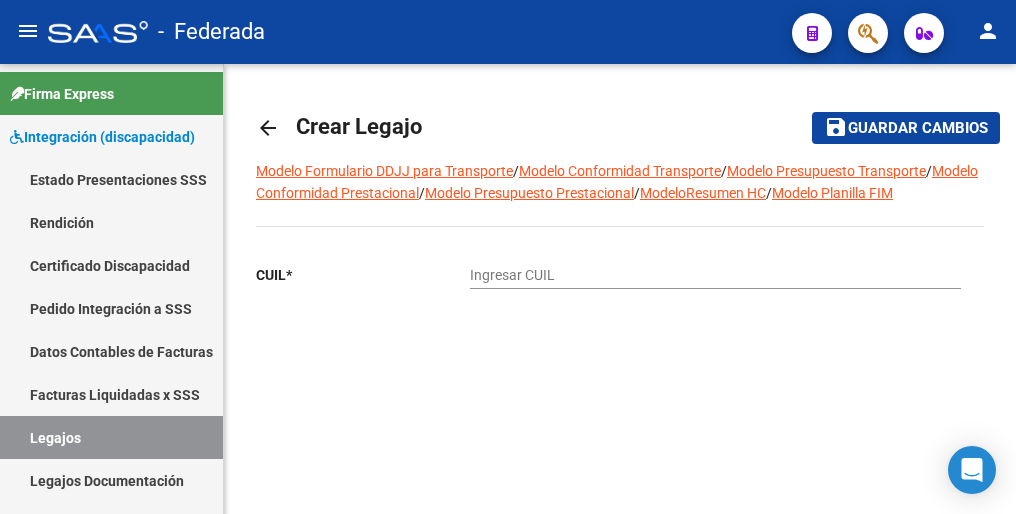 click on "Ingresar CUIL" at bounding box center [715, 275] 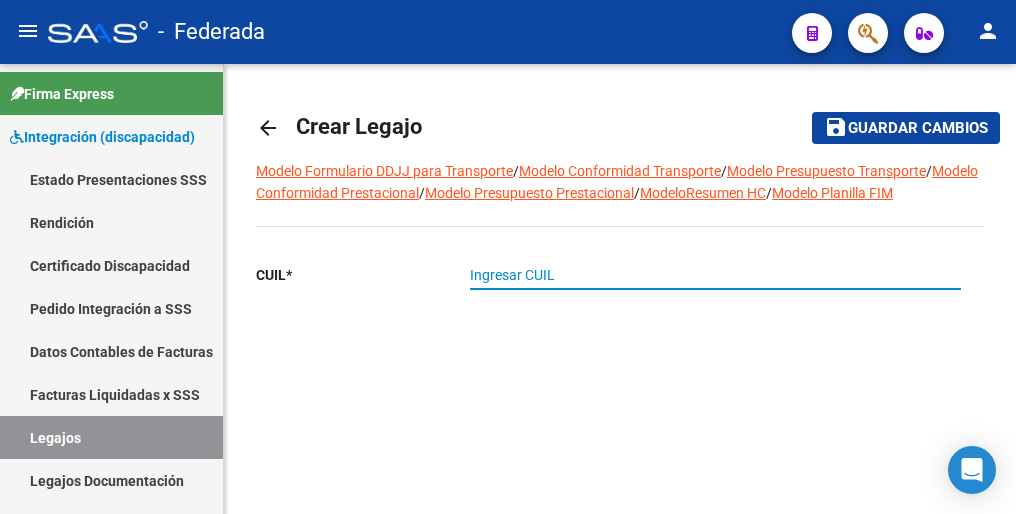 paste on "[CUIL]" 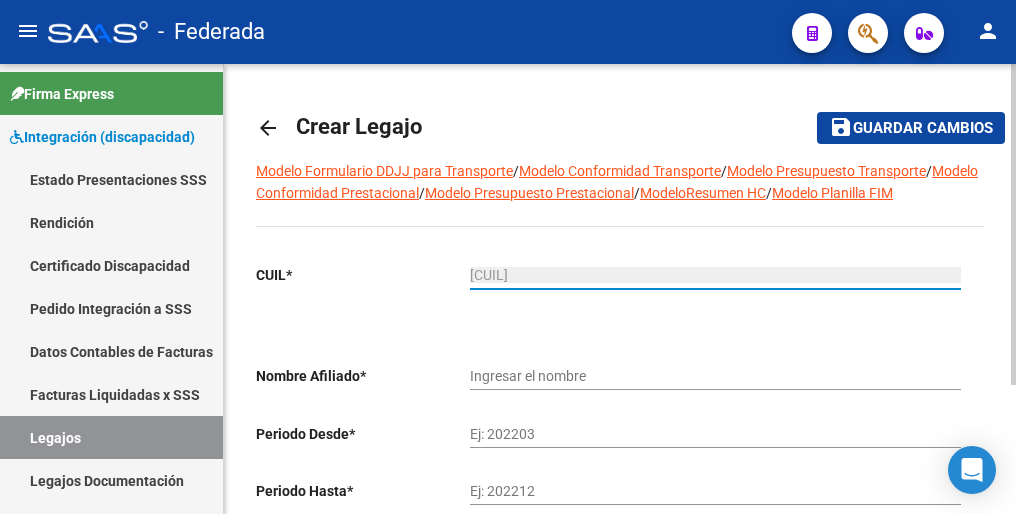type on "[LAST] [LAST] [LAST]" 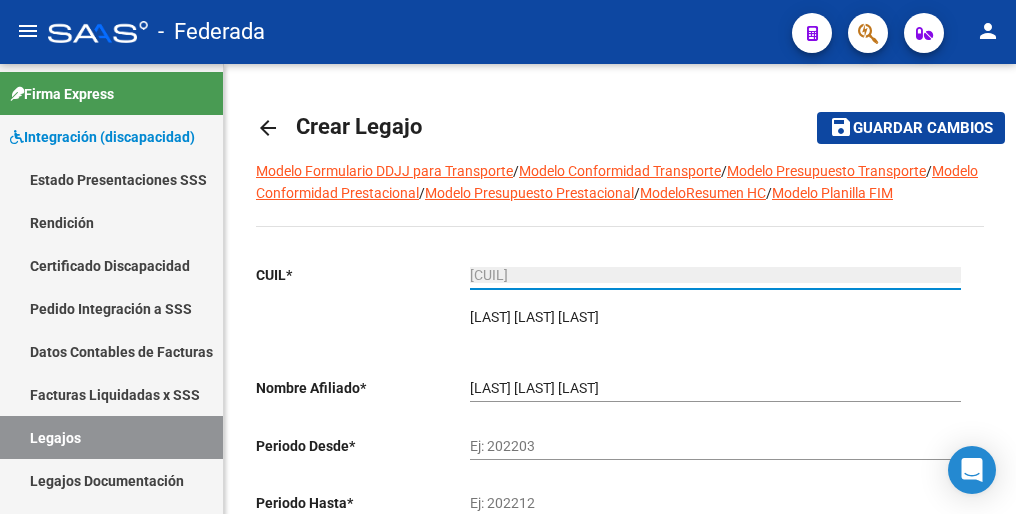 type on "[CUIL]" 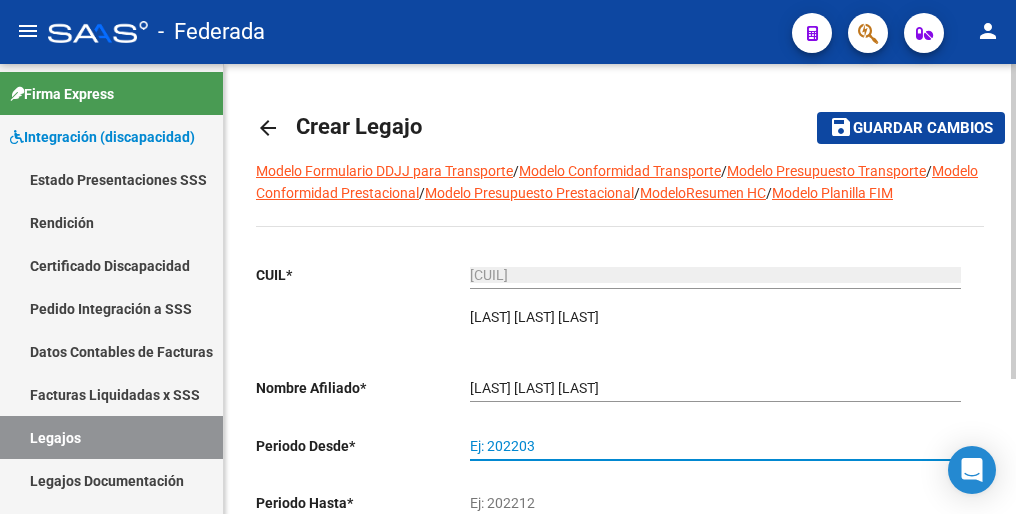 click on "Ej: 202203" at bounding box center [715, 446] 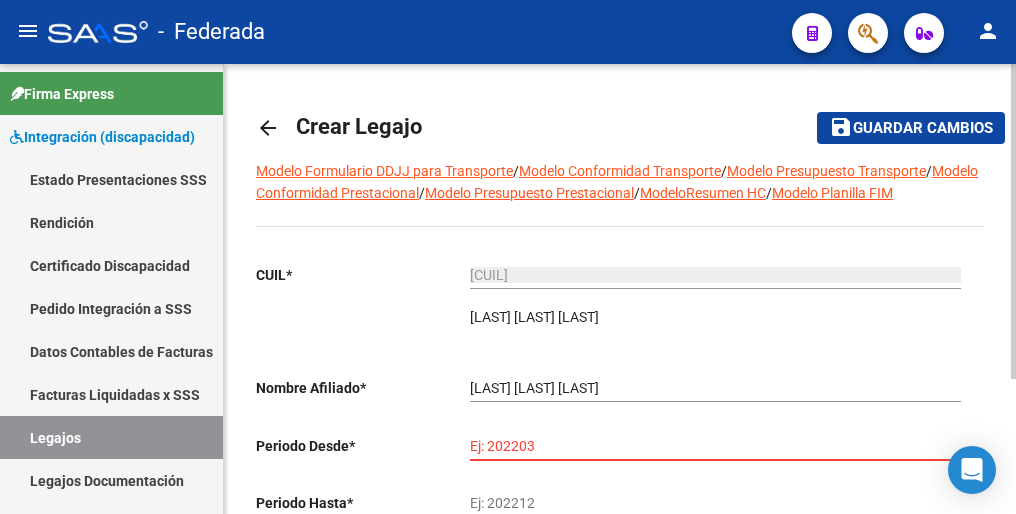 paste on "202502" 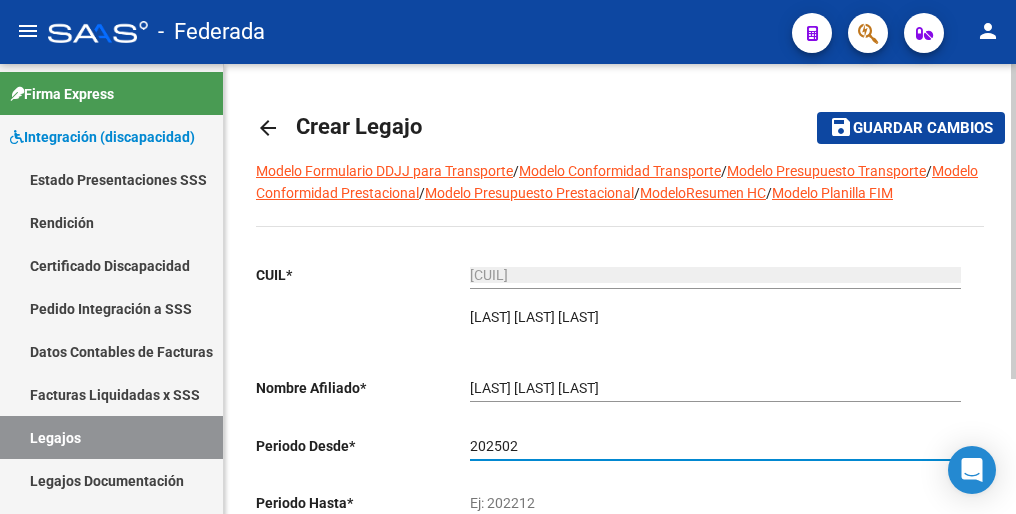 type on "202502" 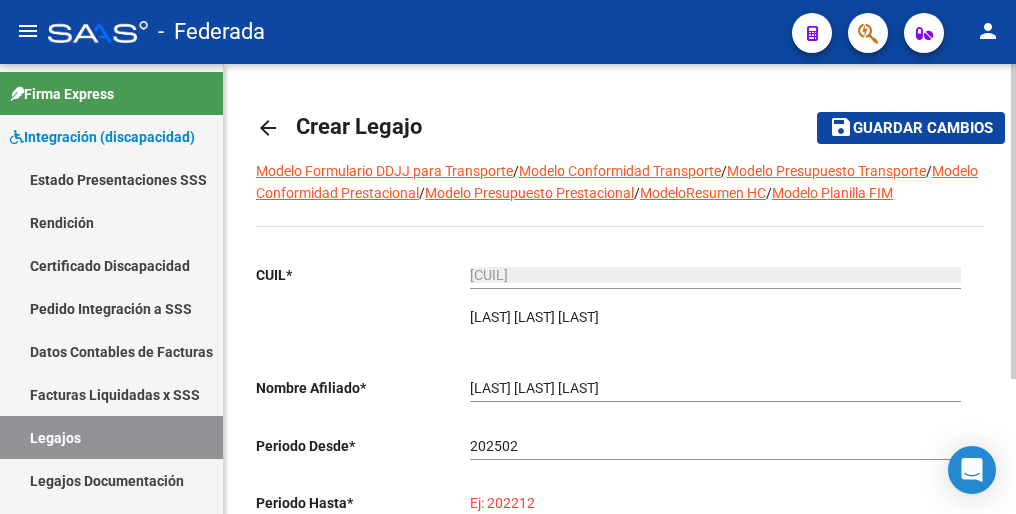 paste on "202512" 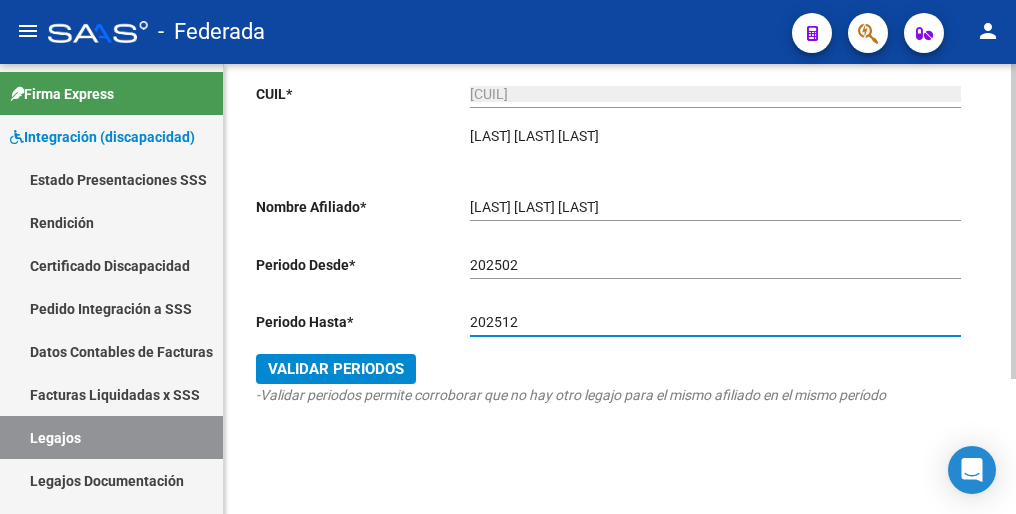 scroll, scrollTop: 192, scrollLeft: 0, axis: vertical 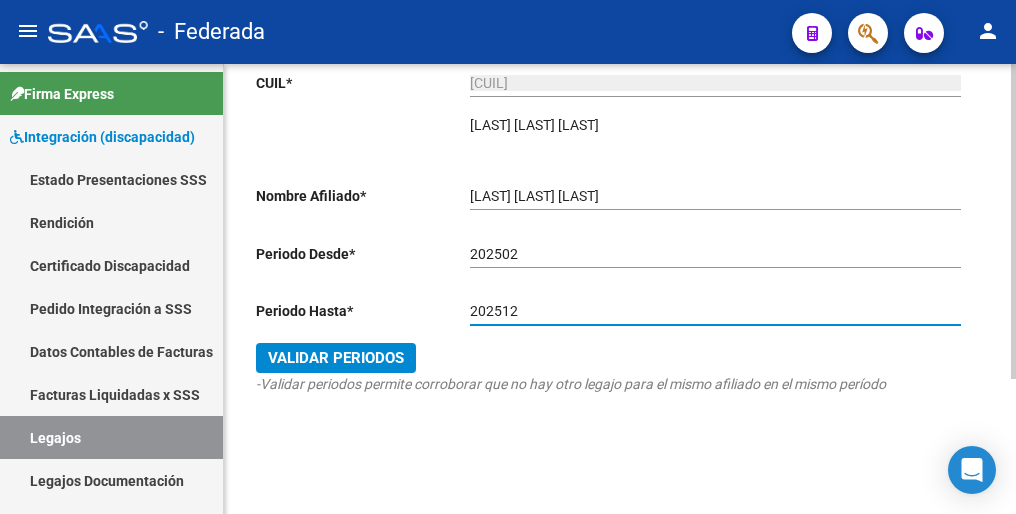 type on "202512" 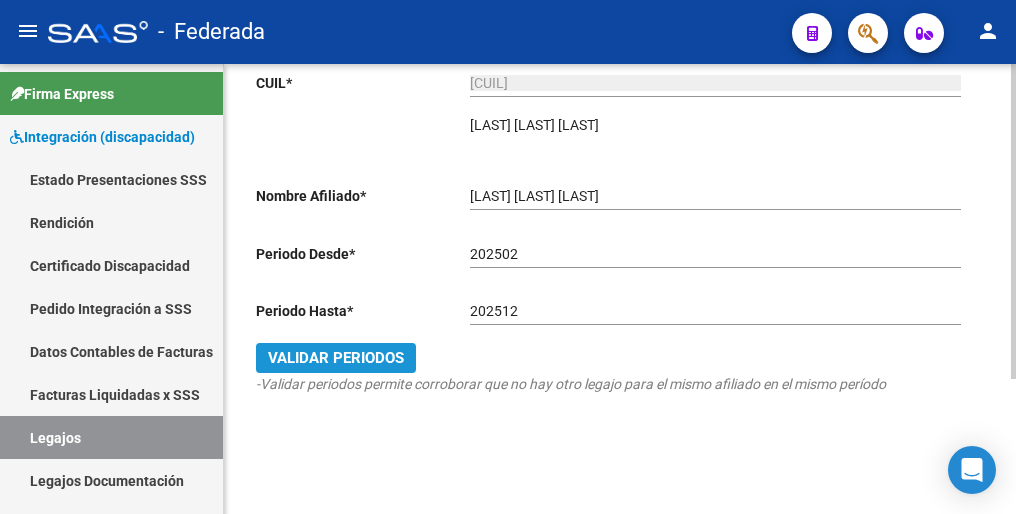 click on "Validar Periodos" 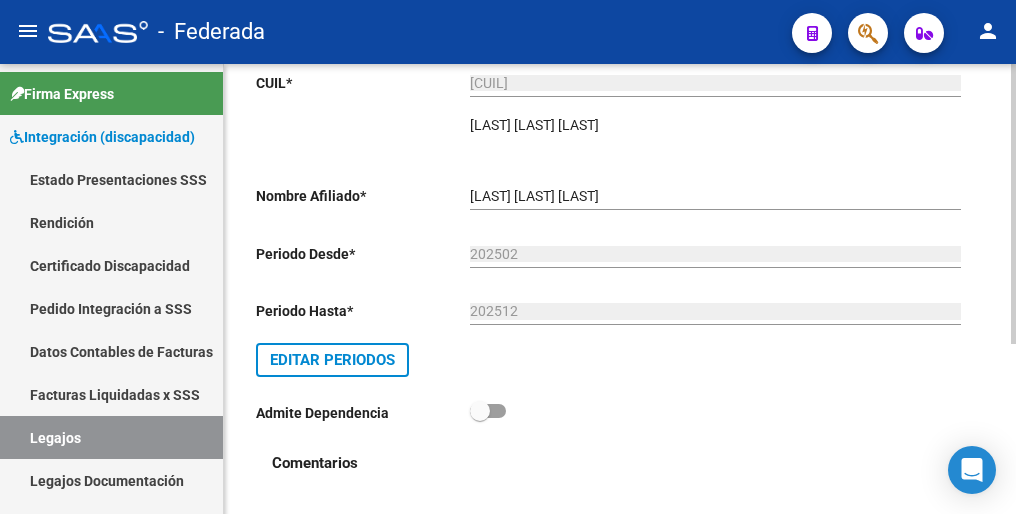 scroll, scrollTop: 0, scrollLeft: 0, axis: both 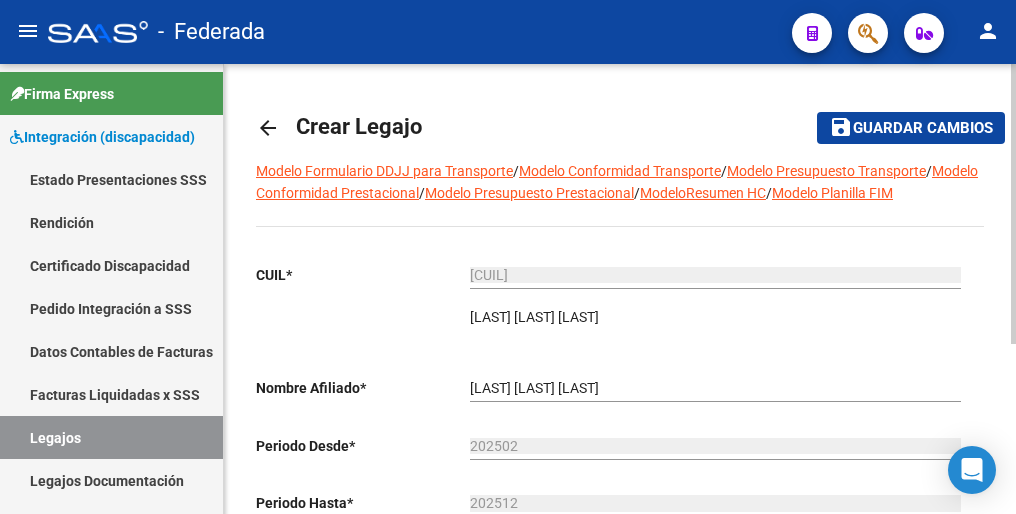 click on "Guardar cambios" 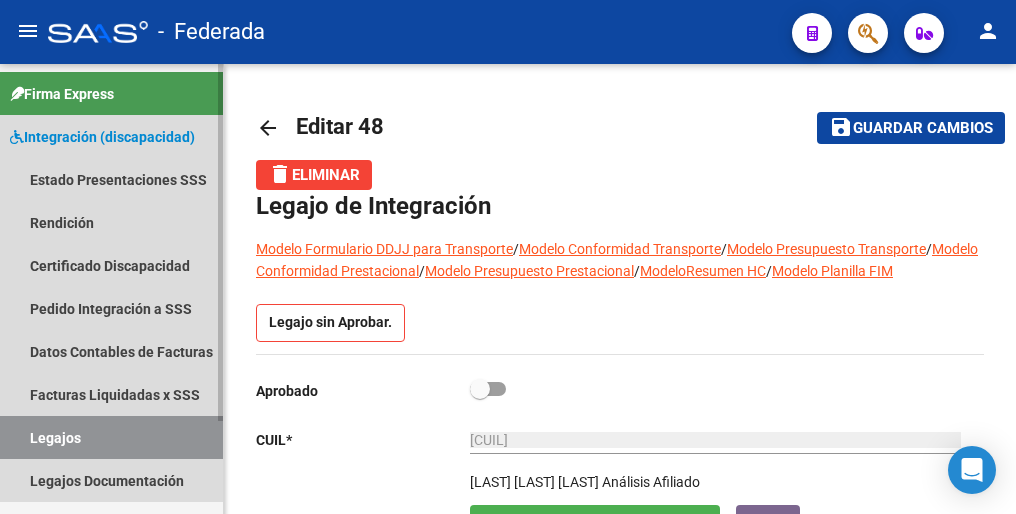 click on "Legajos" at bounding box center [111, 437] 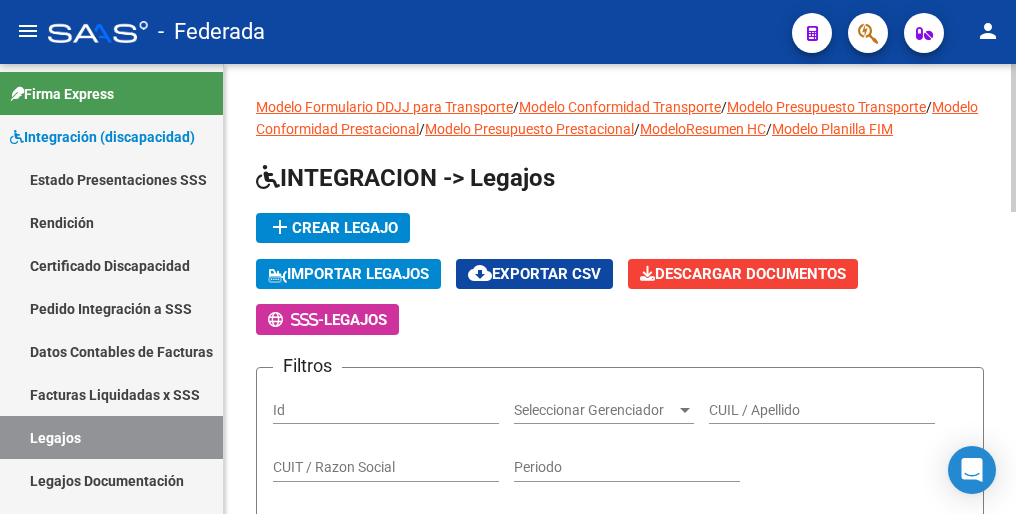 click on "add  Crear Legajo" 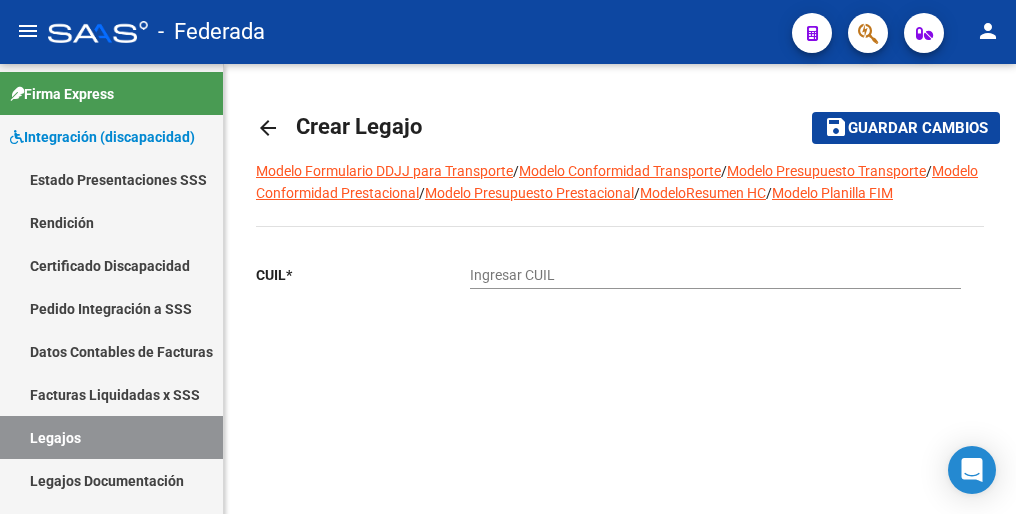 click on "Ingresar CUIL" 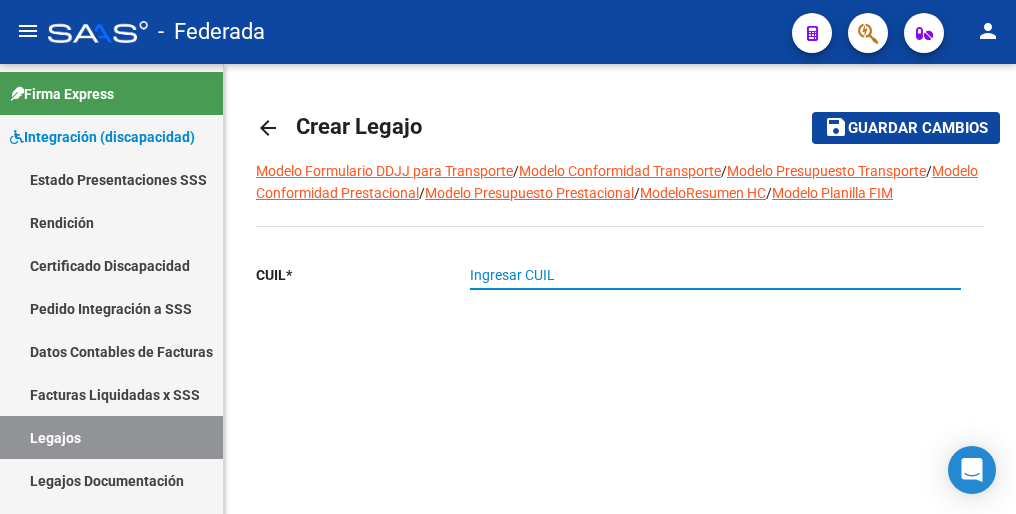 paste on "[CUIL]" 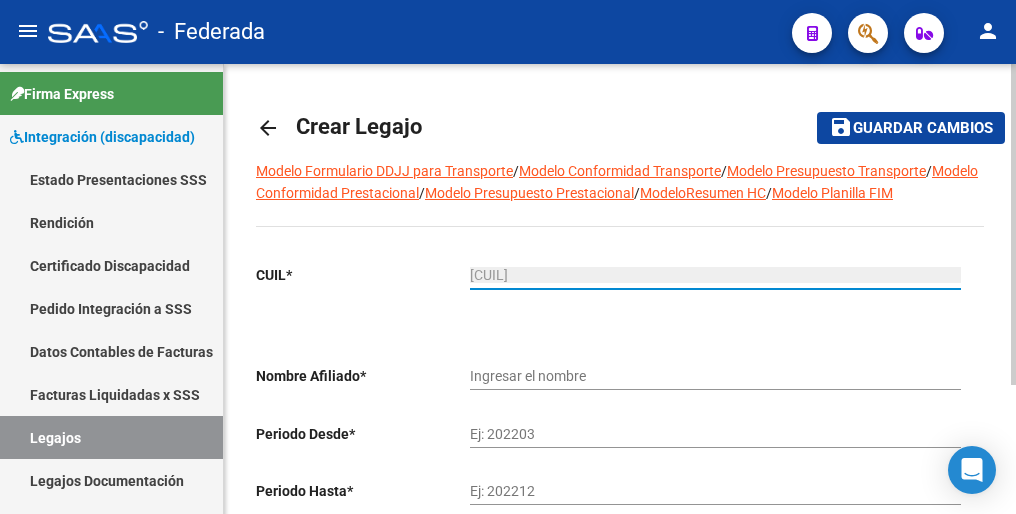 type on "[LAST] [LAST]" 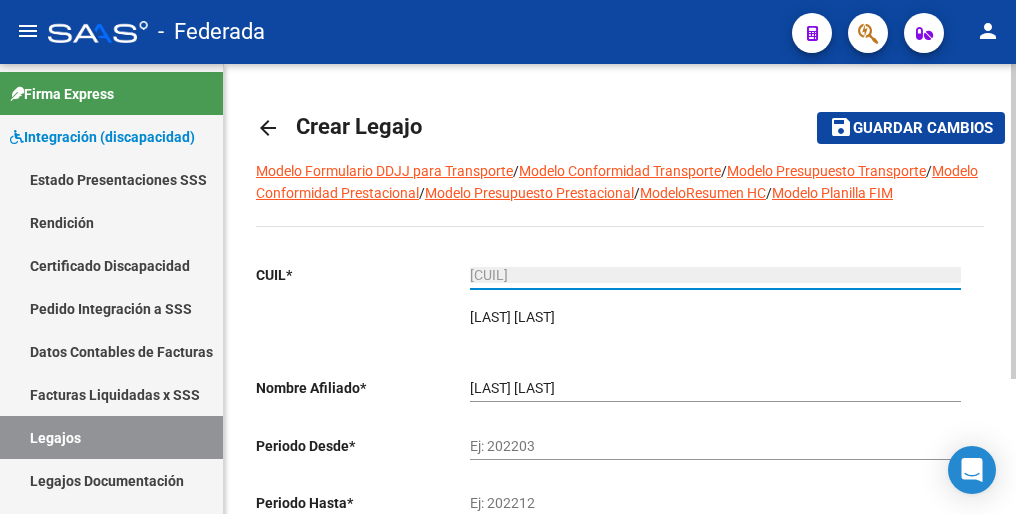 type on "[CUIL]" 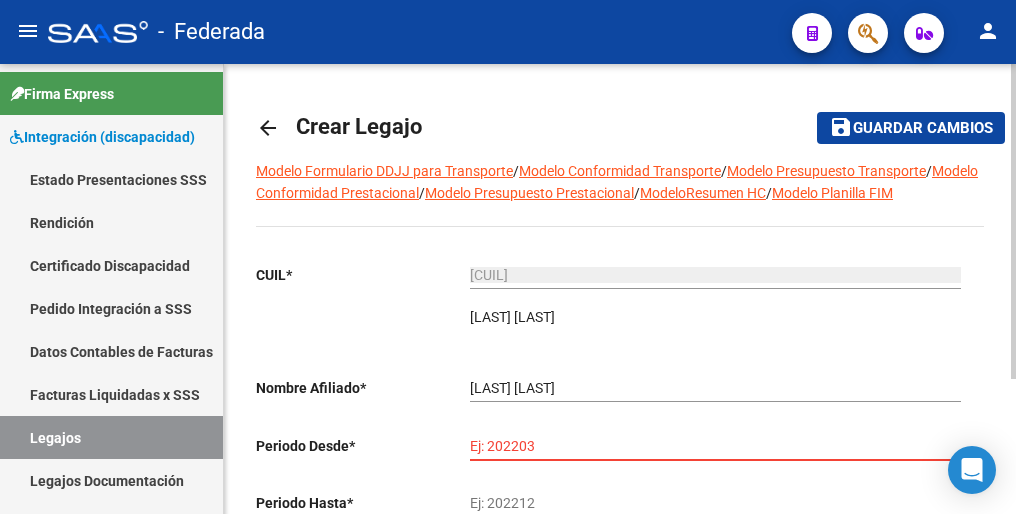 paste on "202502" 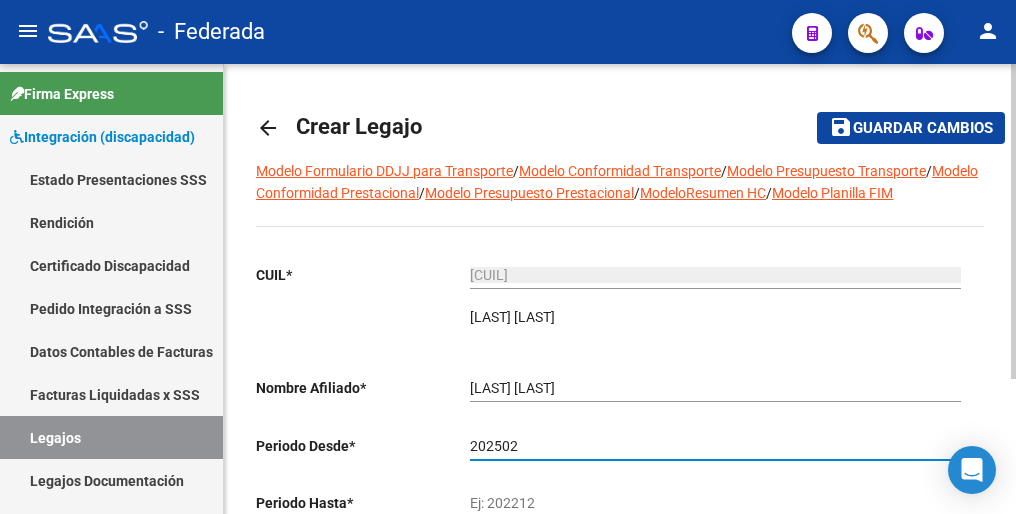 type on "202502" 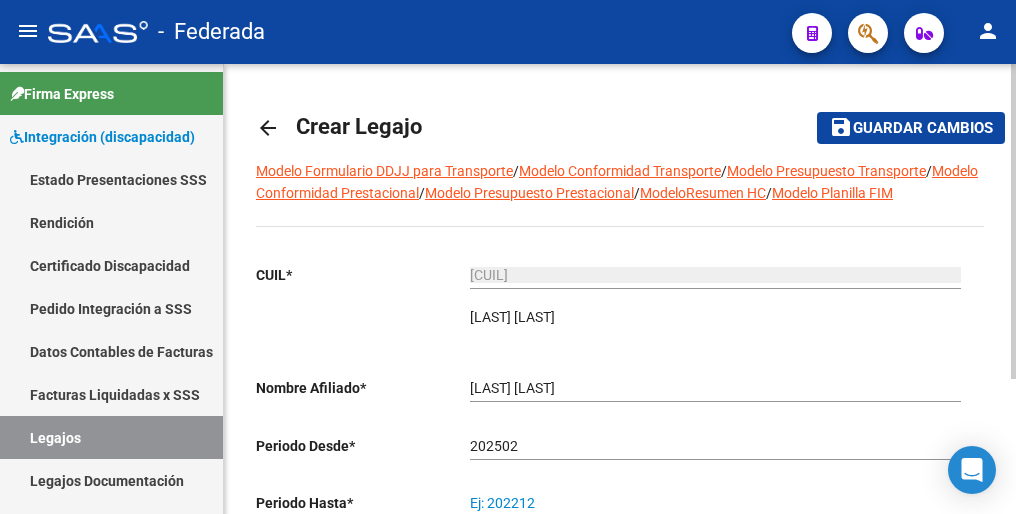 click on "Ej: 202212" at bounding box center [715, 503] 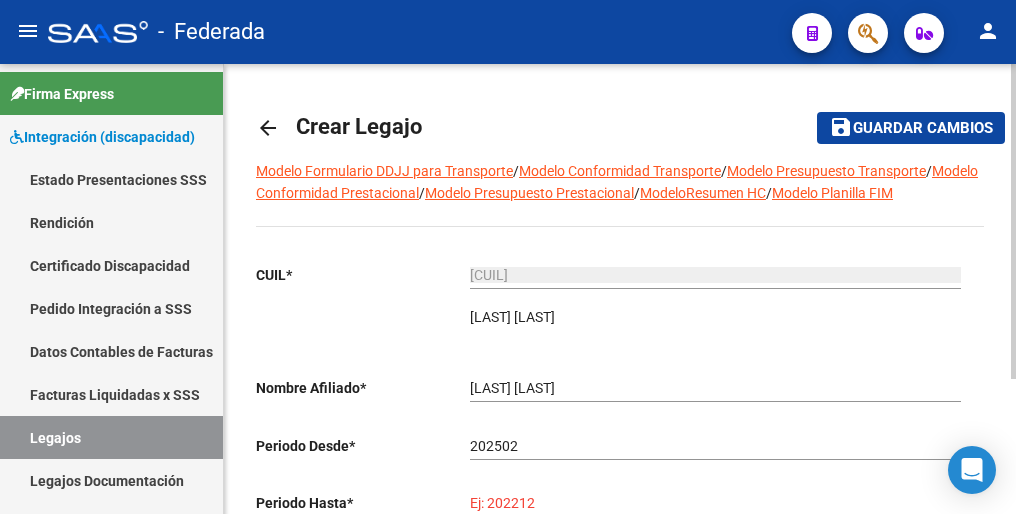 paste on "202512" 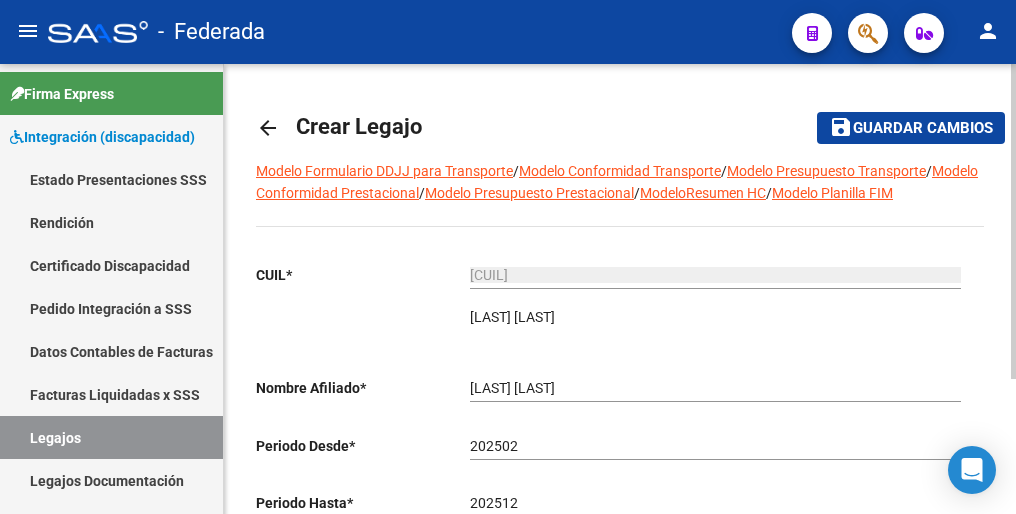 scroll, scrollTop: 192, scrollLeft: 0, axis: vertical 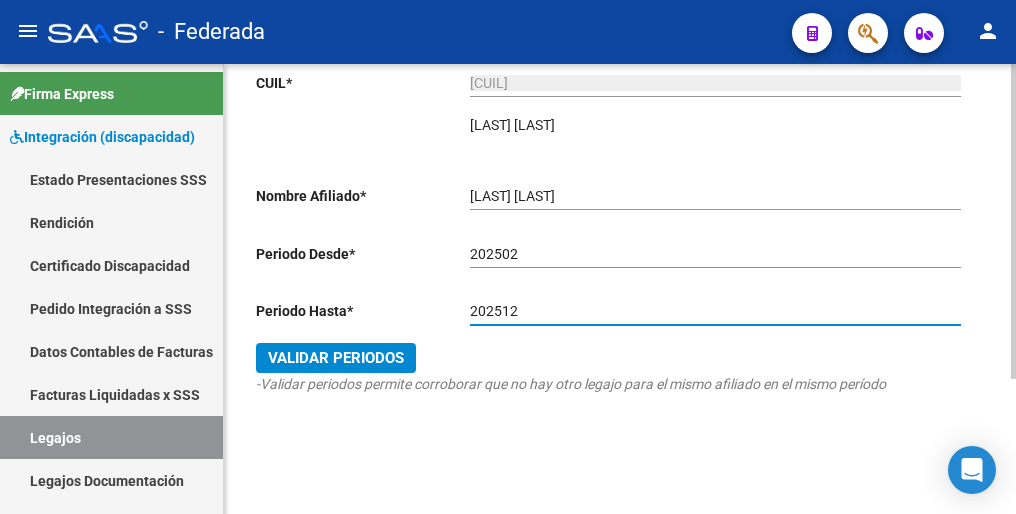 type on "202512" 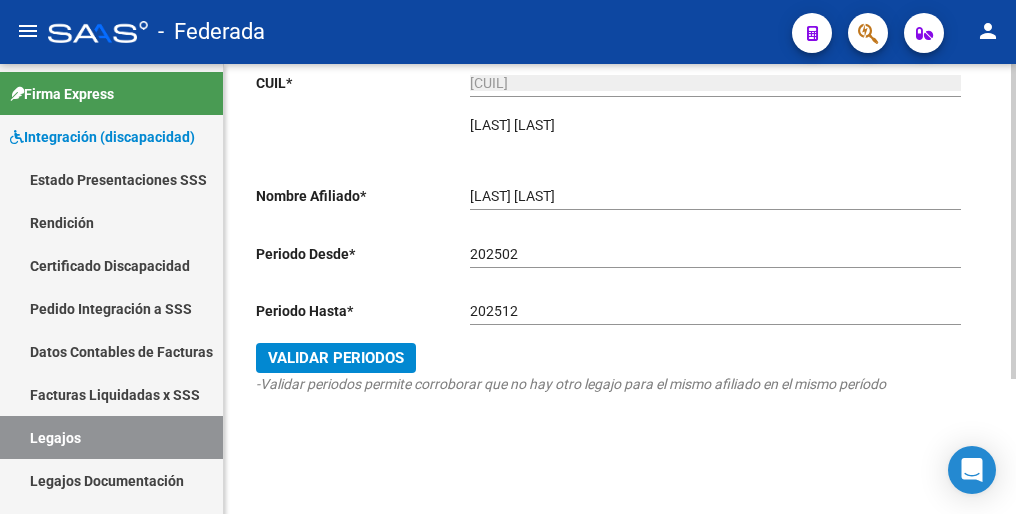 click on "Validar Periodos" 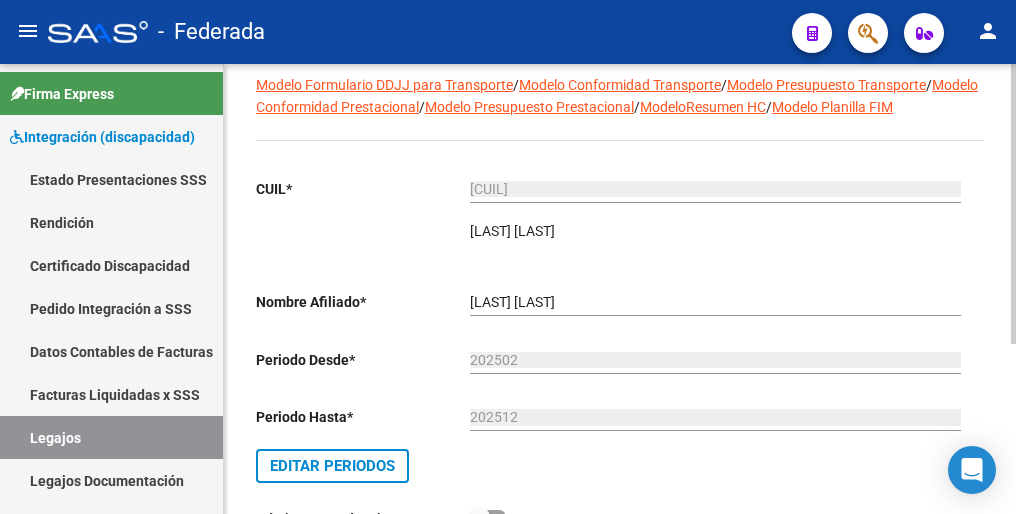 scroll, scrollTop: 0, scrollLeft: 0, axis: both 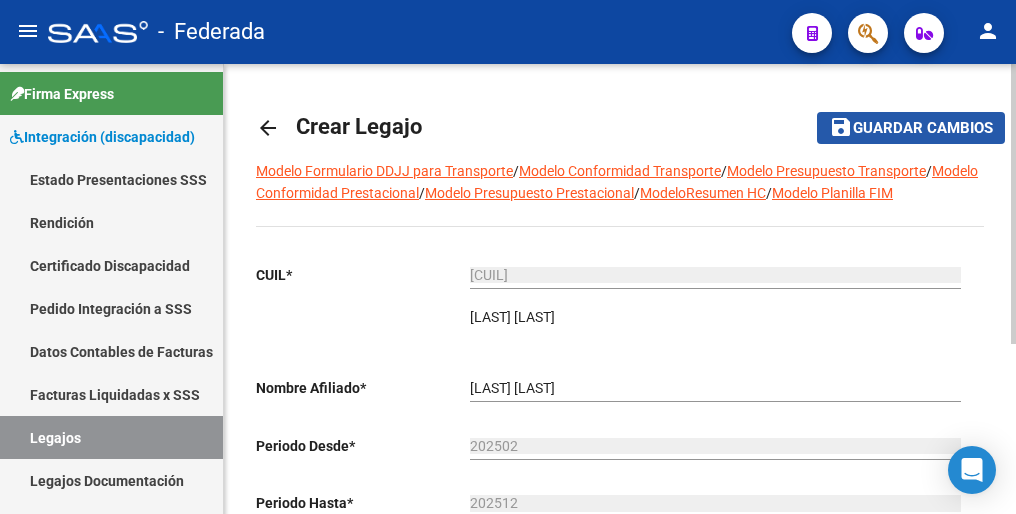 click on "Guardar cambios" 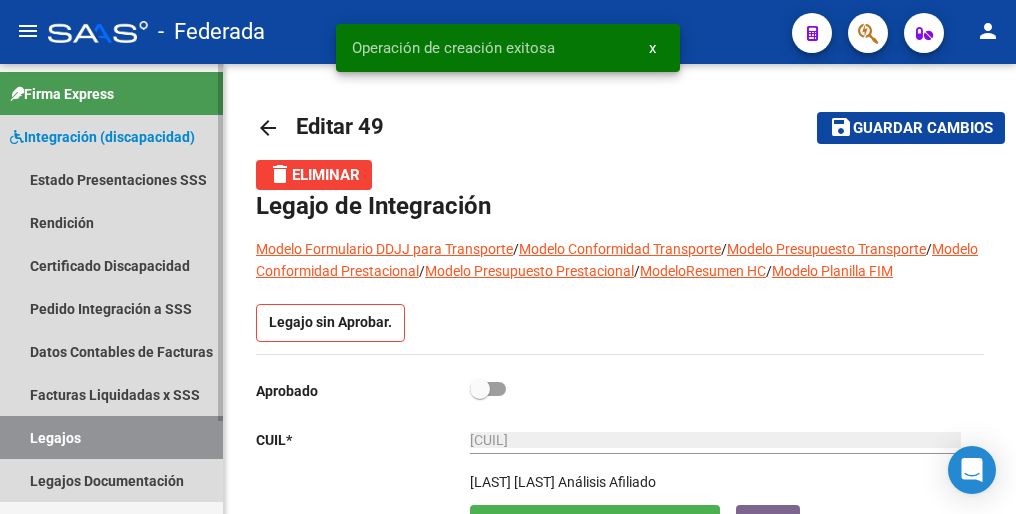 click on "Legajos" at bounding box center (111, 437) 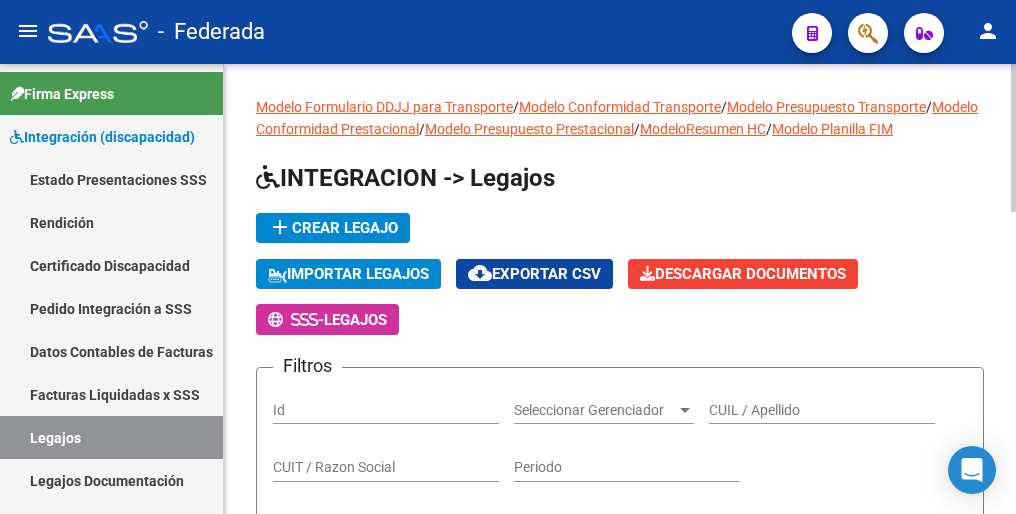 click on "add  Crear Legajo" 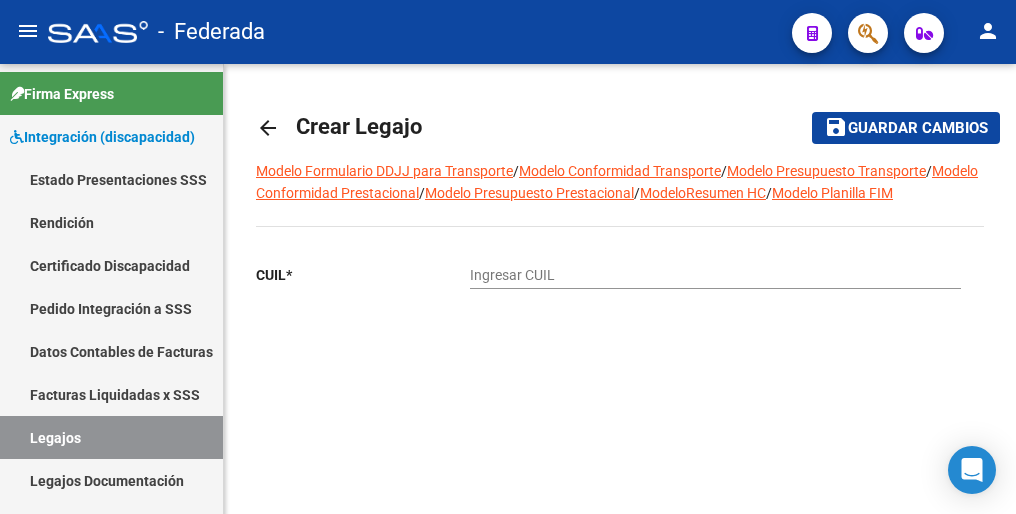 click on "Ingresar CUIL" 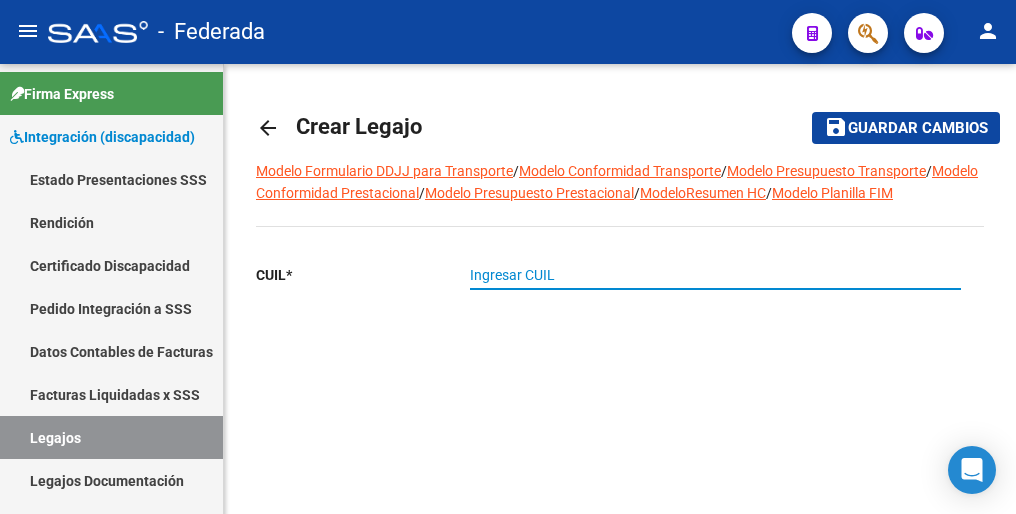 paste on "[PHONE]" 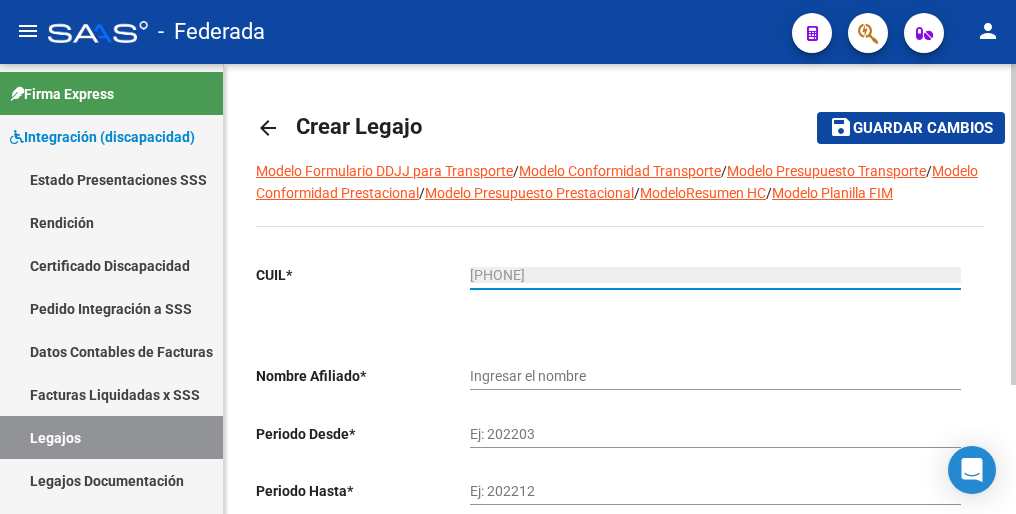 type on "[LAST] [LAST] [LAST]" 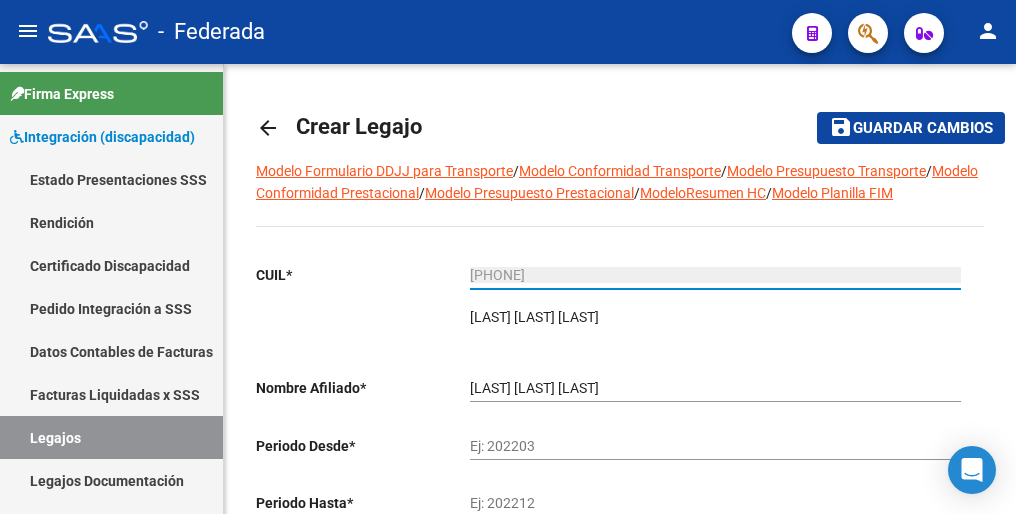 type on "[PHONE]" 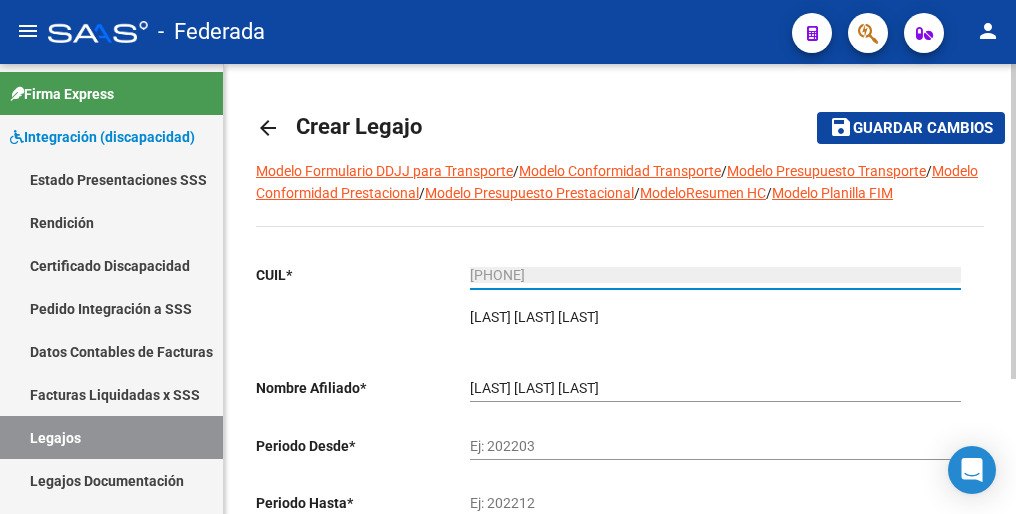 click on "Ej: 202203" at bounding box center [715, 446] 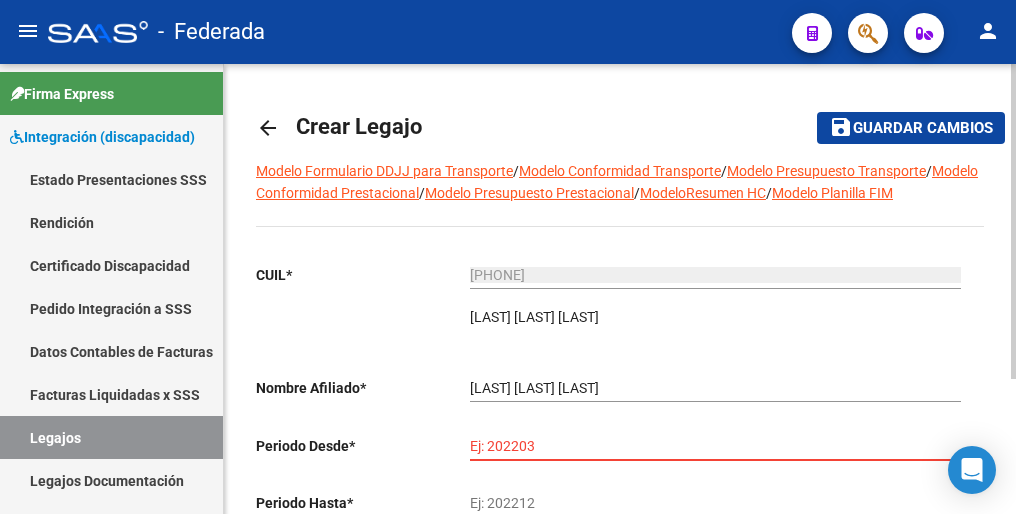 paste on "202501" 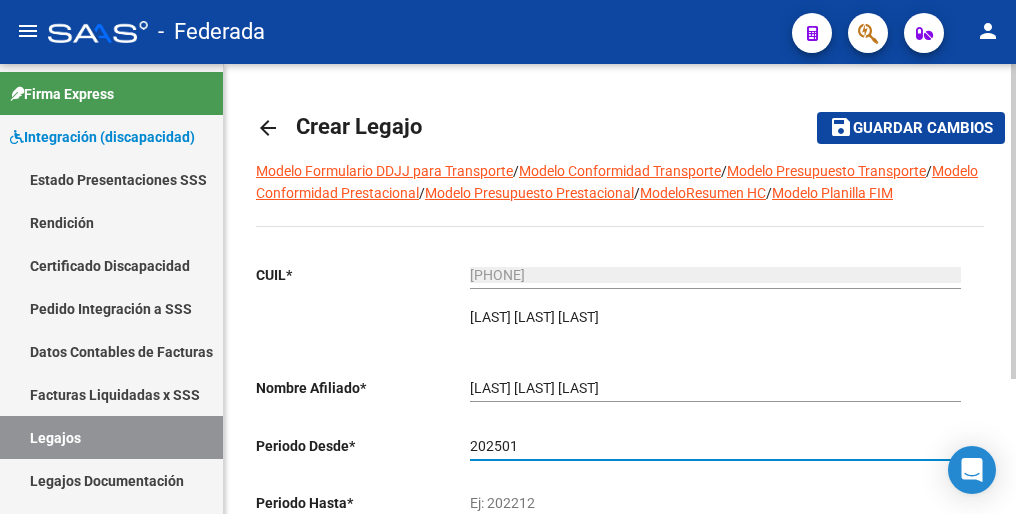 type on "202501" 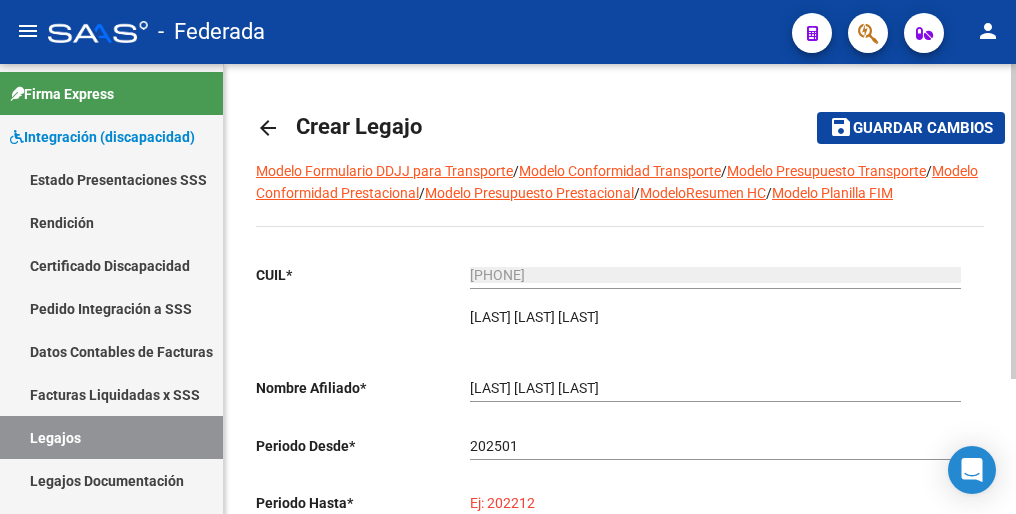 paste on "202512" 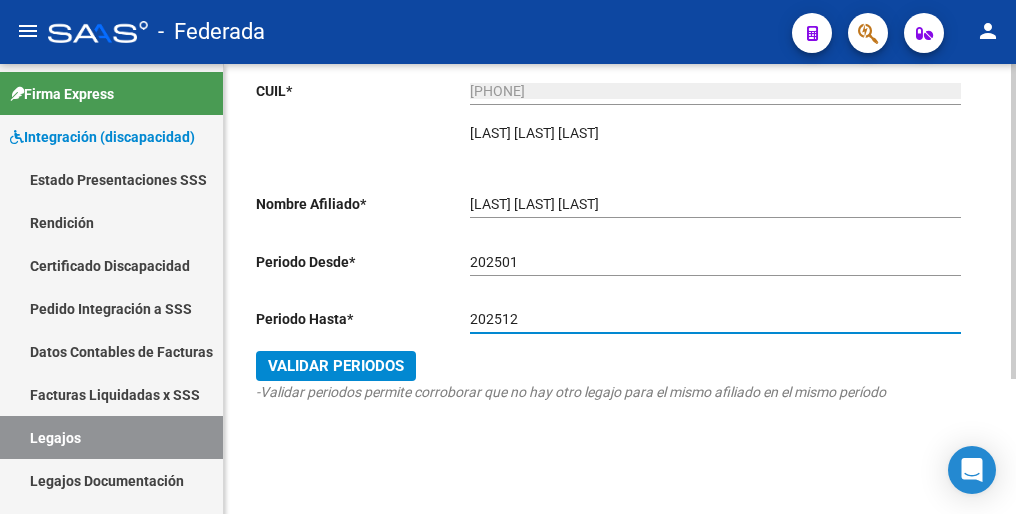 scroll, scrollTop: 192, scrollLeft: 0, axis: vertical 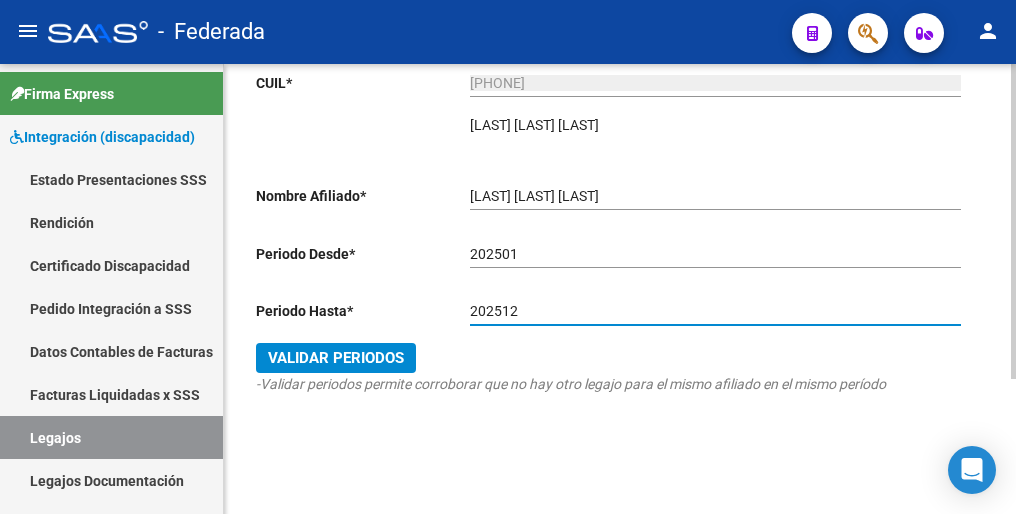 type on "202512" 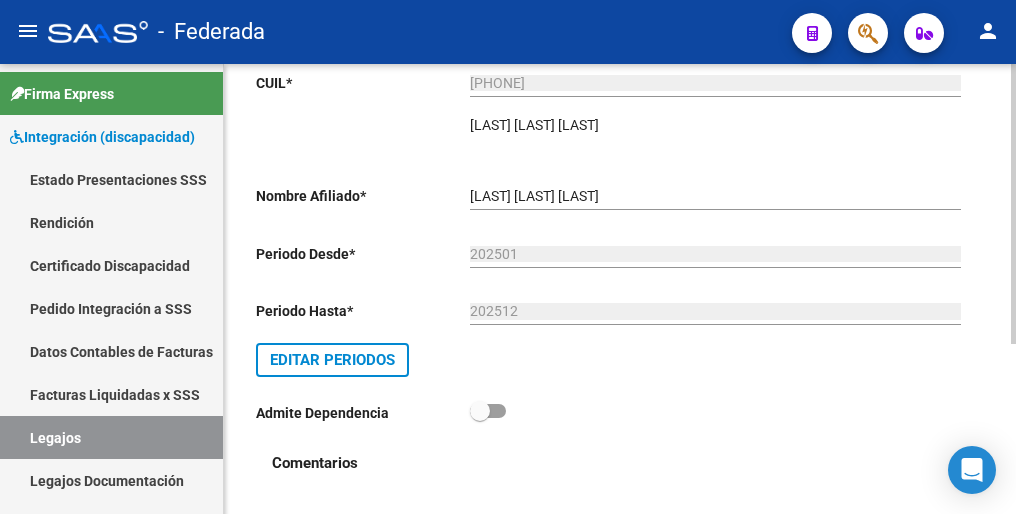 click on "Editar Periodos" 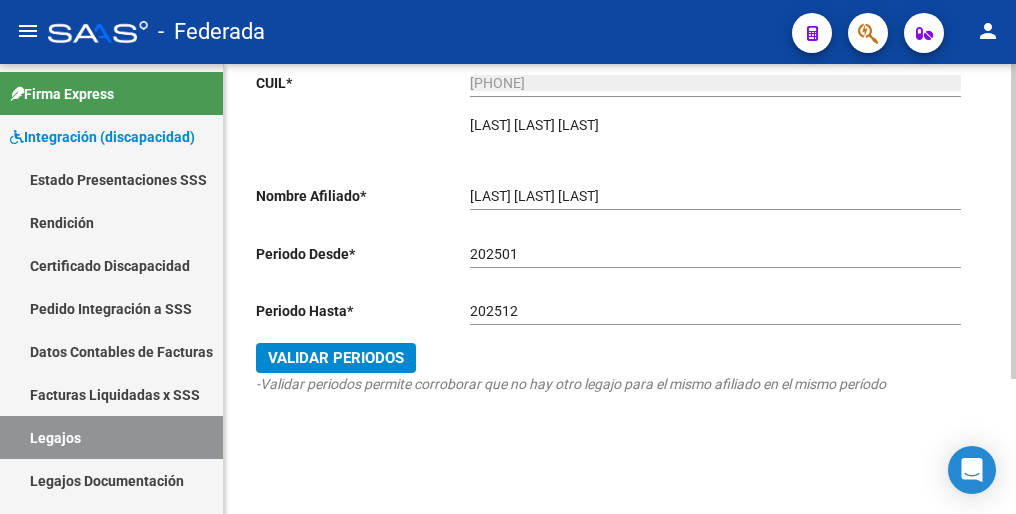 scroll, scrollTop: 0, scrollLeft: 0, axis: both 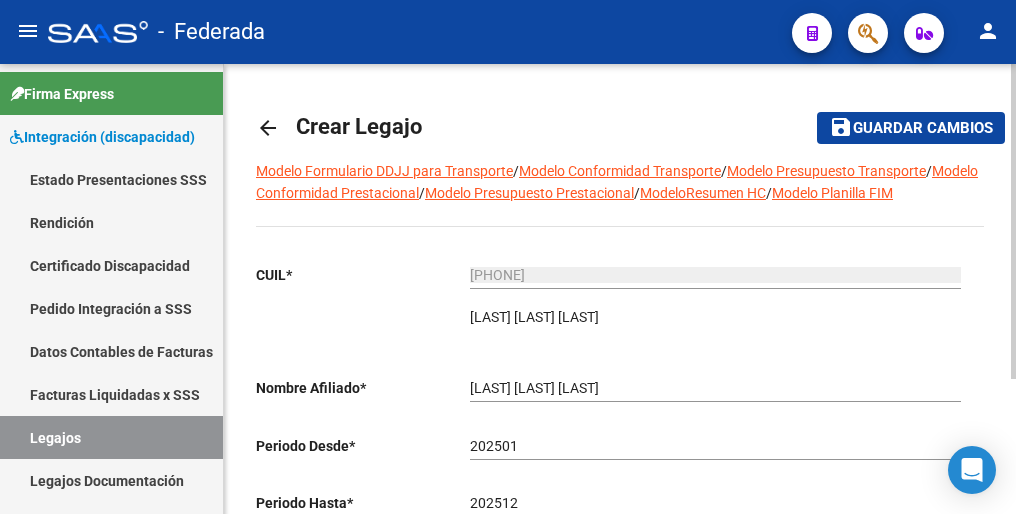 click on "Guardar cambios" 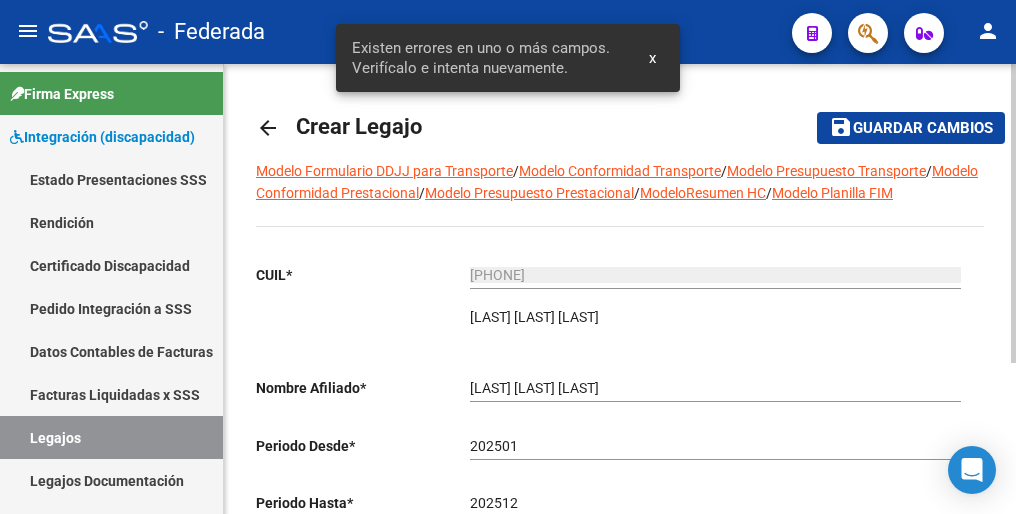 scroll, scrollTop: 100, scrollLeft: 0, axis: vertical 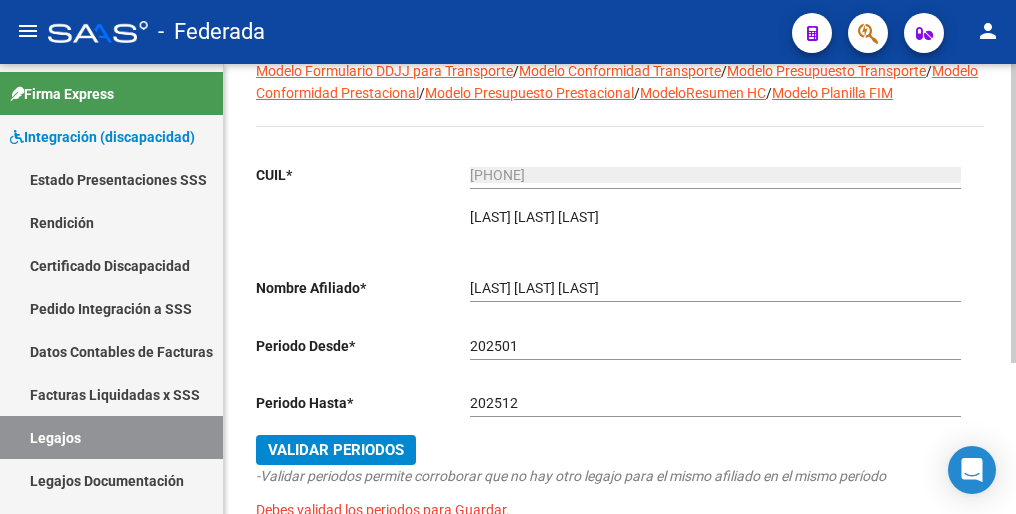click on "[LAST] [LAST] [LAST] Ingresar el nombre" 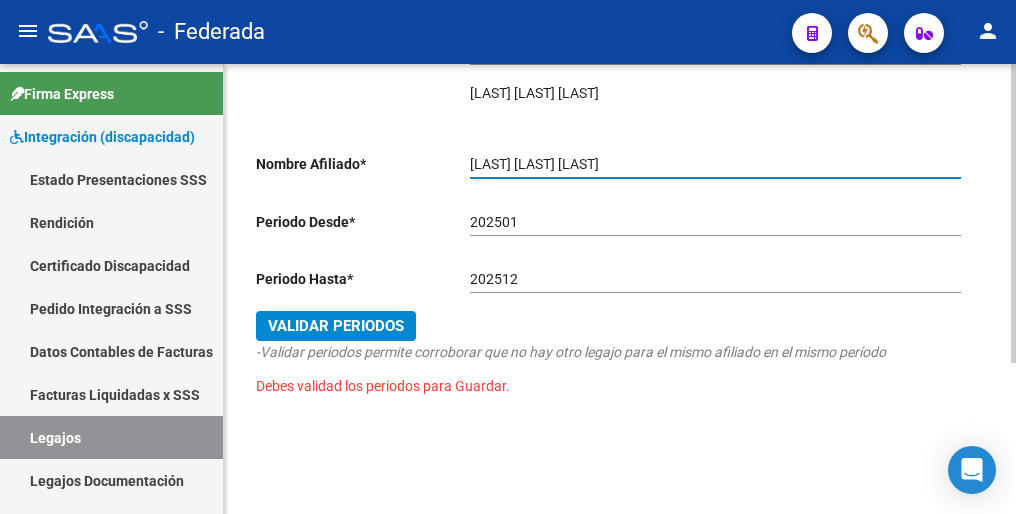 scroll, scrollTop: 226, scrollLeft: 0, axis: vertical 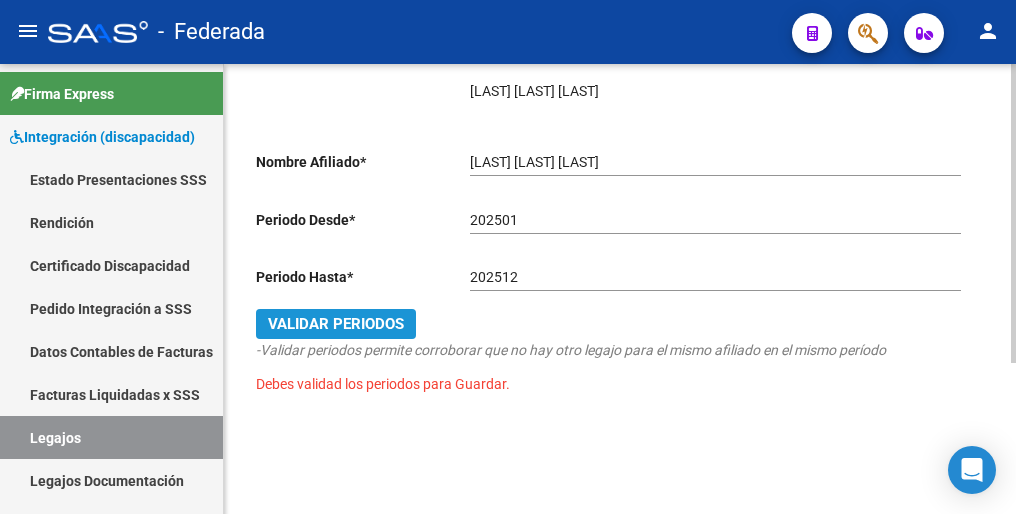 click on "Validar Periodos" 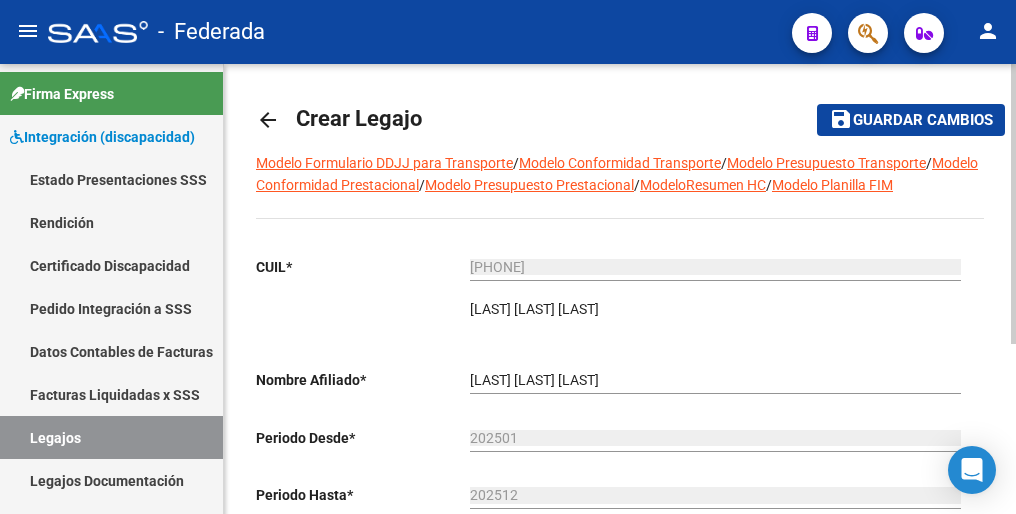 scroll, scrollTop: 0, scrollLeft: 0, axis: both 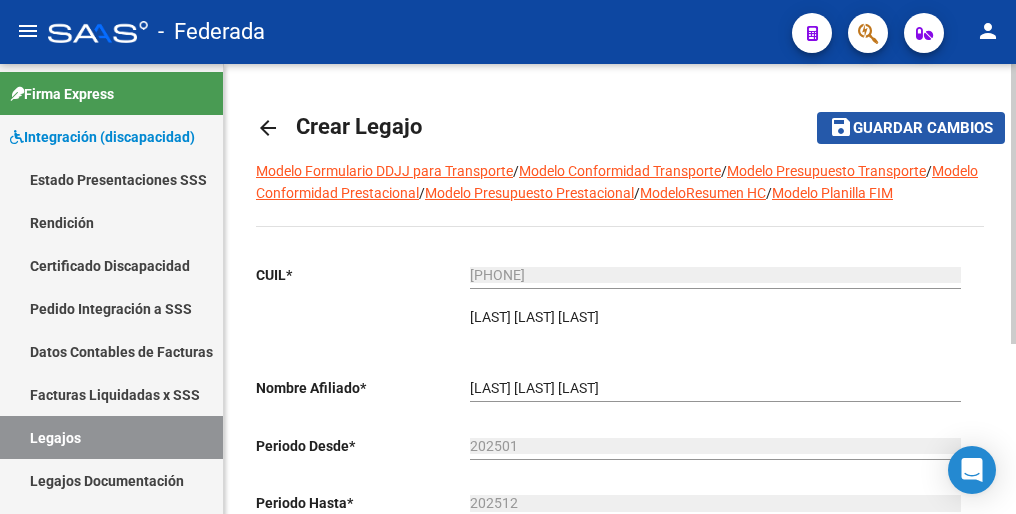 click on "Guardar cambios" 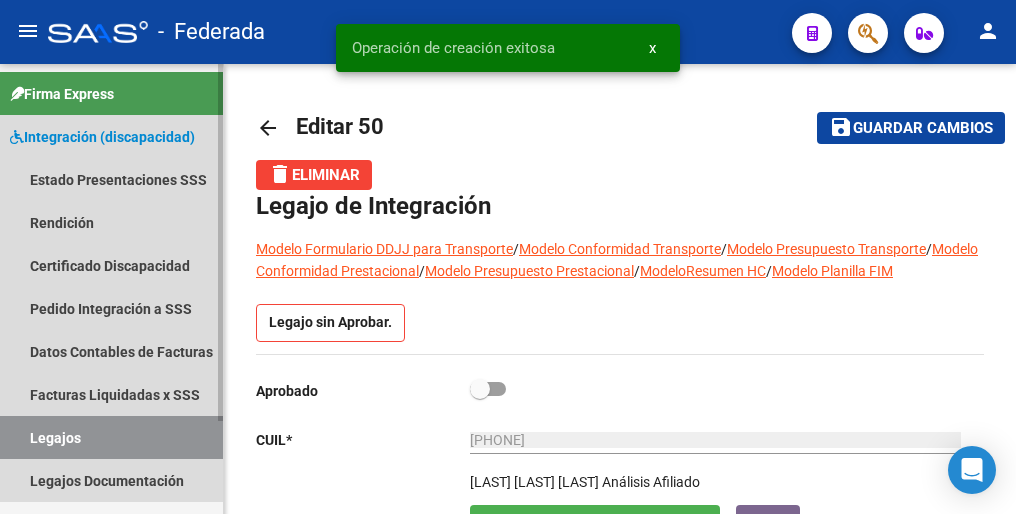 click on "Legajos" at bounding box center (111, 437) 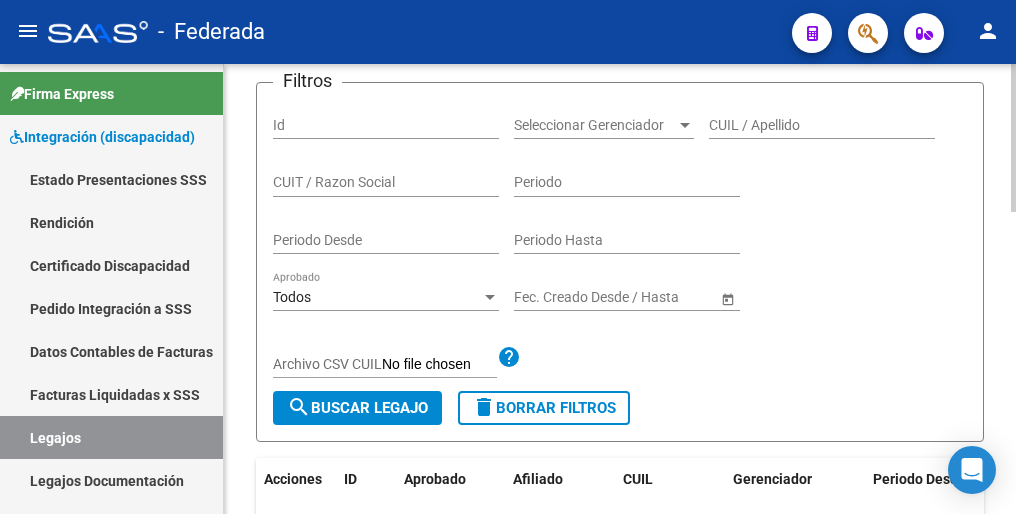 scroll, scrollTop: 400, scrollLeft: 0, axis: vertical 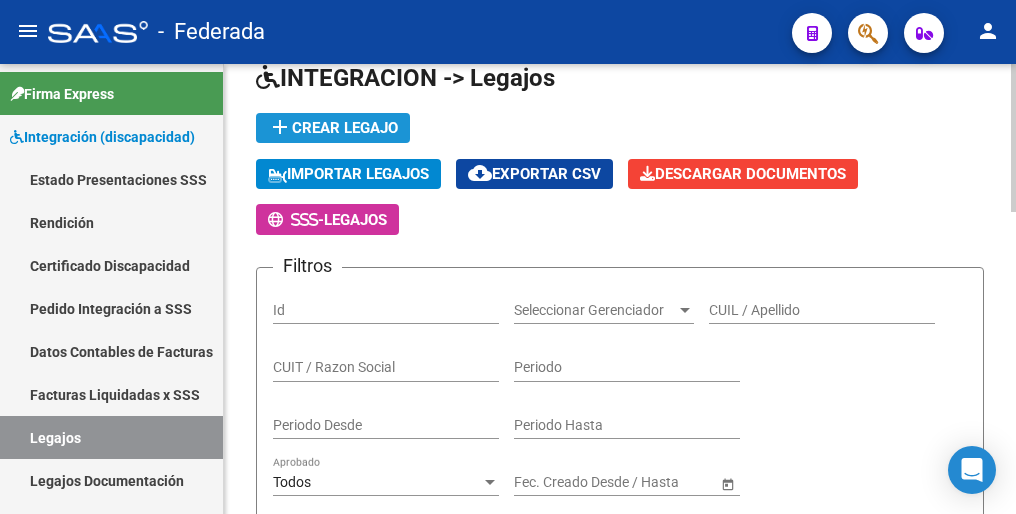 click on "add  Crear Legajo" 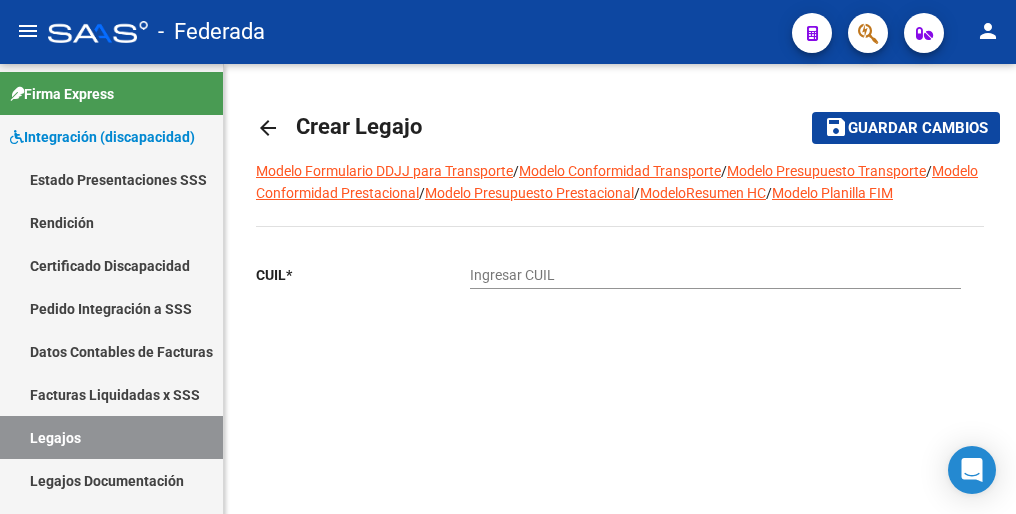 click on "Ingresar CUIL" at bounding box center [715, 275] 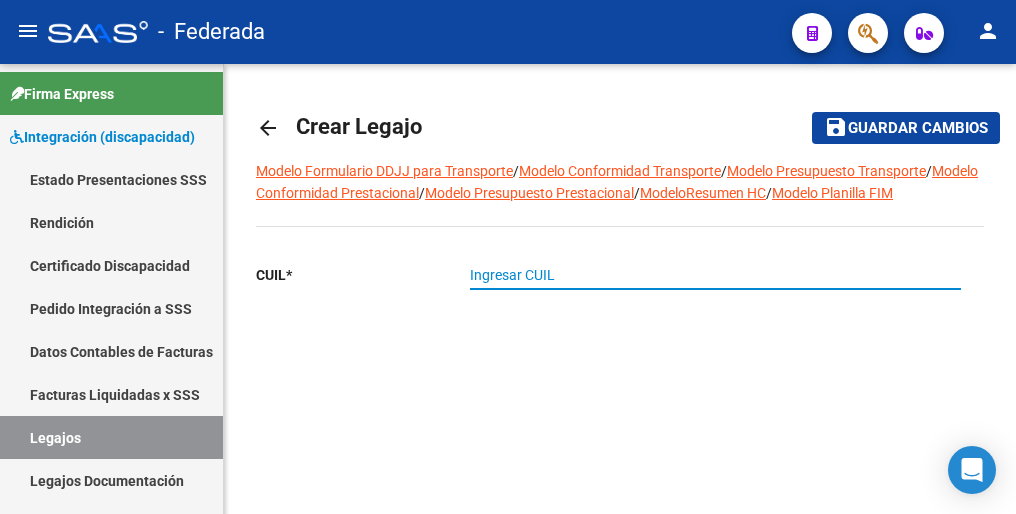 paste on "[CUIL]" 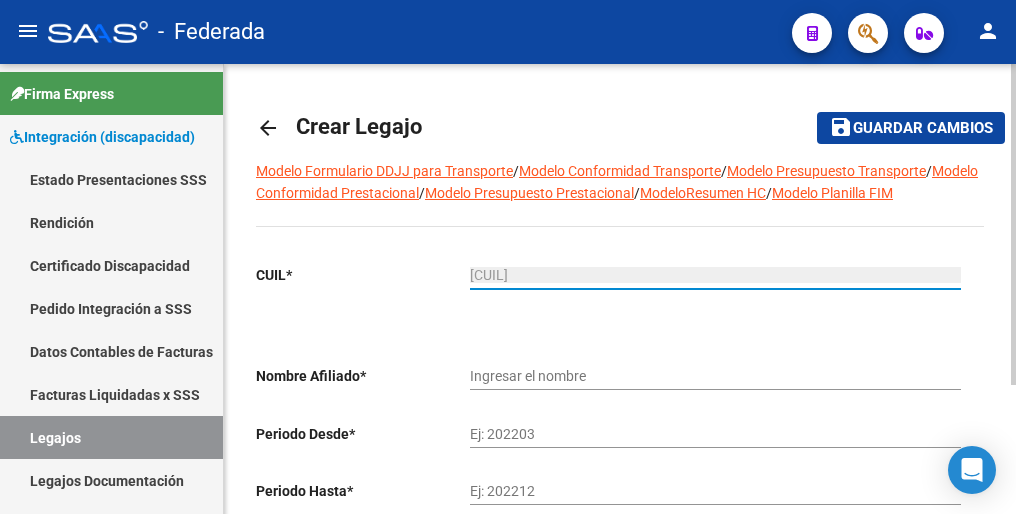 type on "[LAST] [LAST] [LAST] [LAST]" 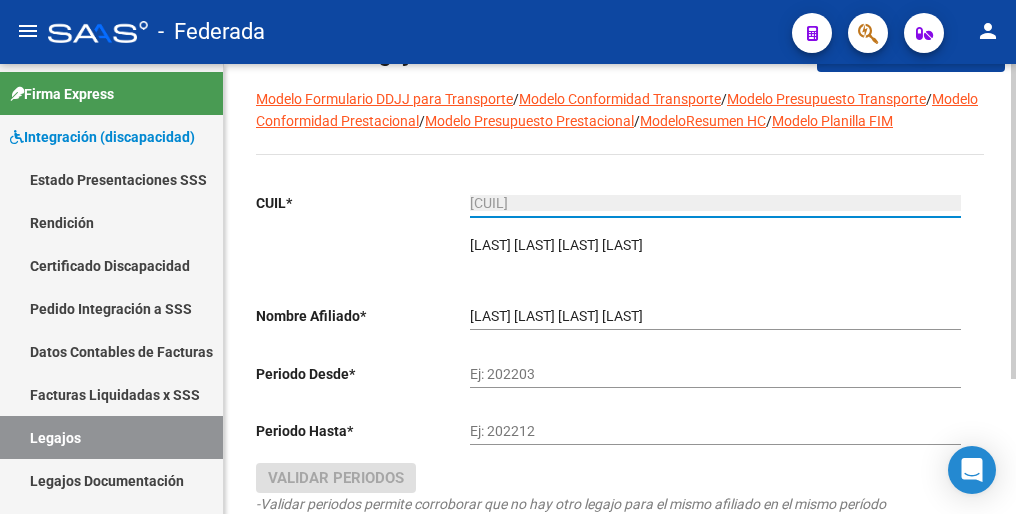 scroll, scrollTop: 100, scrollLeft: 0, axis: vertical 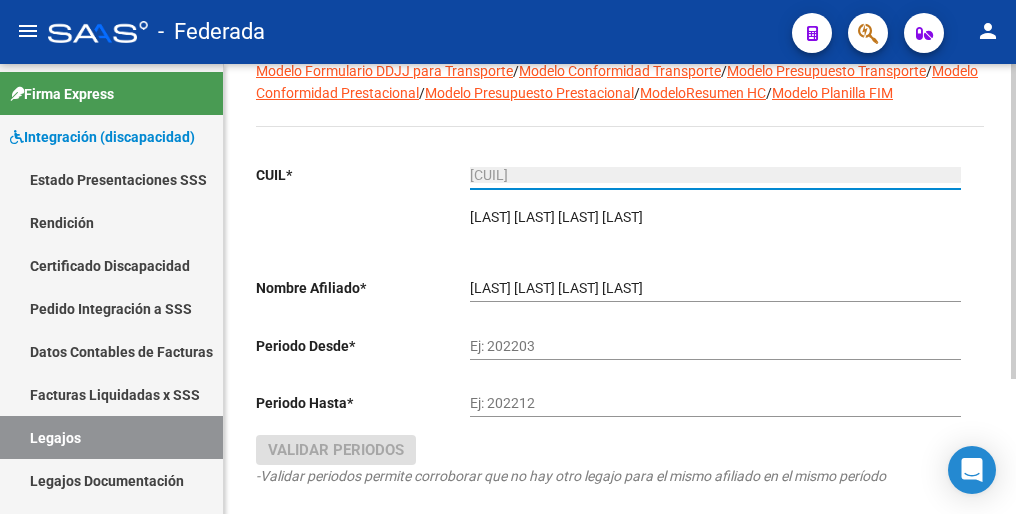 type on "[CUIL]" 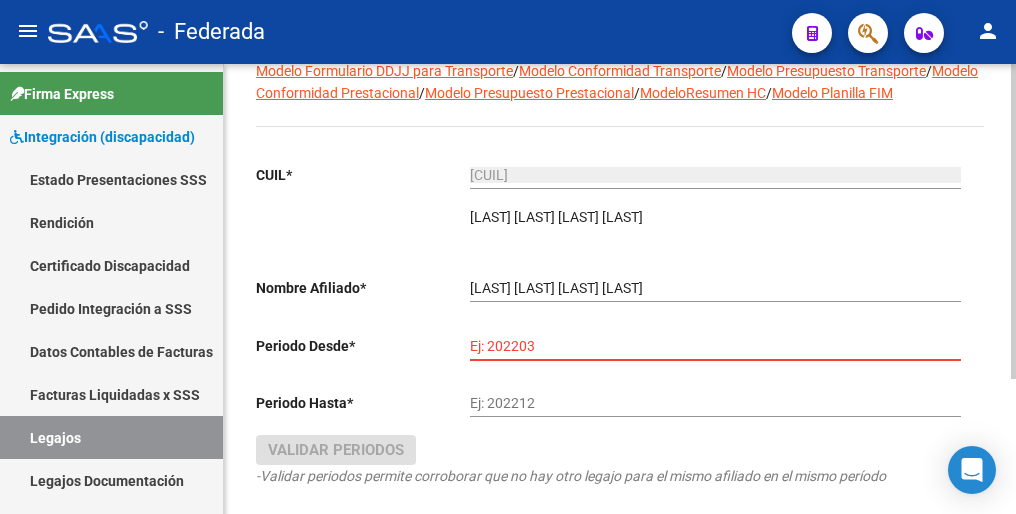 paste on "202501" 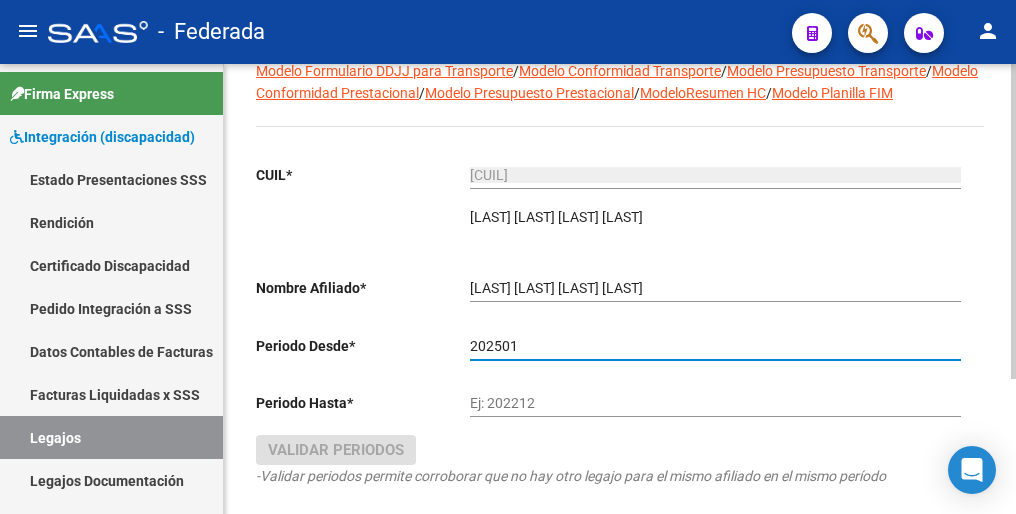 type on "202501" 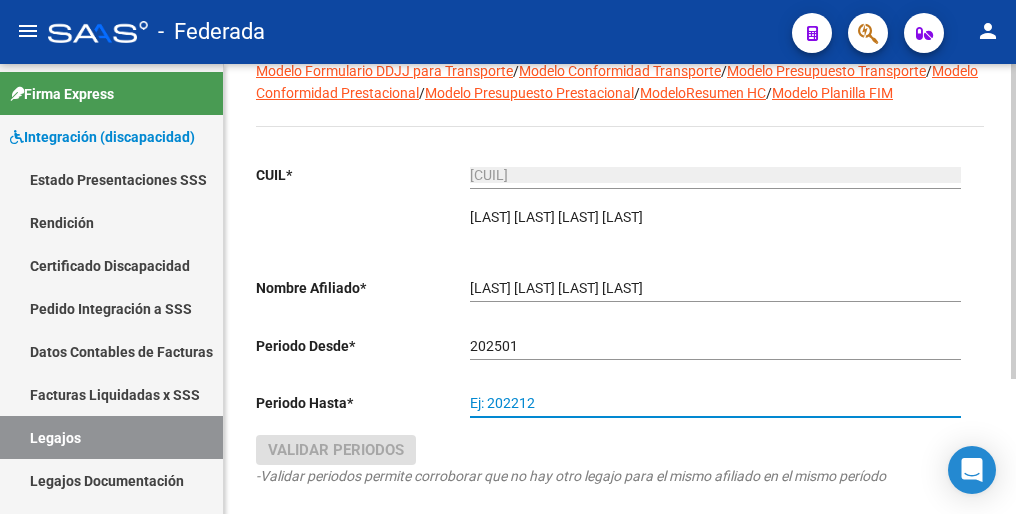 click on "Ej: 202212" at bounding box center [715, 403] 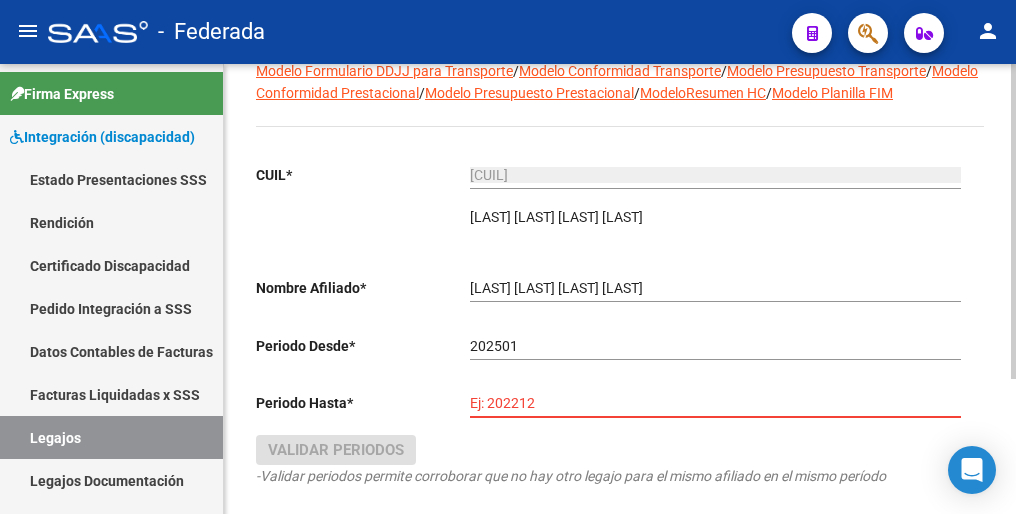 paste on "202512" 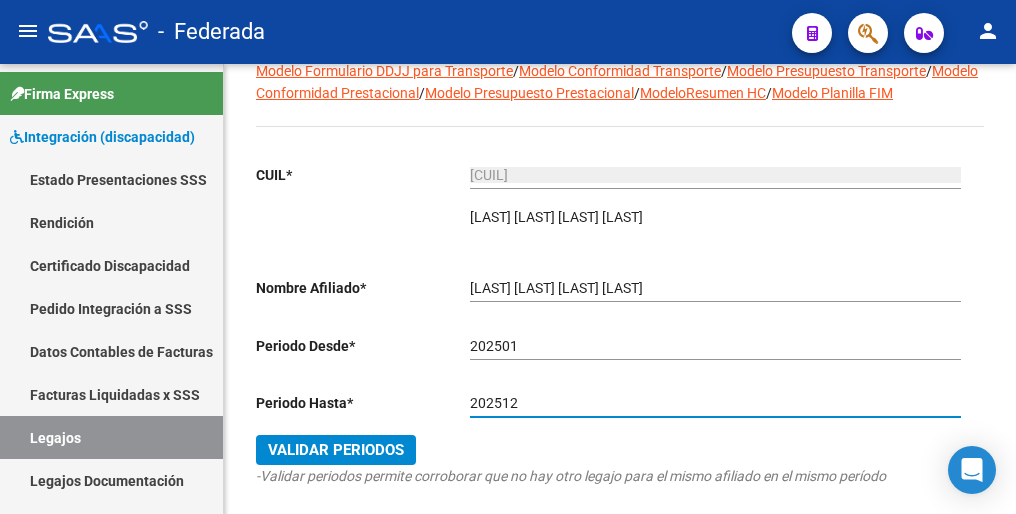 type on "202512" 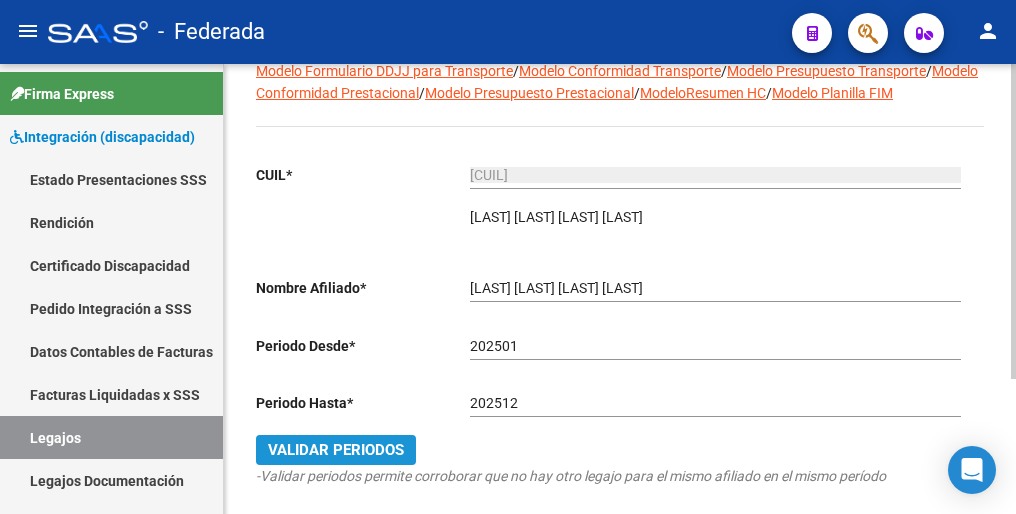 click on "Validar Periodos" 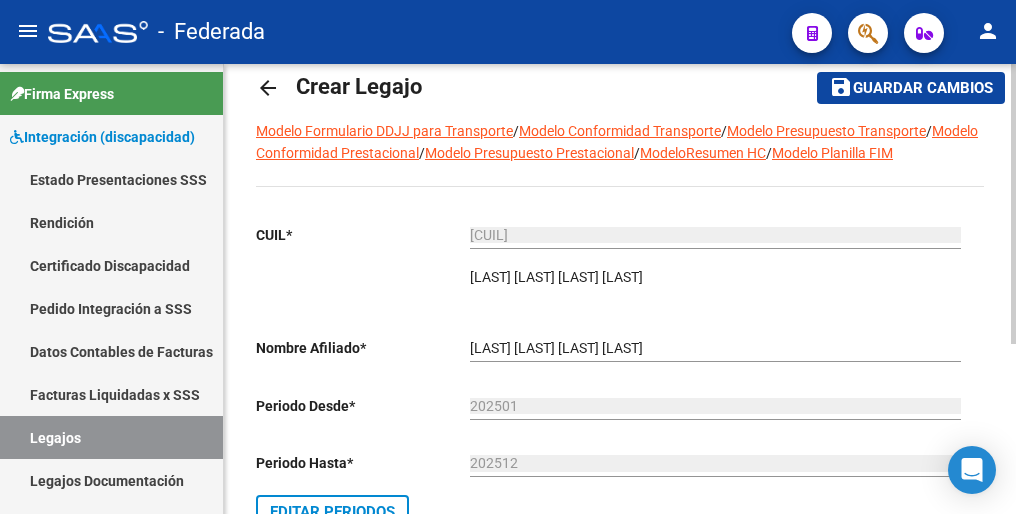 scroll, scrollTop: 0, scrollLeft: 0, axis: both 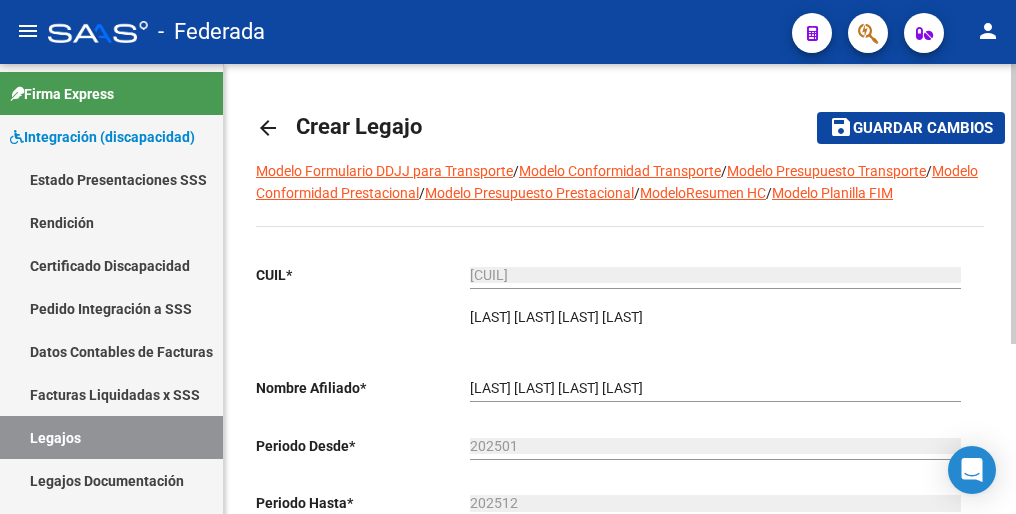 click on "Guardar cambios" 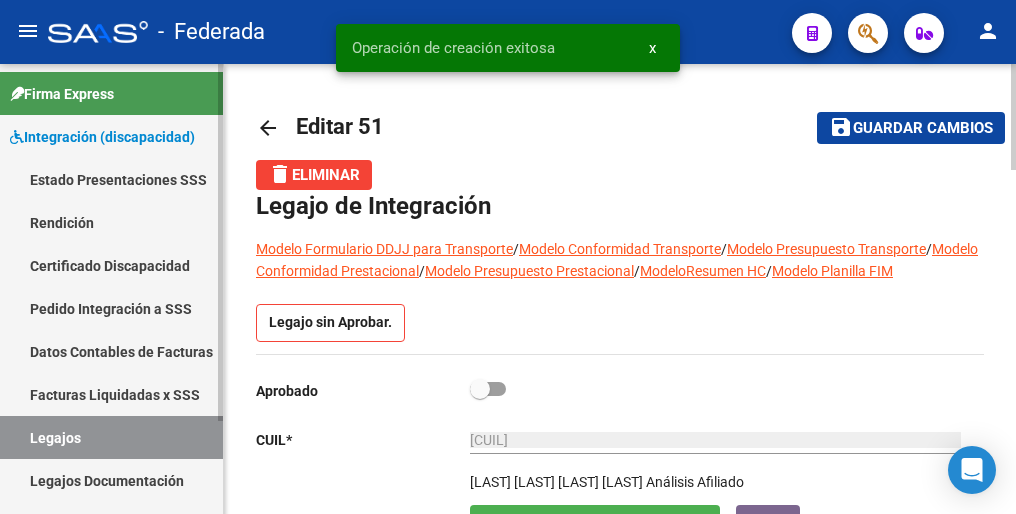click on "Legajos" at bounding box center (111, 437) 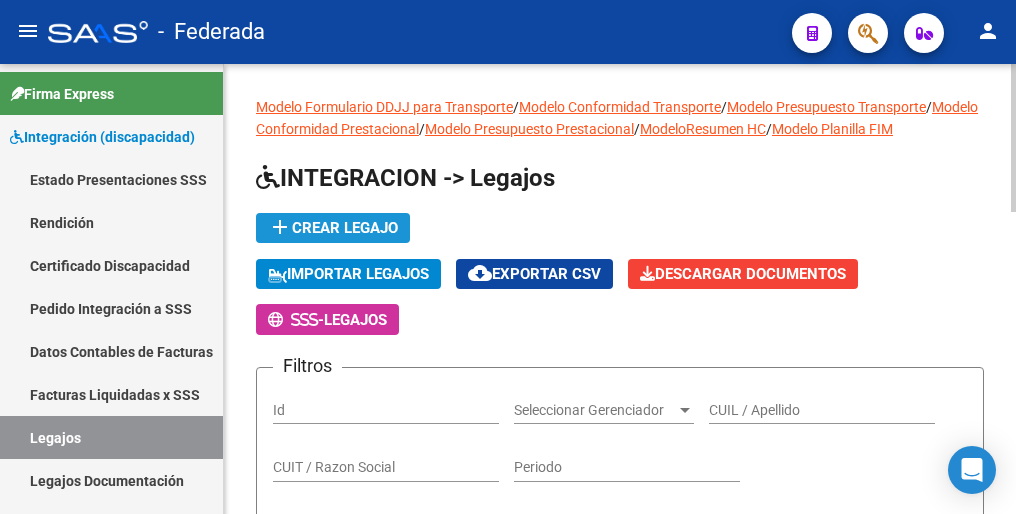 click on "add" 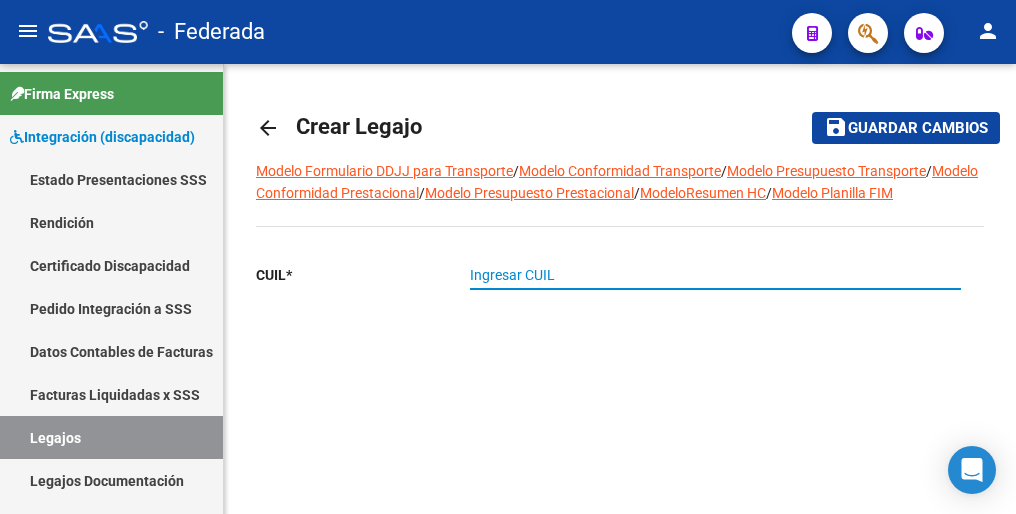 click on "Ingresar CUIL" at bounding box center [715, 275] 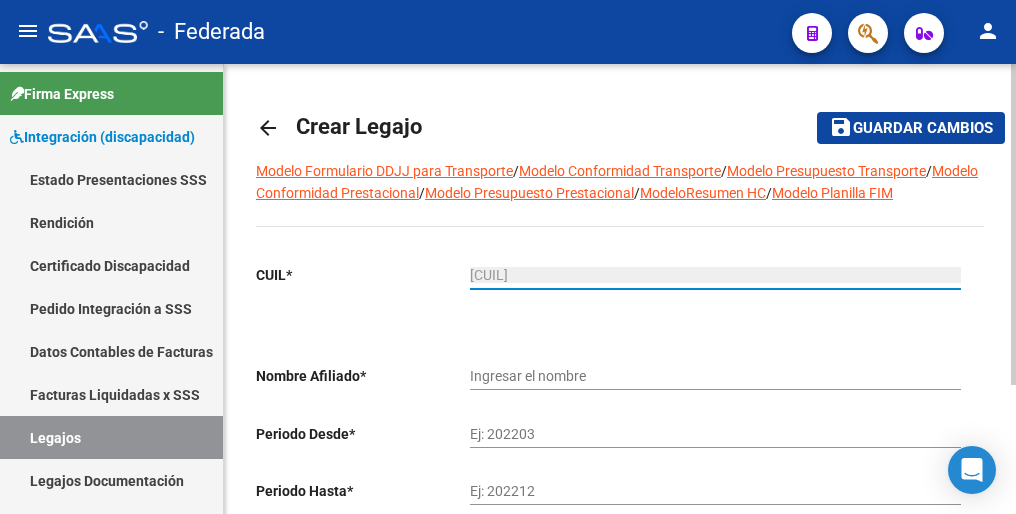 type on "[LAST] [LAST] [LAST]" 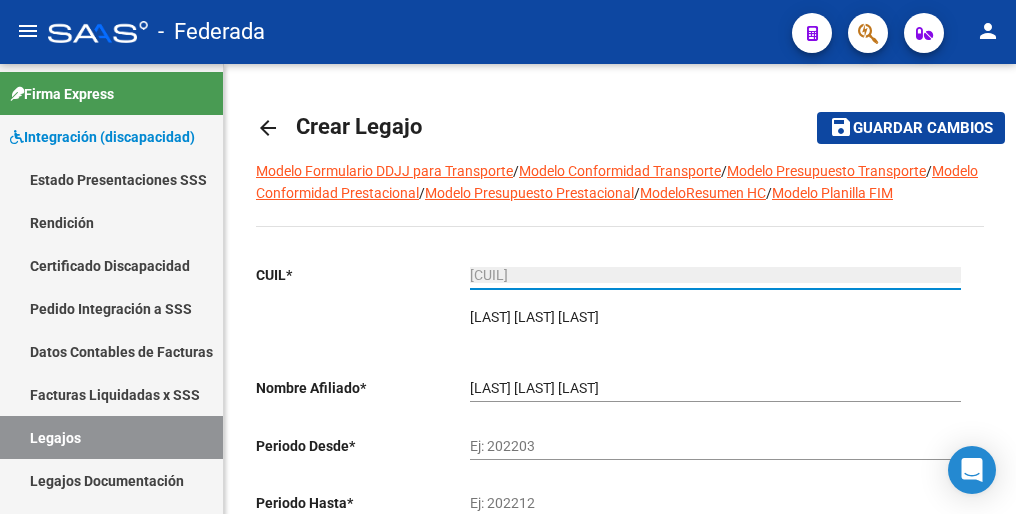 type on "[CUIL]" 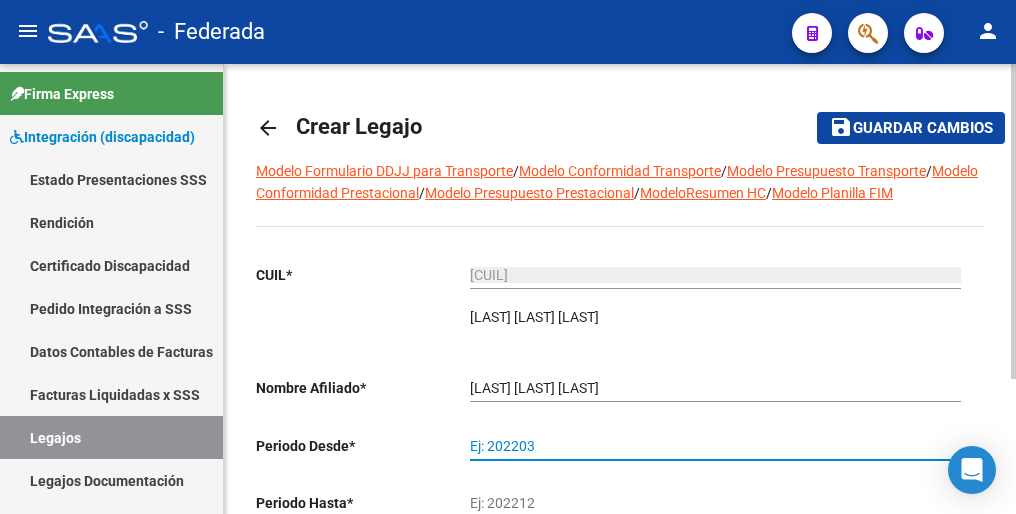 click on "Ej: 202203" at bounding box center (715, 446) 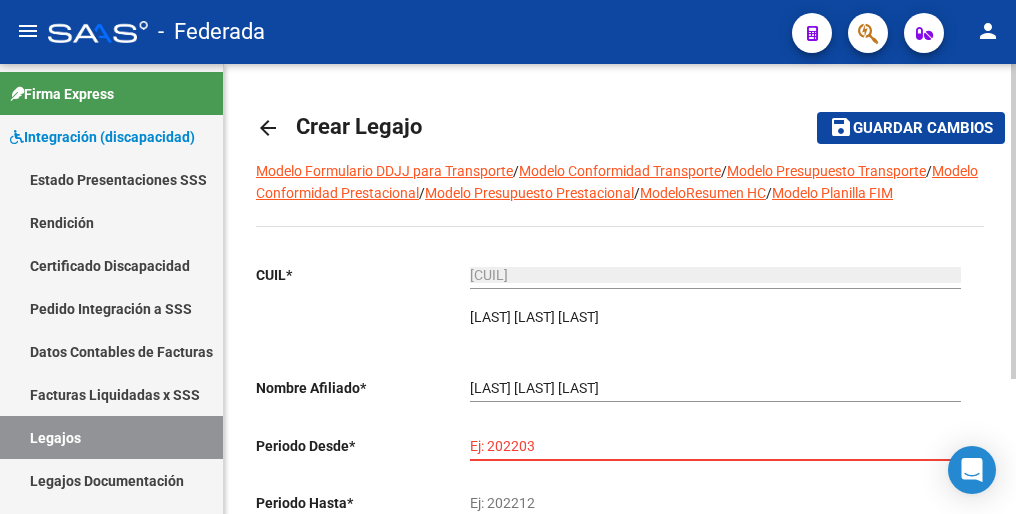 paste on "202501" 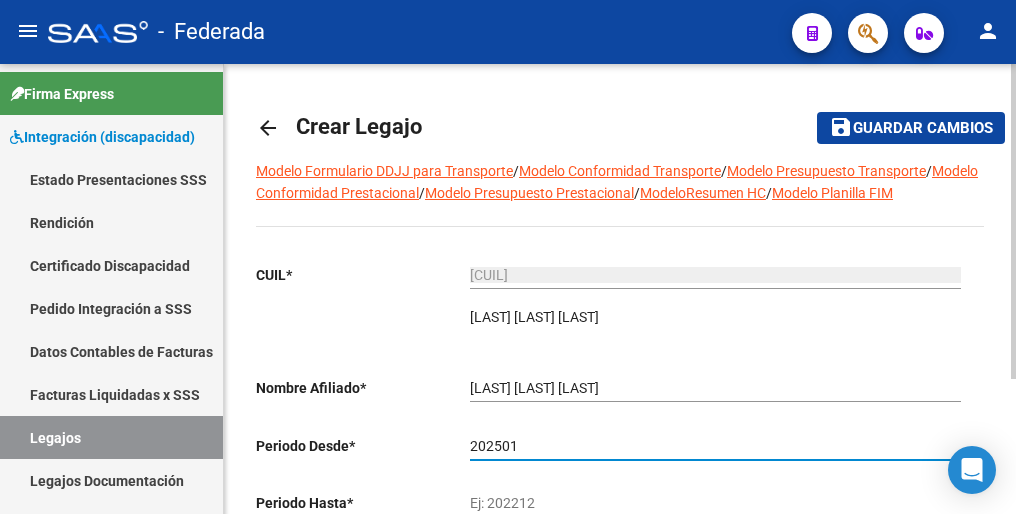 type on "202501" 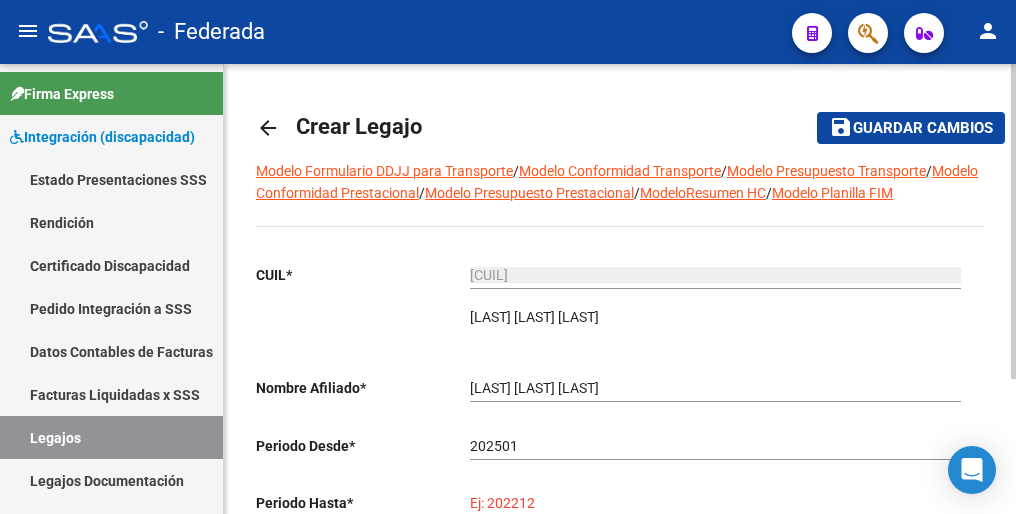 paste on "202512" 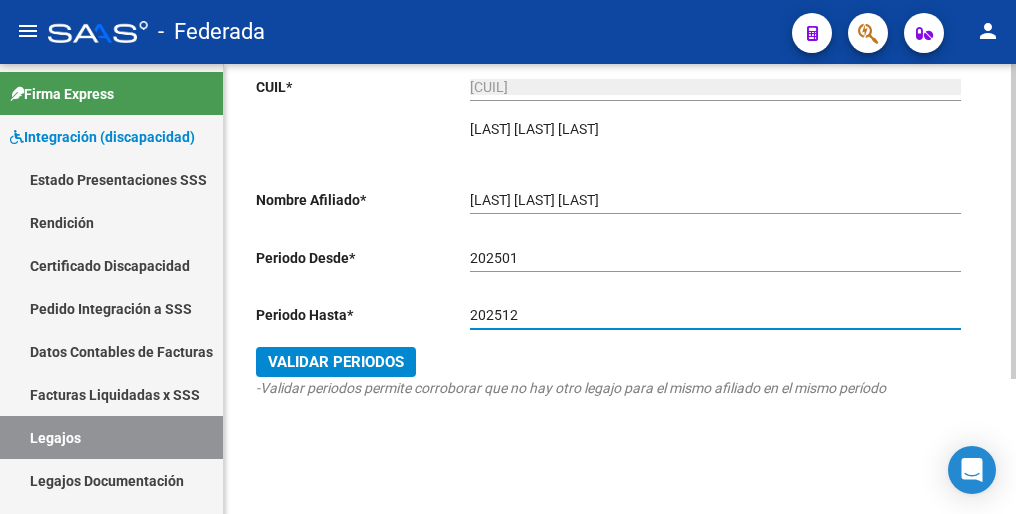 scroll, scrollTop: 192, scrollLeft: 0, axis: vertical 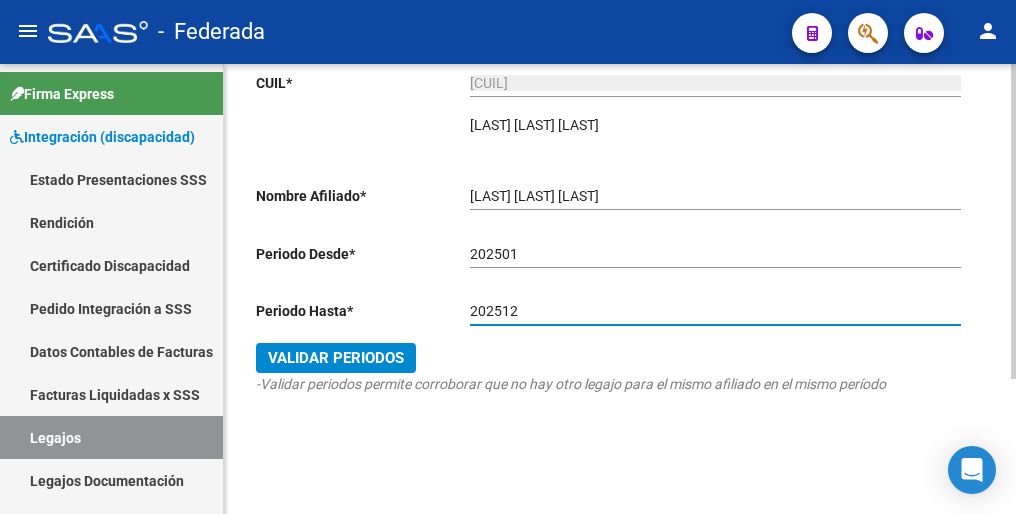 type on "202512" 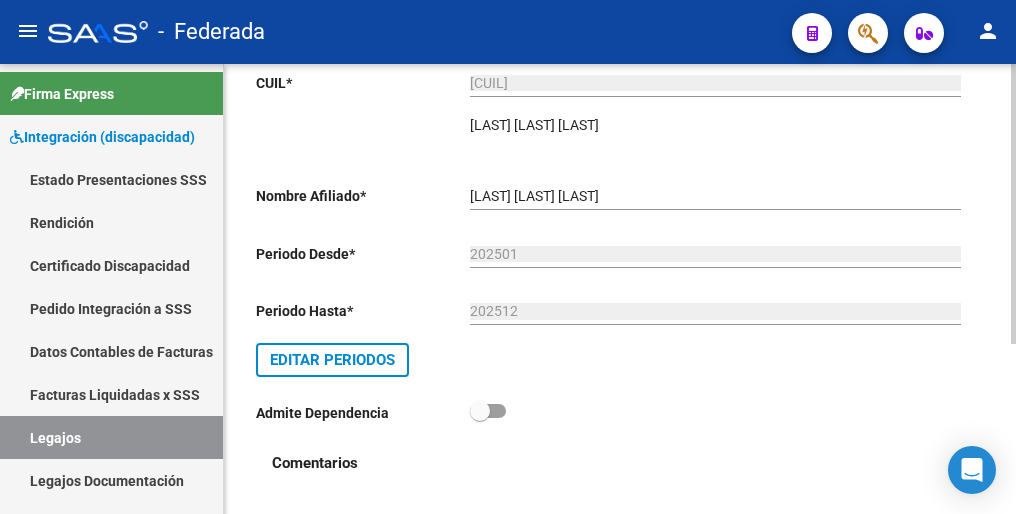 scroll, scrollTop: 0, scrollLeft: 0, axis: both 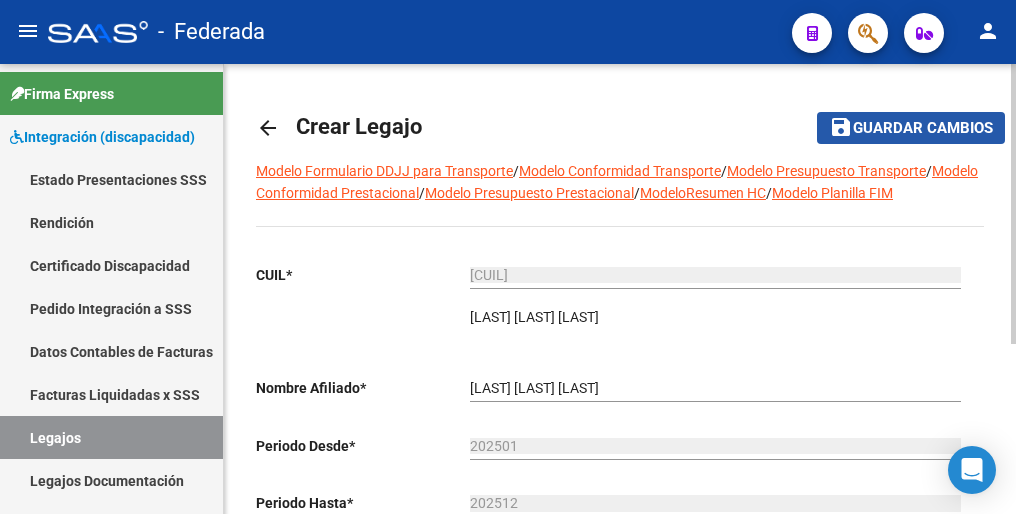 click on "Guardar cambios" 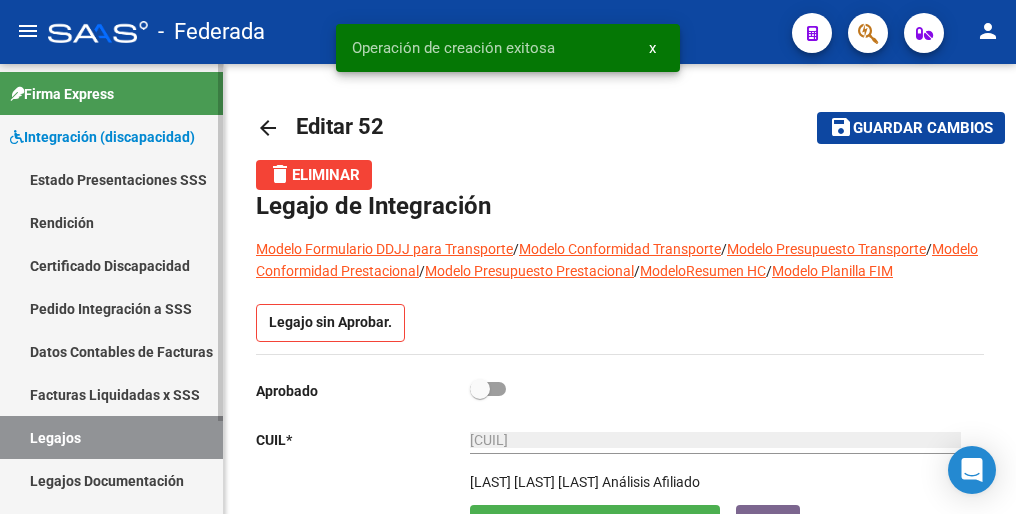 click on "Legajos" at bounding box center [111, 437] 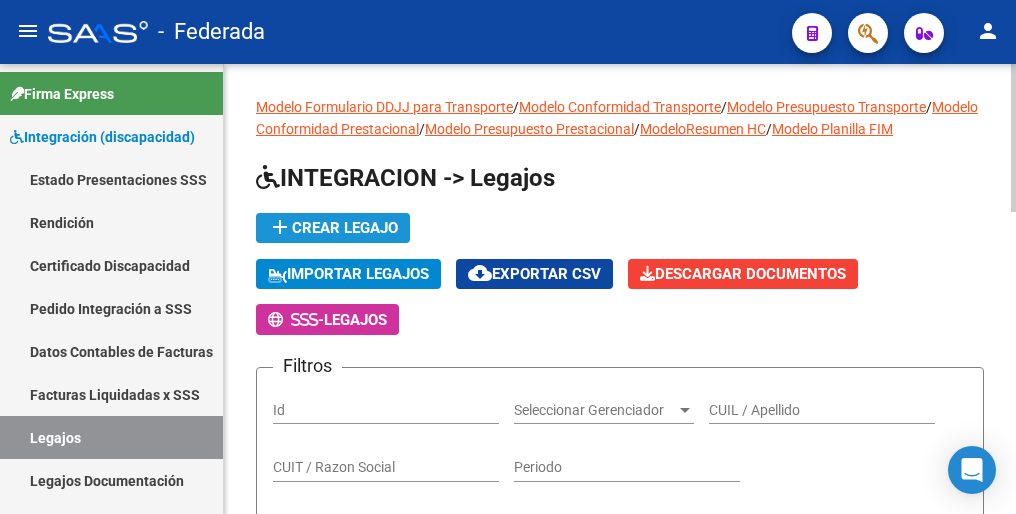 click on "add  Crear Legajo" 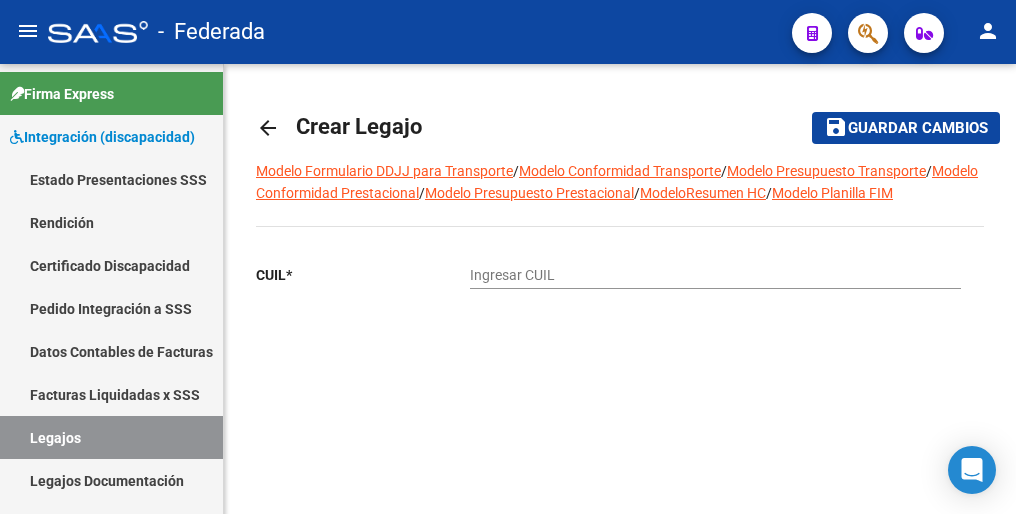 click on "Ingresar CUIL" at bounding box center (715, 275) 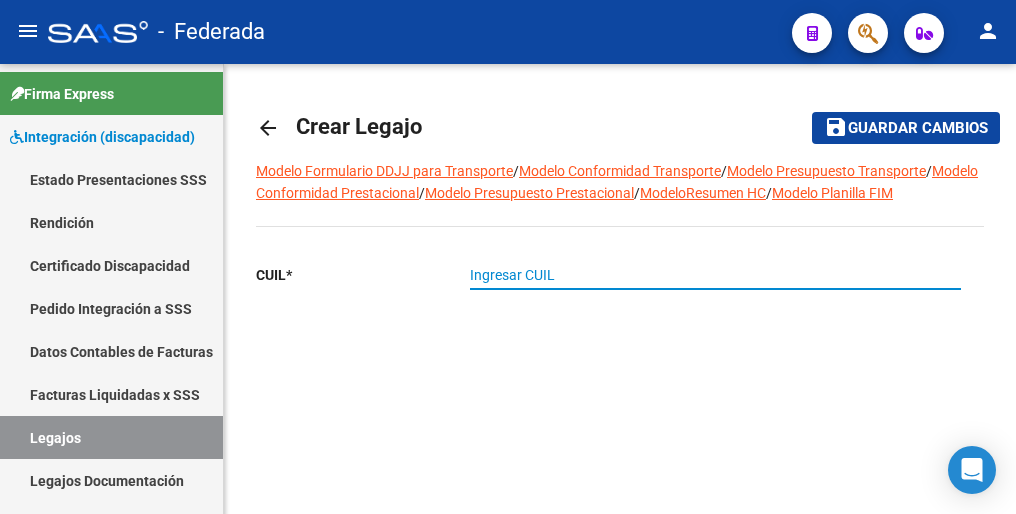 paste on "[CUIL]" 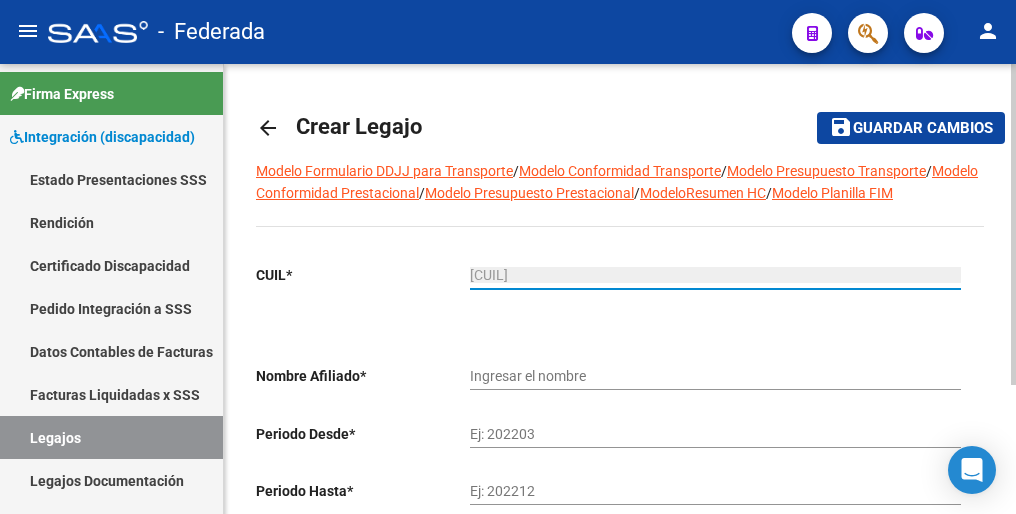type on "[LAST] [LAST]" 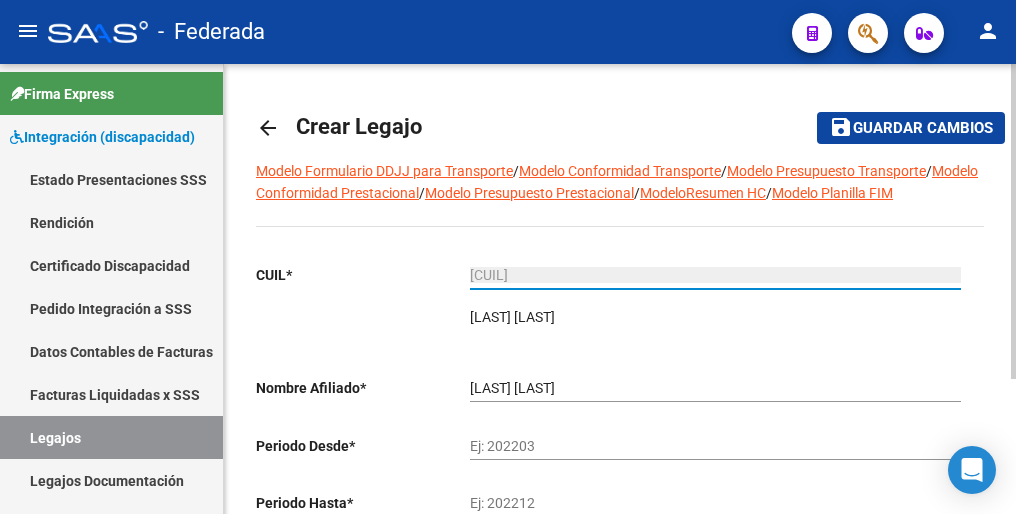 type on "[CUIL]" 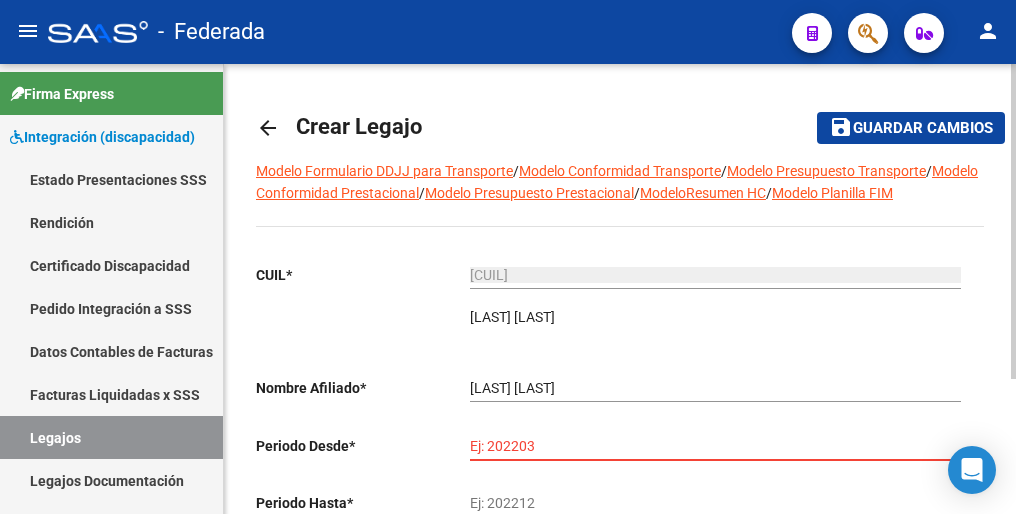 paste on "202502" 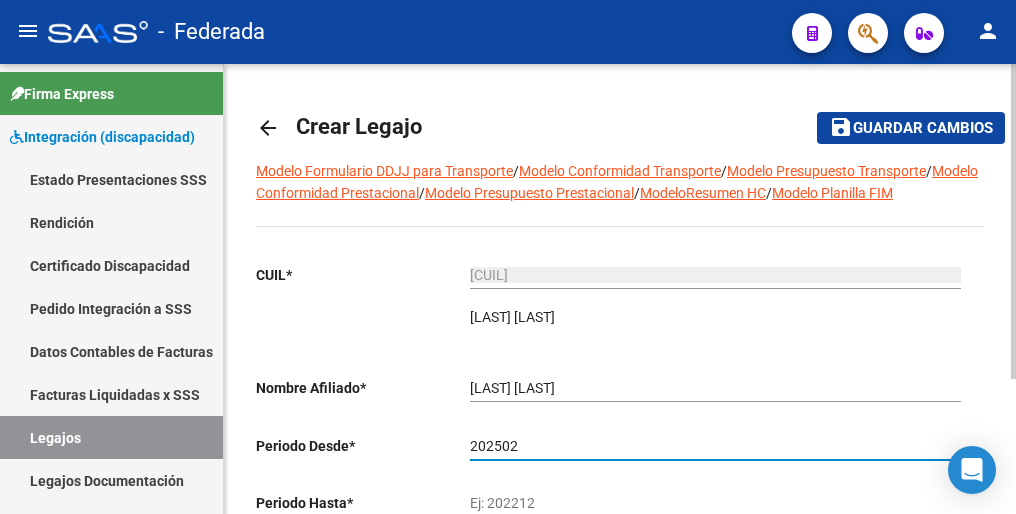 type on "202502" 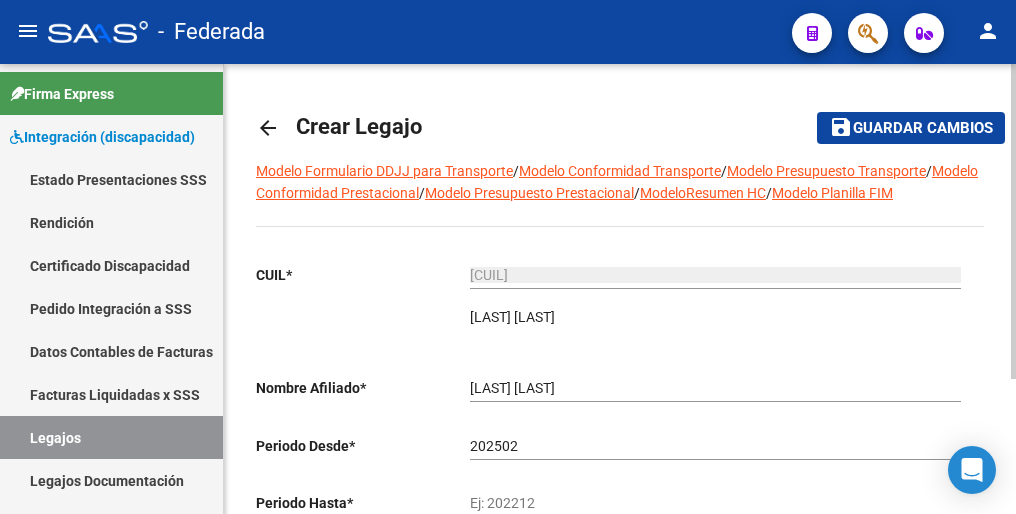 click on "Ej: 202212" 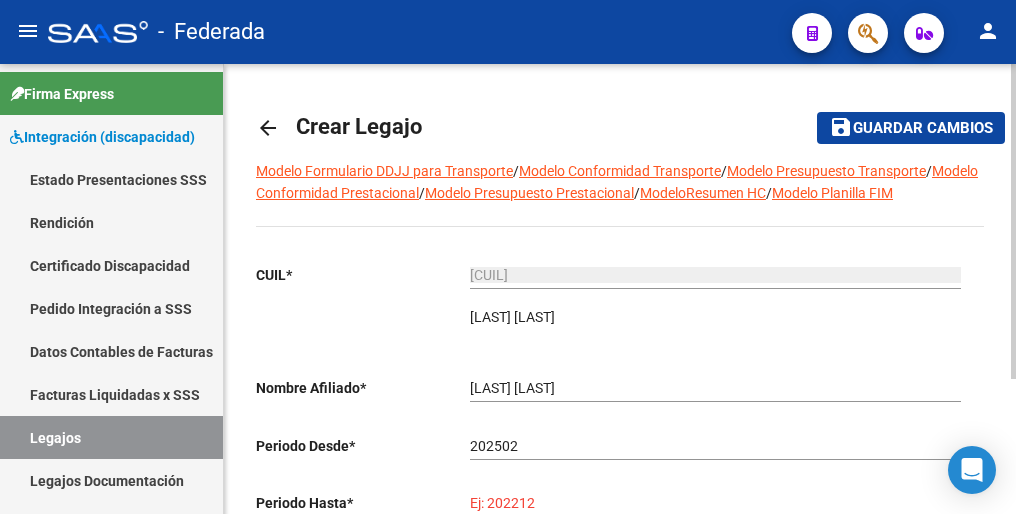 paste on "202512" 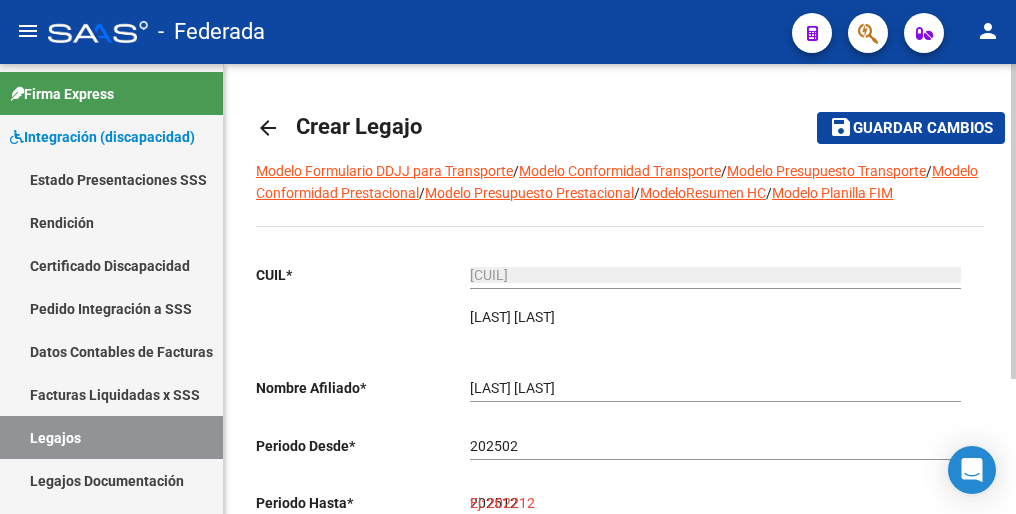 type on "202512" 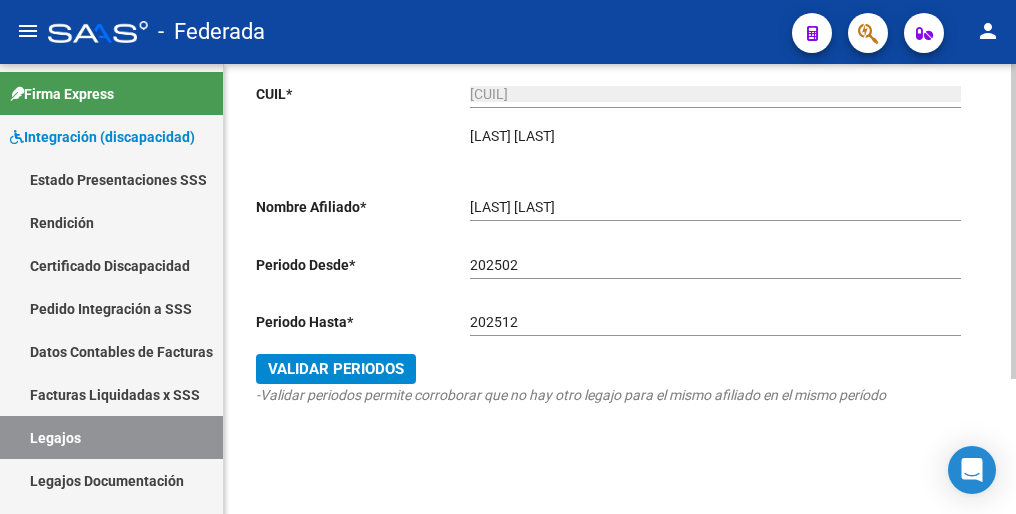 scroll, scrollTop: 192, scrollLeft: 0, axis: vertical 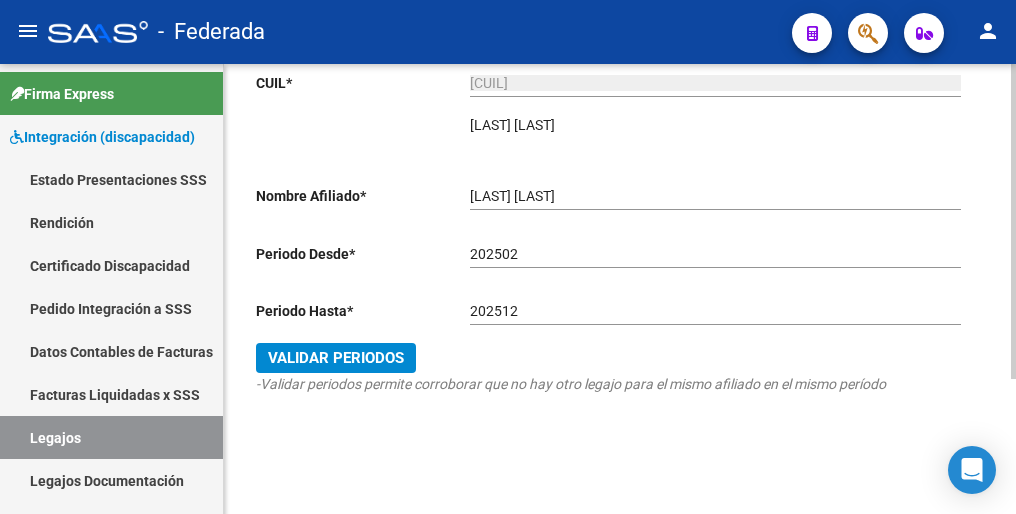drag, startPoint x: 688, startPoint y: 434, endPoint x: 526, endPoint y: 394, distance: 166.86522 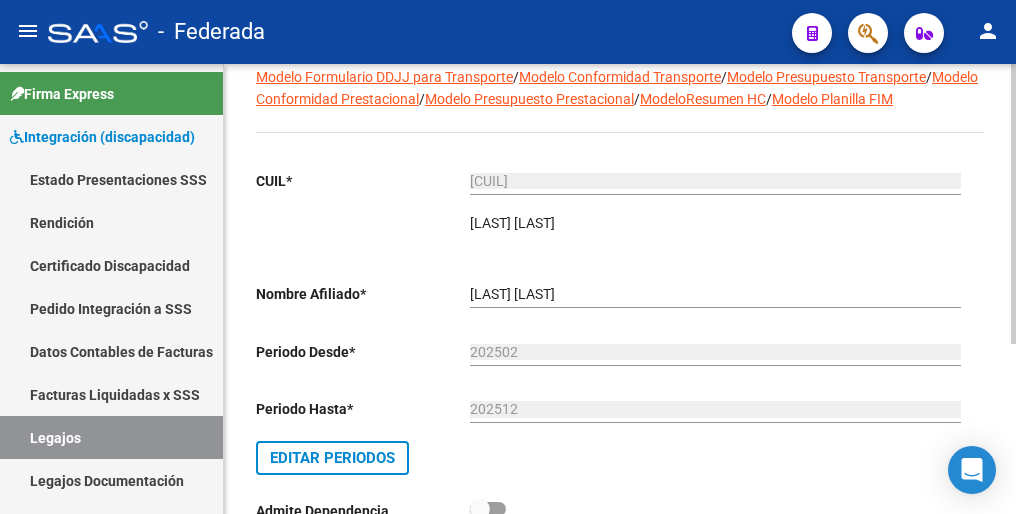 scroll, scrollTop: 0, scrollLeft: 0, axis: both 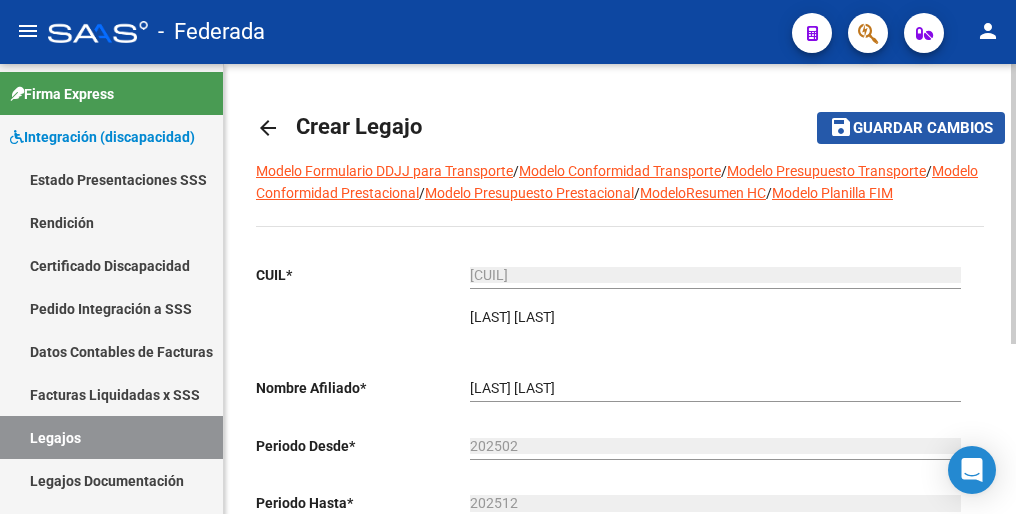 click on "Guardar cambios" 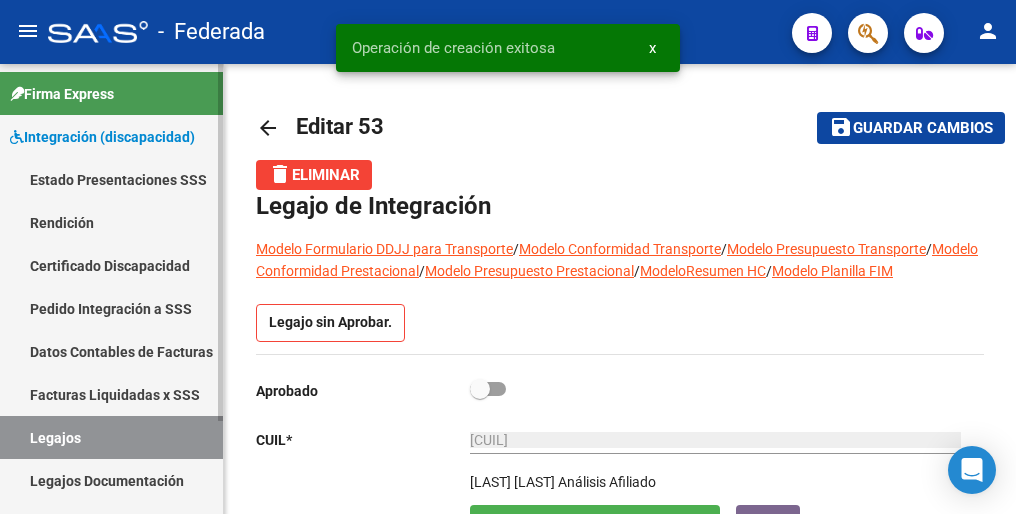 click on "Legajos" at bounding box center (111, 437) 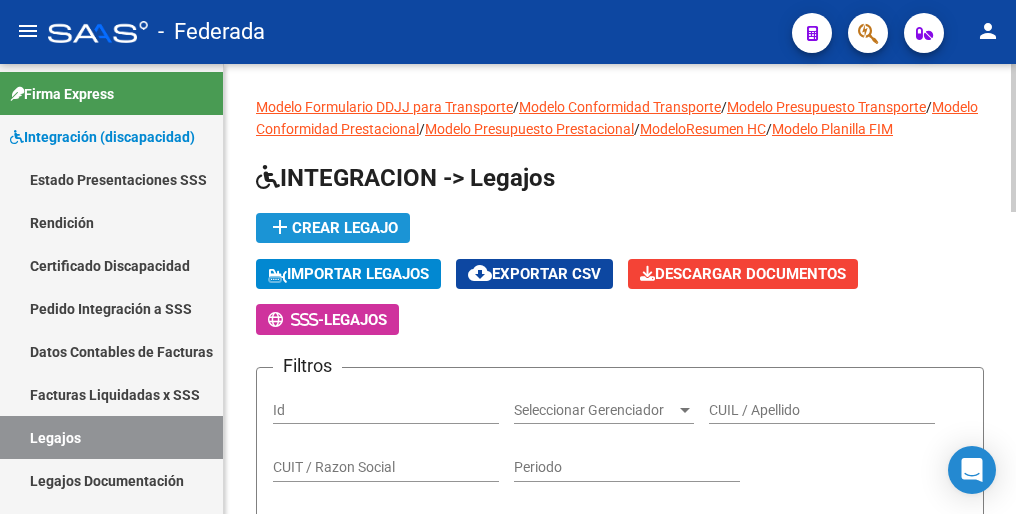 click on "add  Crear Legajo" 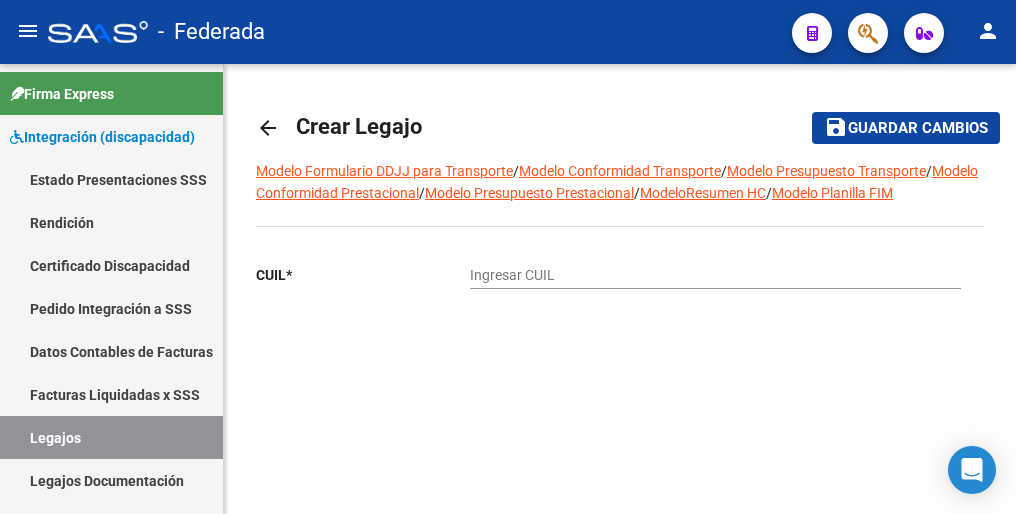 click on "Ingresar CUIL" at bounding box center (715, 275) 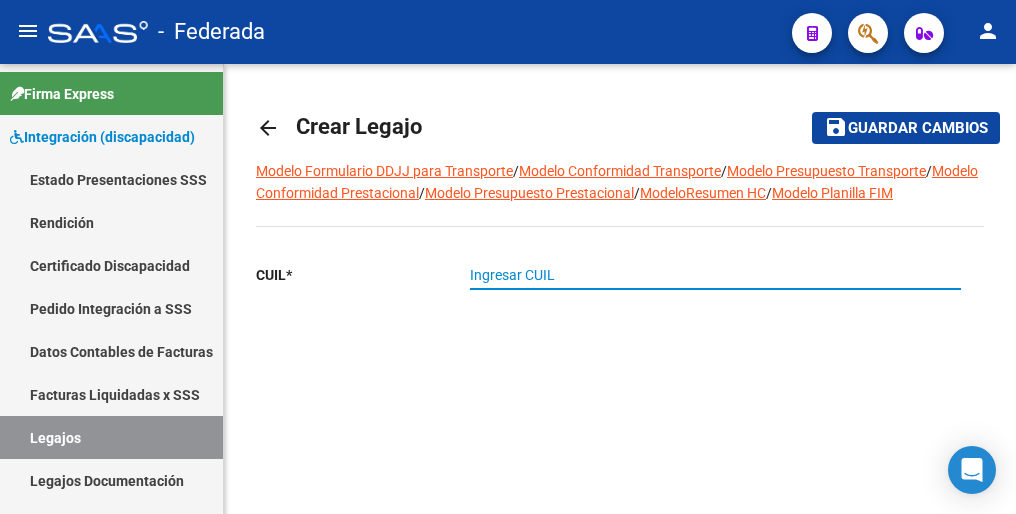 paste on "[CUIL]" 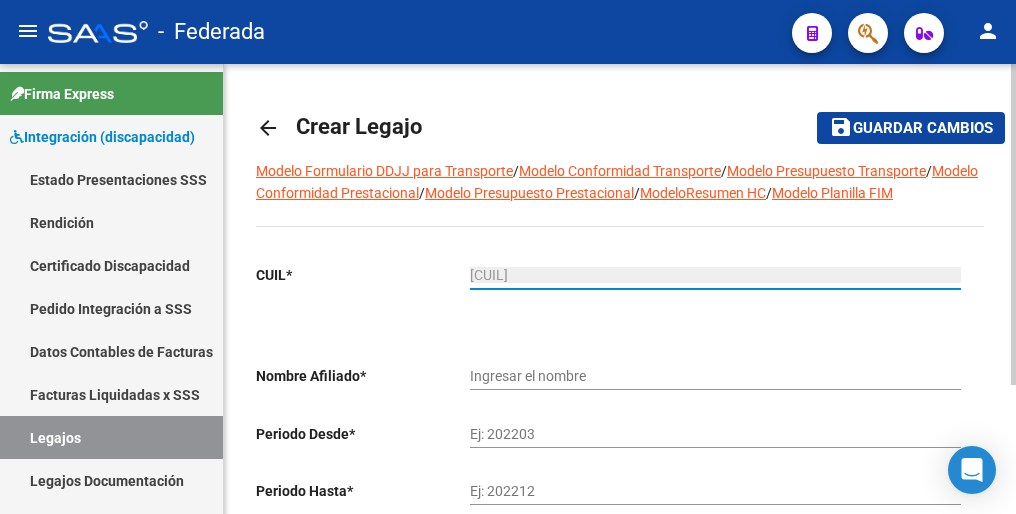 type on "[LAST] [LAST]" 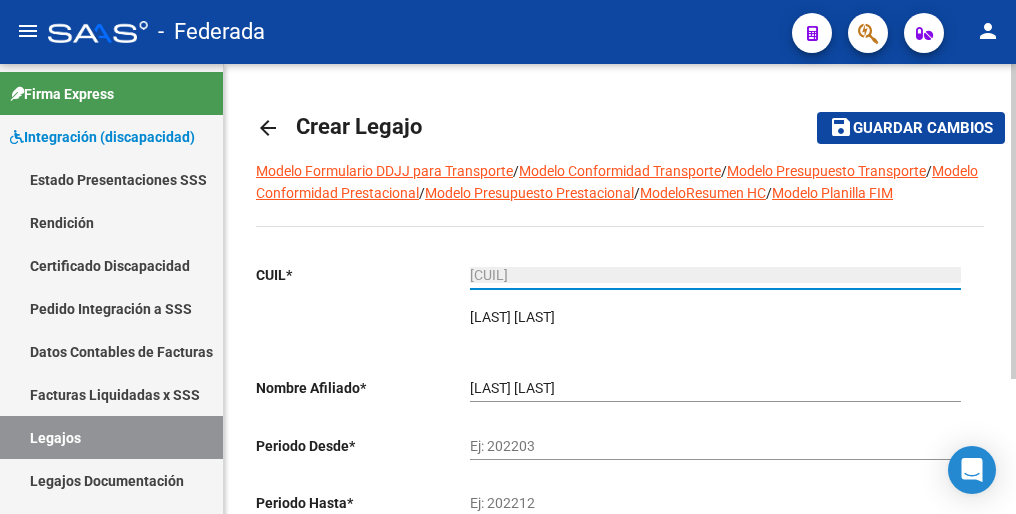 type on "[CUIL]" 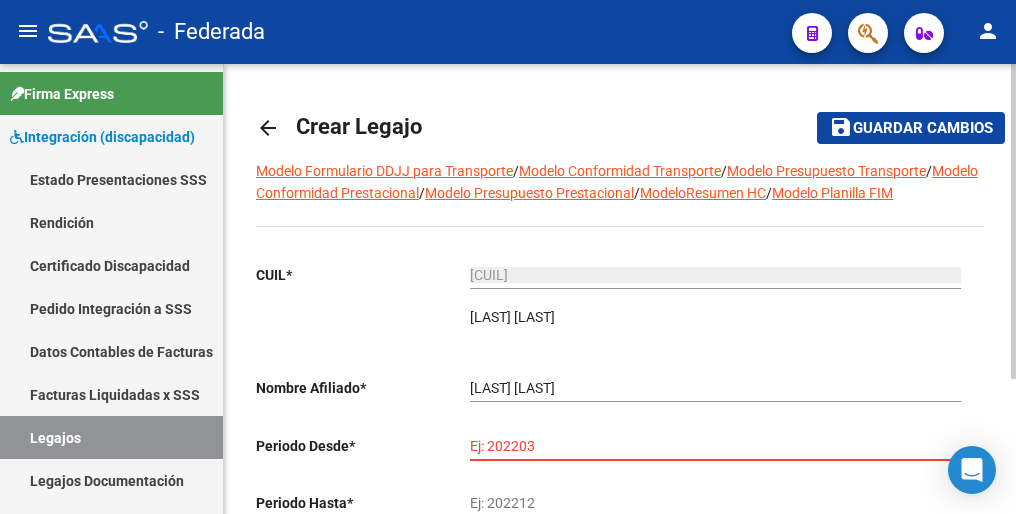 paste on "202501" 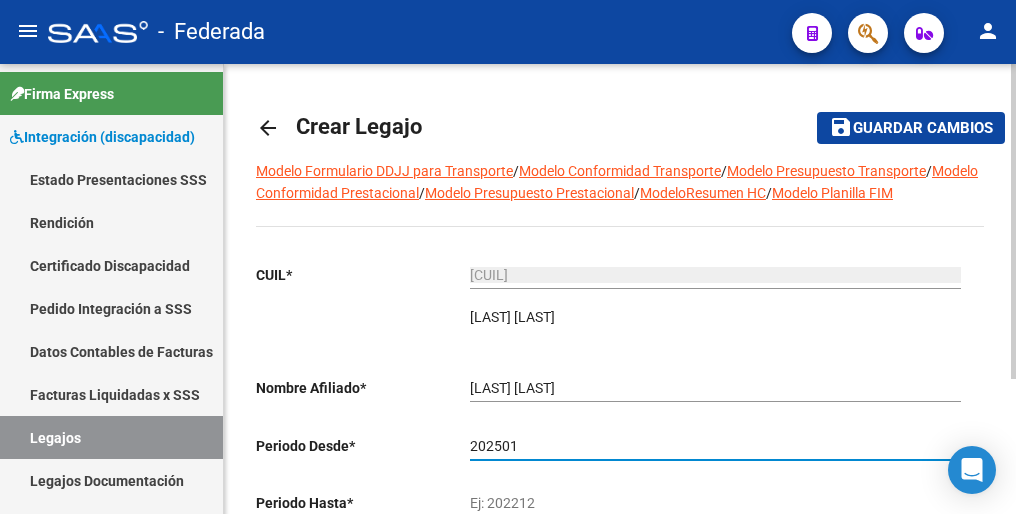 type on "202501" 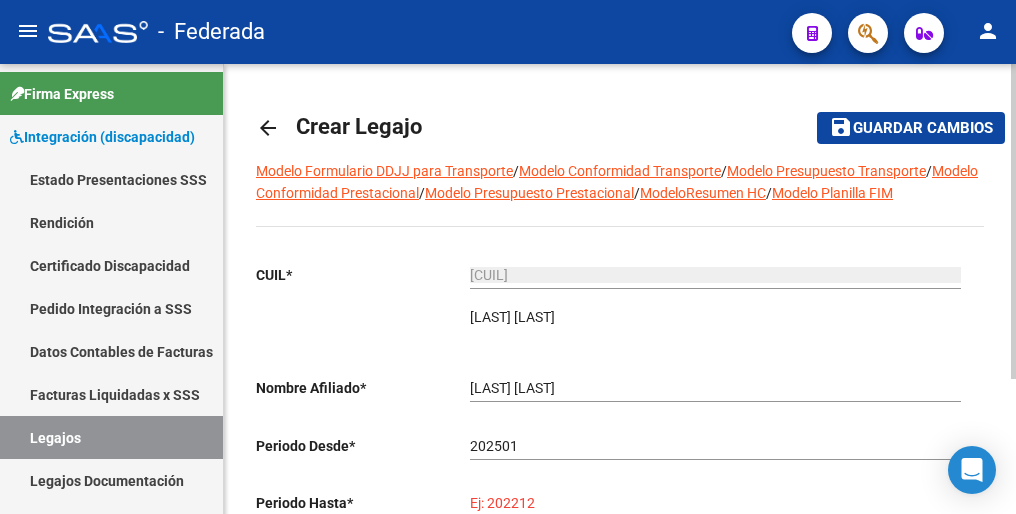 click on "Ej: 202212" at bounding box center [715, 503] 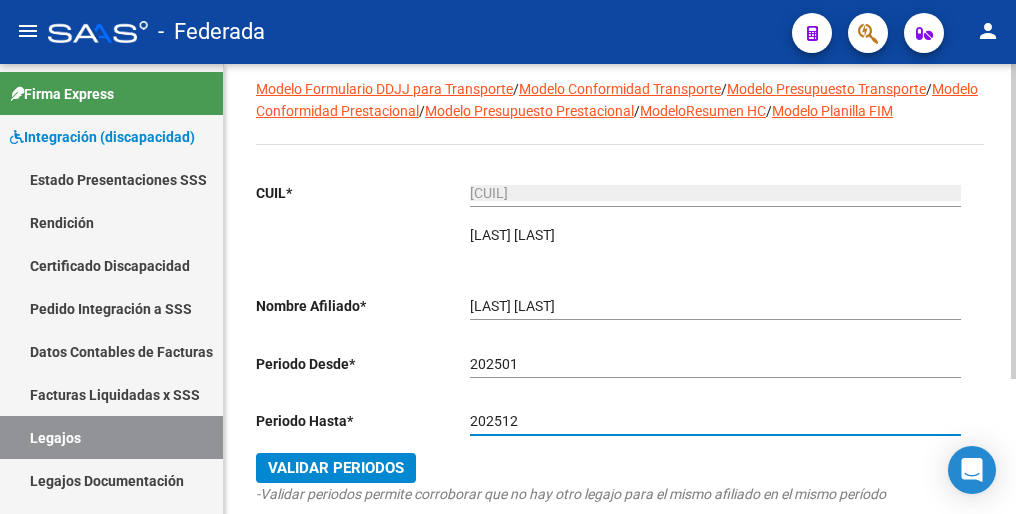 scroll, scrollTop: 192, scrollLeft: 0, axis: vertical 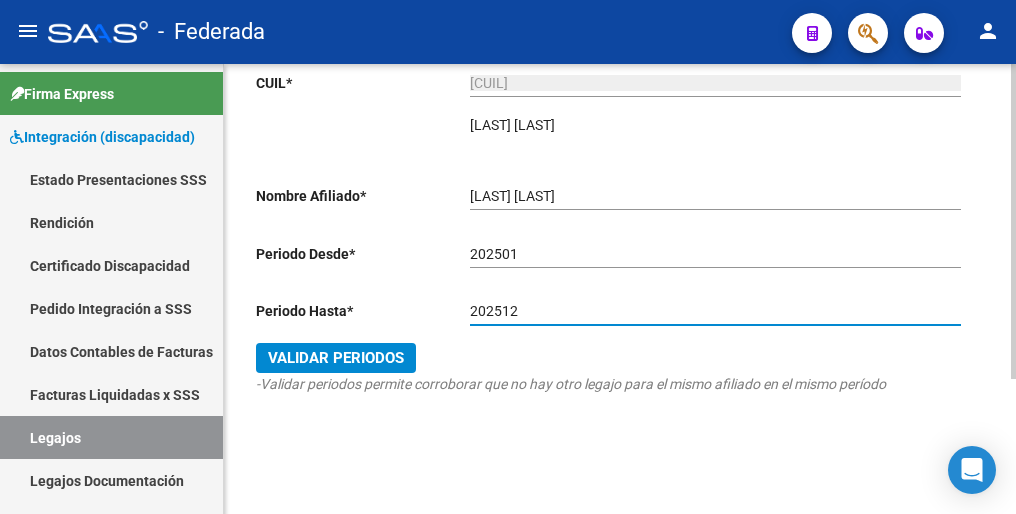type on "202512" 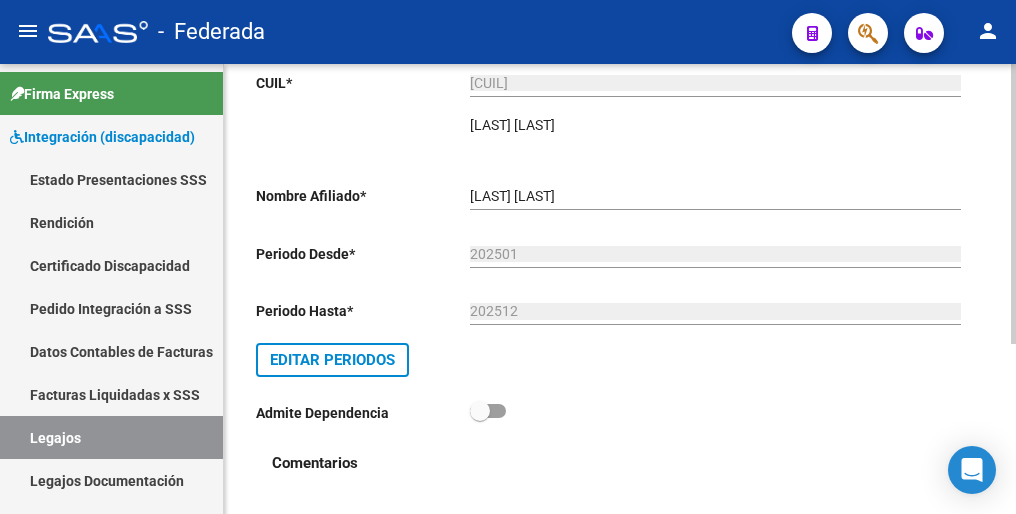 scroll, scrollTop: 0, scrollLeft: 0, axis: both 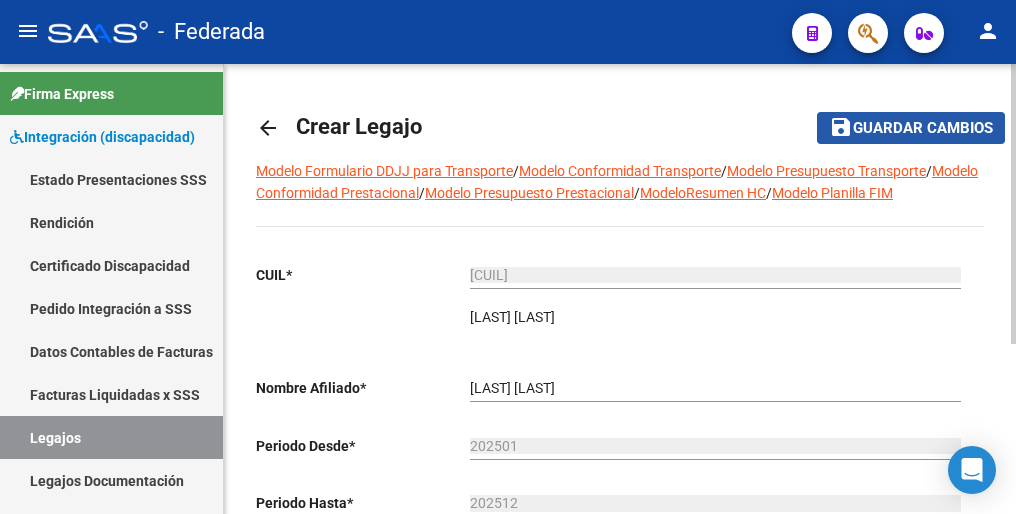 click on "Guardar cambios" 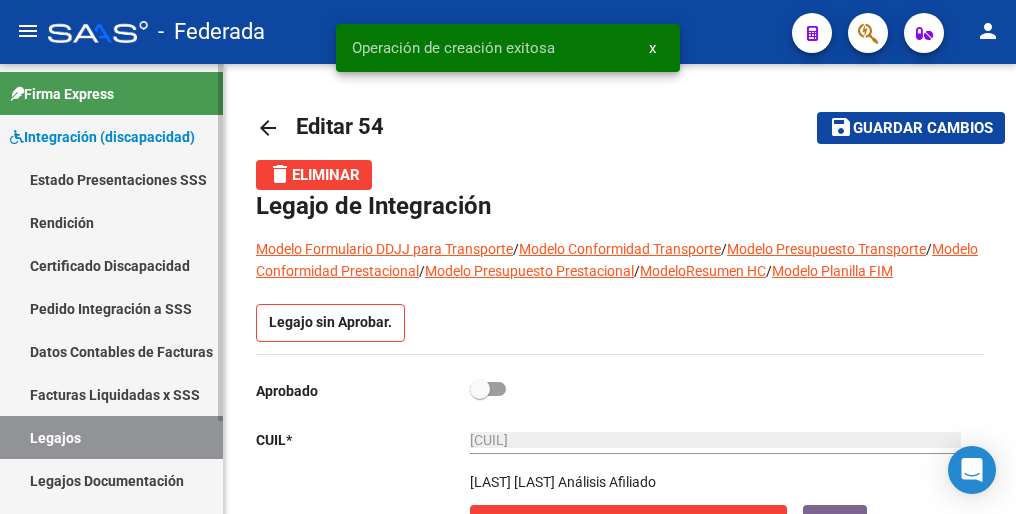 click on "Legajos" at bounding box center [111, 437] 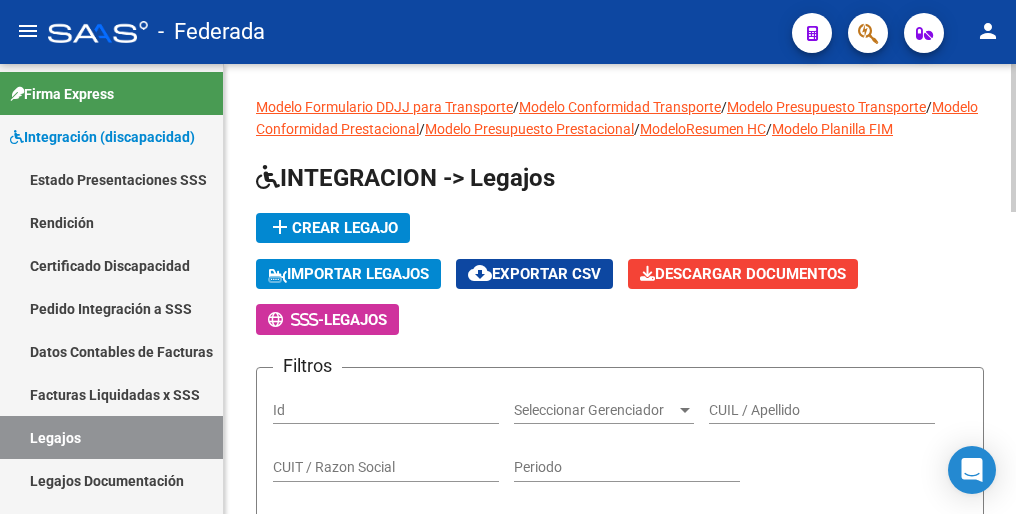 click on "add  Crear Legajo" 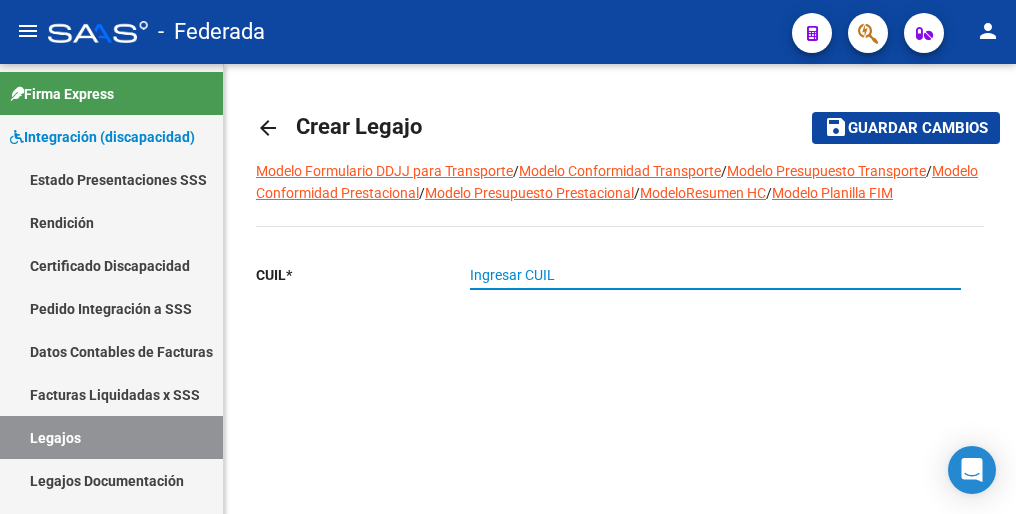 click on "Ingresar CUIL" at bounding box center [715, 275] 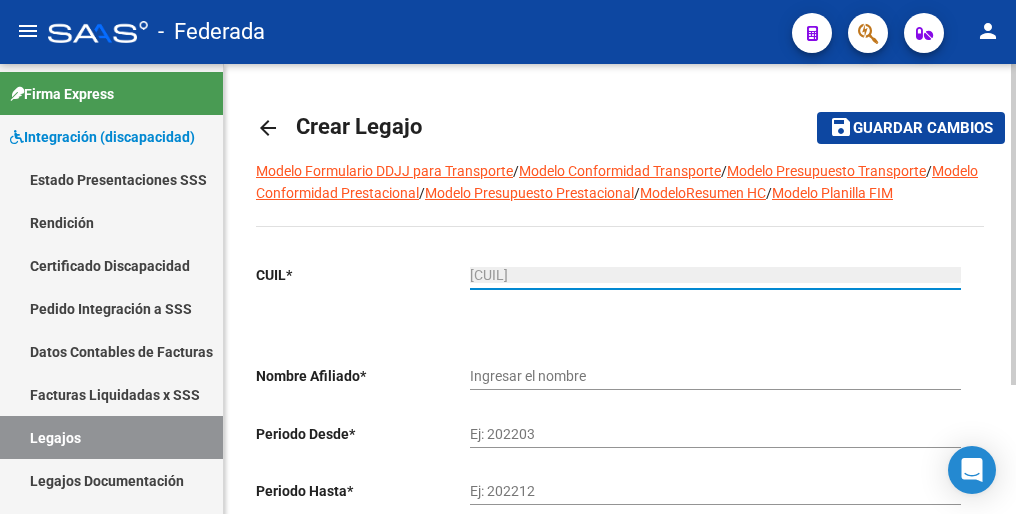 type on "[LAST] [LAST]" 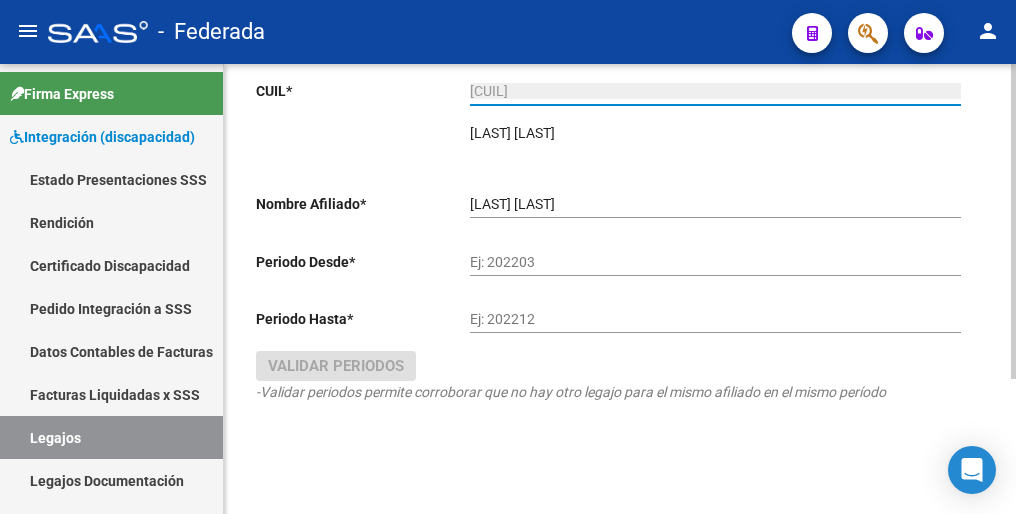 scroll, scrollTop: 192, scrollLeft: 0, axis: vertical 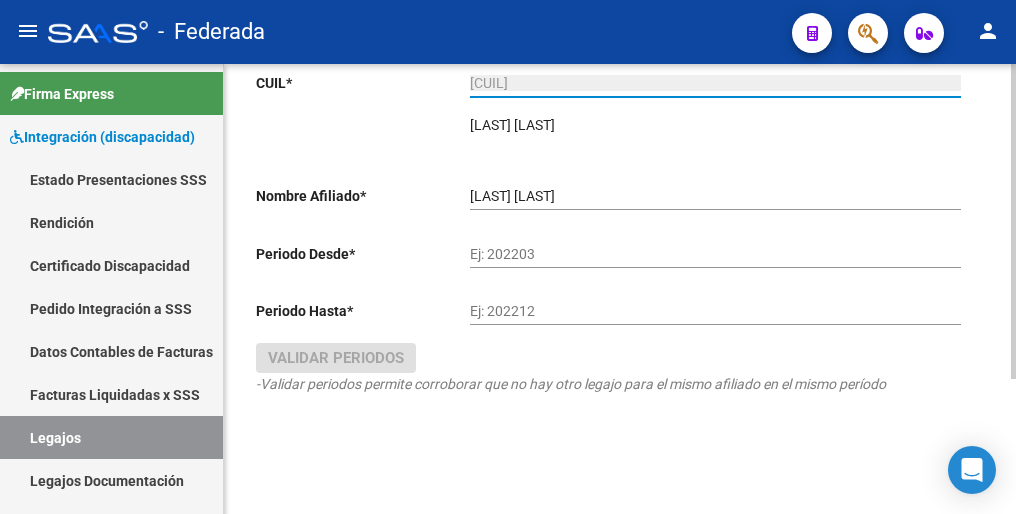 type on "[CUIL]" 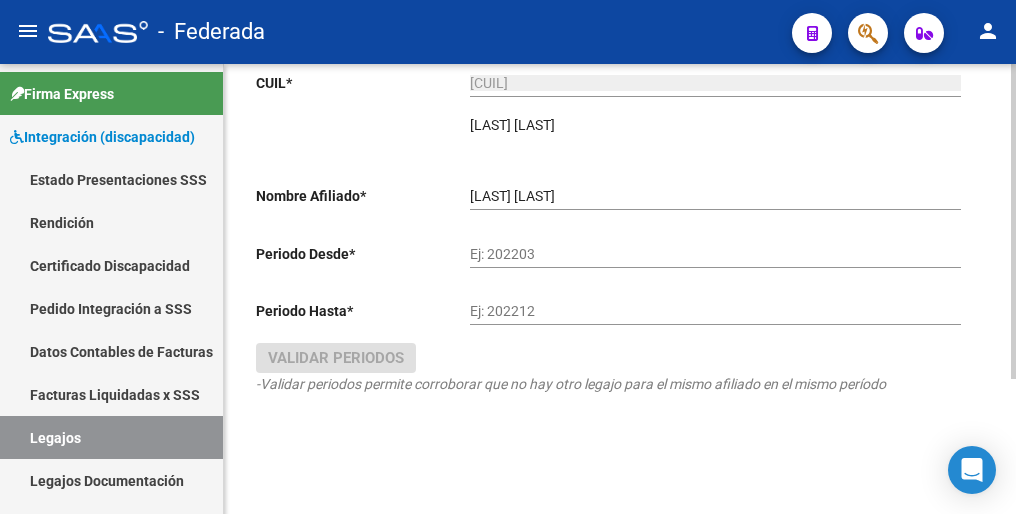 click on "Ej: 202203" 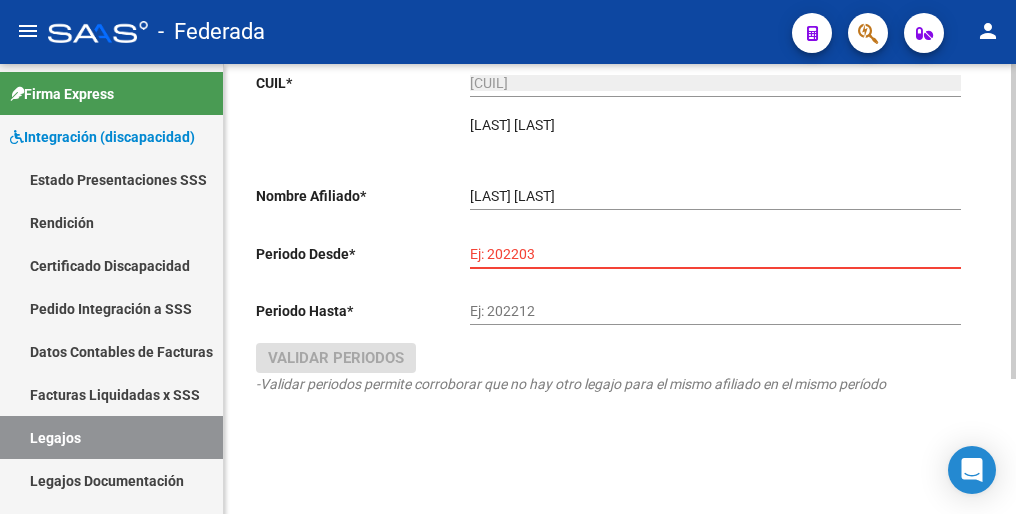 paste on "202501" 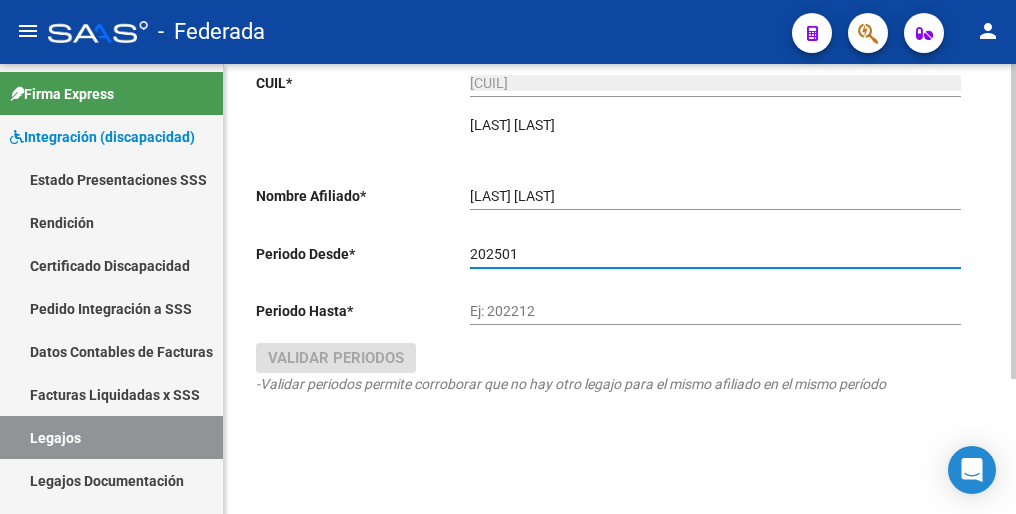 type on "202501" 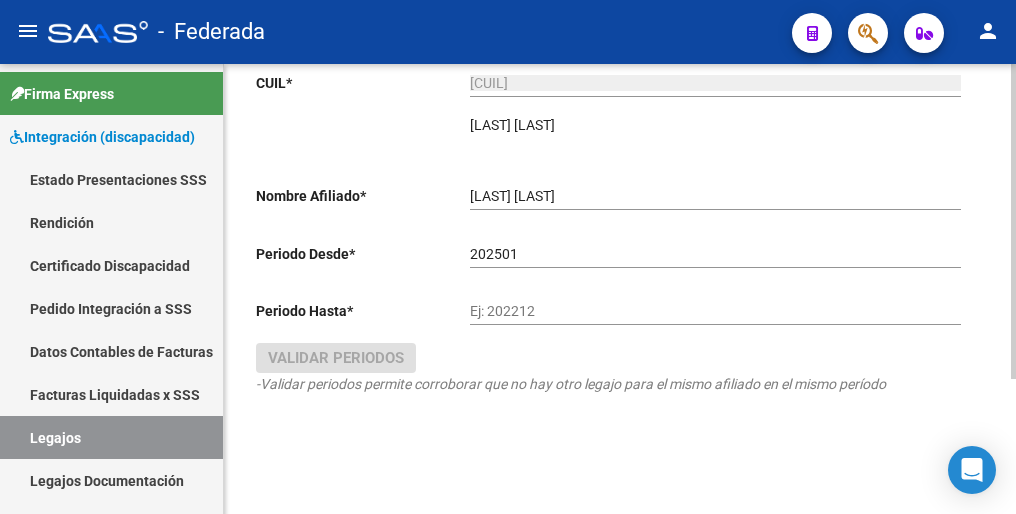 click on "Ej: 202212" 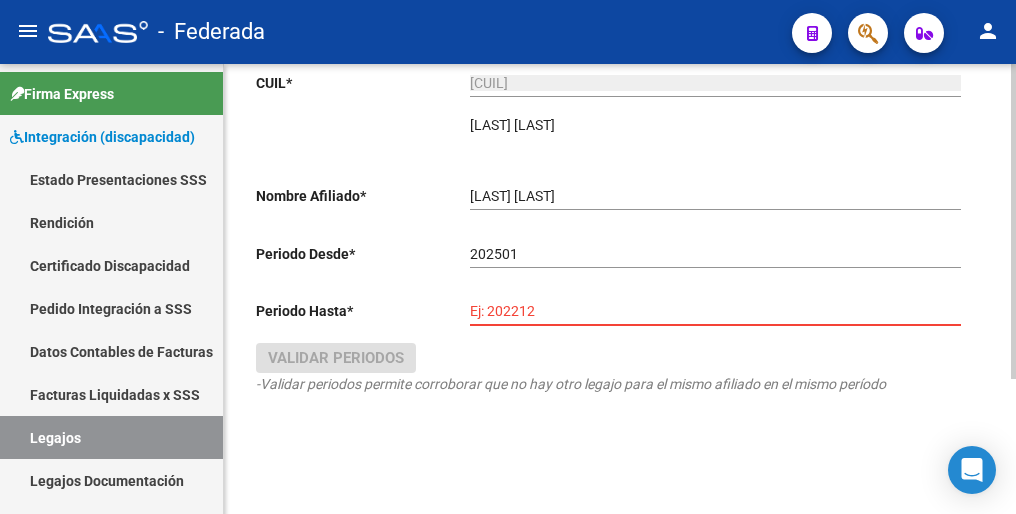 paste on "202512" 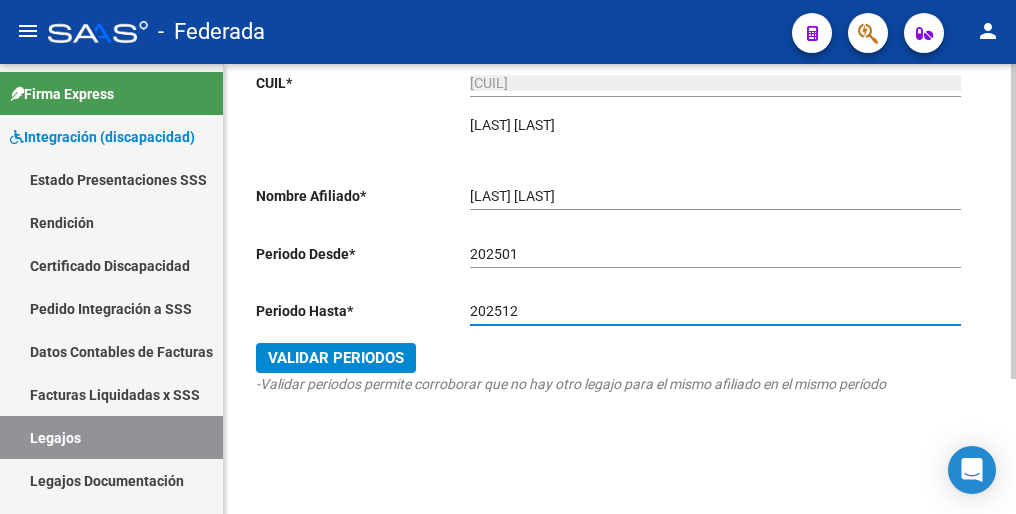 type on "202512" 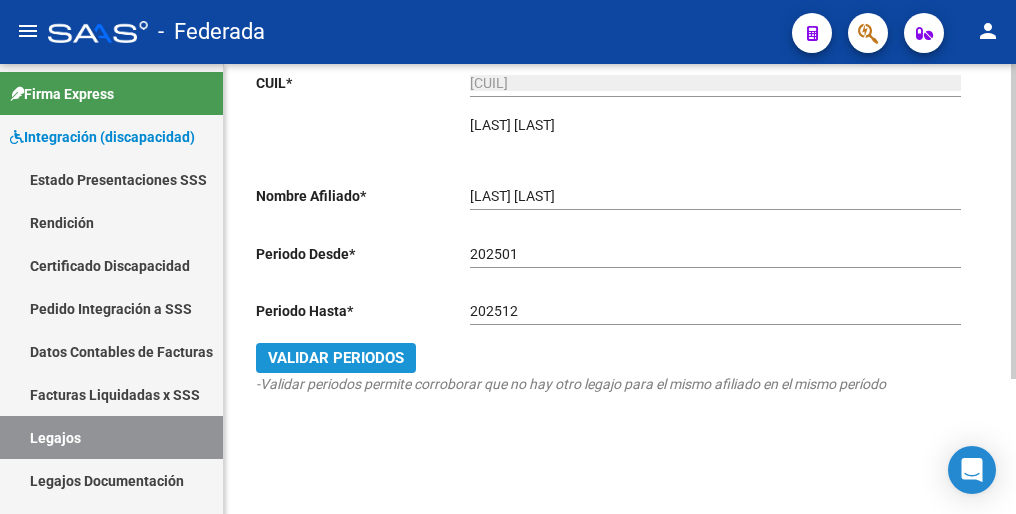 click on "Validar Periodos" 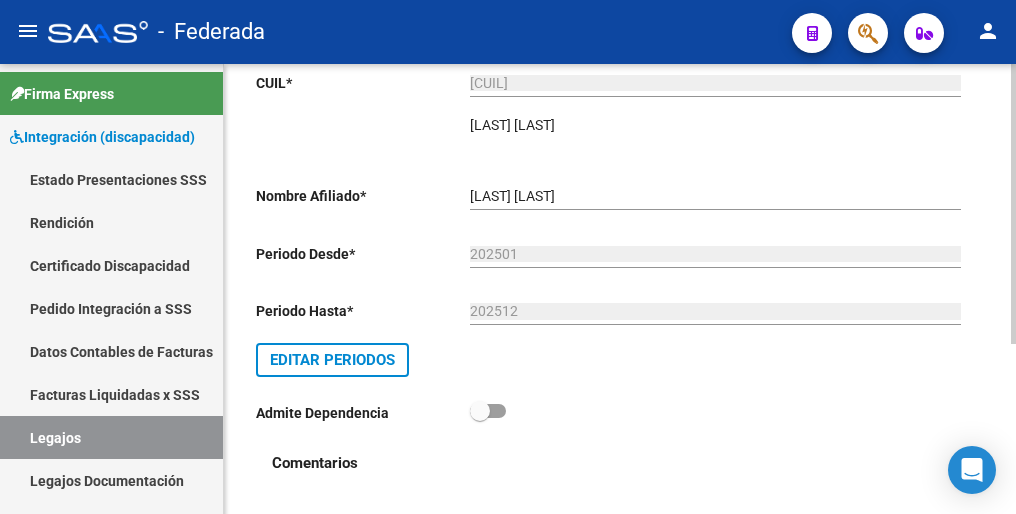 scroll, scrollTop: 0, scrollLeft: 0, axis: both 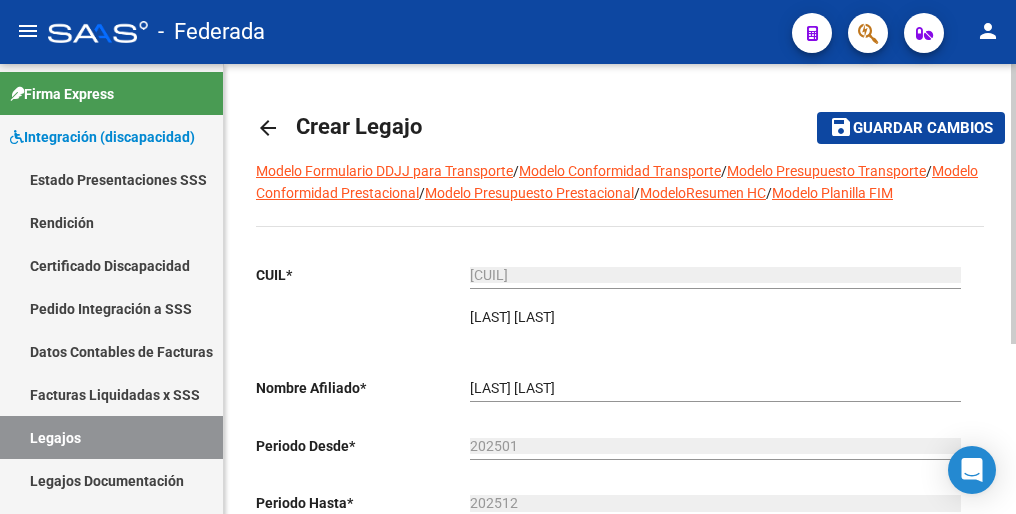 click on "Guardar cambios" 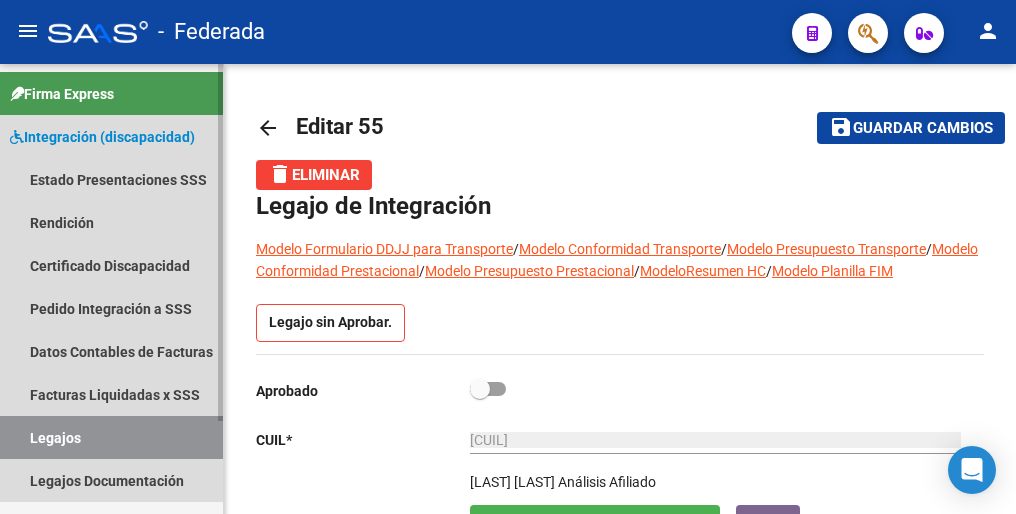 click on "Legajos" at bounding box center (111, 437) 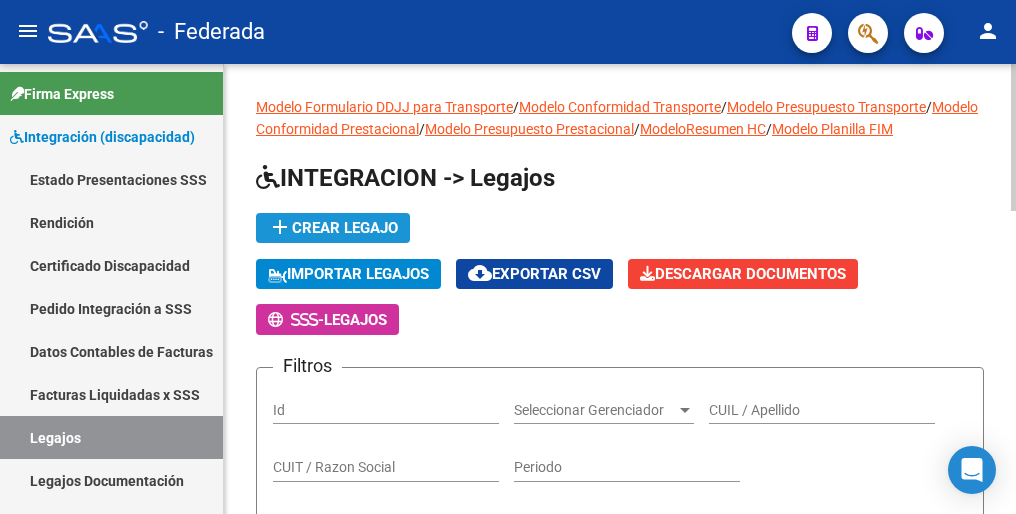 click on "add  Crear Legajo" 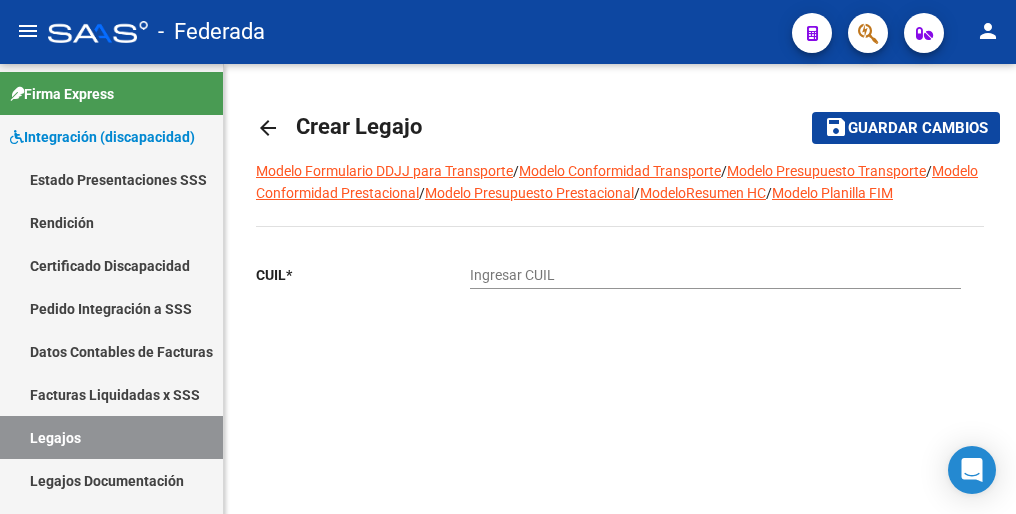 click on "Ingresar CUIL" at bounding box center [715, 275] 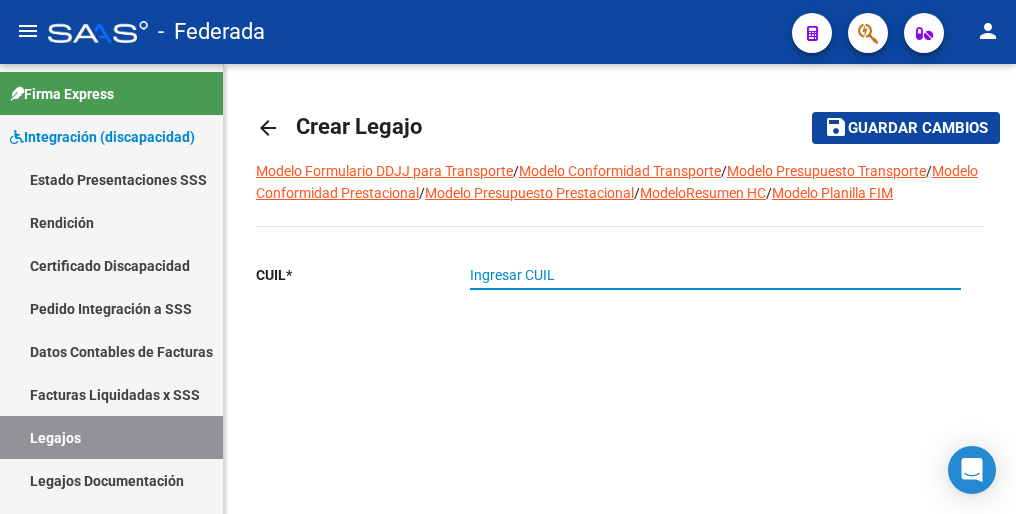 paste on "[CUIL]" 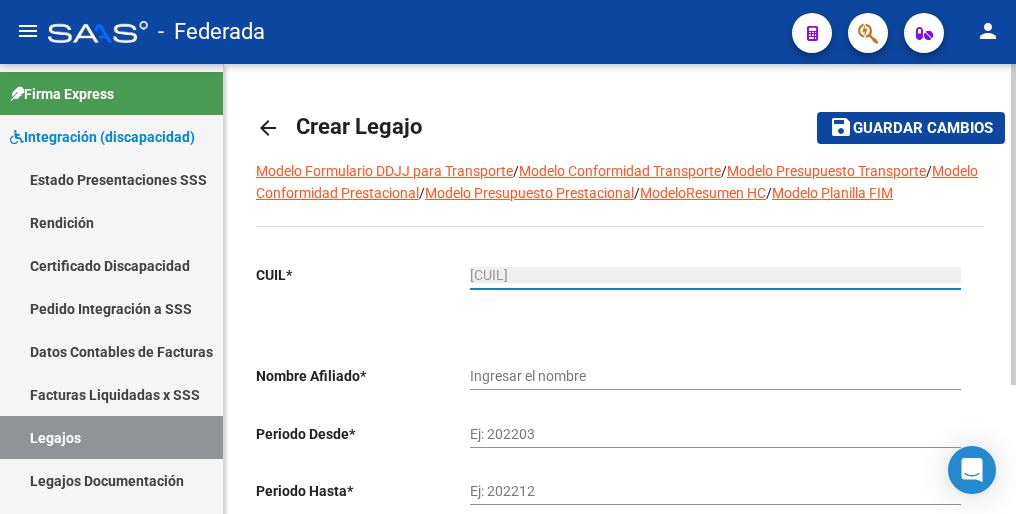 type on "[LAST] [LAST] [LAST]" 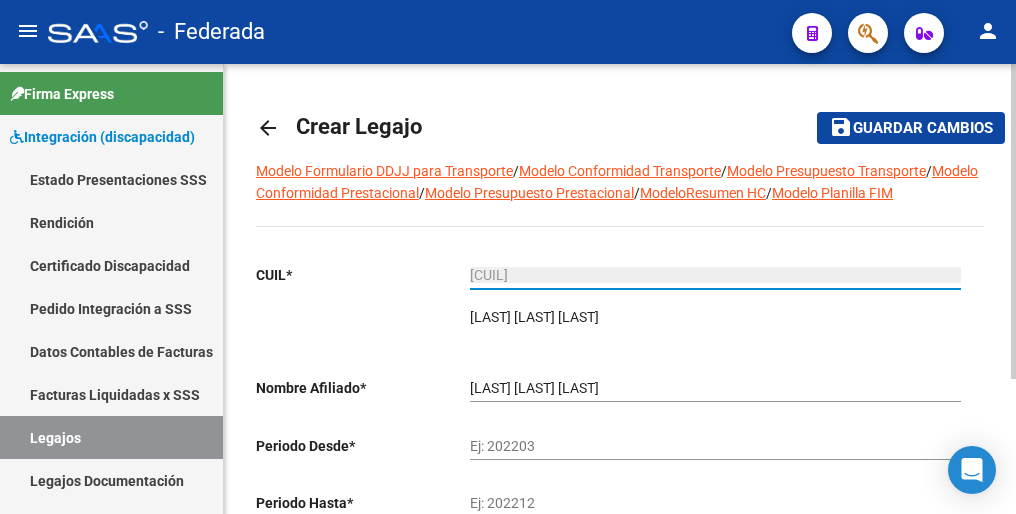 type on "[CUIL]" 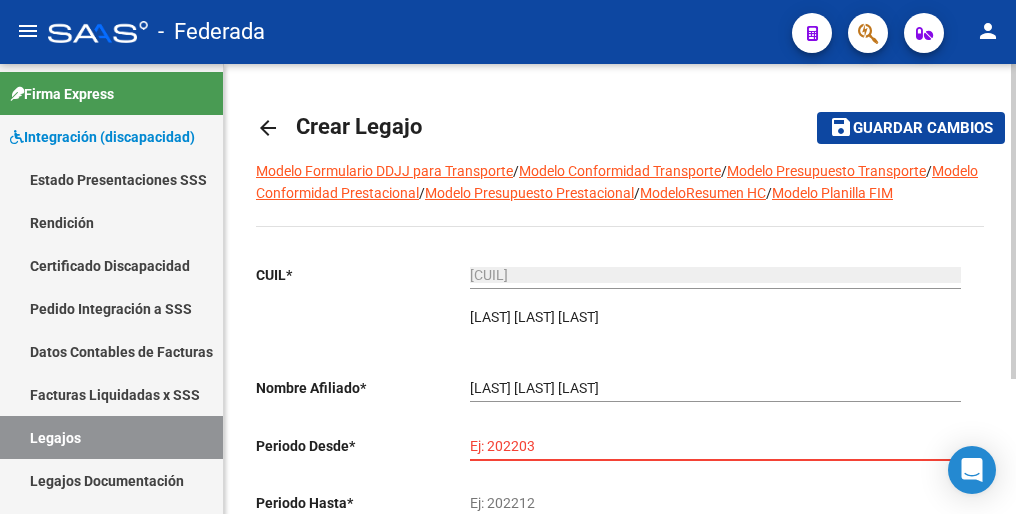 paste on "202501" 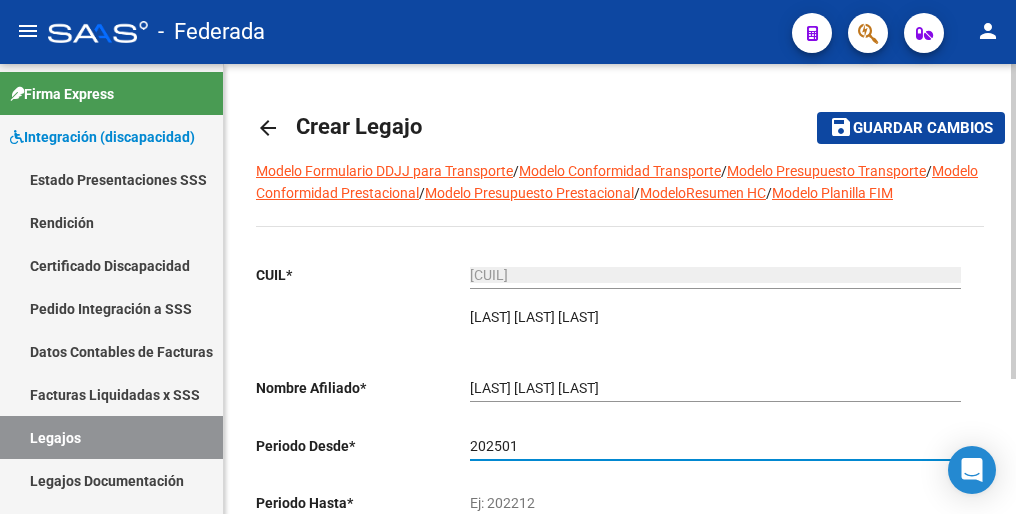 type on "202501" 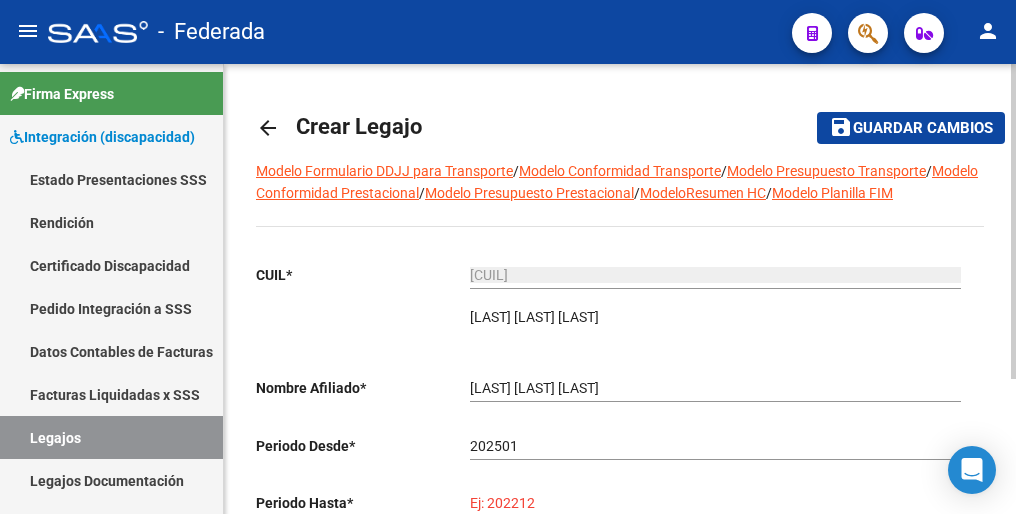 paste on "202512" 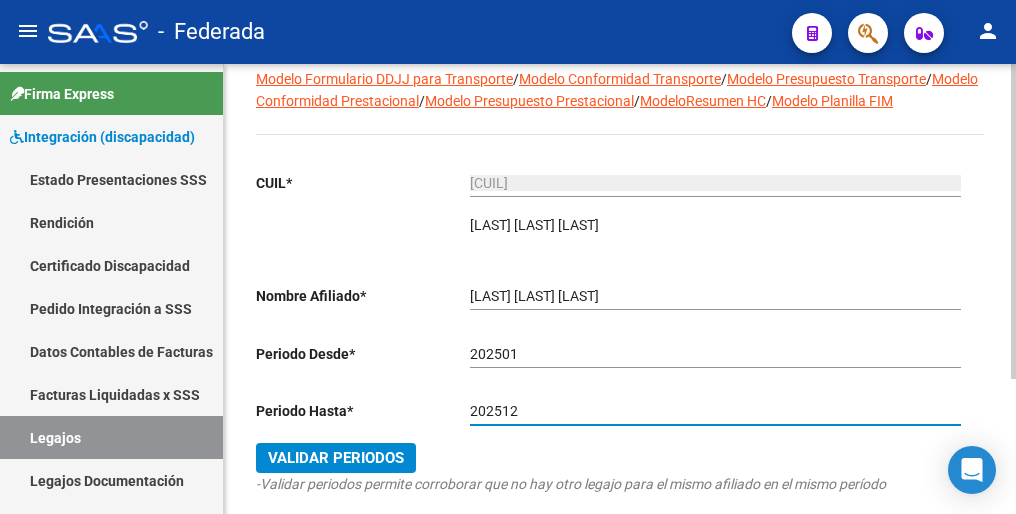 scroll, scrollTop: 192, scrollLeft: 0, axis: vertical 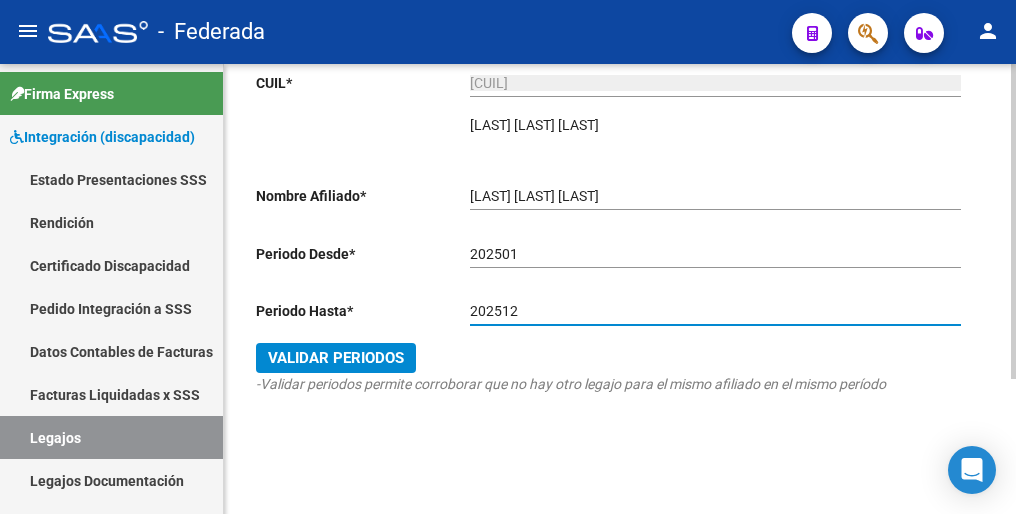 type on "202512" 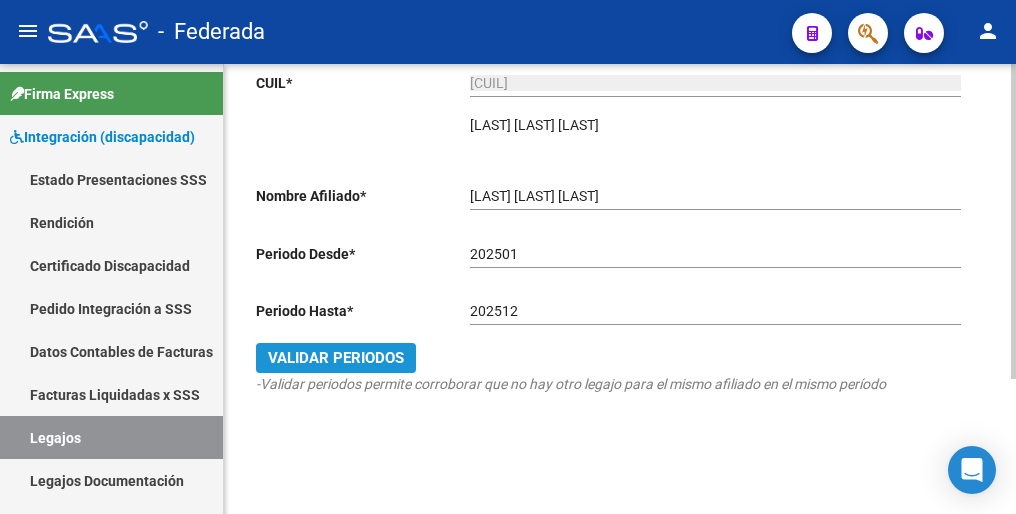 click on "Validar Periodos" 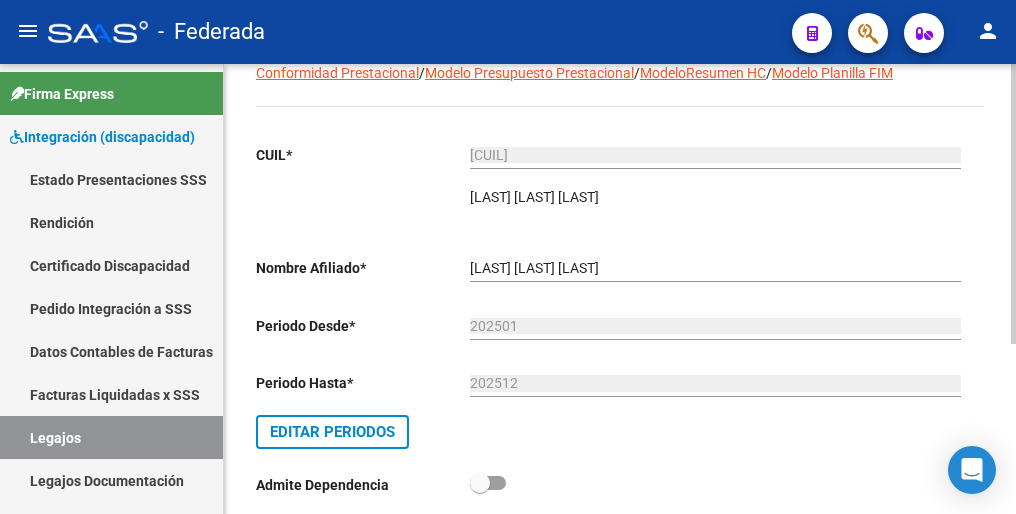 scroll, scrollTop: 0, scrollLeft: 0, axis: both 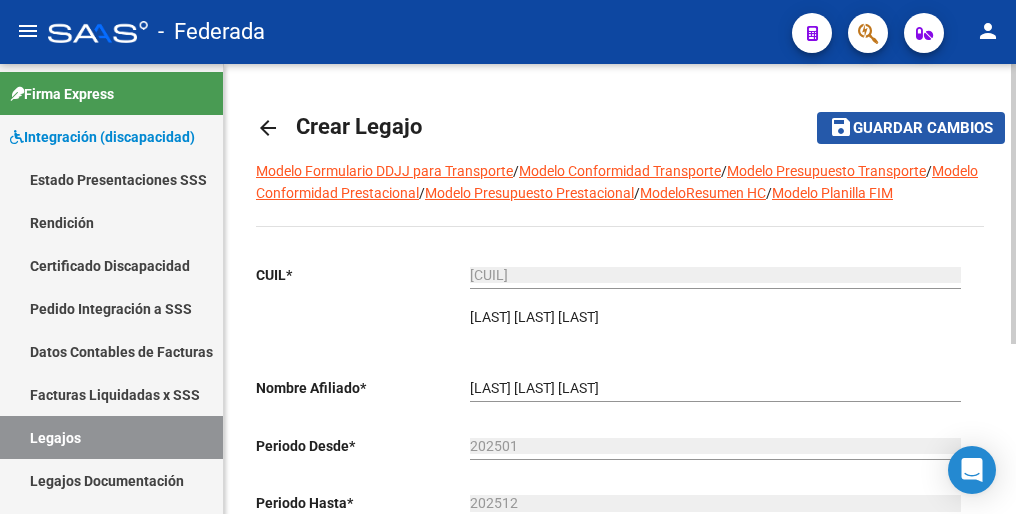 click on "Guardar cambios" 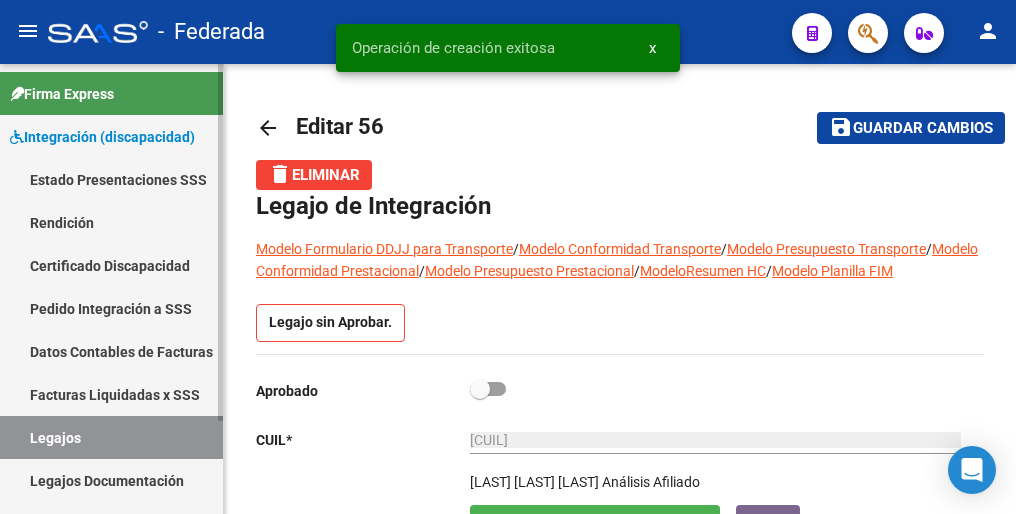 click on "Legajos" at bounding box center [111, 437] 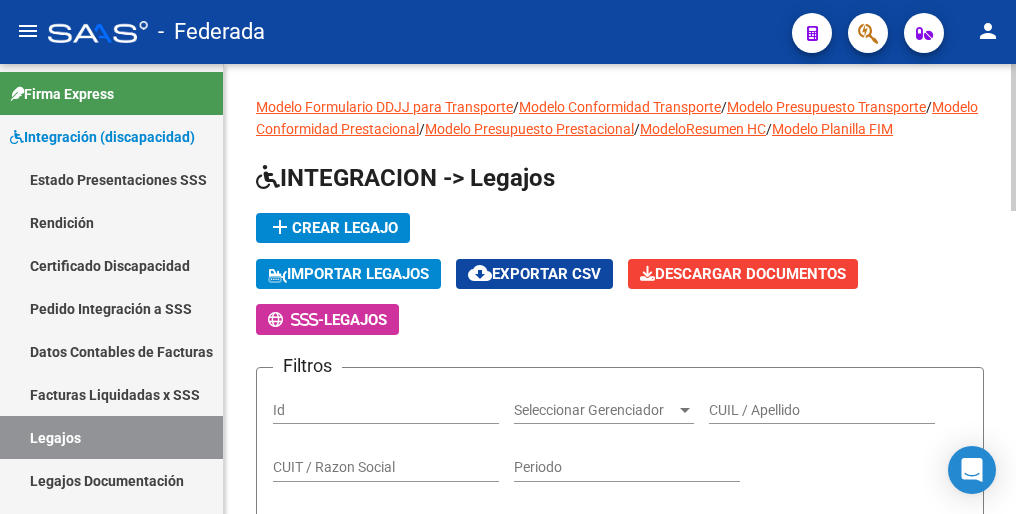 click on "add  Crear Legajo" 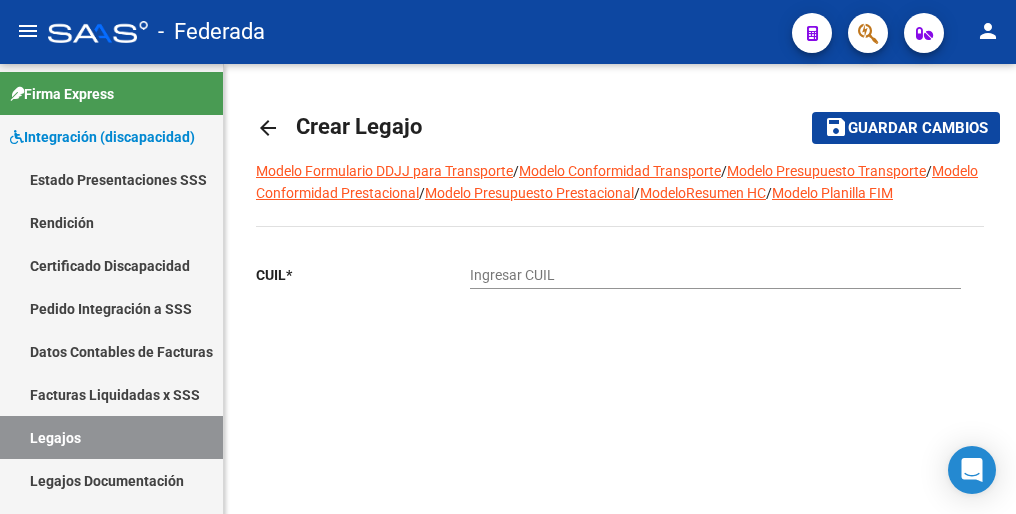 click on "Ingresar CUIL" at bounding box center [715, 275] 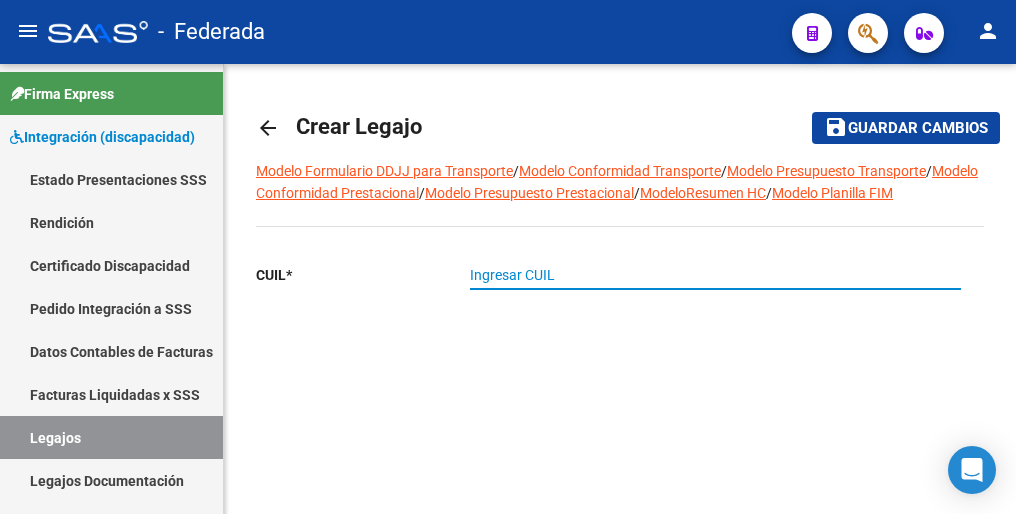 paste on "[CUIL]" 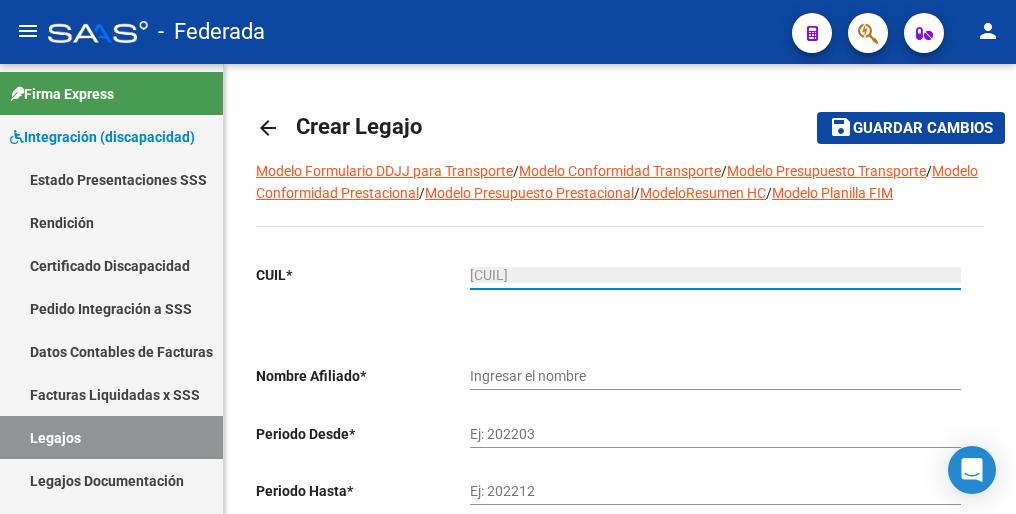 type on "[LAST] [LAST] [LAST]" 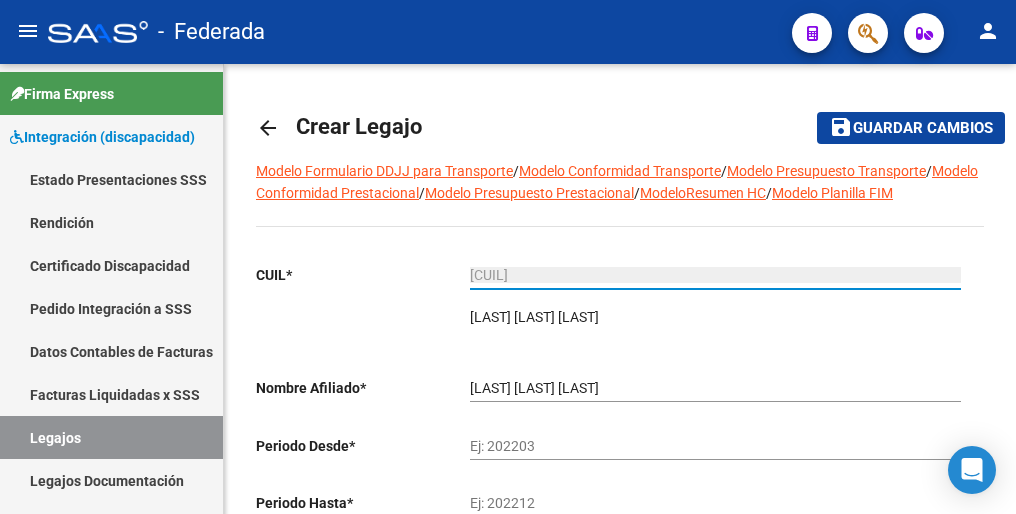 type on "[CUIL]" 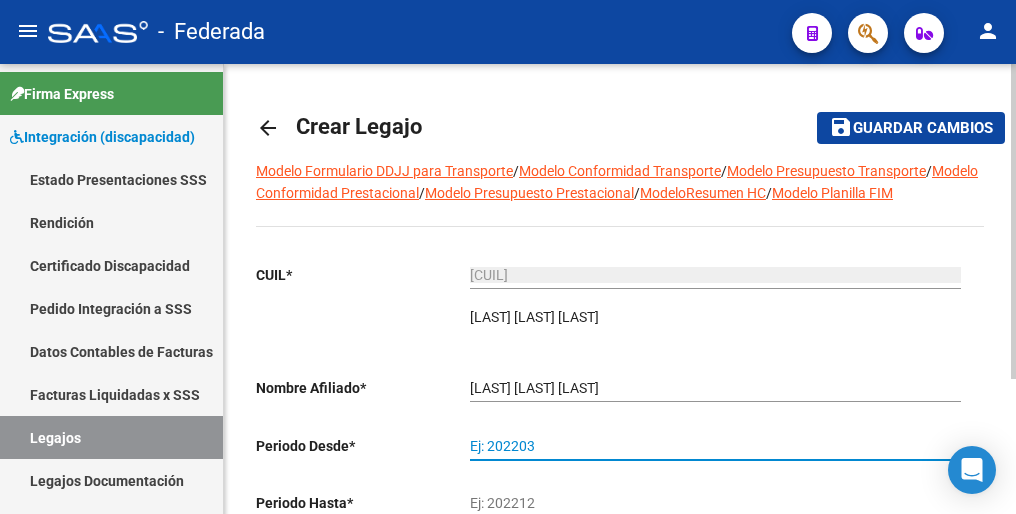 click on "Ej: 202203" at bounding box center [715, 446] 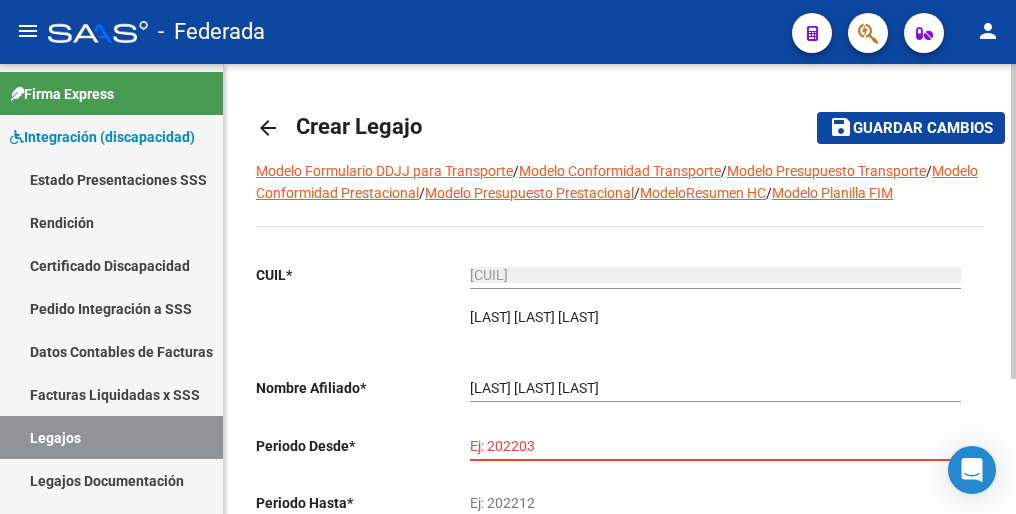 paste on "202502" 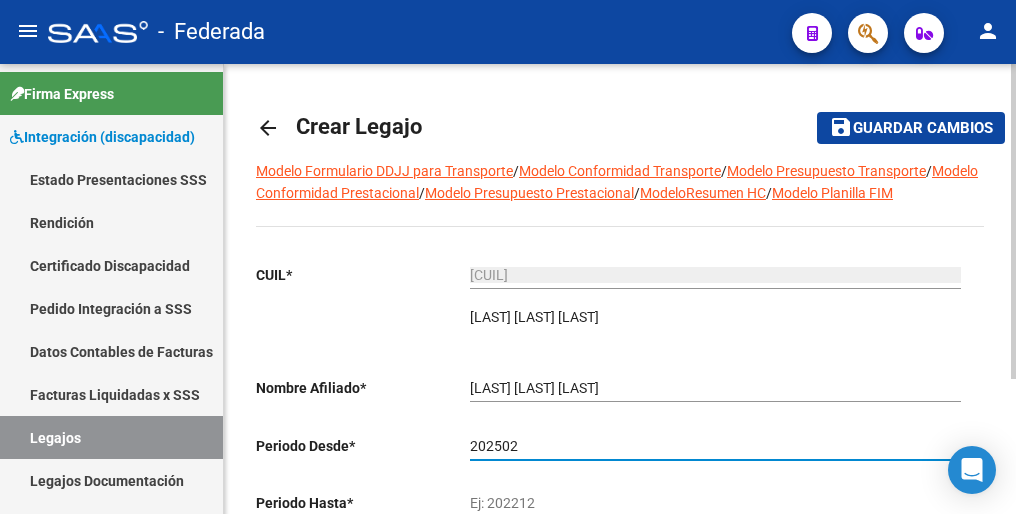 type on "202502" 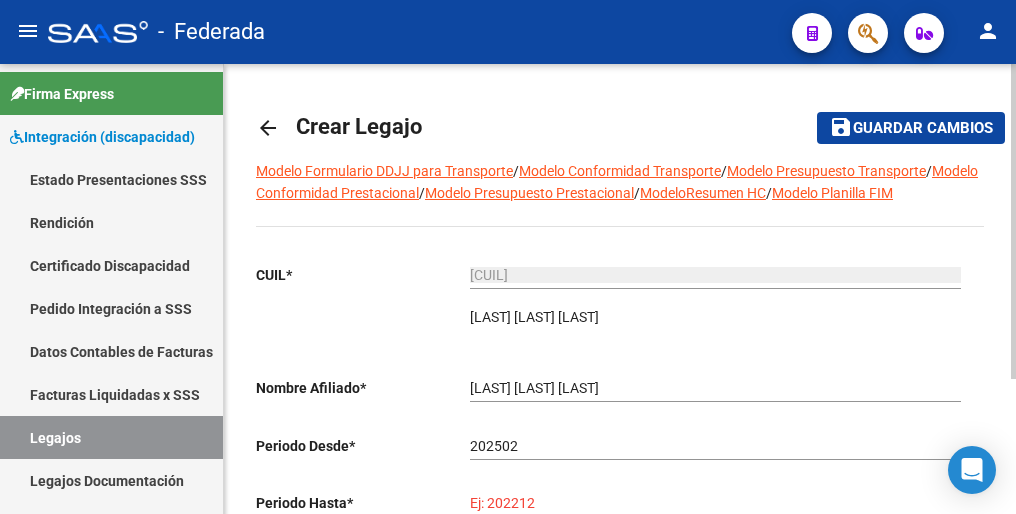 paste on "202512" 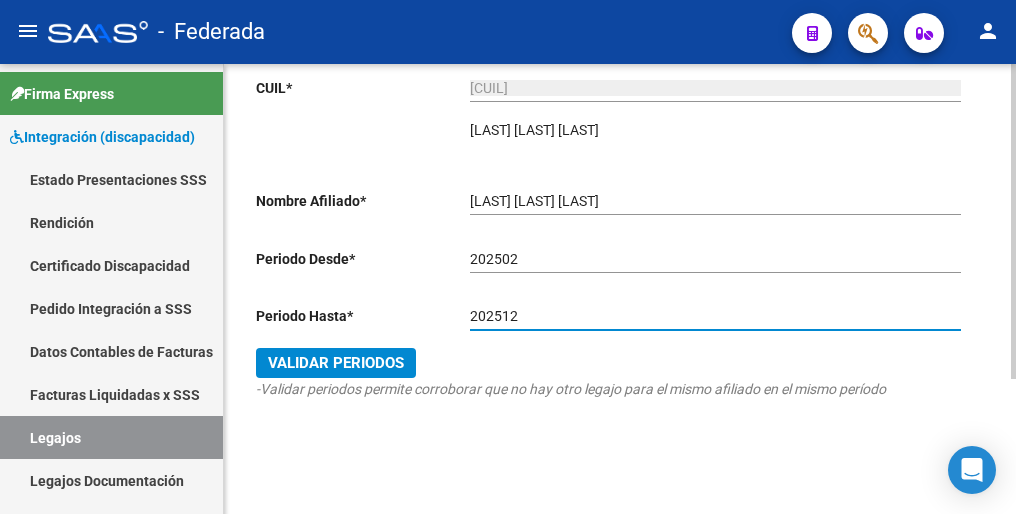 scroll, scrollTop: 192, scrollLeft: 0, axis: vertical 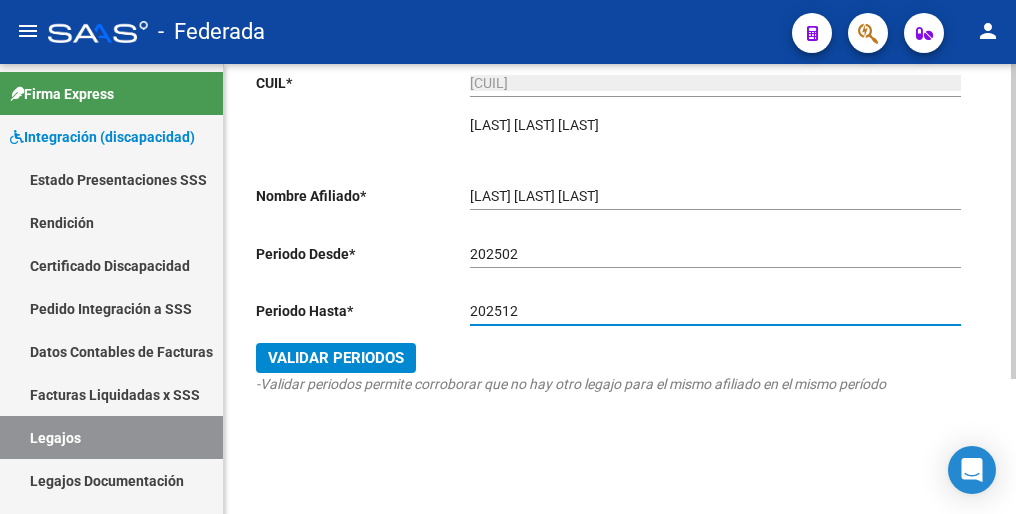 type on "202512" 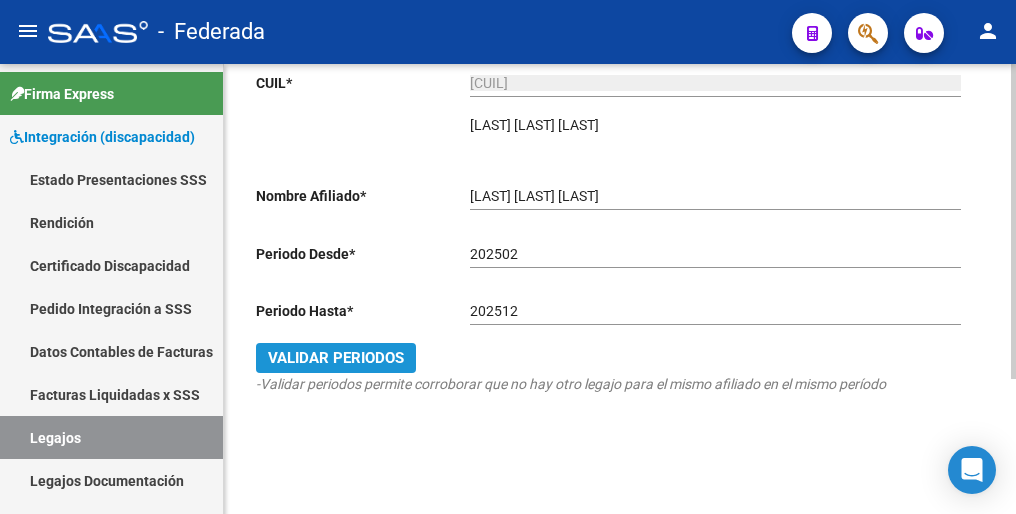 click on "Validar Periodos" 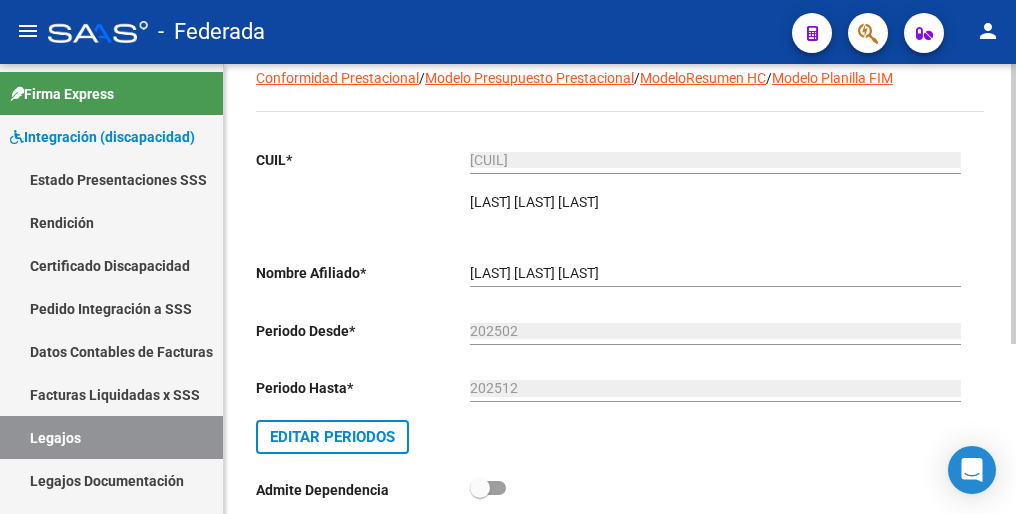 scroll, scrollTop: 0, scrollLeft: 0, axis: both 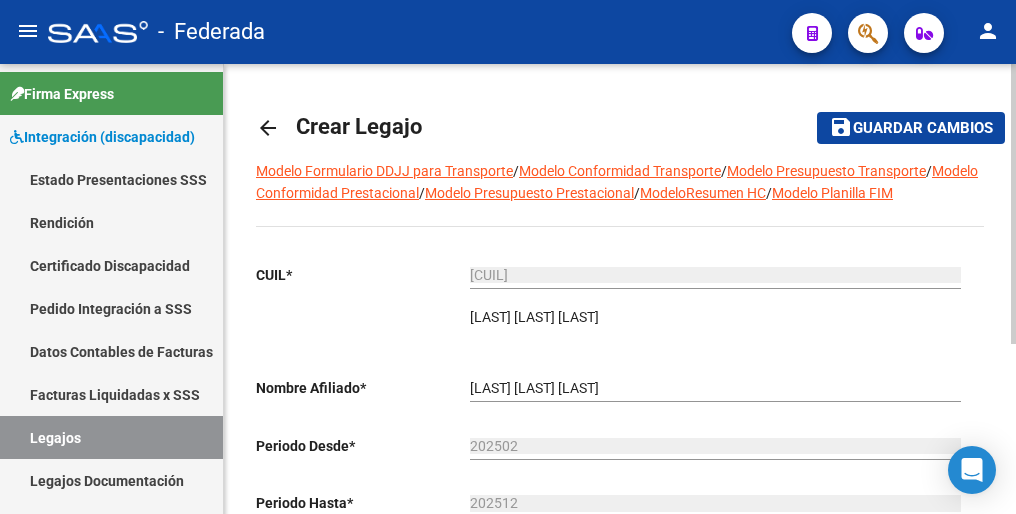 click on "Guardar cambios" 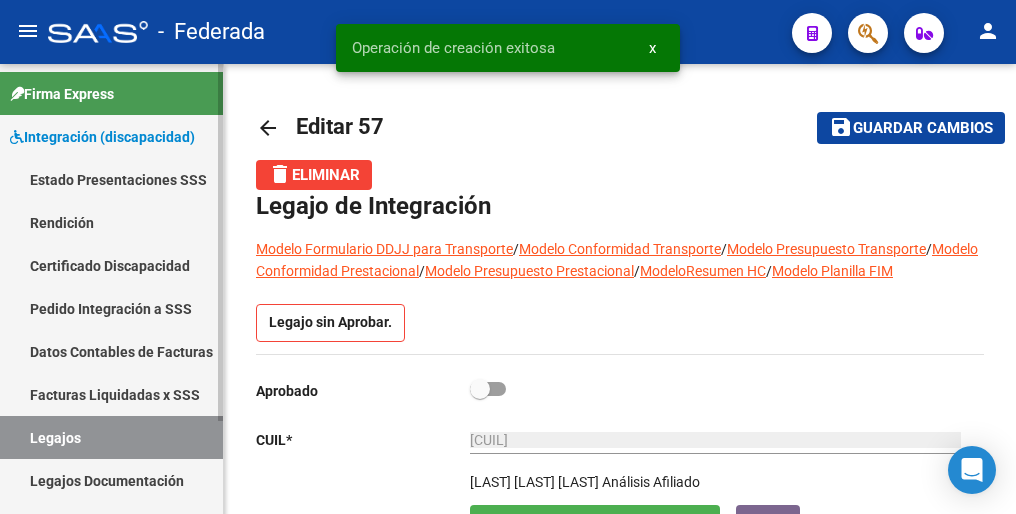 click on "Legajos" at bounding box center (111, 437) 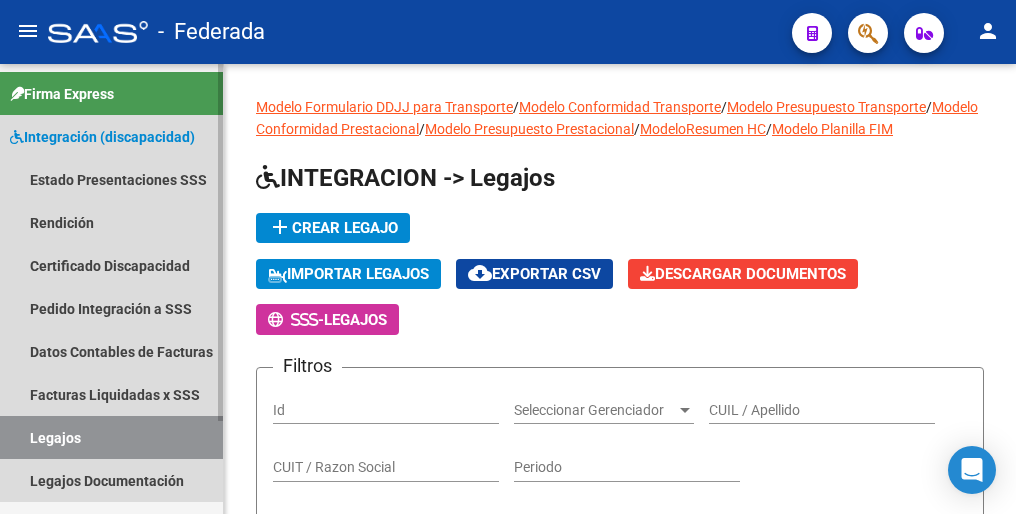 click on "Legajos" at bounding box center [111, 437] 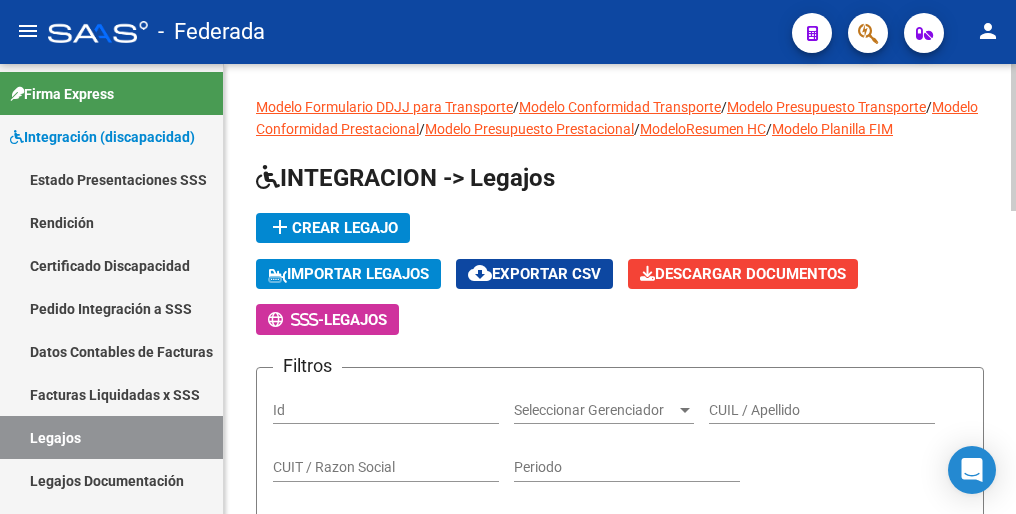 click on "add  Crear Legajo" 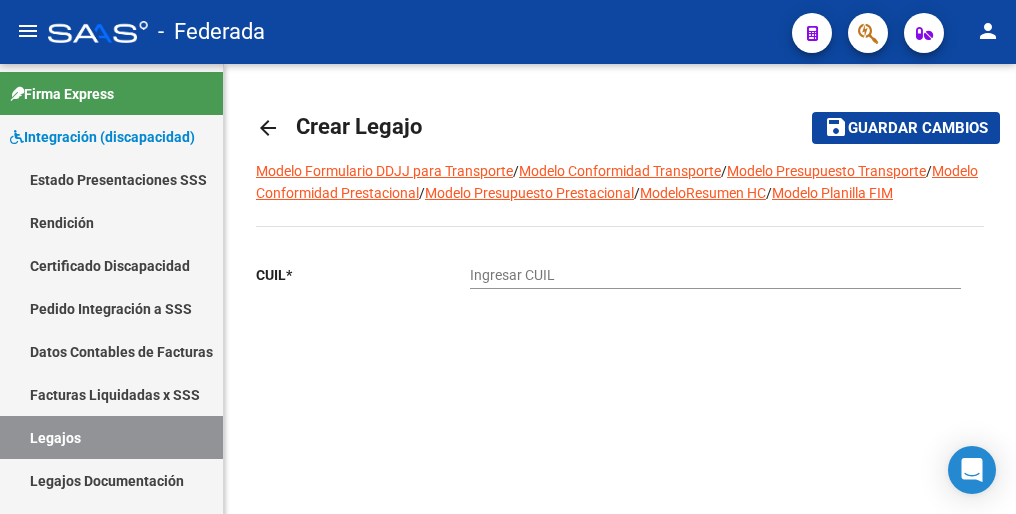 click on "Ingresar CUIL" at bounding box center [715, 275] 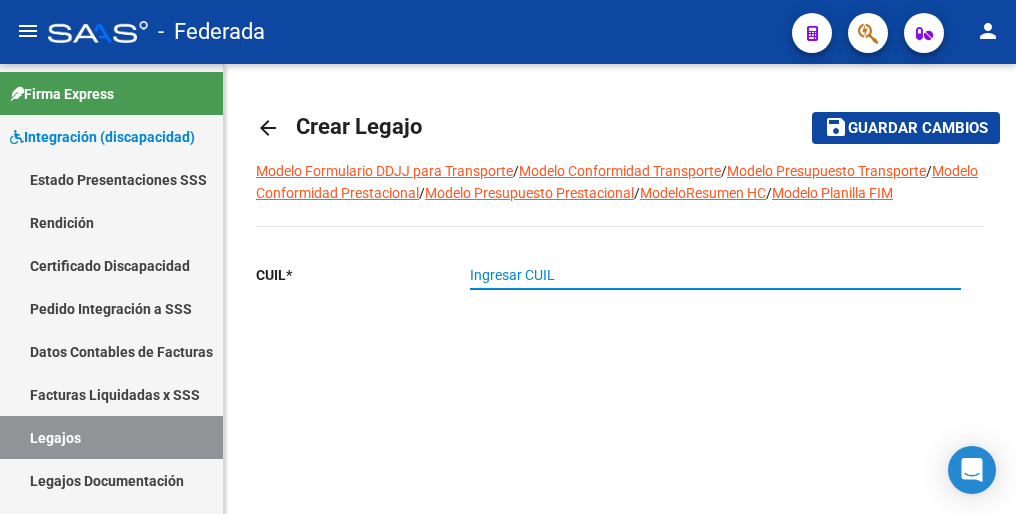 paste on "[CUIL]" 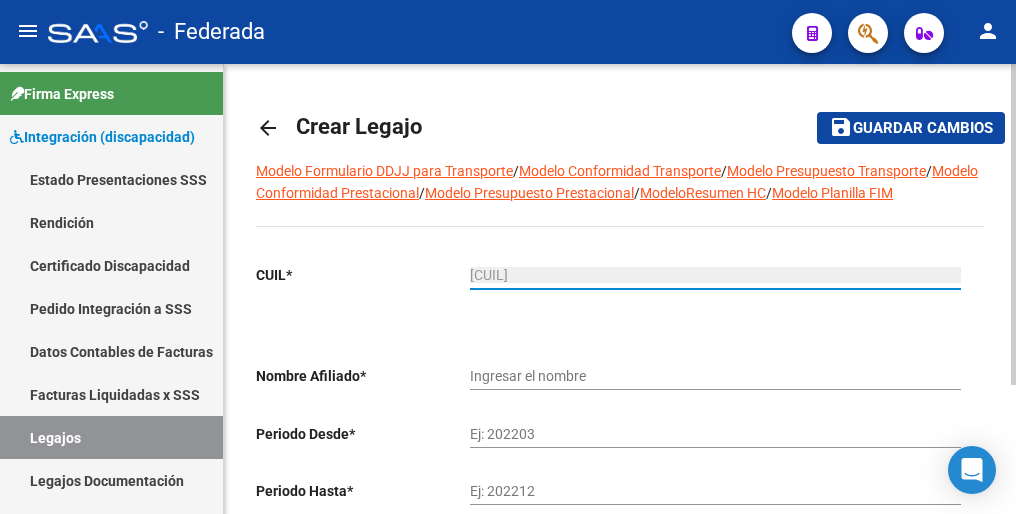 type on "[LAST] [LAST] [LAST]" 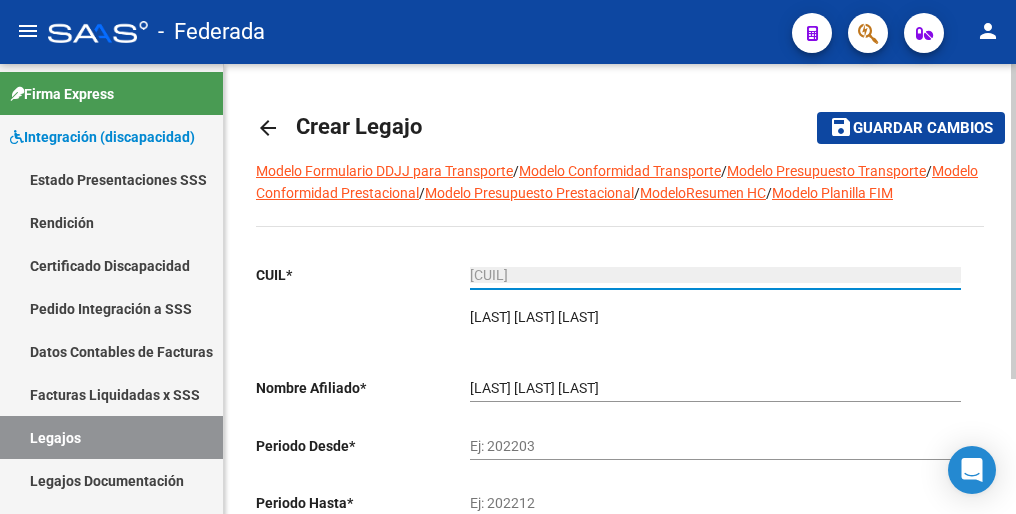 type on "[CUIL]" 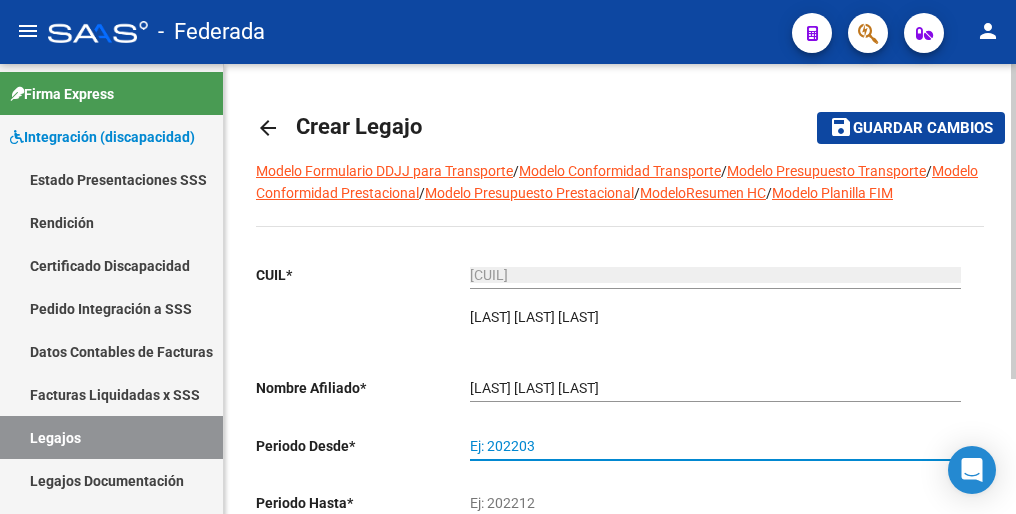 click on "Ej: 202203" at bounding box center (715, 446) 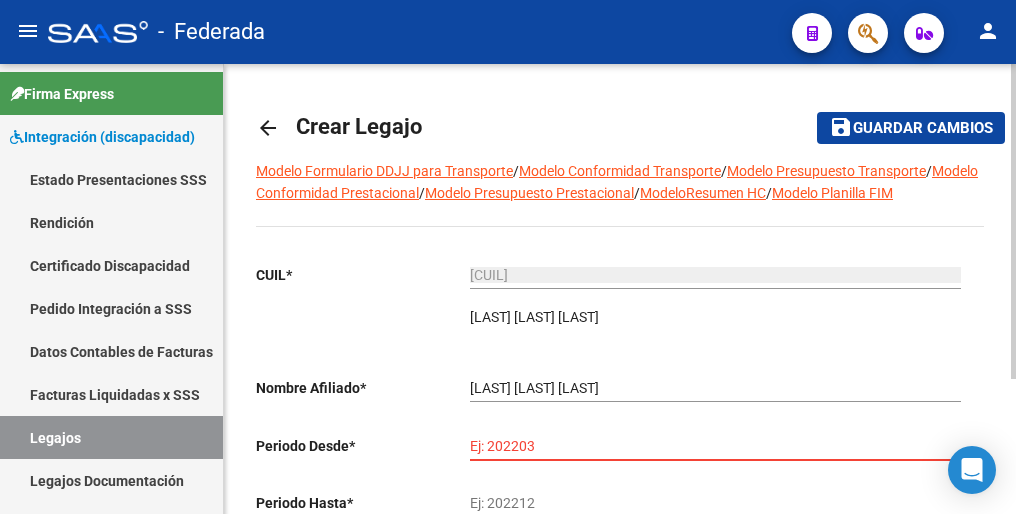 paste on "202501" 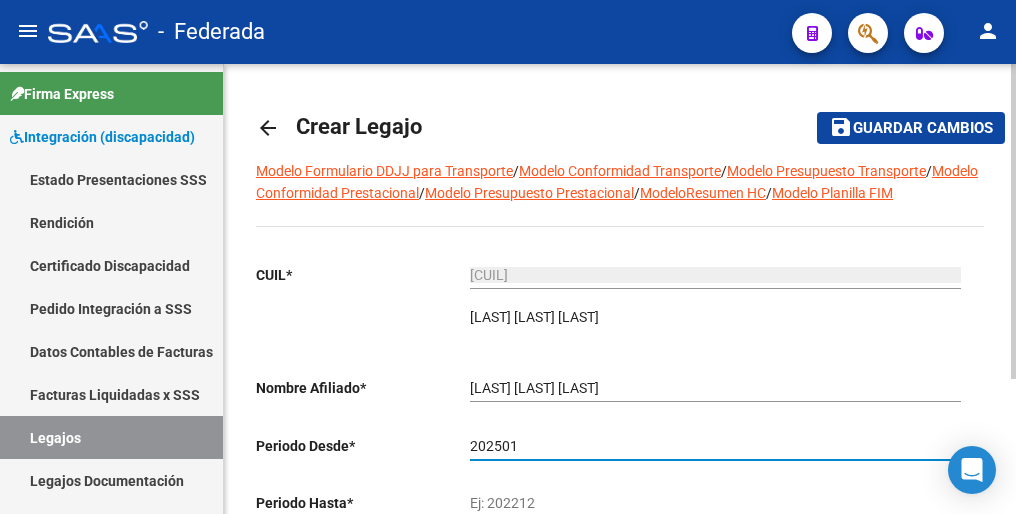 type on "202501" 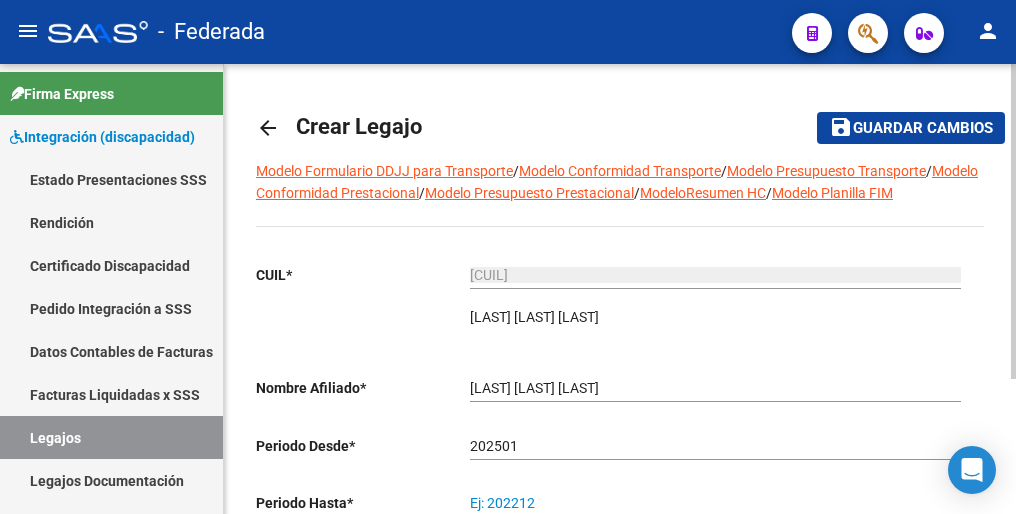click on "Ej: 202212" at bounding box center (715, 503) 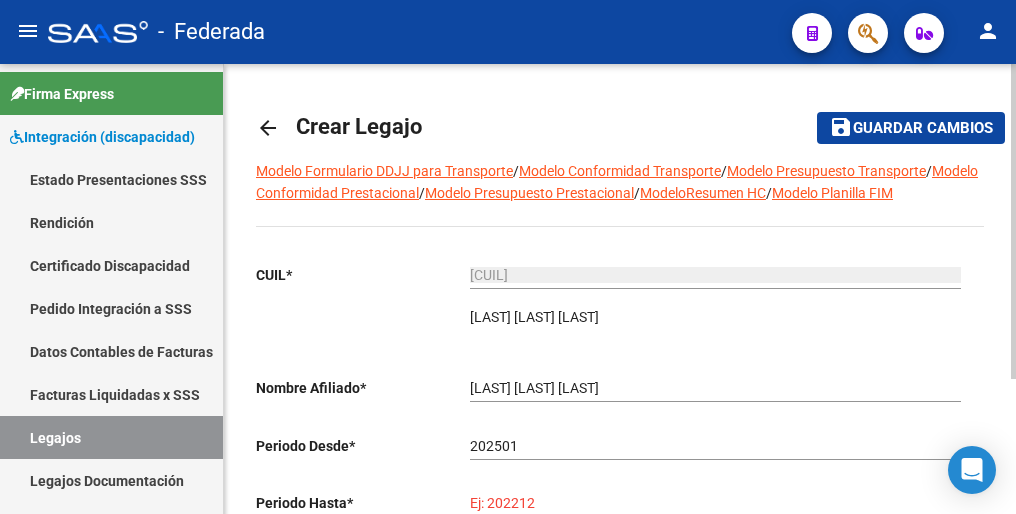 paste on "202512" 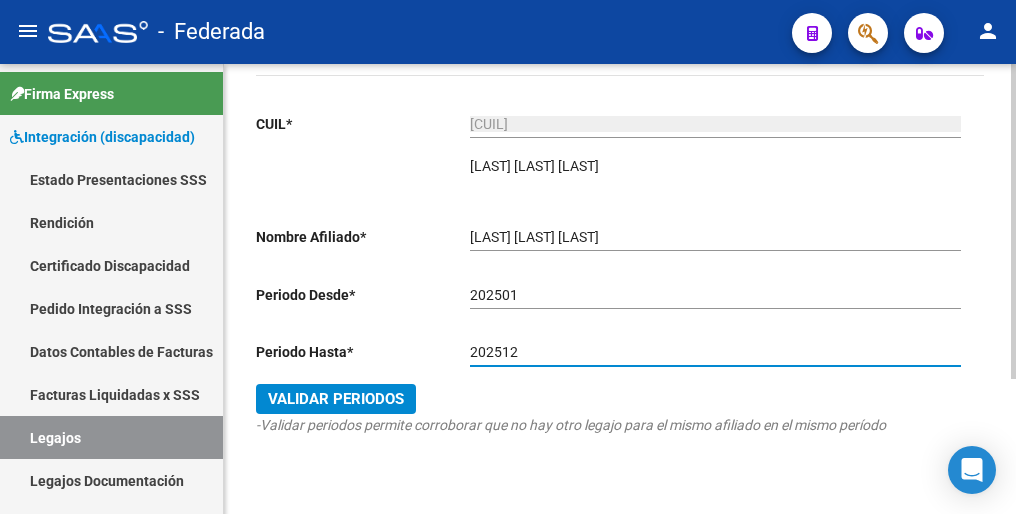 scroll, scrollTop: 192, scrollLeft: 0, axis: vertical 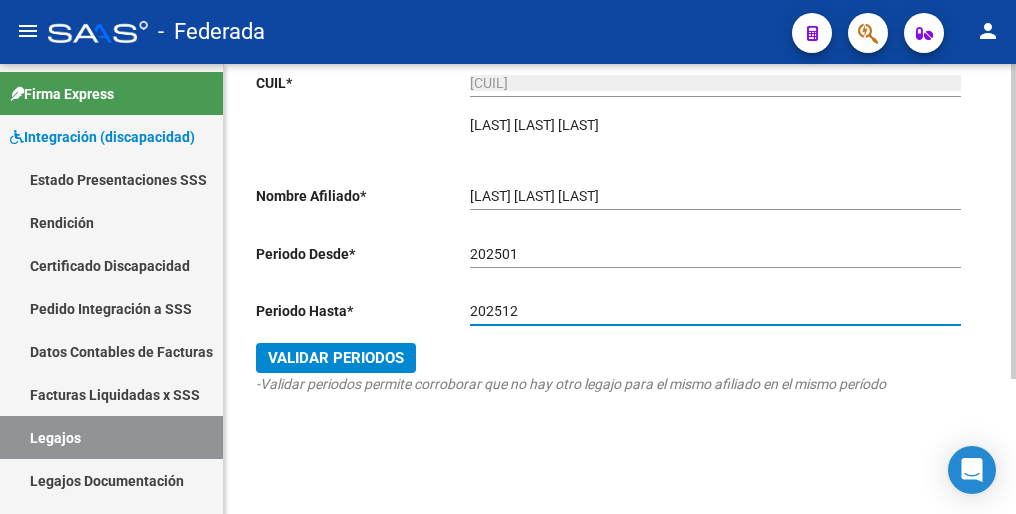 type on "202512" 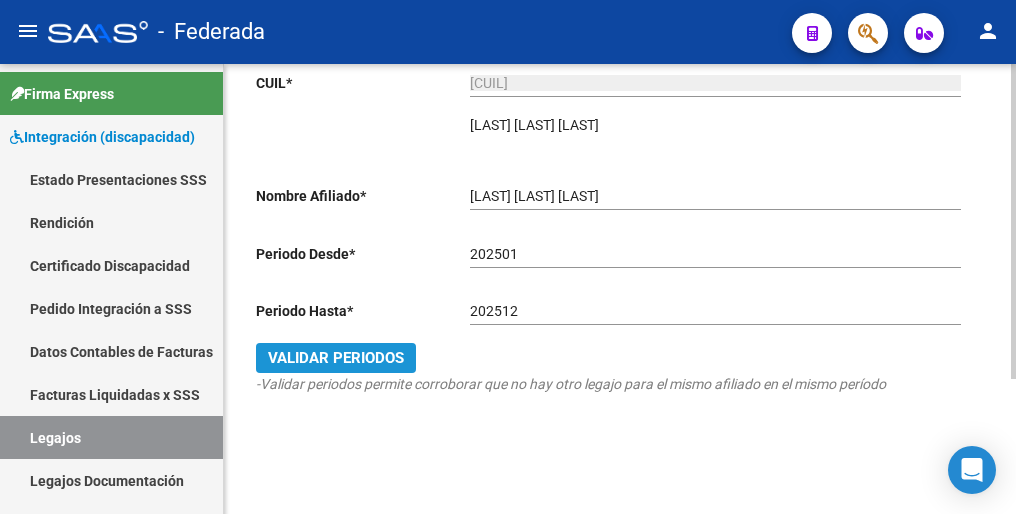 click on "Validar Periodos" 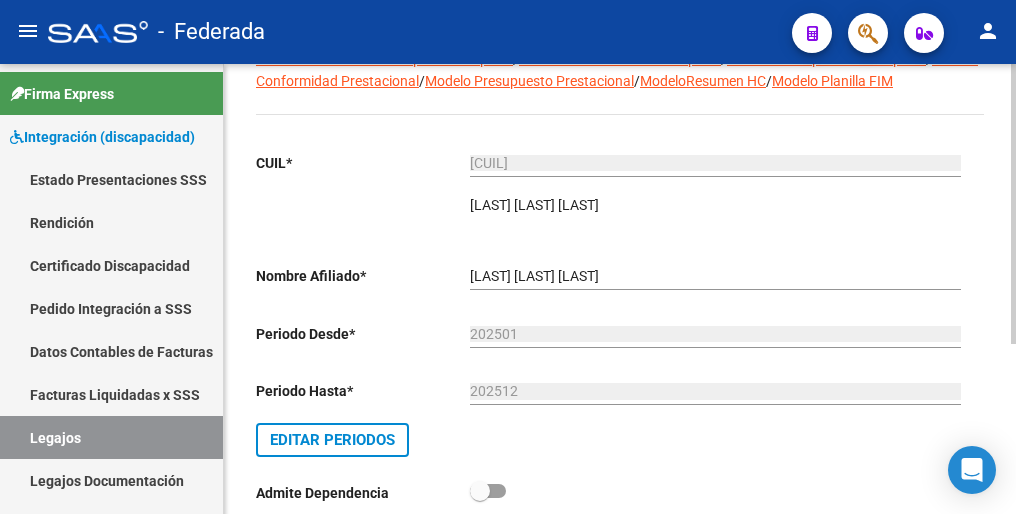 scroll, scrollTop: 0, scrollLeft: 0, axis: both 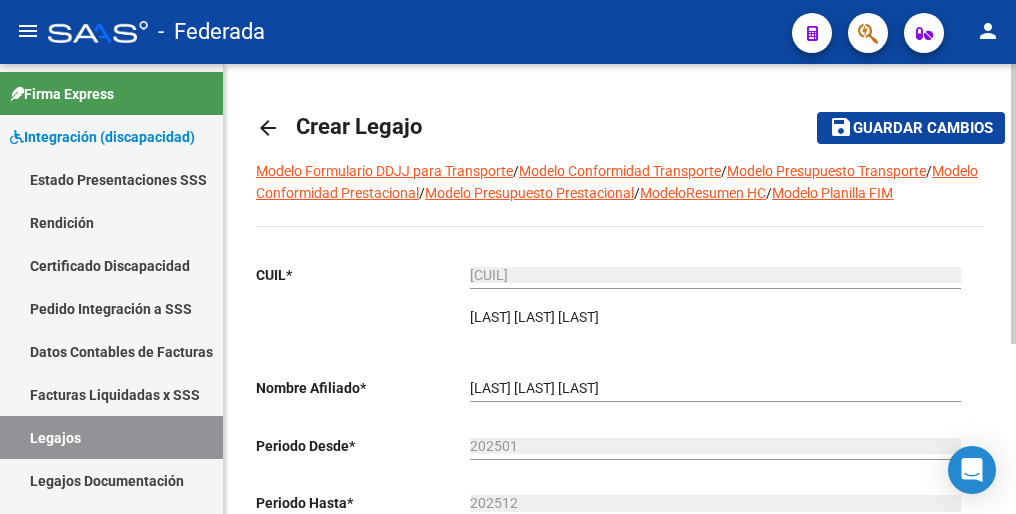 click on "Guardar cambios" 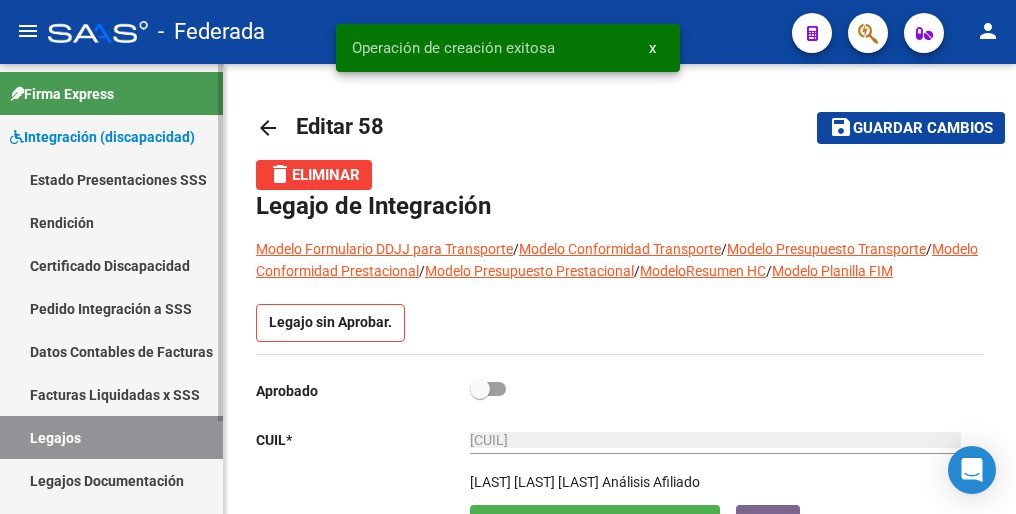 drag, startPoint x: 61, startPoint y: 428, endPoint x: 144, endPoint y: 332, distance: 126.90548 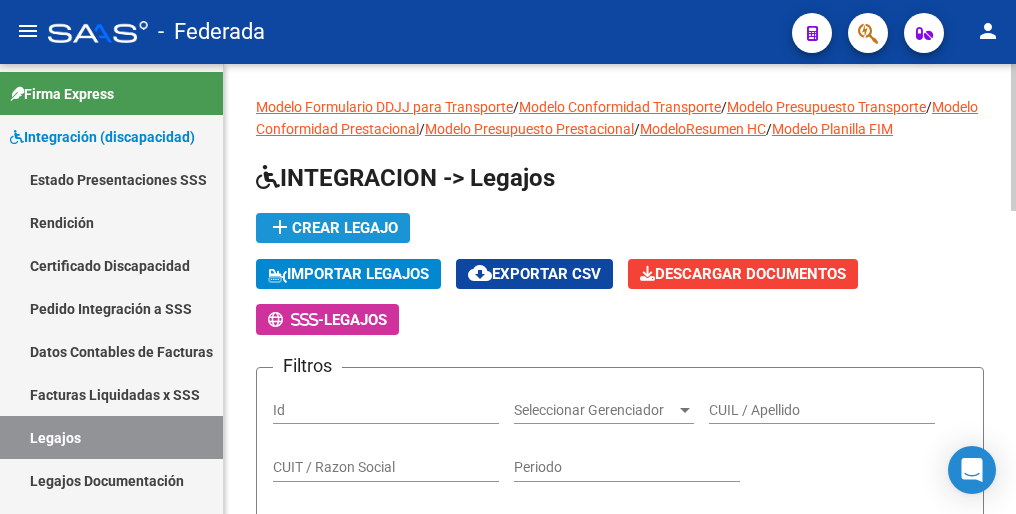 click on "add  Crear Legajo" 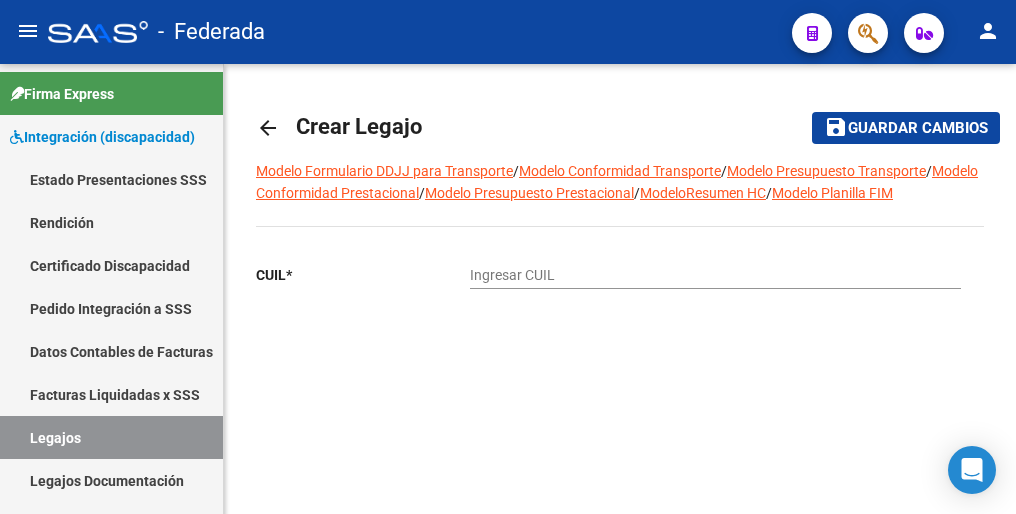 click on "Ingresar CUIL" at bounding box center [715, 275] 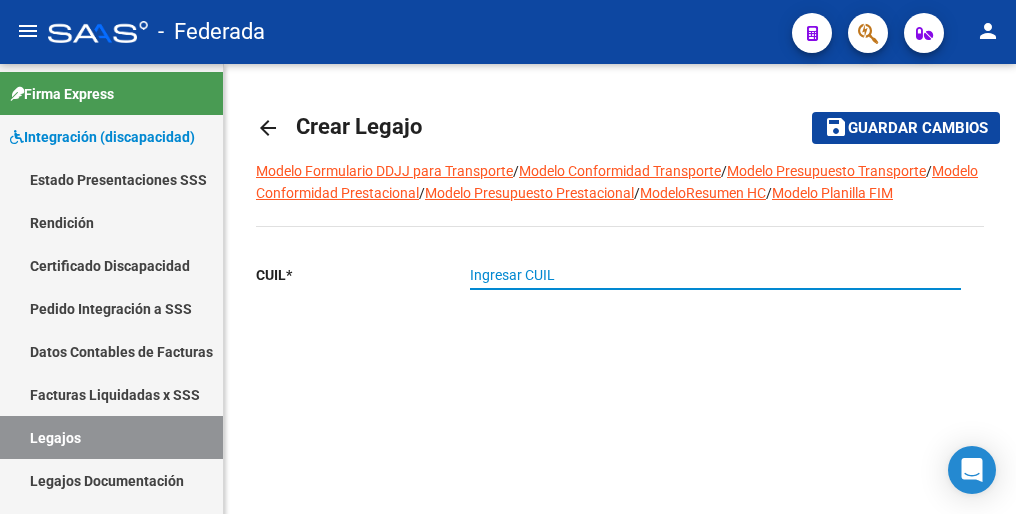 paste on "[CUIL]" 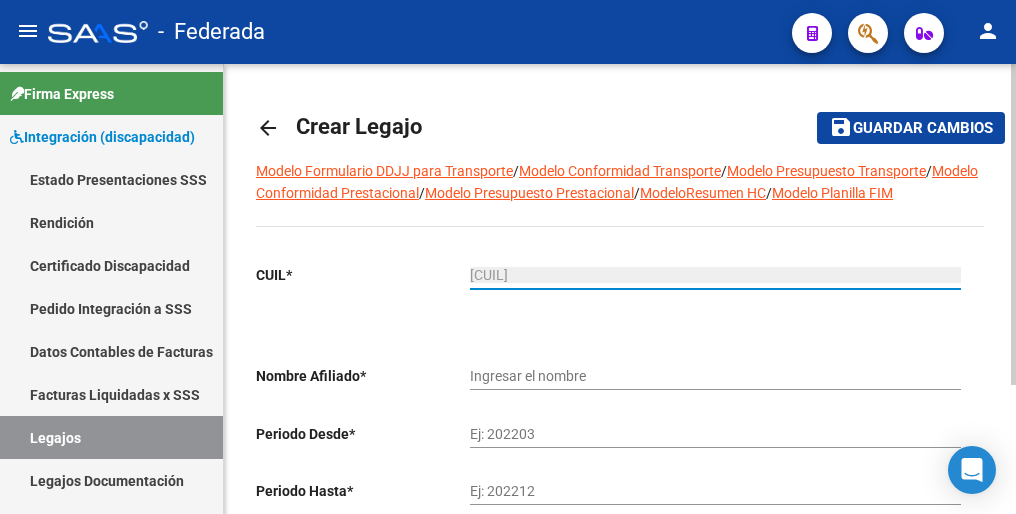 type on "[LAST] [LAST]" 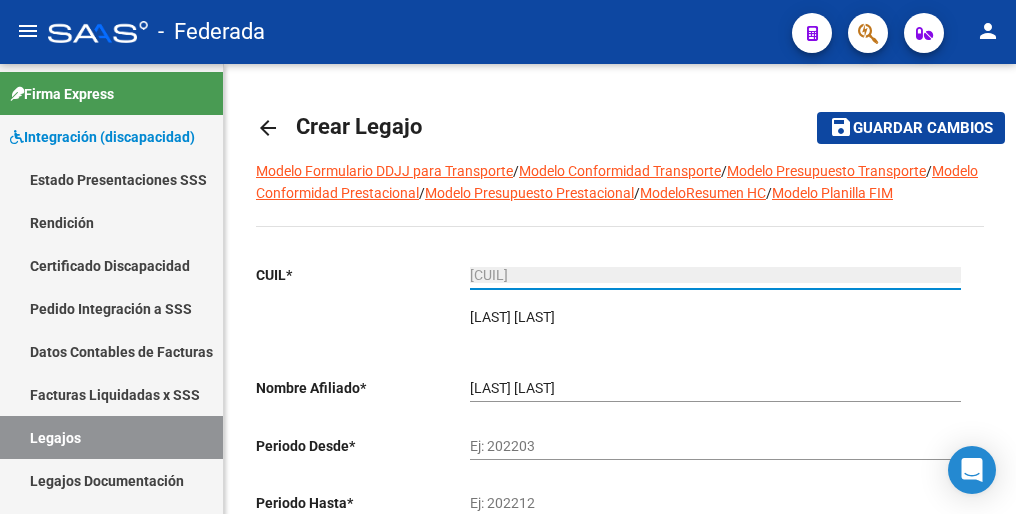 type on "[CUIL]" 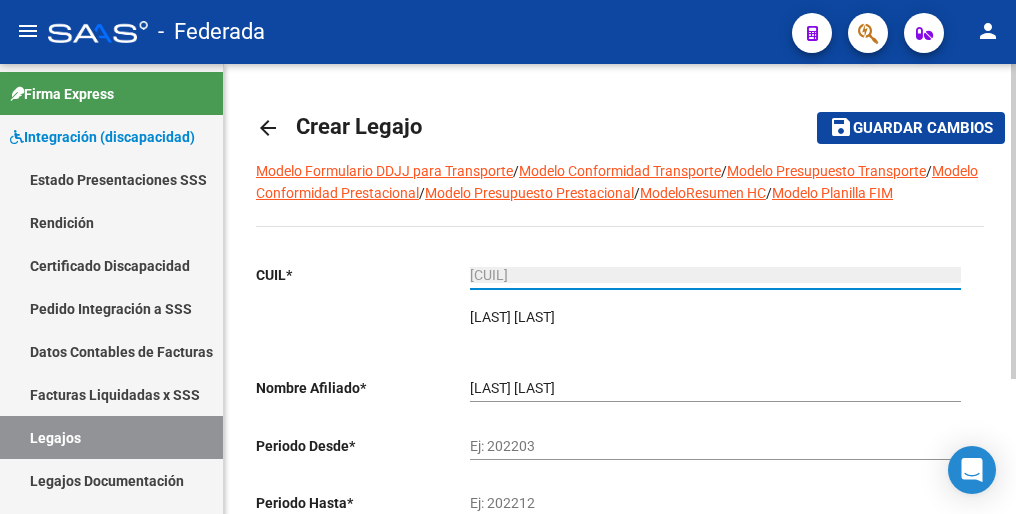 click on "Ej: 202203" at bounding box center (715, 446) 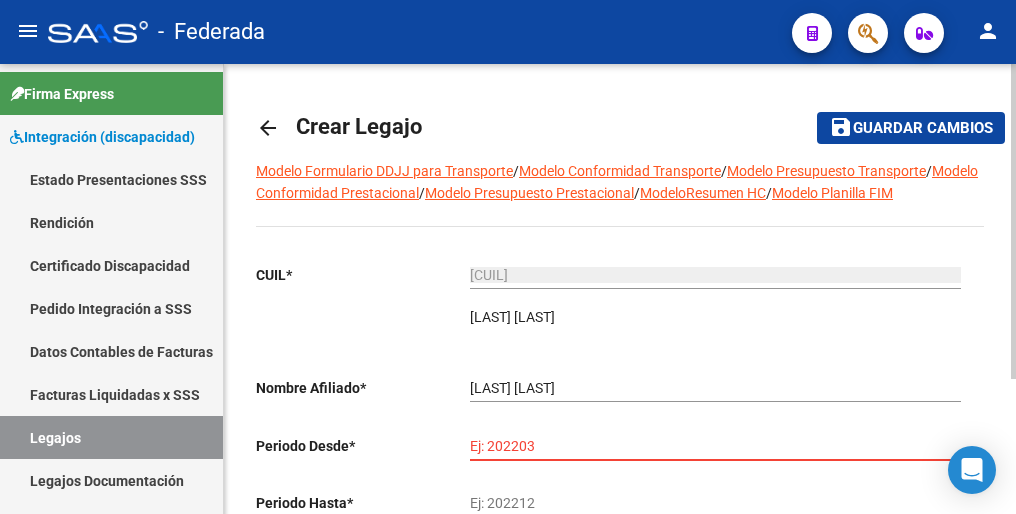 paste on "202501" 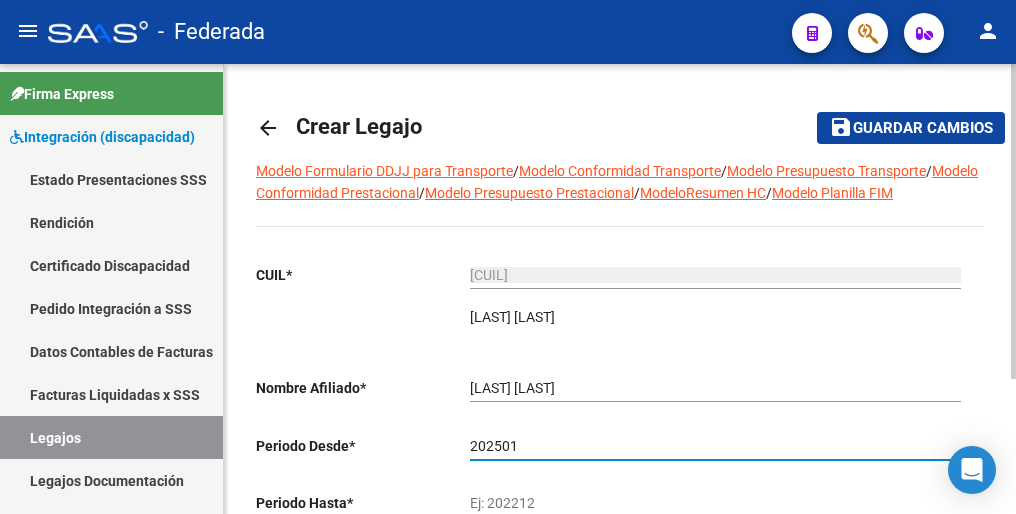 type on "202501" 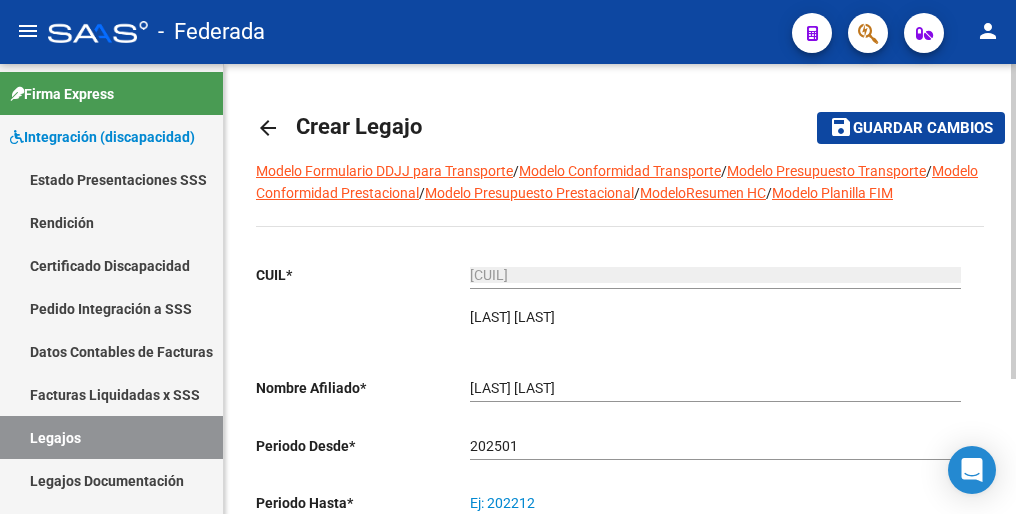 click on "Ej: 202212" at bounding box center (715, 503) 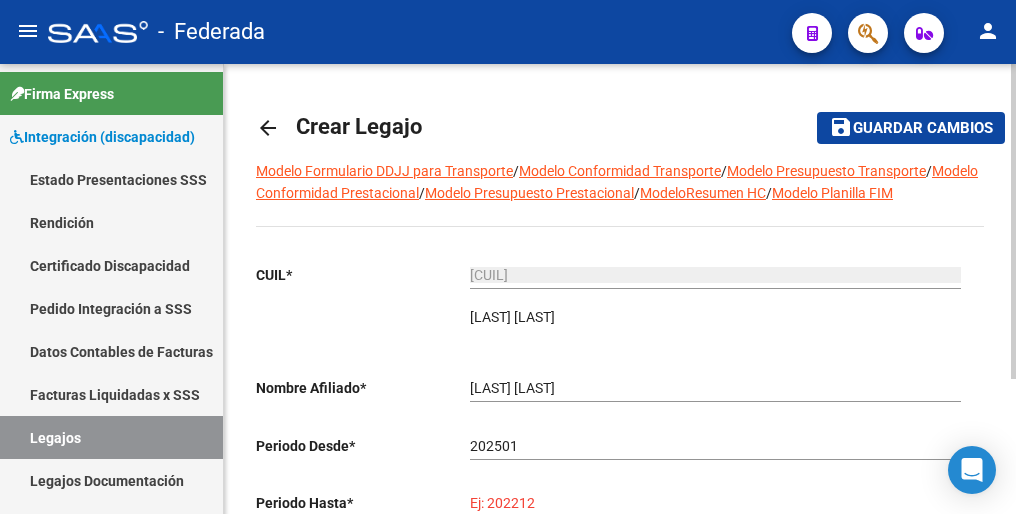 paste on "202512" 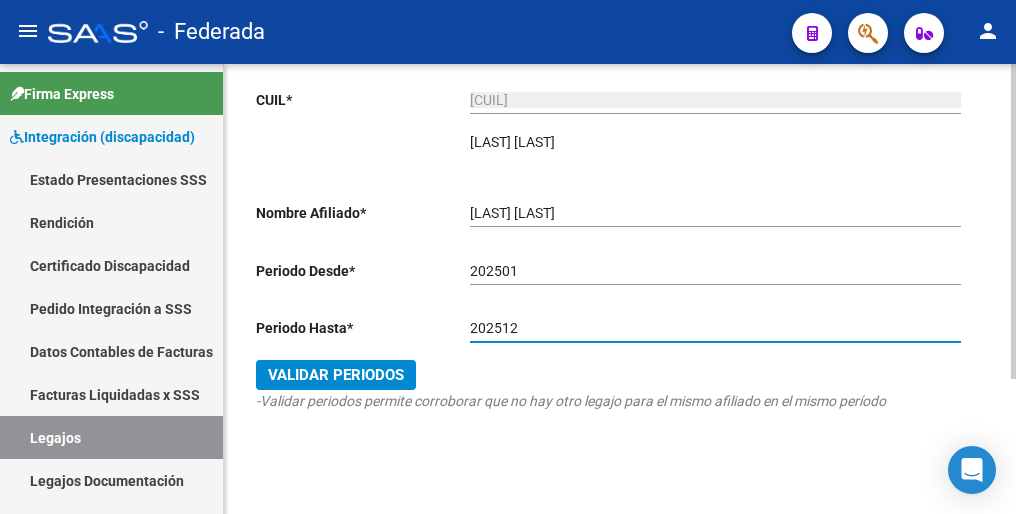 scroll, scrollTop: 192, scrollLeft: 0, axis: vertical 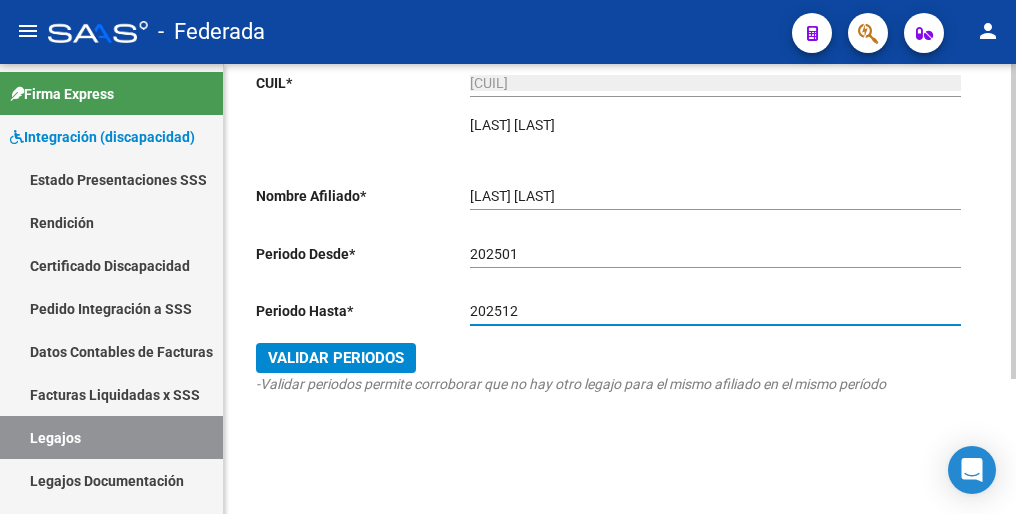 type on "202512" 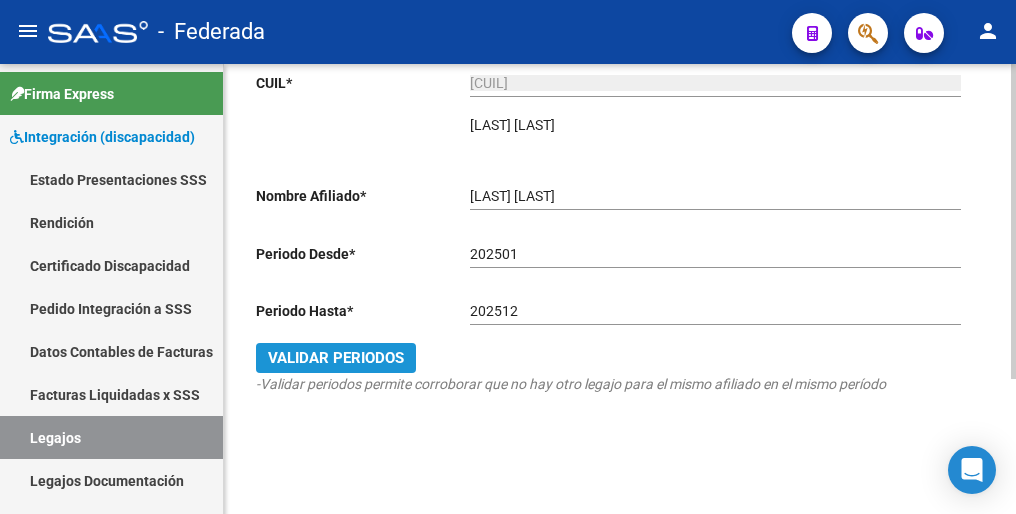 click on "Validar Periodos" 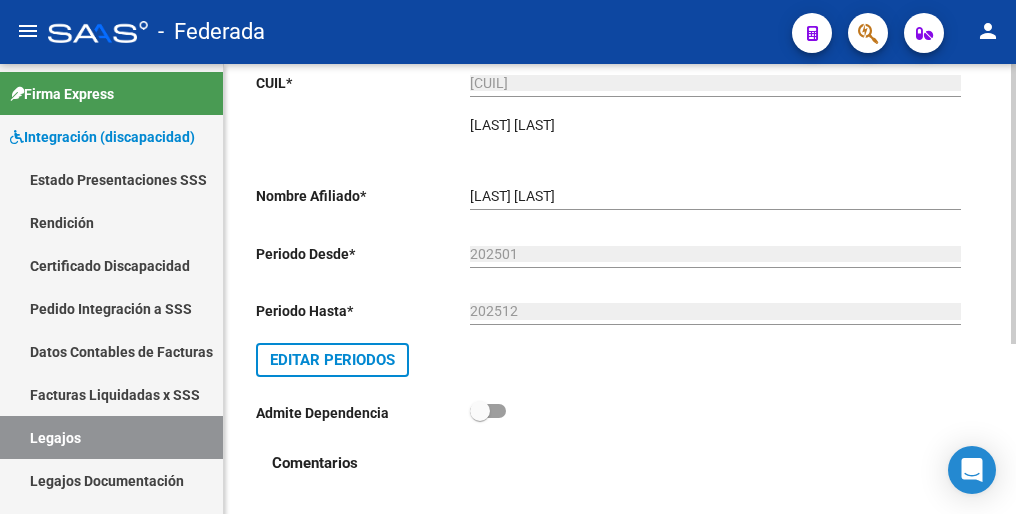 scroll, scrollTop: 0, scrollLeft: 0, axis: both 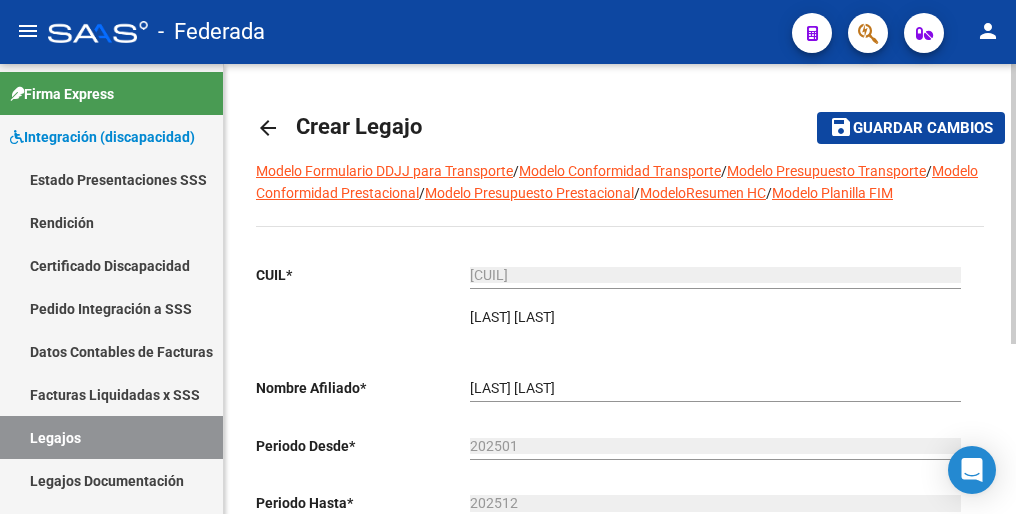 click on "Guardar cambios" 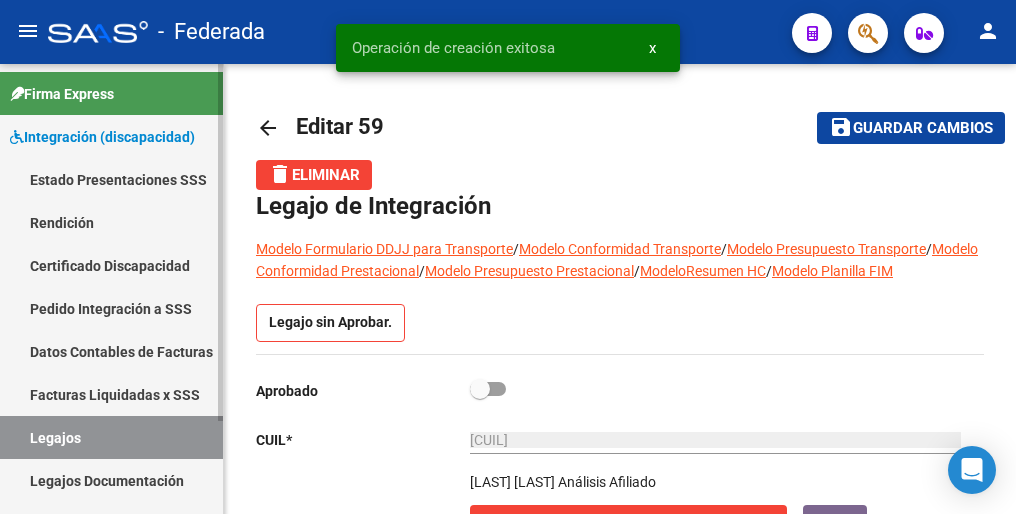 click on "Legajos" at bounding box center [111, 437] 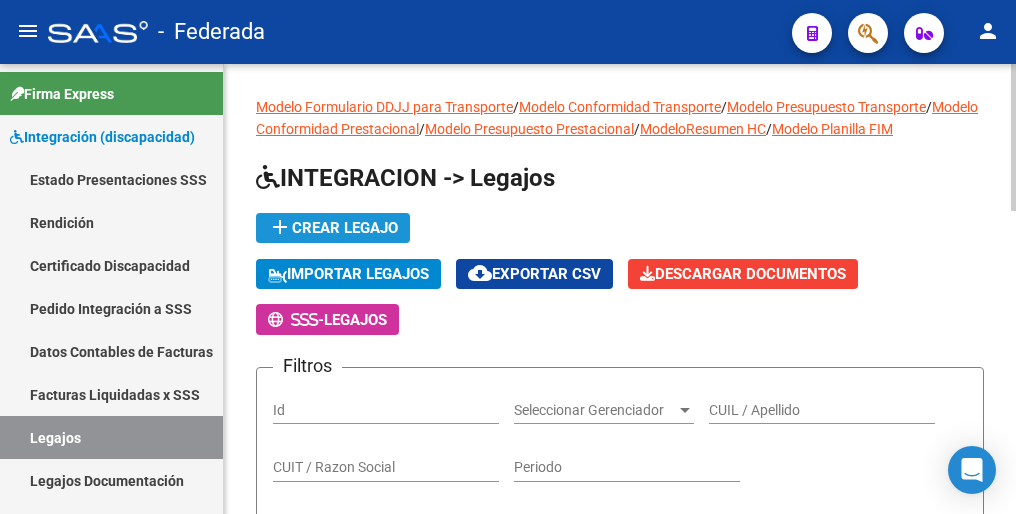 click on "add  Crear Legajo" 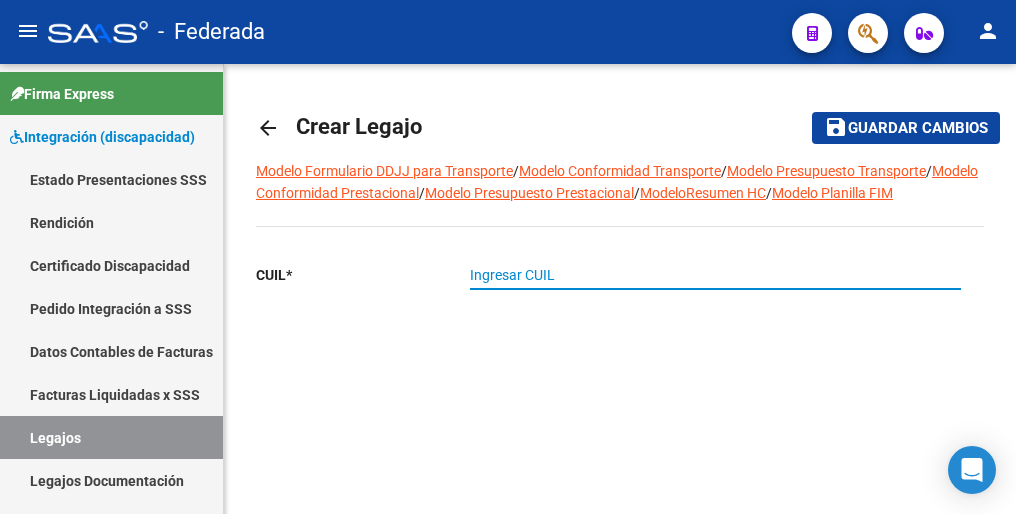 click on "Ingresar CUIL" at bounding box center (715, 275) 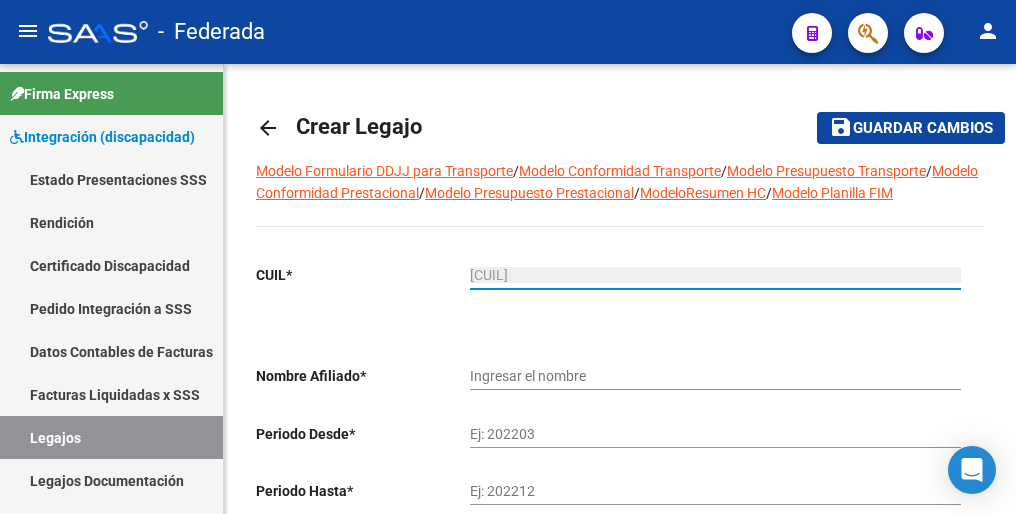 type on "[LAST] [LAST] [LAST]" 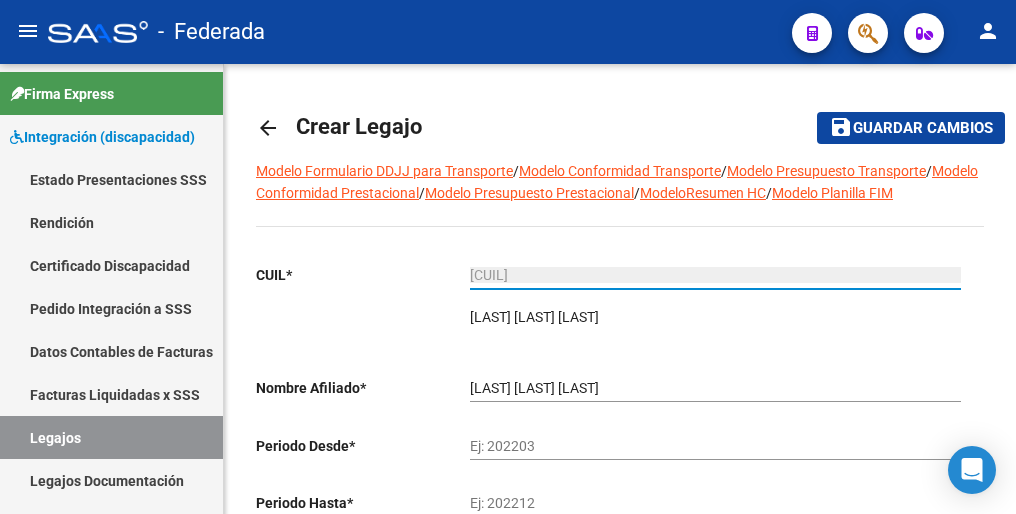 type on "[CUIL]" 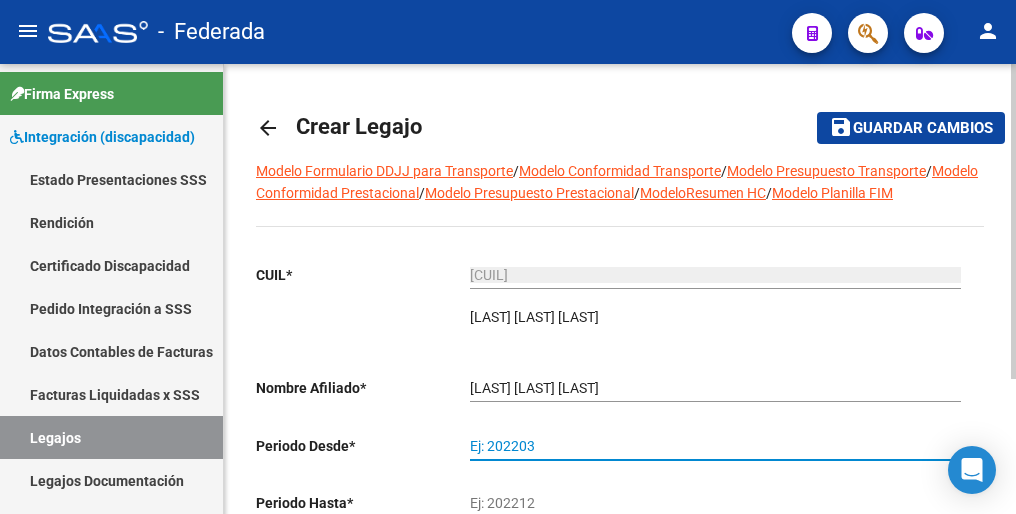 click on "Ej: 202203" at bounding box center [715, 446] 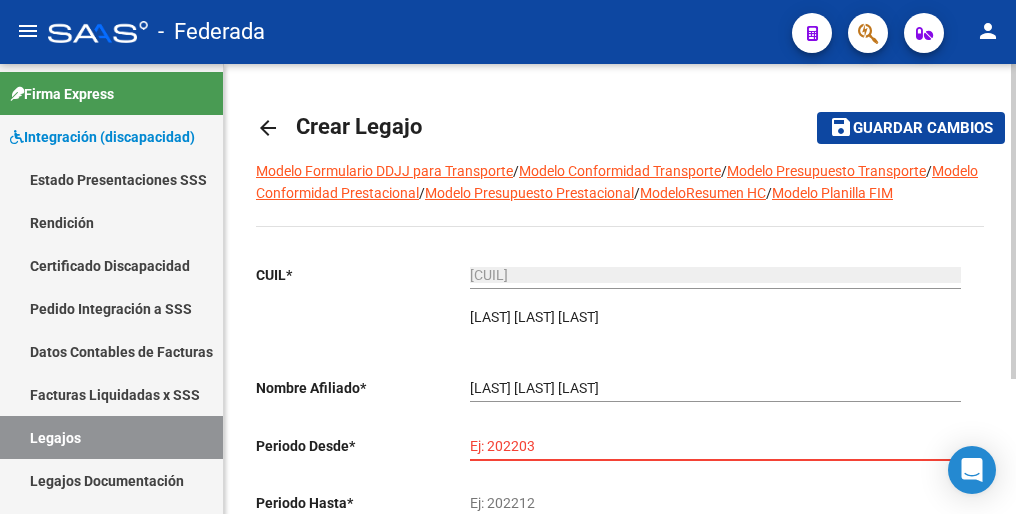 paste on "202502" 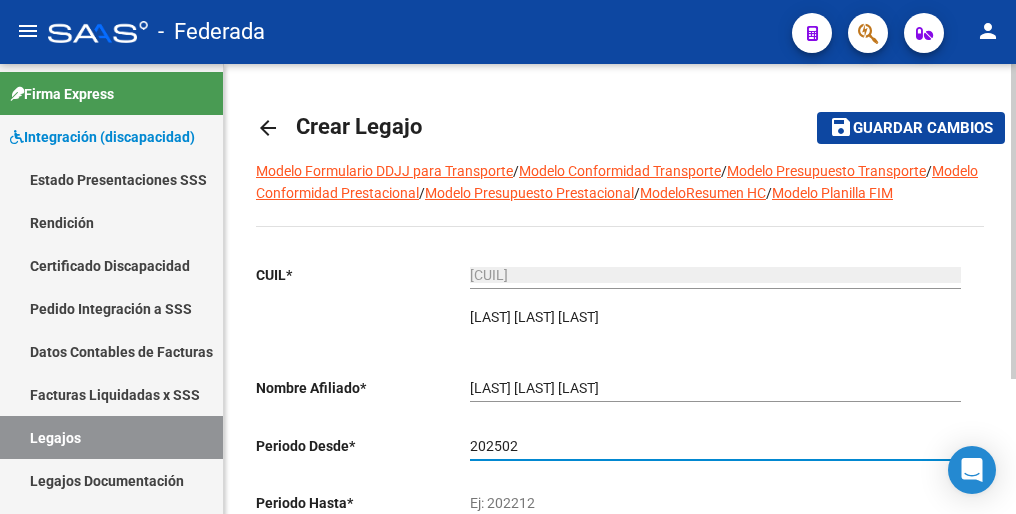 type on "202502" 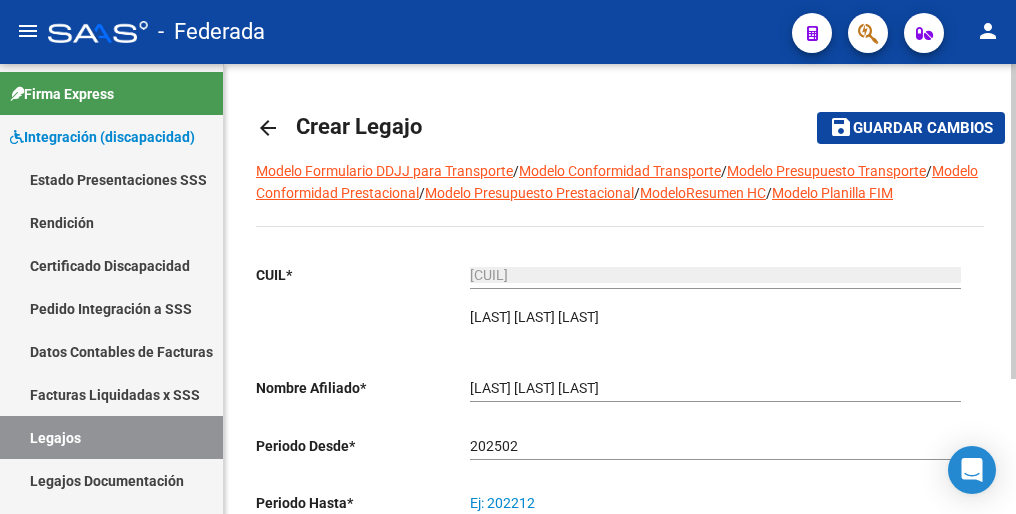 click on "Ej: 202212" at bounding box center [715, 503] 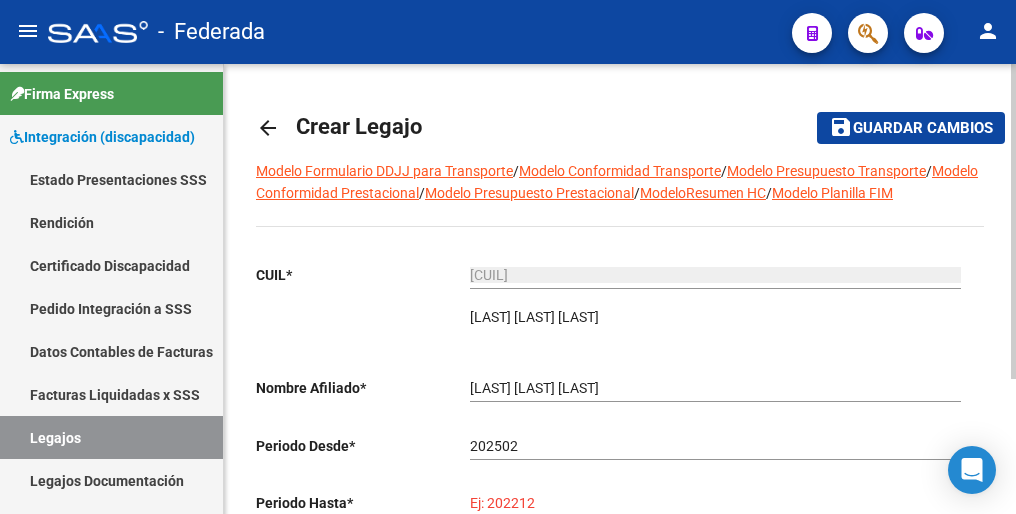 paste on "202512" 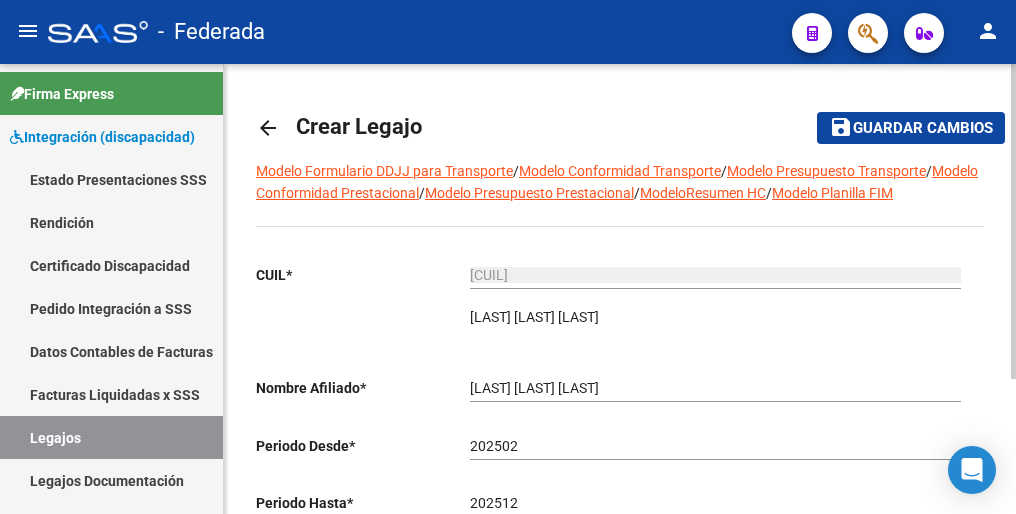 type on "202512" 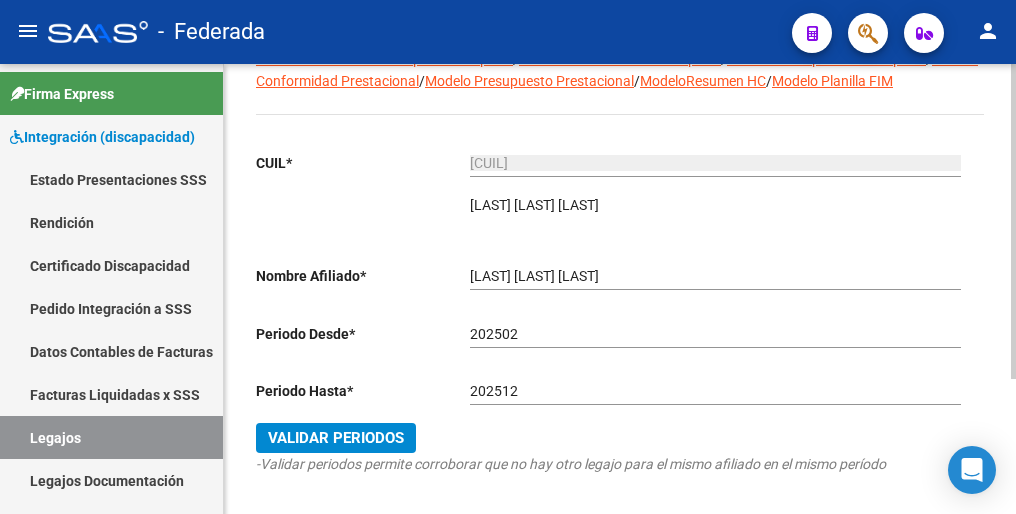 scroll, scrollTop: 192, scrollLeft: 0, axis: vertical 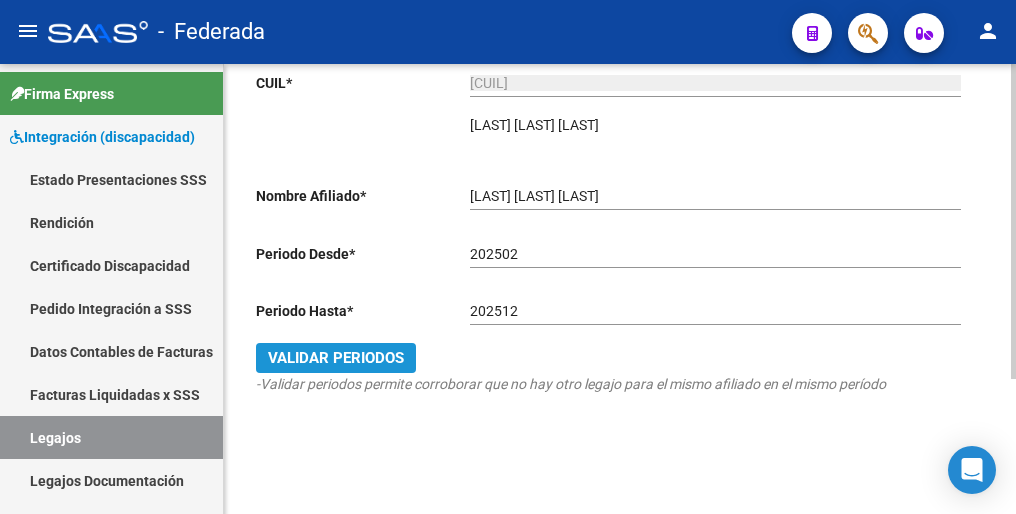 click on "Validar Periodos" 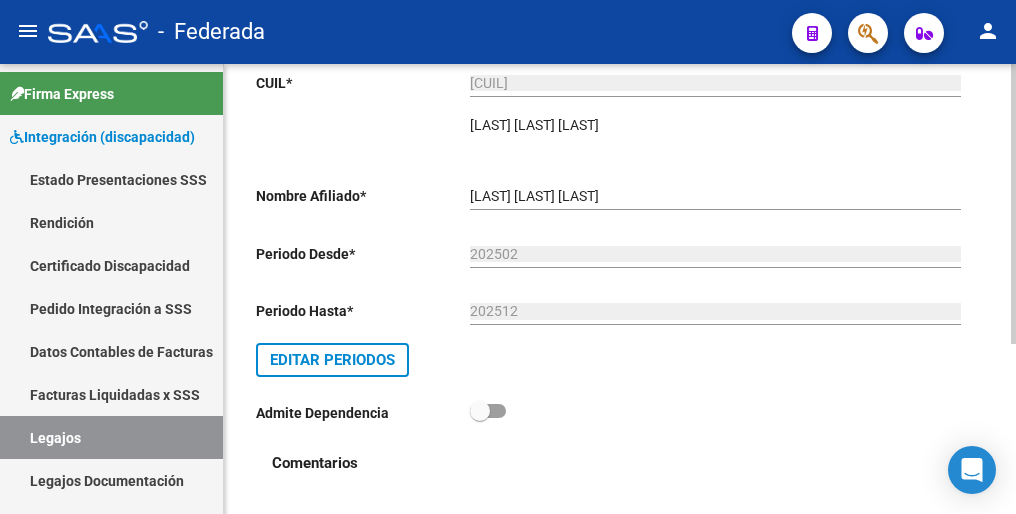 scroll, scrollTop: 0, scrollLeft: 0, axis: both 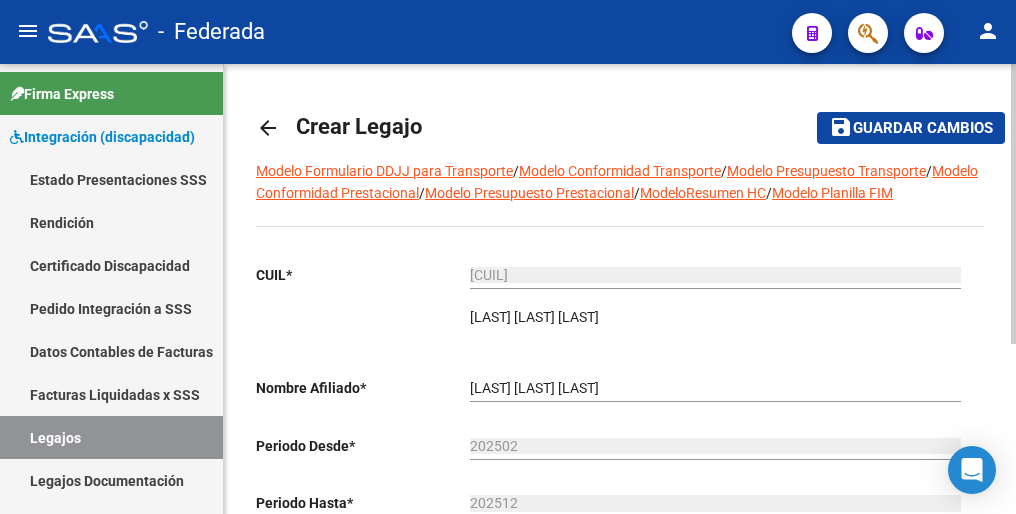 click on "Guardar cambios" 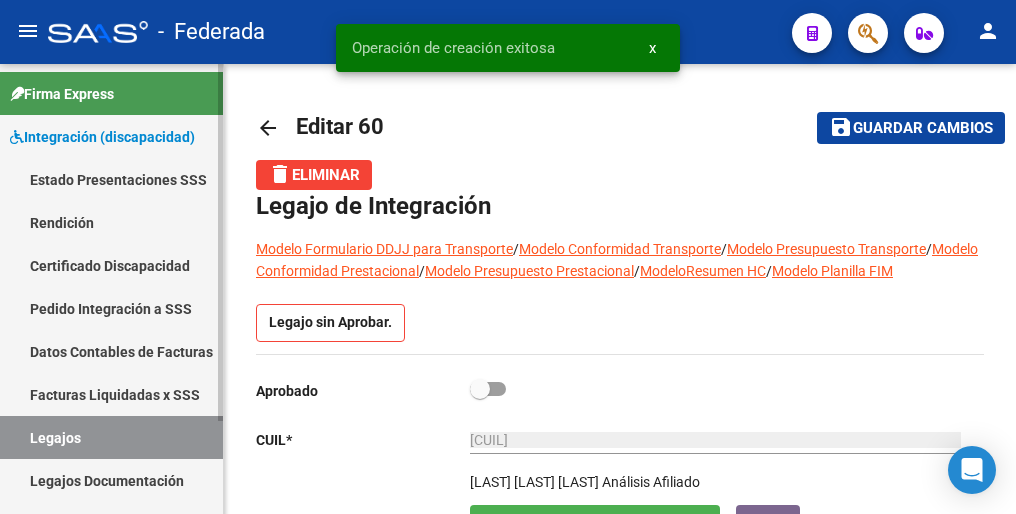 click on "Legajos" at bounding box center (111, 437) 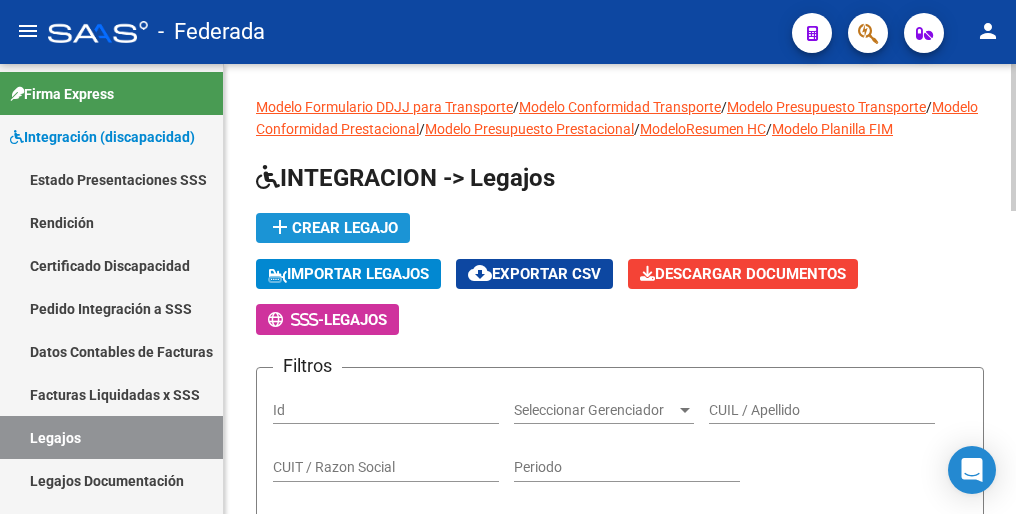 click on "add  Crear Legajo" 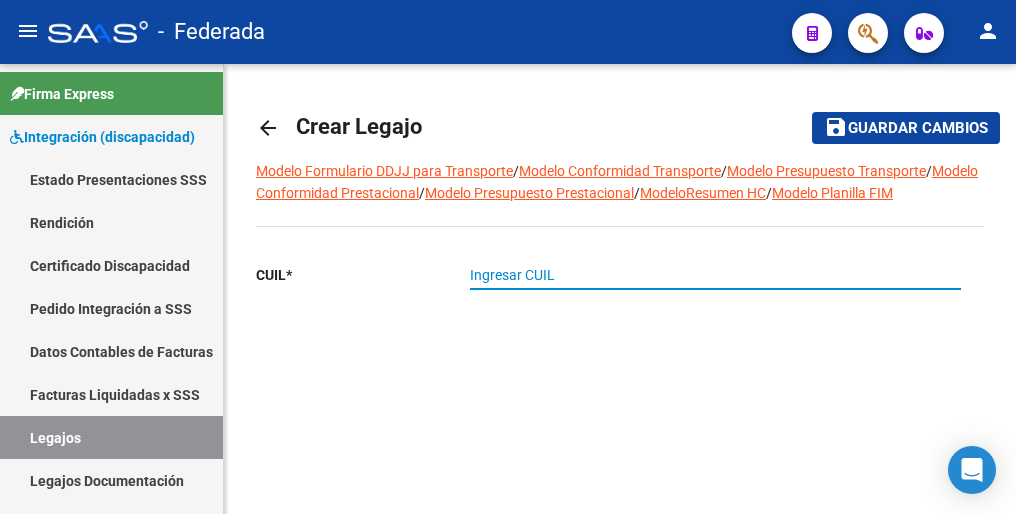 click on "Ingresar CUIL" at bounding box center [715, 275] 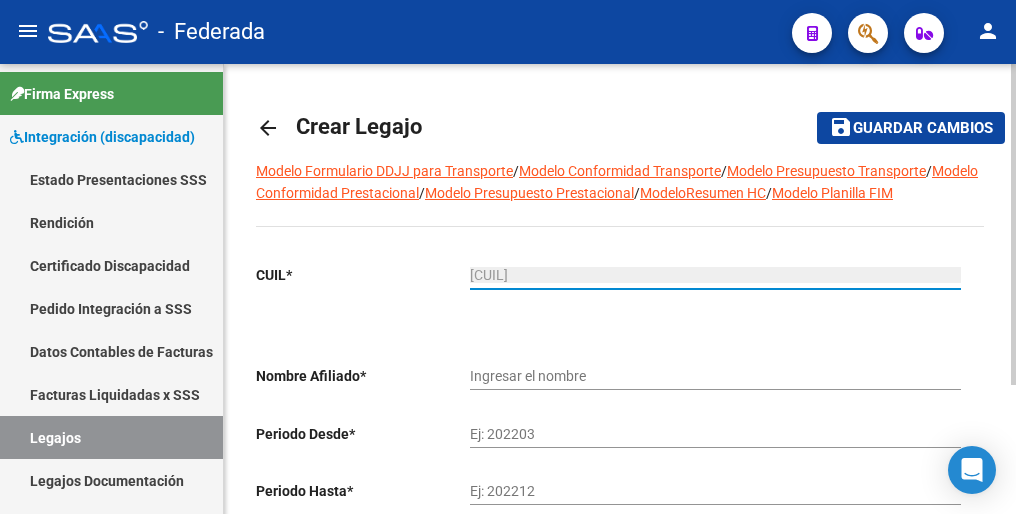 drag, startPoint x: 565, startPoint y: 274, endPoint x: 540, endPoint y: 315, distance: 48.02083 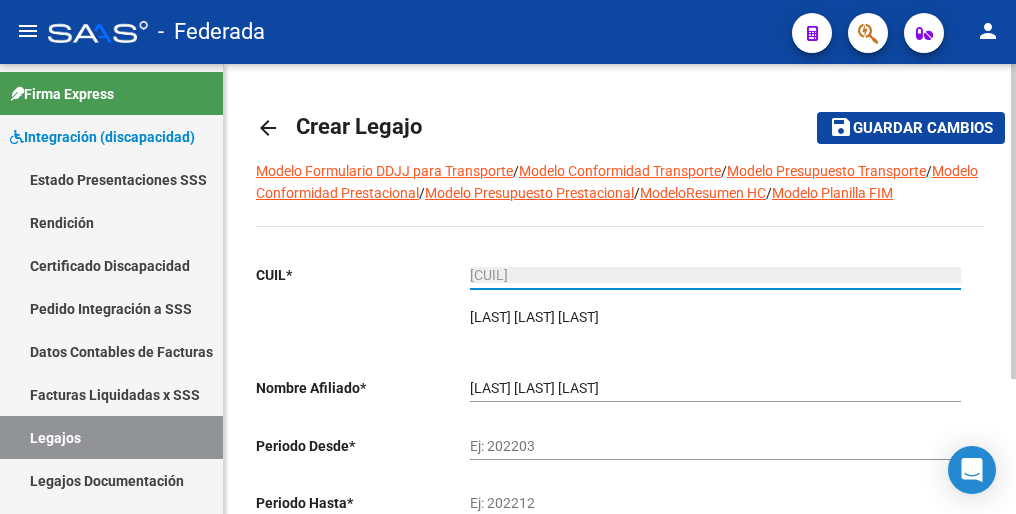 type on "[CUIL]" 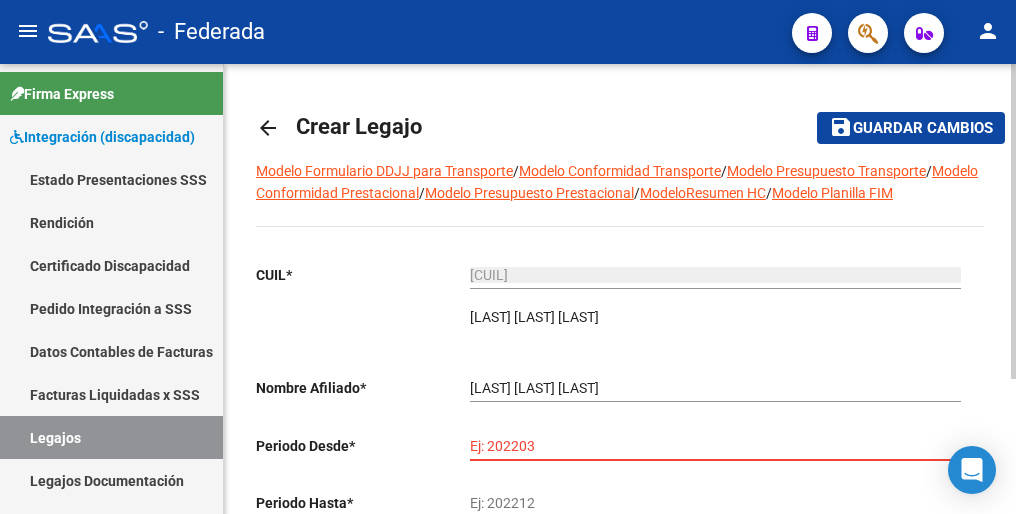 paste on "202501" 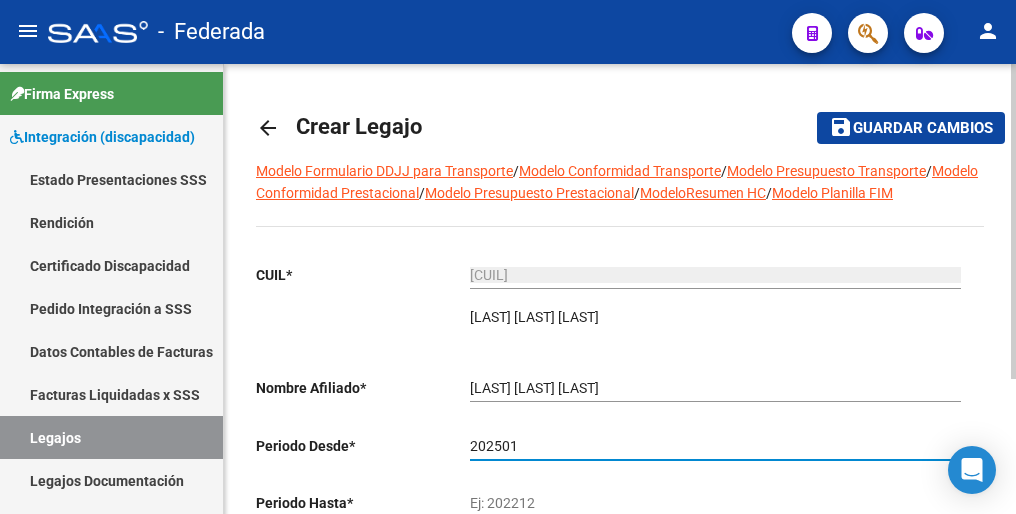 type on "202501" 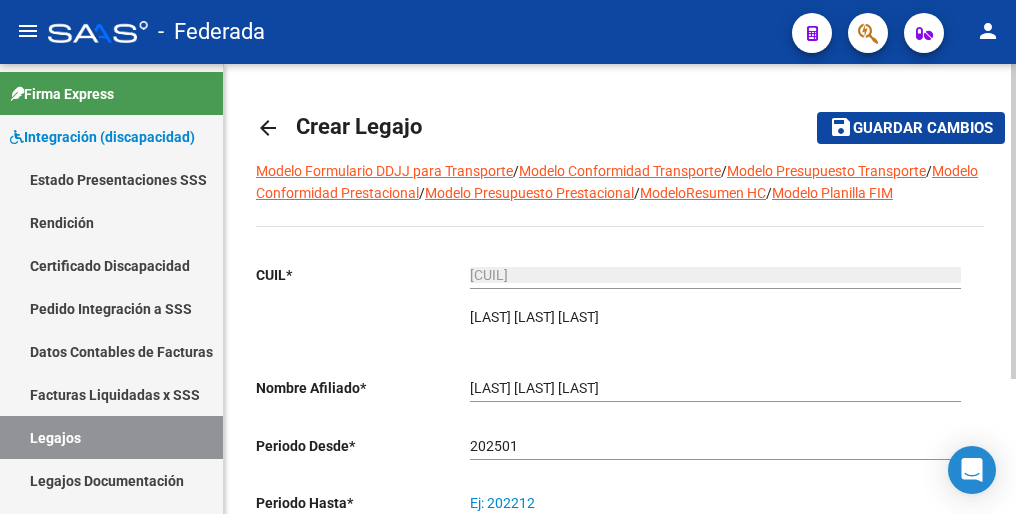 click on "Ej: 202212" at bounding box center [715, 503] 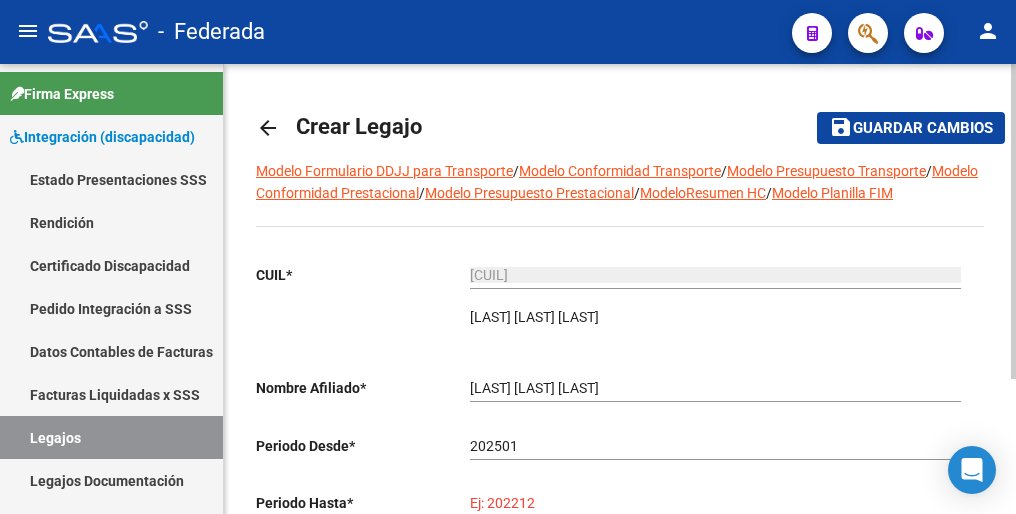 paste on "202512" 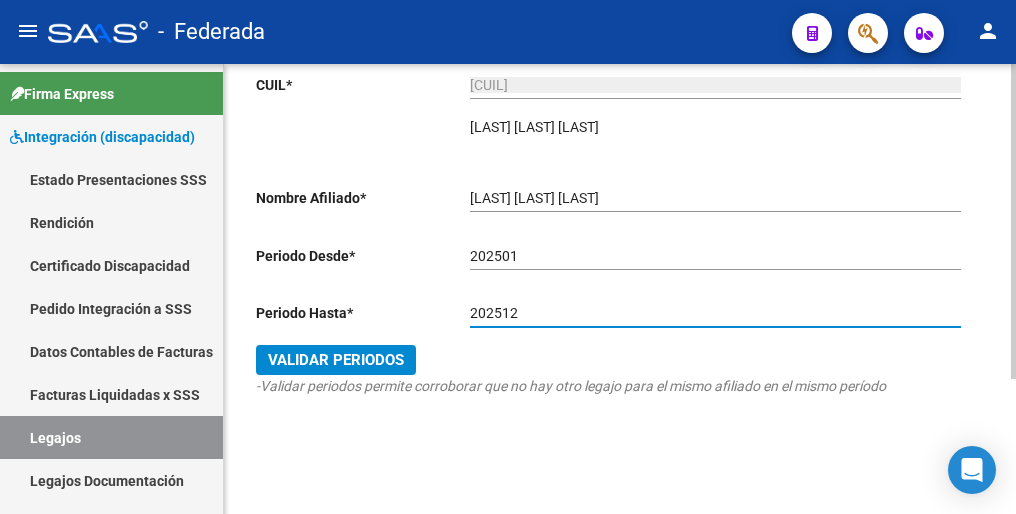 scroll, scrollTop: 192, scrollLeft: 0, axis: vertical 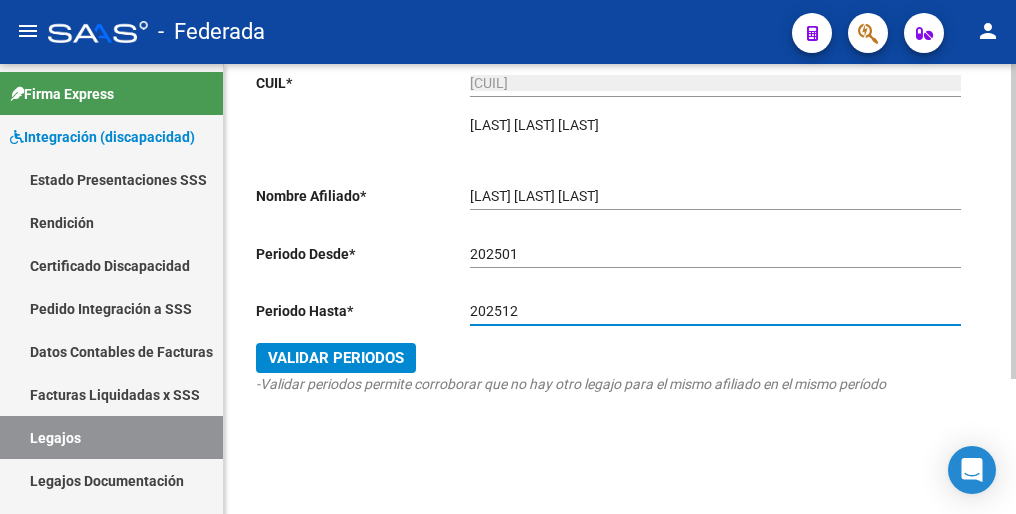 type on "202512" 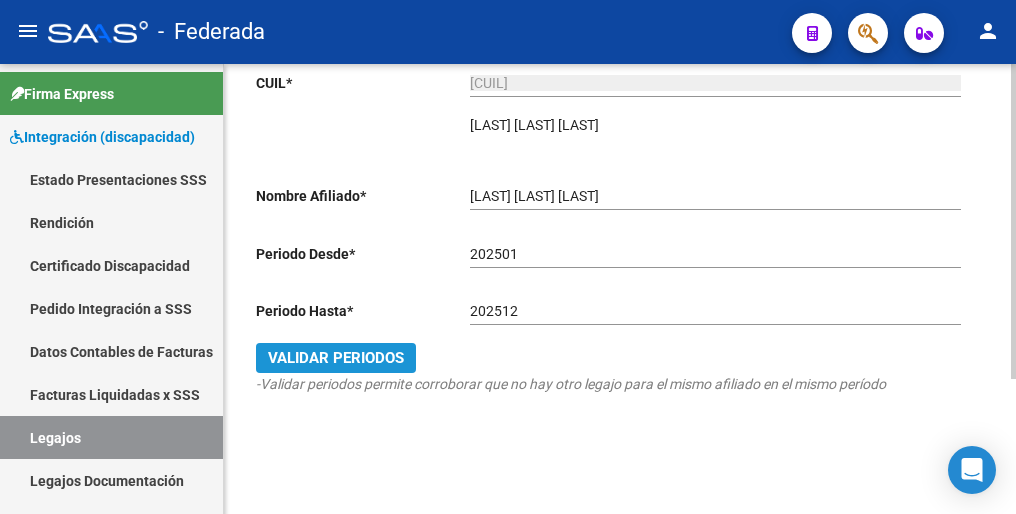 click on "Validar Periodos" 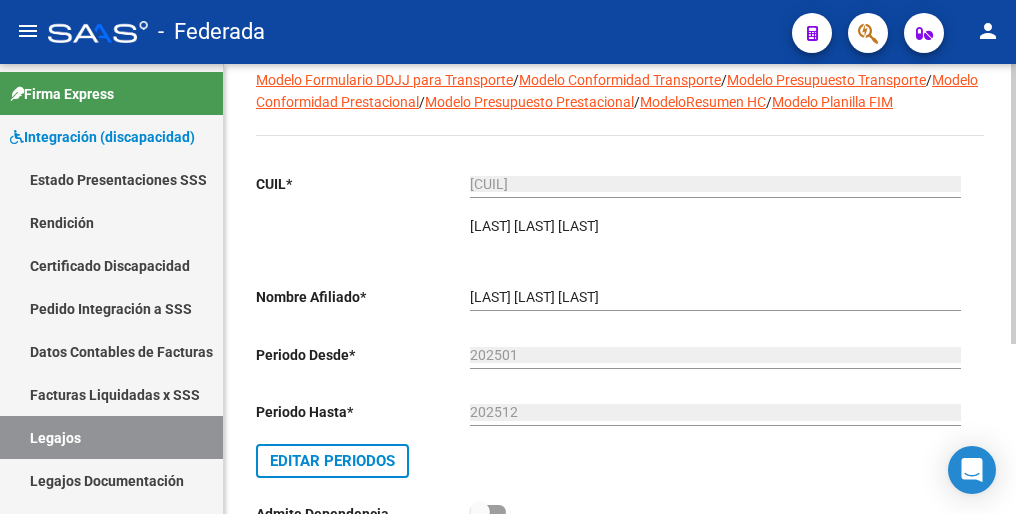 scroll, scrollTop: 0, scrollLeft: 0, axis: both 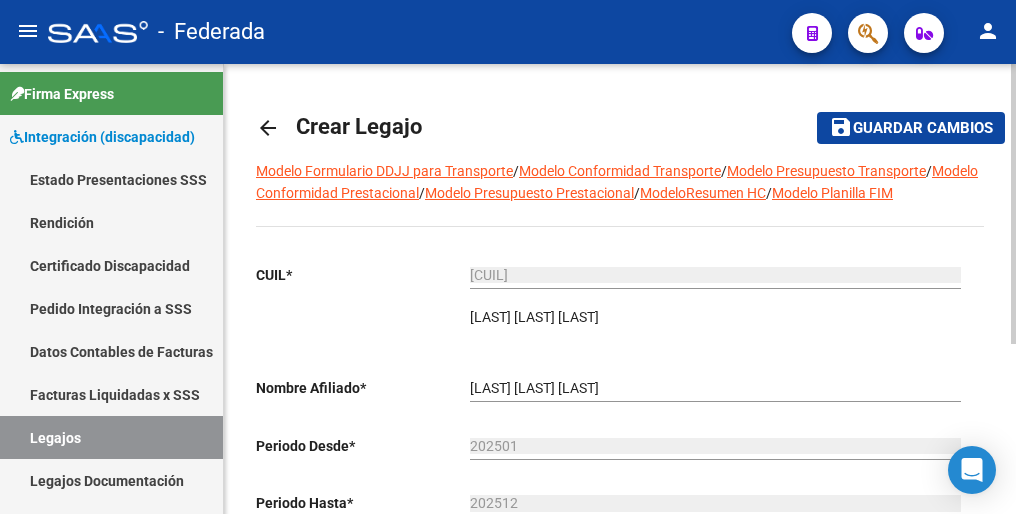 click on "Guardar cambios" 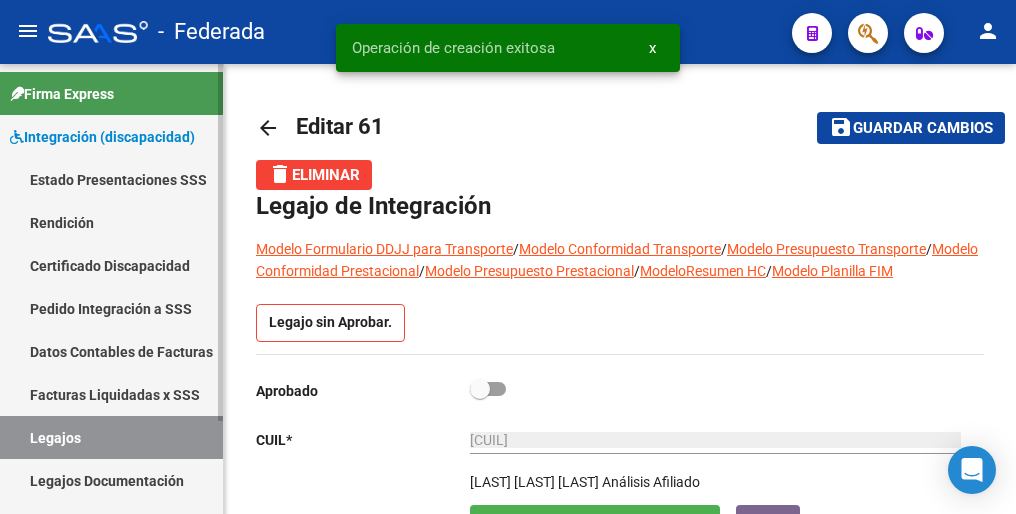 click on "Legajos" at bounding box center (111, 437) 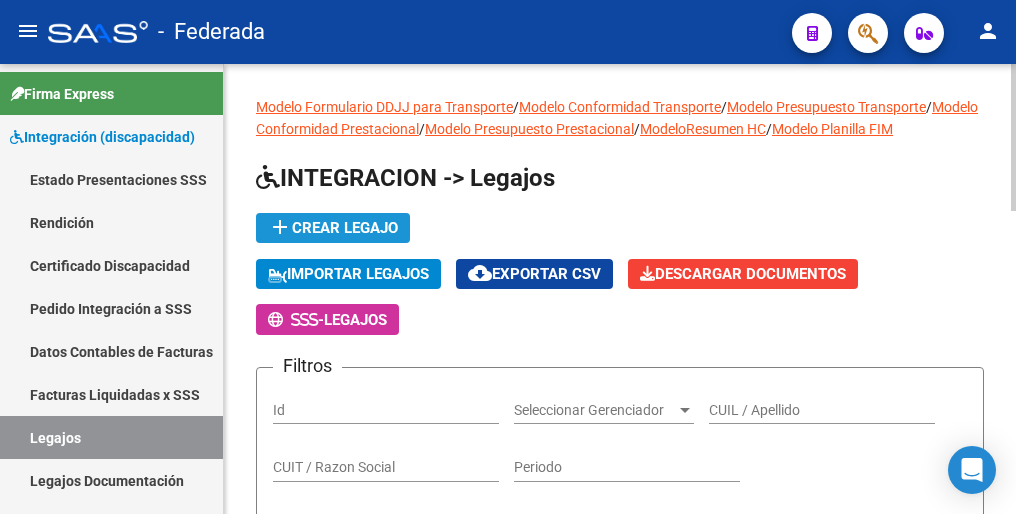 click on "add  Crear Legajo" 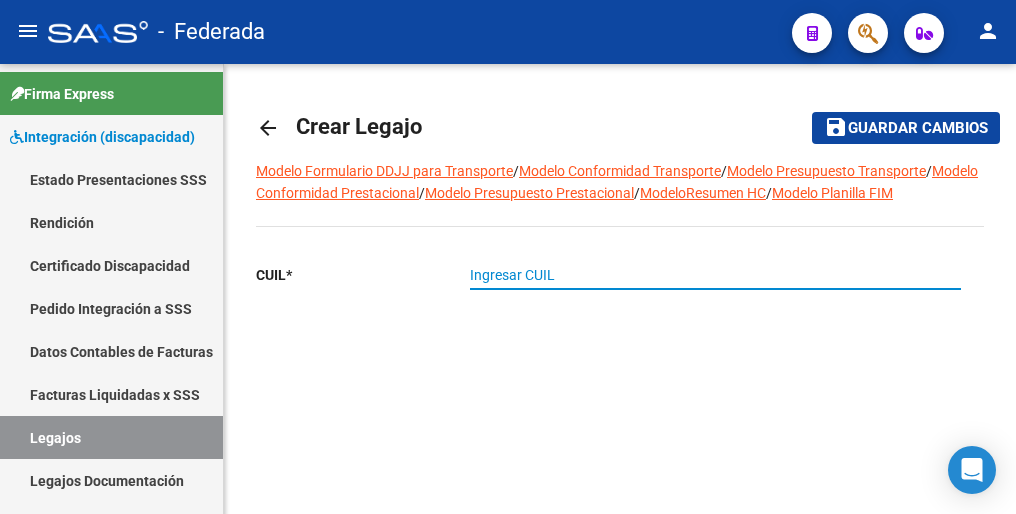 click on "Ingresar CUIL" at bounding box center [715, 275] 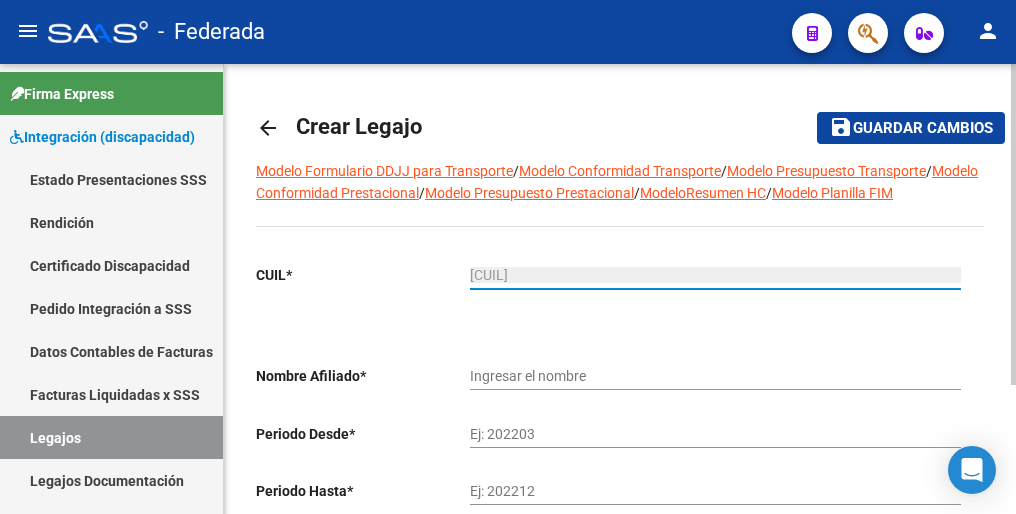 type on "[LAST] [LAST] [LAST]" 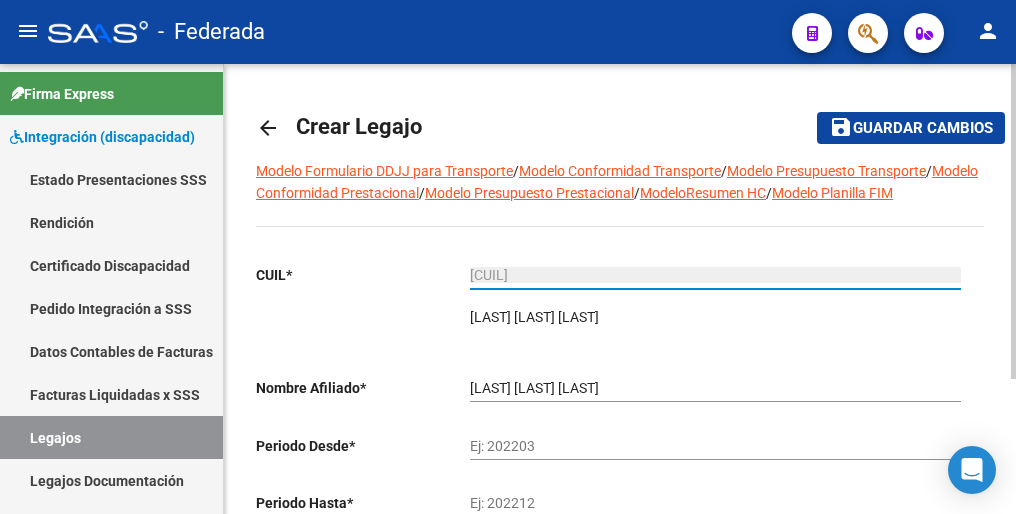 type on "[CUIL]" 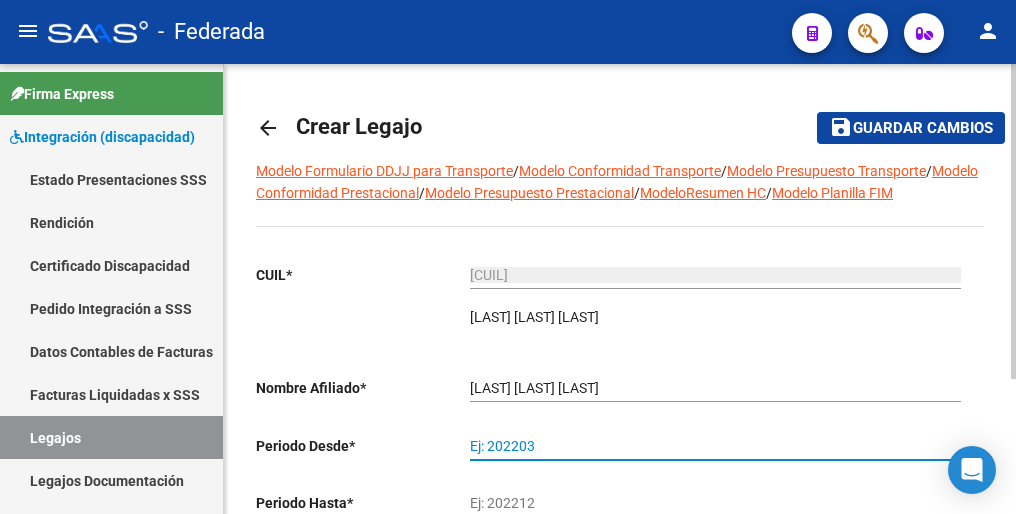 click on "Ej: 202203" at bounding box center [715, 446] 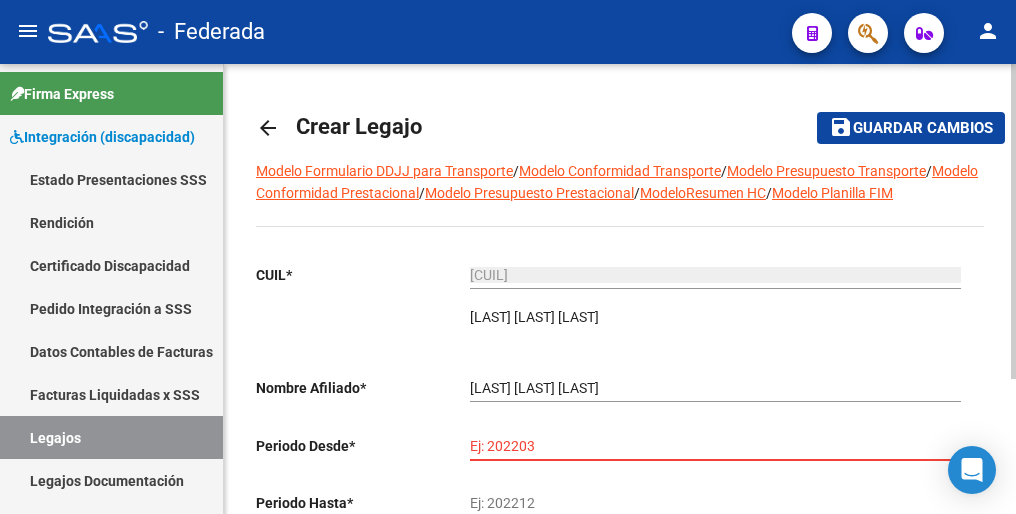 paste on "202501" 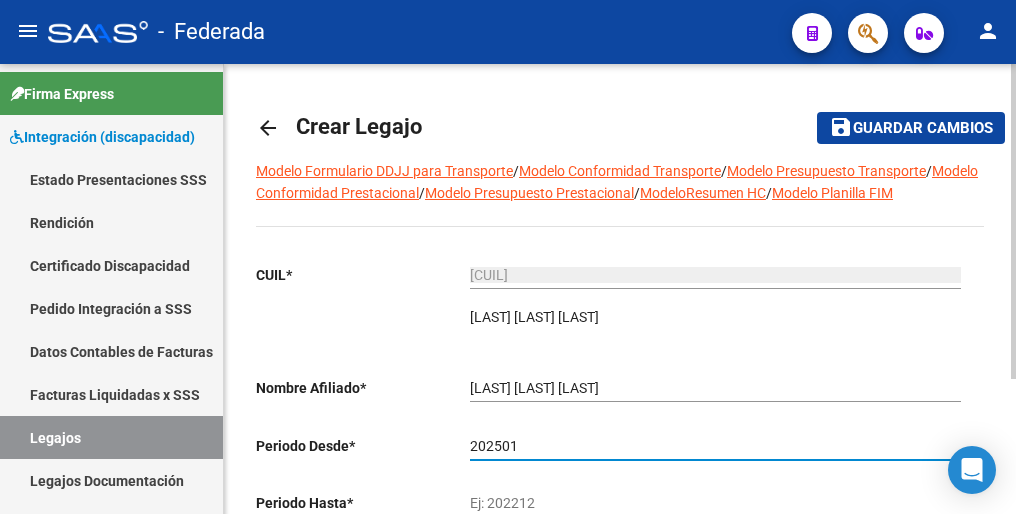 type on "202501" 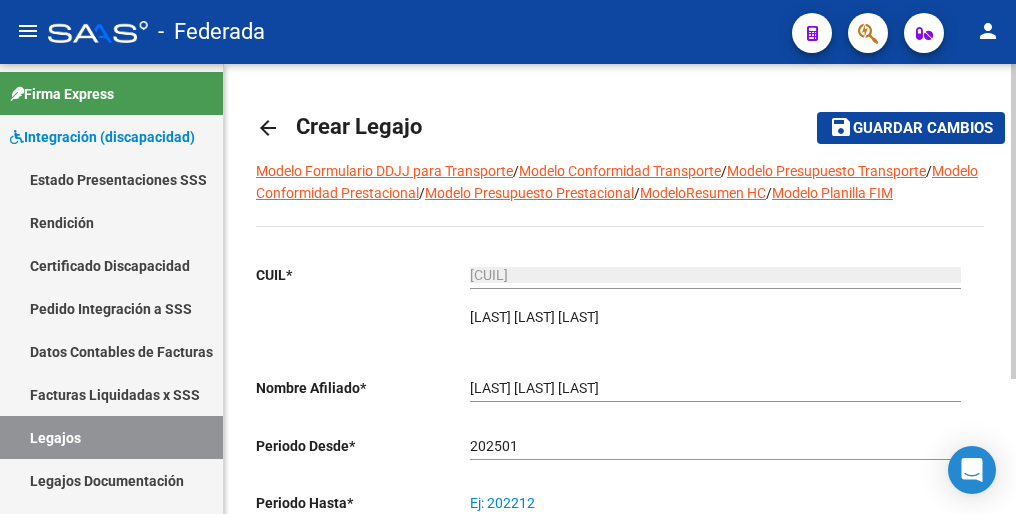click on "Ej: 202212" at bounding box center (715, 503) 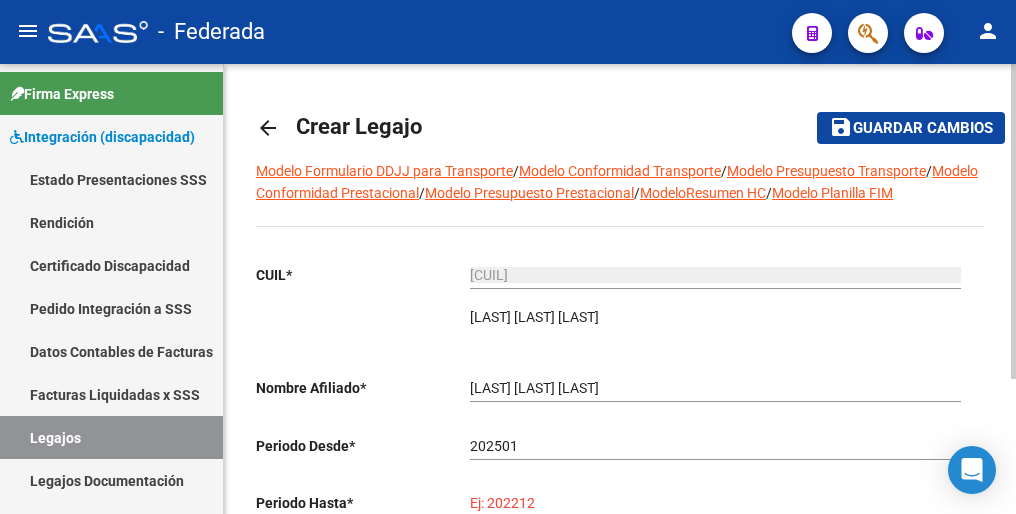 paste on "202512" 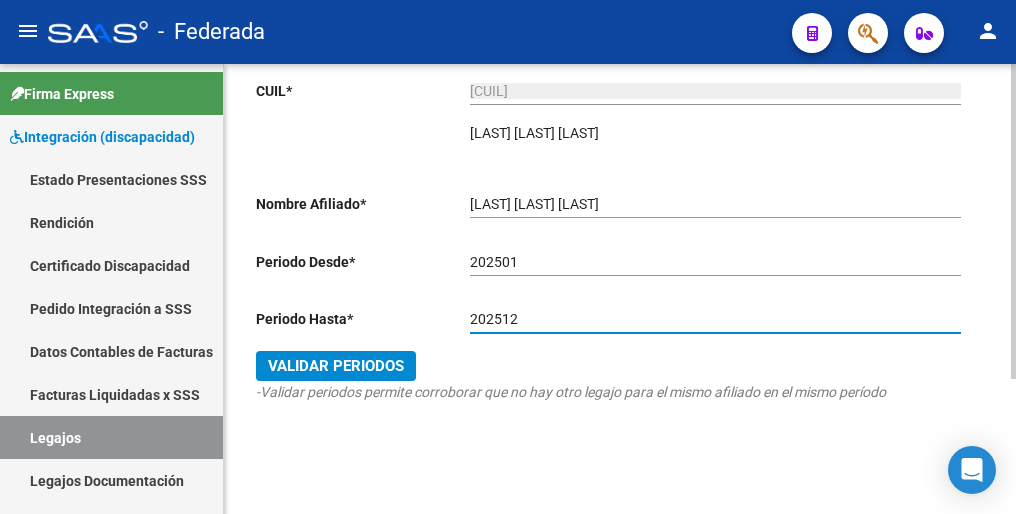 scroll, scrollTop: 192, scrollLeft: 0, axis: vertical 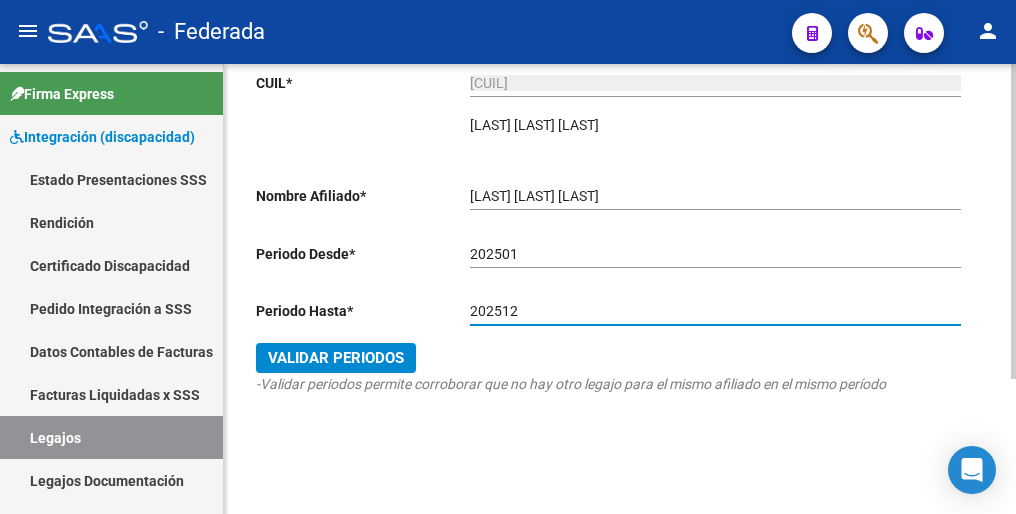 type on "202512" 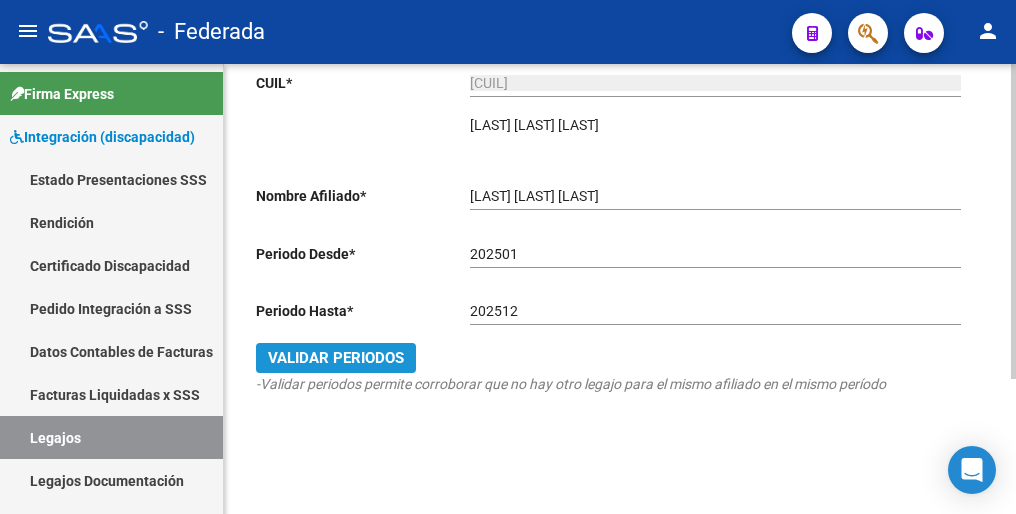 click on "Validar Periodos" 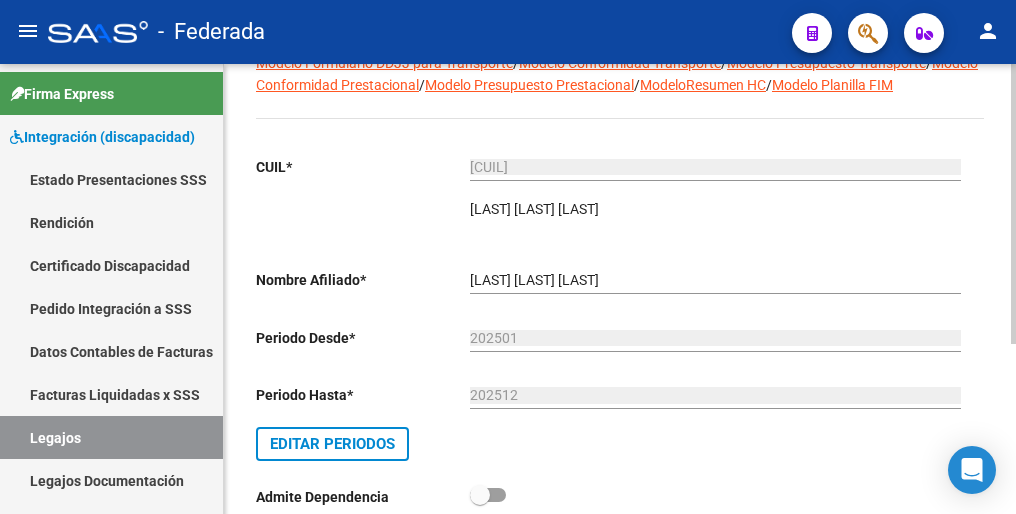 scroll, scrollTop: 0, scrollLeft: 0, axis: both 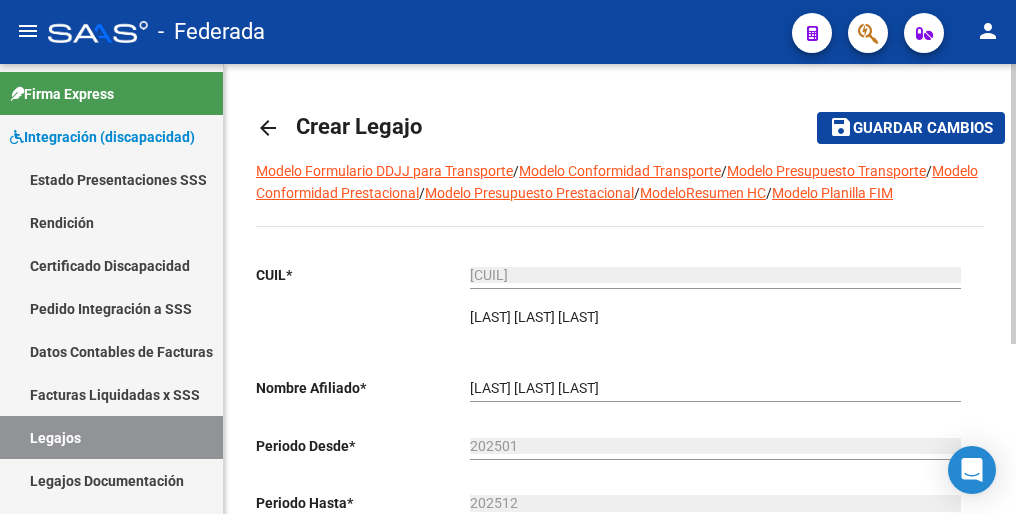 click on "Guardar cambios" 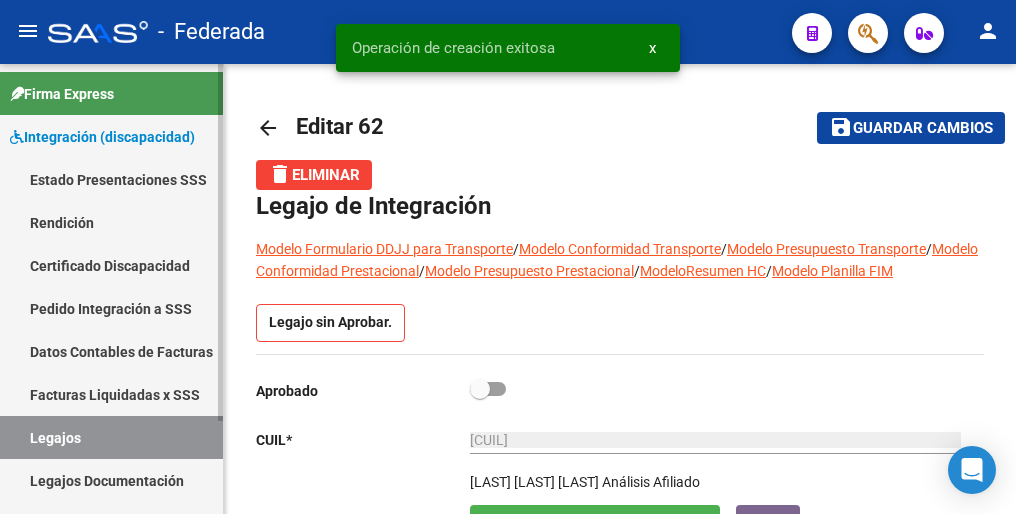 click on "Legajos" at bounding box center [111, 437] 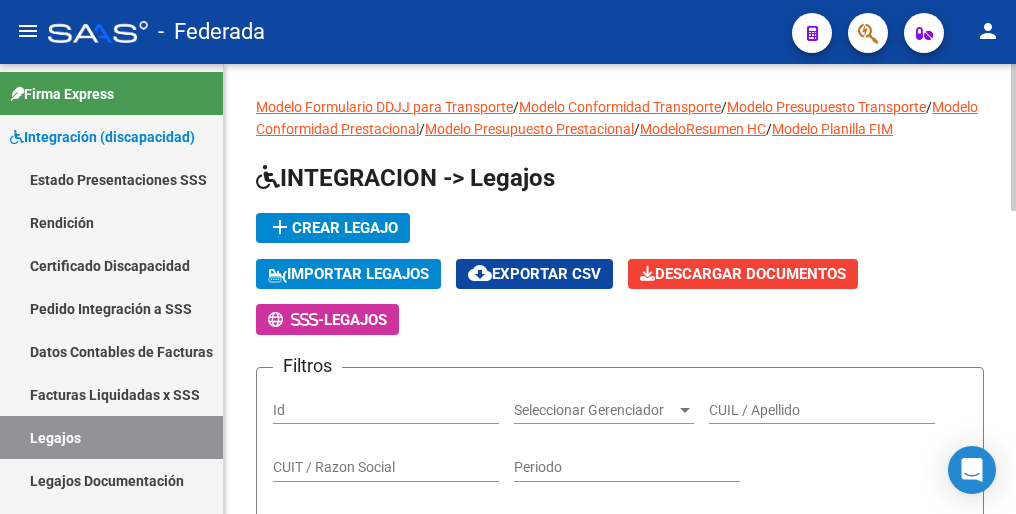 click on "add  Crear Legajo" 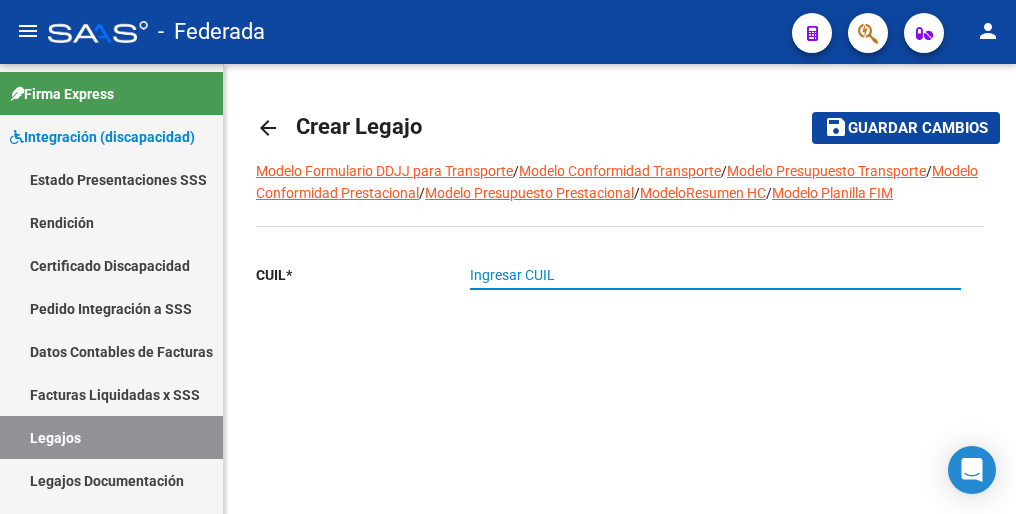 click on "Ingresar CUIL" at bounding box center (715, 275) 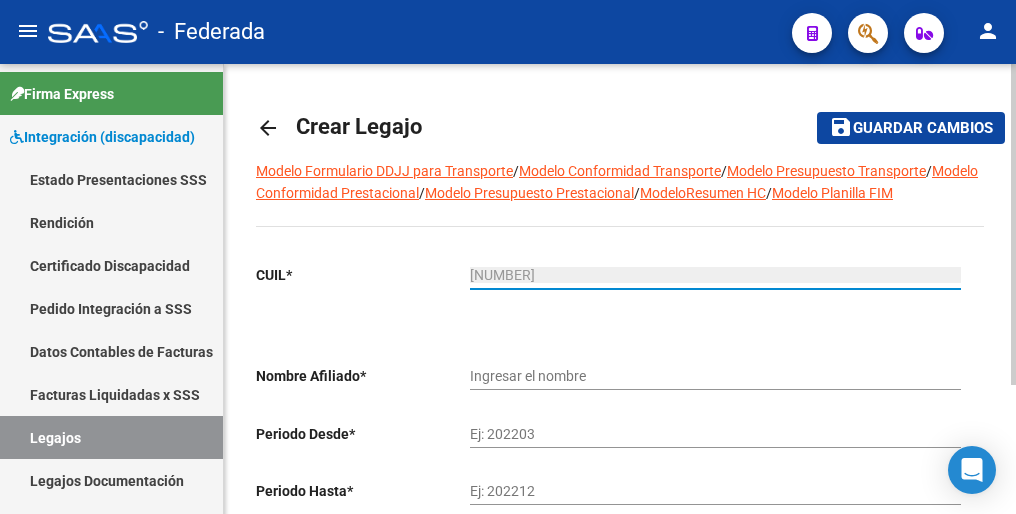 type on "[LAST] [FIRST] [MIDDLE]" 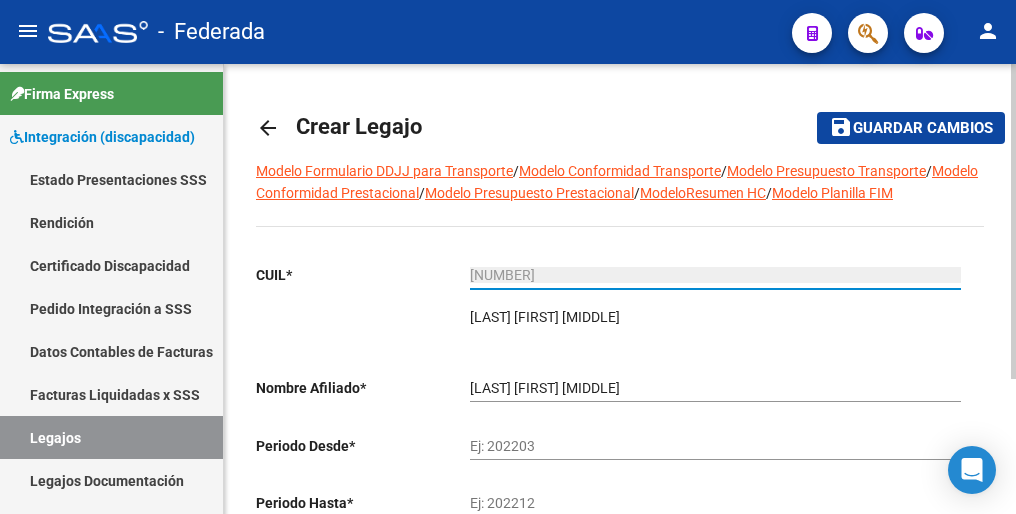 type on "[NUMBER]" 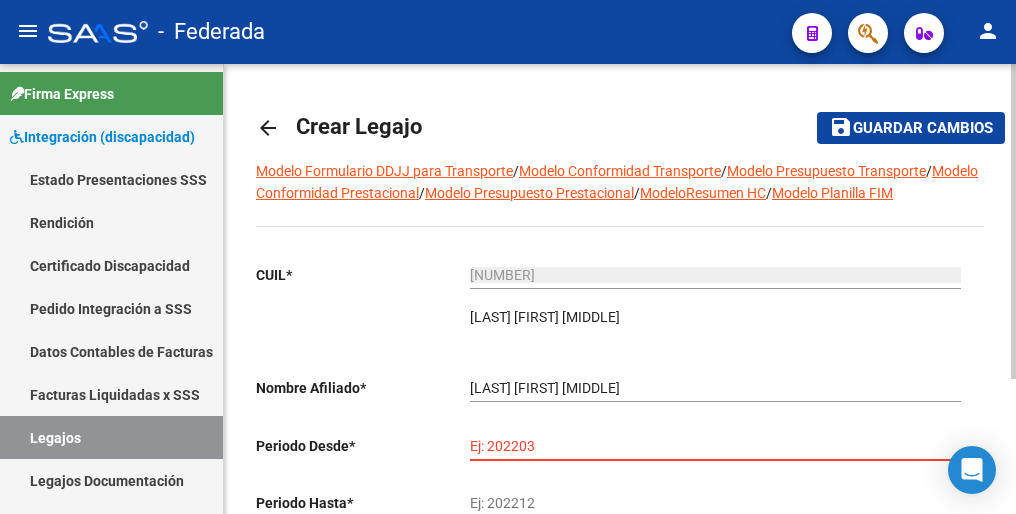 paste on "202501" 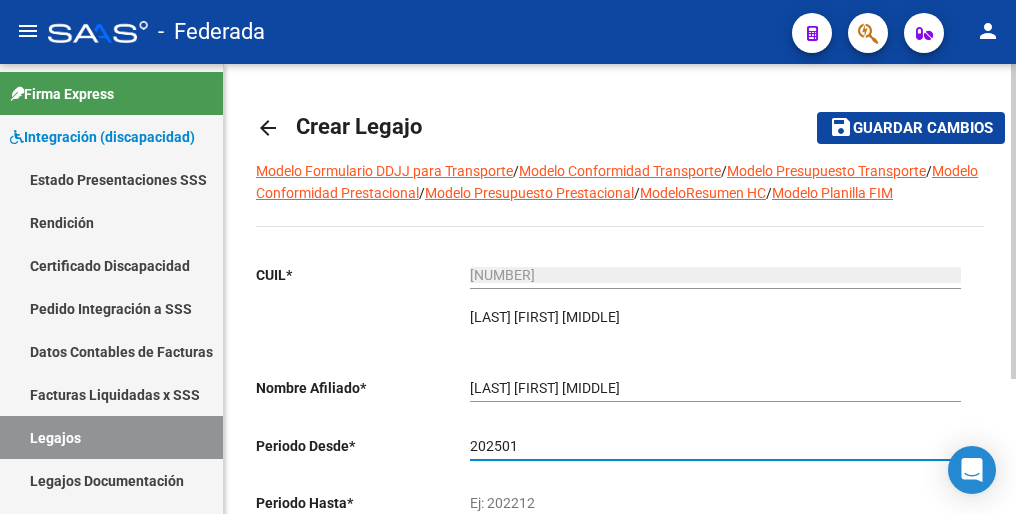 type on "202501" 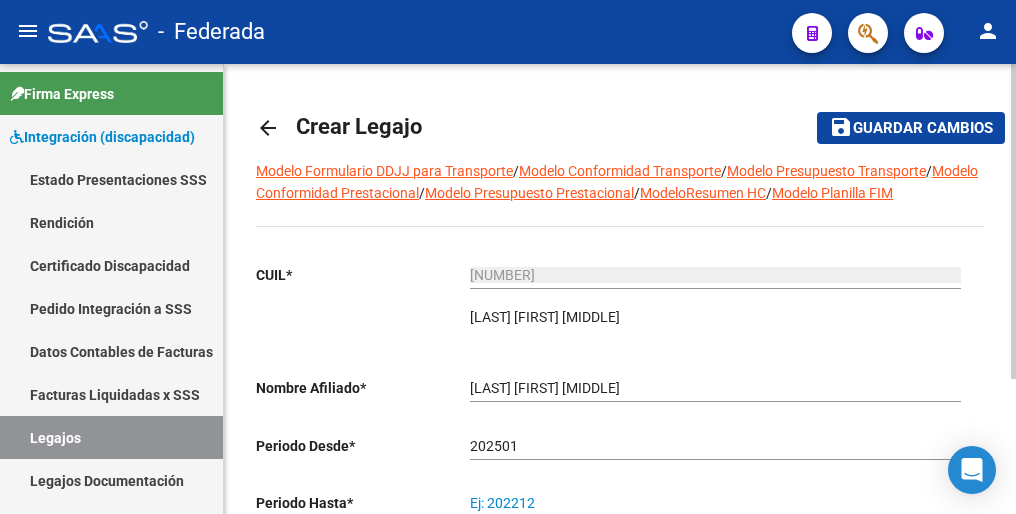 click on "Ej: 202212" at bounding box center (715, 503) 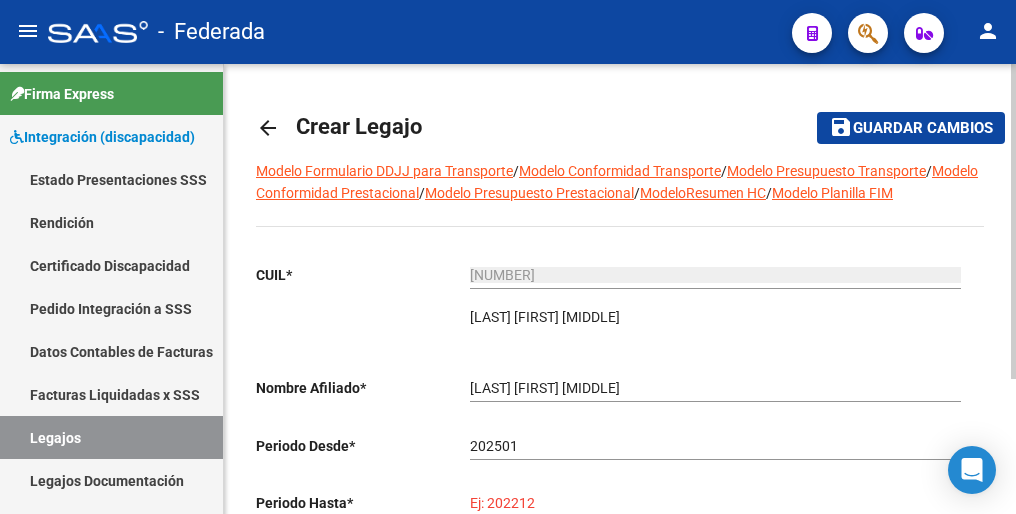 paste on "202512" 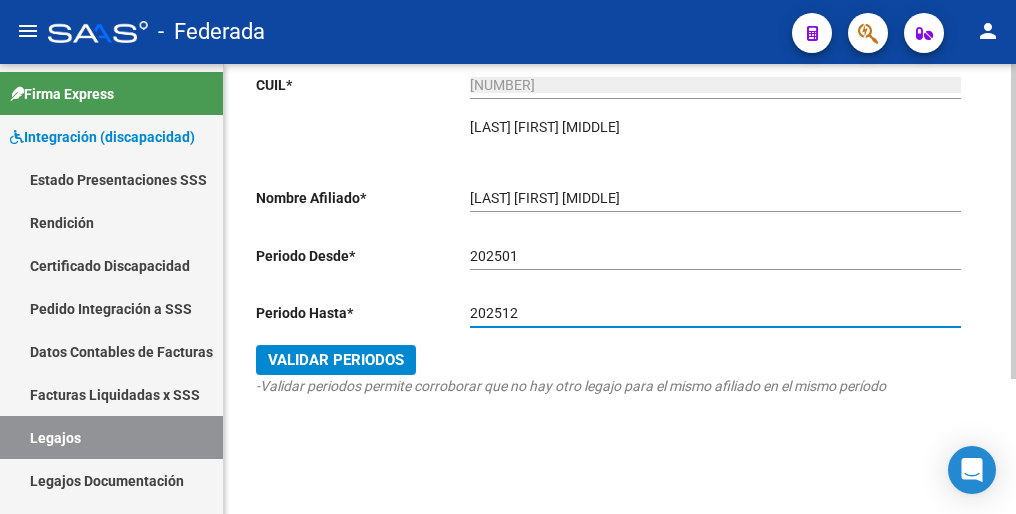 scroll, scrollTop: 192, scrollLeft: 0, axis: vertical 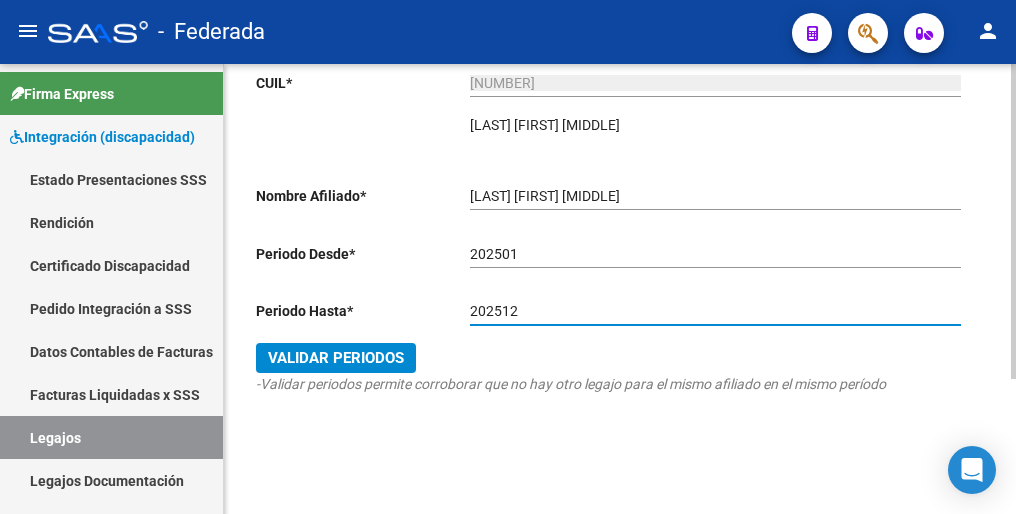 type on "202512" 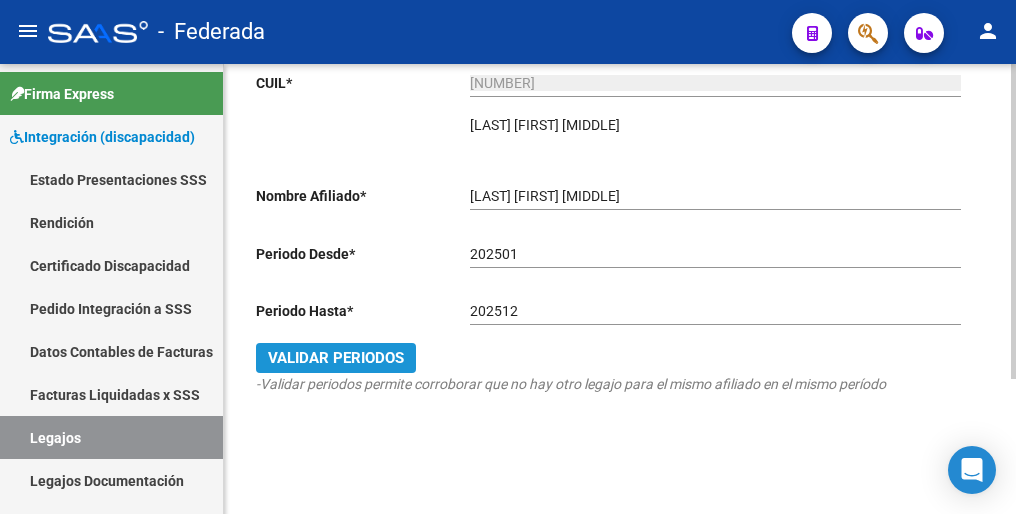 click on "Validar Periodos" 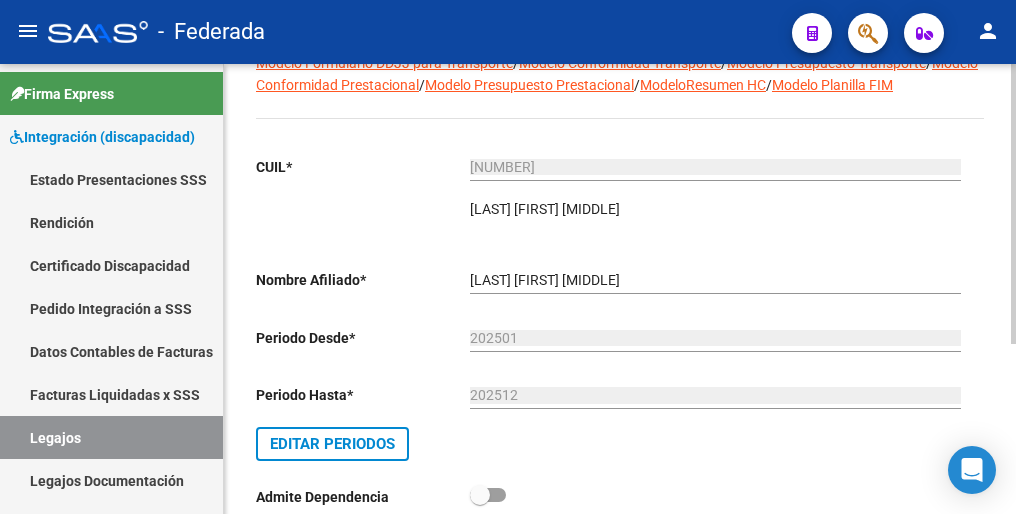 scroll, scrollTop: 0, scrollLeft: 0, axis: both 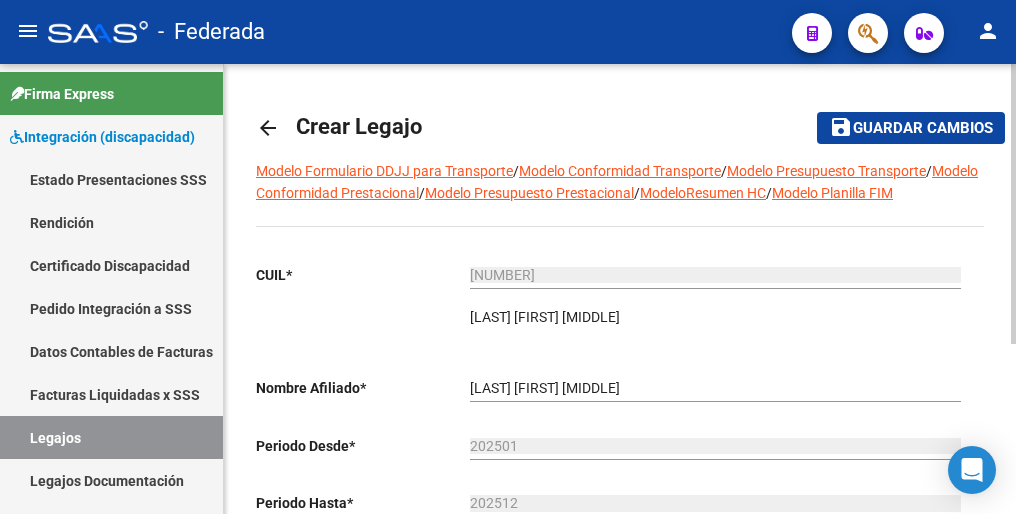 click on "Guardar cambios" 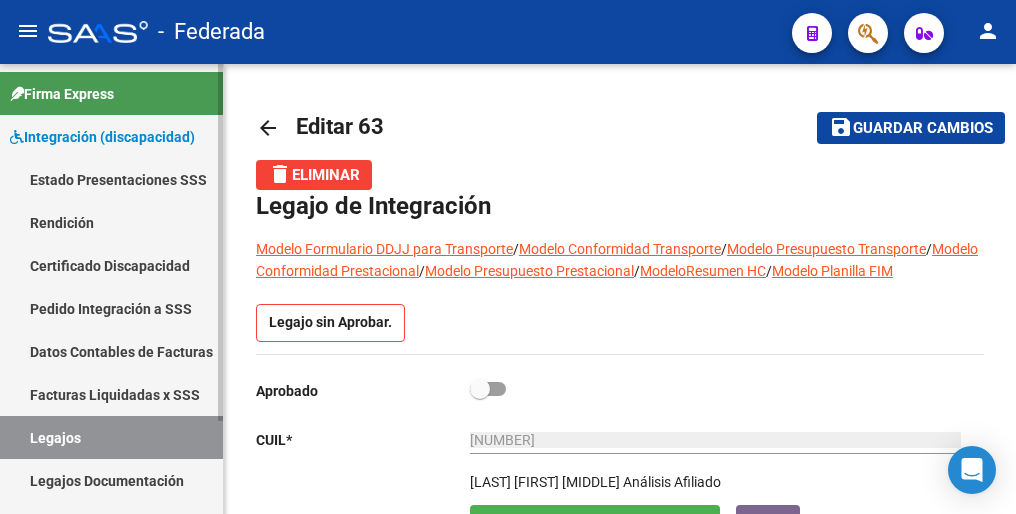 click on "Legajos" at bounding box center (111, 437) 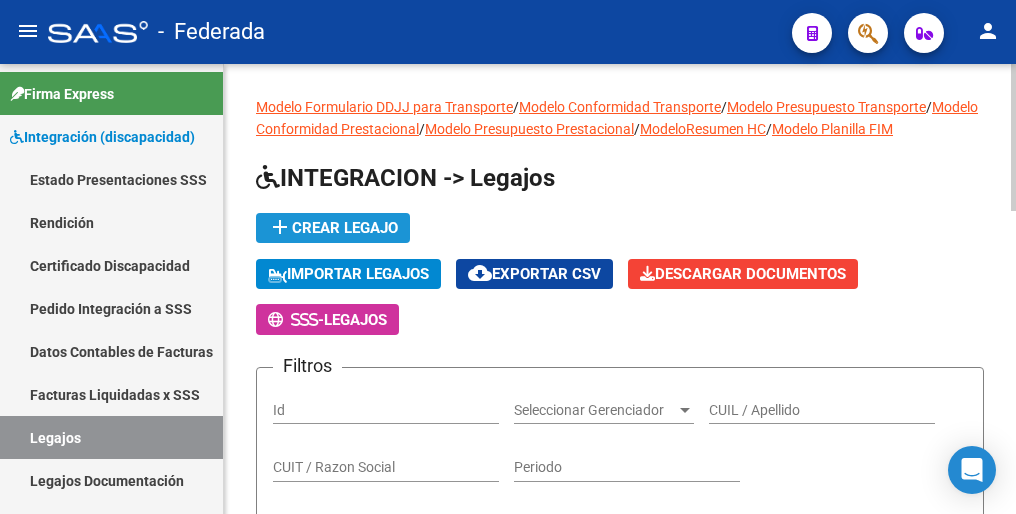click on "add  Crear Legajo" 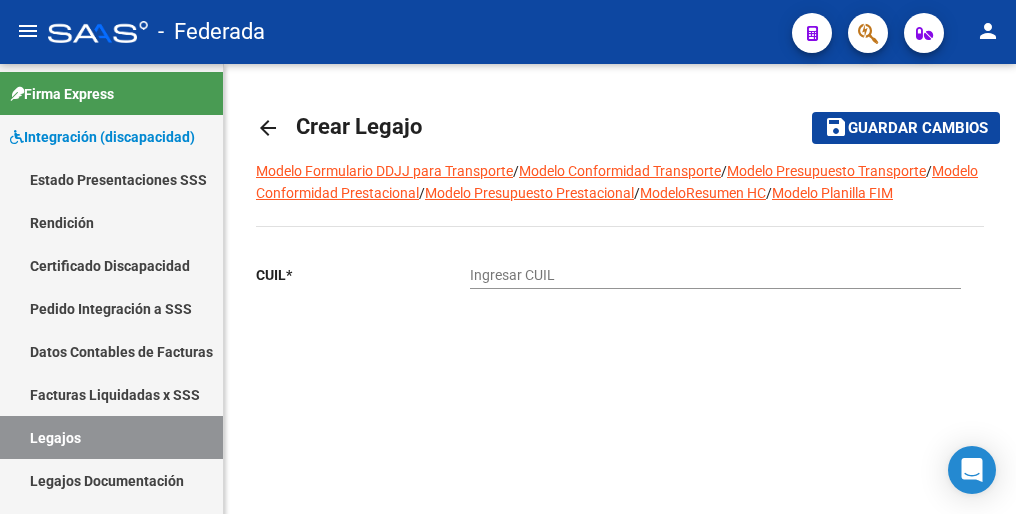 click on "Ingresar CUIL" at bounding box center (715, 275) 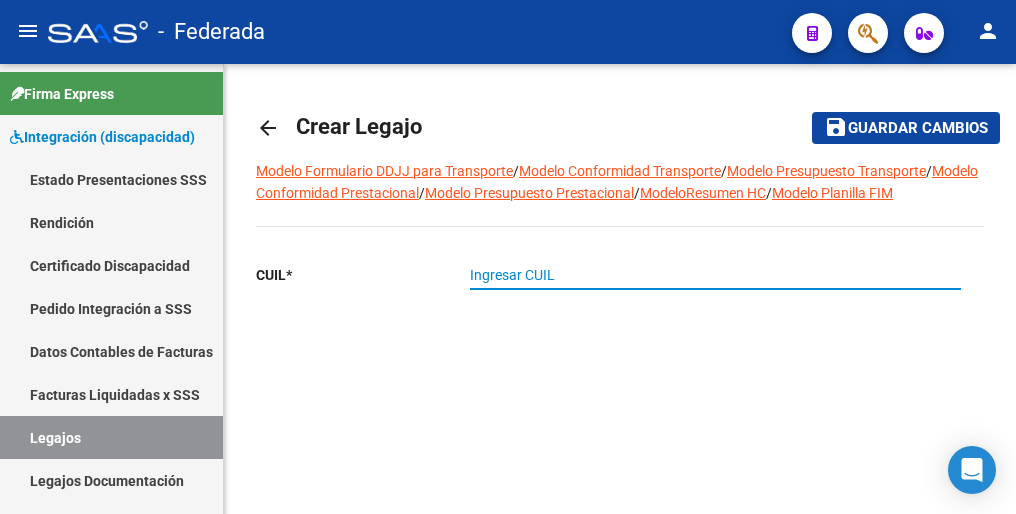 paste on "[CUIL]" 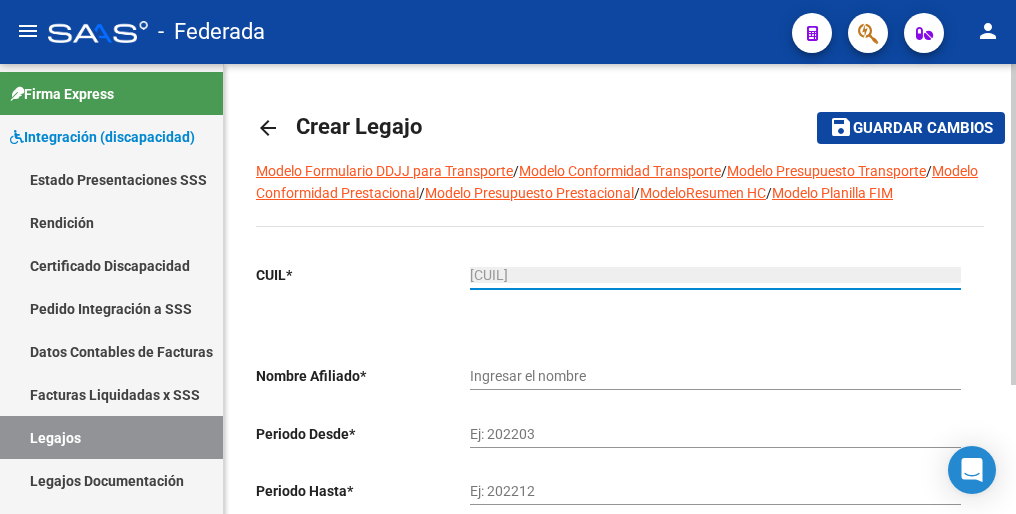 type on "[LAST] [LAST] [LAST]" 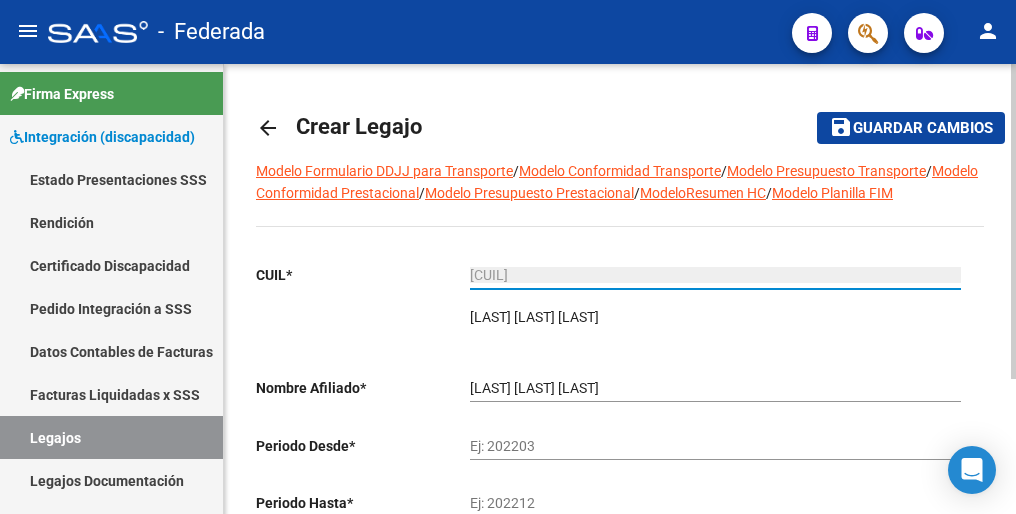 type on "[CUIL]" 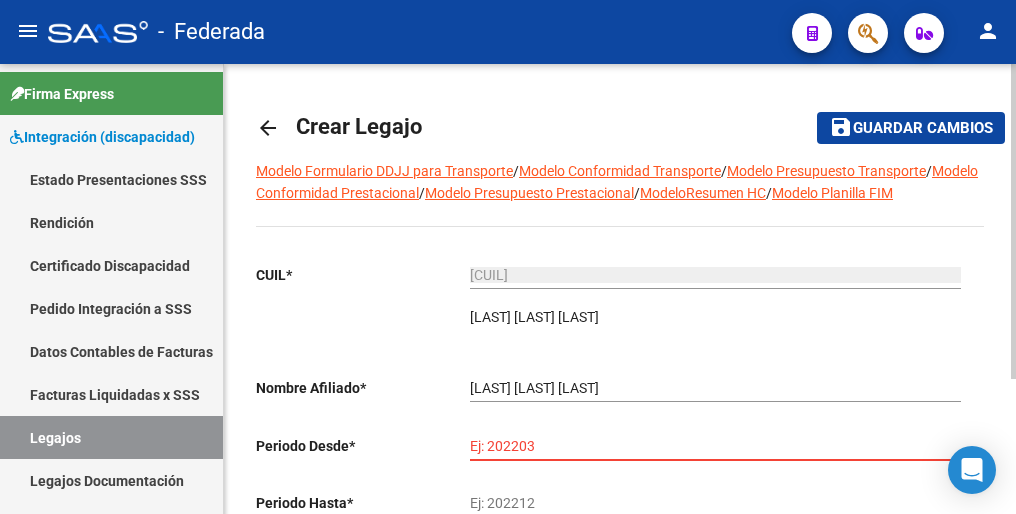 paste on "202501" 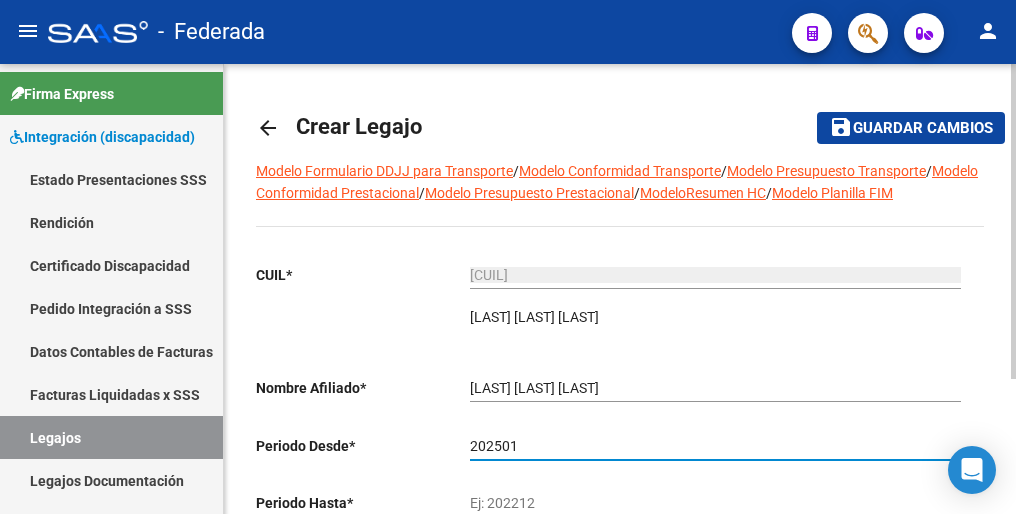 type on "202501" 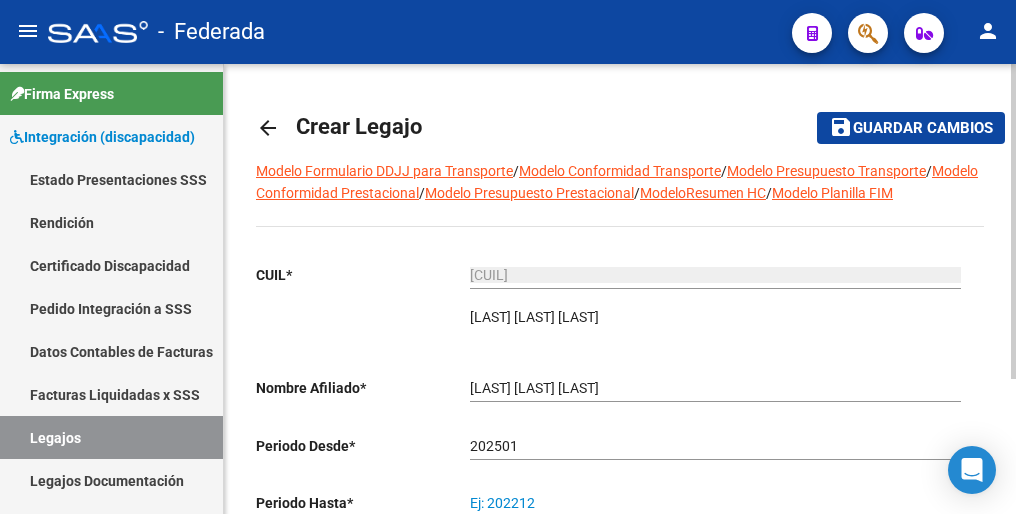 click on "Ej: 202212" at bounding box center [715, 503] 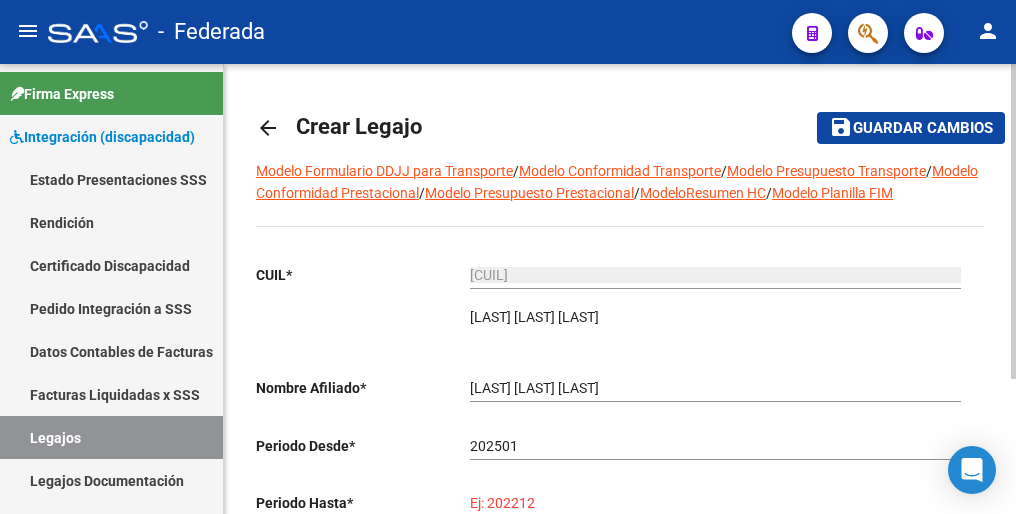 paste on "202512" 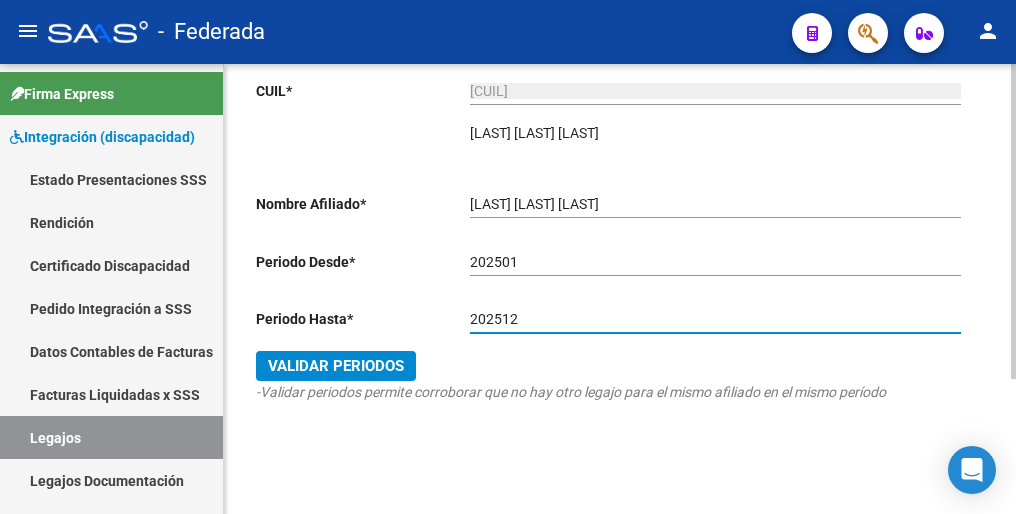 scroll, scrollTop: 192, scrollLeft: 0, axis: vertical 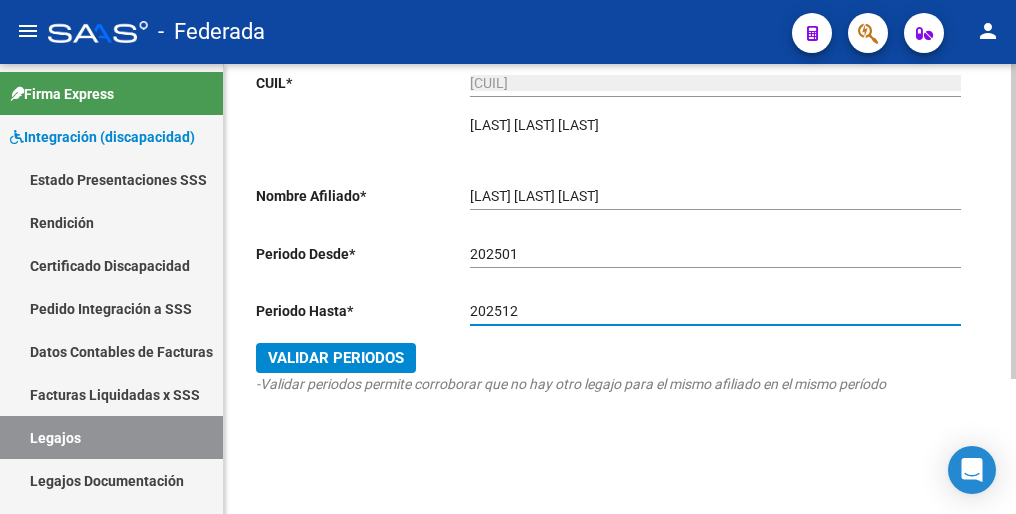 type on "202512" 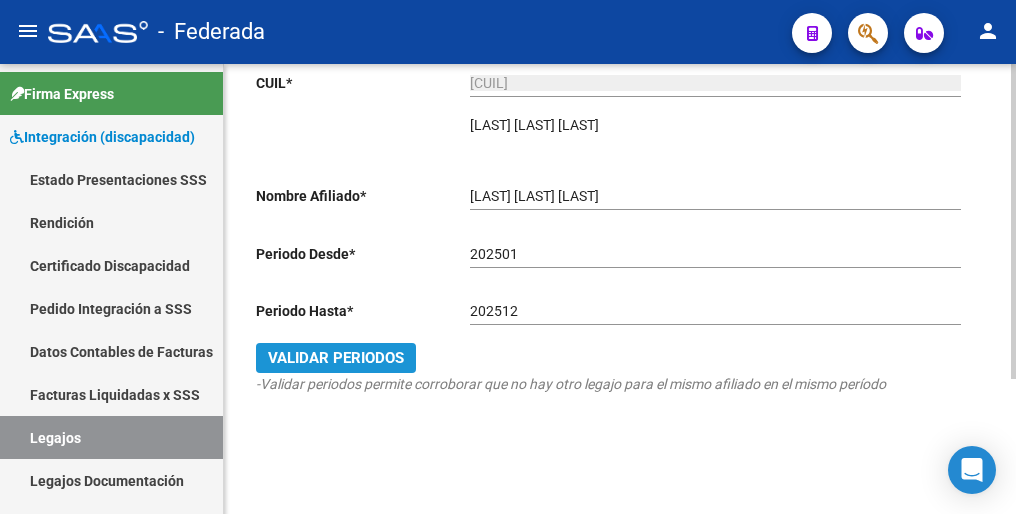 click on "Validar Periodos" 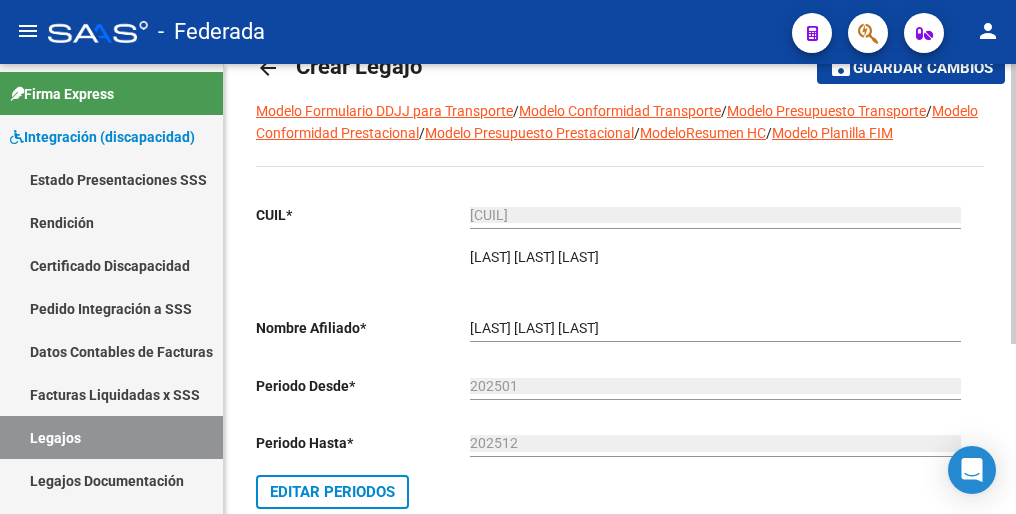 scroll, scrollTop: 0, scrollLeft: 0, axis: both 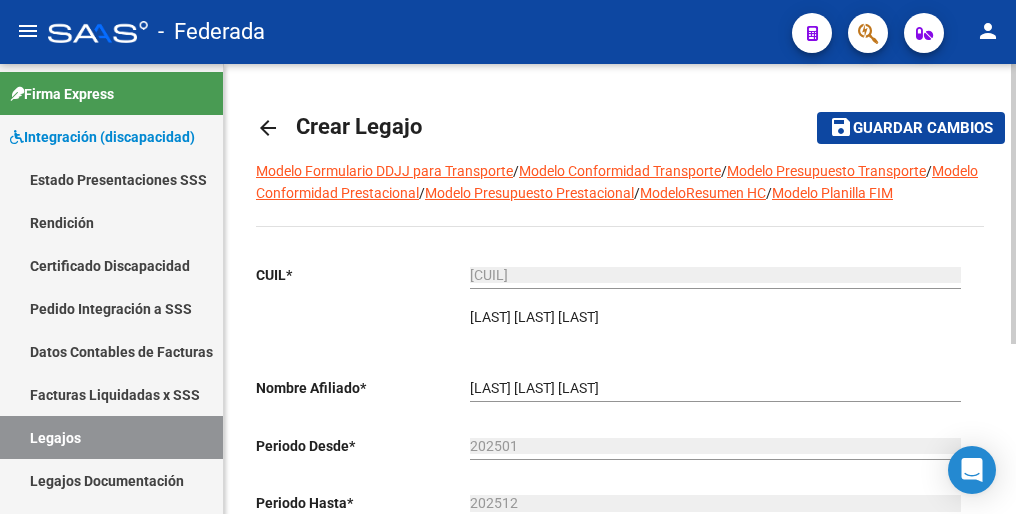 click on "Guardar cambios" 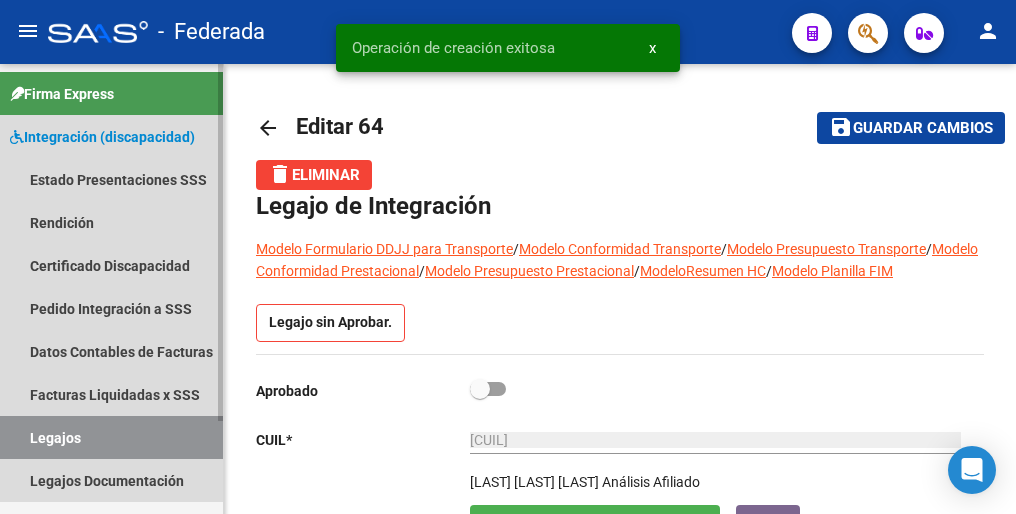 click on "Legajos" at bounding box center (111, 437) 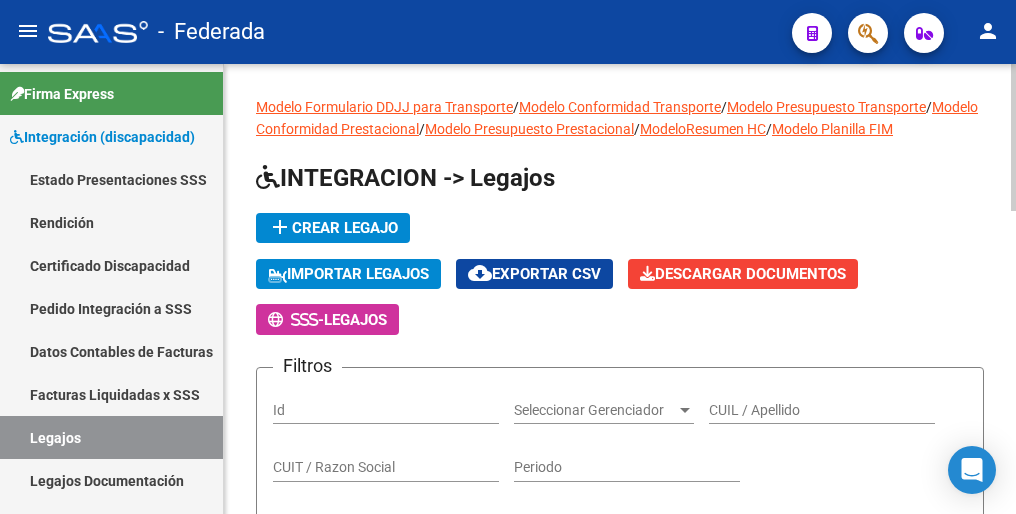 click on "add  Crear Legajo" 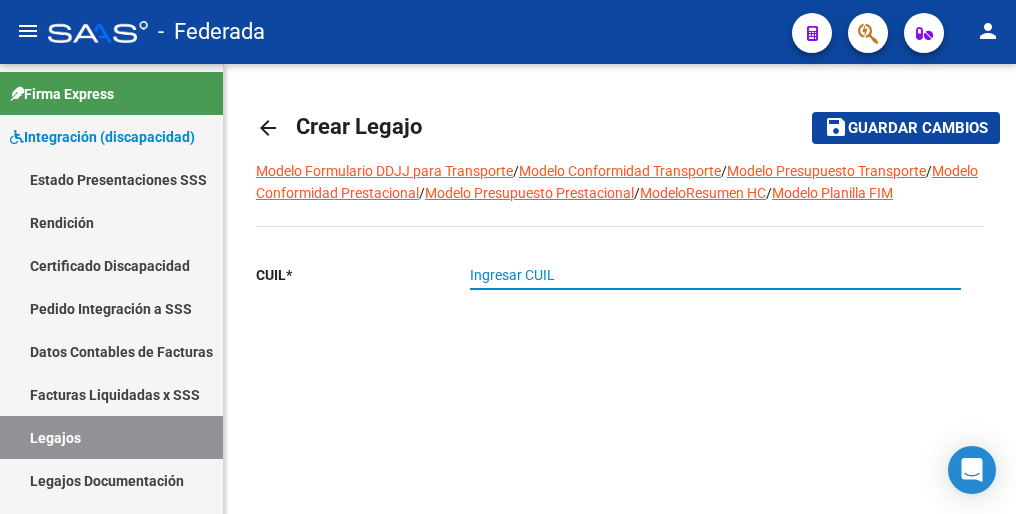 click on "Ingresar CUIL" at bounding box center [715, 275] 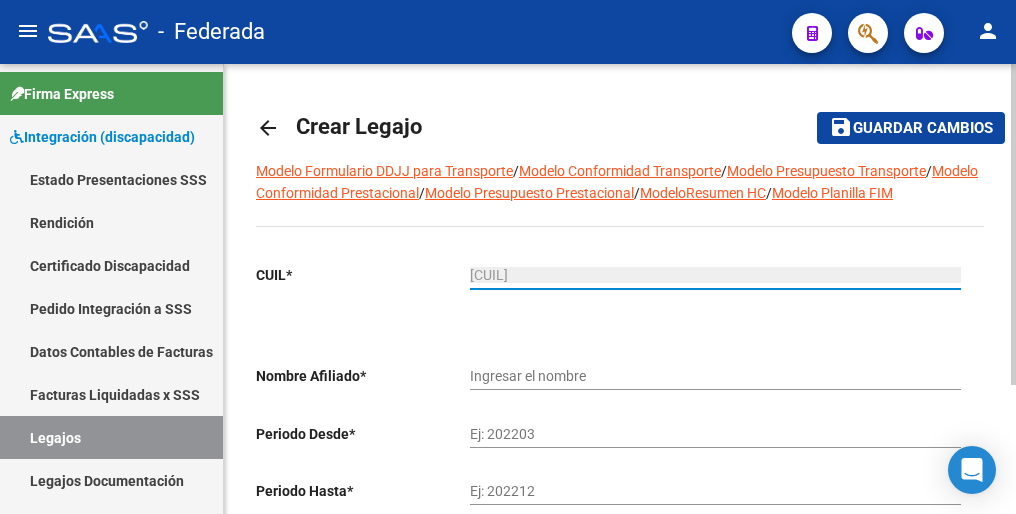 type on "[LAST] [LAST] [LAST]" 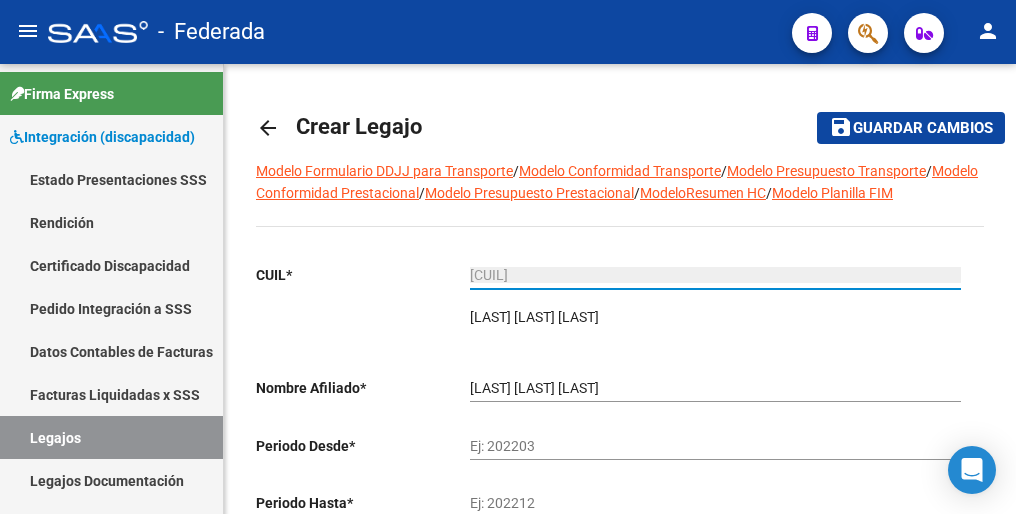 type on "[CUIL]" 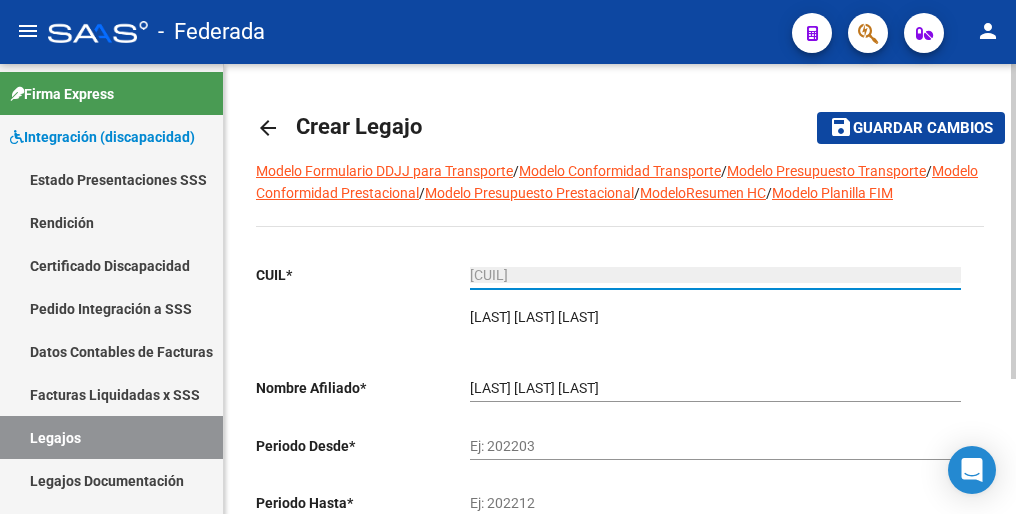 click on "Ej: 202203" at bounding box center [715, 446] 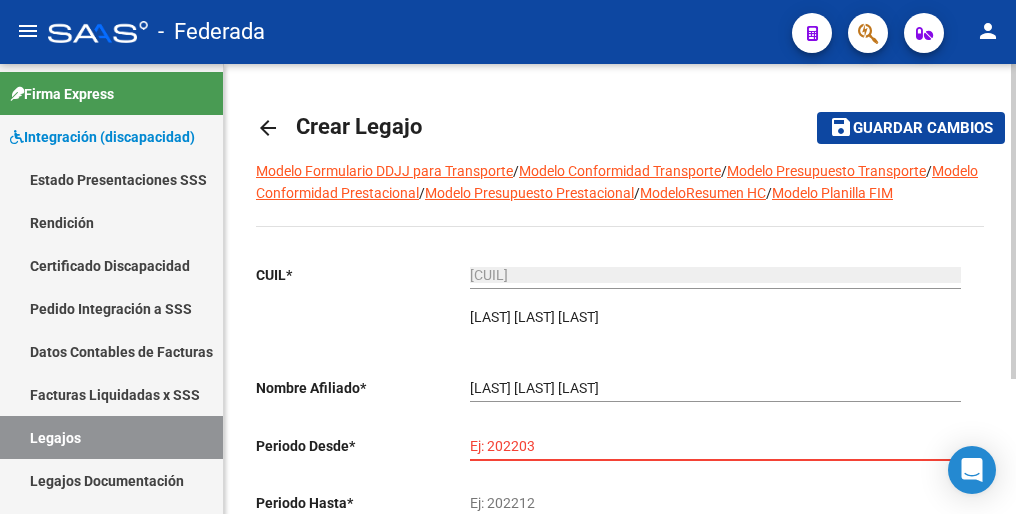 paste on "202503" 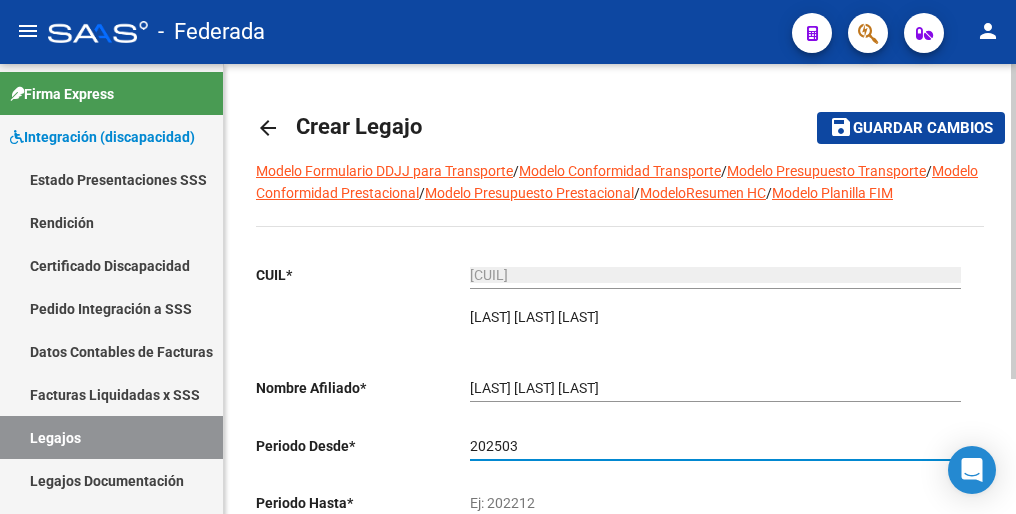 drag, startPoint x: 544, startPoint y: 451, endPoint x: 533, endPoint y: 474, distance: 25.495098 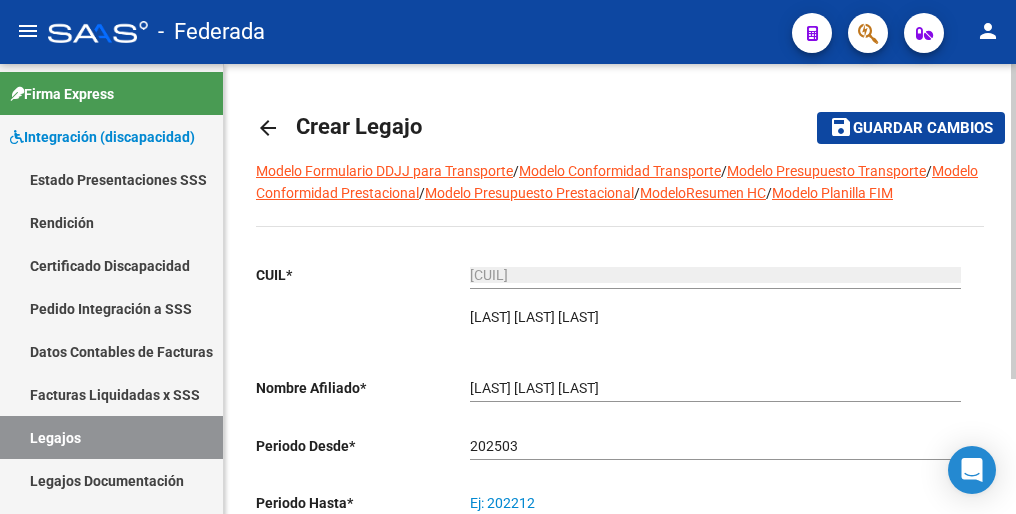 click on "Ej: 202212" at bounding box center (715, 503) 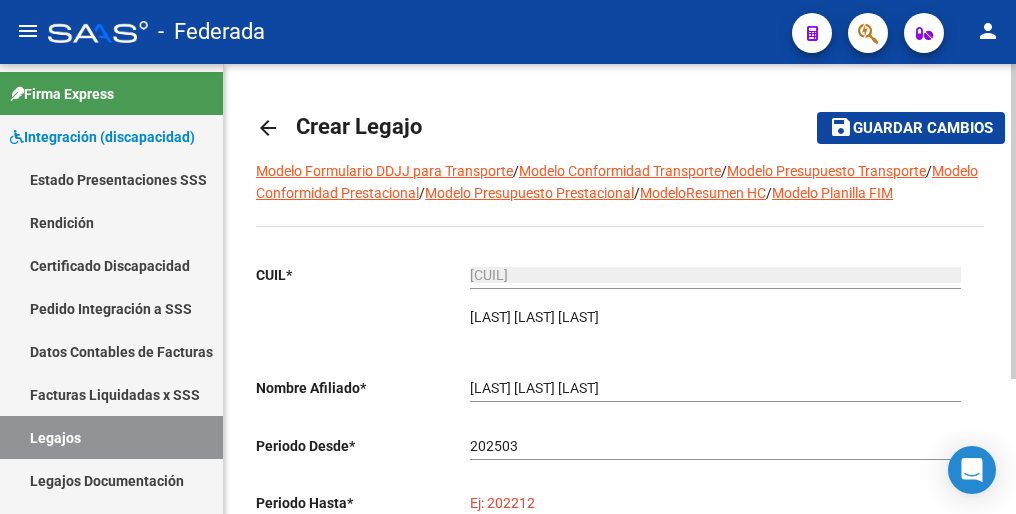 paste on "202512" 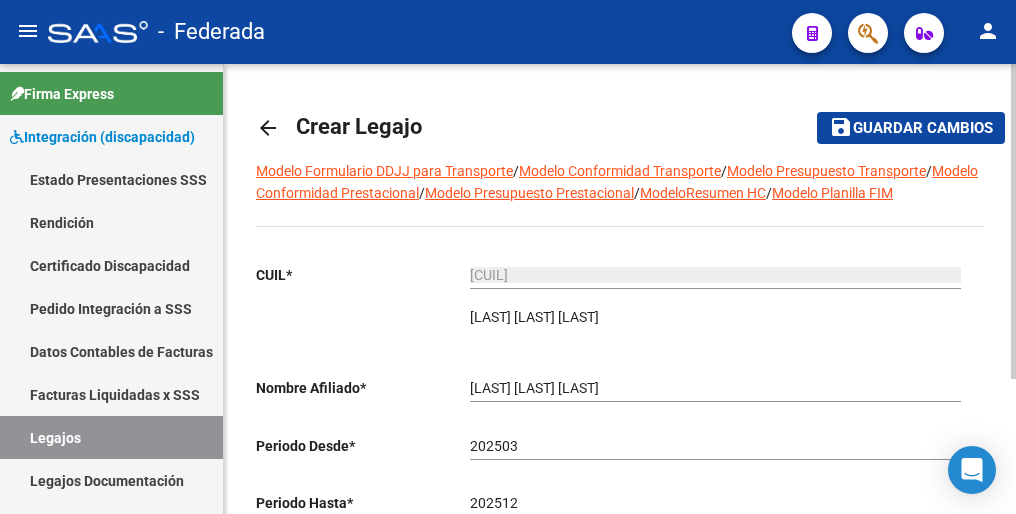 drag, startPoint x: 559, startPoint y: 486, endPoint x: 608, endPoint y: 458, distance: 56.435802 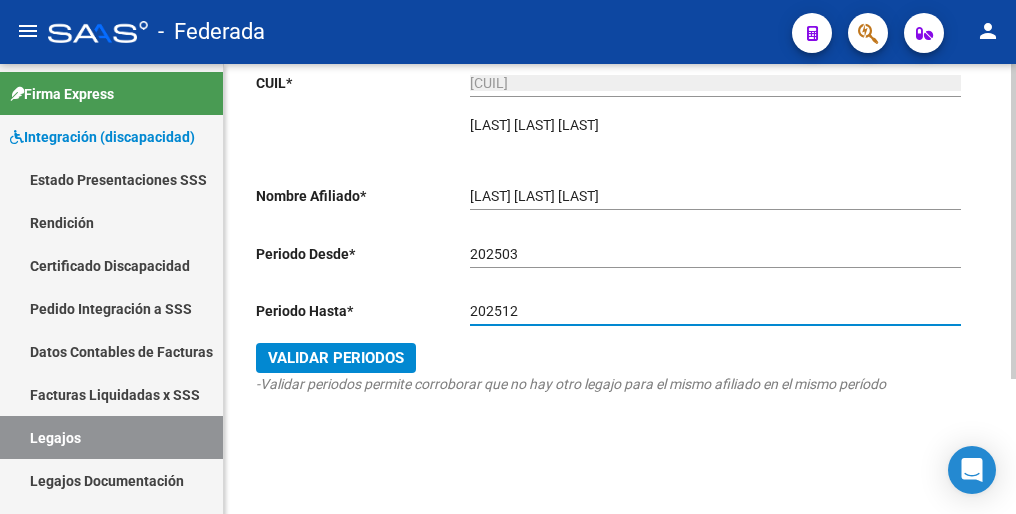 type on "202512" 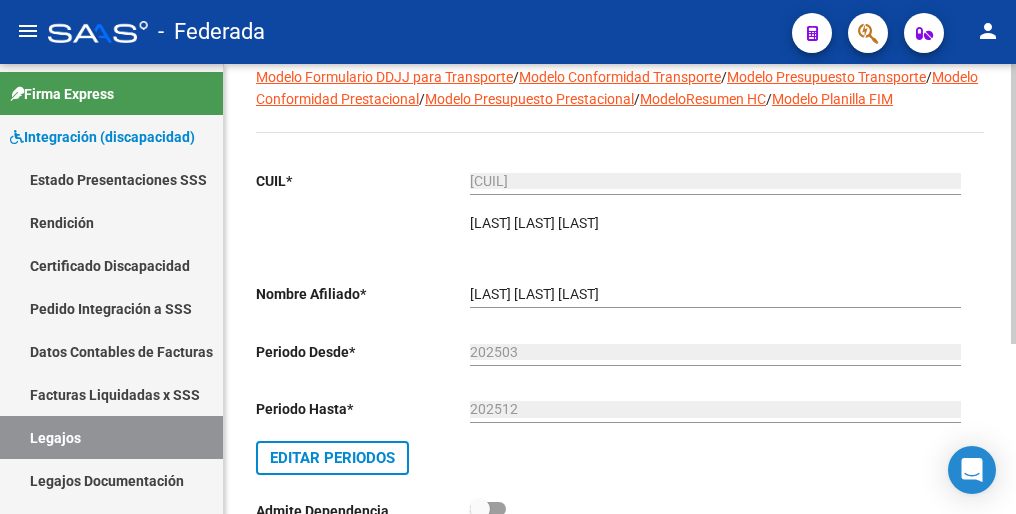scroll, scrollTop: 0, scrollLeft: 0, axis: both 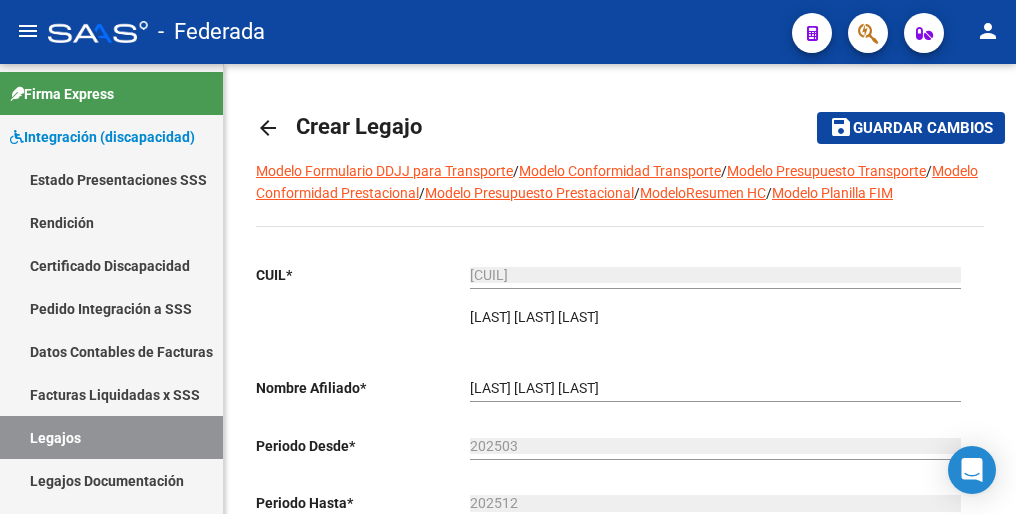 click on "Guardar cambios" 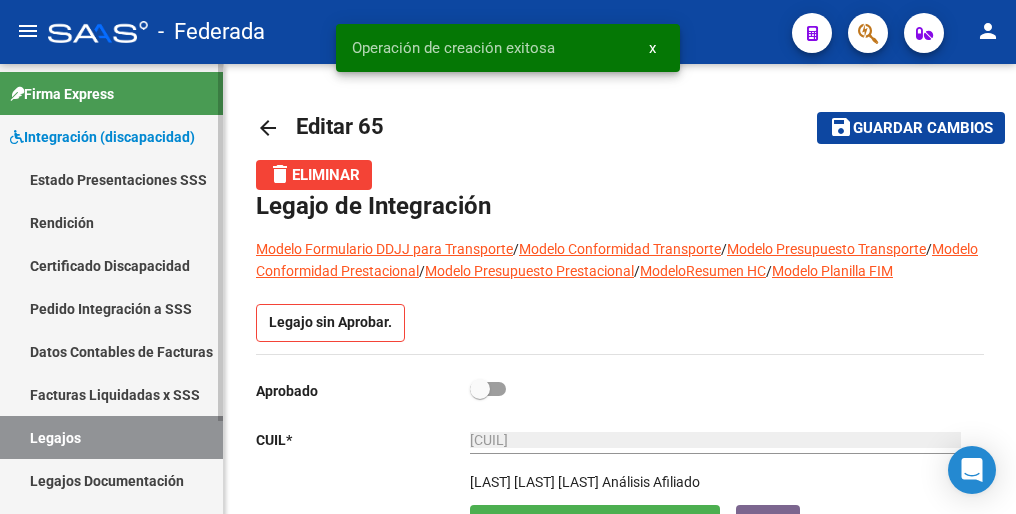click on "Legajos" at bounding box center (111, 437) 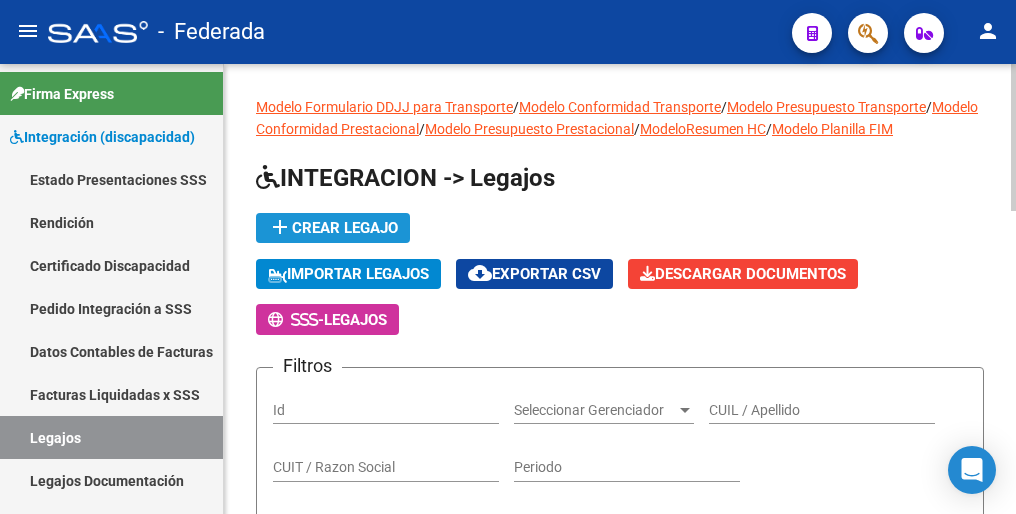 click on "add  Crear Legajo" 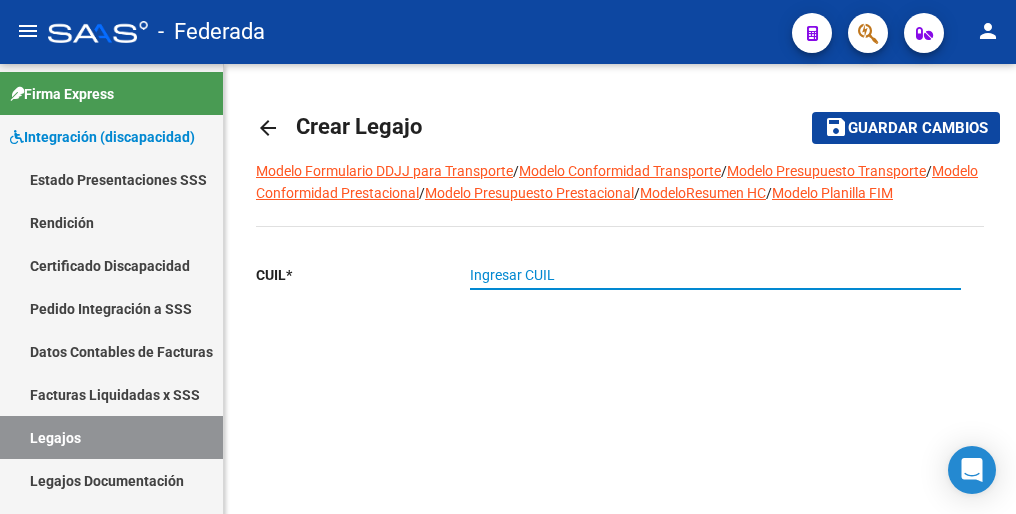 click on "Ingresar CUIL" at bounding box center (715, 275) 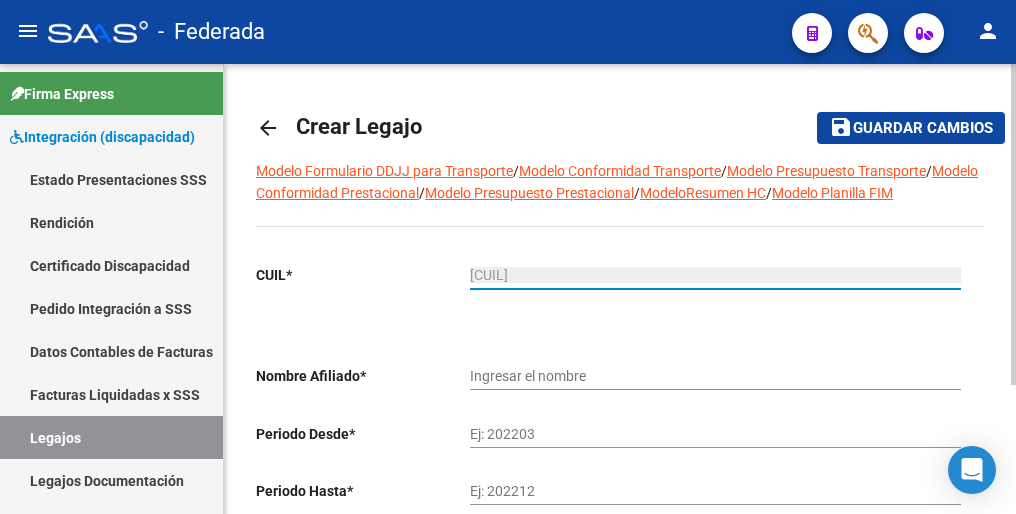type on "[LAST] [LAST] [LAST]" 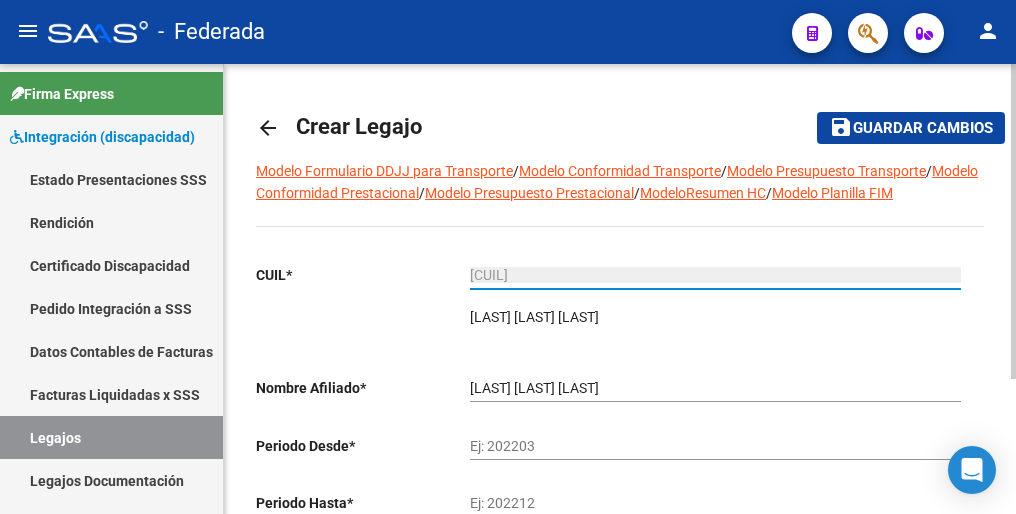type on "[CUIL]" 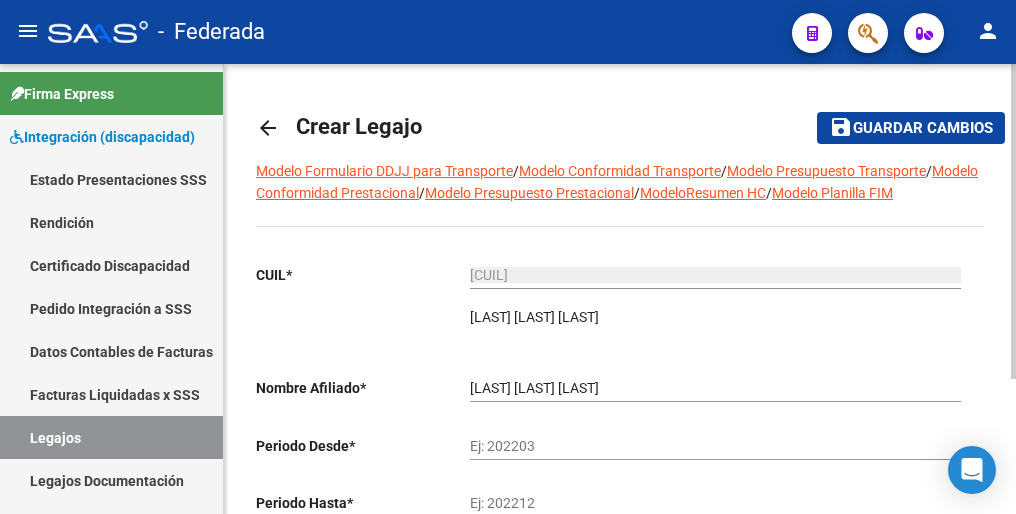click on "Ej: 202203" 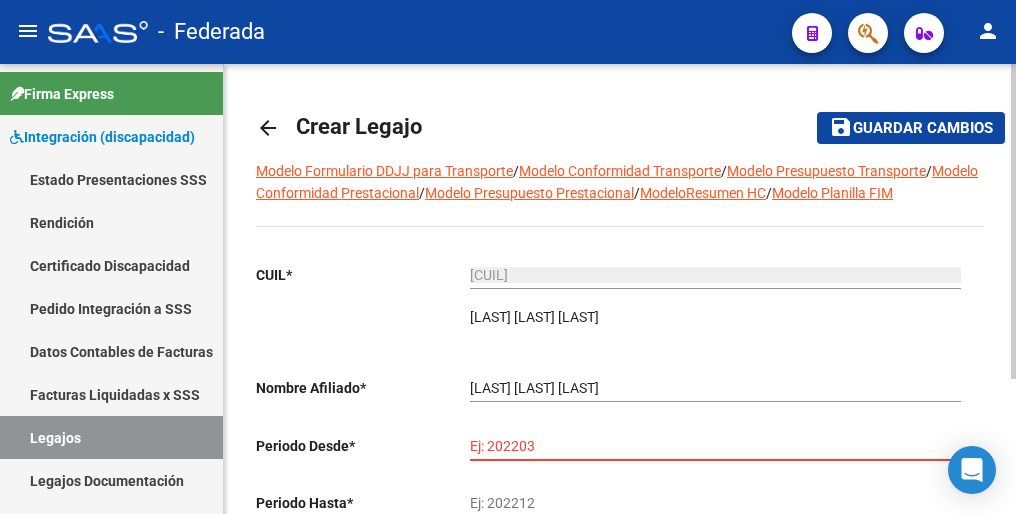 paste on "202501" 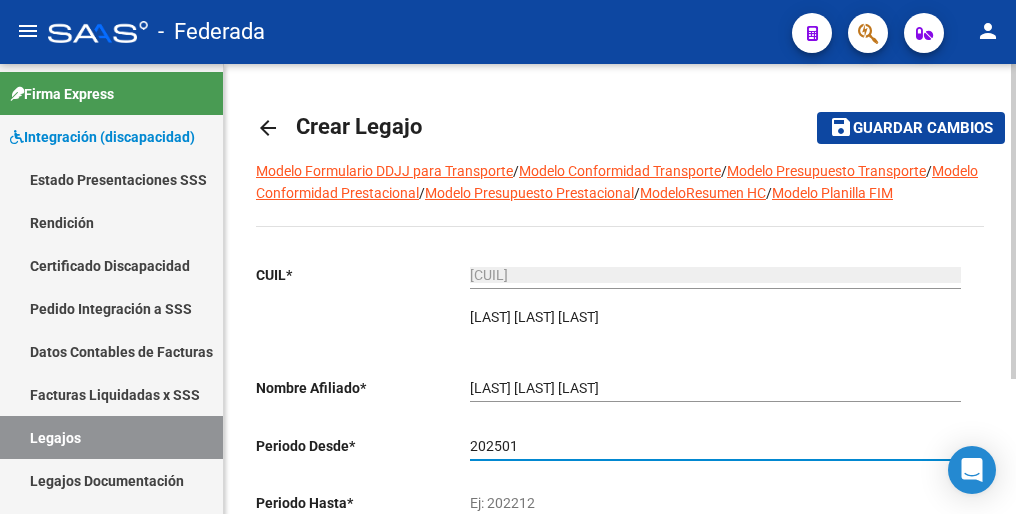 type on "202501" 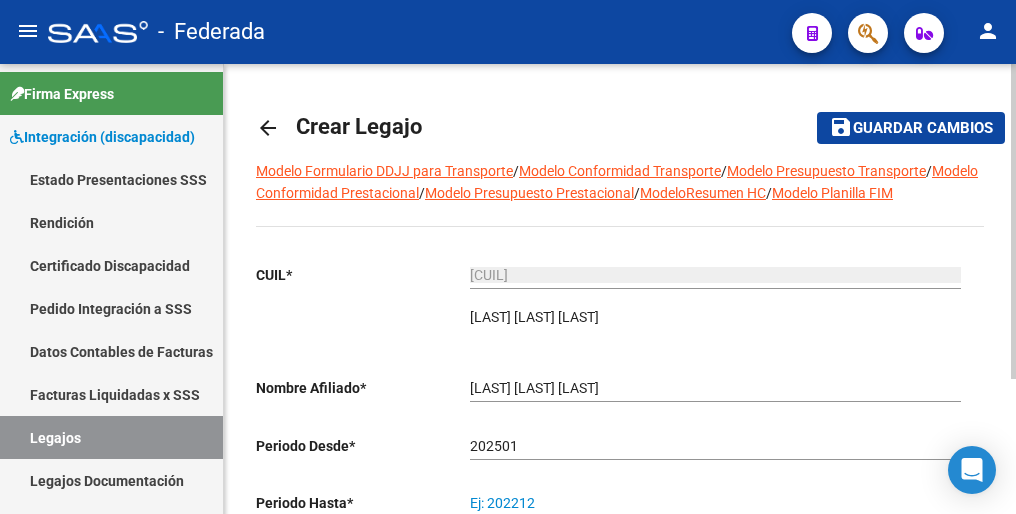 click on "Ej: 202212" at bounding box center (715, 503) 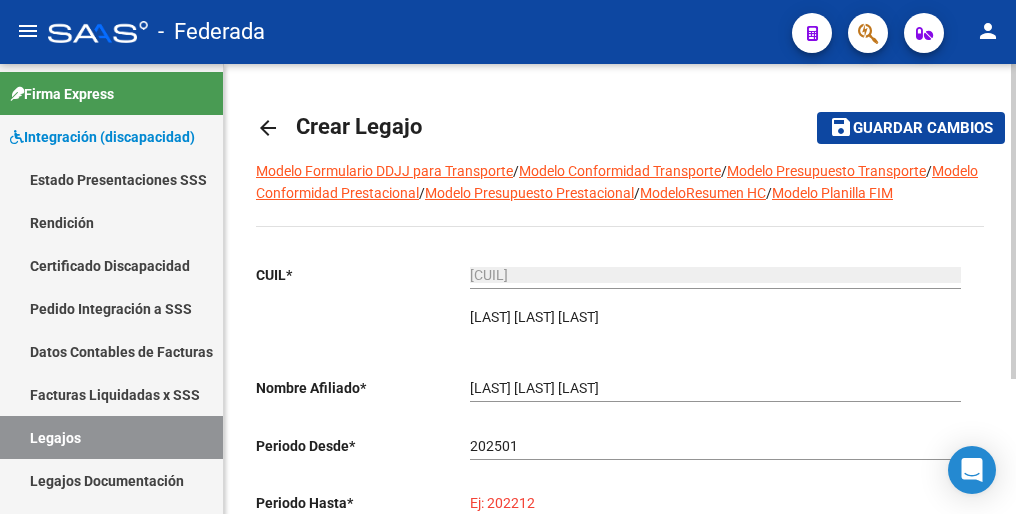 paste on "202512" 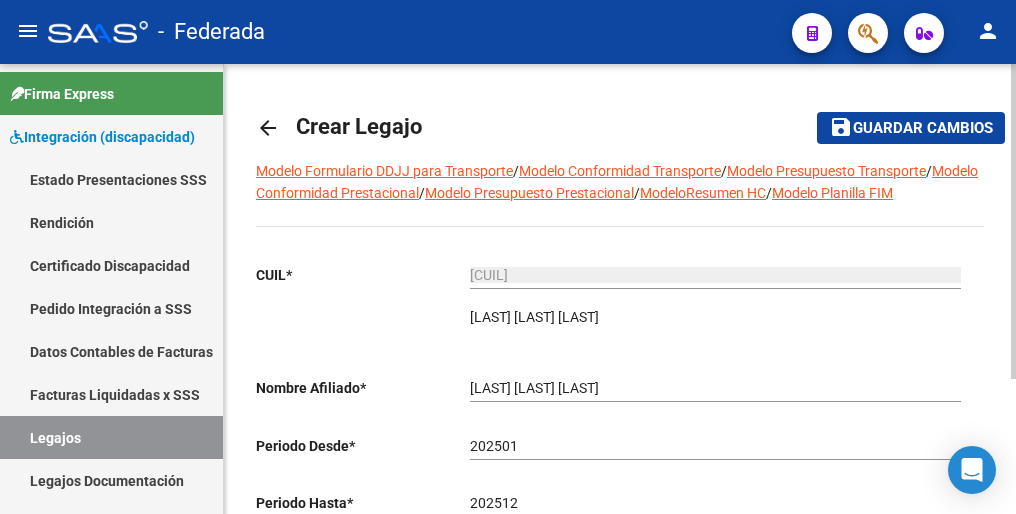 drag, startPoint x: 566, startPoint y: 501, endPoint x: 628, endPoint y: 426, distance: 97.308784 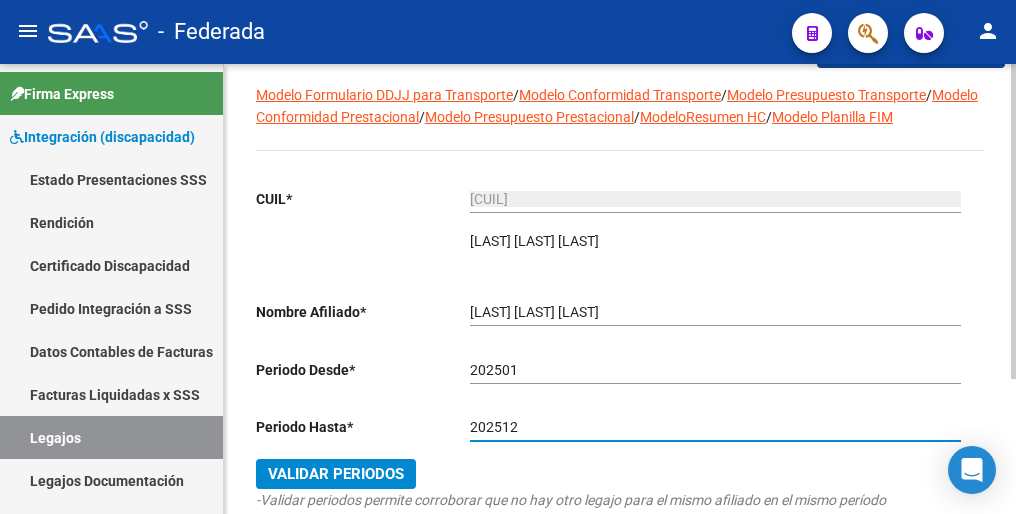 scroll, scrollTop: 192, scrollLeft: 0, axis: vertical 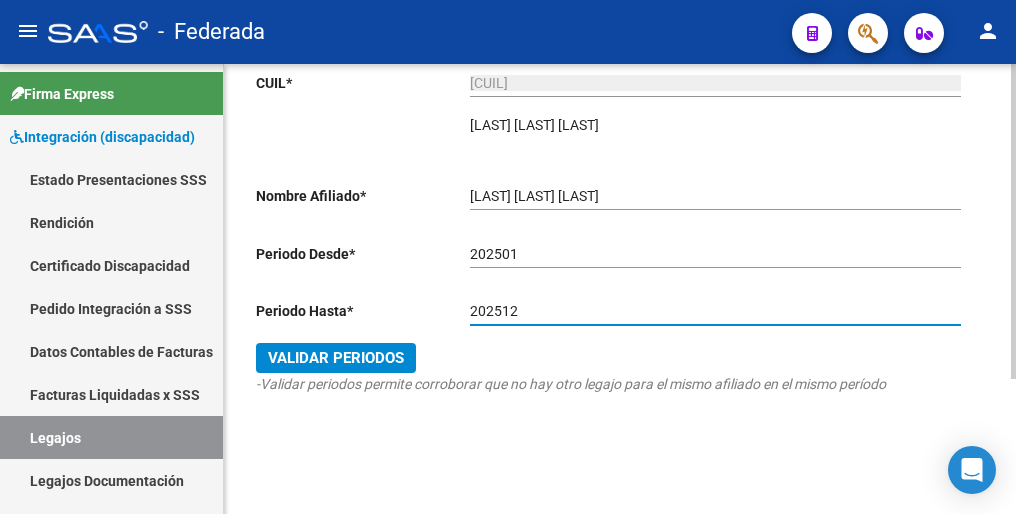 type on "202512" 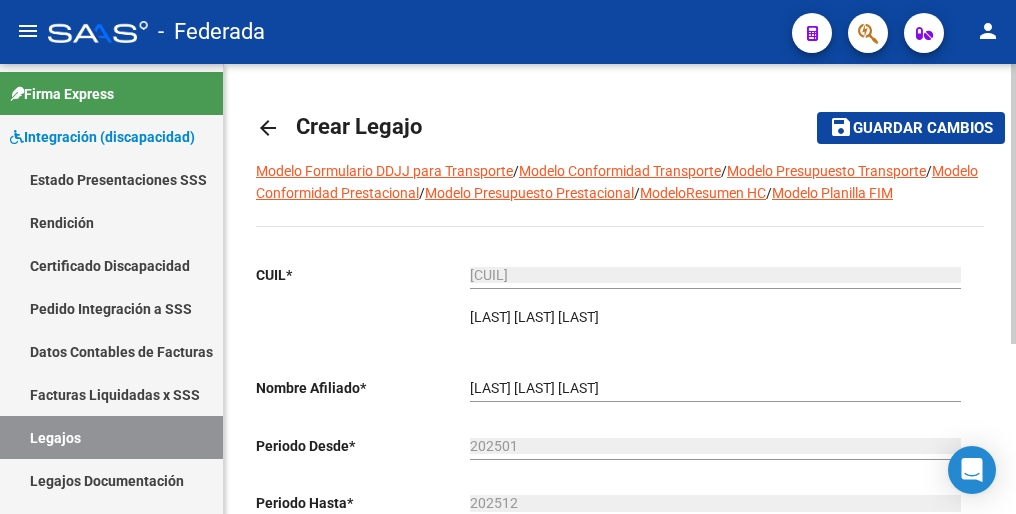 scroll, scrollTop: 0, scrollLeft: 0, axis: both 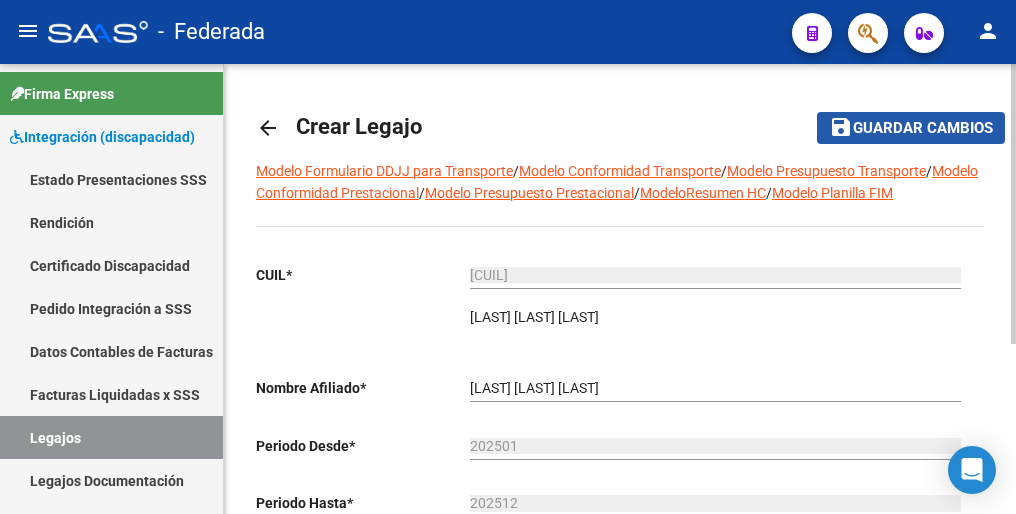 click on "Guardar cambios" 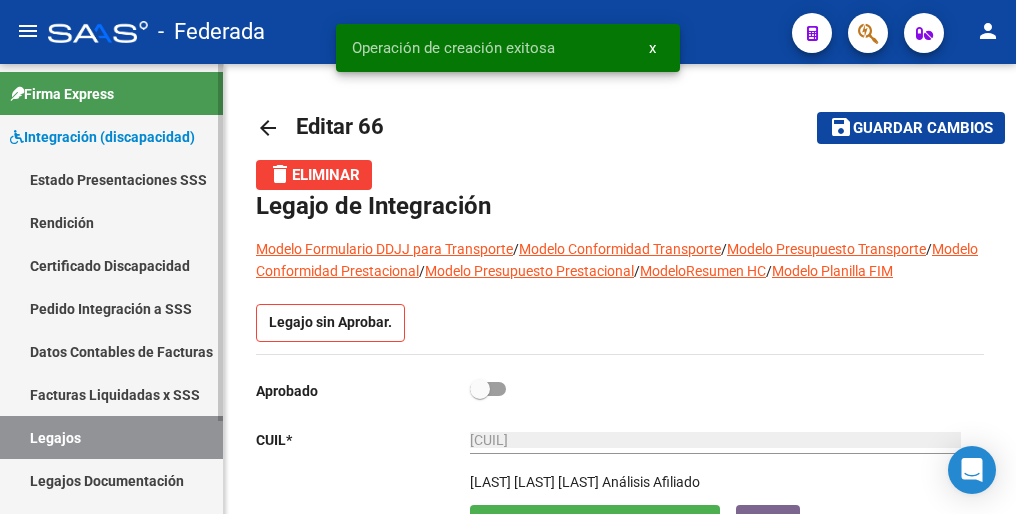 click on "Legajos" at bounding box center [111, 437] 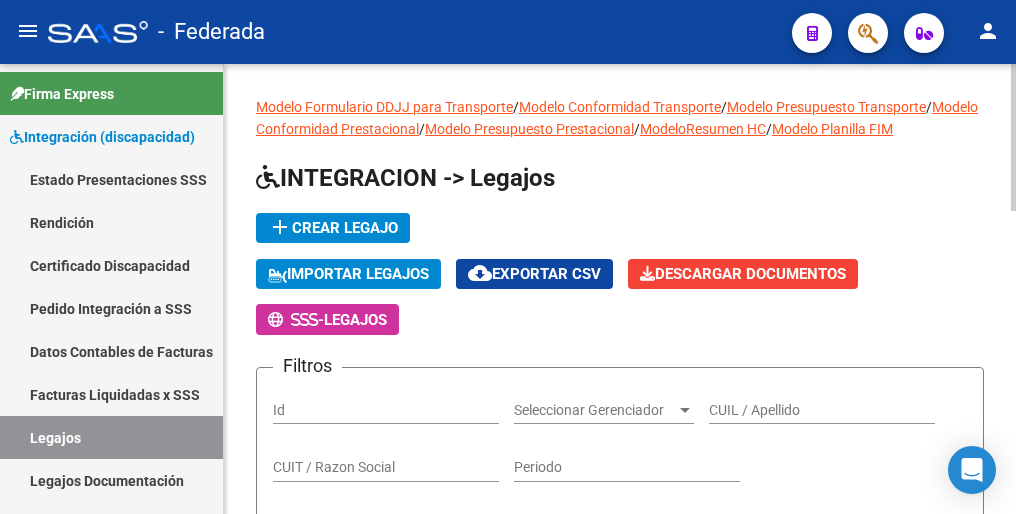 click on "add  Crear Legajo" 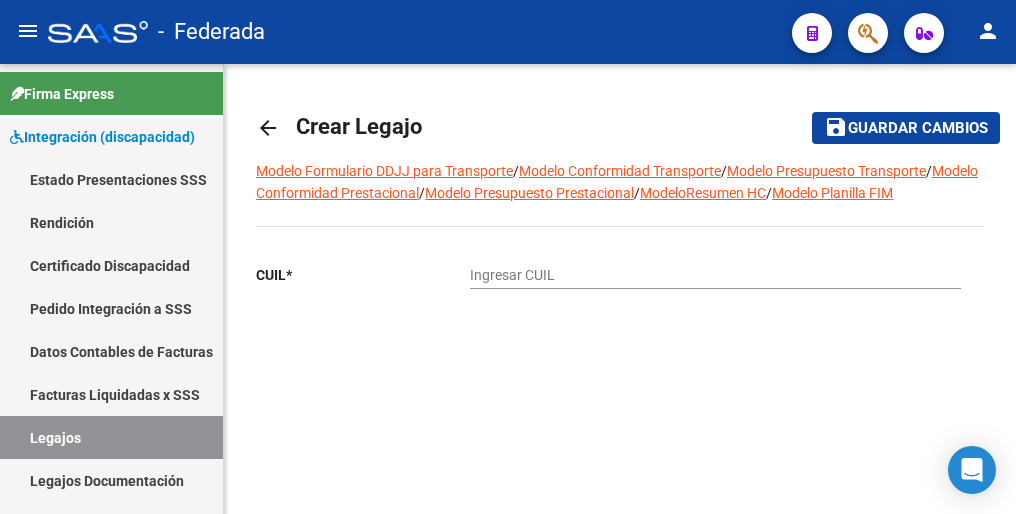 click on "Ingresar CUIL" at bounding box center (715, 275) 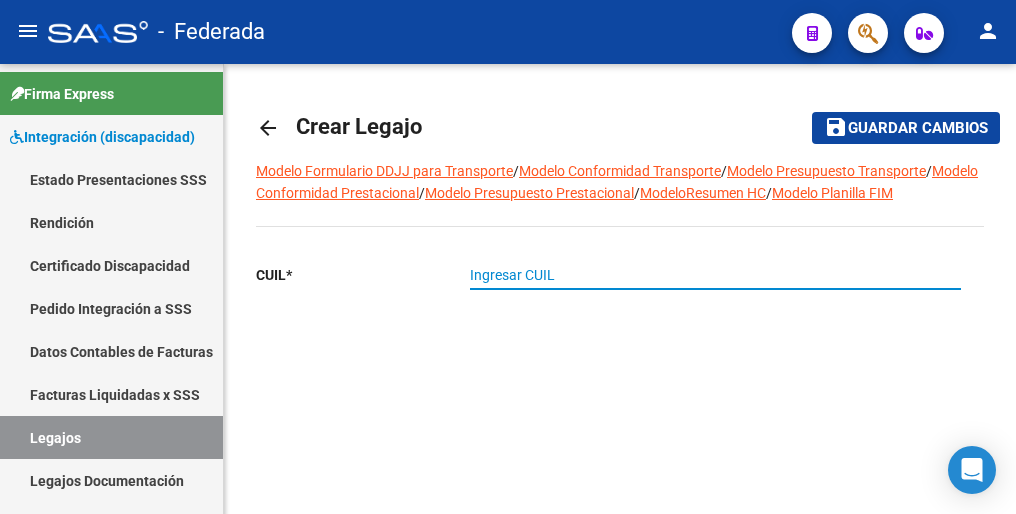 paste on "[CUIL]" 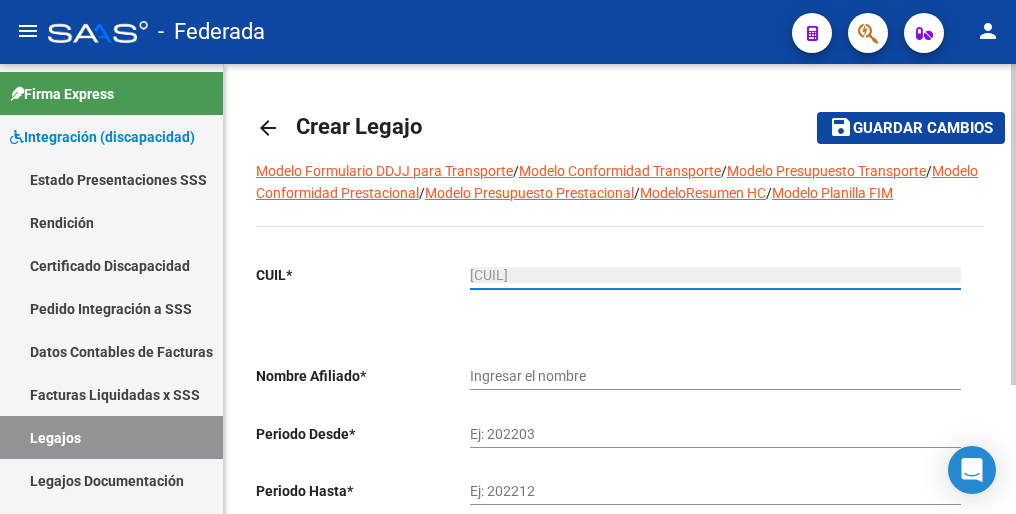 type on "[LAST] [LAST] [LAST]" 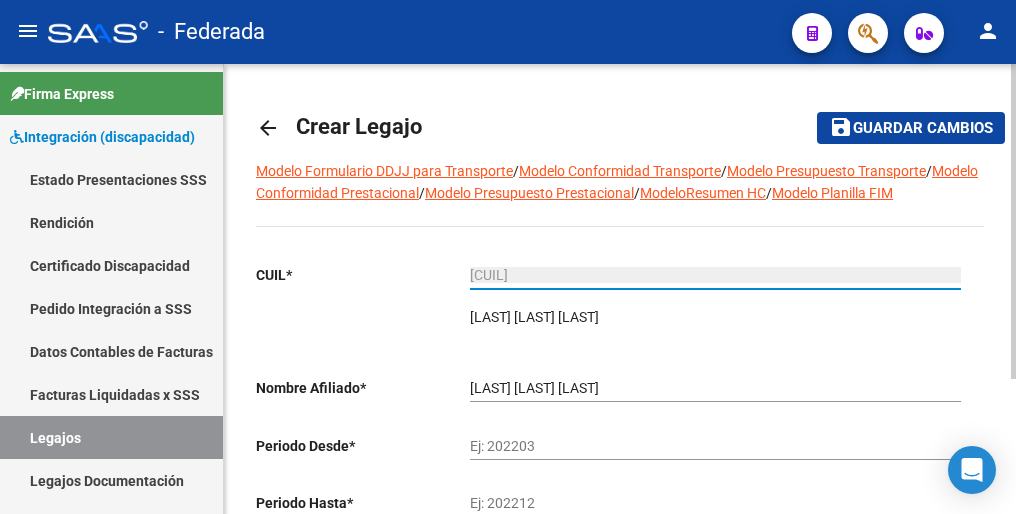 type on "[CUIL]" 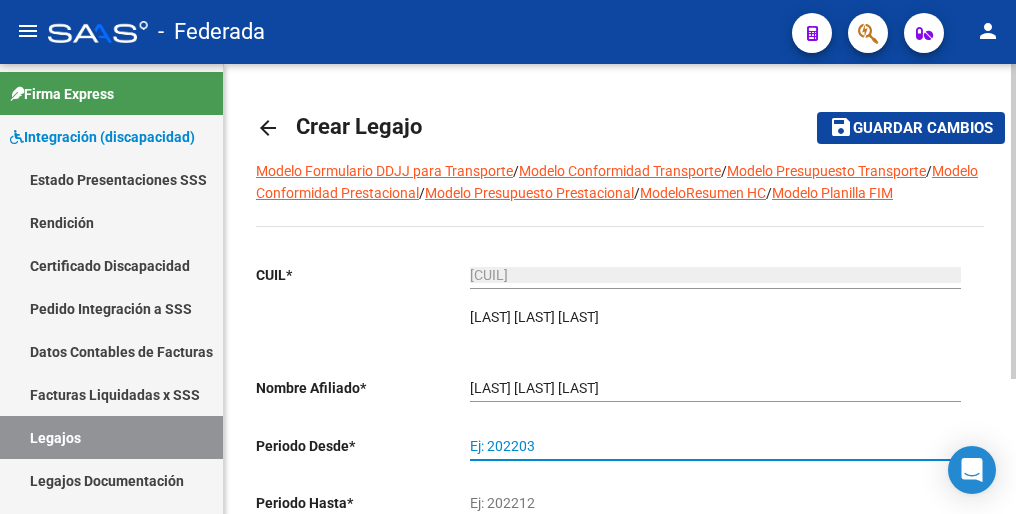 click on "Ej: 202203" at bounding box center (715, 446) 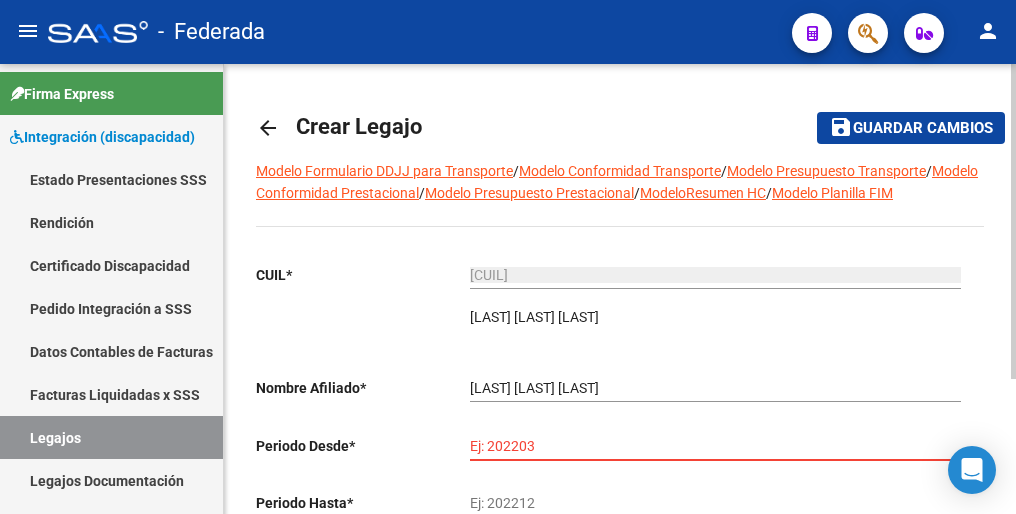 paste on "202501" 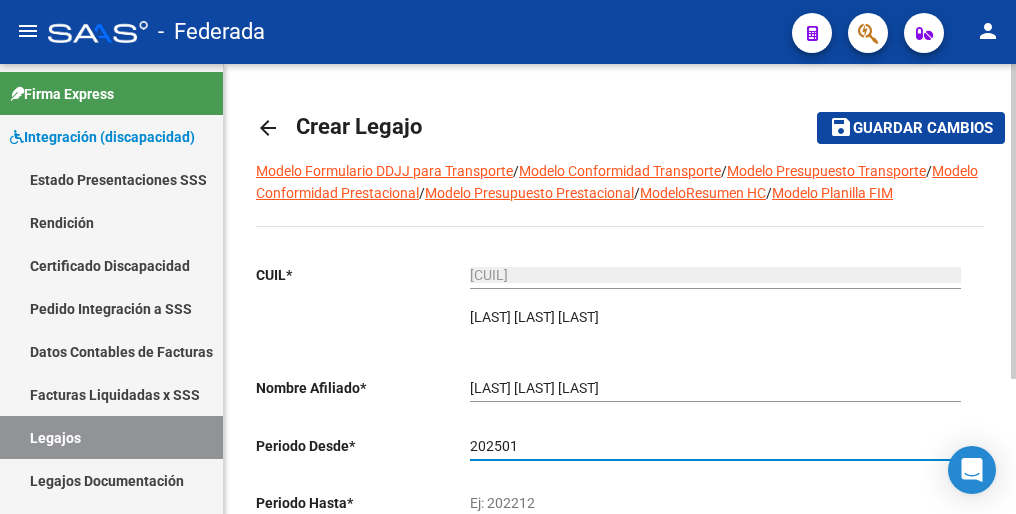 drag, startPoint x: 538, startPoint y: 451, endPoint x: 524, endPoint y: 474, distance: 26.925823 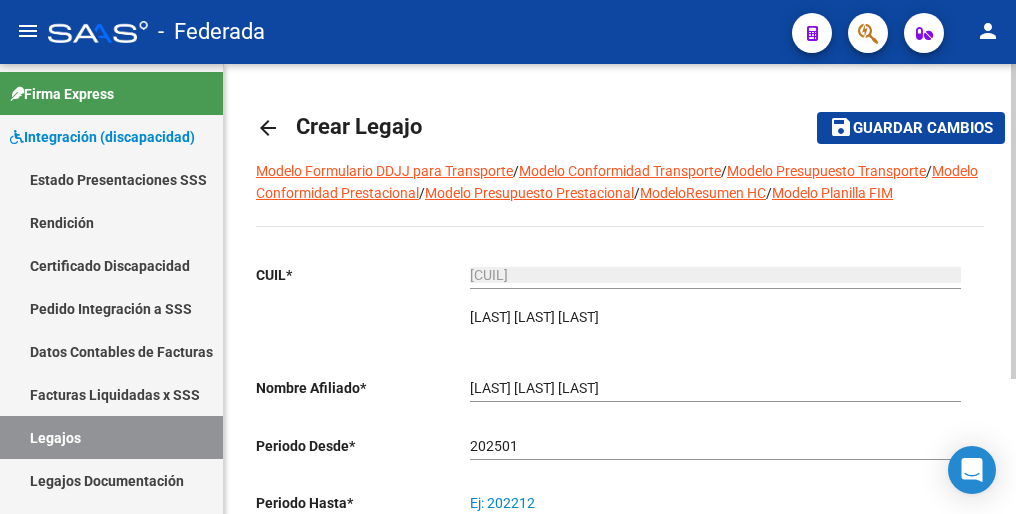 click on "Ej: 202212" at bounding box center (715, 503) 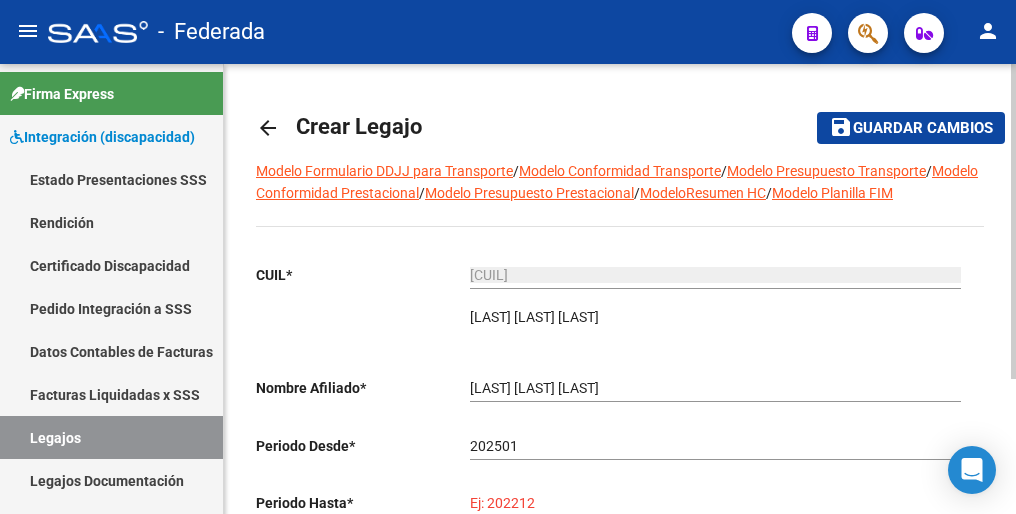 paste on "202512" 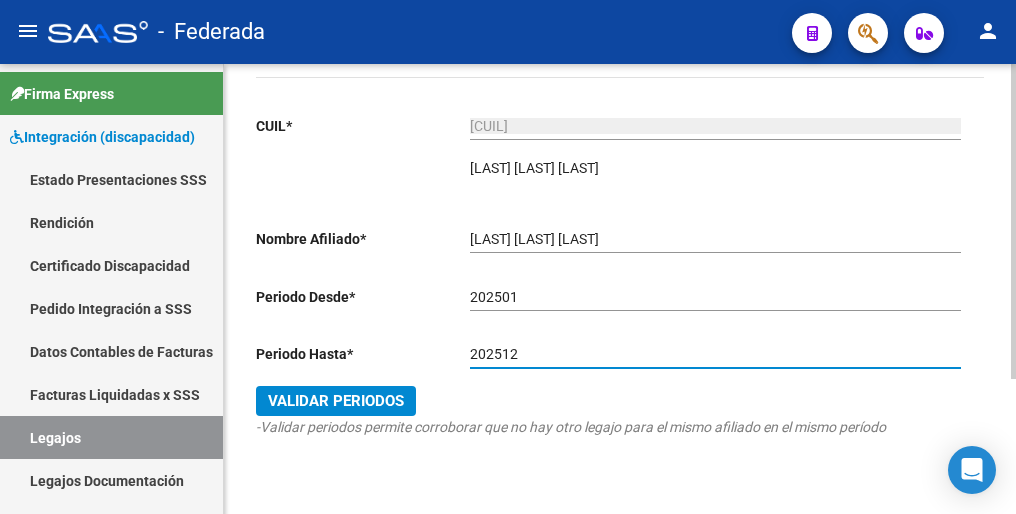 scroll, scrollTop: 192, scrollLeft: 0, axis: vertical 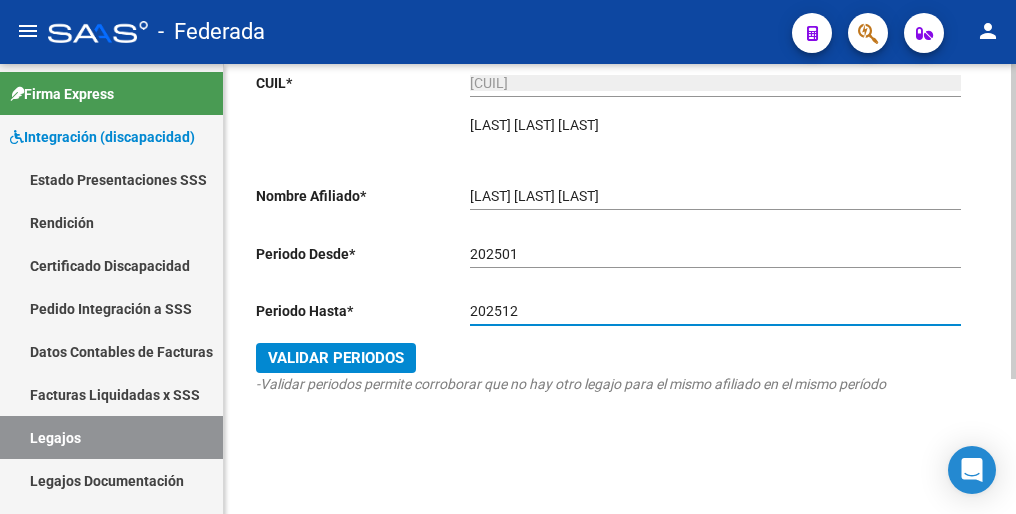 type on "202512" 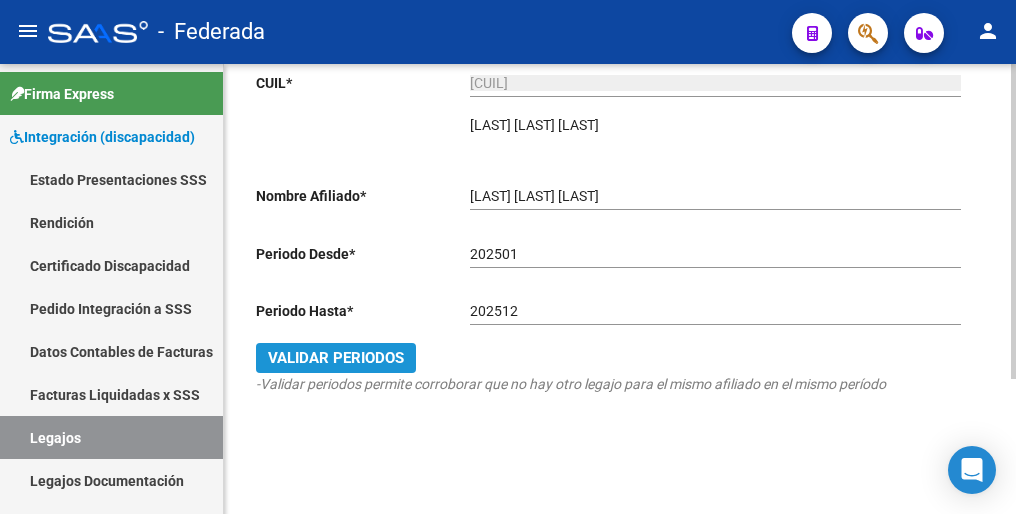 click on "Validar Periodos" 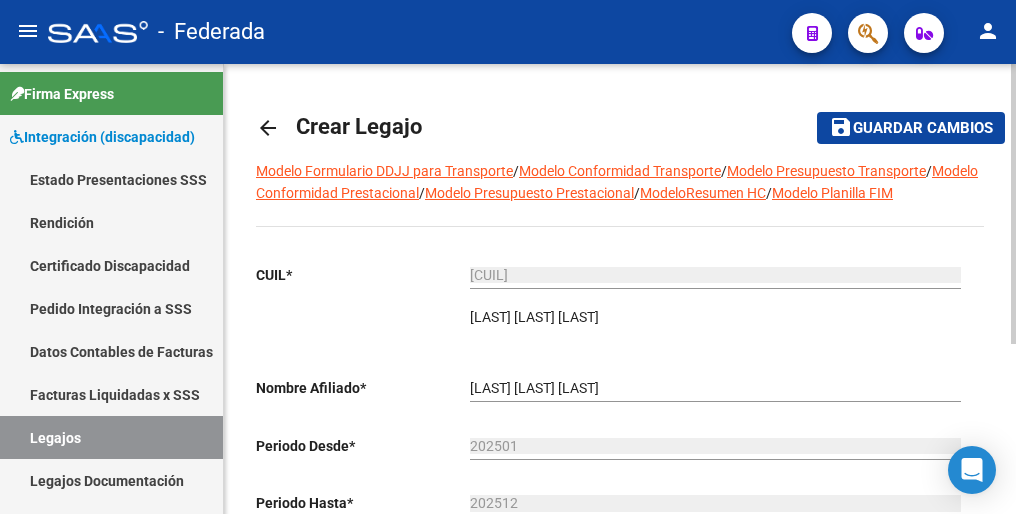 scroll, scrollTop: 0, scrollLeft: 0, axis: both 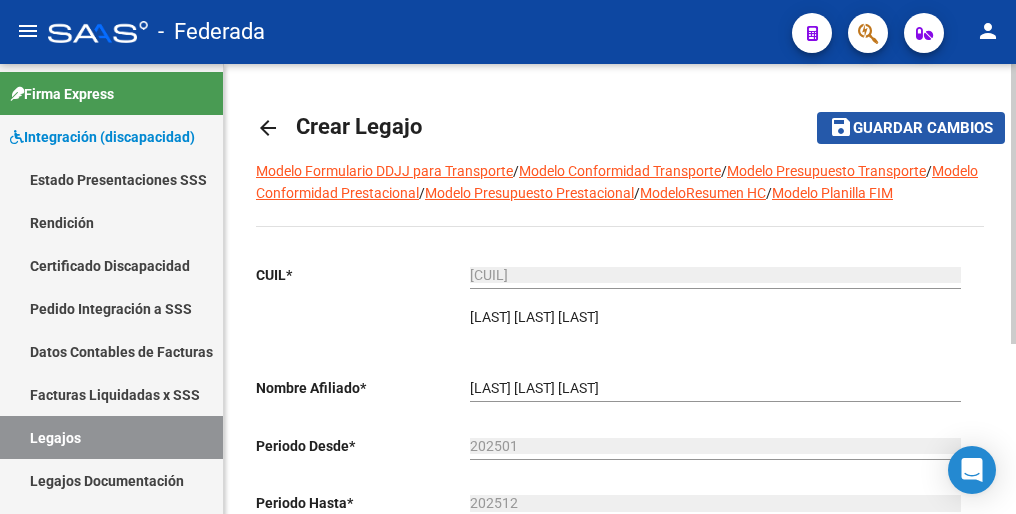 click on "Guardar cambios" 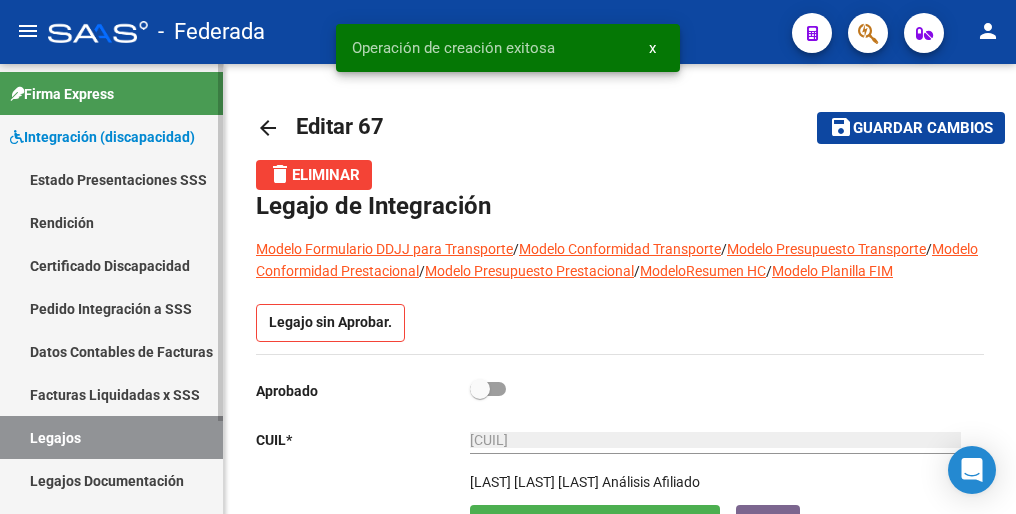 click on "Legajos" at bounding box center (111, 437) 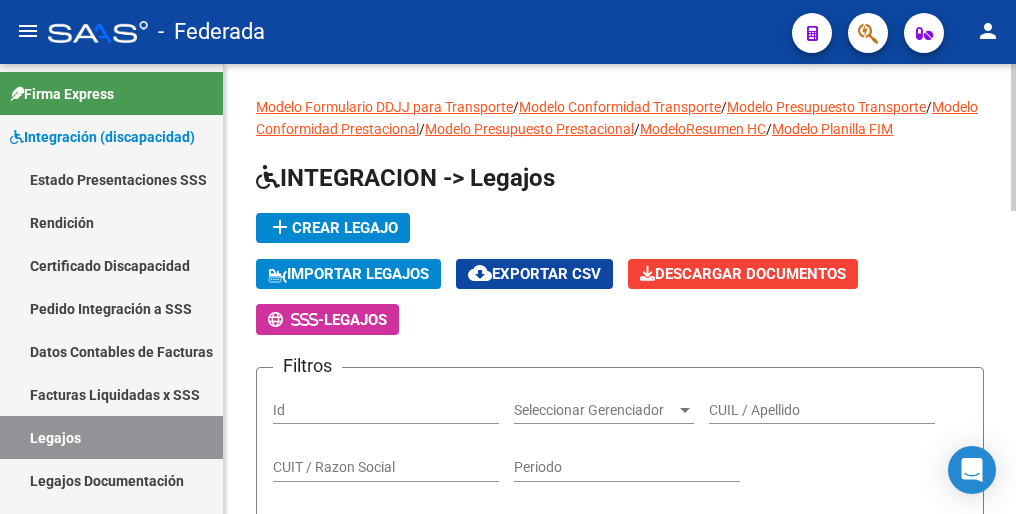 click on "add  Crear Legajo" 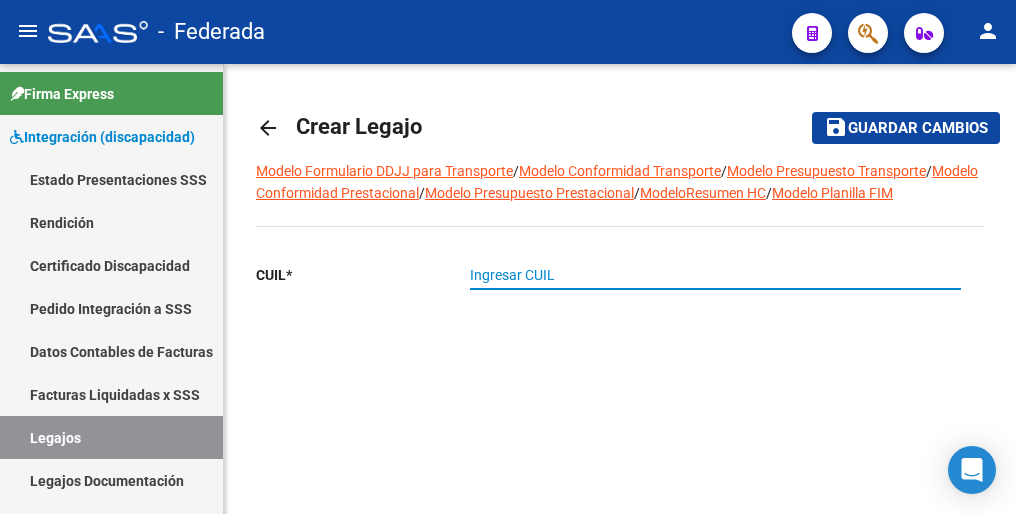 click on "Ingresar CUIL" at bounding box center (715, 275) 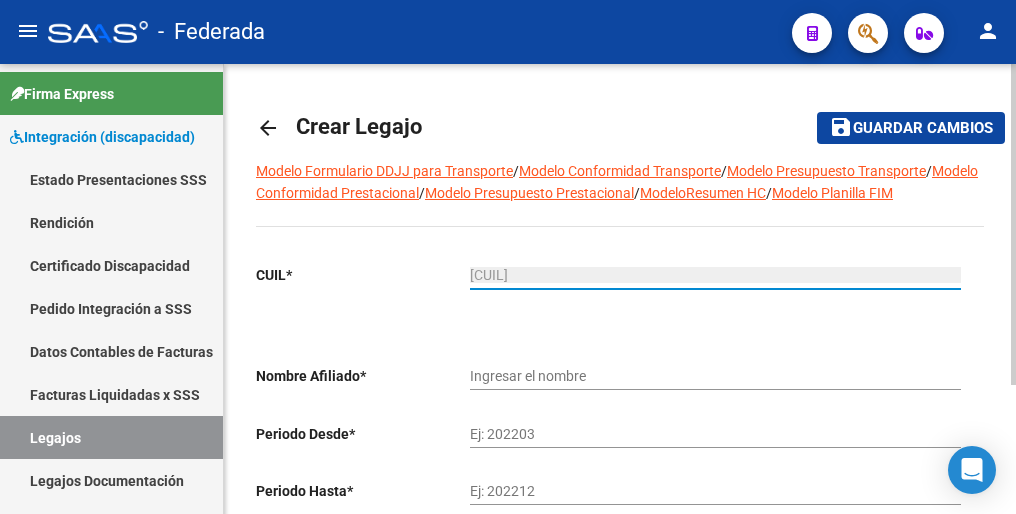 type on "[LAST] [LAST]" 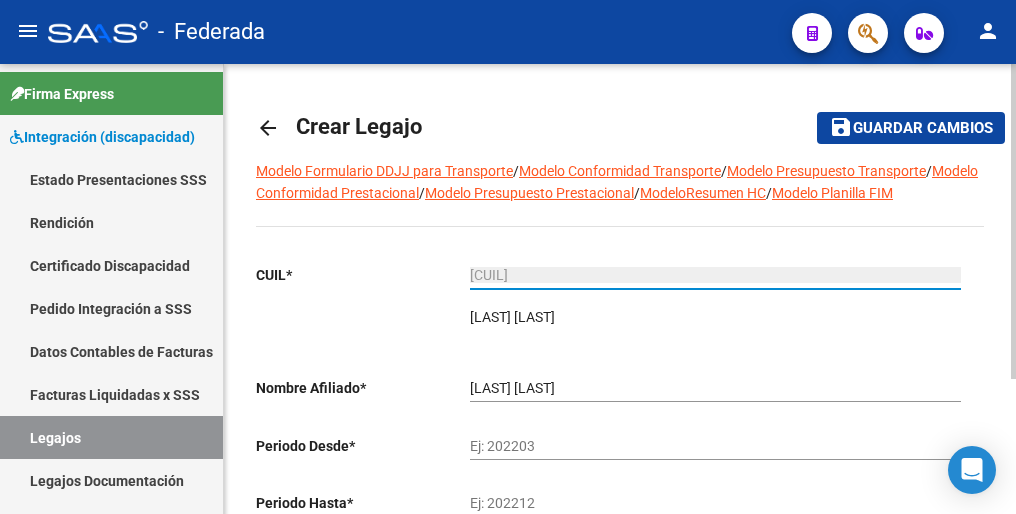 type on "[CUIL]" 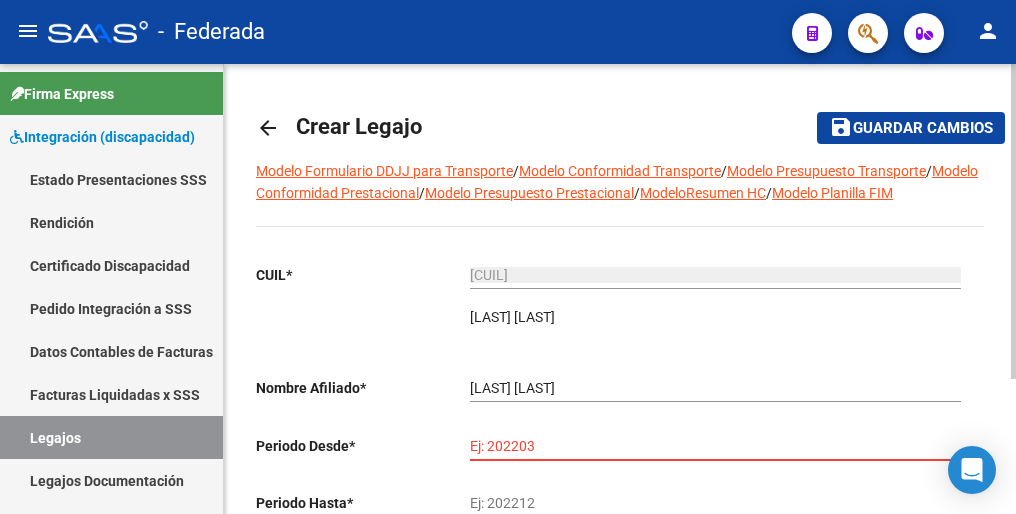 paste on "202502" 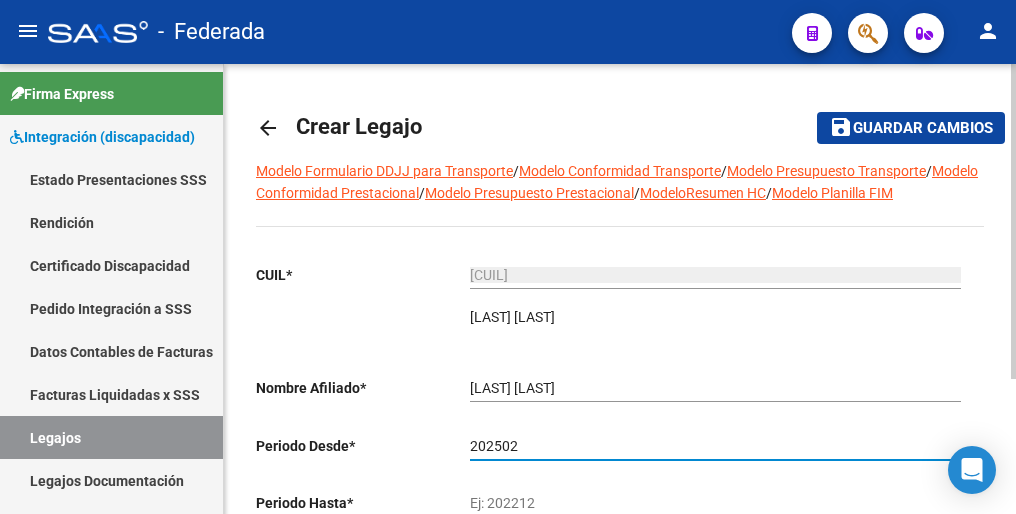 type on "202502" 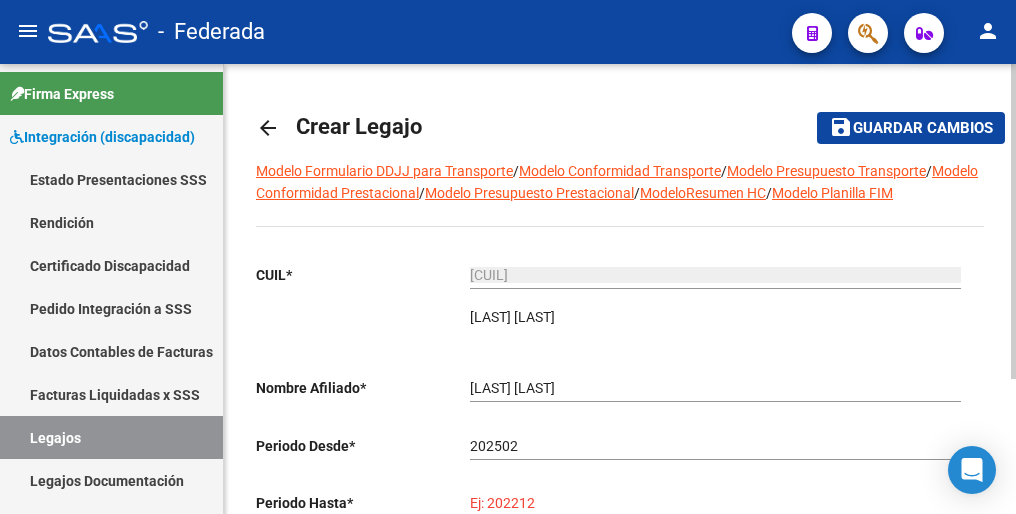 paste on "202512" 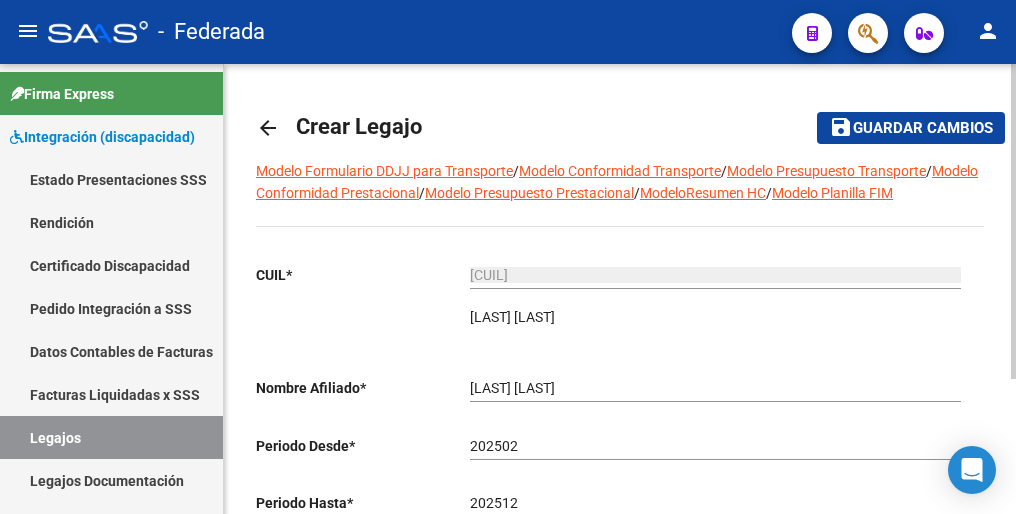 click on "202512" at bounding box center (715, 503) 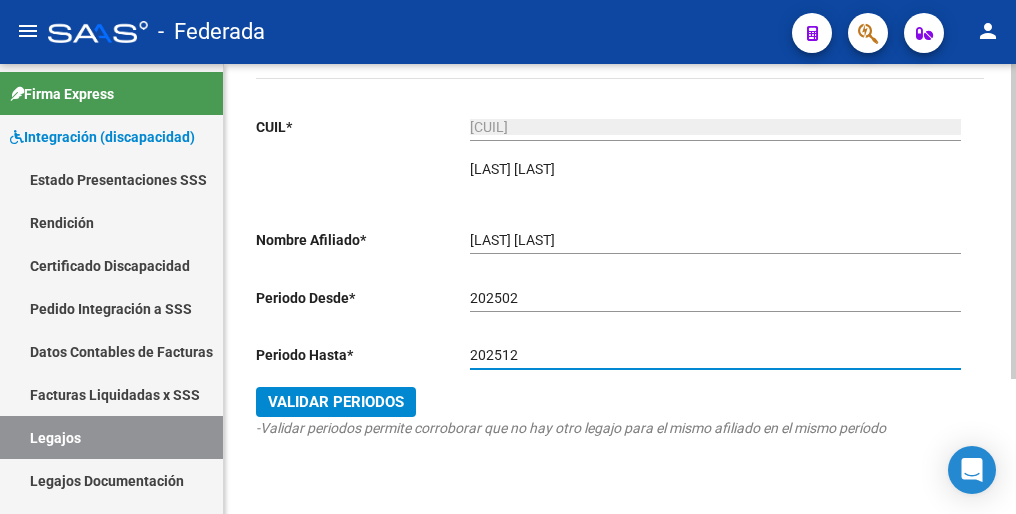scroll, scrollTop: 192, scrollLeft: 0, axis: vertical 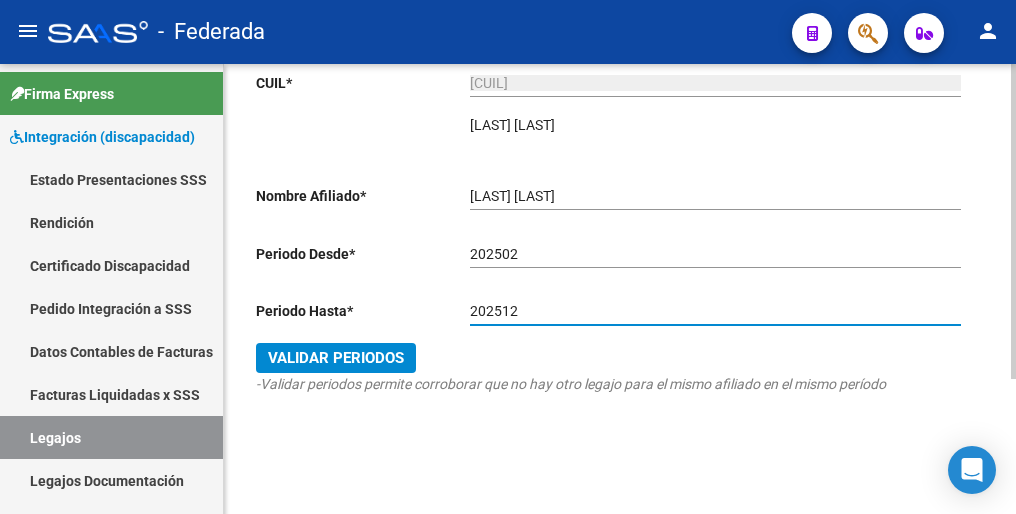 type on "202512" 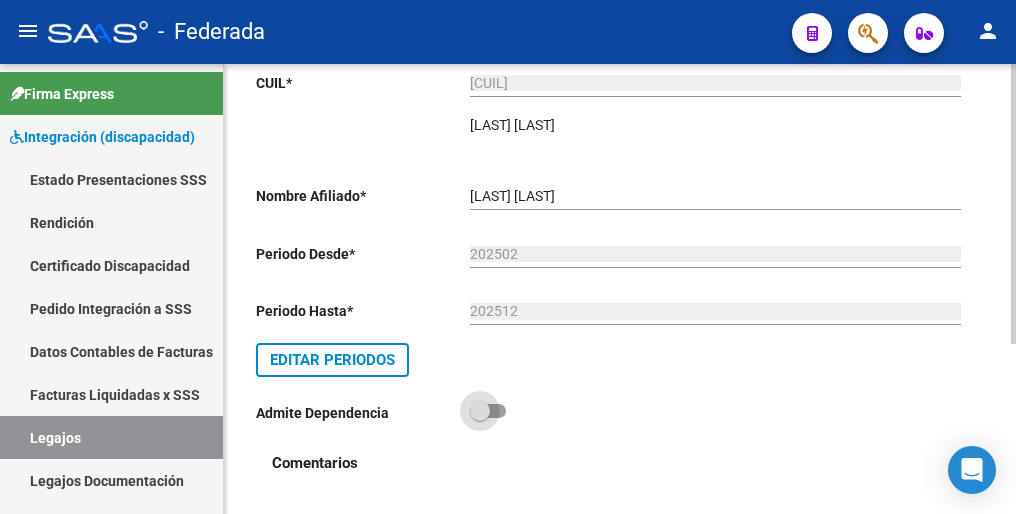 click at bounding box center [488, 411] 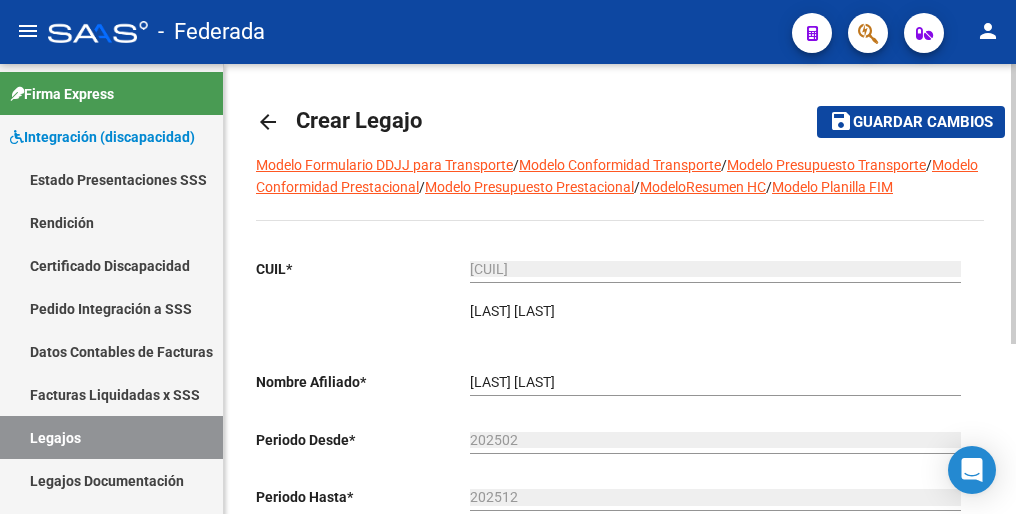 scroll, scrollTop: 0, scrollLeft: 0, axis: both 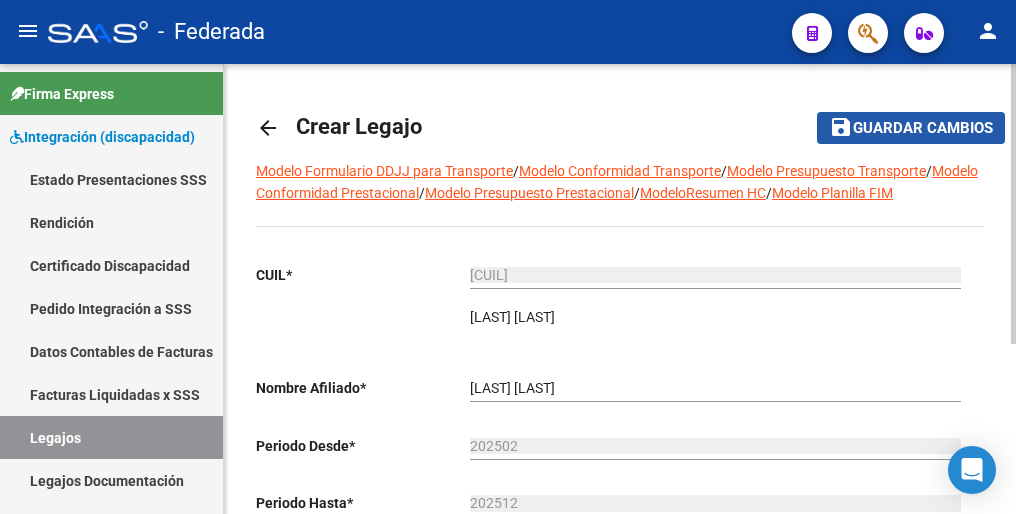 click on "Guardar cambios" 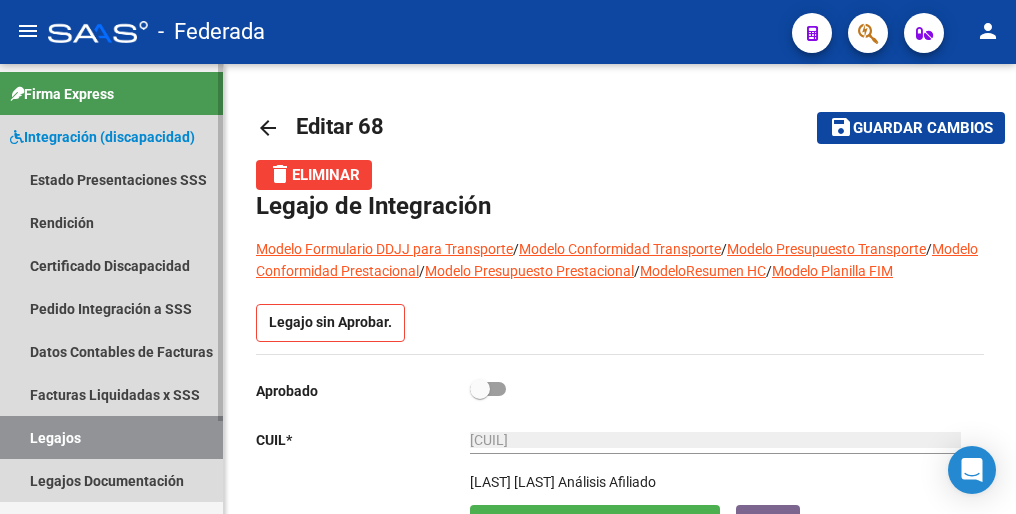 click on "Legajos" at bounding box center (111, 437) 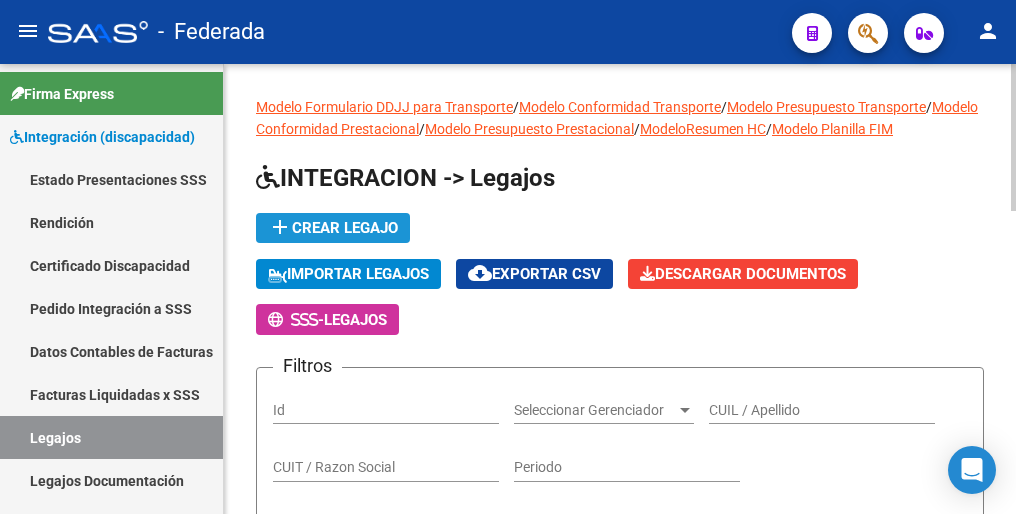 click on "add  Crear Legajo" 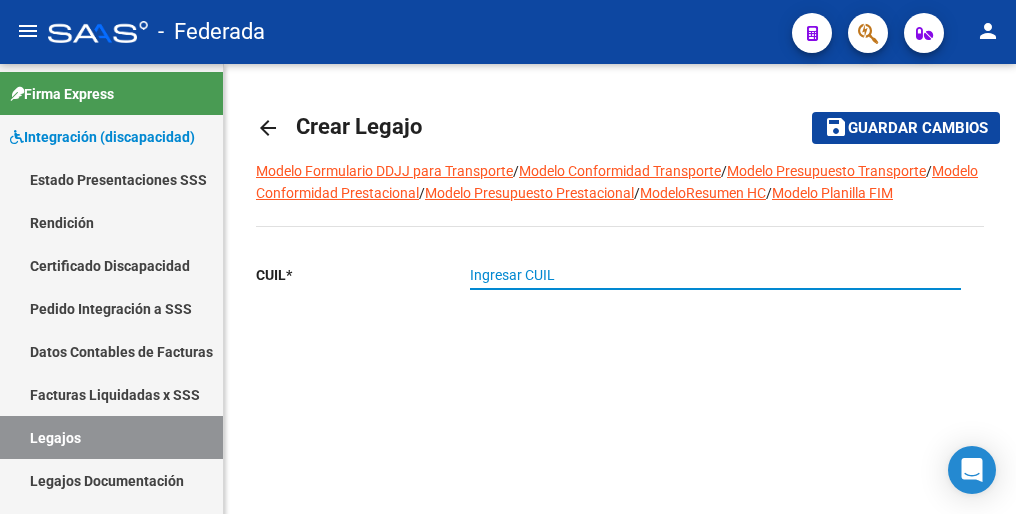 click on "Ingresar CUIL" at bounding box center [715, 275] 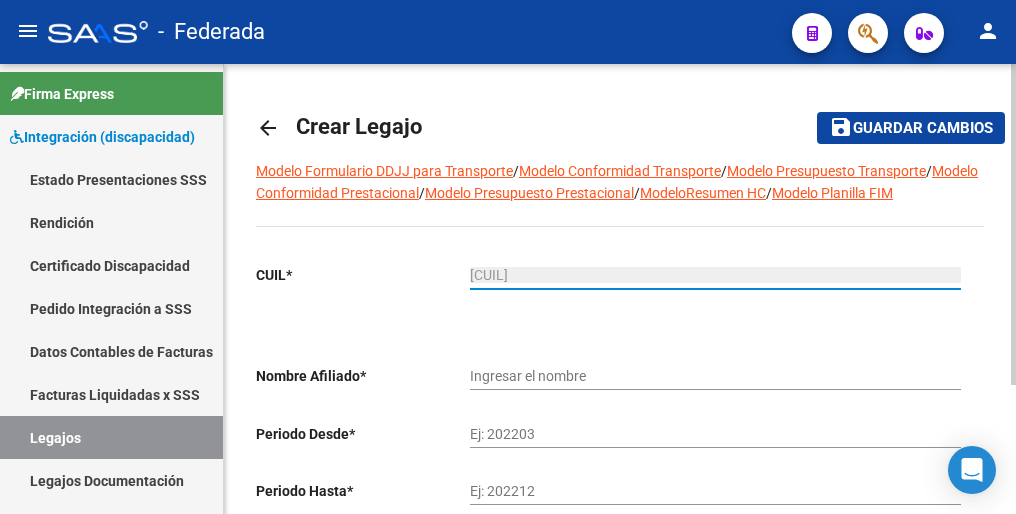 type on "[LAST] [LAST]" 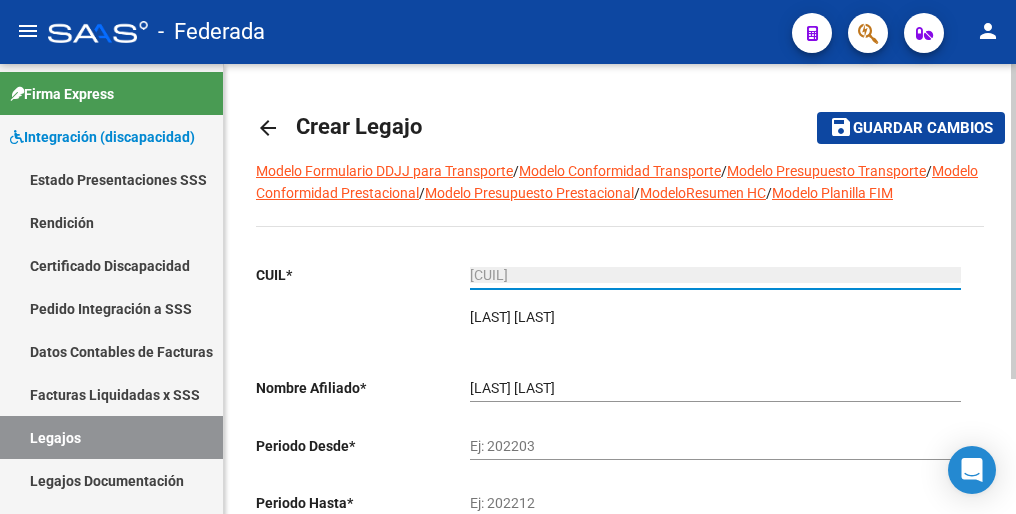 type on "[CUIL]" 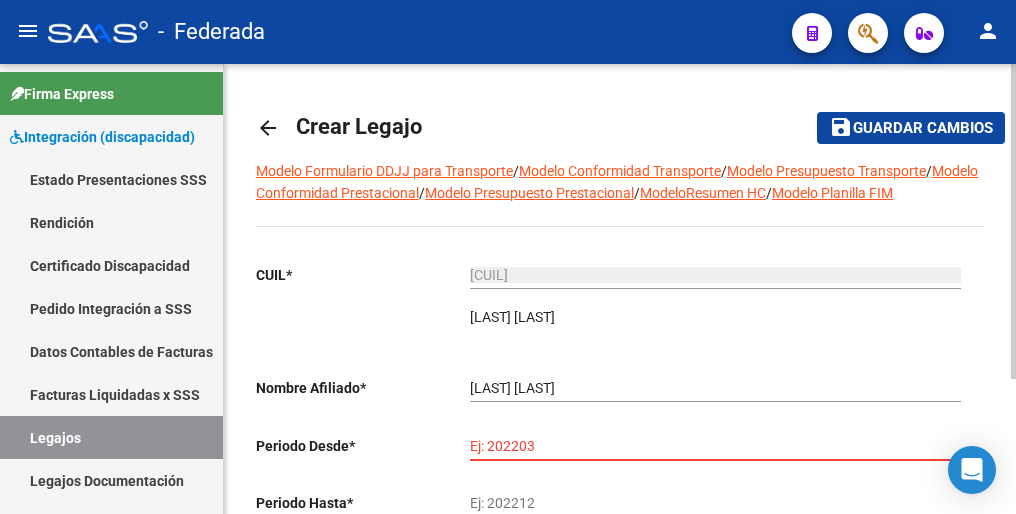 paste on "202501" 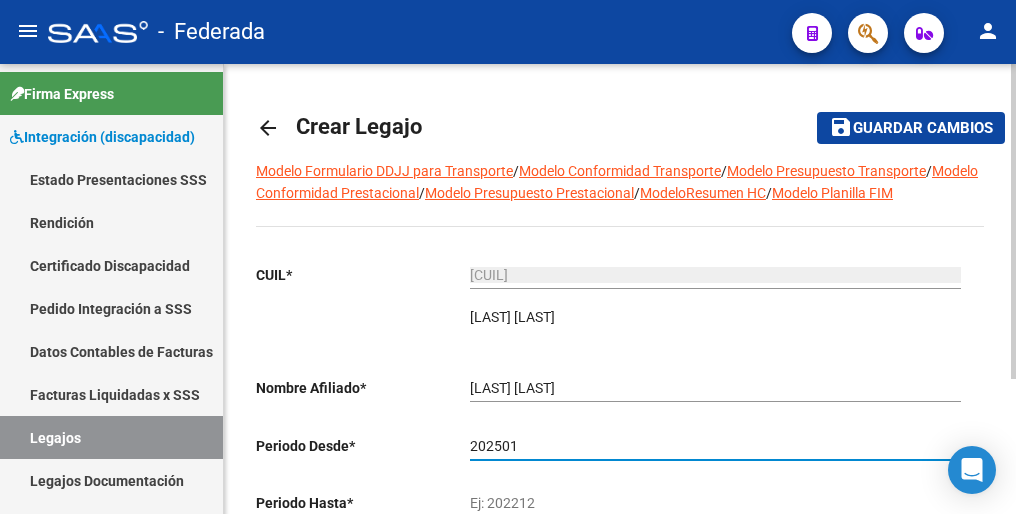 type on "202501" 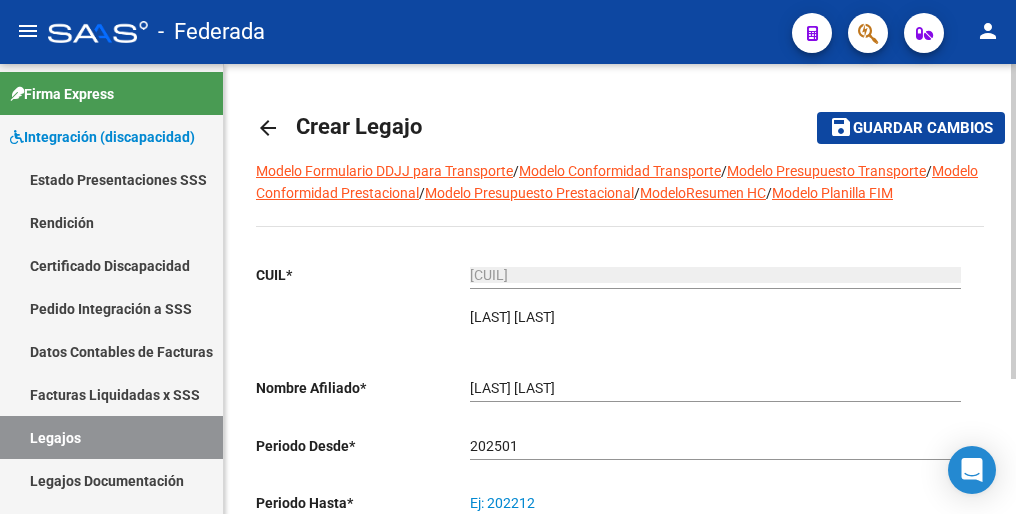 click on "Ej: 202212" at bounding box center (715, 503) 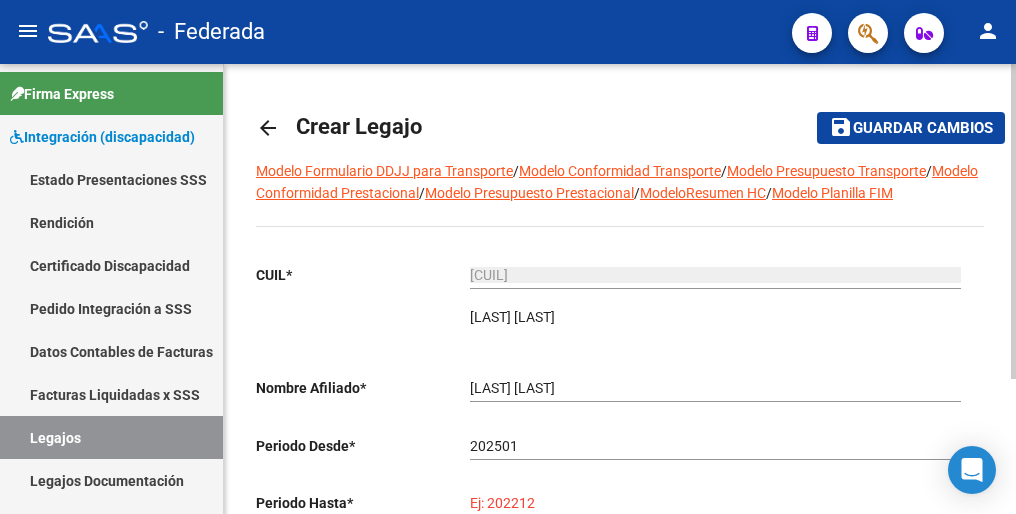 paste on "202512" 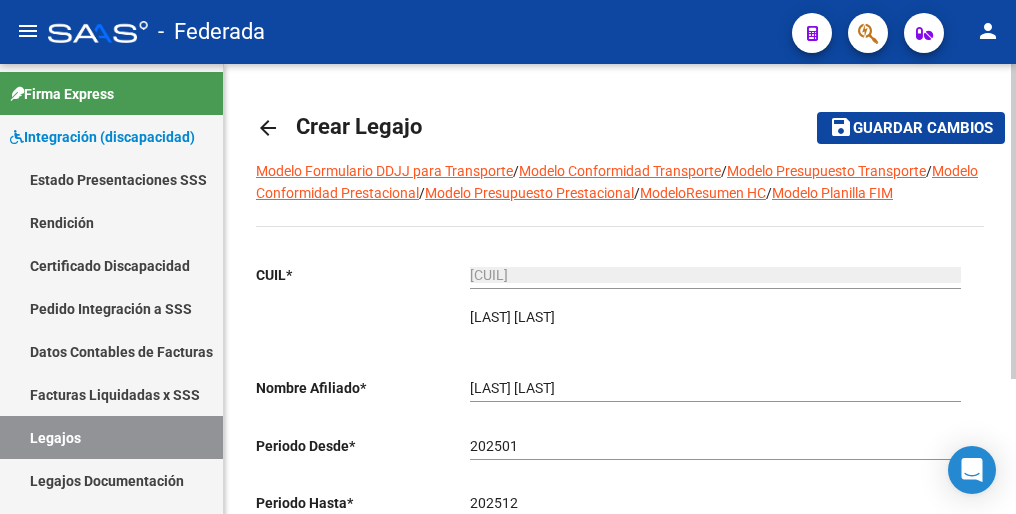 drag, startPoint x: 644, startPoint y: 451, endPoint x: 677, endPoint y: 428, distance: 40.22437 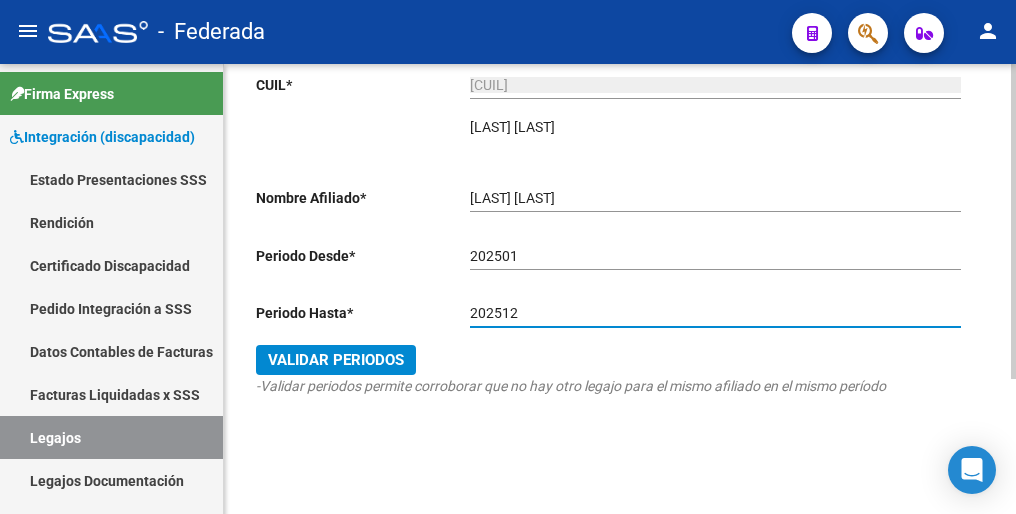 scroll, scrollTop: 192, scrollLeft: 0, axis: vertical 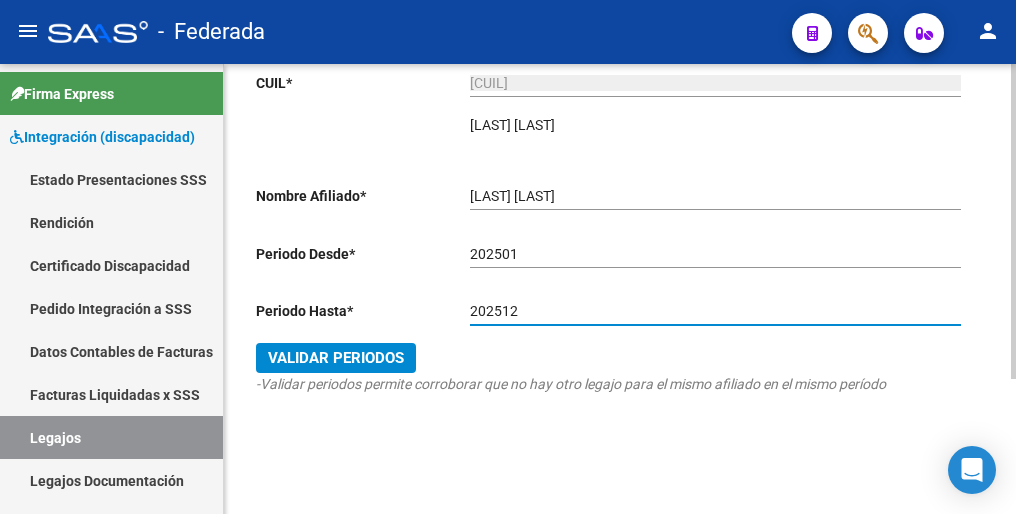 type on "202512" 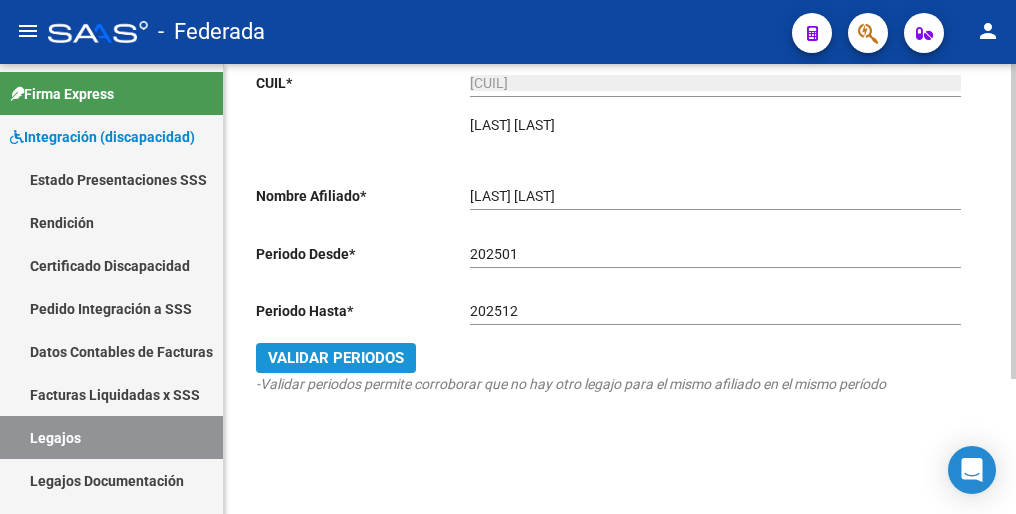 click on "Validar Periodos" 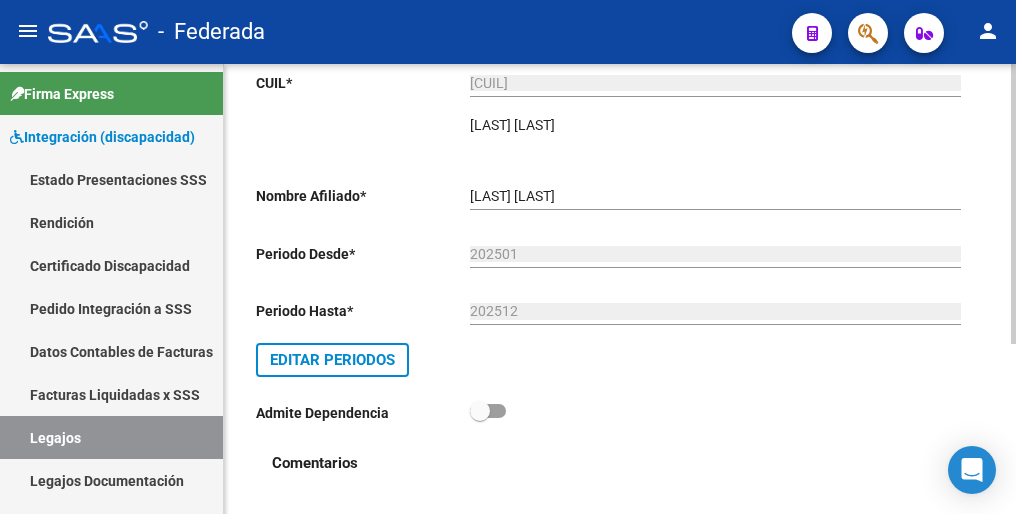 scroll, scrollTop: 0, scrollLeft: 0, axis: both 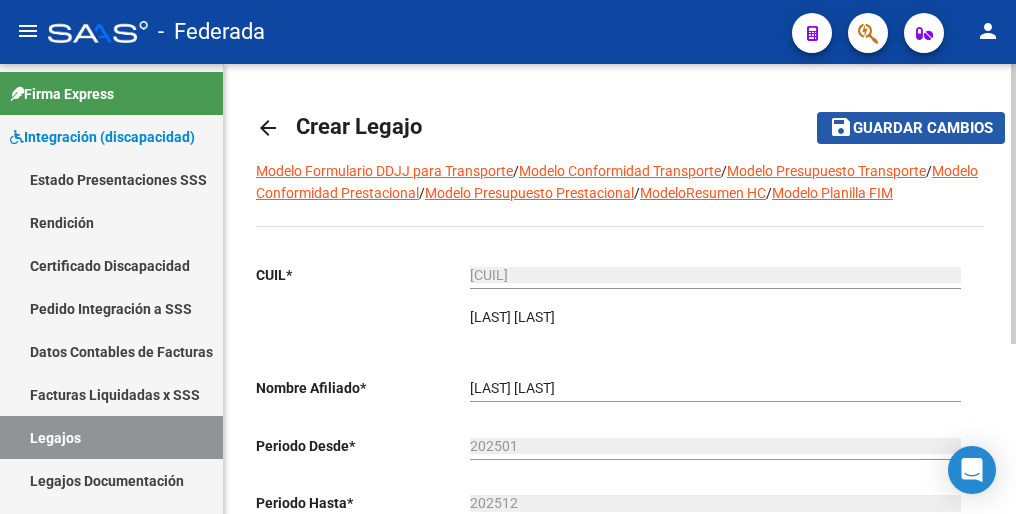 click on "Guardar cambios" 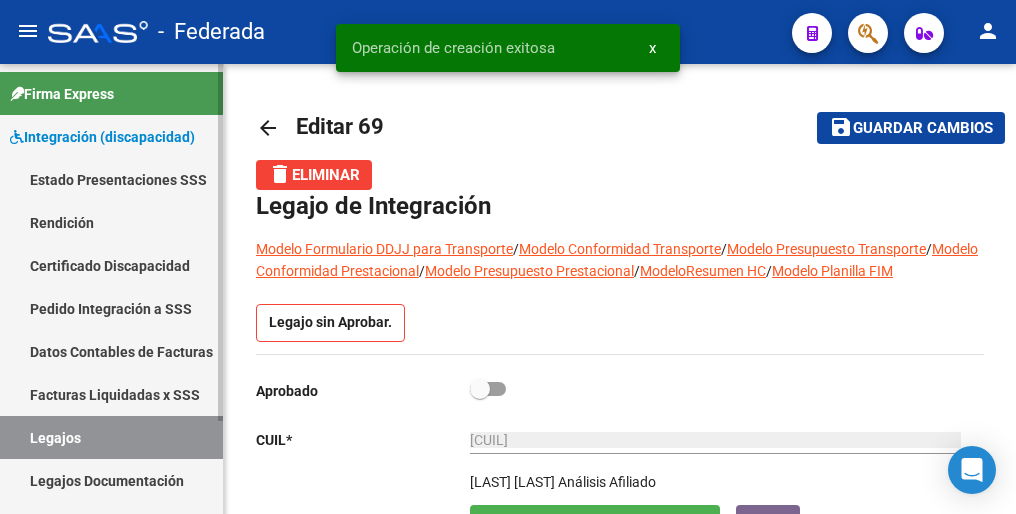 drag, startPoint x: 89, startPoint y: 436, endPoint x: 209, endPoint y: 263, distance: 210.54453 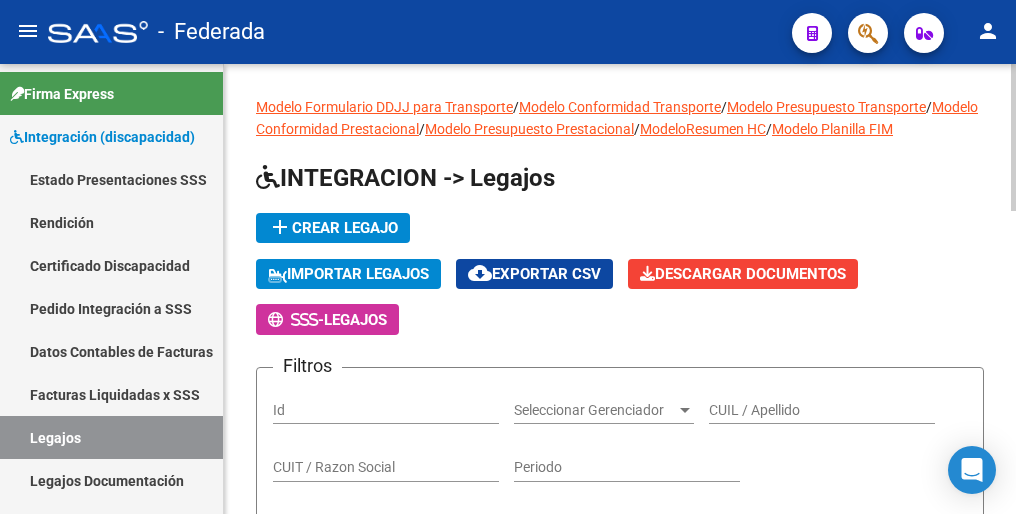 click on "add  Crear Legajo" 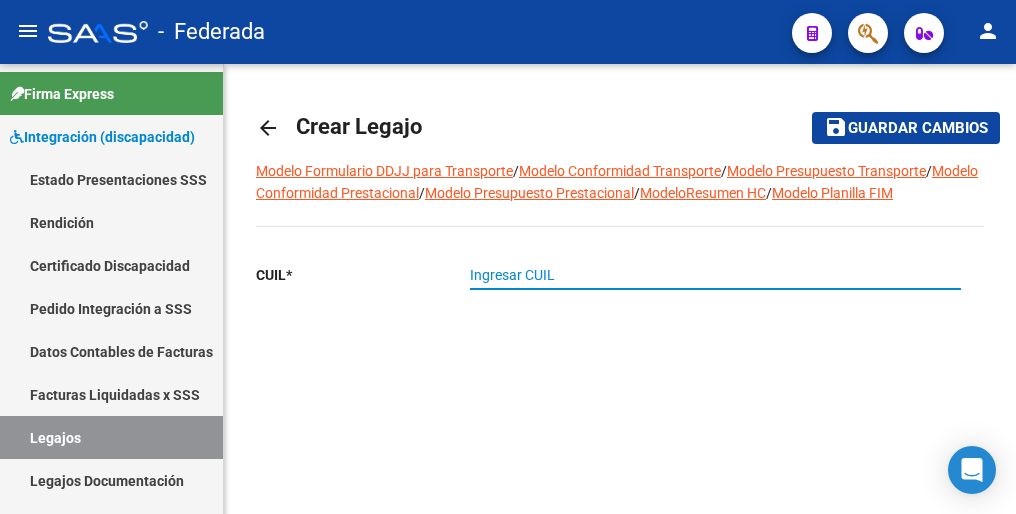 click on "Ingresar CUIL" at bounding box center (715, 275) 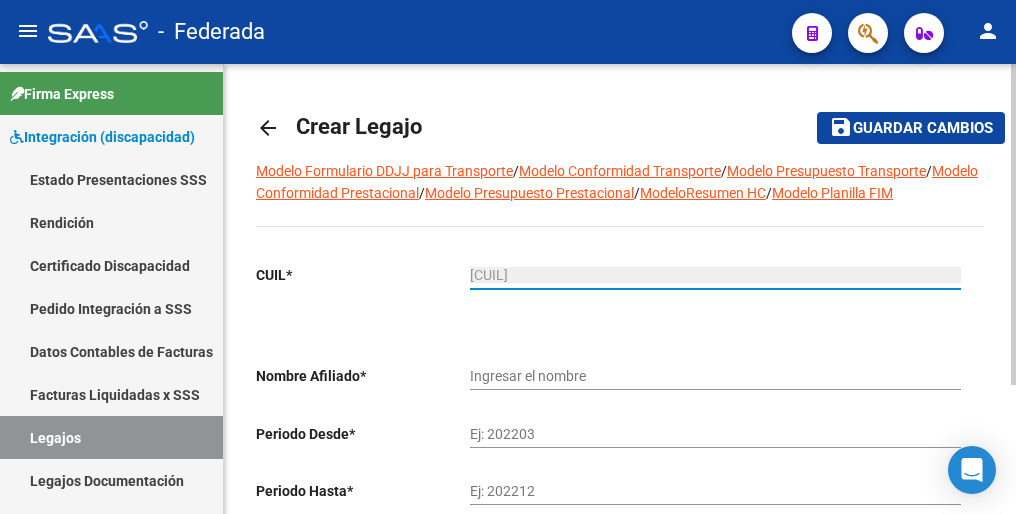 type on "[LAST] [LAST] [LAST] [LAST]" 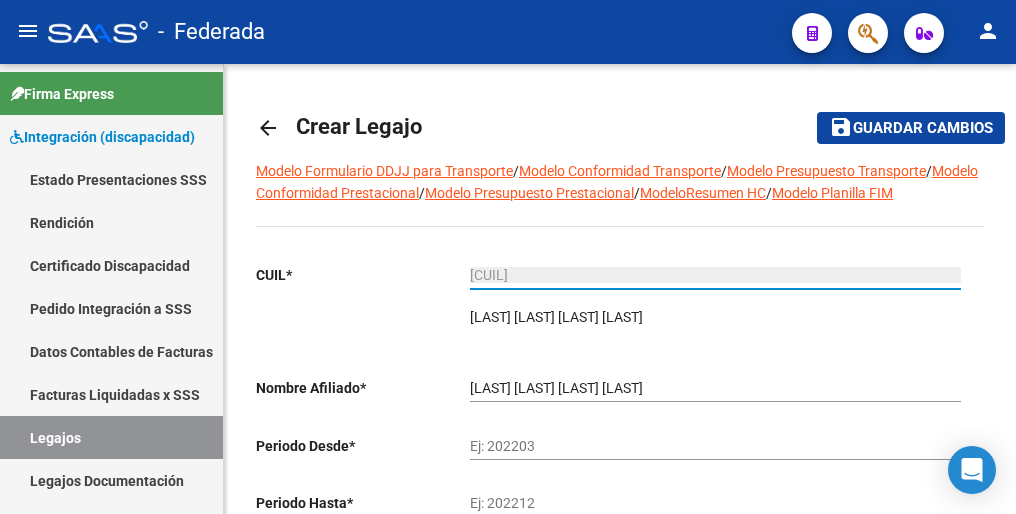 type on "[CUIL]" 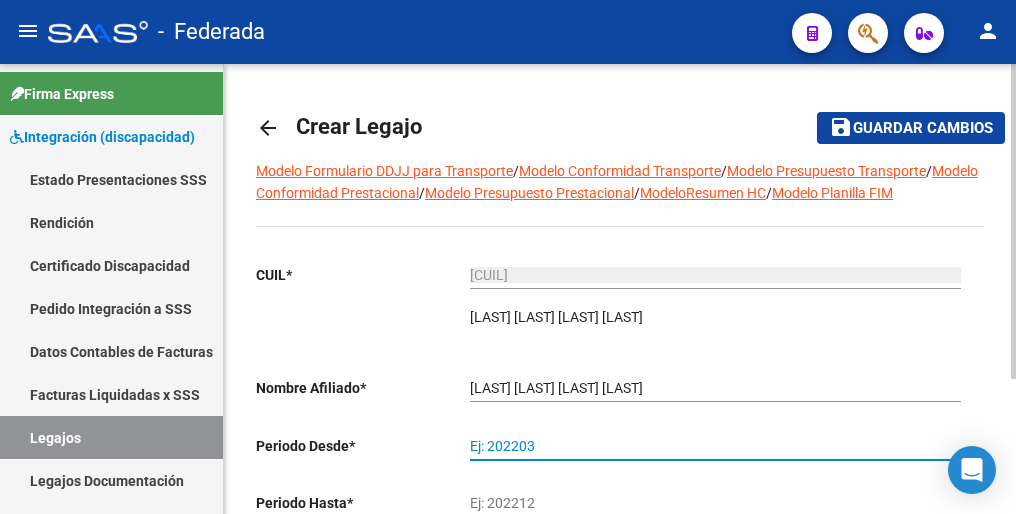 click on "Ej: 202203" at bounding box center [715, 446] 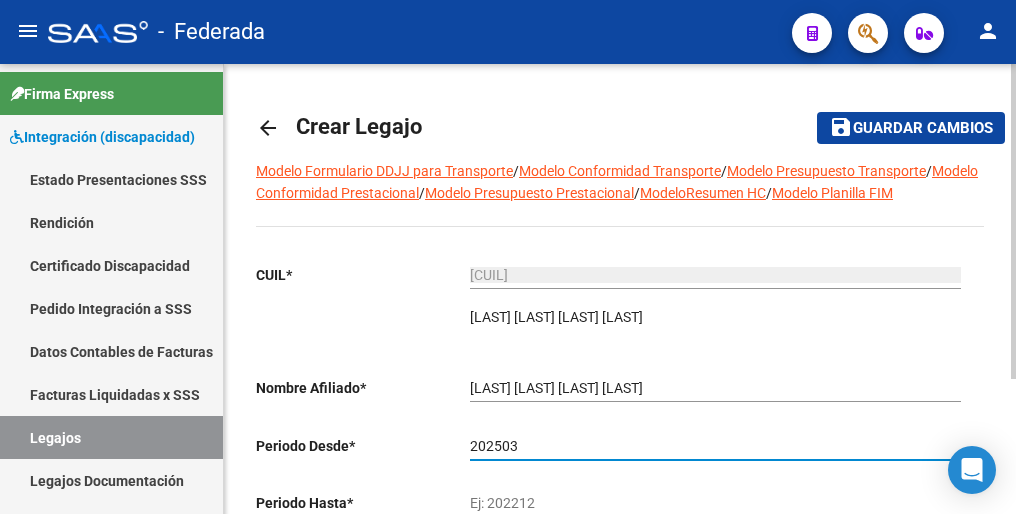 type on "202503" 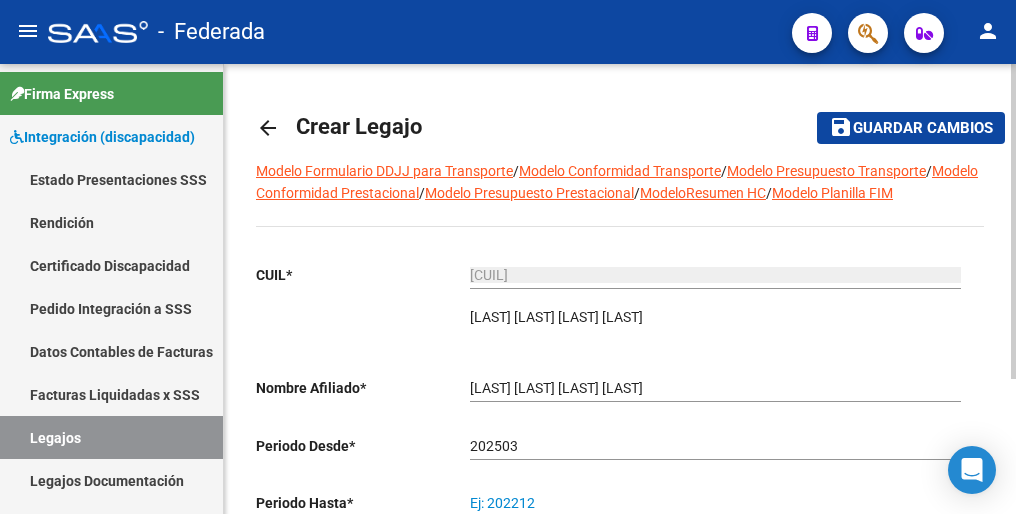 click on "Ej: 202212" at bounding box center (715, 503) 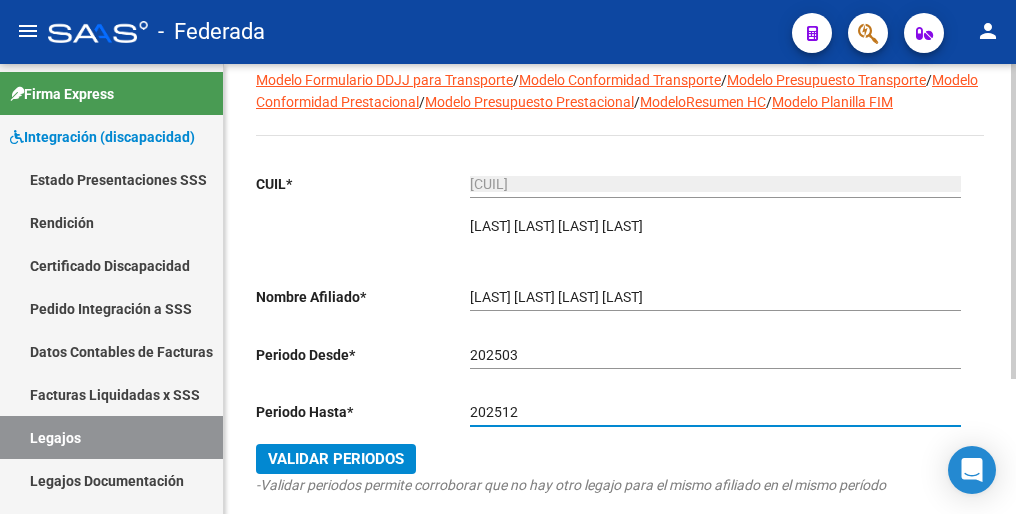 scroll, scrollTop: 192, scrollLeft: 0, axis: vertical 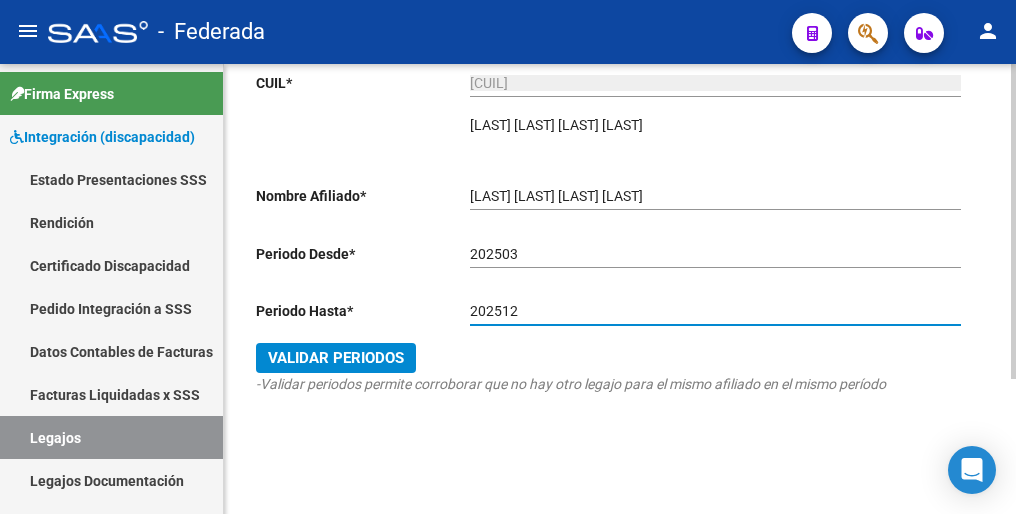 type on "202512" 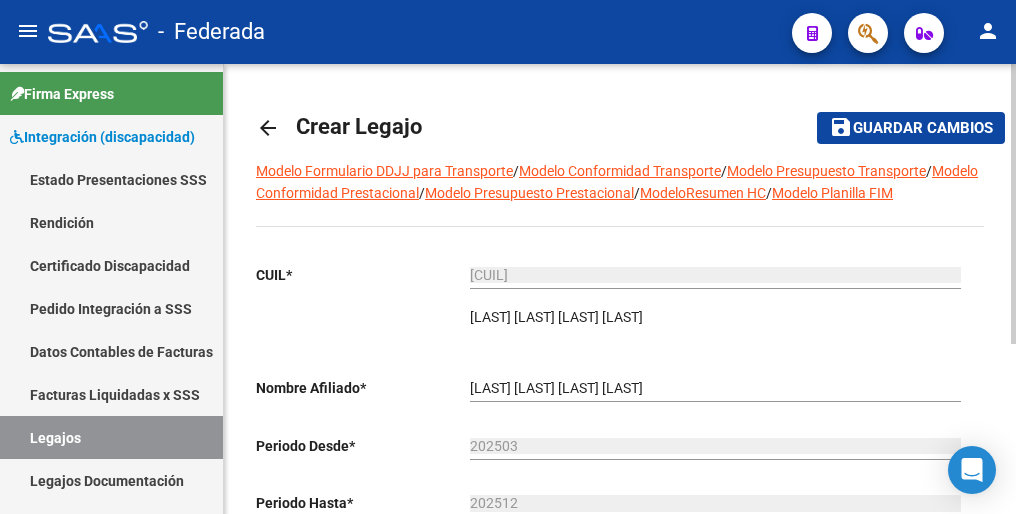 scroll, scrollTop: 0, scrollLeft: 0, axis: both 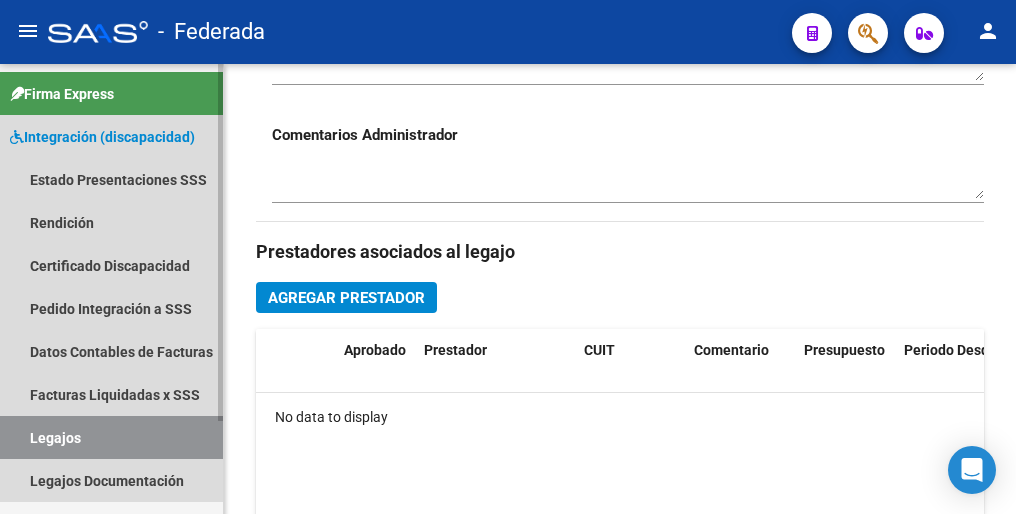 click on "Legajos" at bounding box center (111, 437) 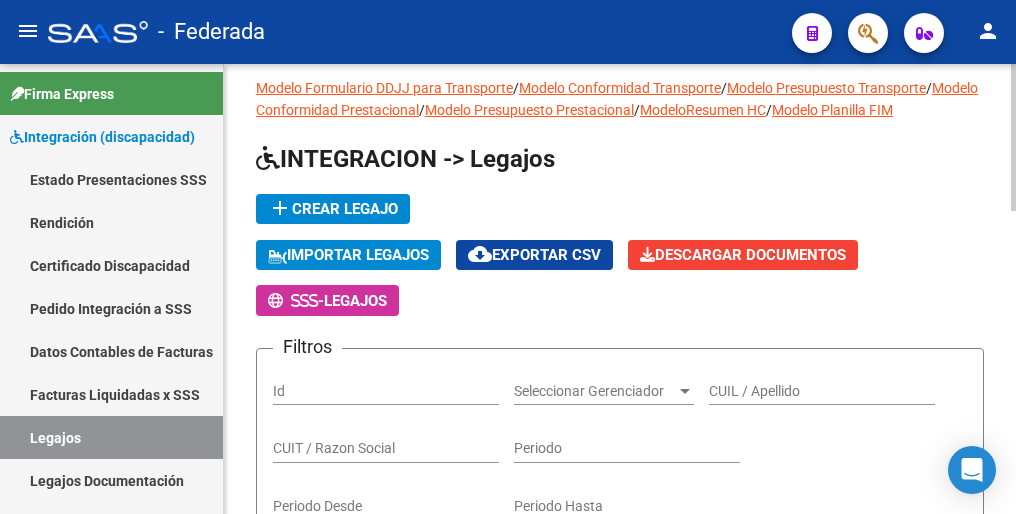 scroll, scrollTop: 0, scrollLeft: 0, axis: both 